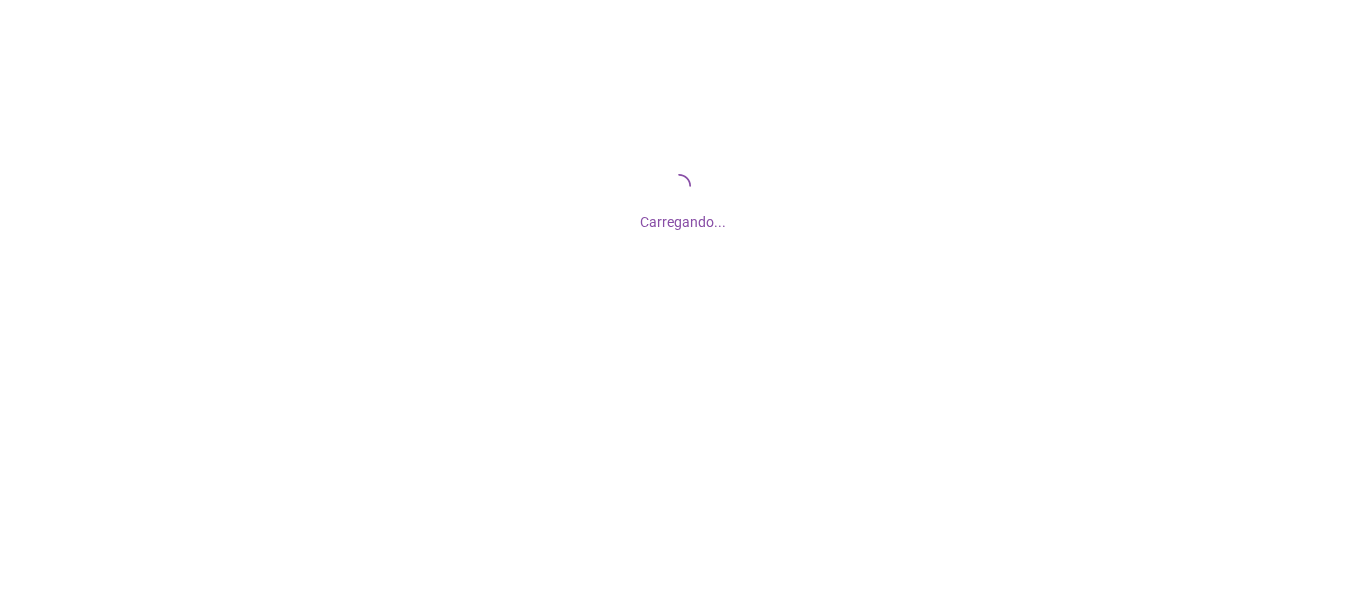 scroll, scrollTop: 0, scrollLeft: 0, axis: both 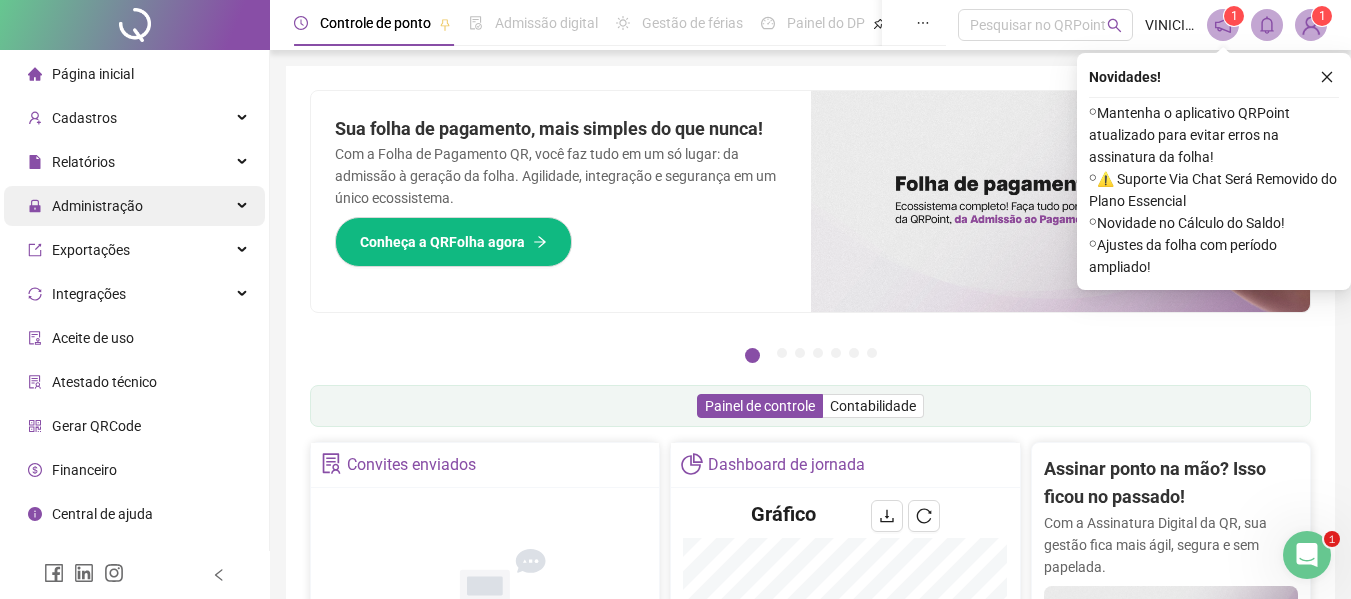 click on "Administração" at bounding box center [134, 206] 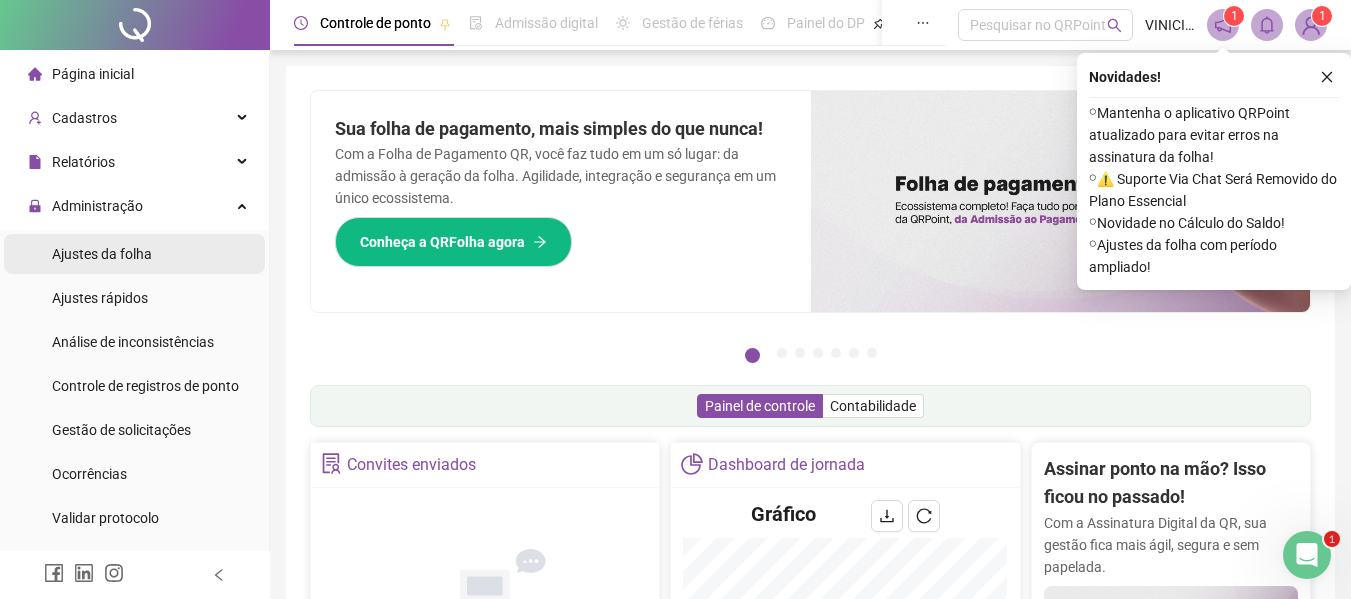click on "Ajustes da folha" at bounding box center (134, 254) 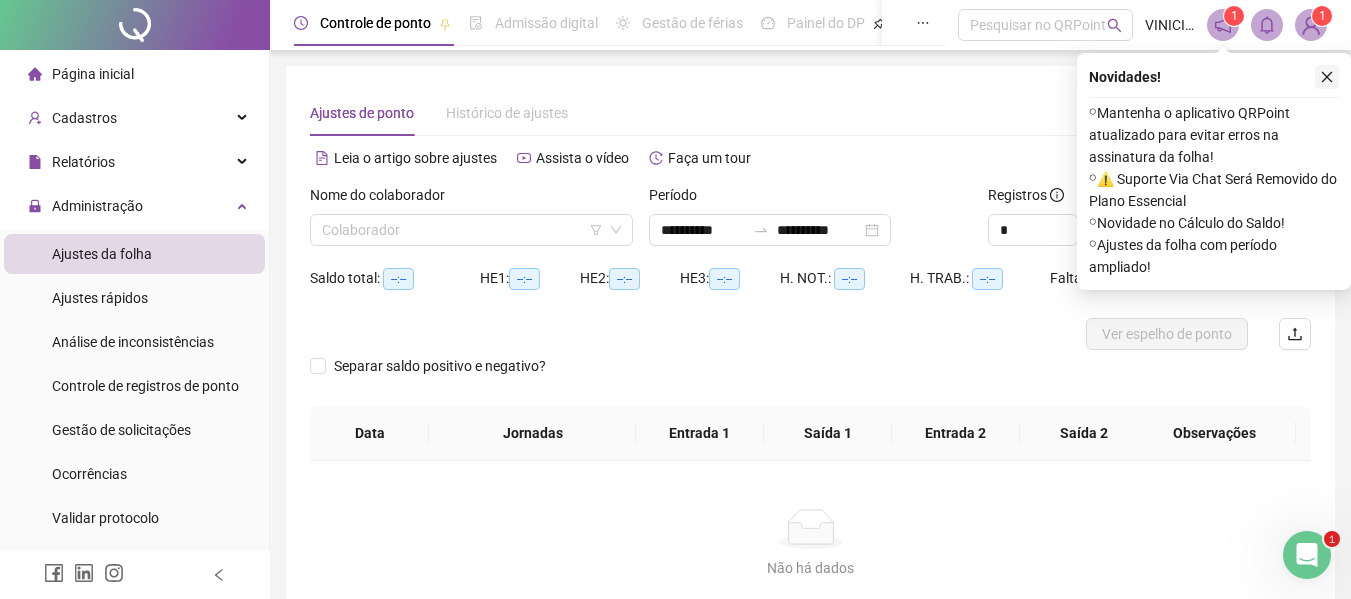 click 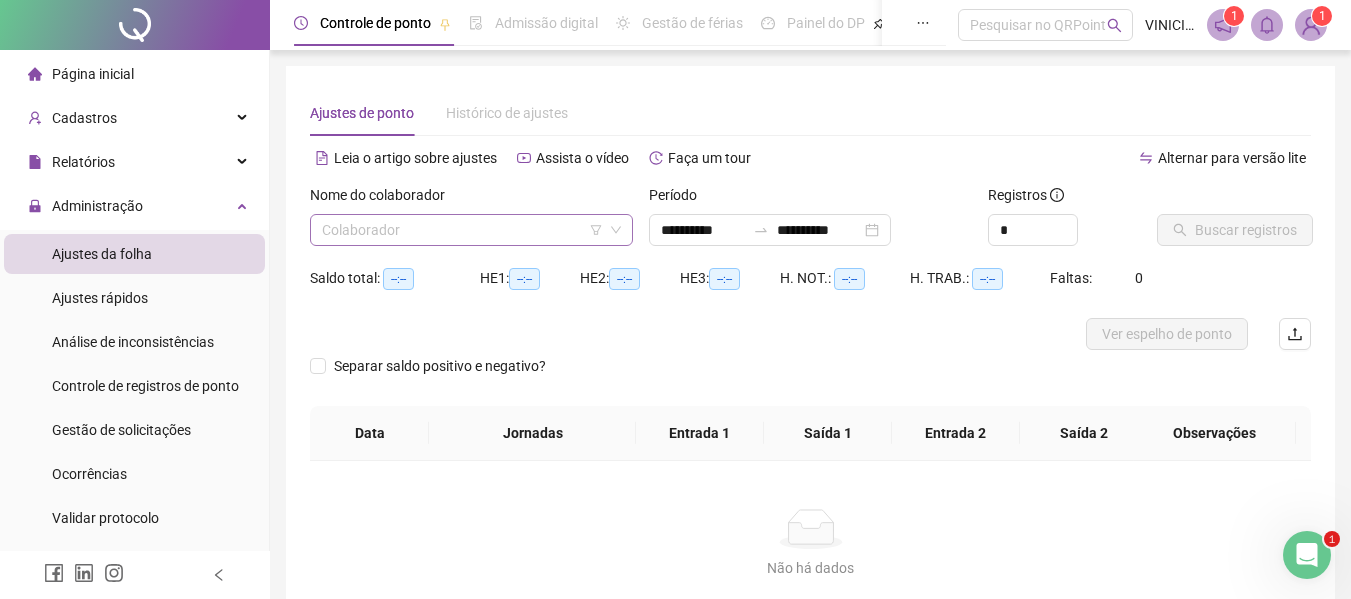 click at bounding box center [462, 230] 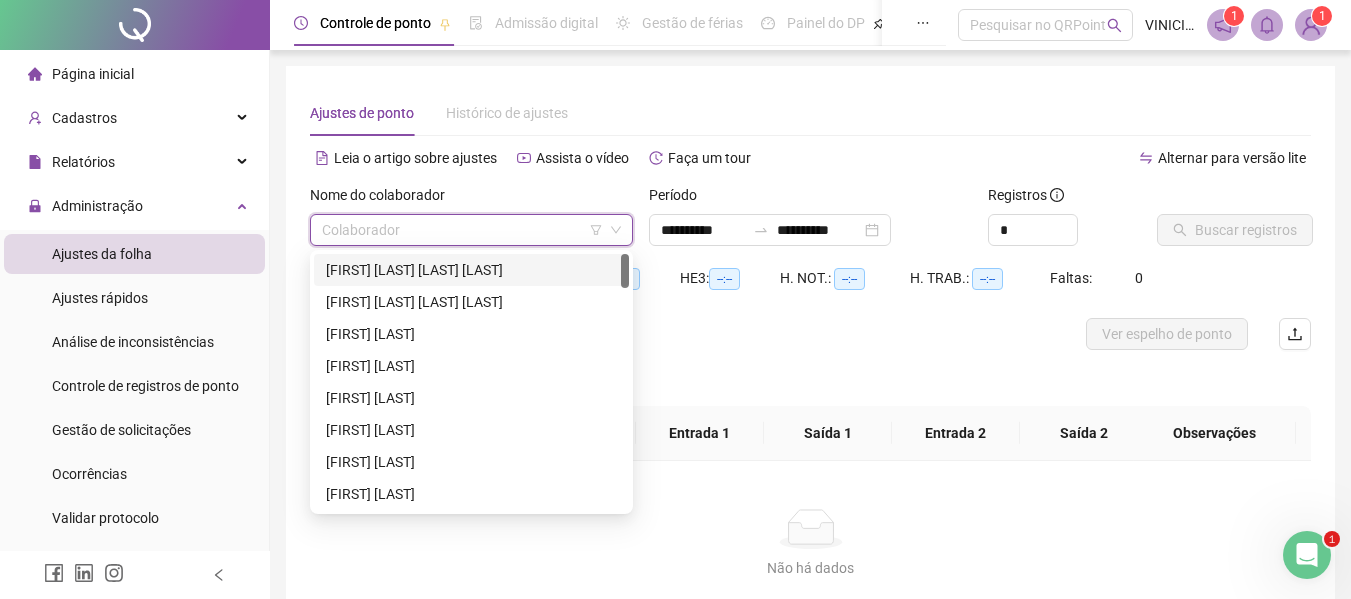 click on "[FIRST] [LAST] [LAST] [LAST]" at bounding box center (471, 270) 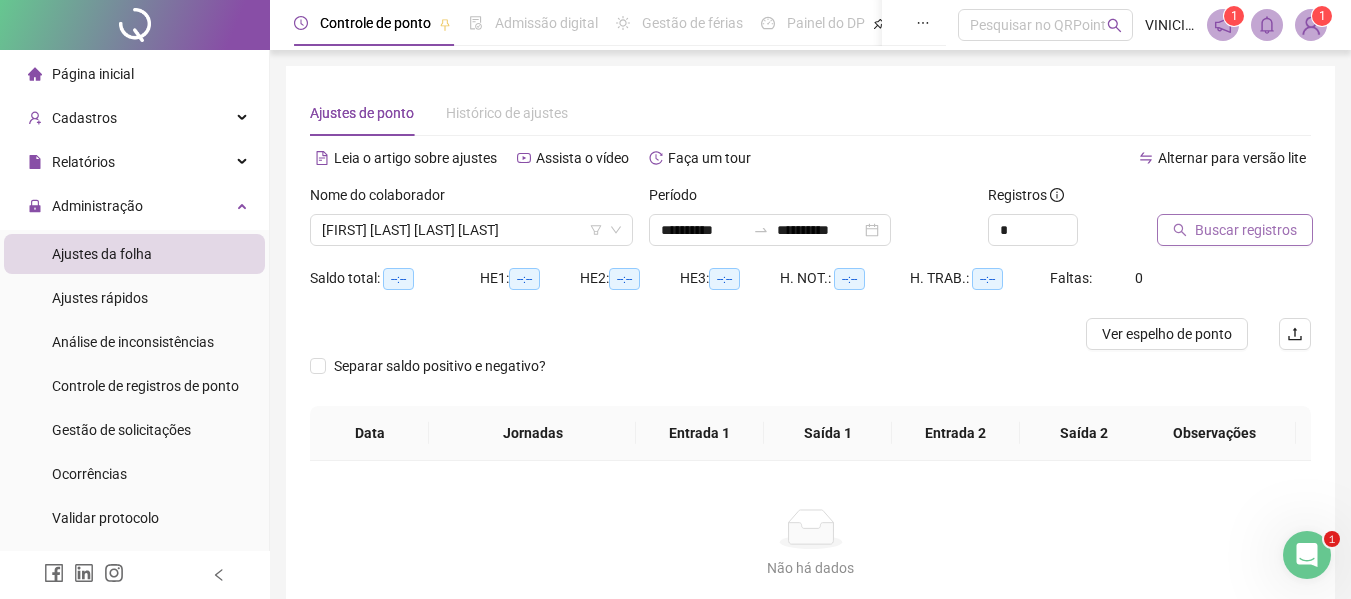 click on "Buscar registros" at bounding box center [1235, 230] 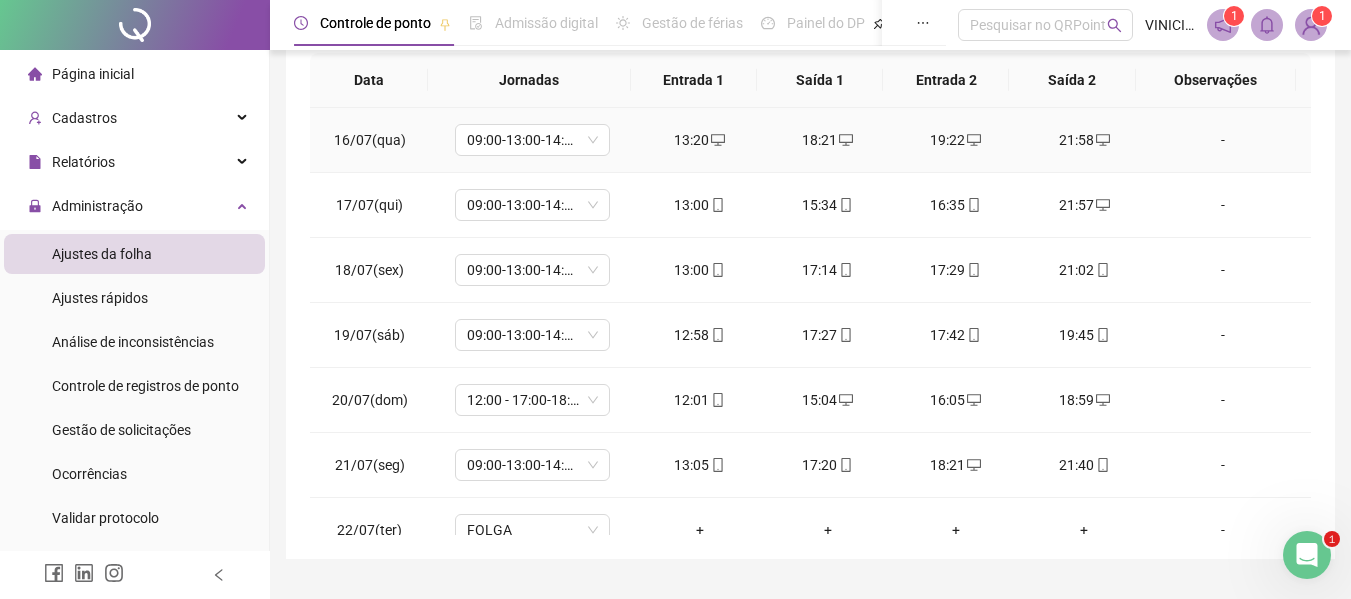scroll, scrollTop: 399, scrollLeft: 0, axis: vertical 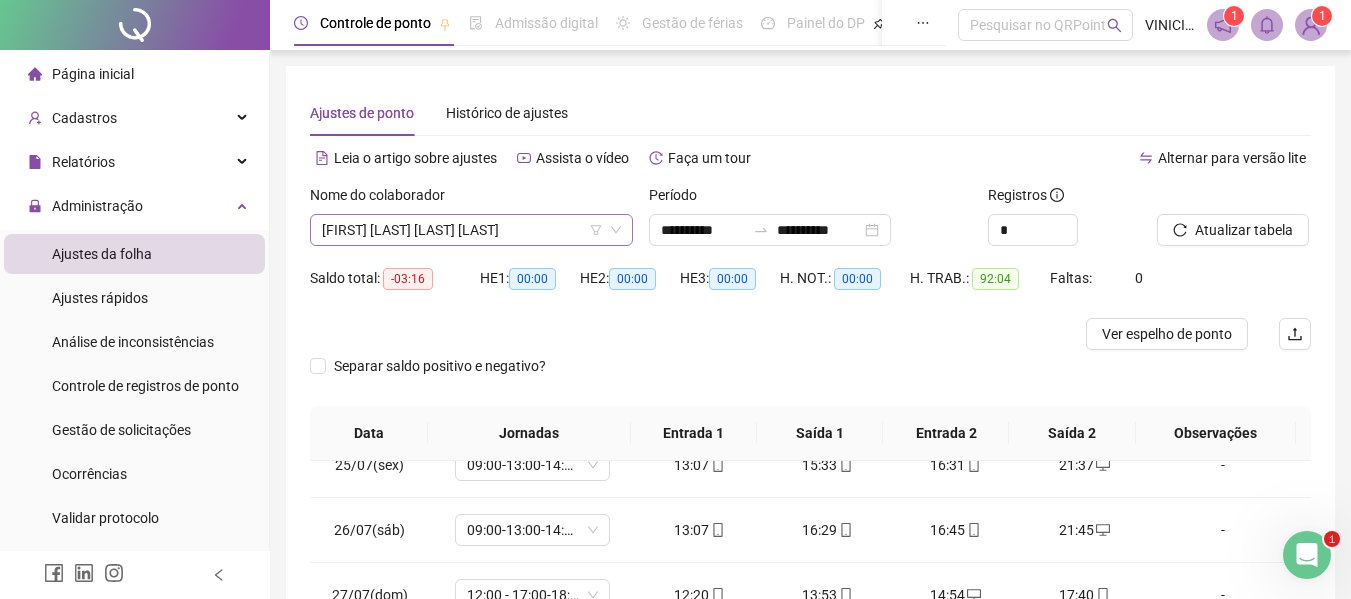 click on "[FIRST] [LAST] [LAST] [LAST]" at bounding box center [471, 230] 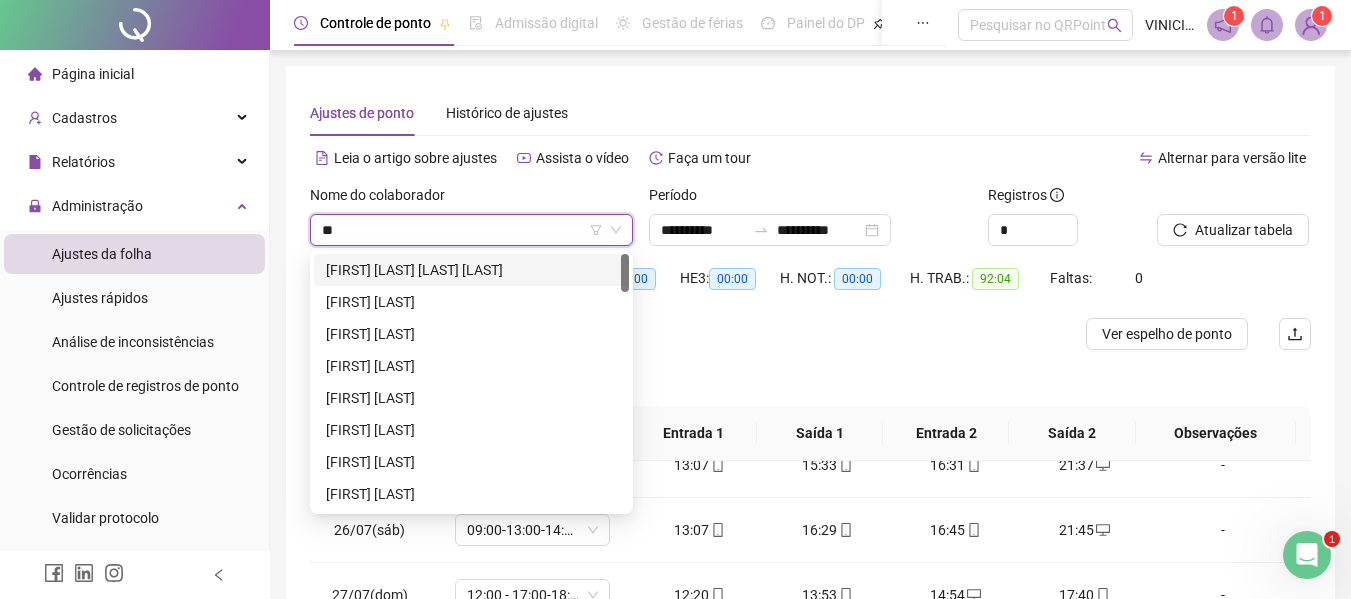 type on "***" 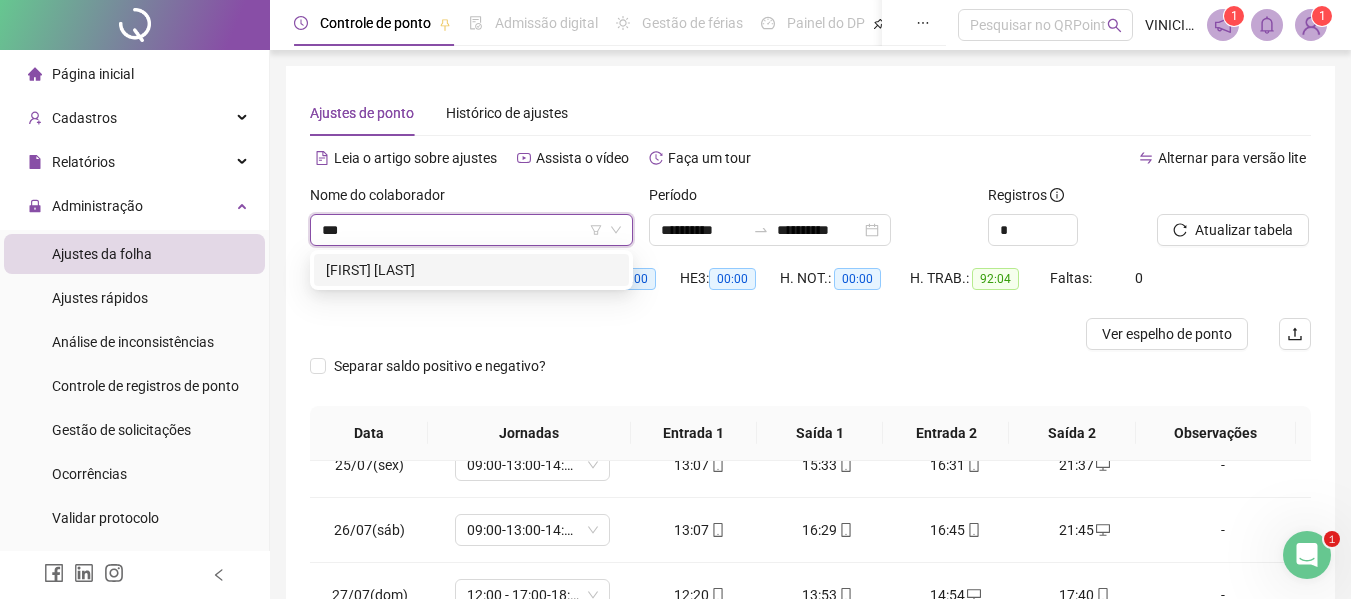 click on "[FIRST] [LAST]" at bounding box center [471, 270] 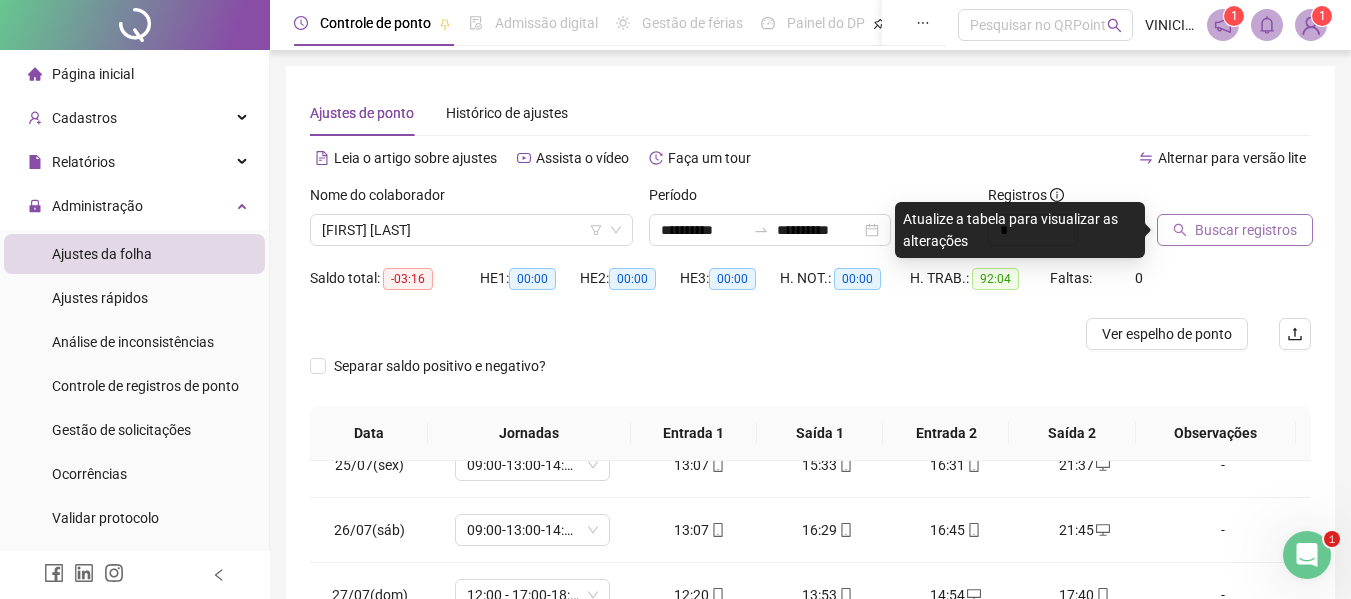 click on "Buscar registros" at bounding box center [1246, 230] 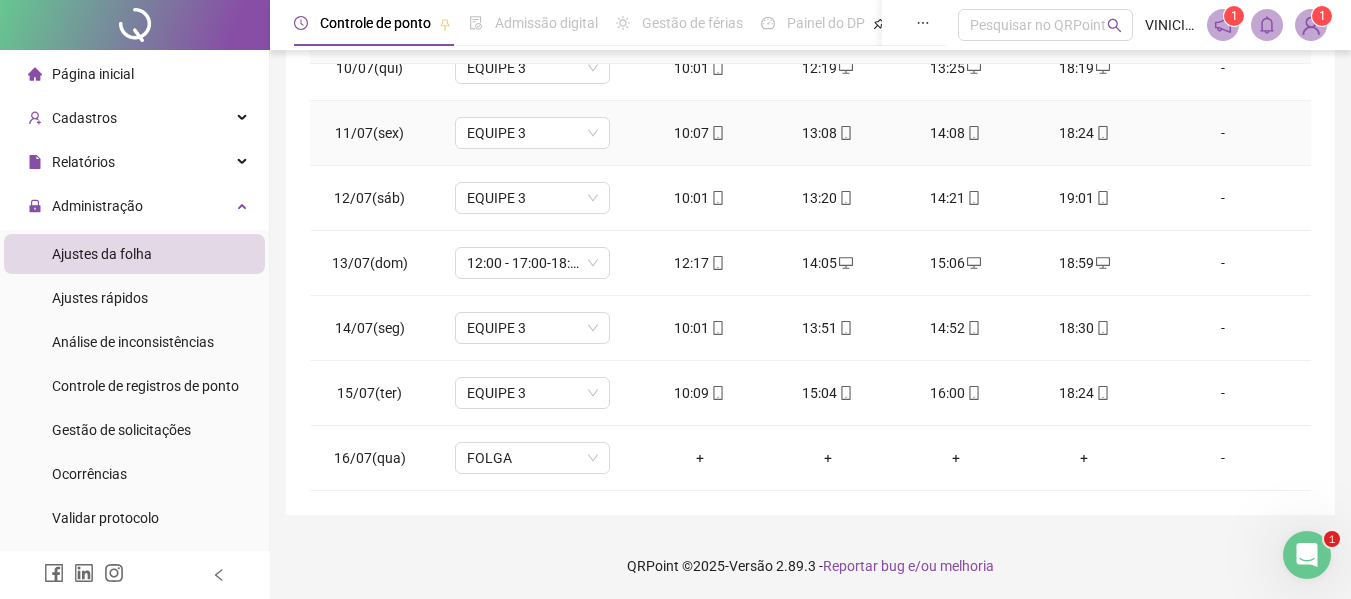 scroll, scrollTop: 399, scrollLeft: 0, axis: vertical 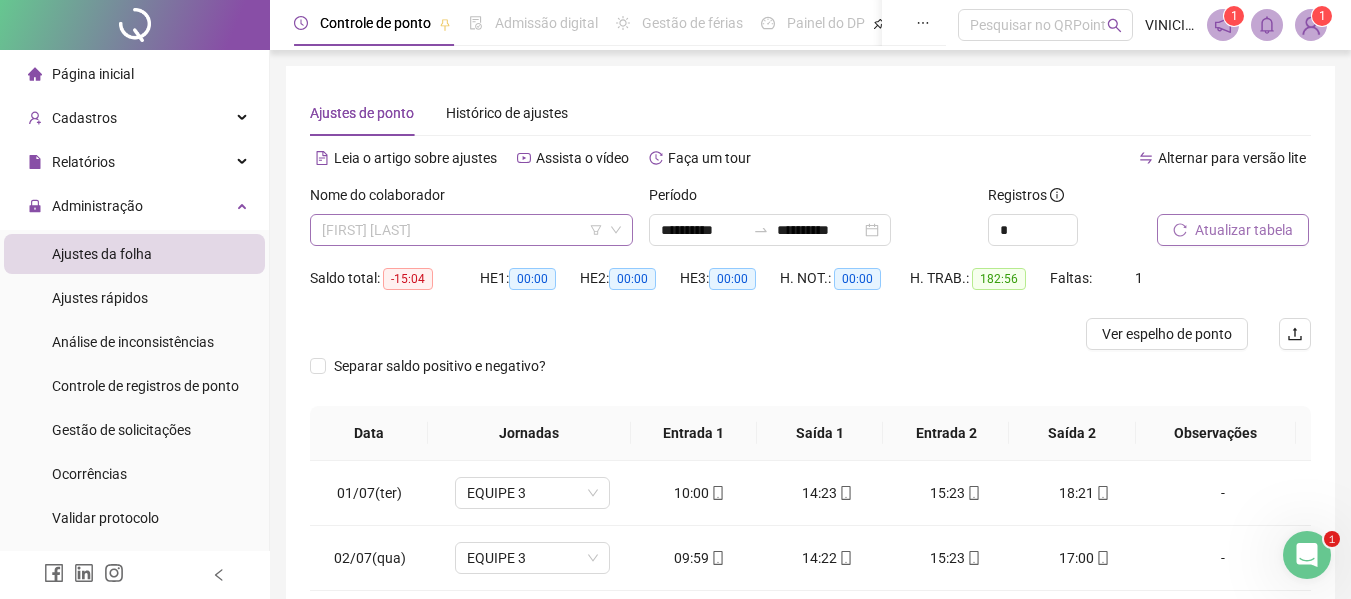 click on "[FIRST] [LAST]" at bounding box center (471, 230) 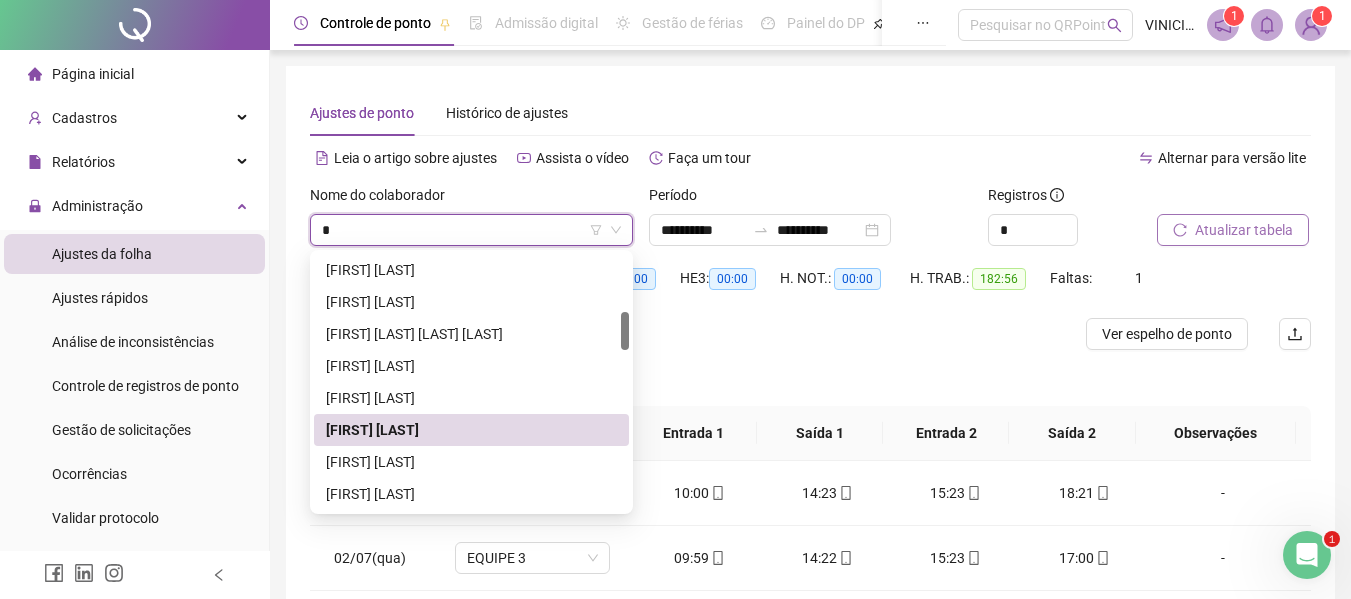 type on "**" 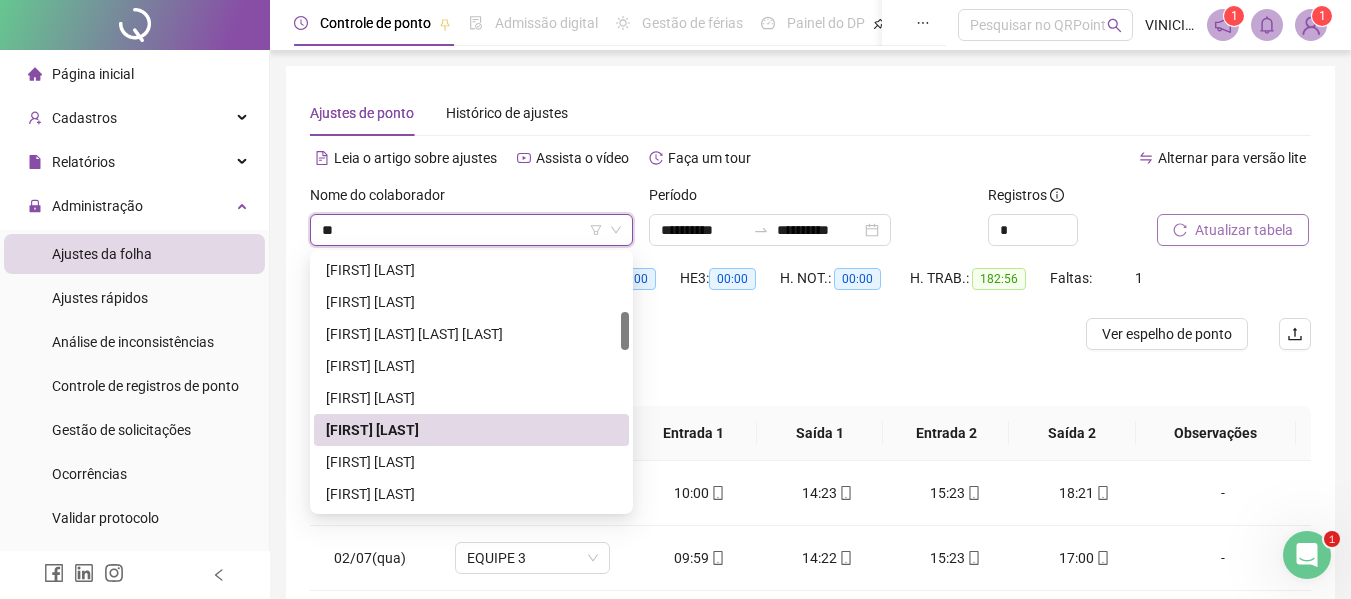 scroll, scrollTop: 0, scrollLeft: 0, axis: both 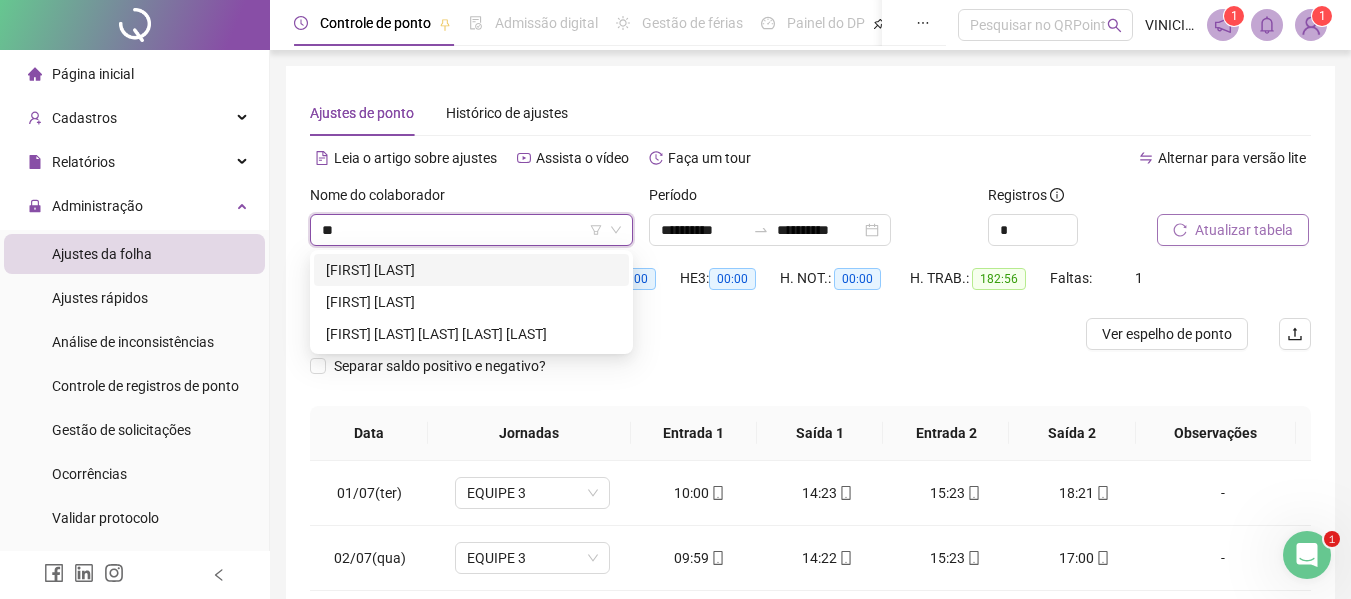 click on "[FIRST] [LAST]" at bounding box center (471, 270) 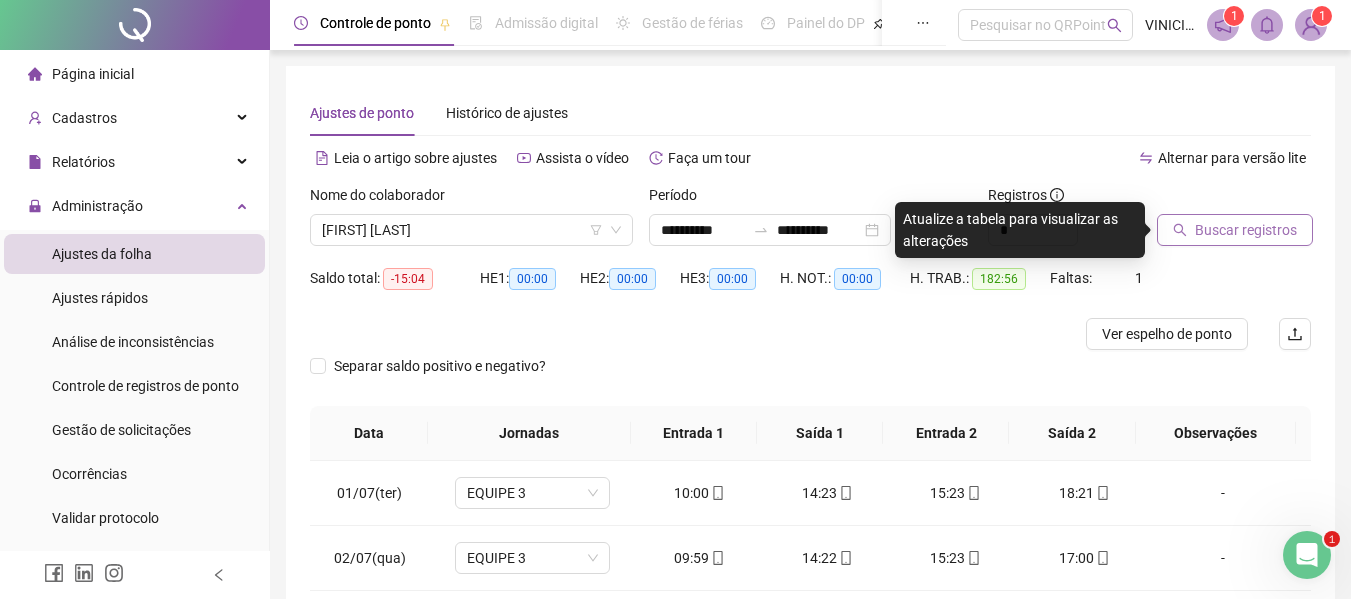 click on "Buscar registros" at bounding box center [1246, 230] 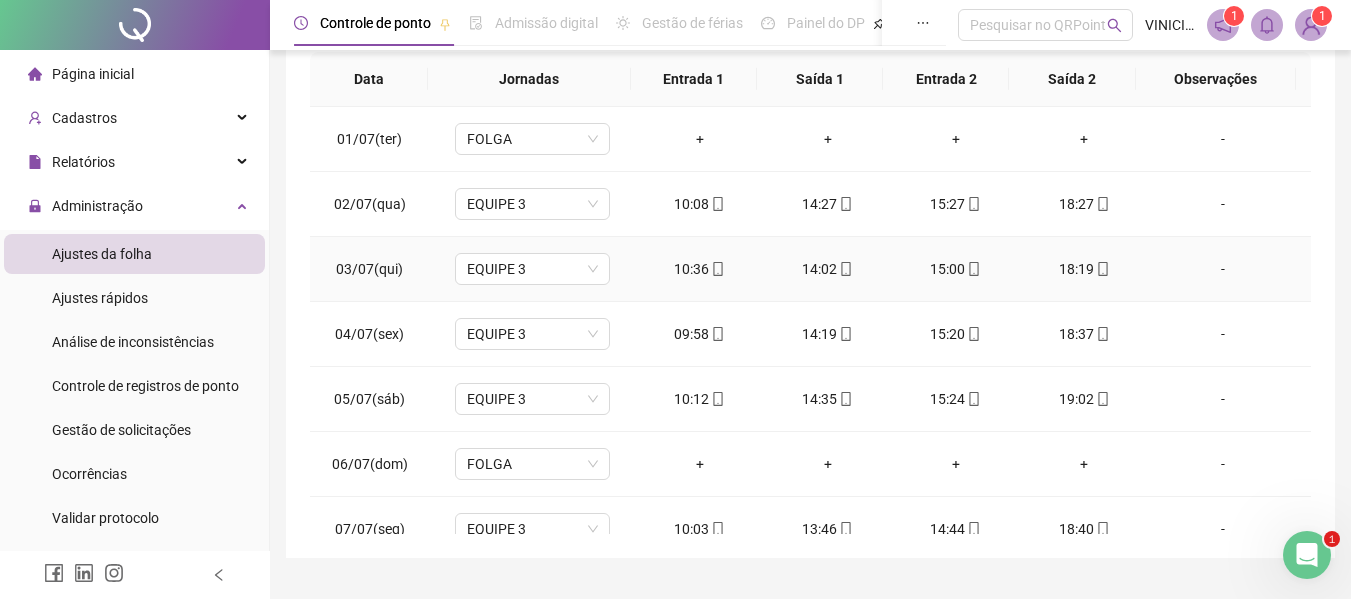 scroll, scrollTop: 423, scrollLeft: 0, axis: vertical 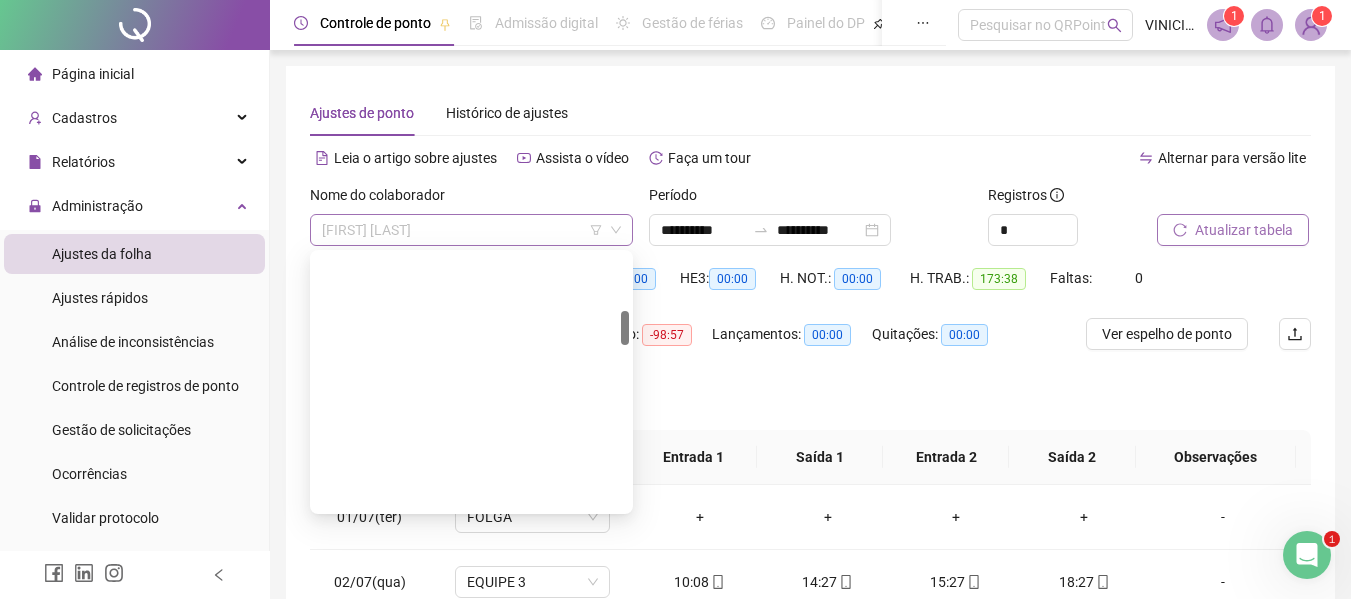 click on "[FIRST] [LAST]" at bounding box center [471, 230] 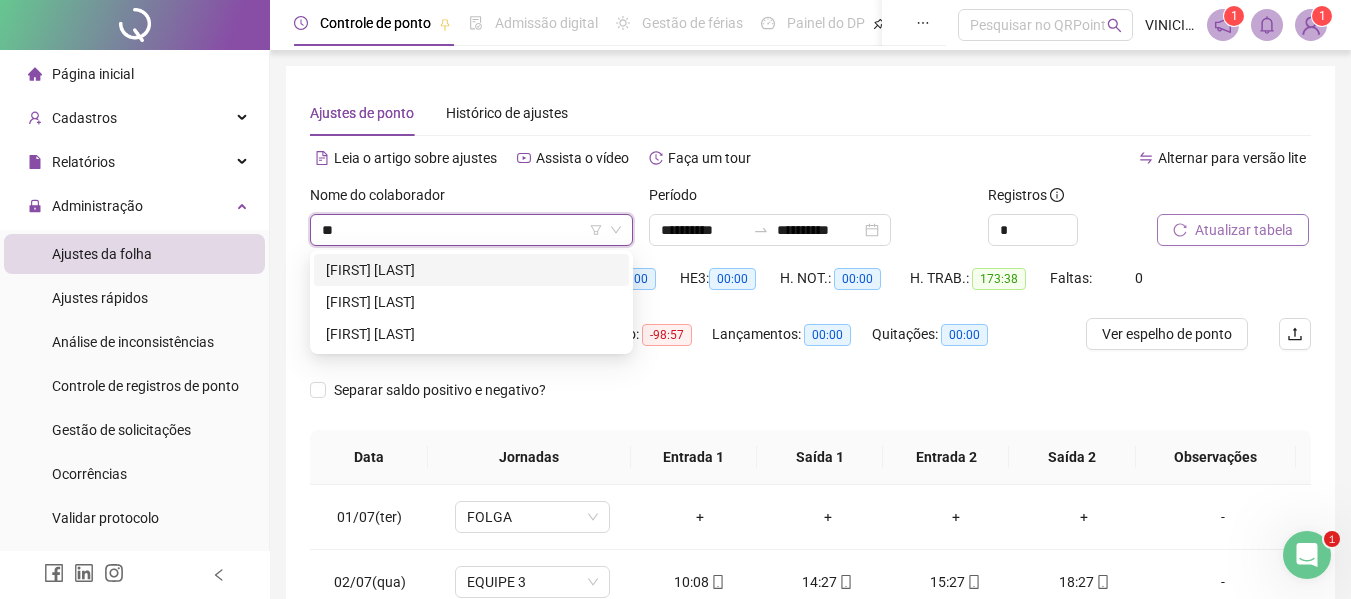 scroll, scrollTop: 0, scrollLeft: 0, axis: both 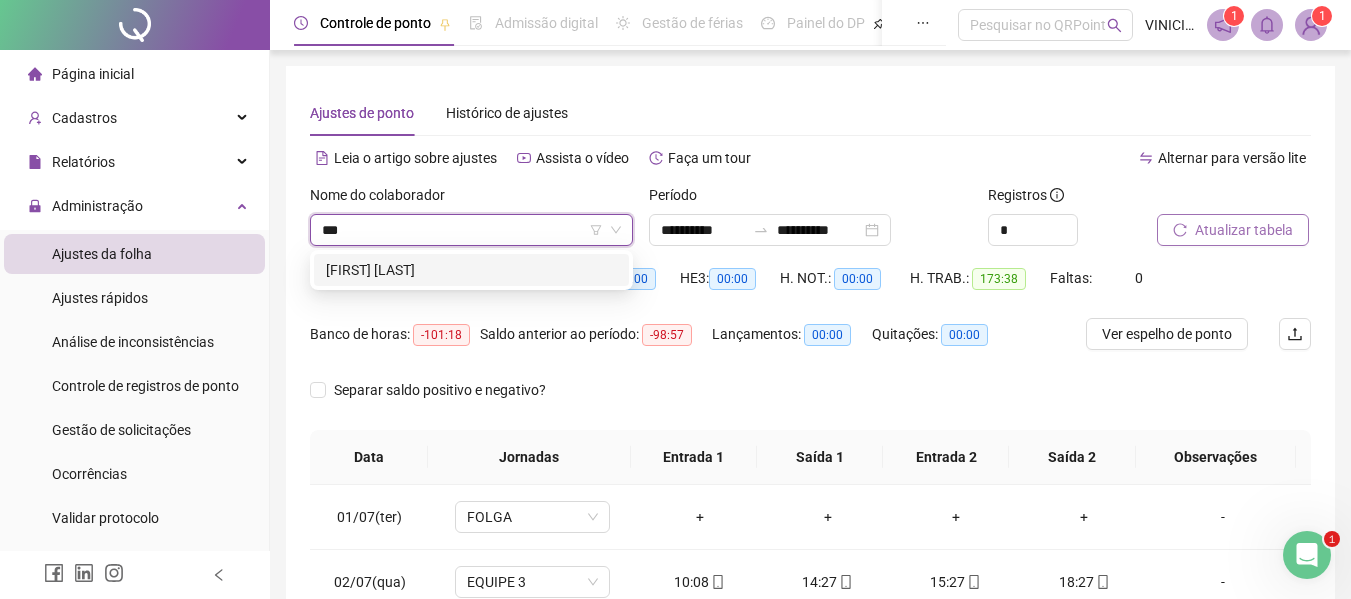 type on "****" 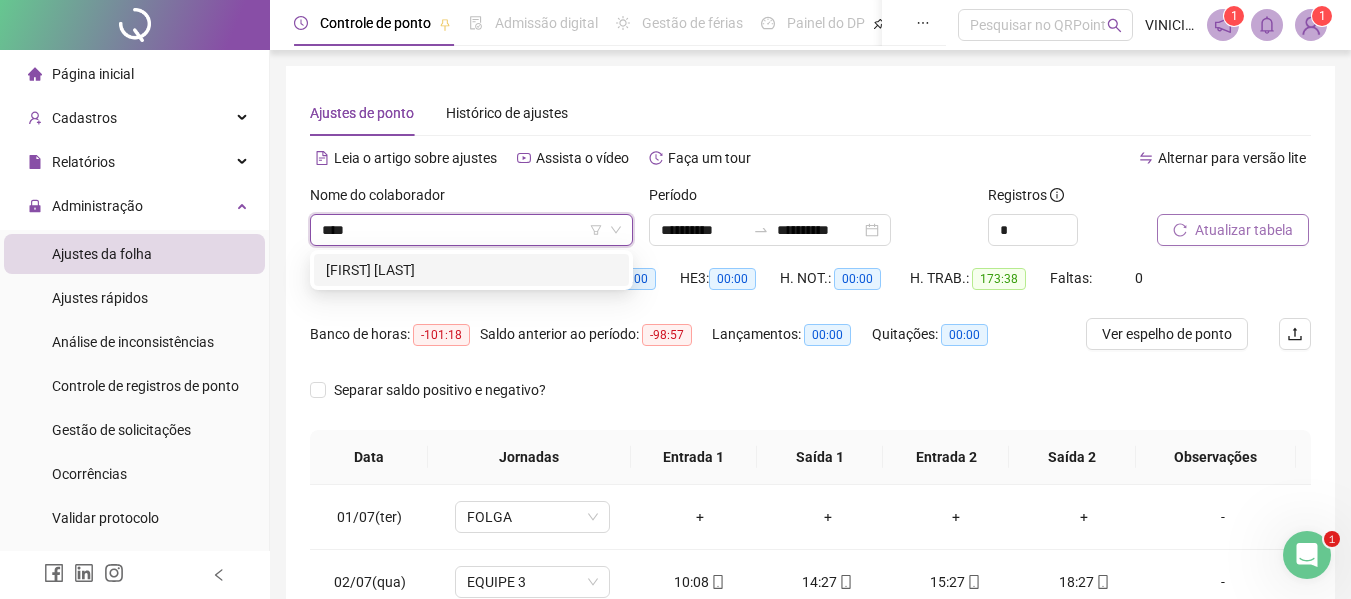 click on "[FIRST] [LAST]" at bounding box center (471, 270) 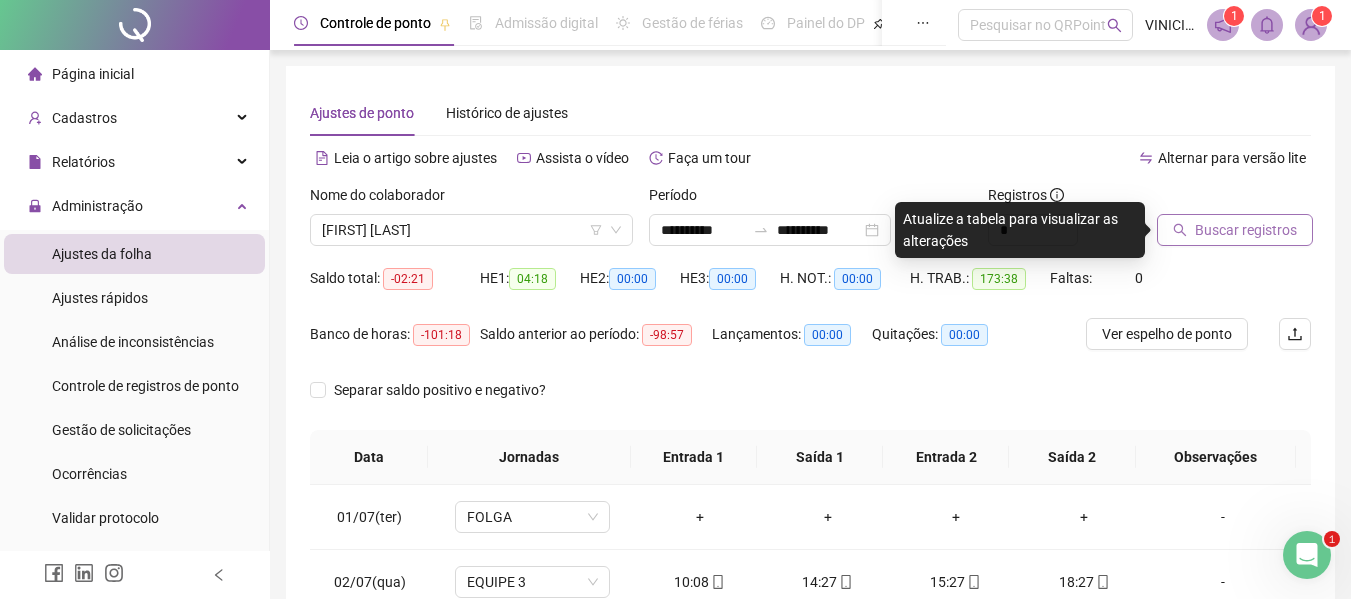 click on "Buscar registros" at bounding box center [1246, 230] 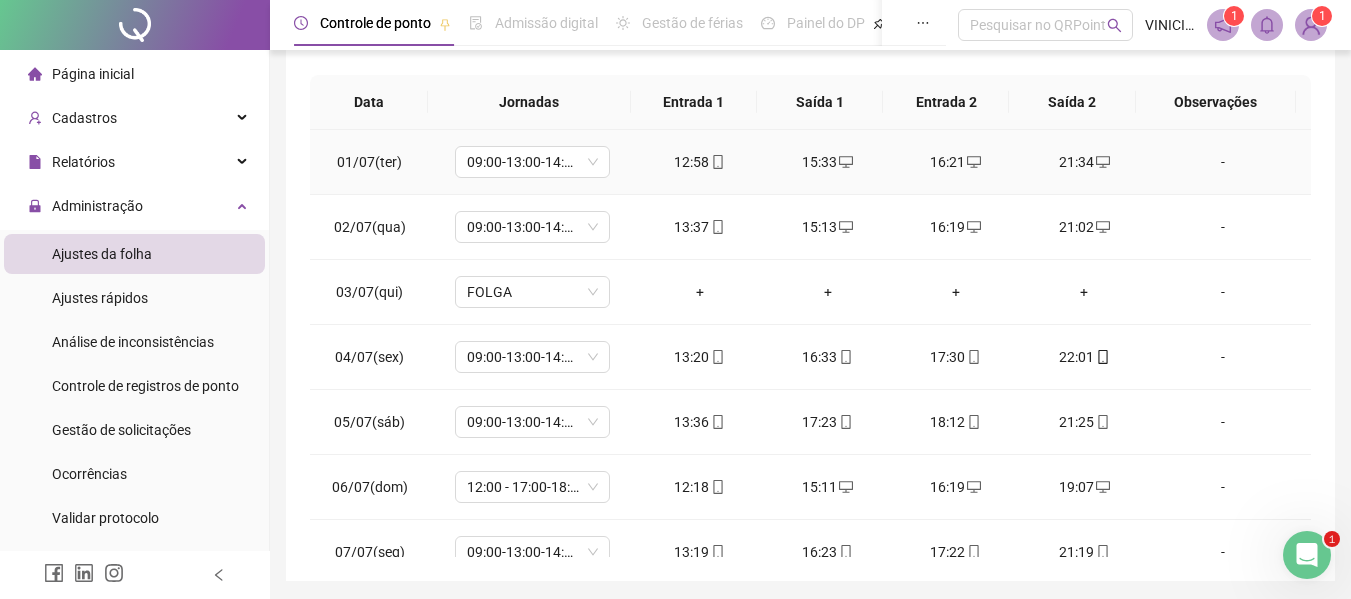 scroll, scrollTop: 399, scrollLeft: 0, axis: vertical 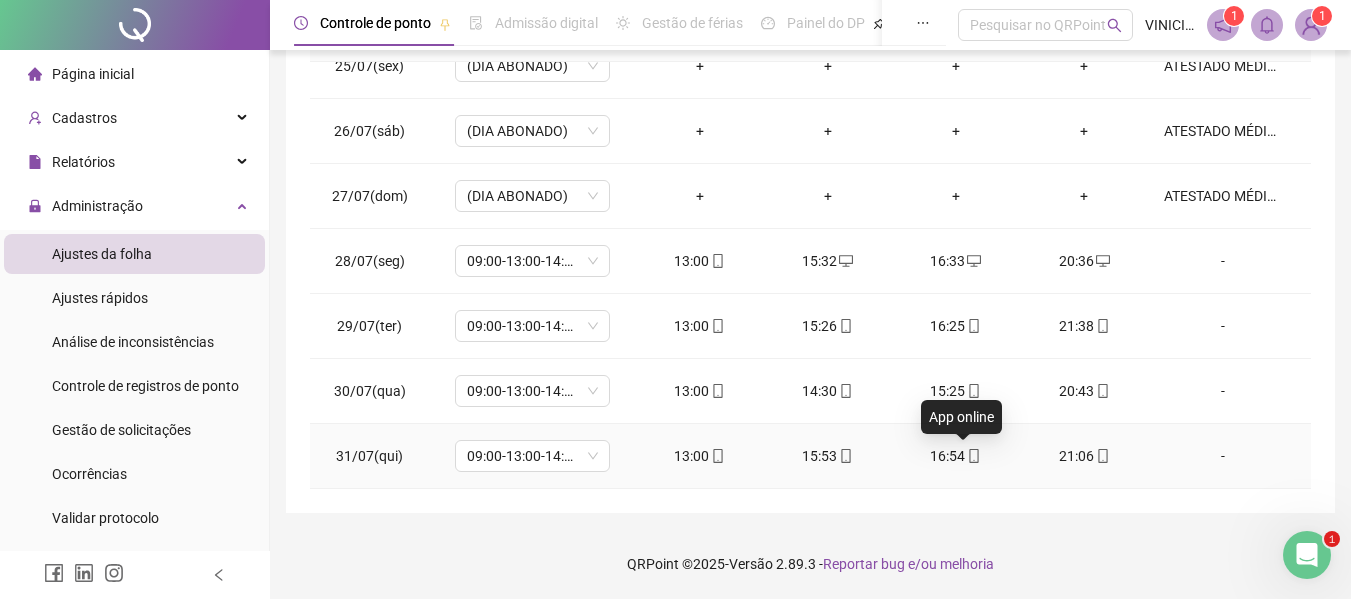 click at bounding box center [973, 456] 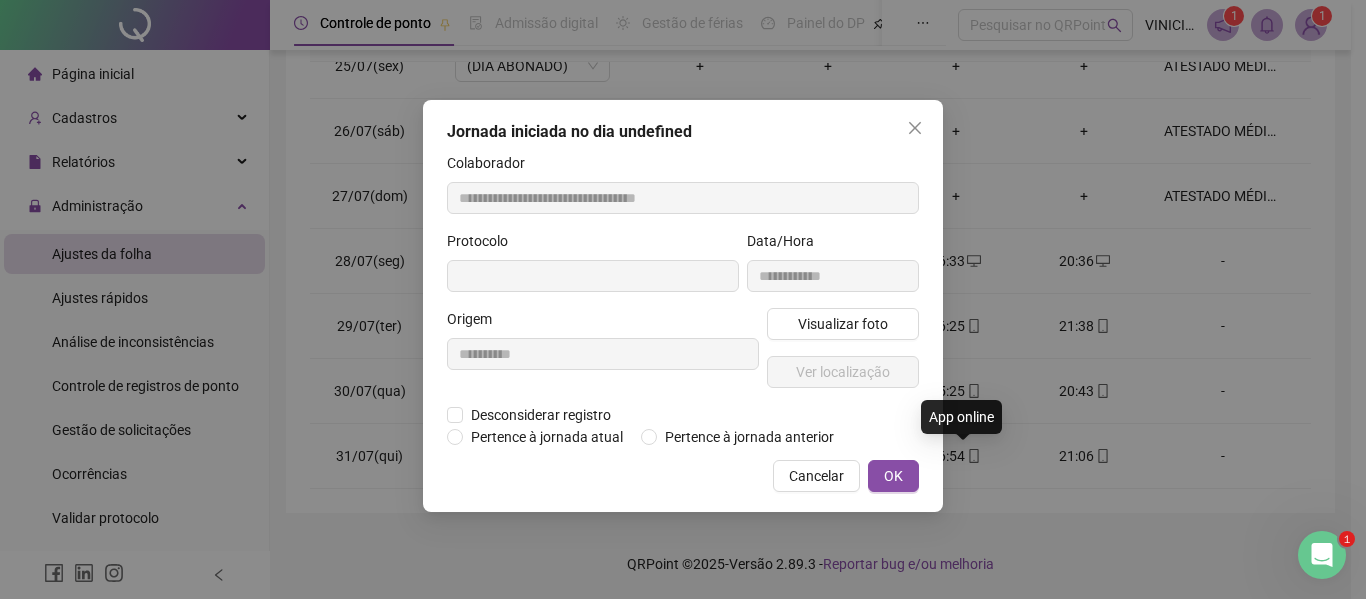 type on "**********" 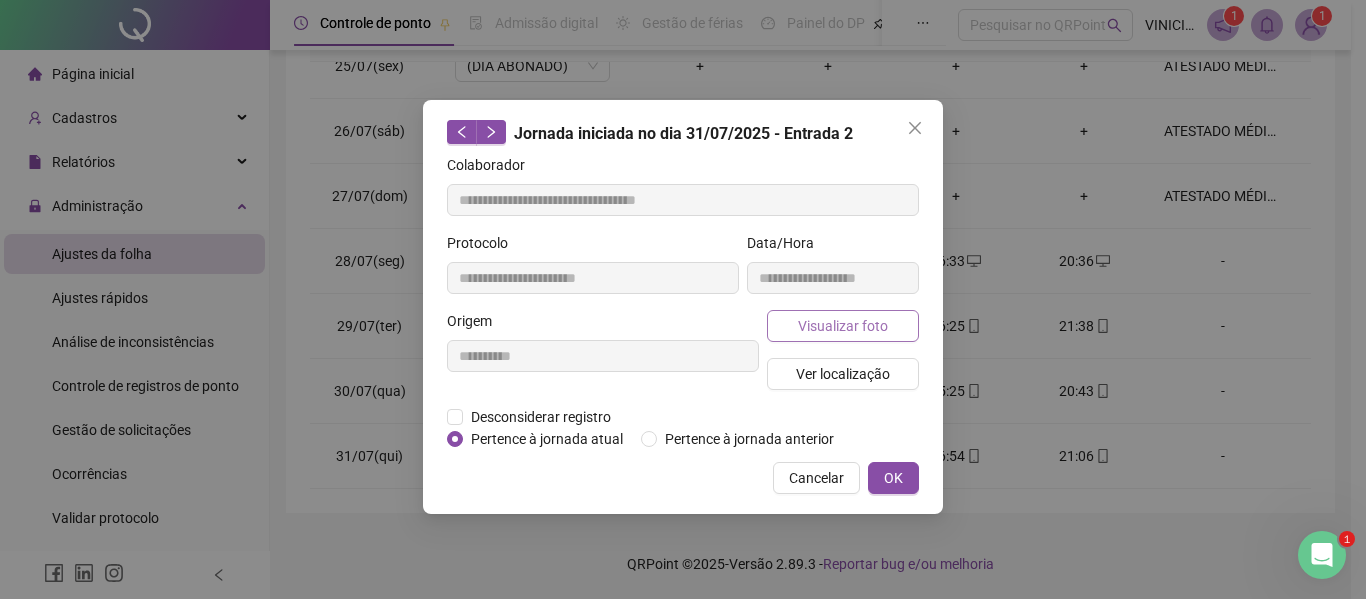 click on "Visualizar foto" at bounding box center [843, 326] 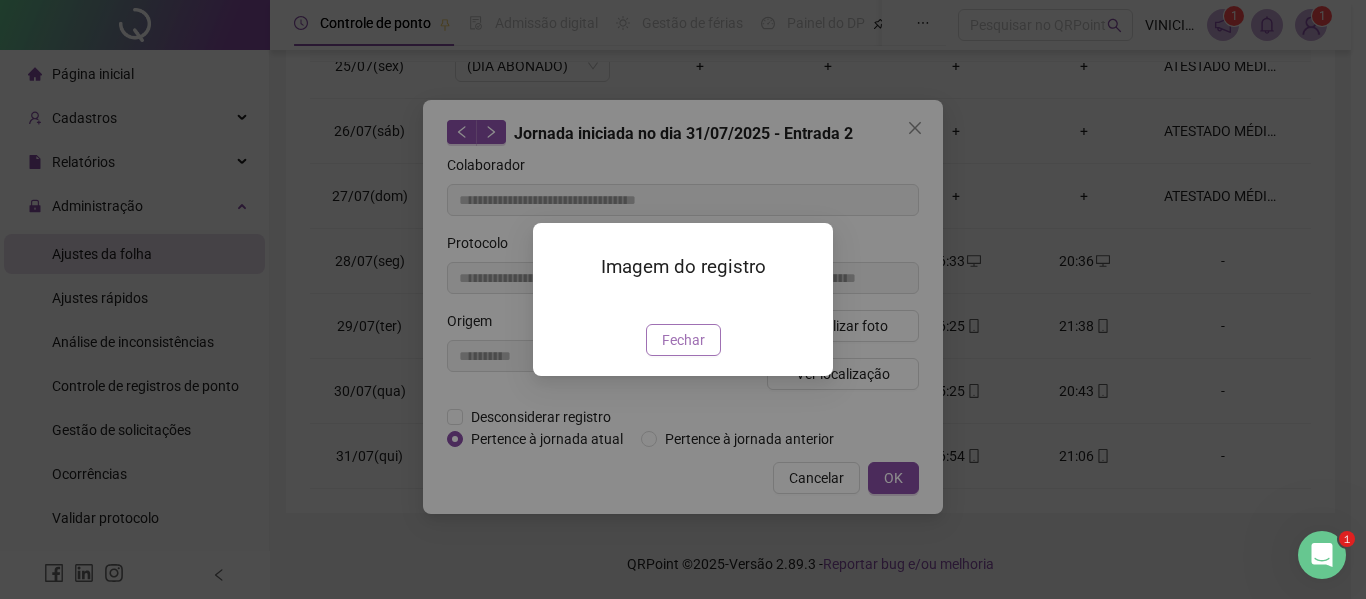 click on "Fechar" at bounding box center (683, 340) 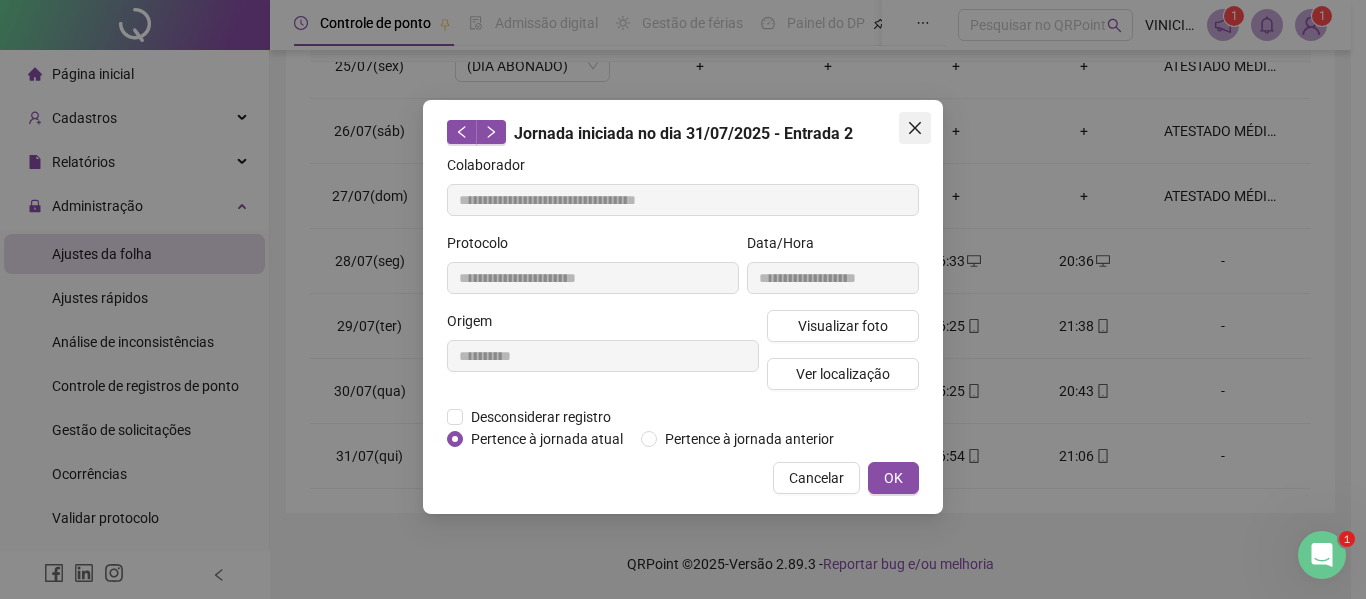 click at bounding box center [915, 128] 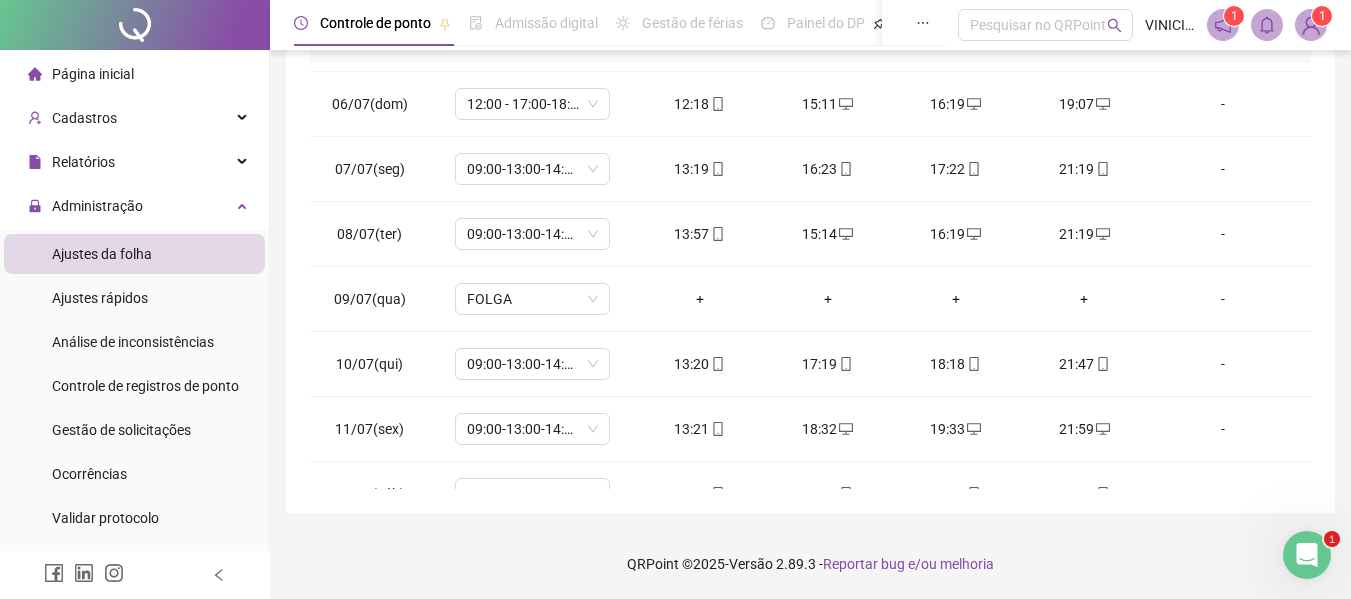 scroll, scrollTop: 0, scrollLeft: 0, axis: both 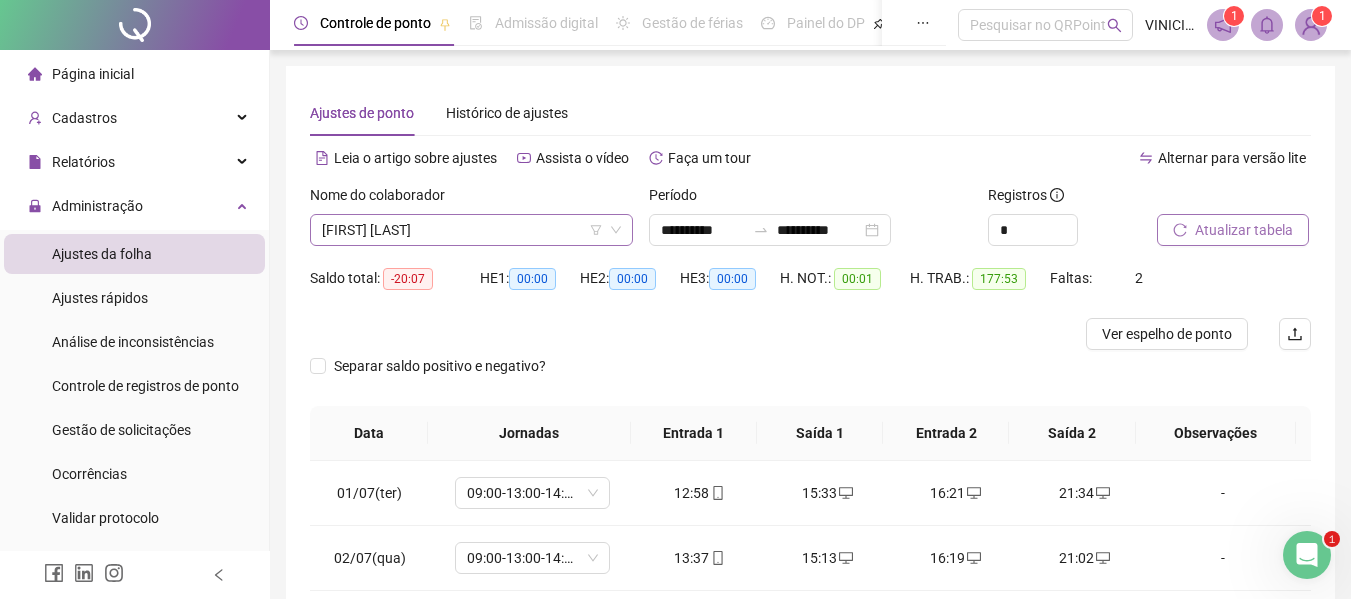 click on "[FIRST] [LAST]" at bounding box center (471, 230) 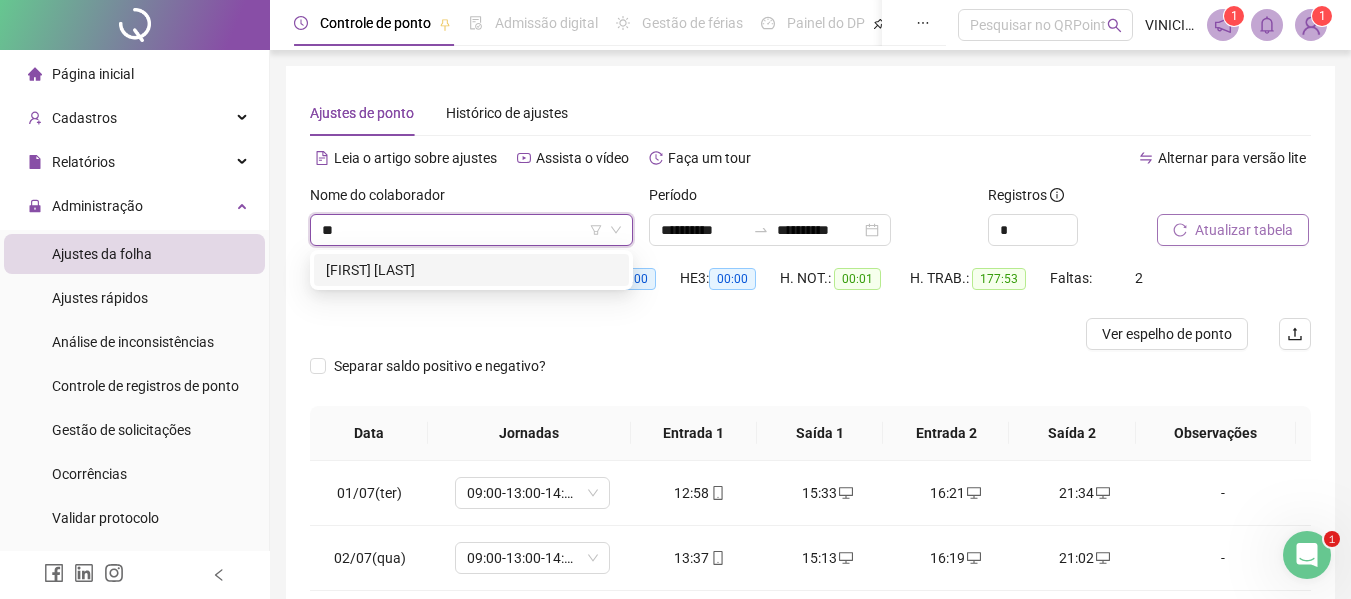 scroll, scrollTop: 0, scrollLeft: 0, axis: both 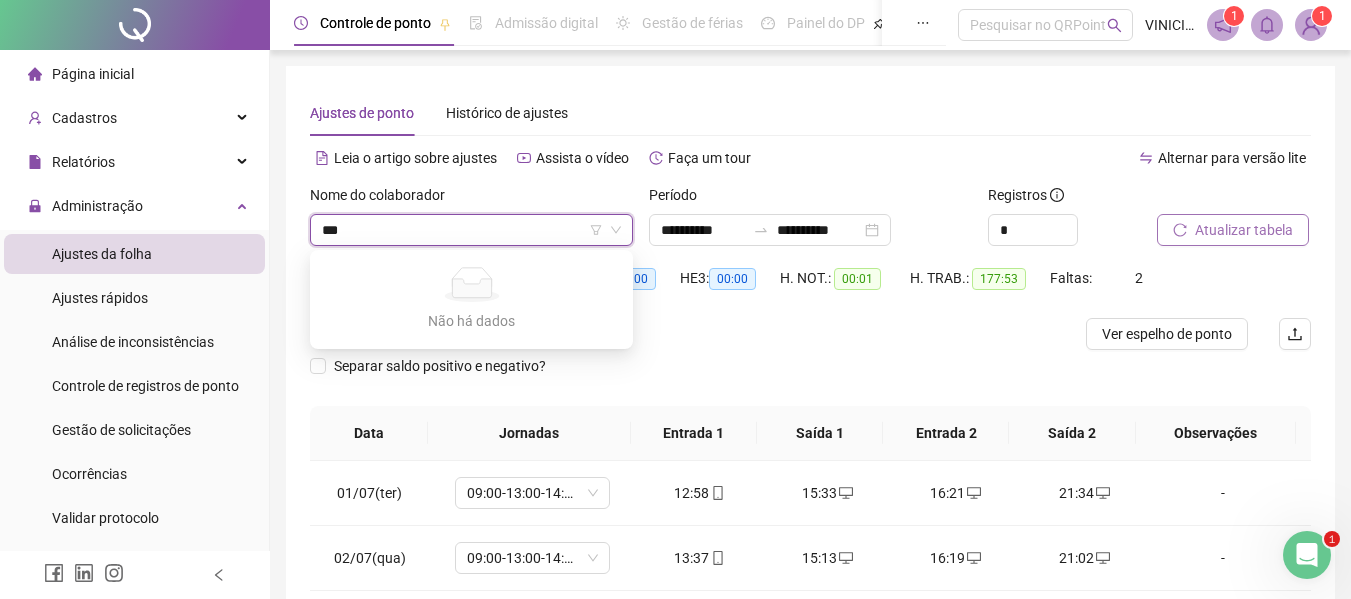 type on "**" 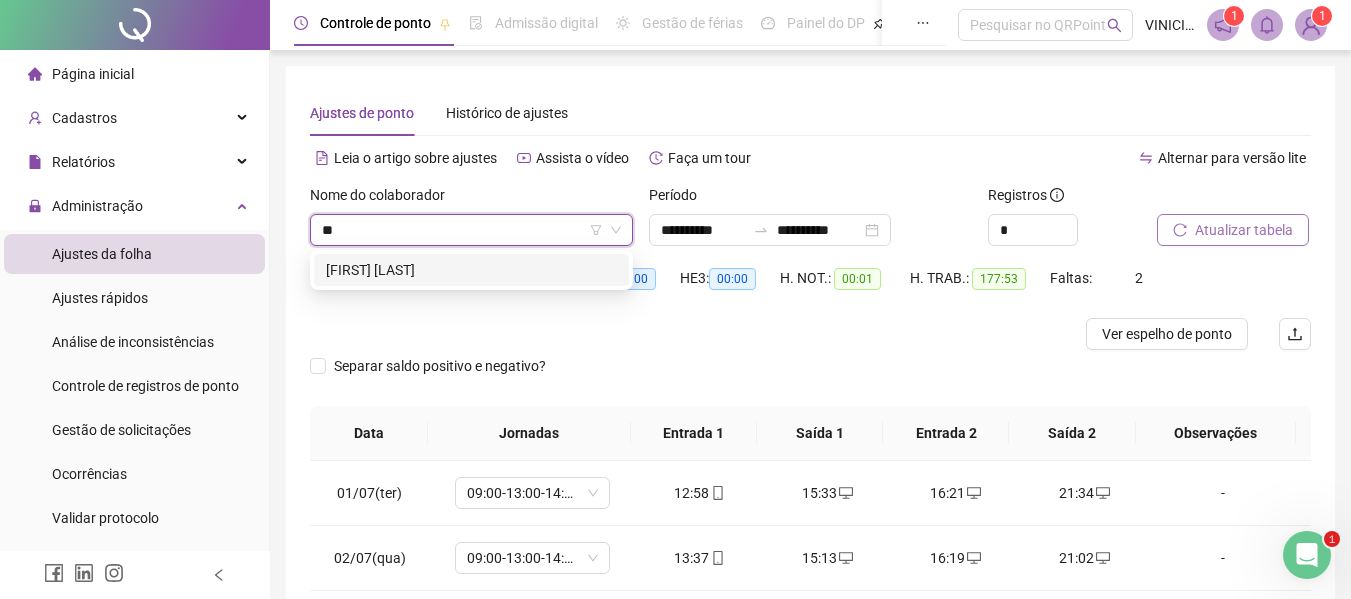 click on "[FIRST] [LAST]" at bounding box center (471, 270) 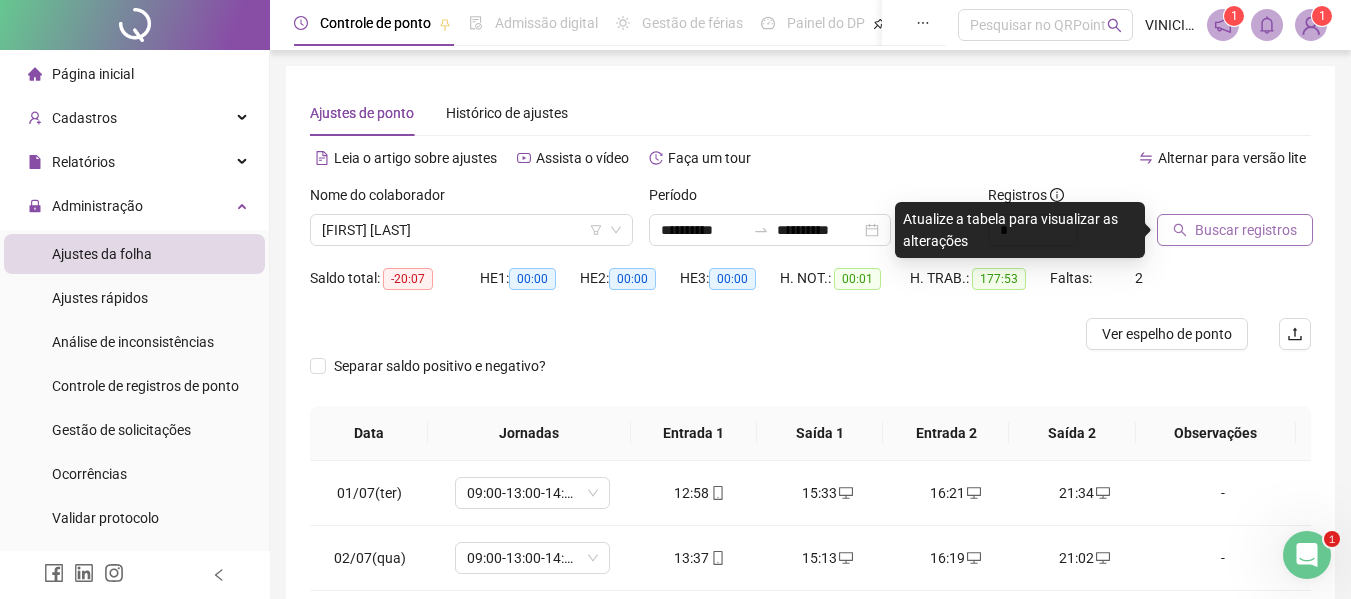 click on "Buscar registros" at bounding box center (1246, 230) 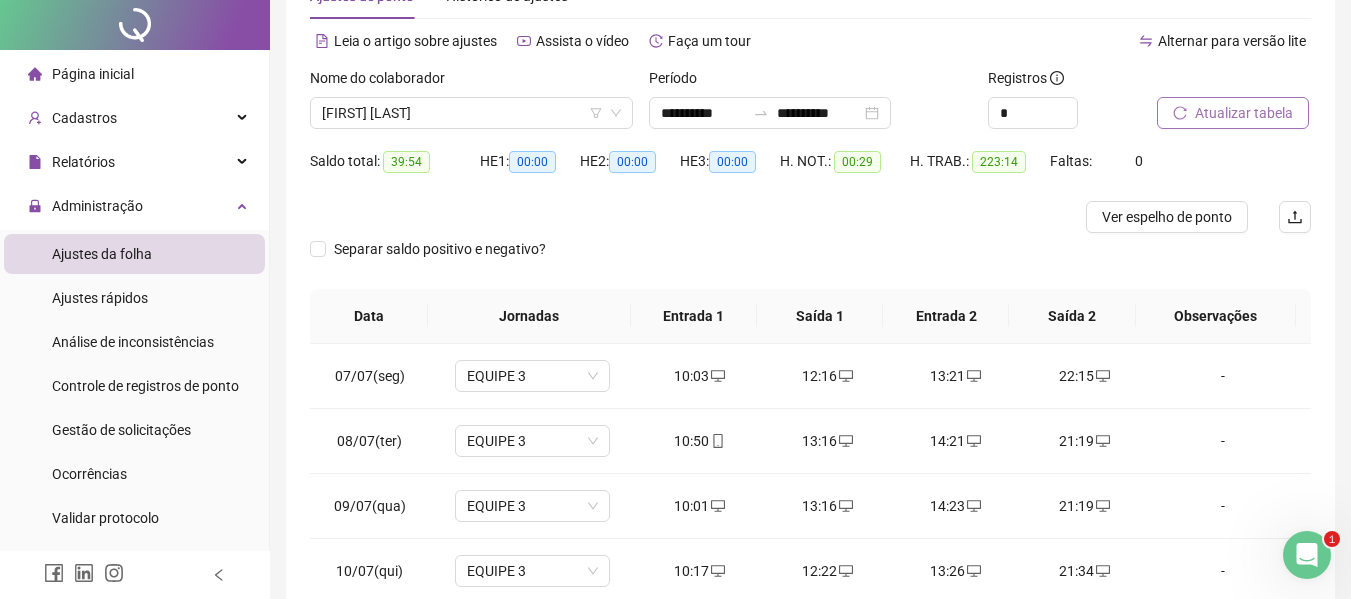 scroll, scrollTop: 399, scrollLeft: 0, axis: vertical 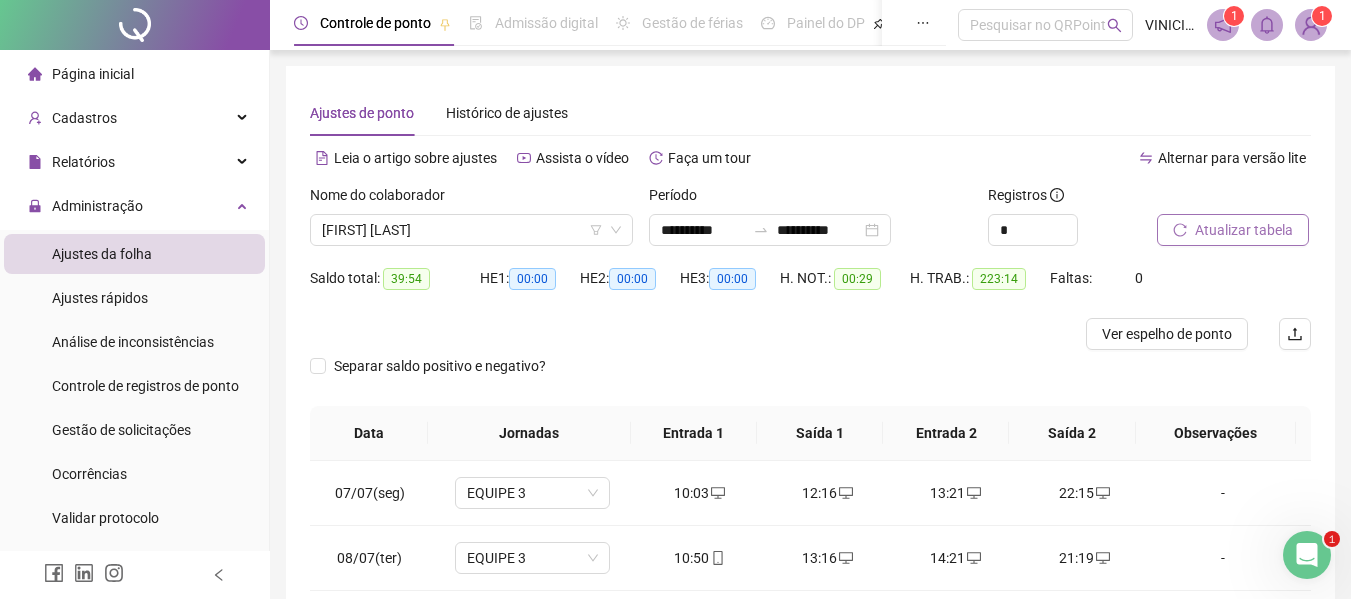 click on "Nome do colaborador [FIRST] [LAST]" at bounding box center [471, 223] 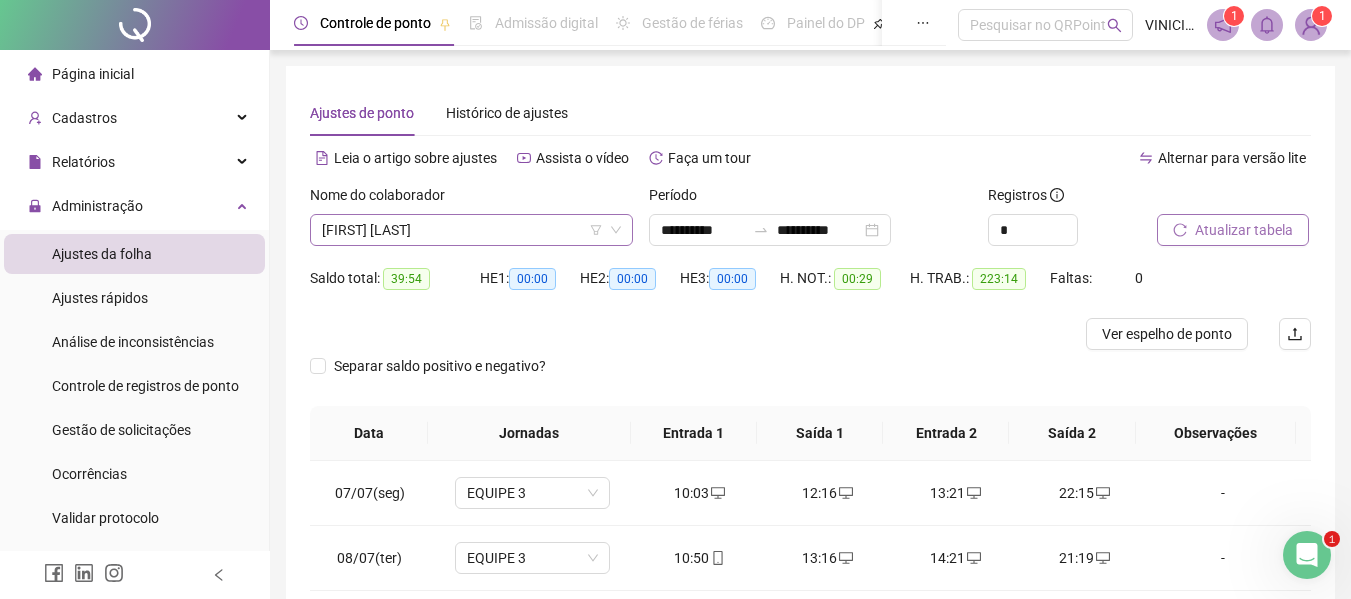 click on "[FIRST] [LAST]" at bounding box center (471, 230) 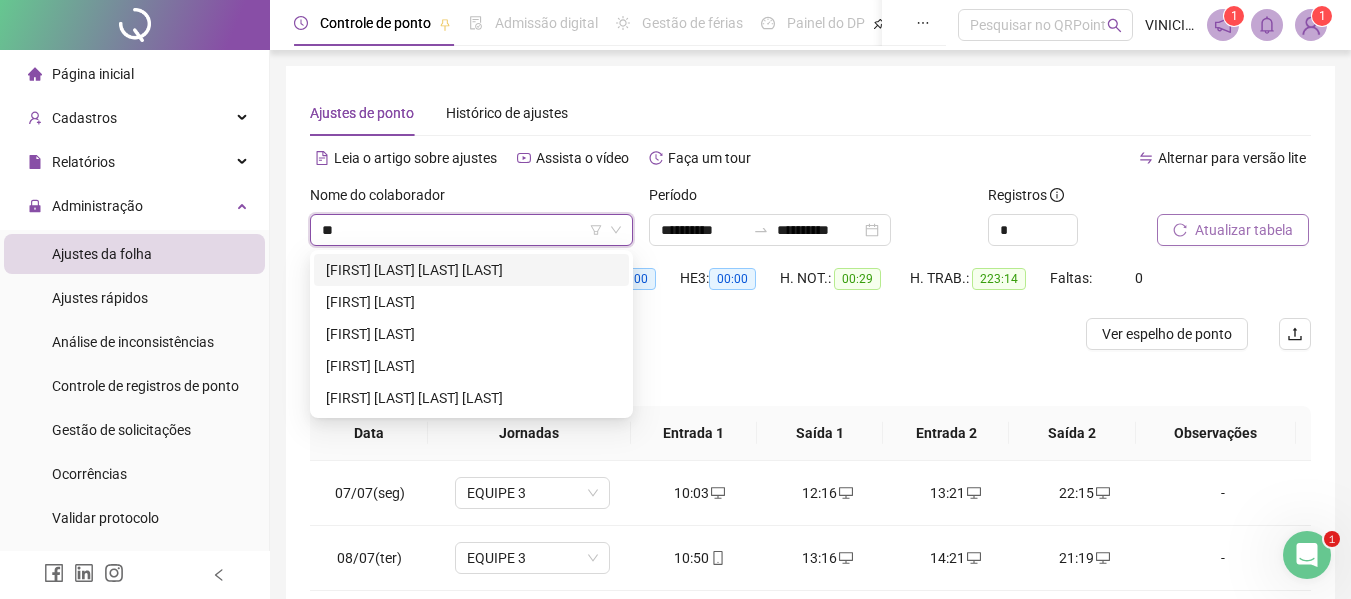 scroll, scrollTop: 0, scrollLeft: 0, axis: both 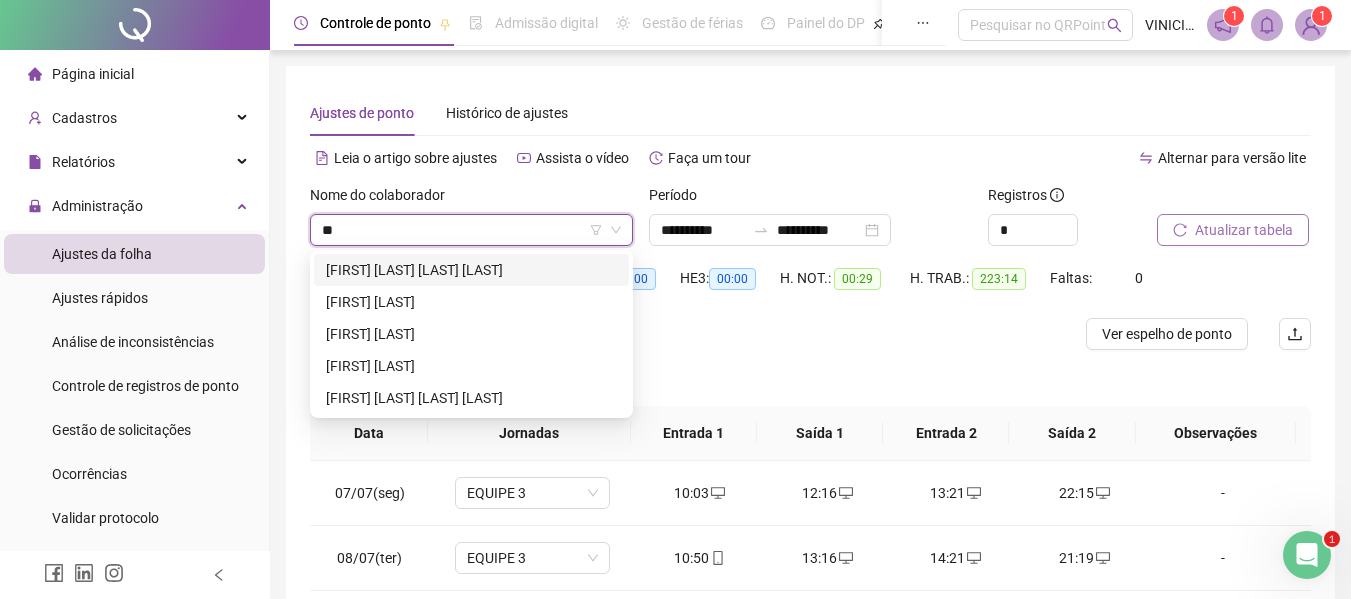 type on "***" 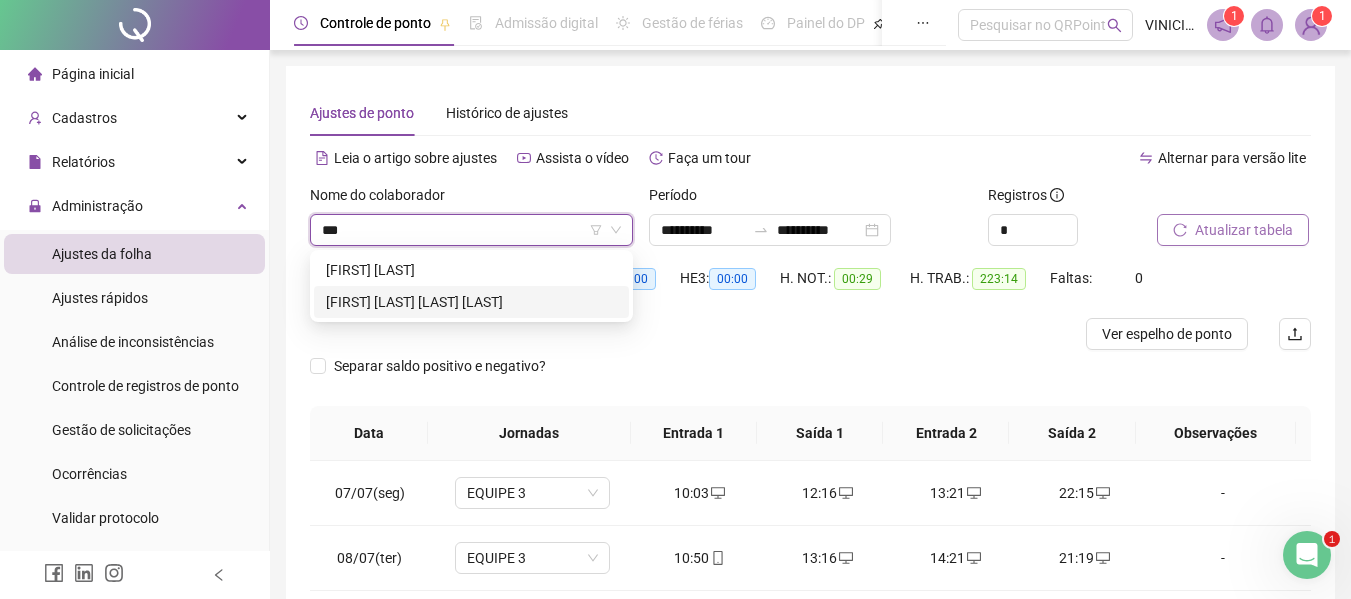 click on "[FIRST] [LAST] [LAST] [LAST]" at bounding box center (471, 302) 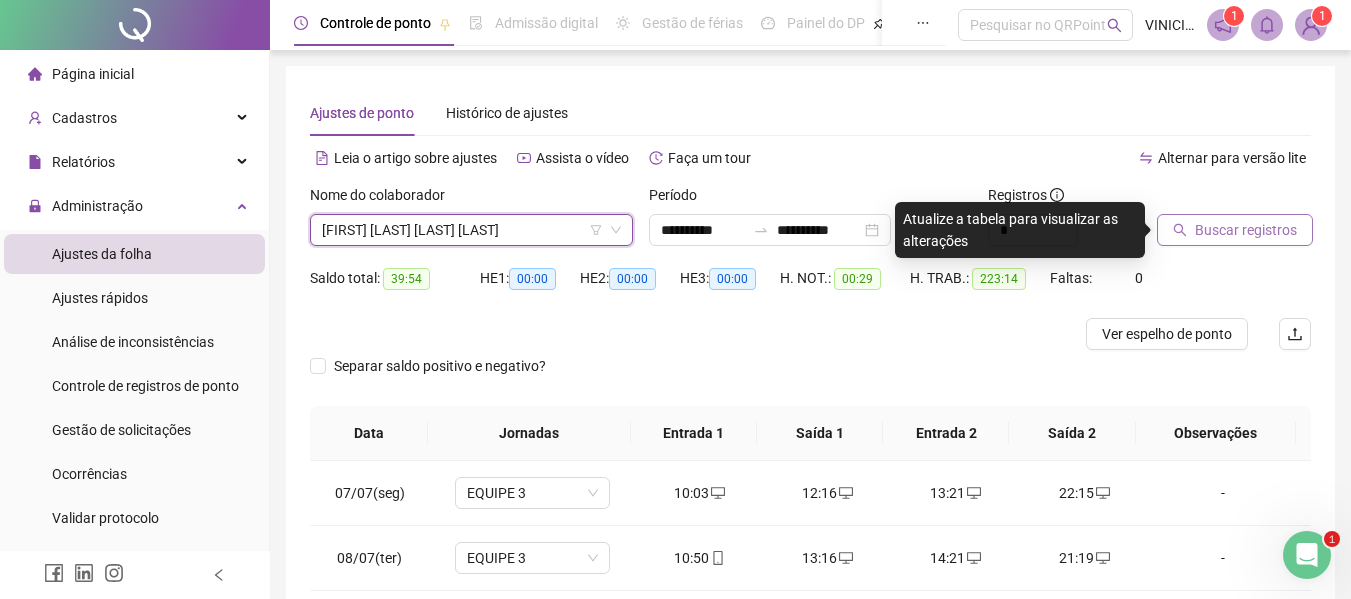 click on "Buscar registros" at bounding box center [1246, 230] 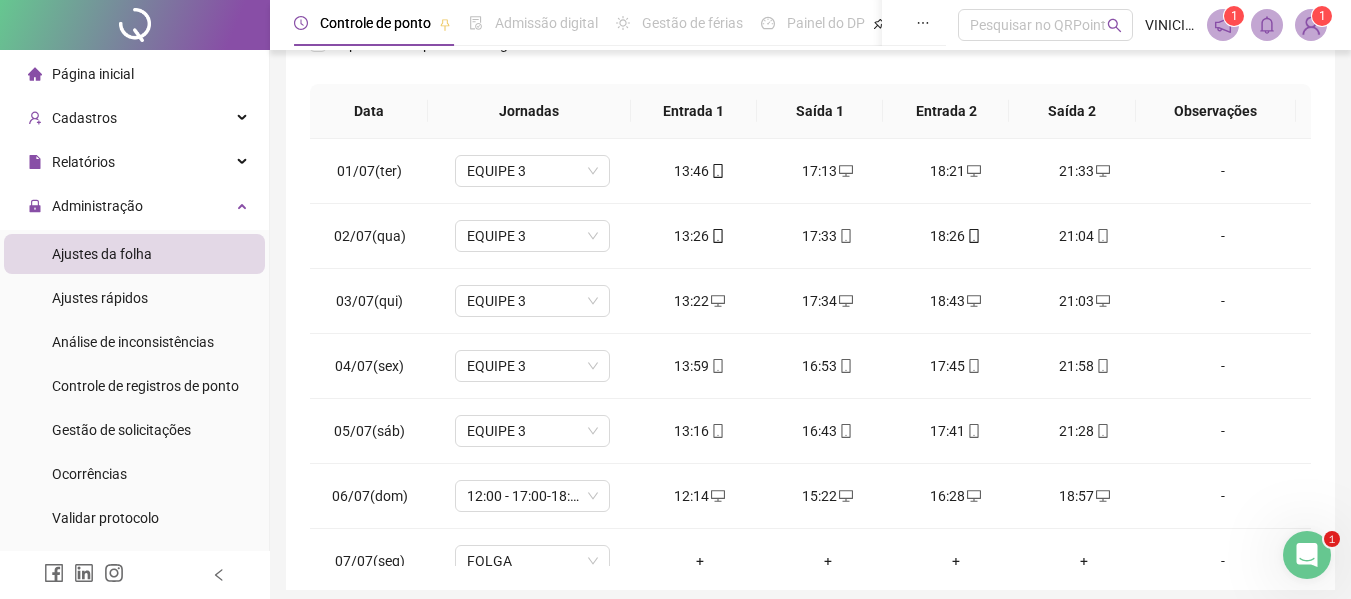 scroll, scrollTop: 399, scrollLeft: 0, axis: vertical 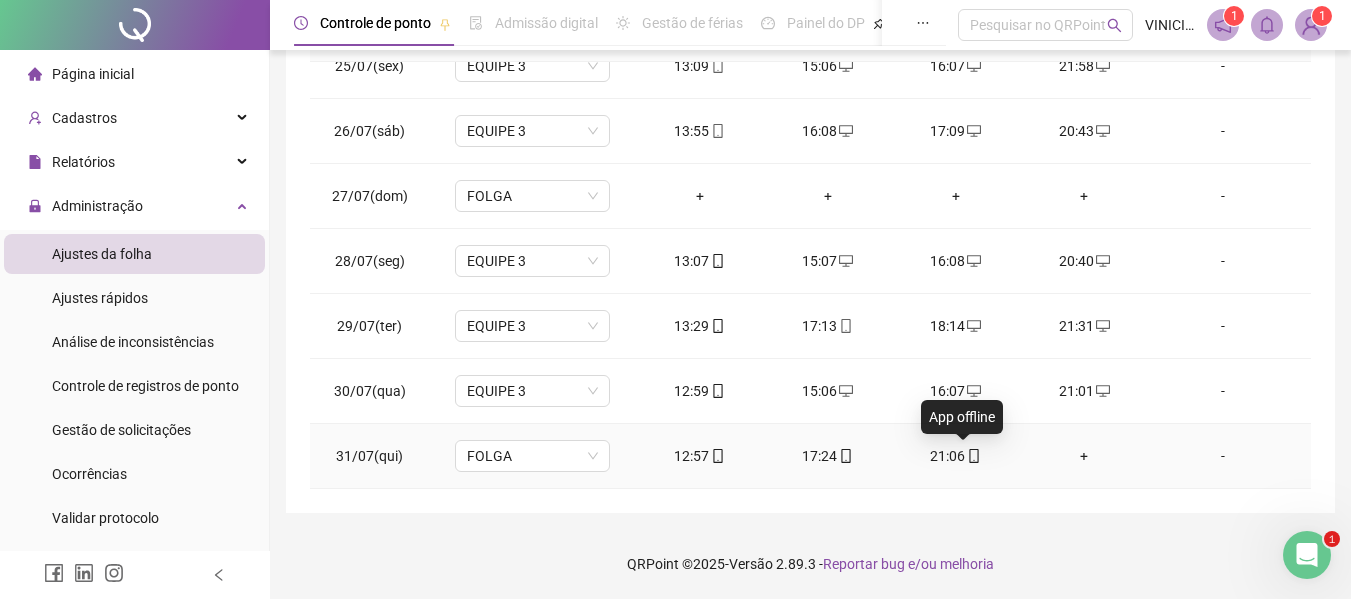 click 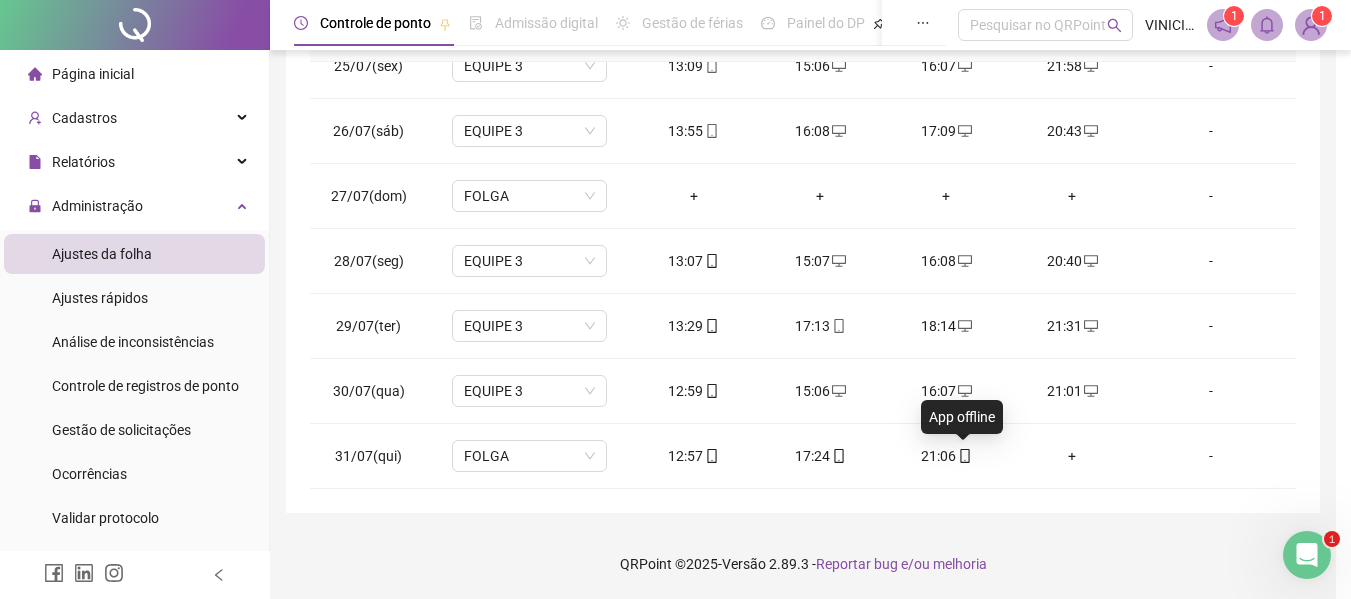 type on "**********" 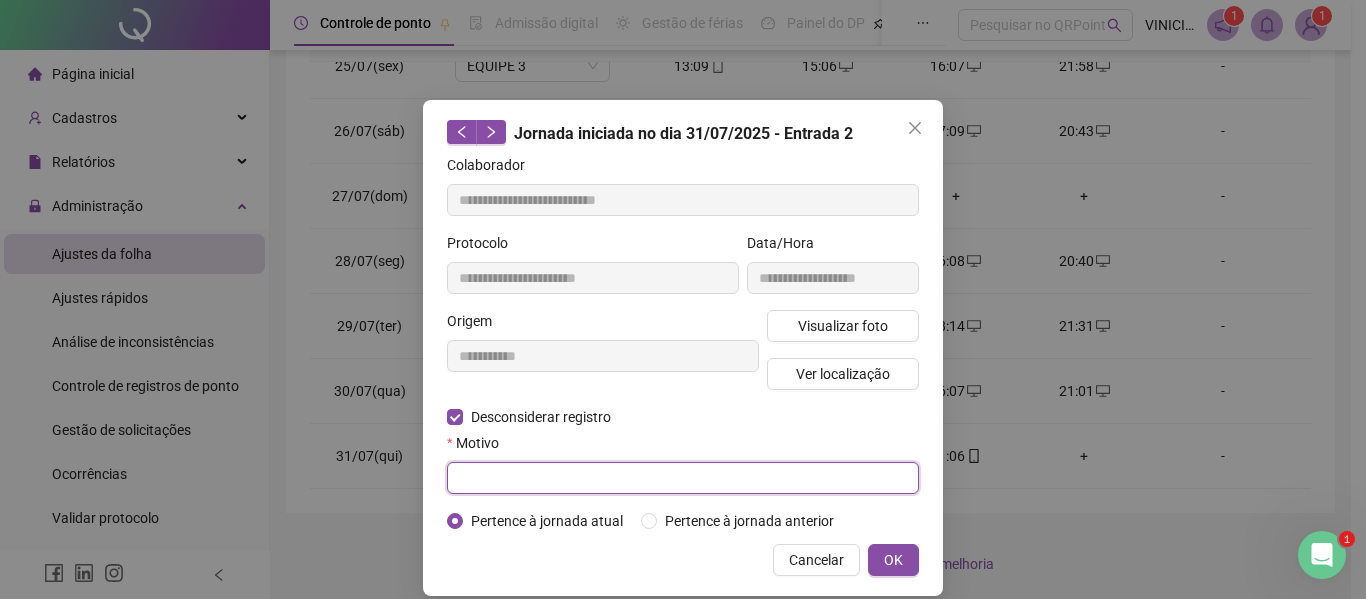 click at bounding box center [683, 478] 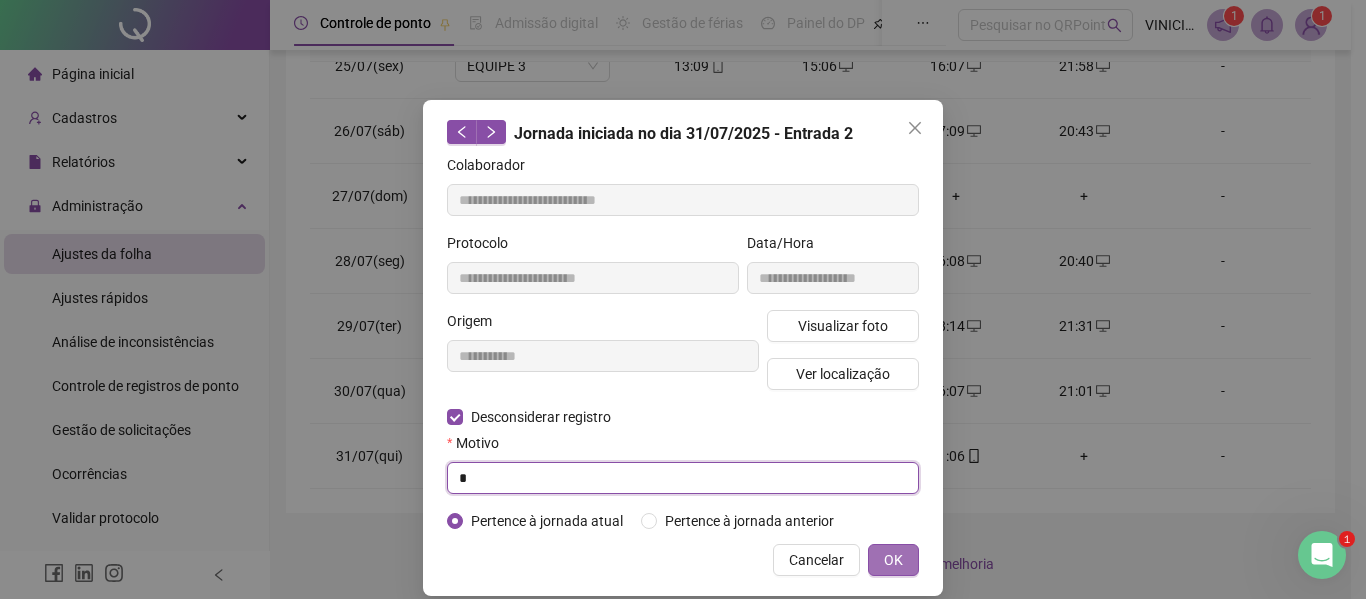 type on "*" 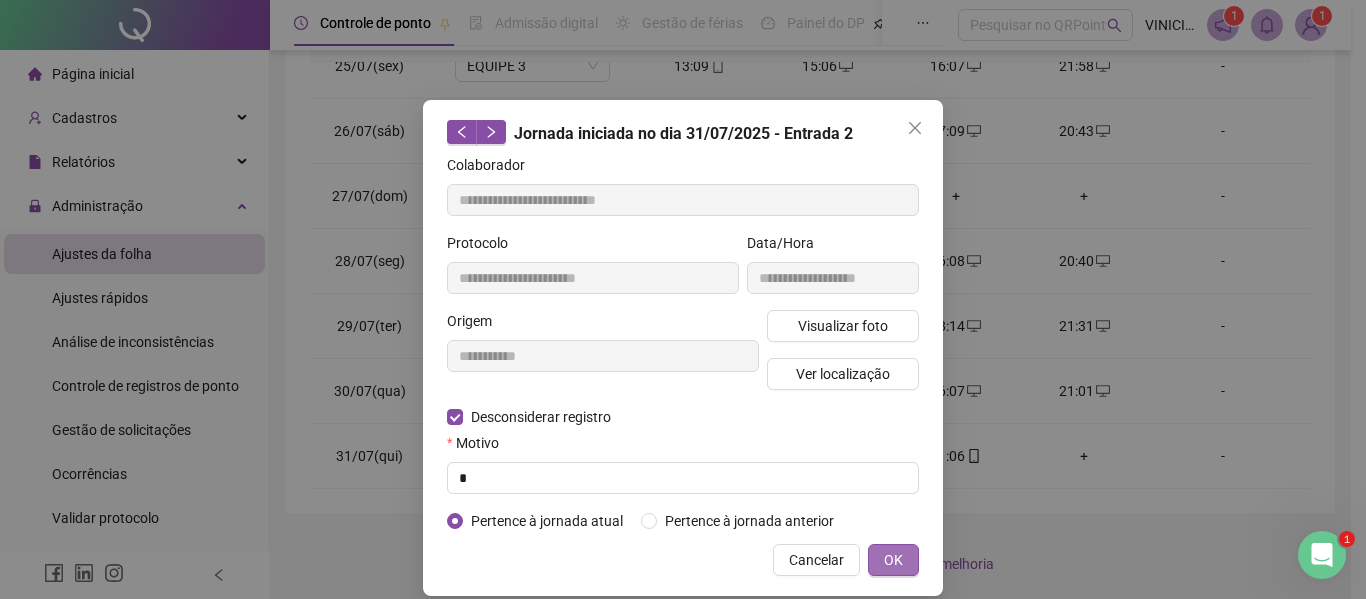 click on "OK" at bounding box center [893, 560] 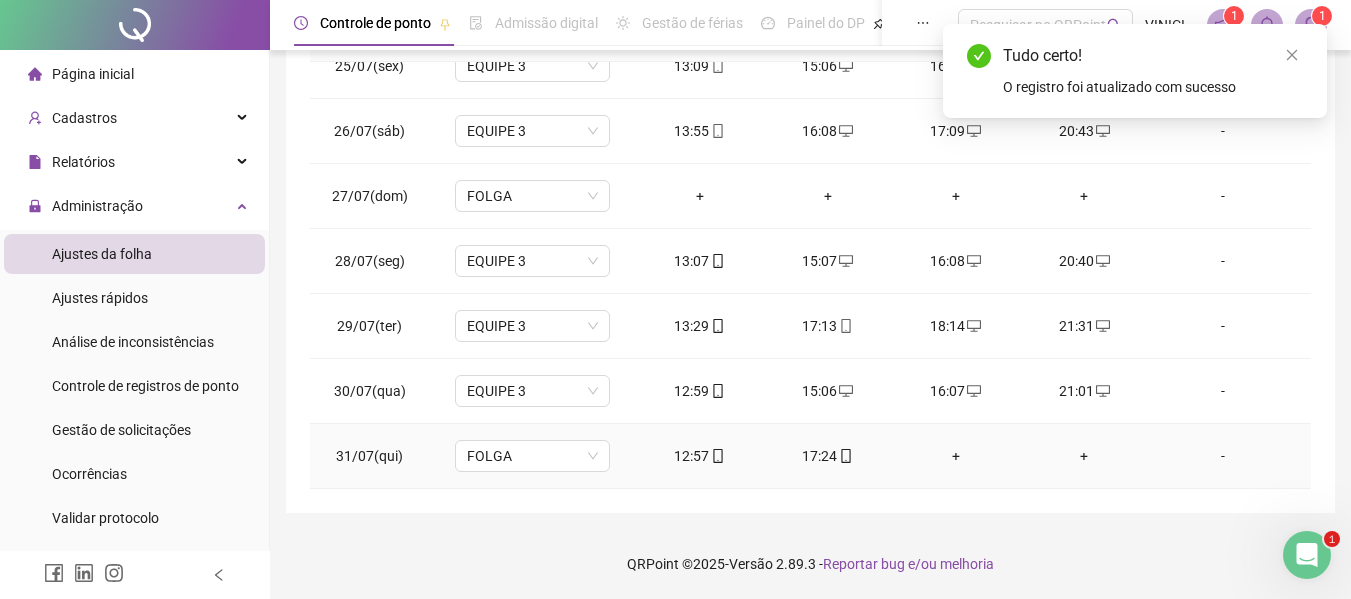 click on "+" at bounding box center [956, 456] 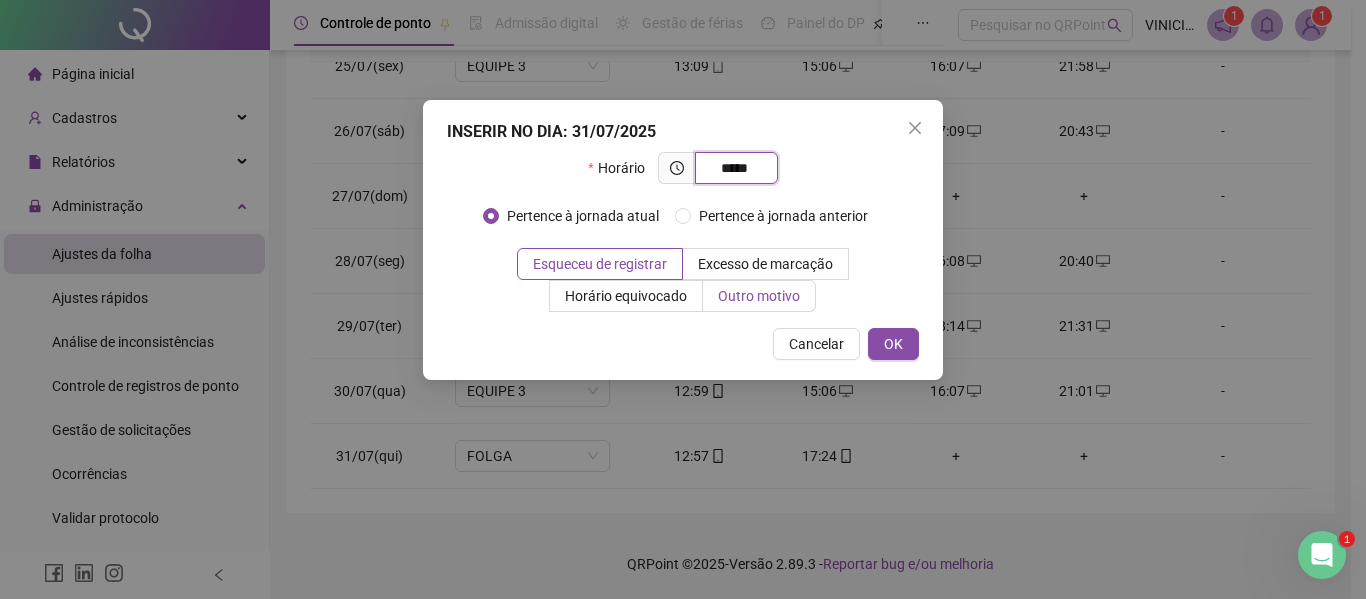 type on "*****" 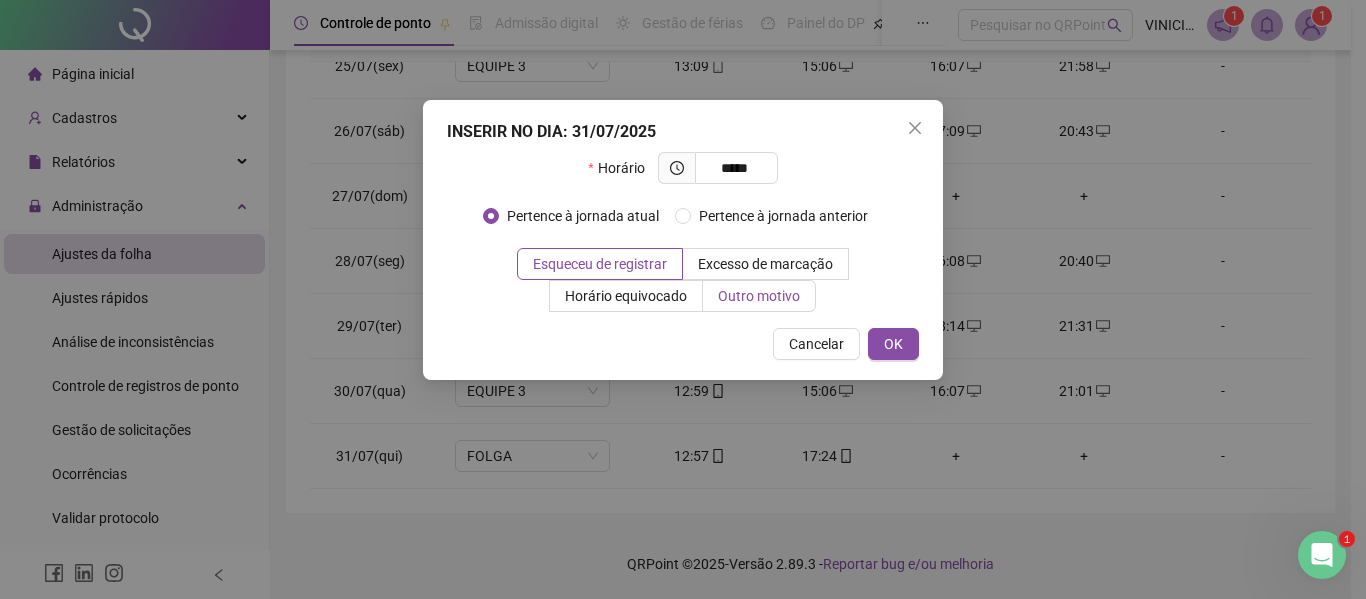 click on "Outro motivo" at bounding box center [759, 296] 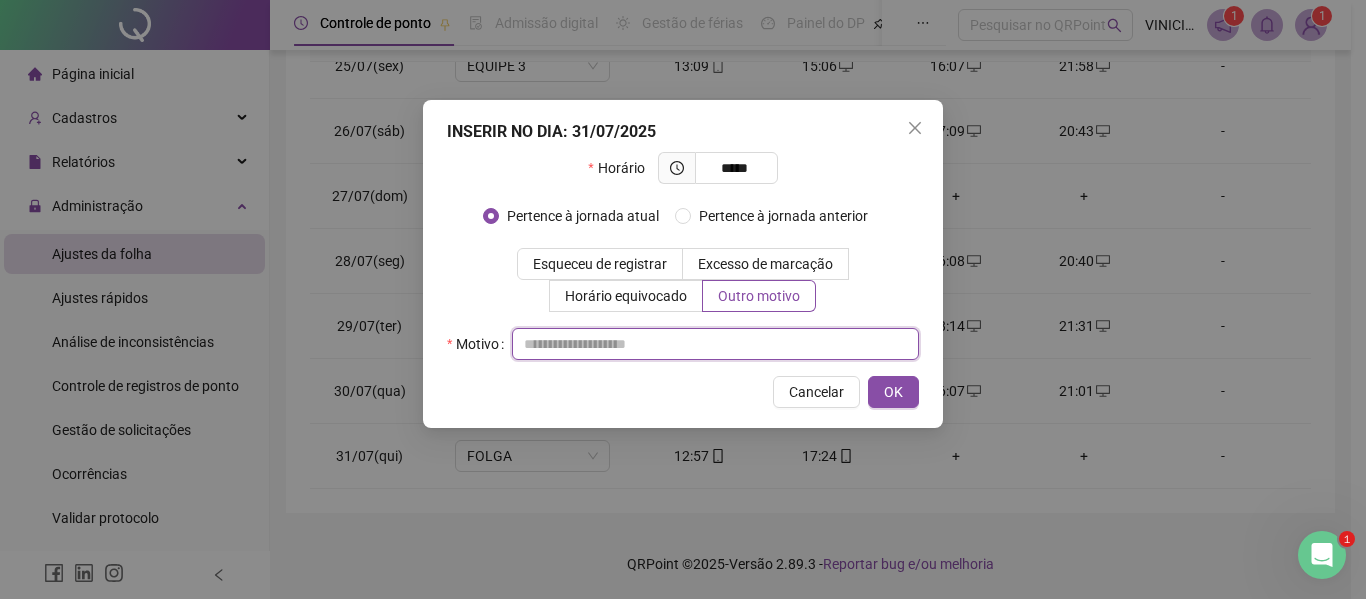 click at bounding box center [715, 344] 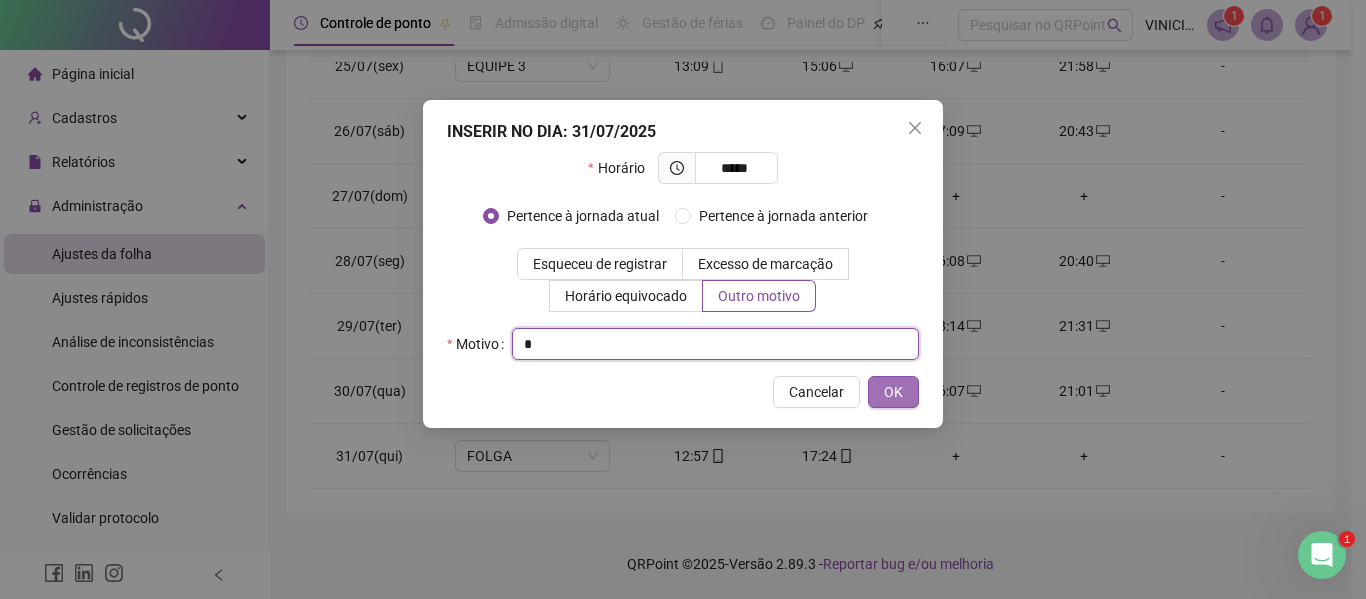 type on "*" 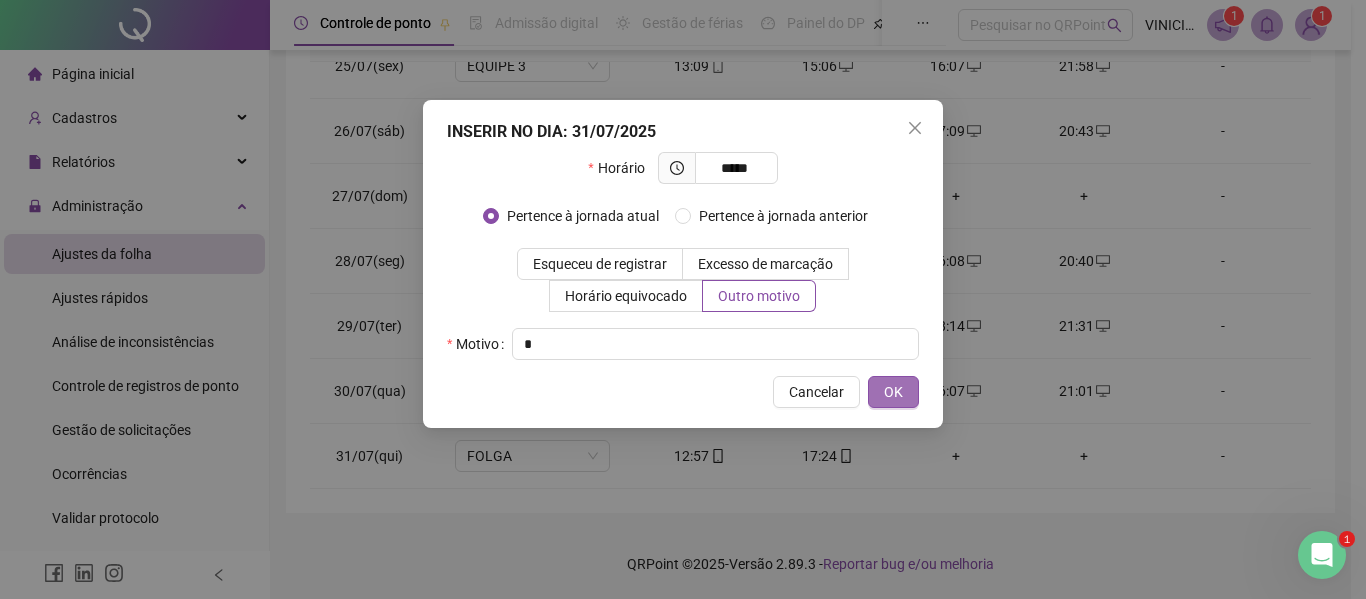 click on "OK" at bounding box center [893, 392] 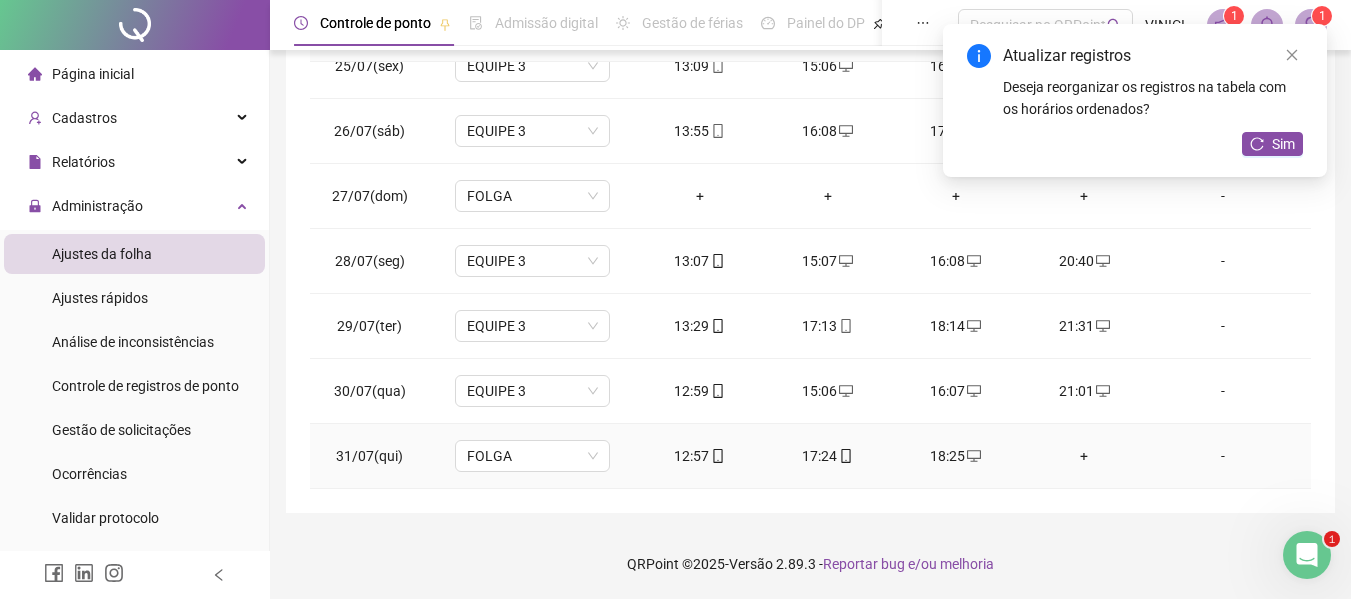 click on "+" at bounding box center [1084, 456] 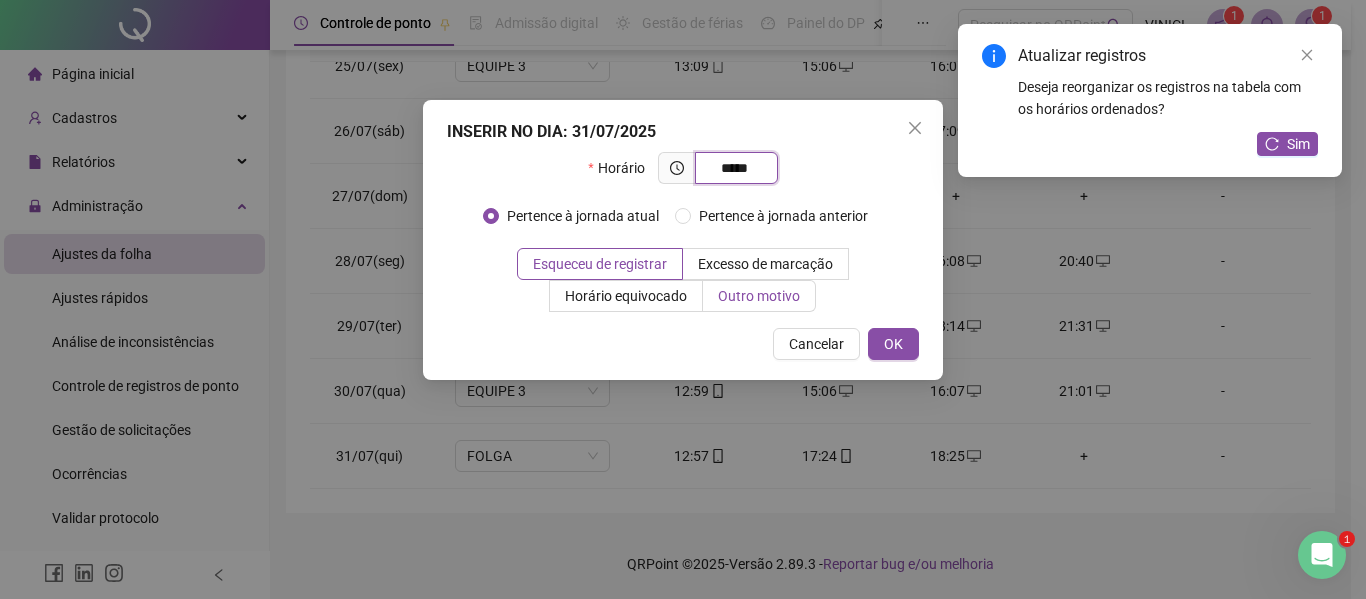 type on "*****" 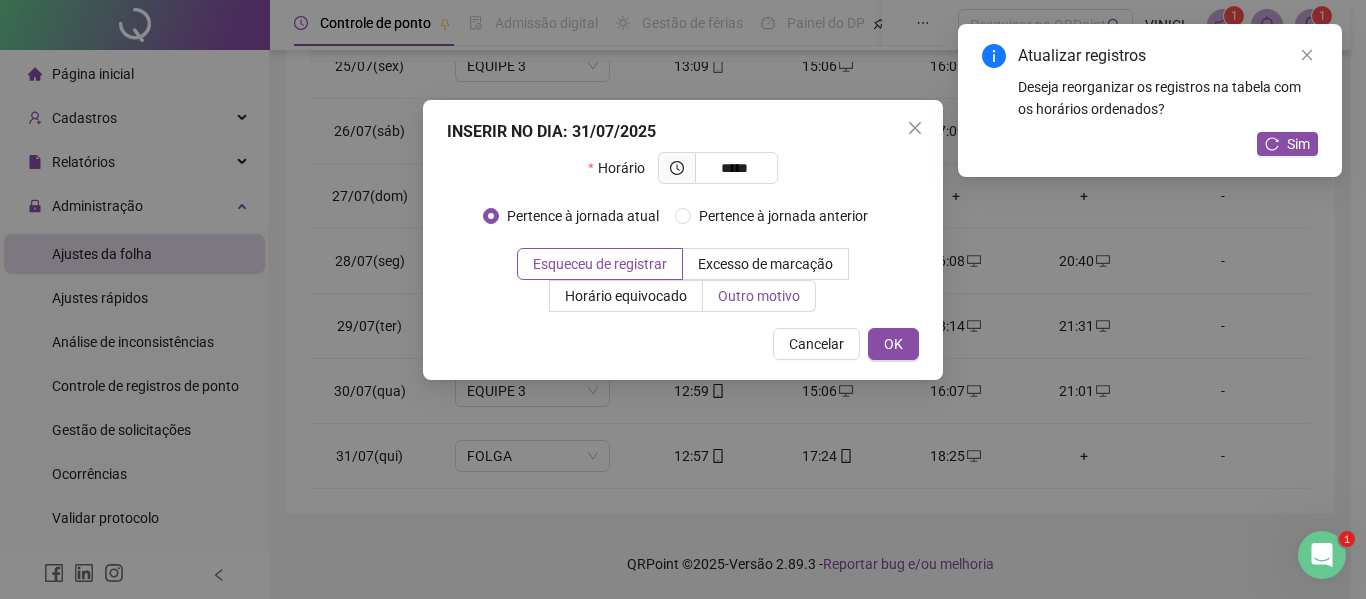 click on "Outro motivo" at bounding box center [759, 296] 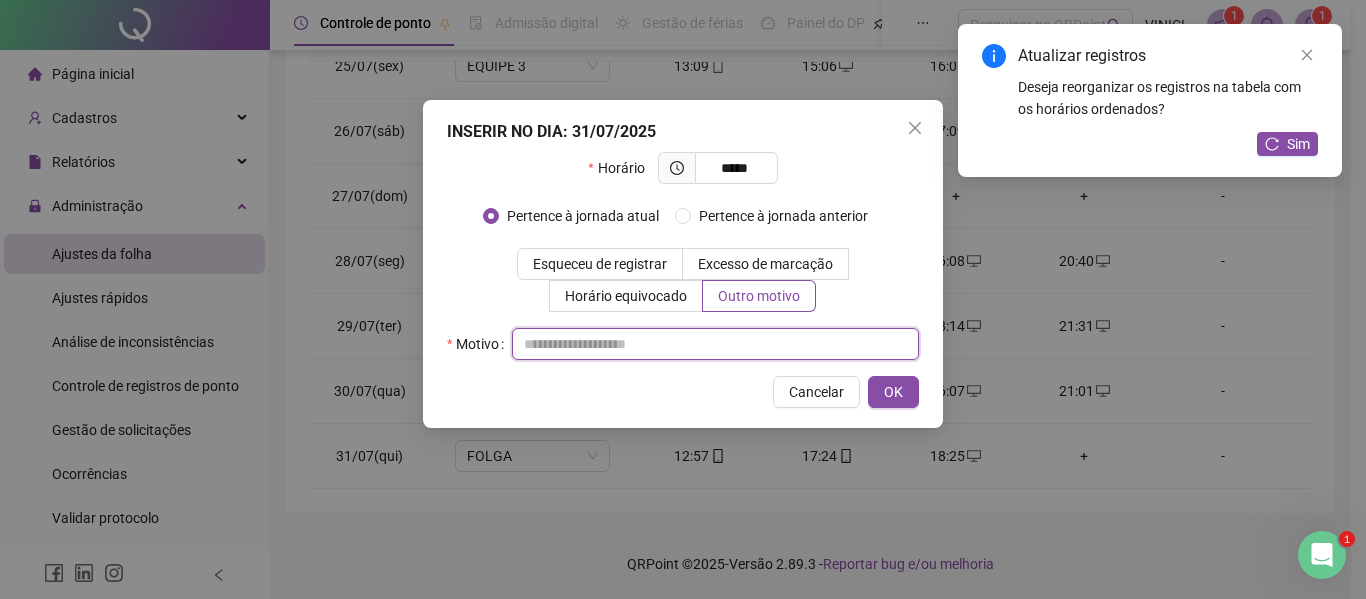 click at bounding box center (715, 344) 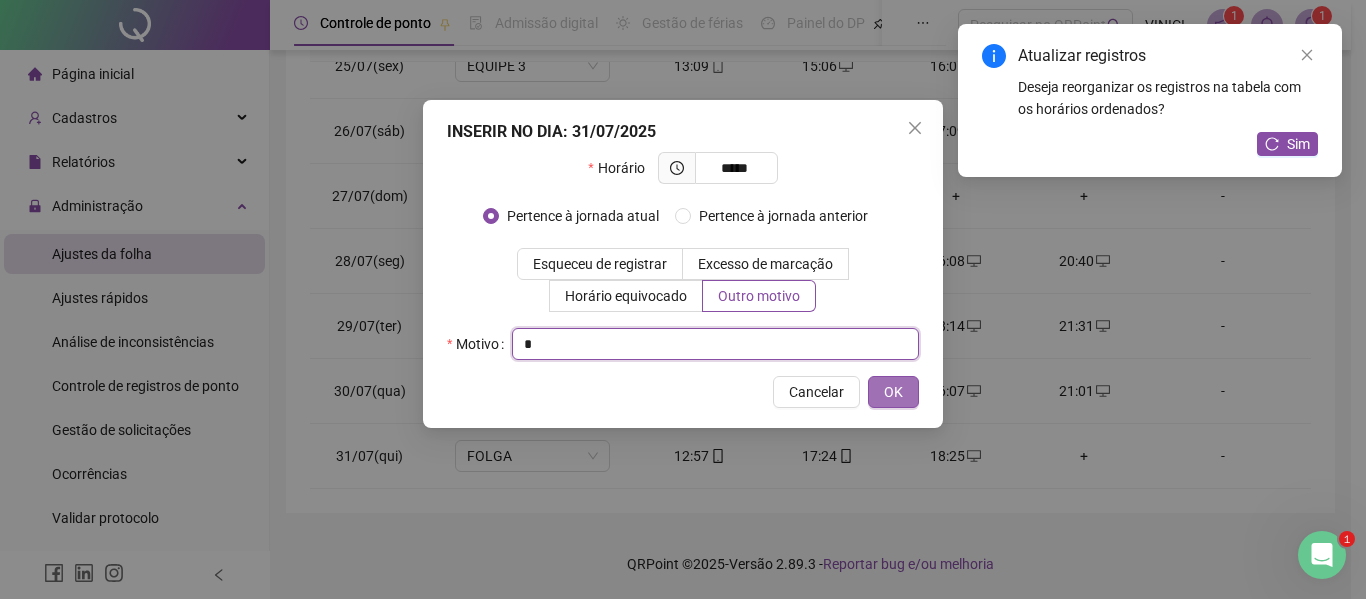 type on "*" 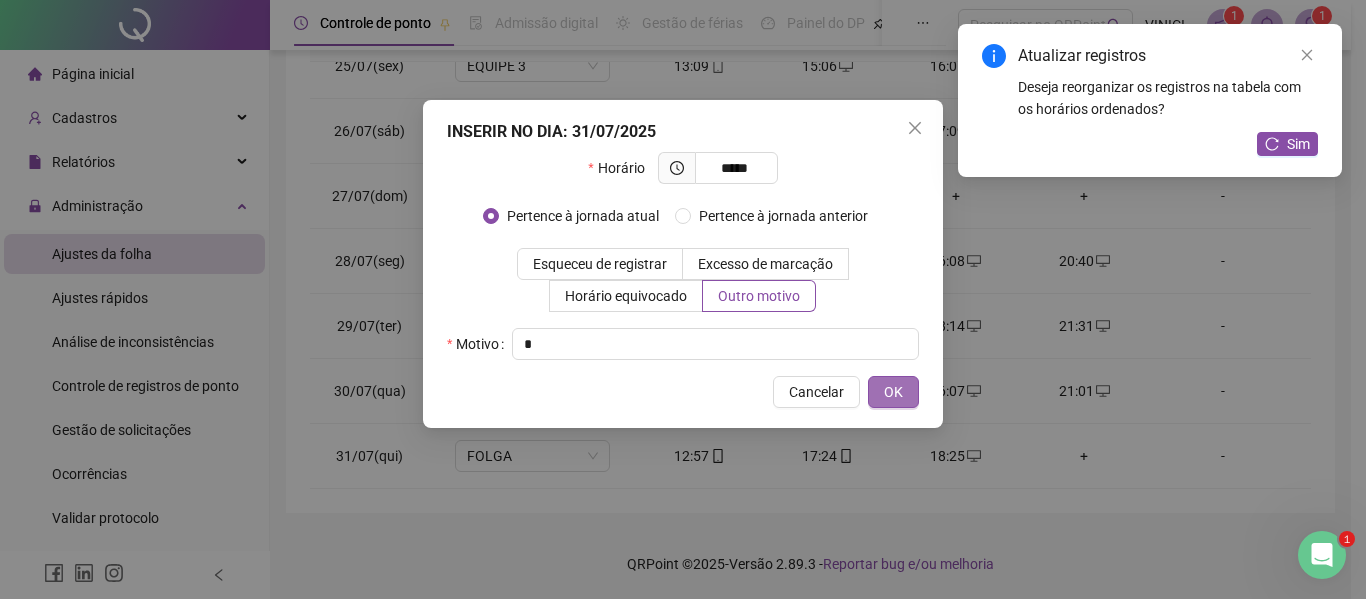 click on "OK" at bounding box center (893, 392) 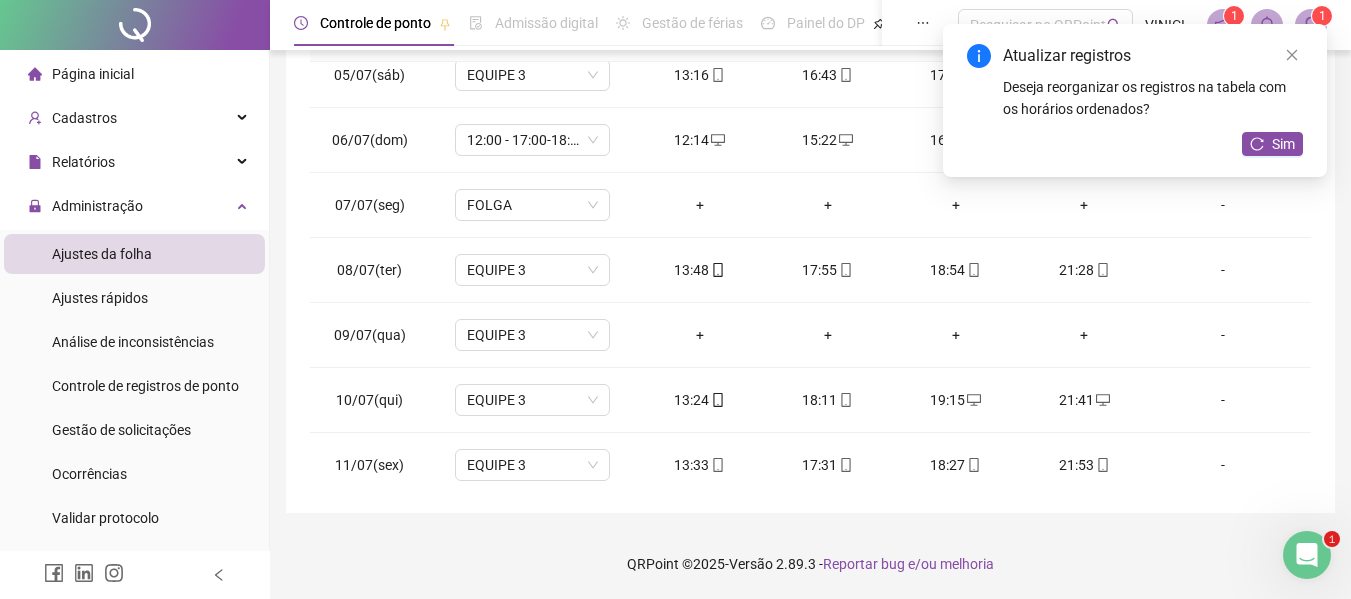 scroll, scrollTop: 0, scrollLeft: 0, axis: both 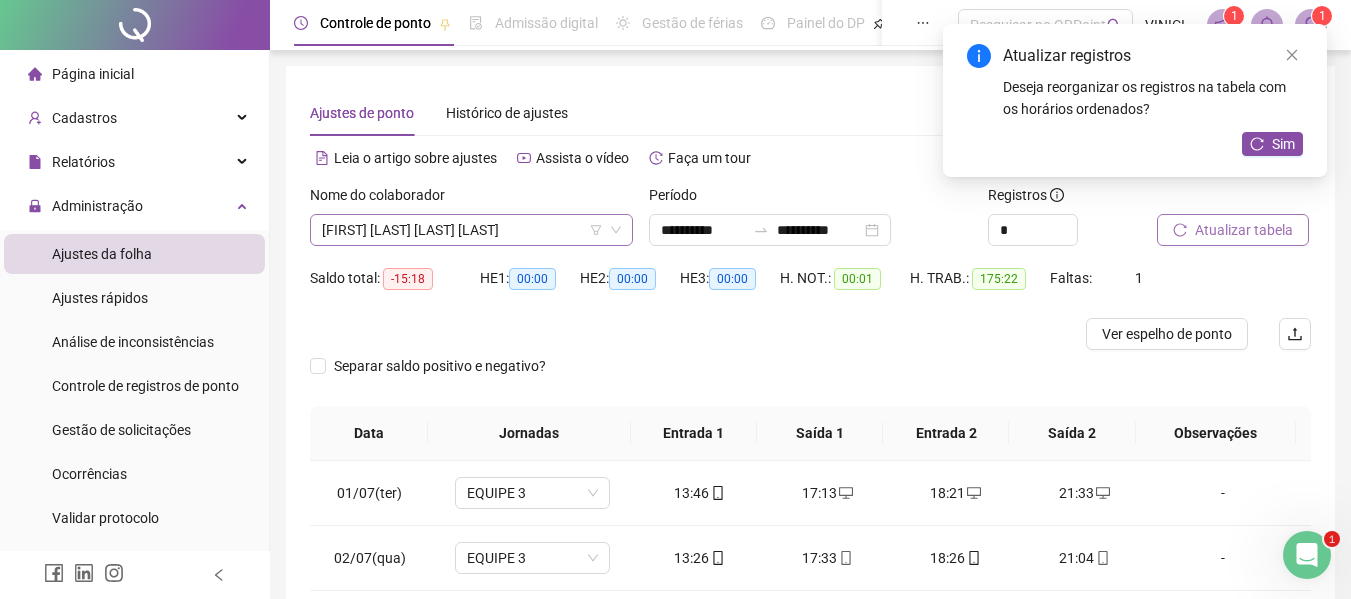 click on "[FIRST] [LAST] [LAST] [LAST]" at bounding box center (471, 230) 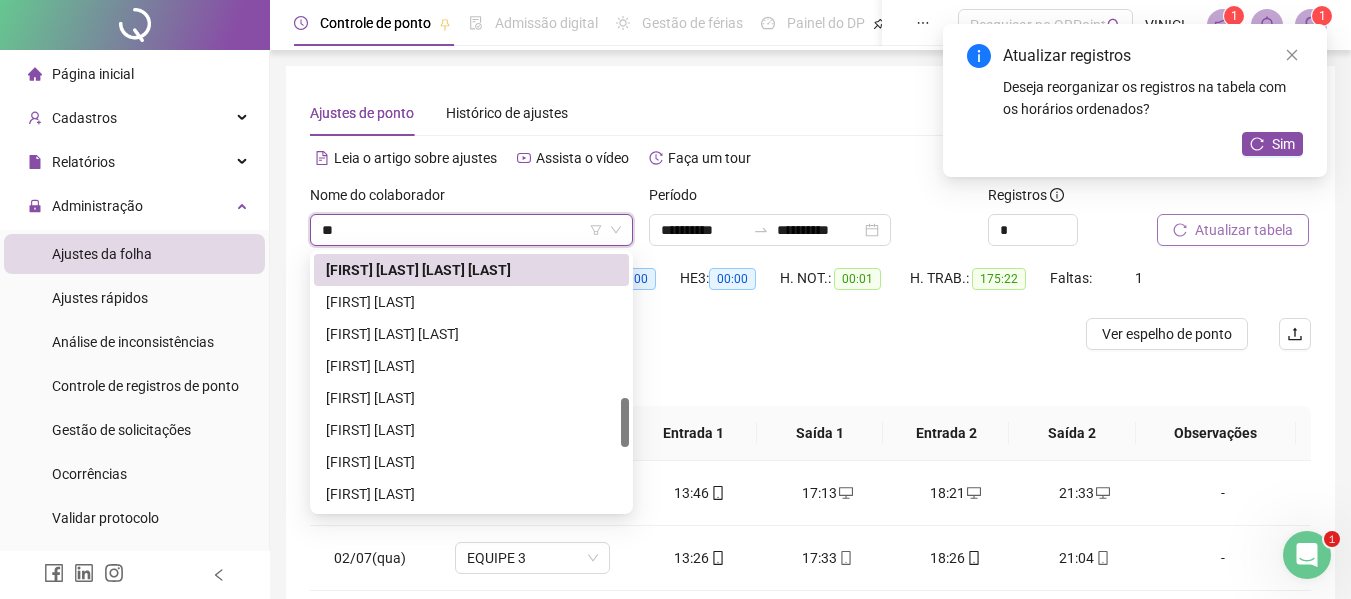 scroll, scrollTop: 0, scrollLeft: 0, axis: both 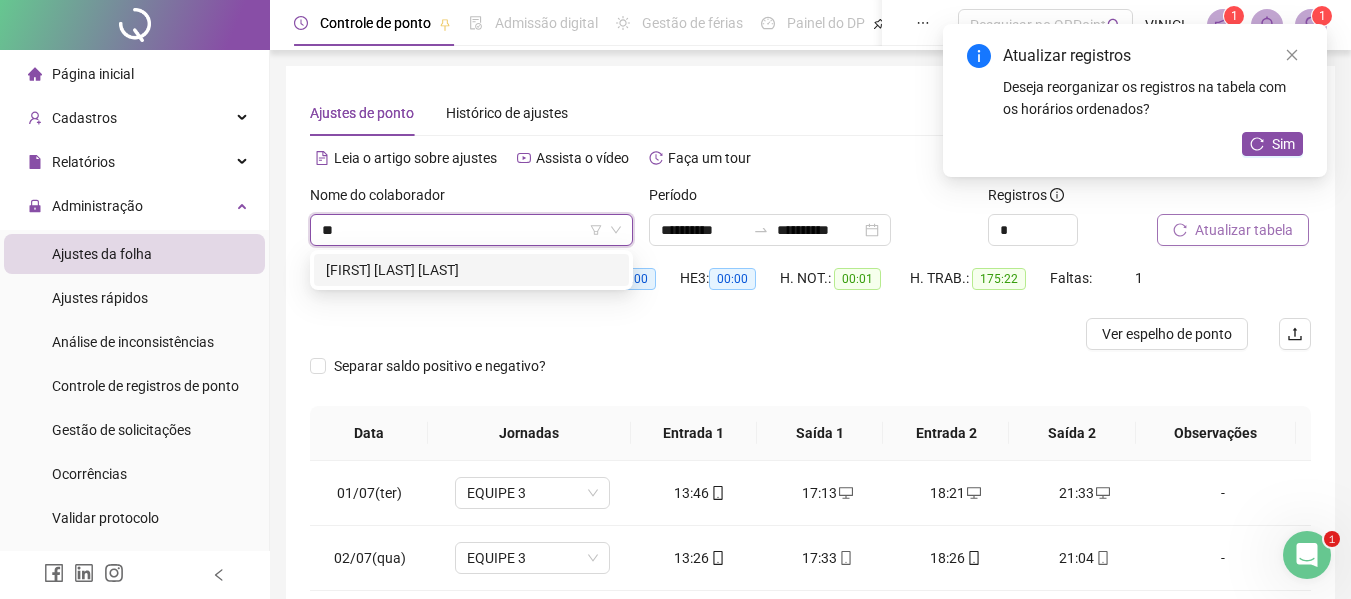 type on "***" 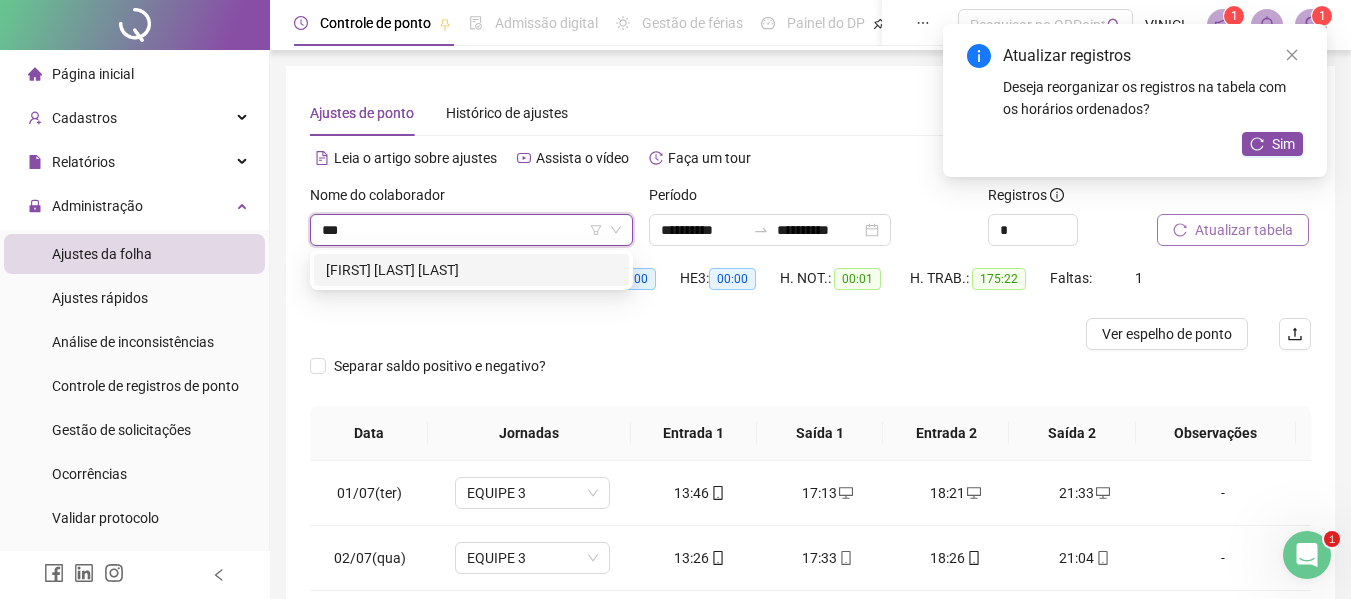 click on "[FIRST] [LAST] [LAST]" at bounding box center [471, 270] 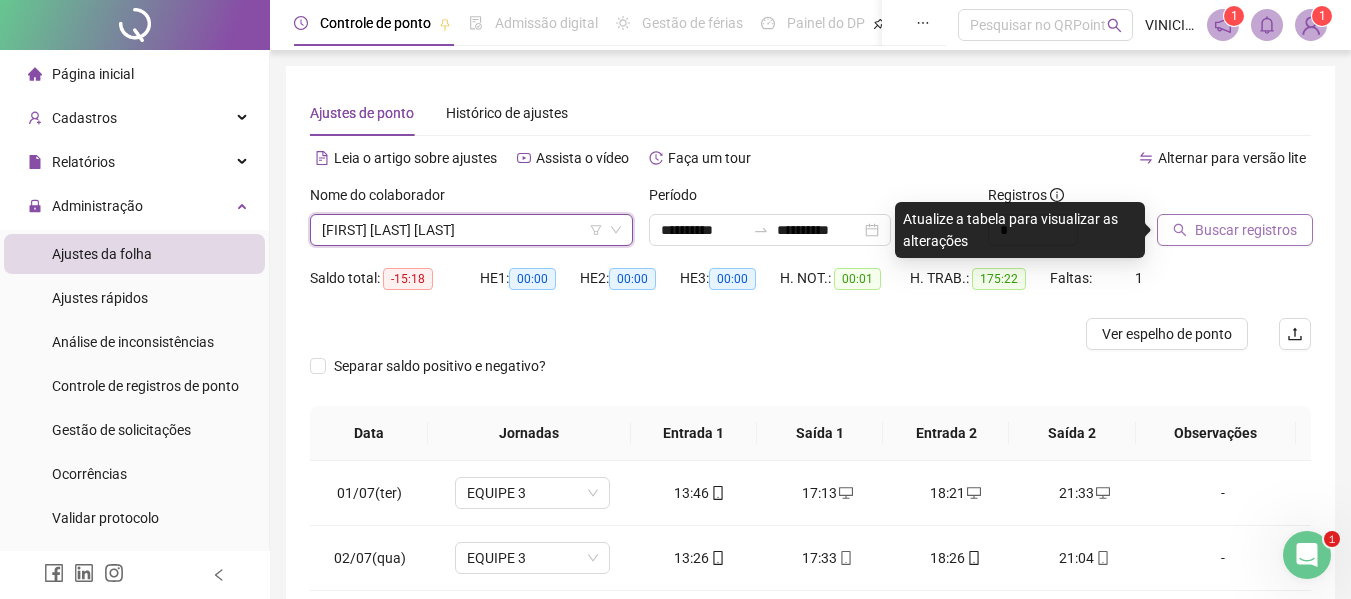 click on "Buscar registros" at bounding box center (1235, 230) 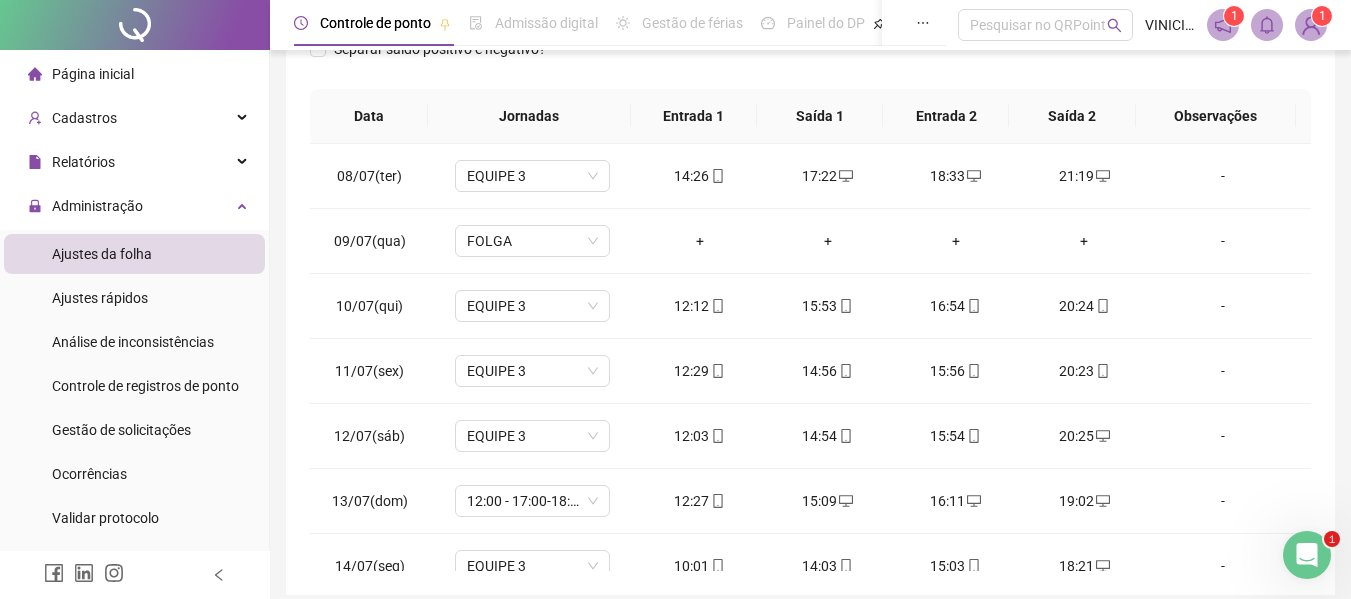 scroll, scrollTop: 399, scrollLeft: 0, axis: vertical 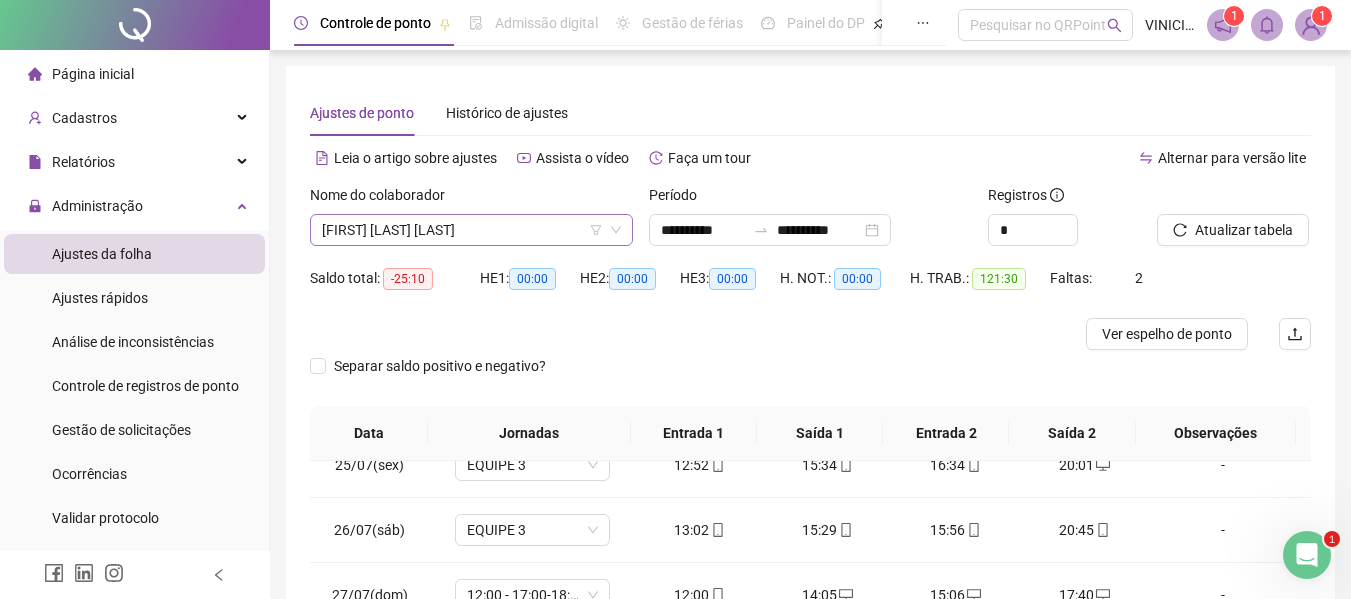 click on "[FIRST] [LAST] [LAST]" at bounding box center [471, 230] 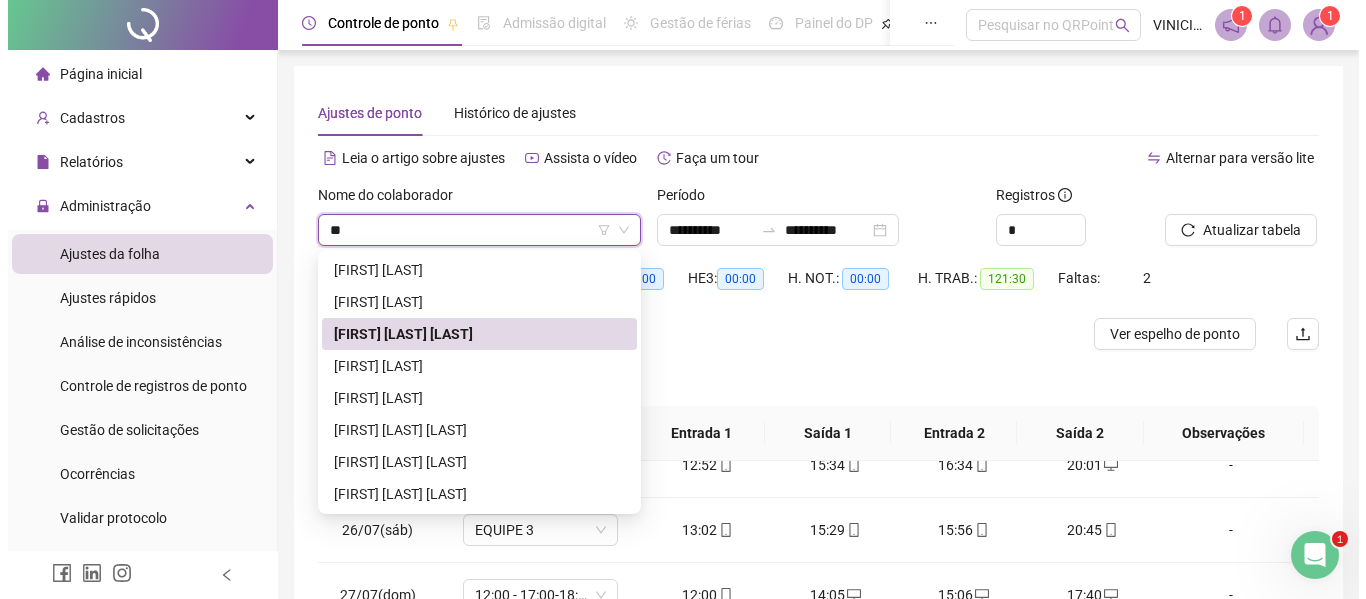 scroll, scrollTop: 0, scrollLeft: 0, axis: both 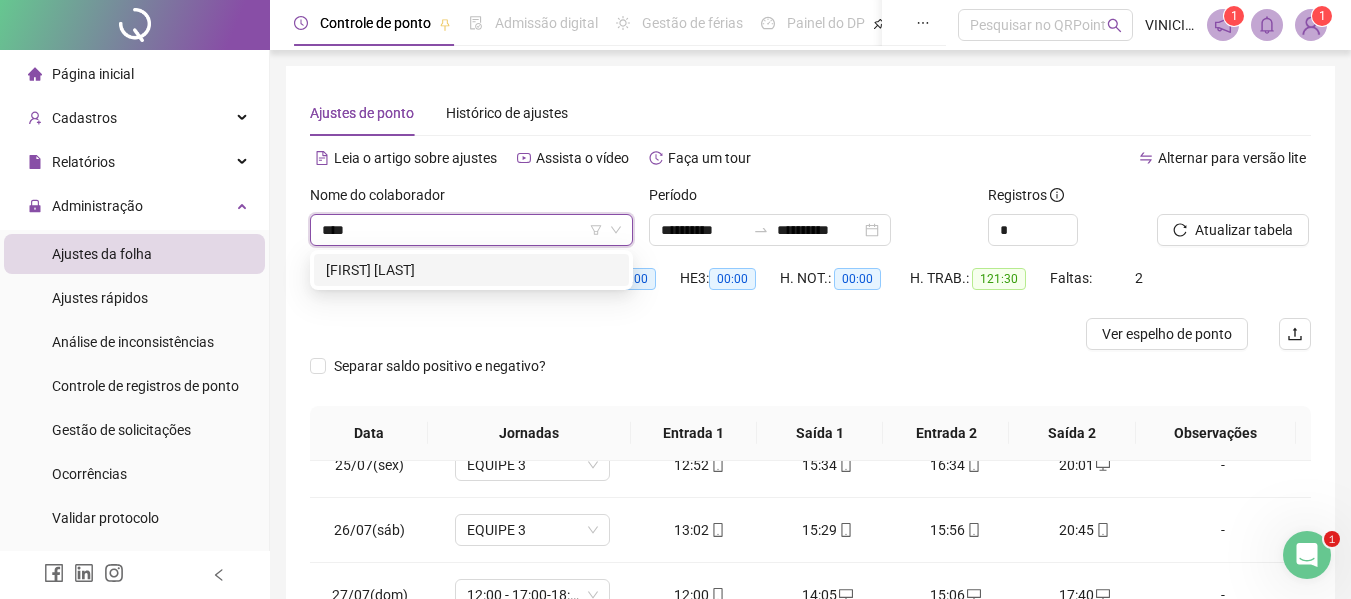 type on "*****" 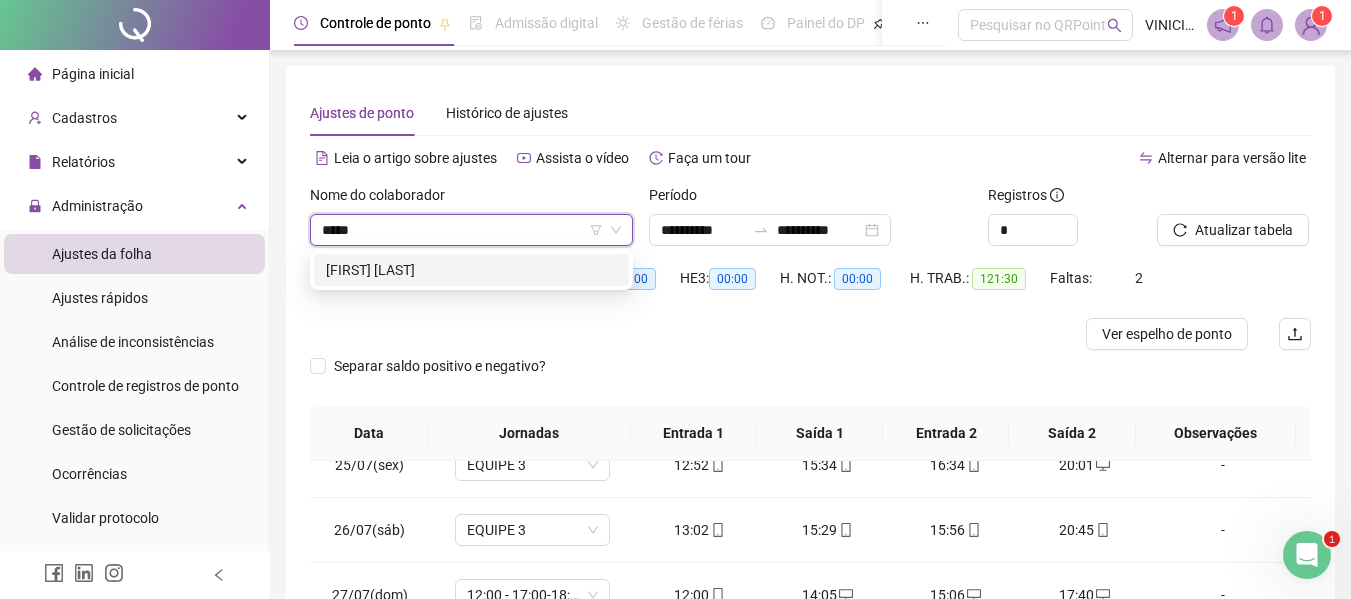click on "[FIRST] [LAST]" at bounding box center [471, 270] 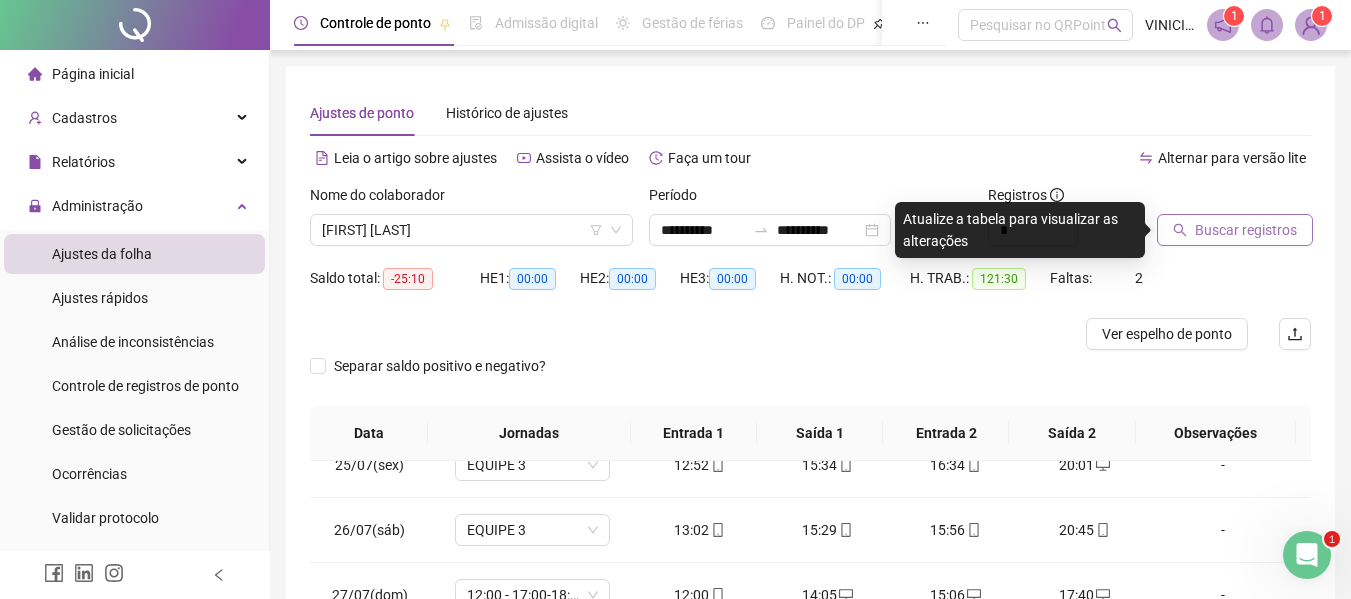 click on "Buscar registros" at bounding box center (1246, 230) 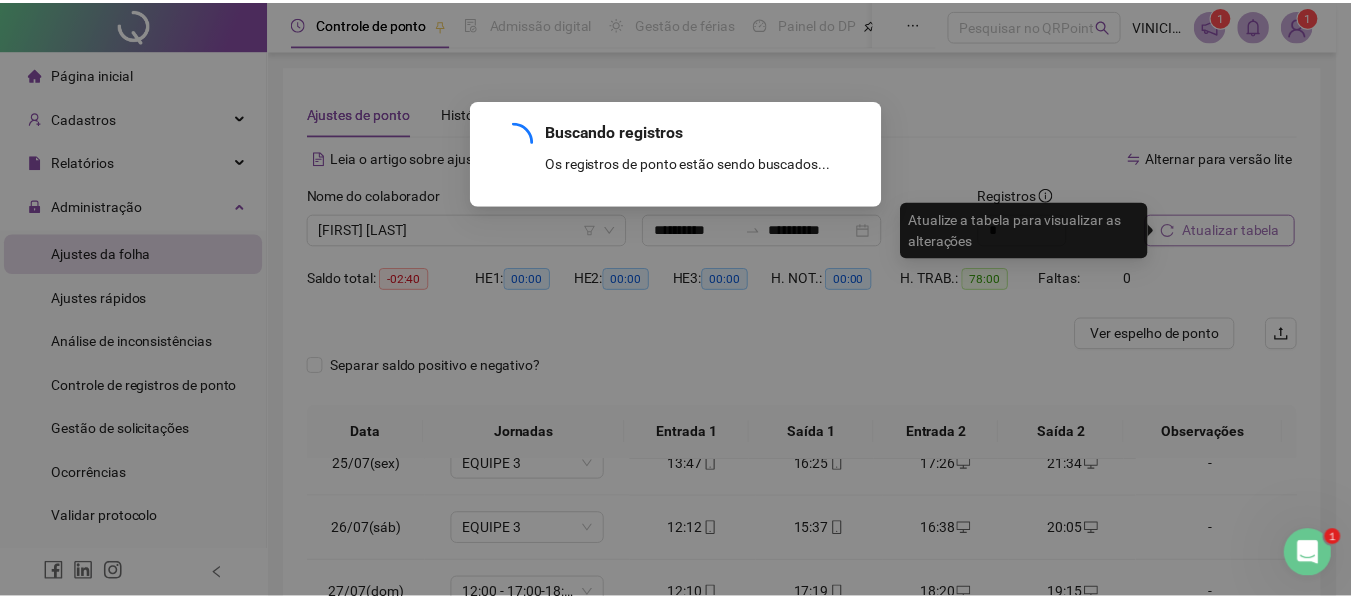 scroll, scrollTop: 288, scrollLeft: 0, axis: vertical 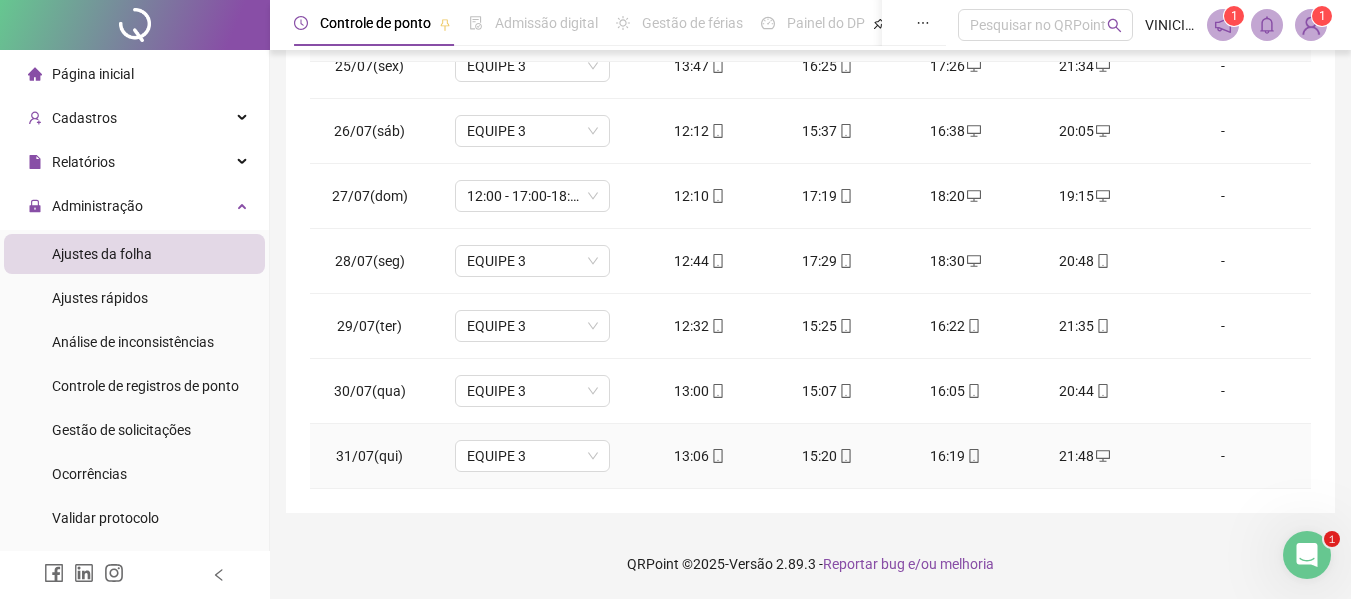 click on "-" at bounding box center [1229, 456] 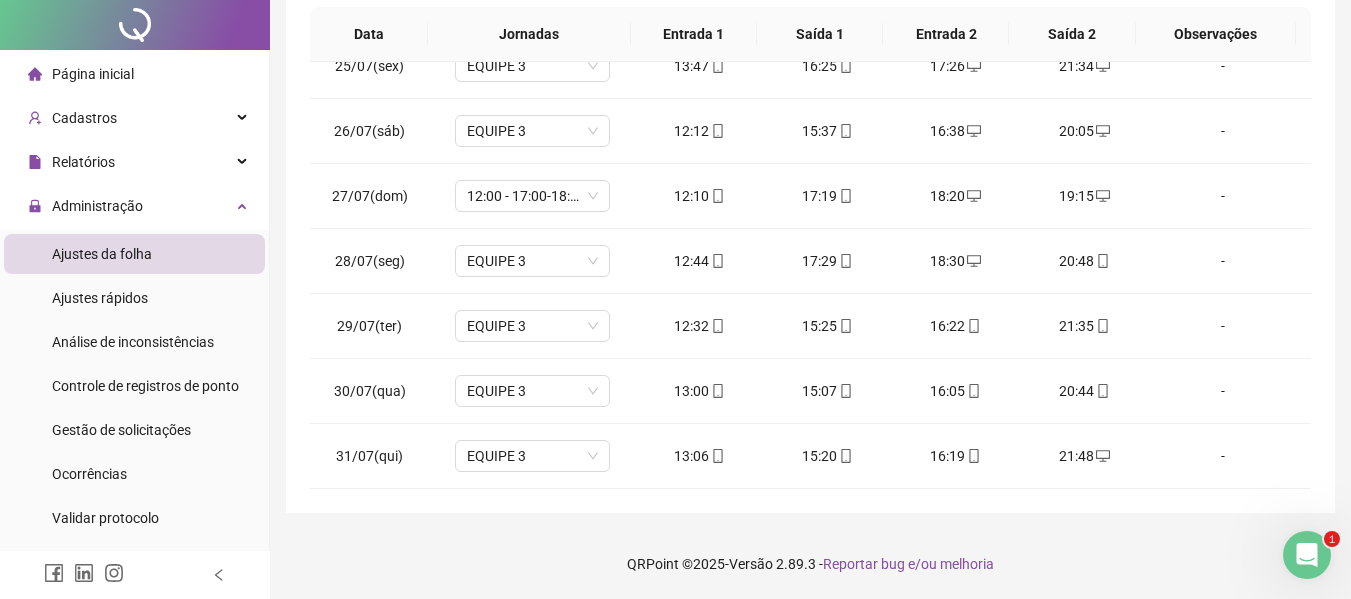 scroll, scrollTop: 0, scrollLeft: 0, axis: both 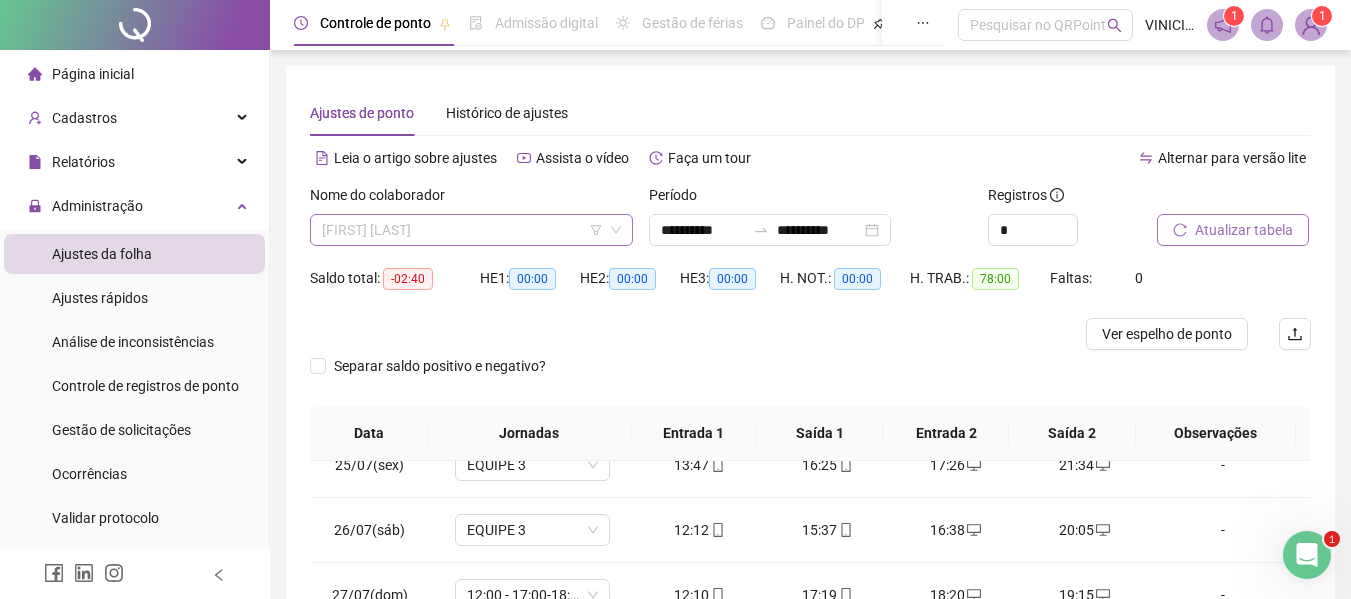 click on "[FIRST] [LAST]" at bounding box center [471, 230] 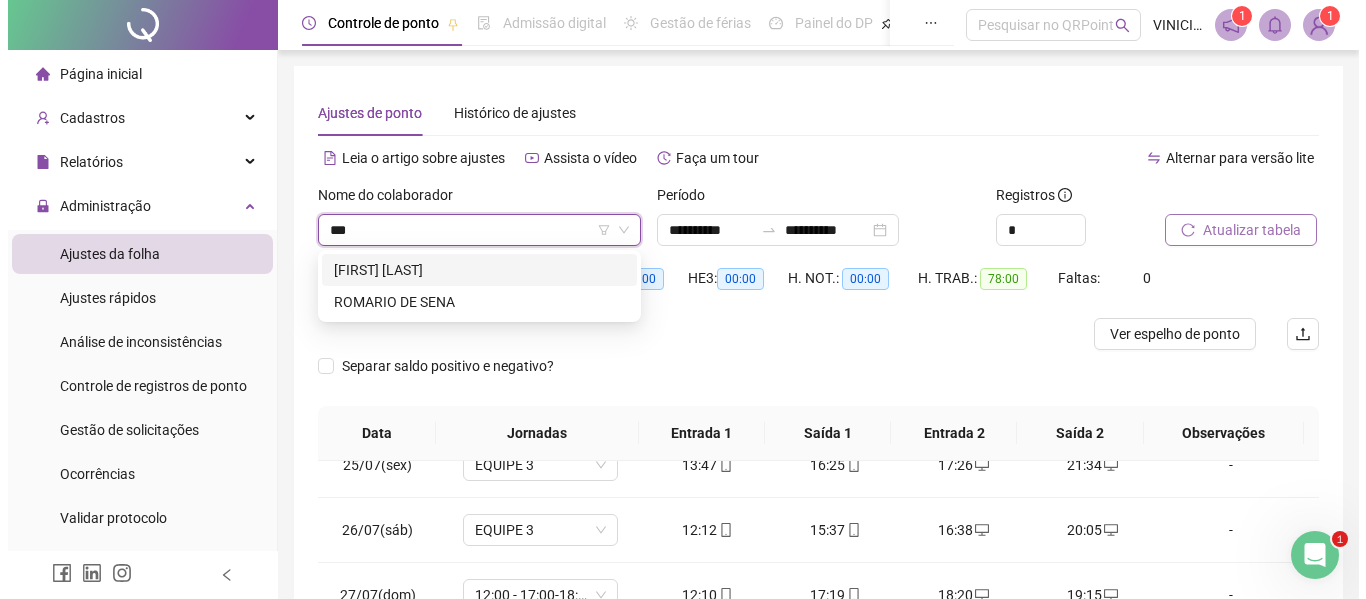 scroll, scrollTop: 0, scrollLeft: 0, axis: both 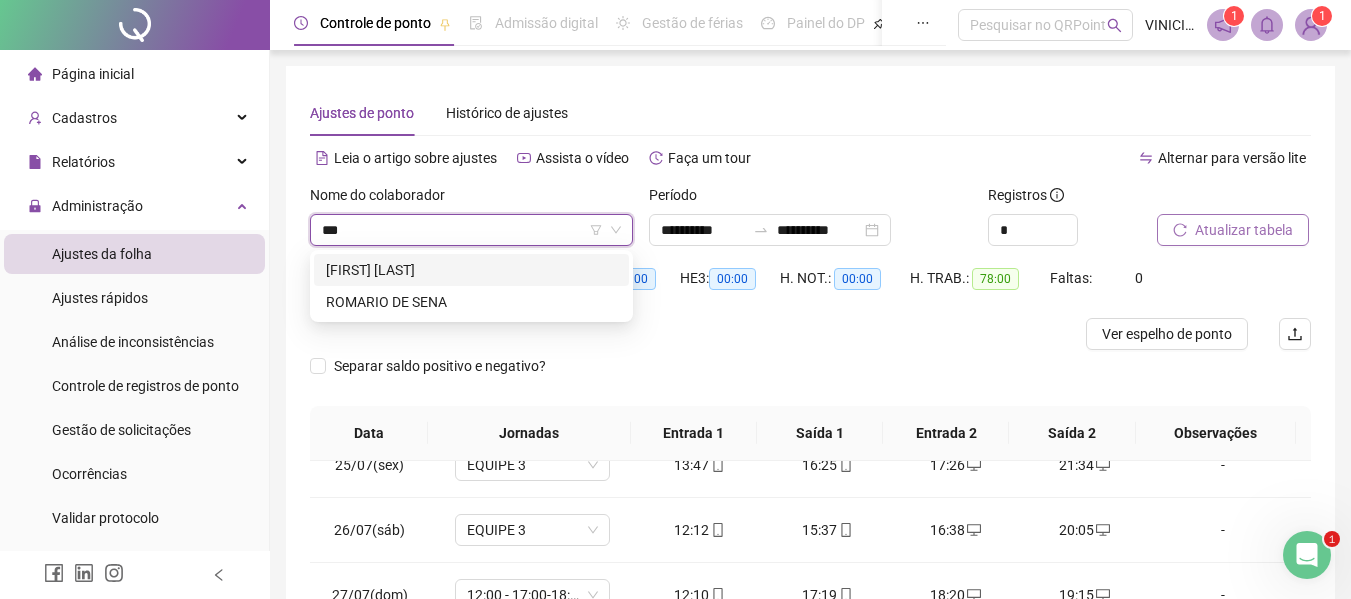 type on "****" 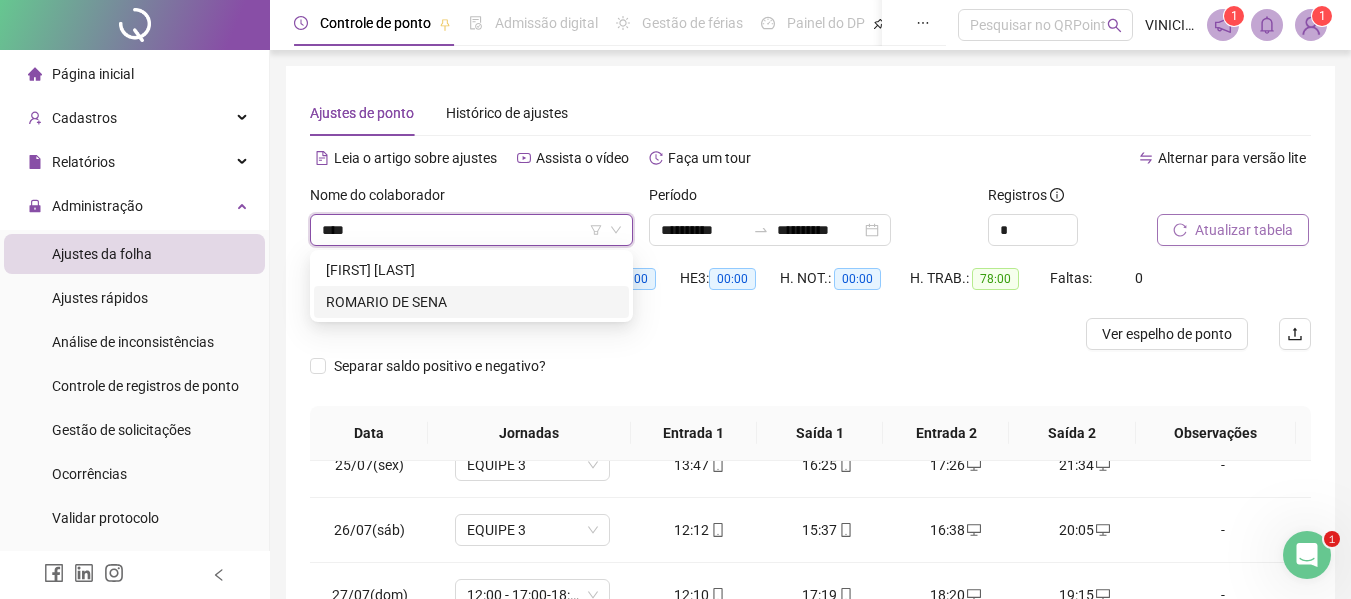 click on "ROMARIO DE SENA" at bounding box center (471, 302) 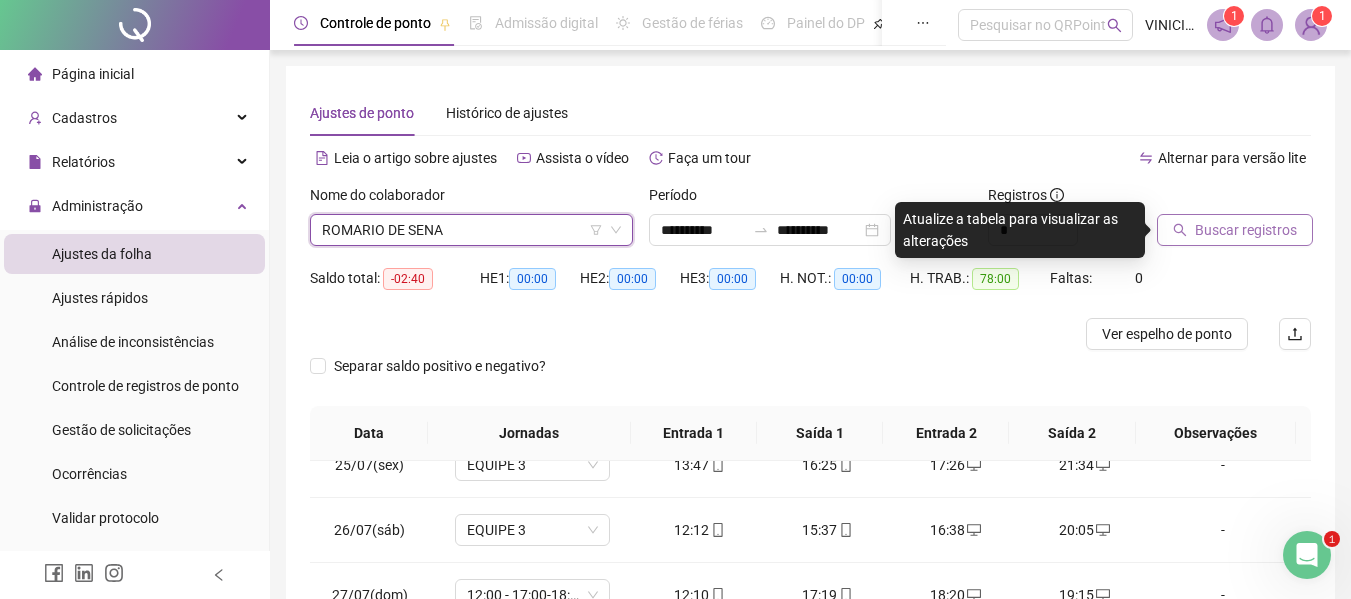 click on "Buscar registros" at bounding box center (1235, 230) 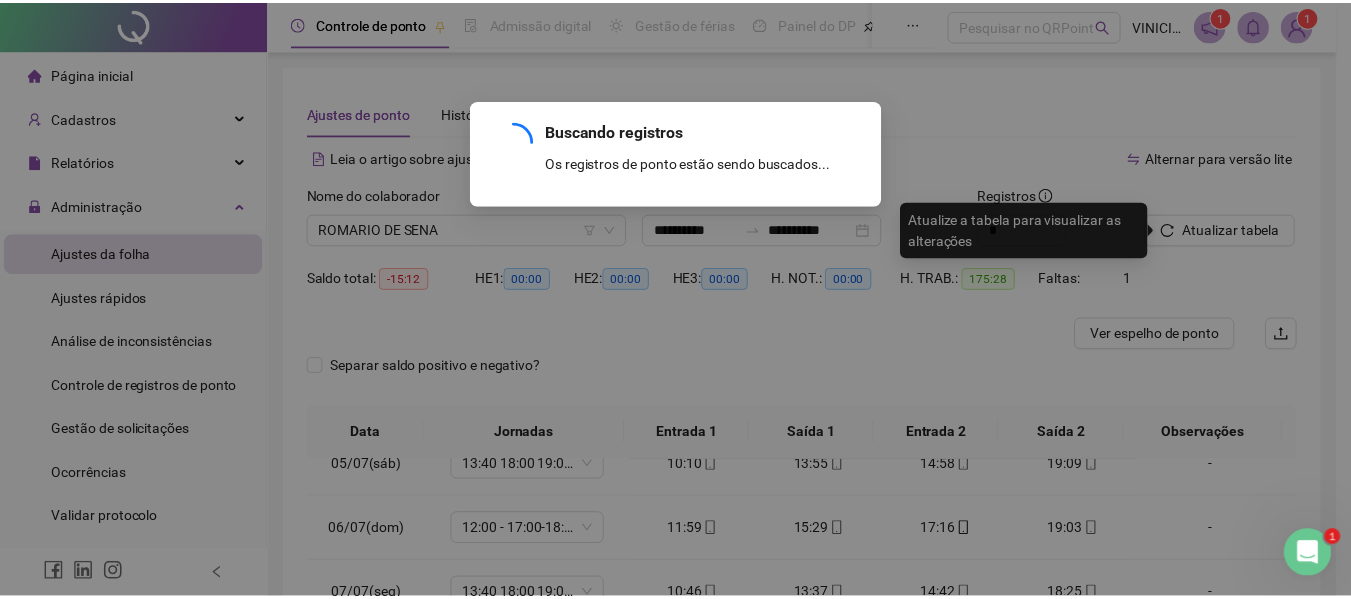 scroll, scrollTop: 1133, scrollLeft: 0, axis: vertical 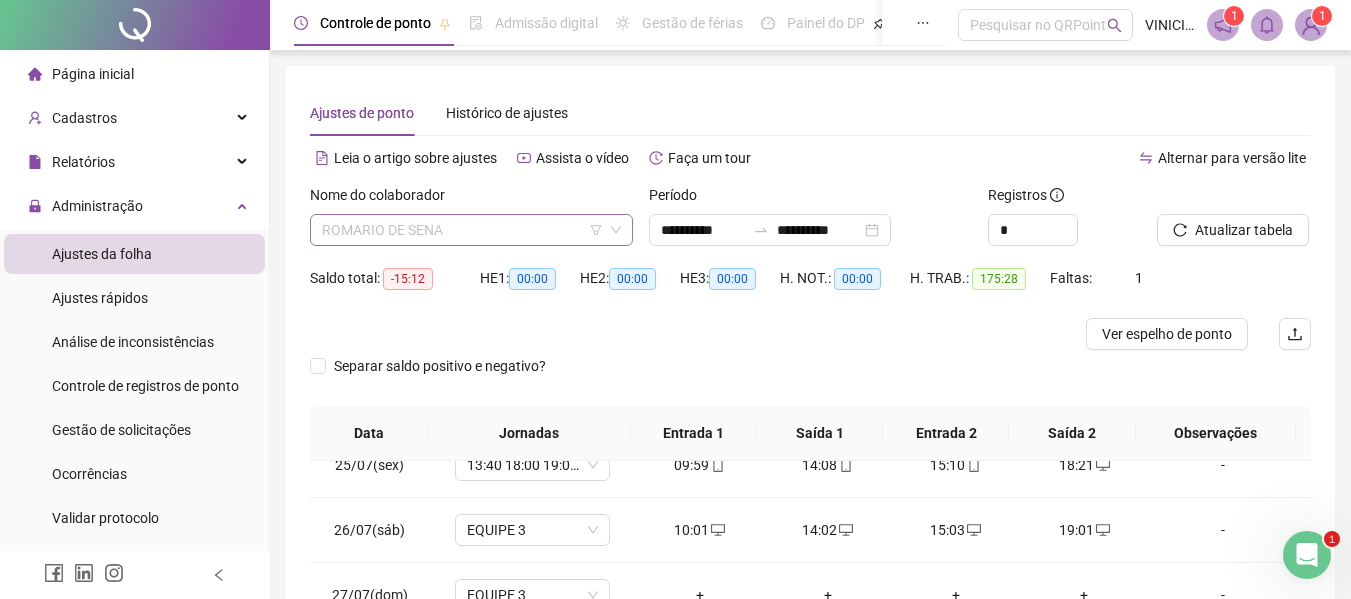 click on "ROMARIO DE SENA" at bounding box center (471, 230) 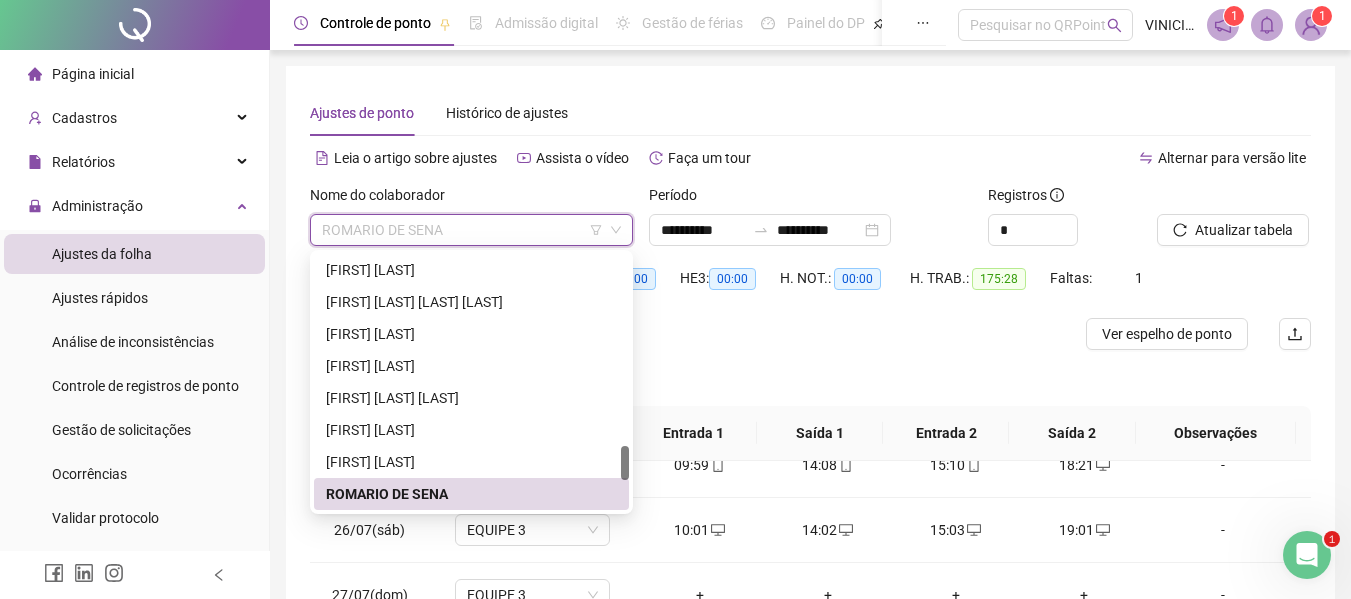 type on "*" 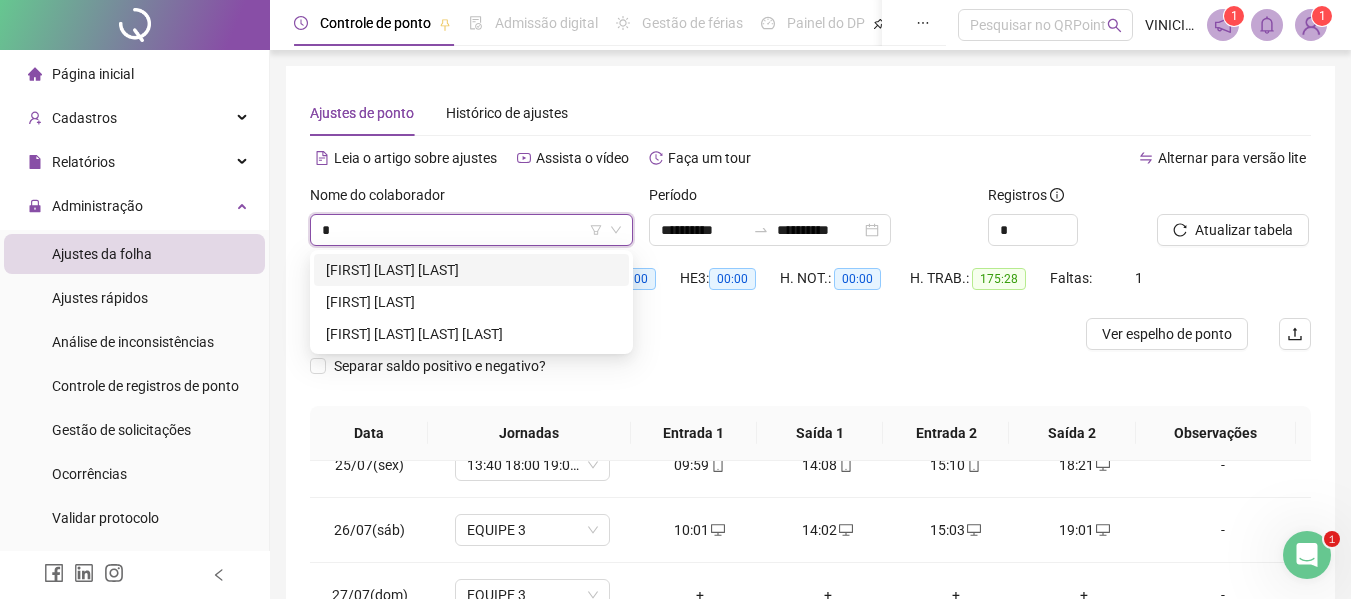 scroll, scrollTop: 0, scrollLeft: 0, axis: both 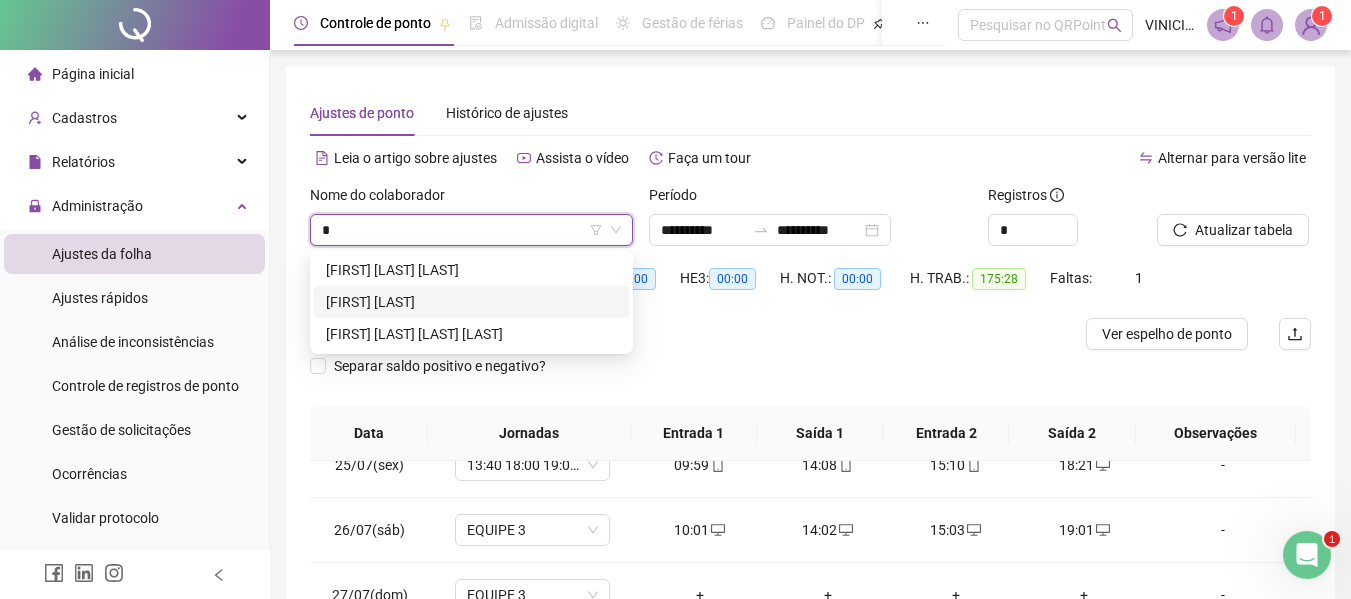 click on "[FIRST] [LAST]" at bounding box center (471, 302) 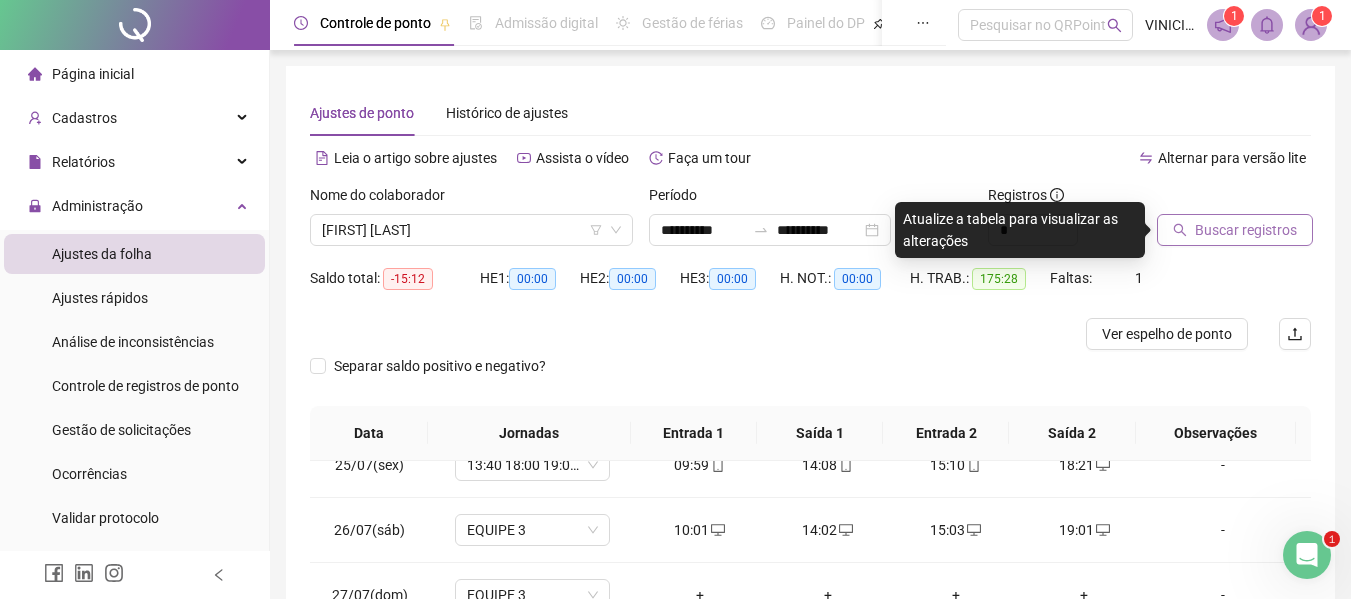 click on "Buscar registros" at bounding box center [1246, 230] 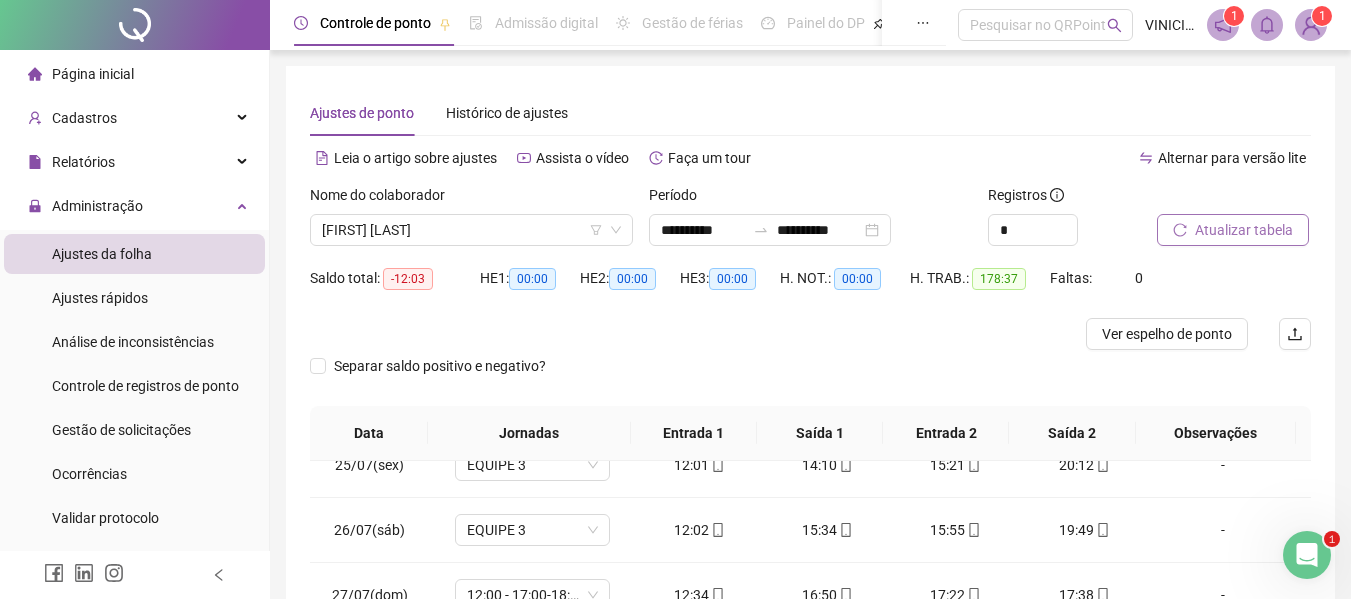 scroll, scrollTop: 399, scrollLeft: 0, axis: vertical 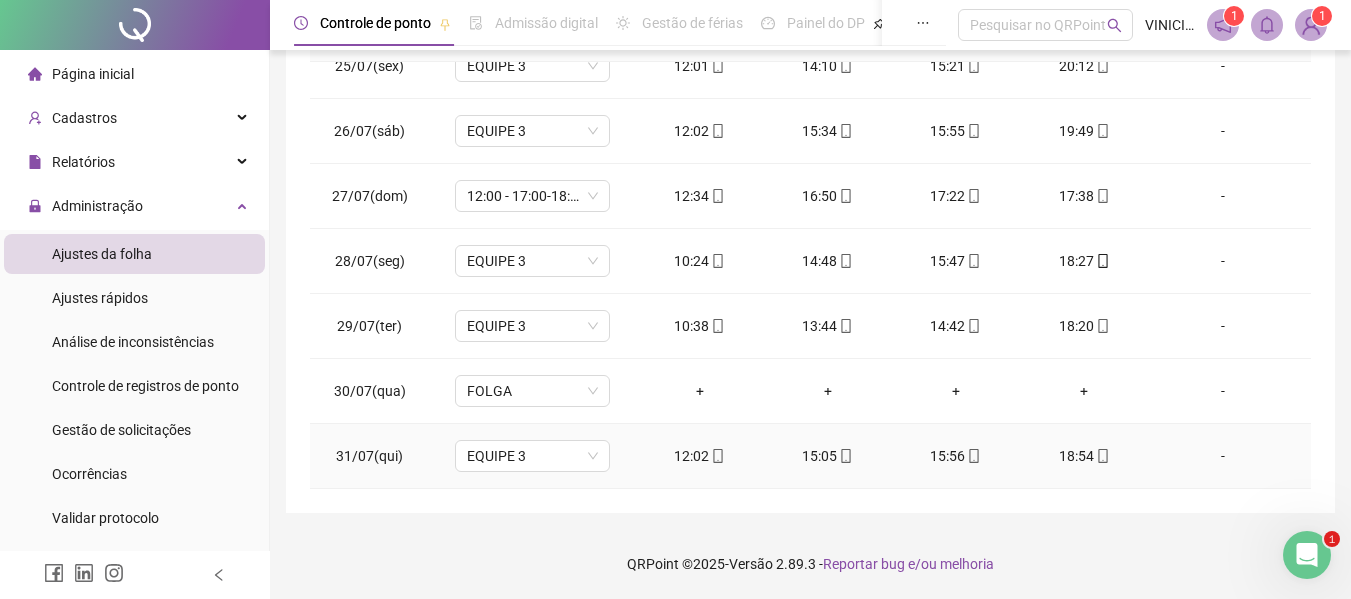 click on "-" at bounding box center [1229, 456] 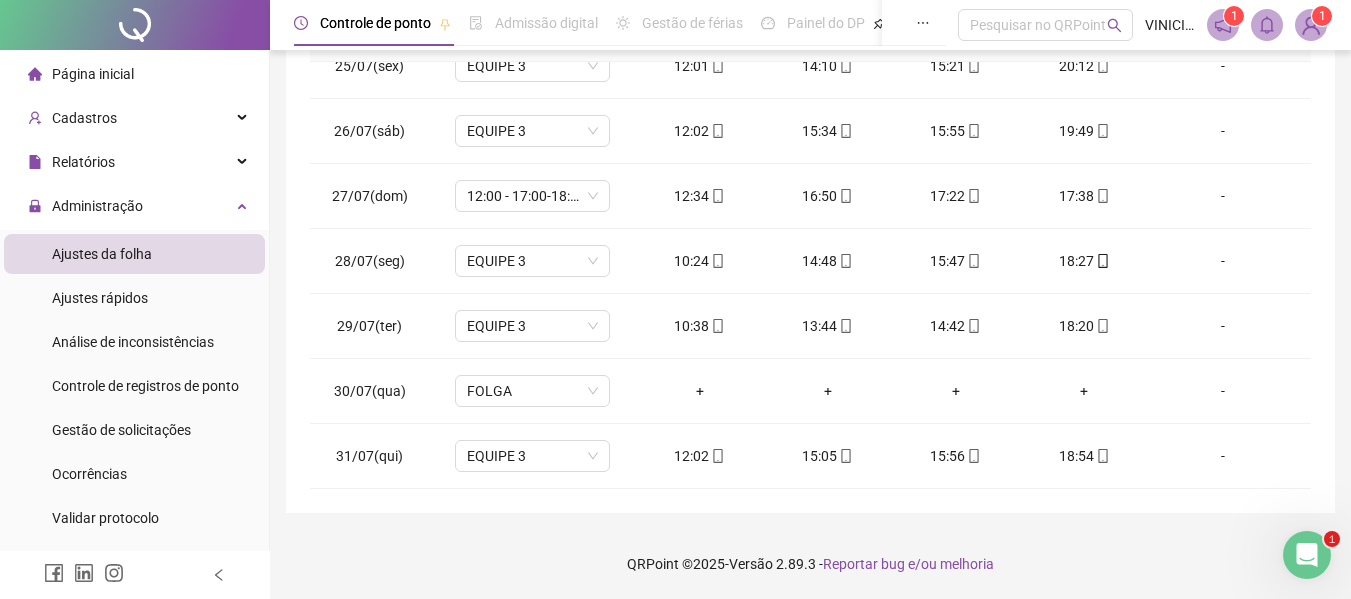 click on "**********" at bounding box center (810, 90) 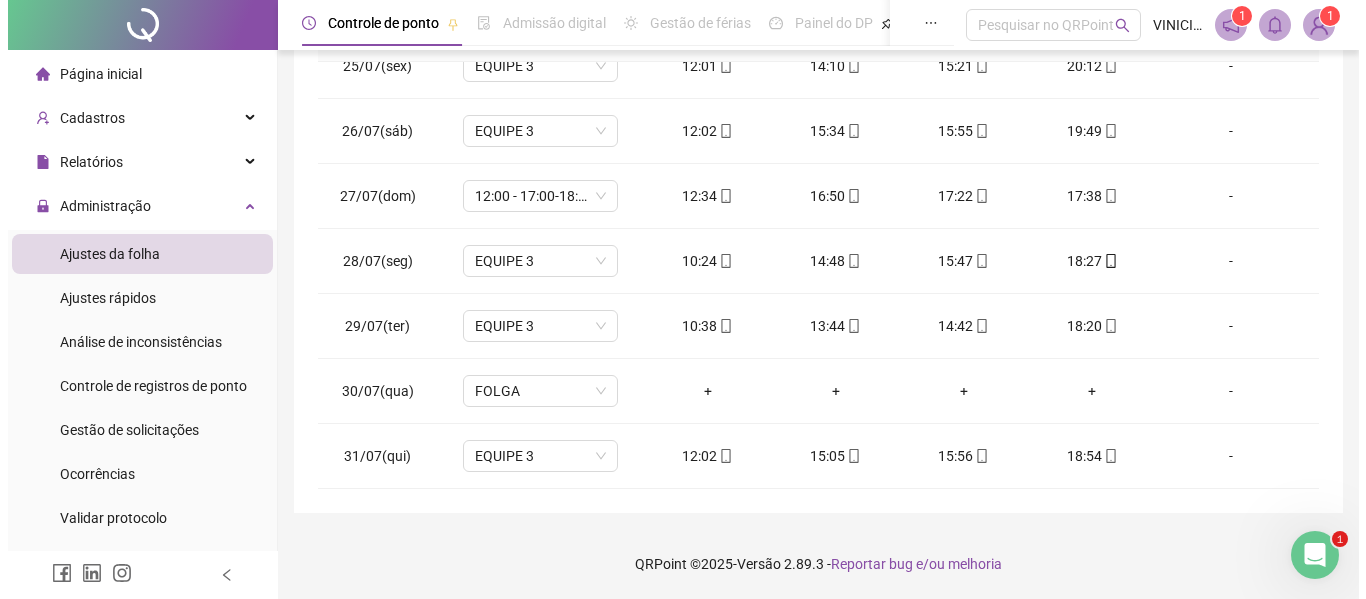 scroll, scrollTop: 0, scrollLeft: 0, axis: both 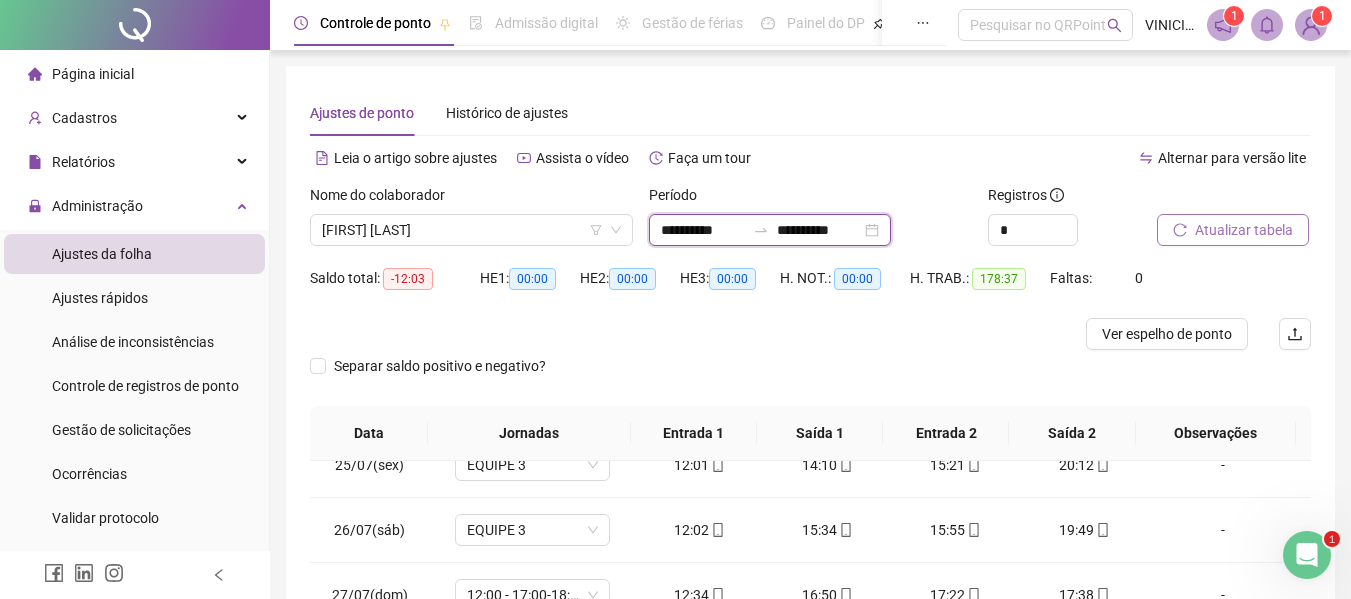 click on "**********" at bounding box center (703, 230) 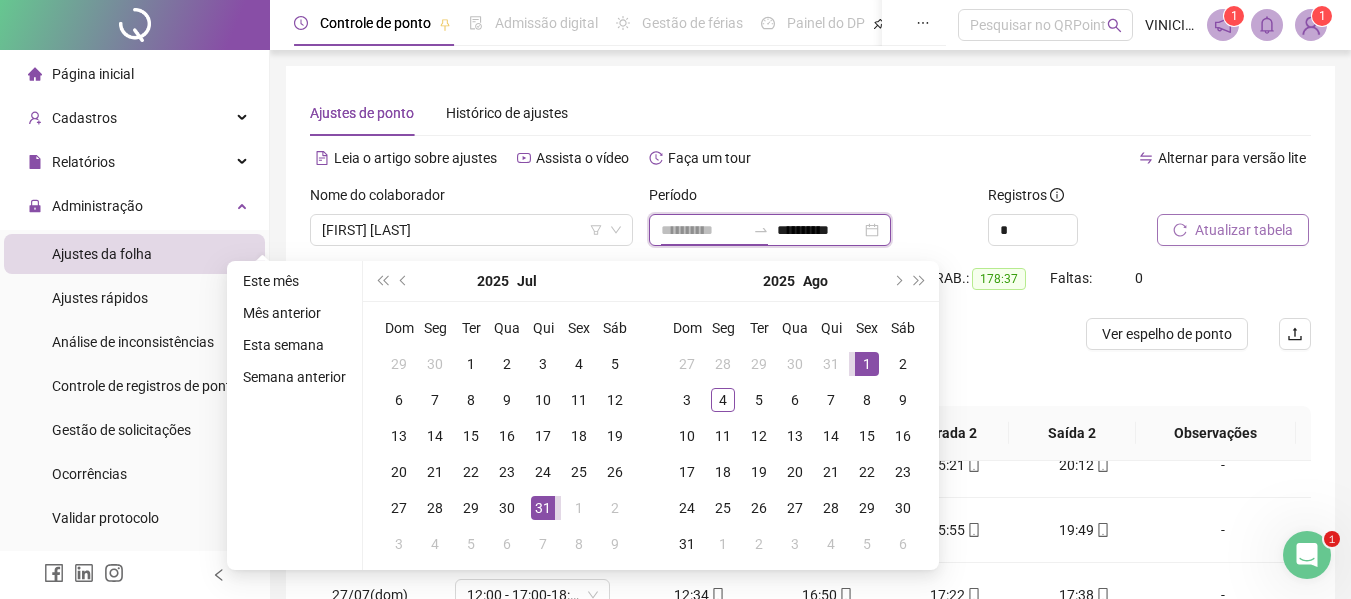 type on "**********" 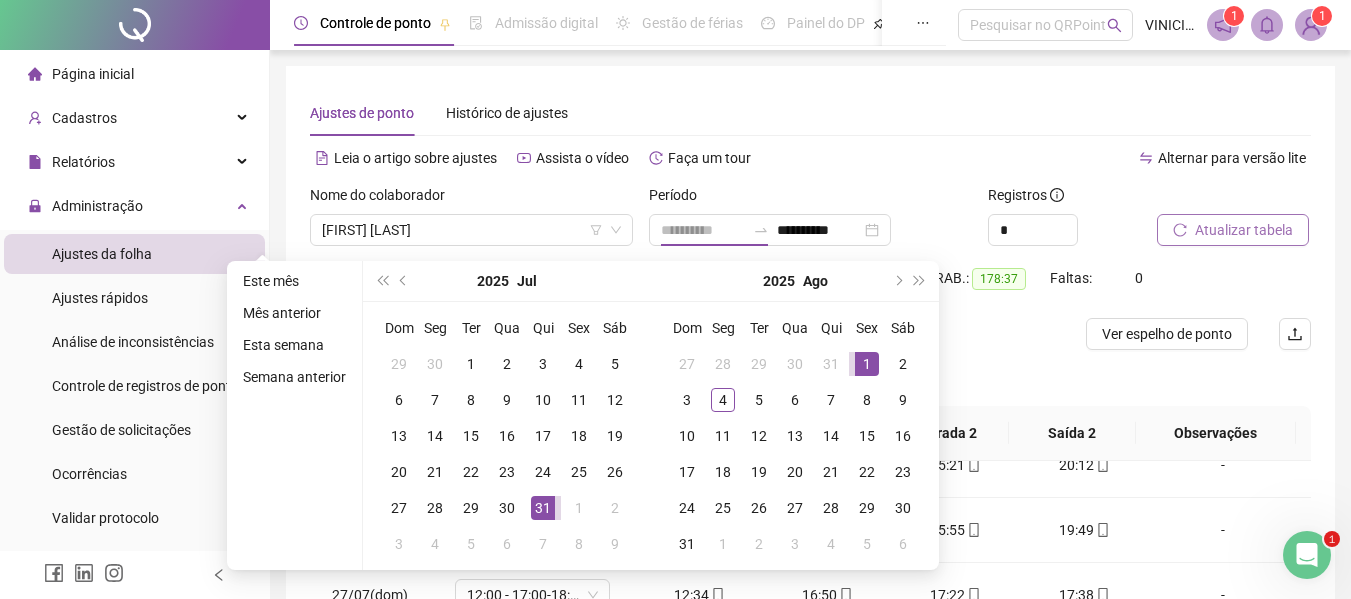 click on "1" at bounding box center (867, 364) 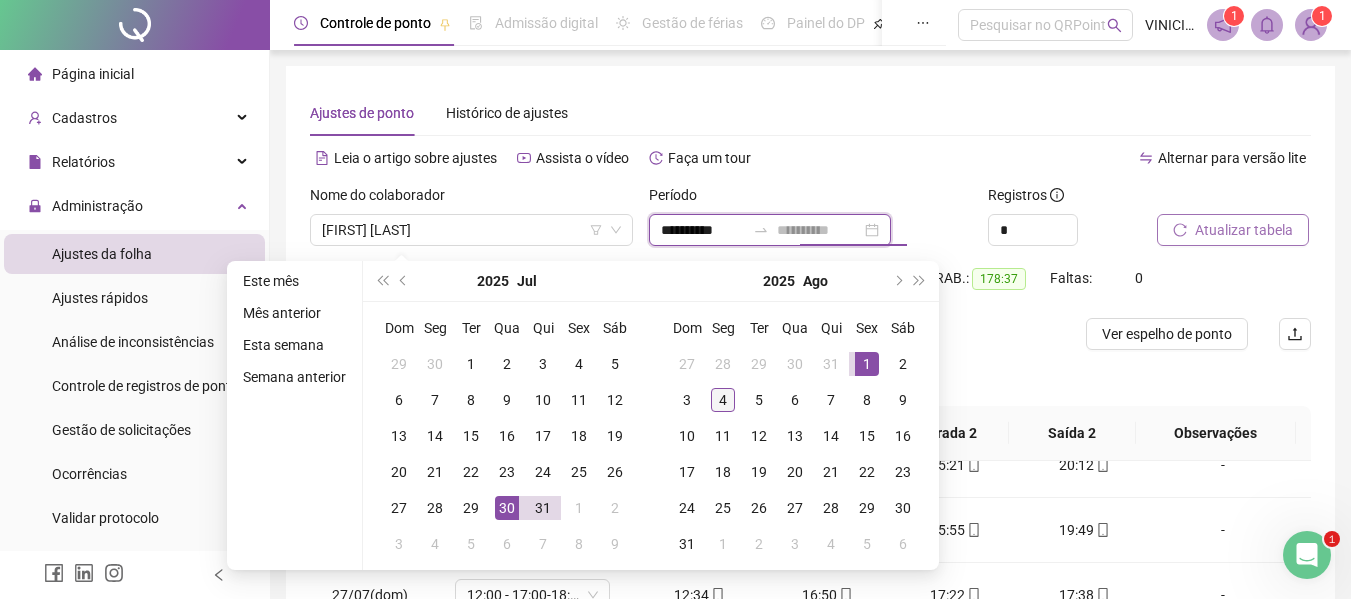 type on "**********" 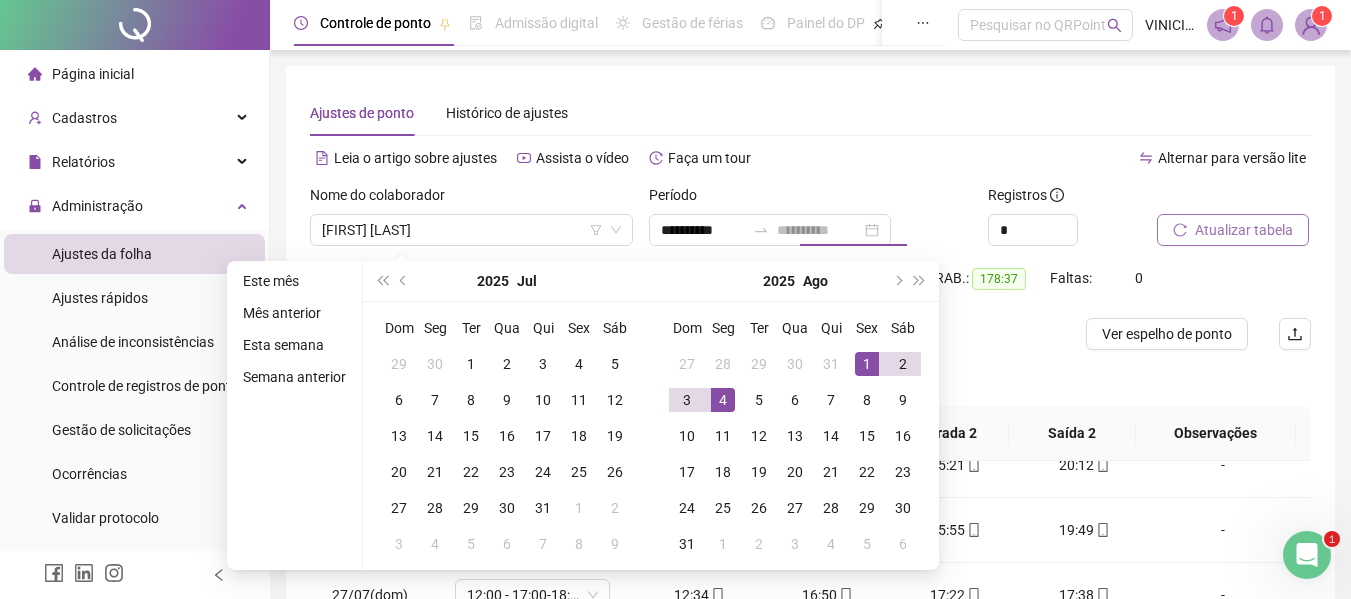 click on "4" at bounding box center [723, 400] 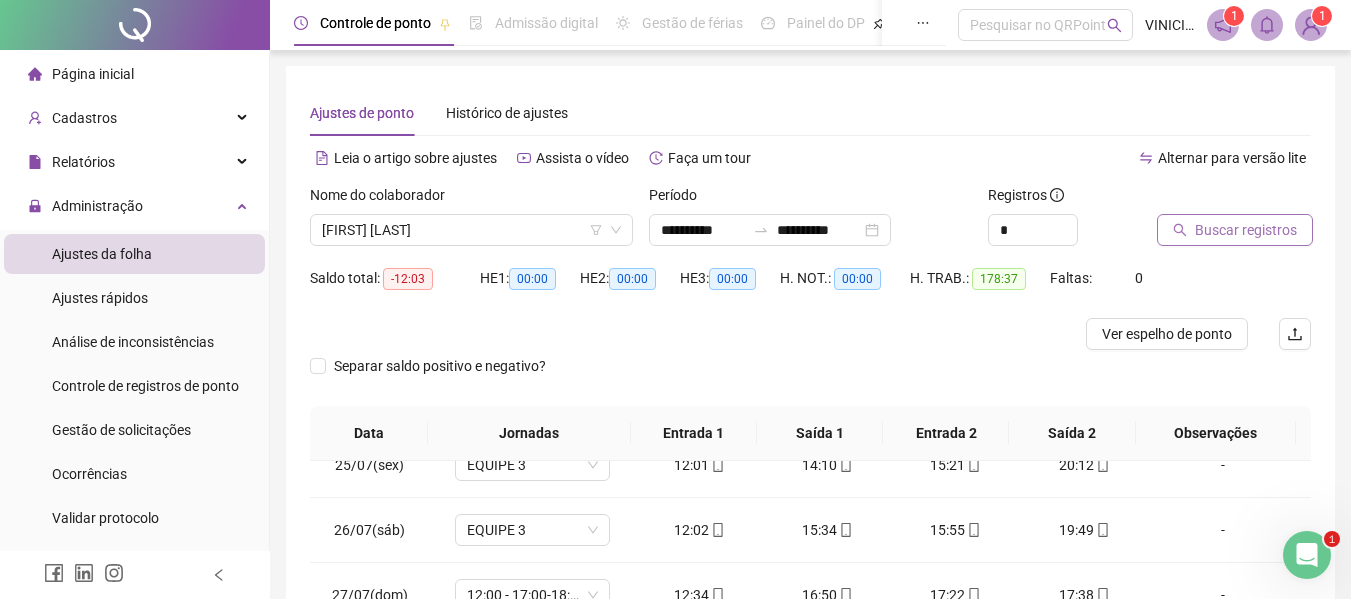 click on "Buscar registros" at bounding box center (1246, 230) 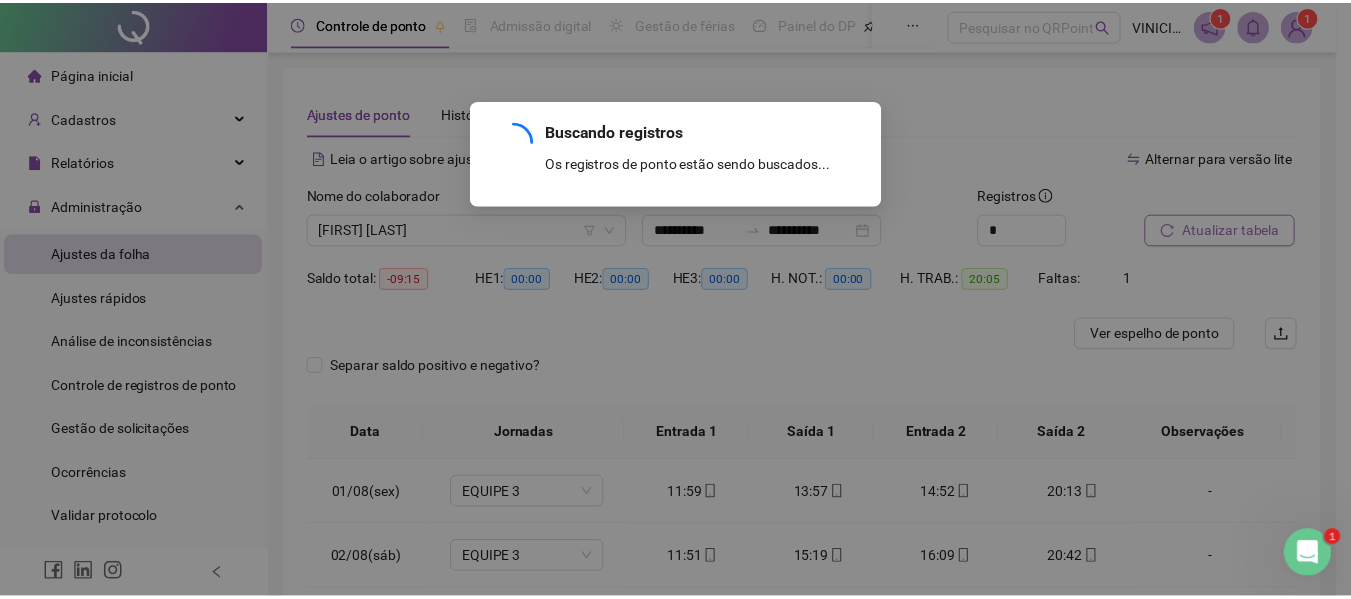 scroll, scrollTop: 0, scrollLeft: 0, axis: both 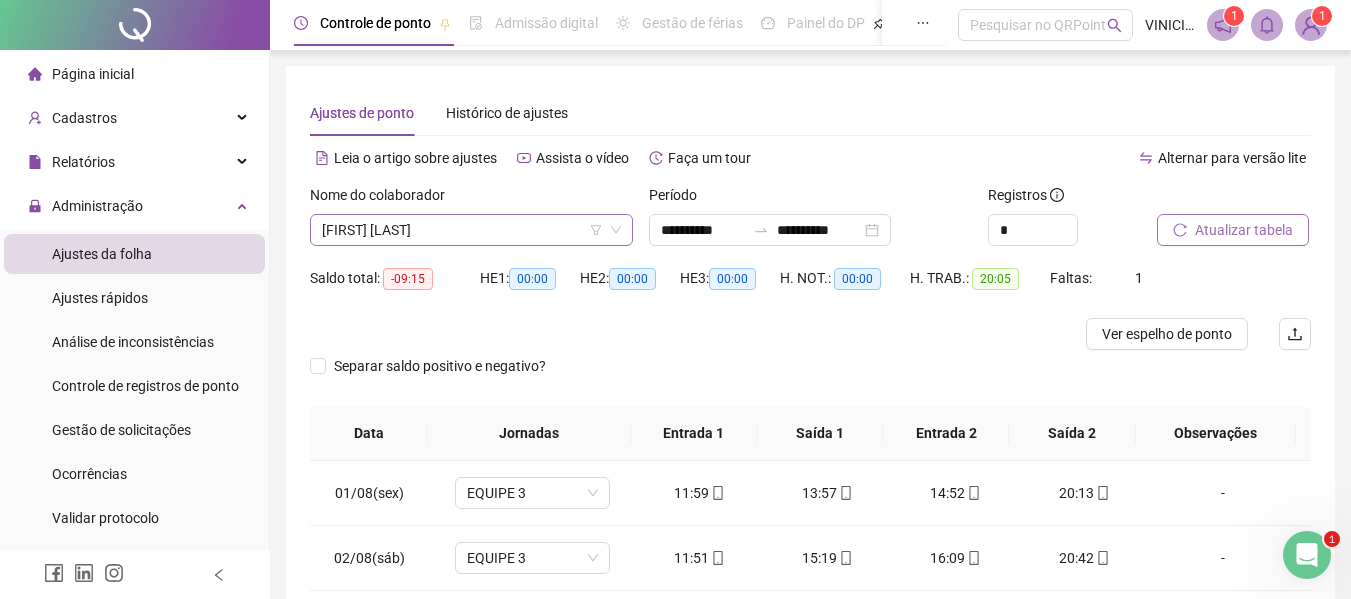 click on "[FIRST] [LAST]" at bounding box center (471, 230) 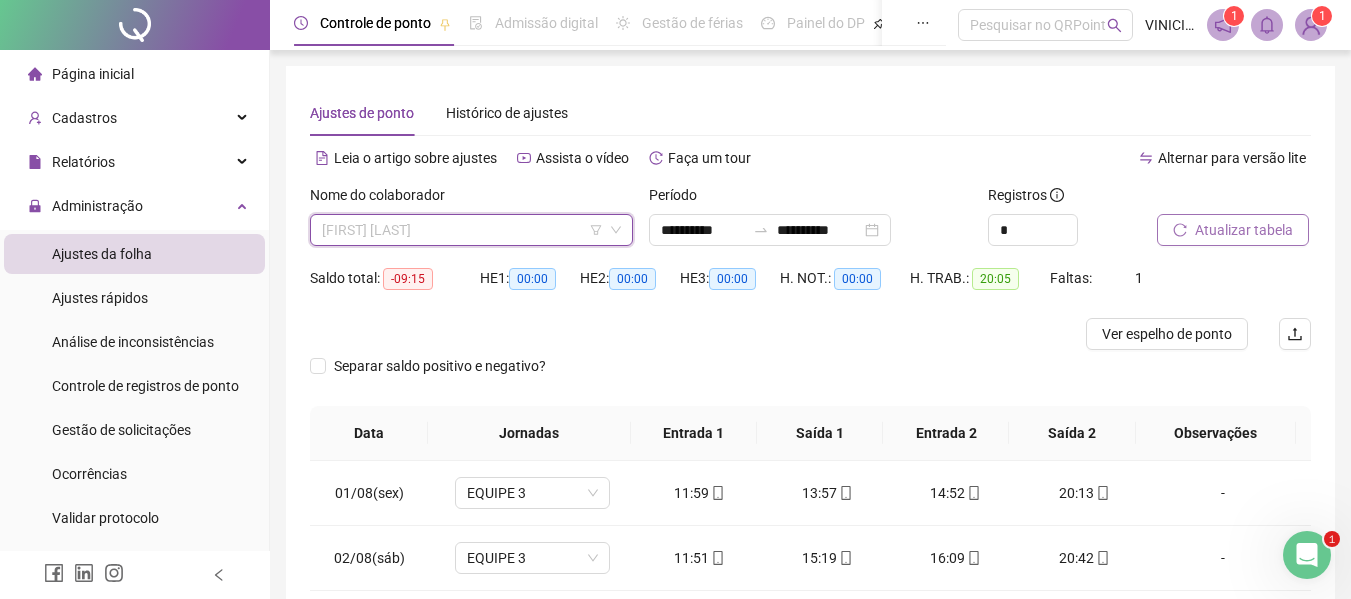 click on "[FIRST] [LAST]" at bounding box center (471, 230) 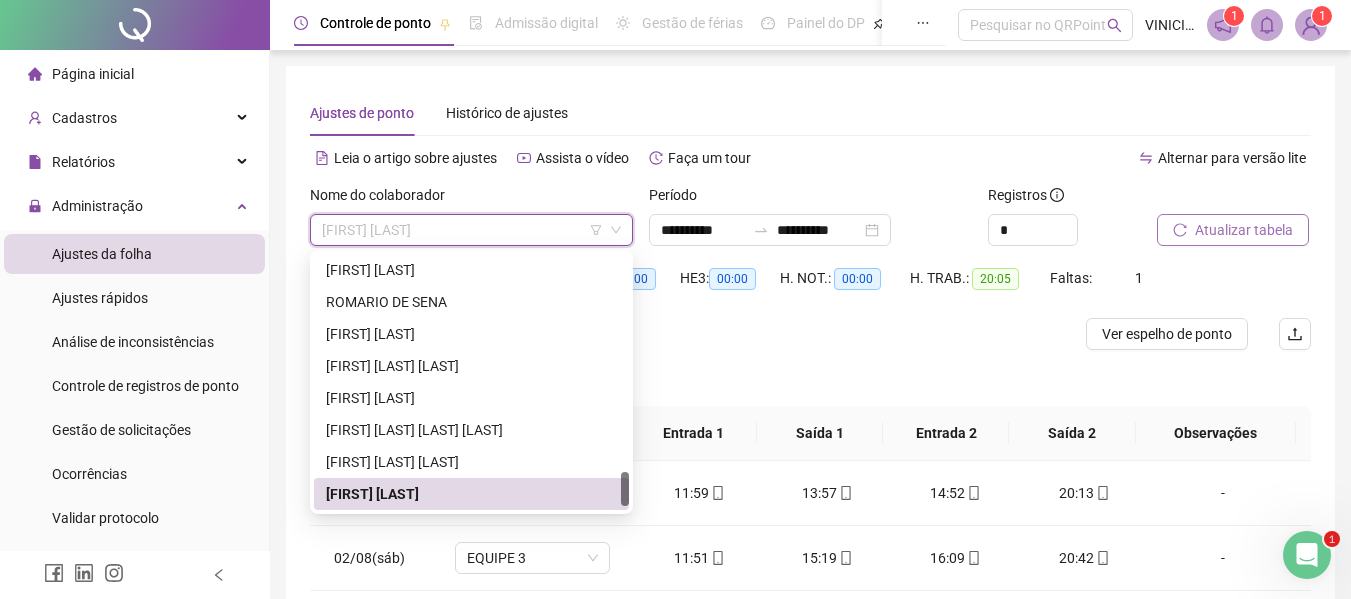 paste on "**********" 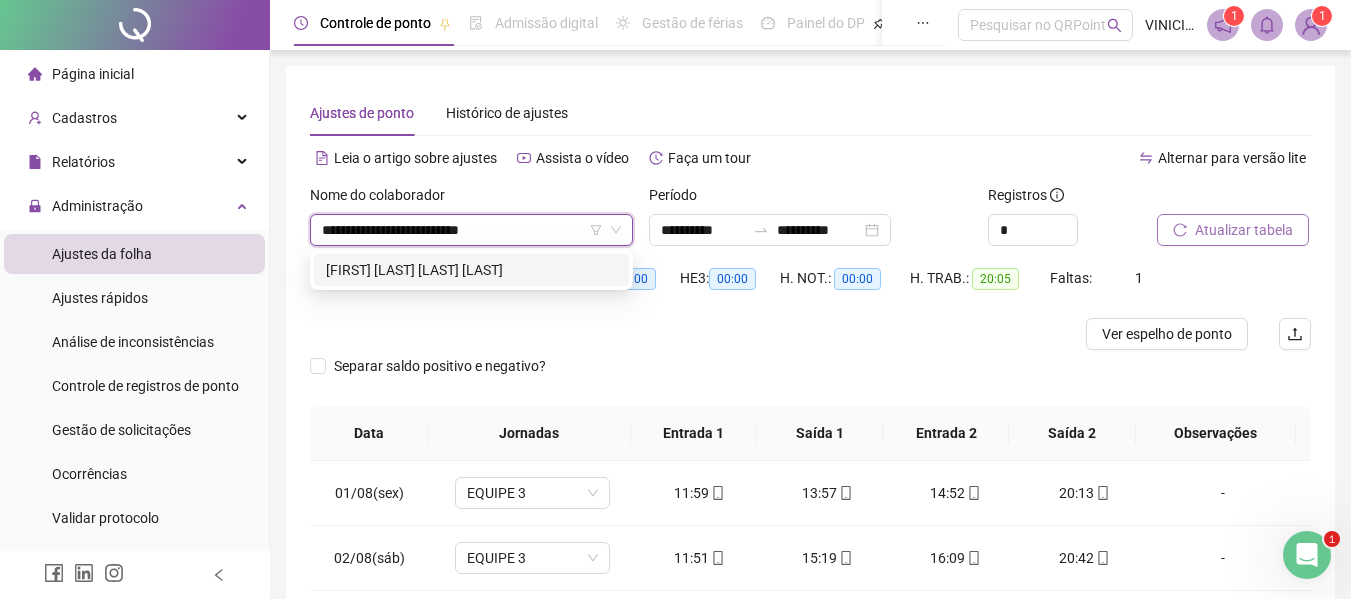 scroll, scrollTop: 0, scrollLeft: 0, axis: both 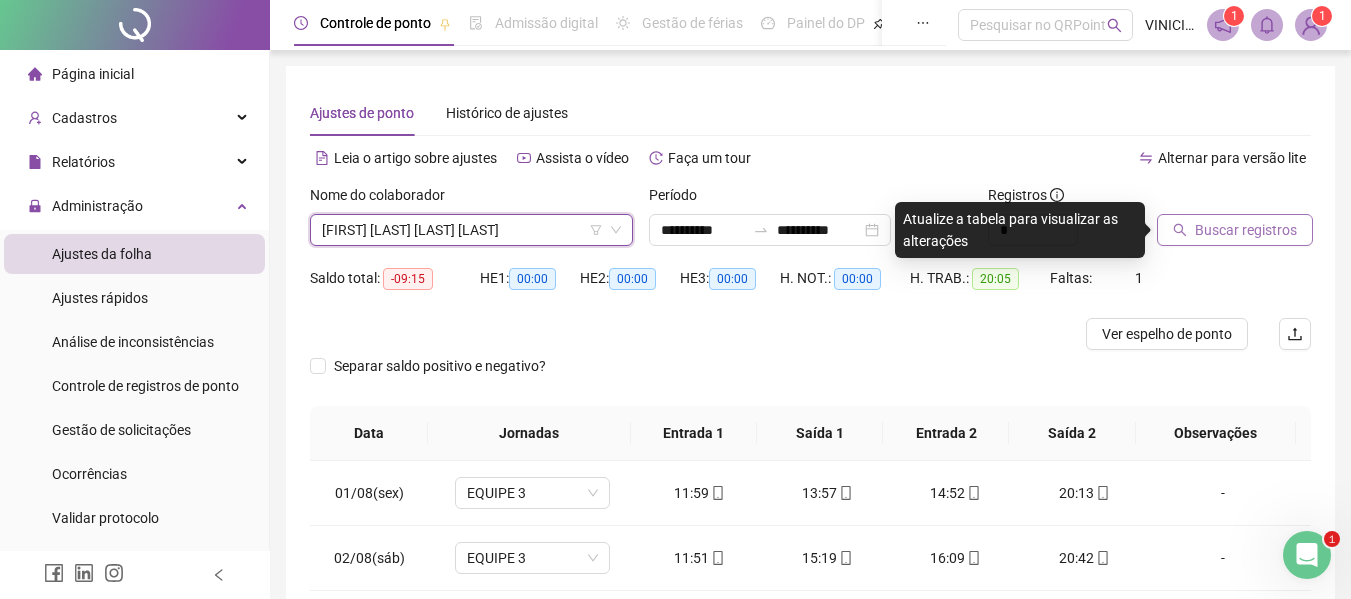 click on "Buscar registros" at bounding box center (1235, 230) 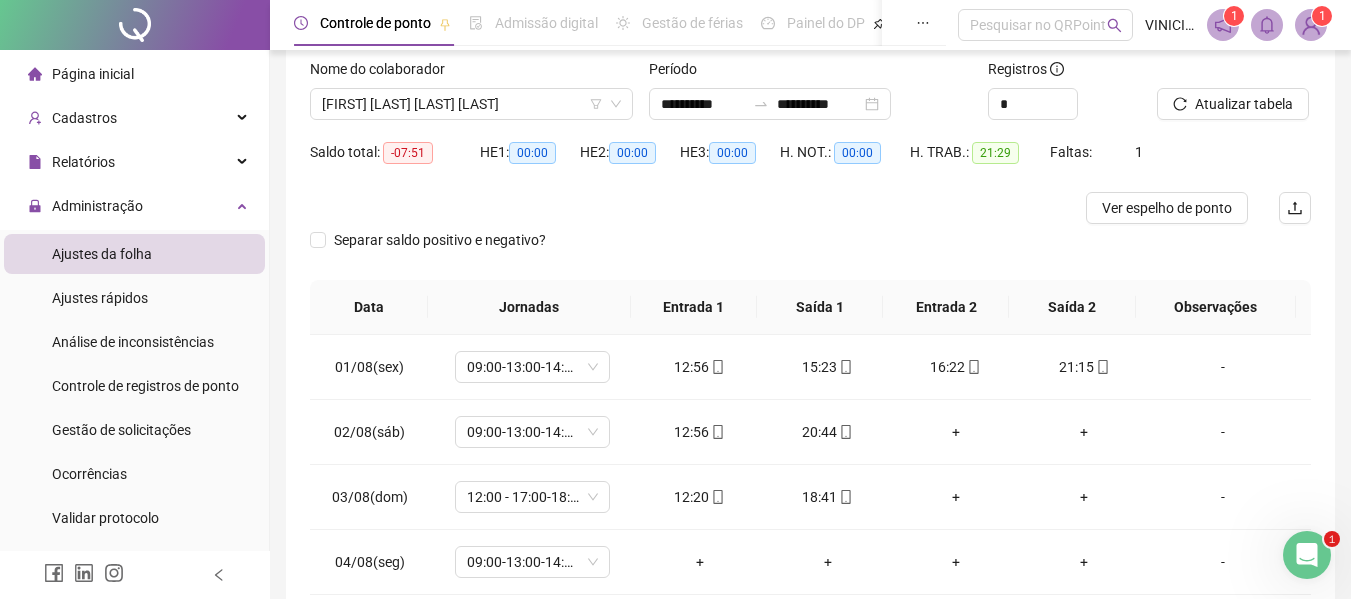 scroll, scrollTop: 0, scrollLeft: 0, axis: both 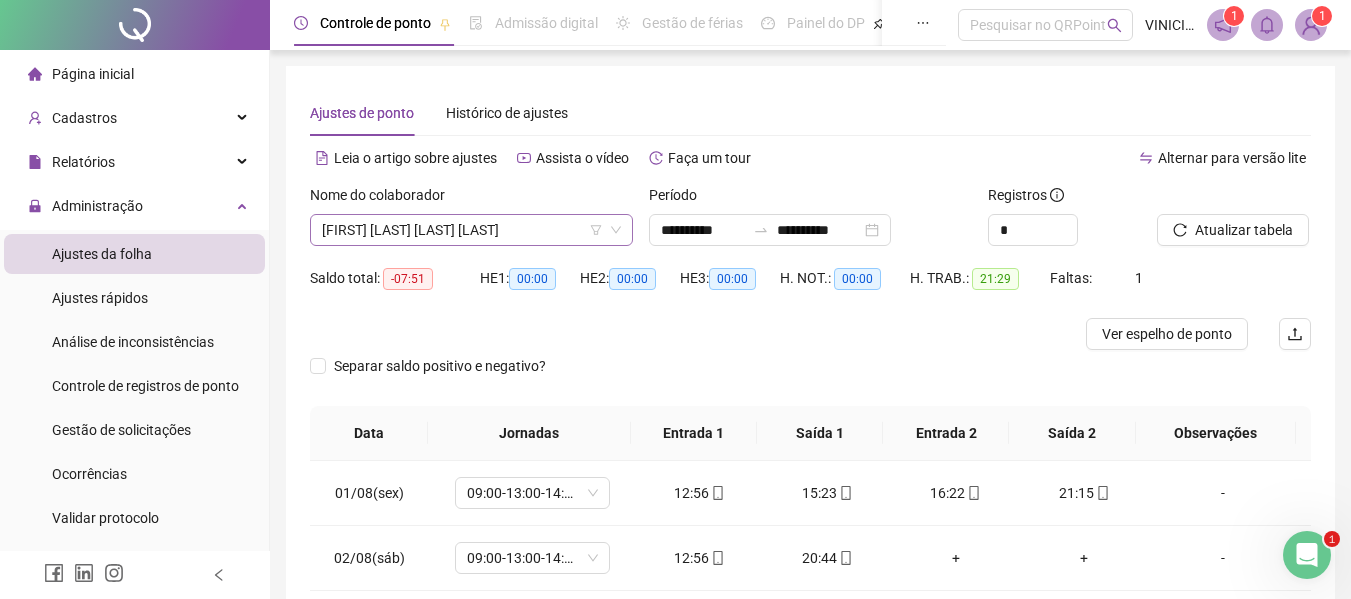 click on "[FIRST] [LAST] [LAST] [LAST]" at bounding box center (471, 230) 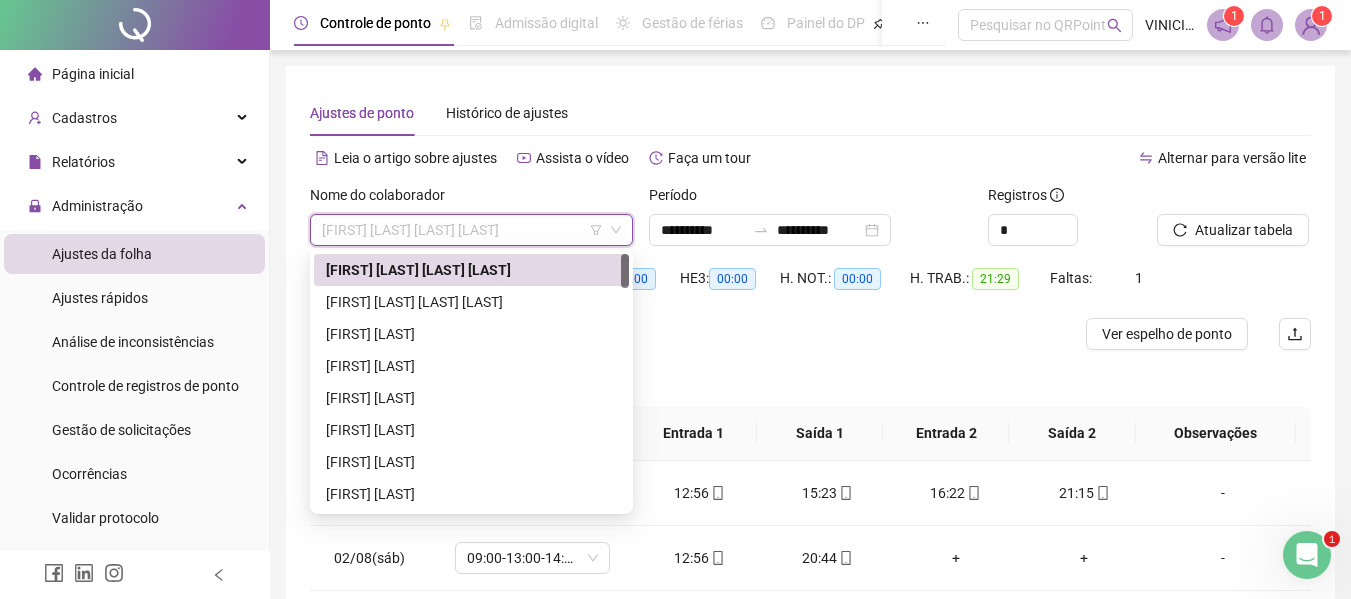 paste on "**********" 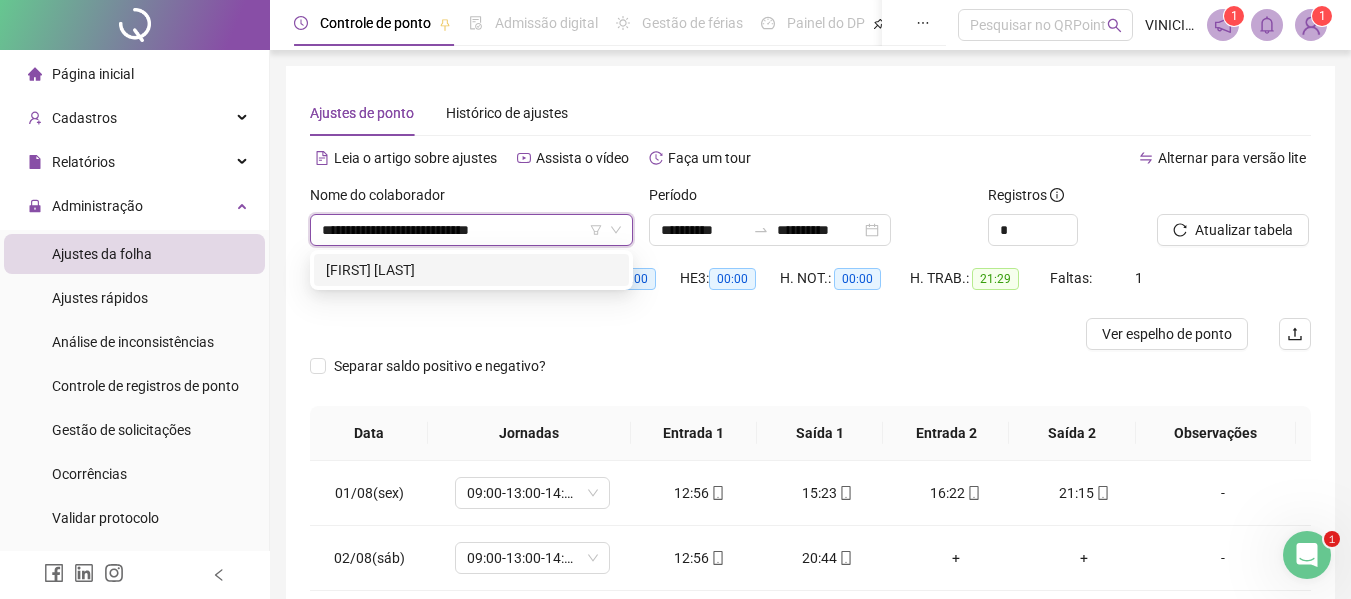 click on "[FIRST] [LAST]" at bounding box center [471, 270] 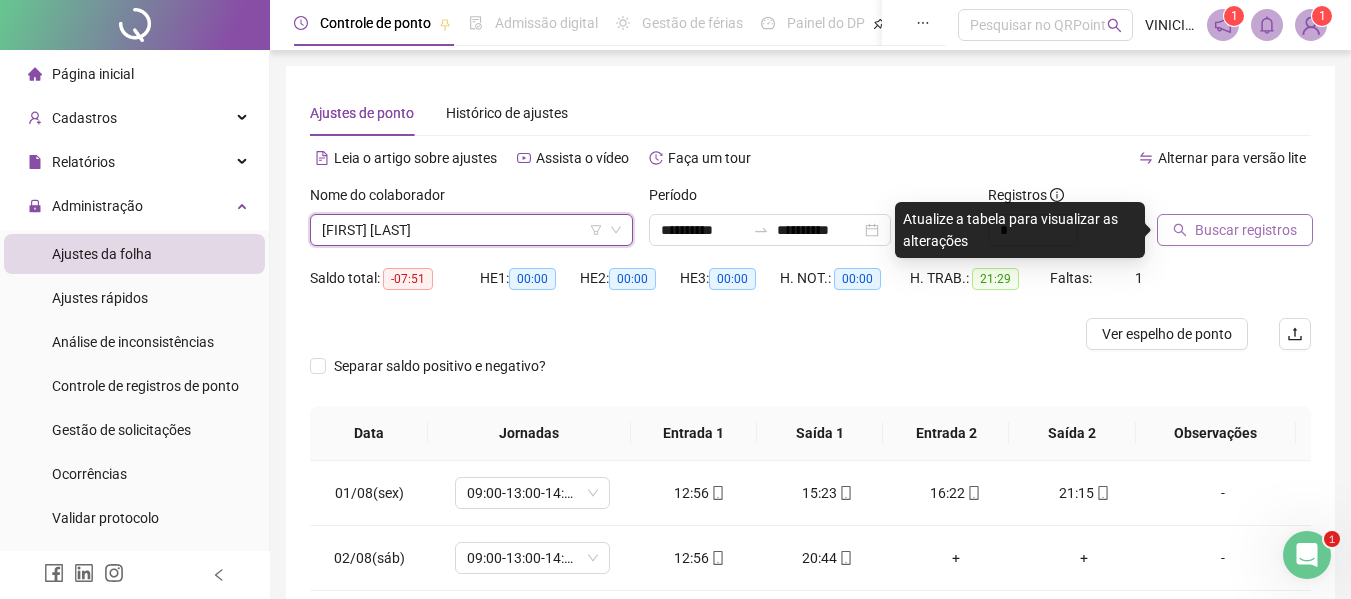 click on "Buscar registros" at bounding box center (1246, 230) 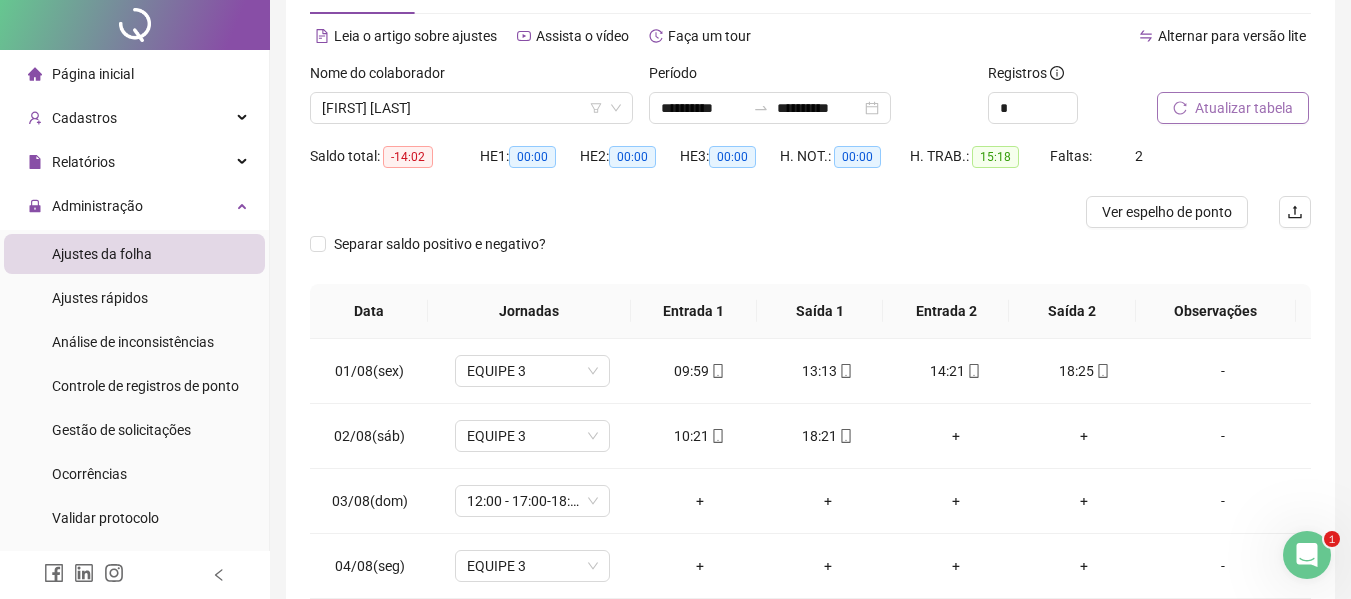 scroll, scrollTop: 0, scrollLeft: 0, axis: both 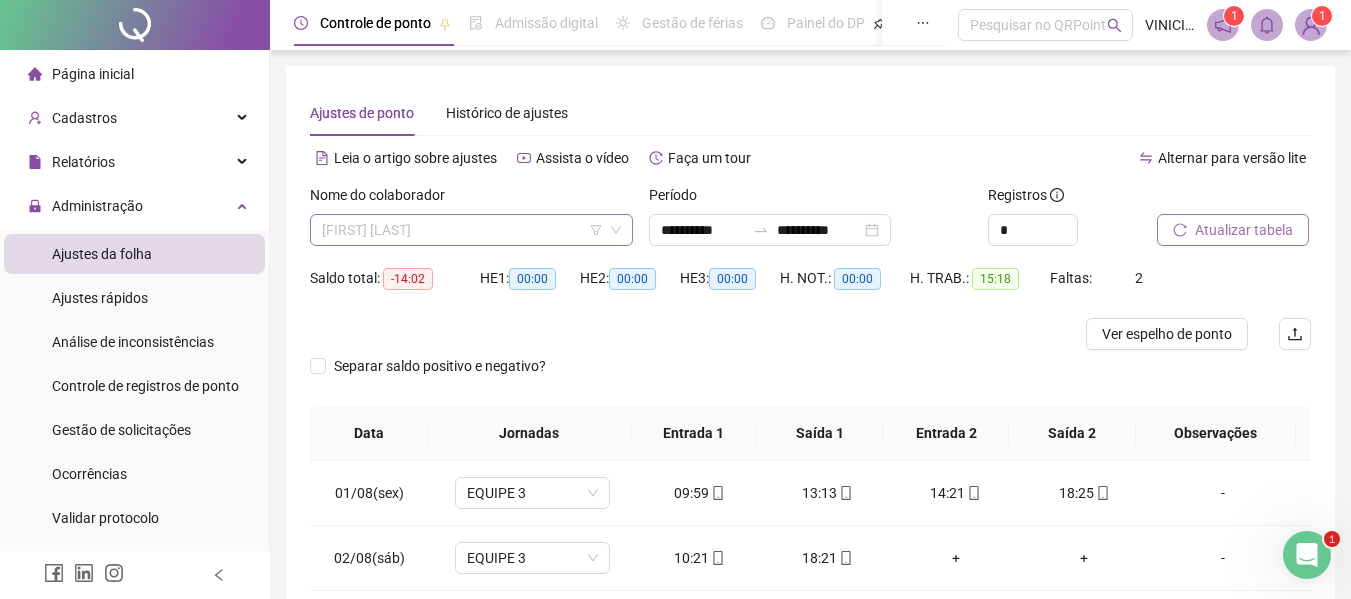 click on "[FIRST] [LAST]" at bounding box center (471, 230) 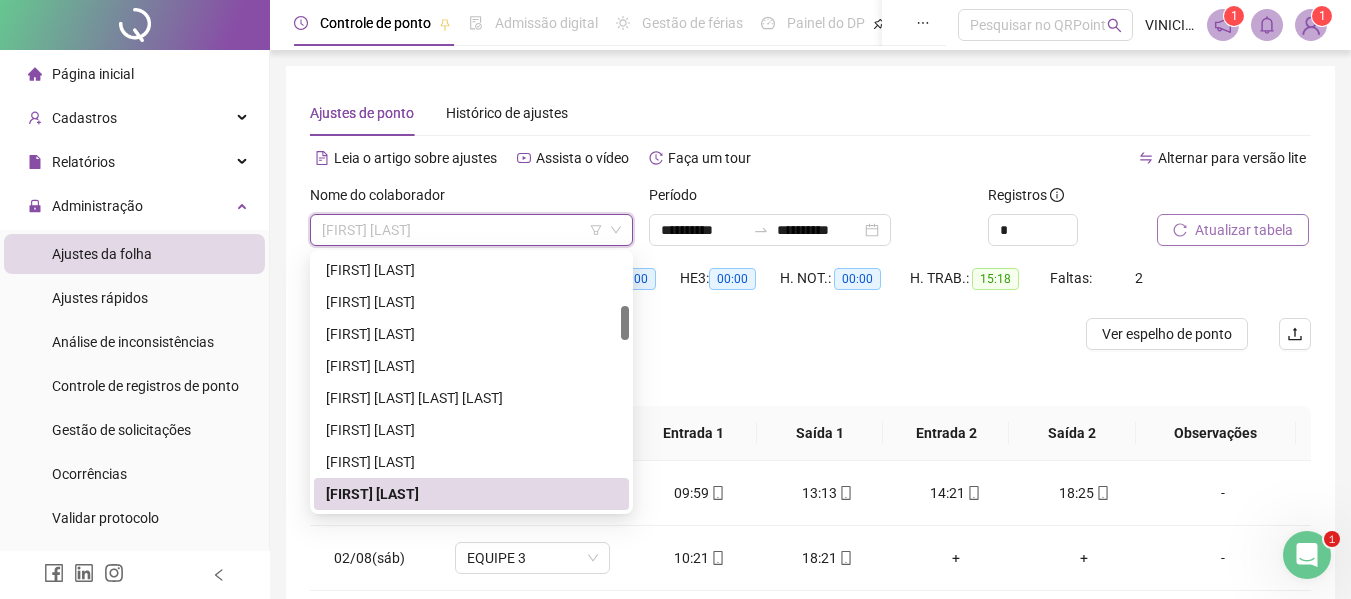 paste on "**********" 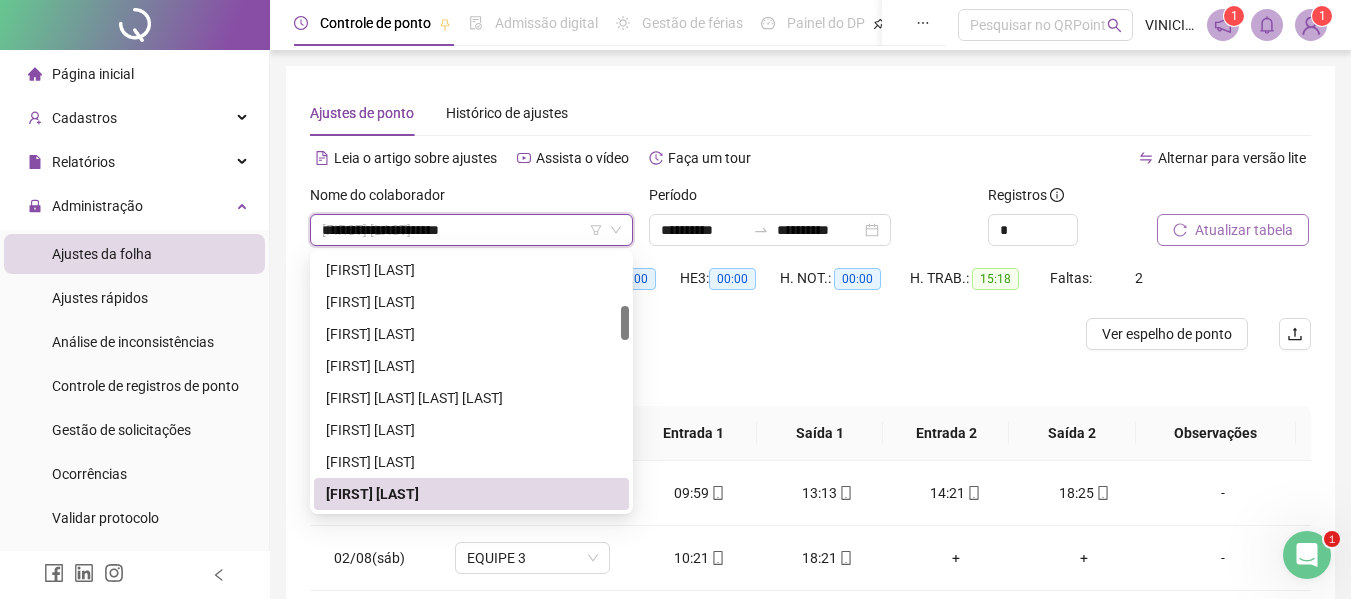 scroll, scrollTop: 0, scrollLeft: 0, axis: both 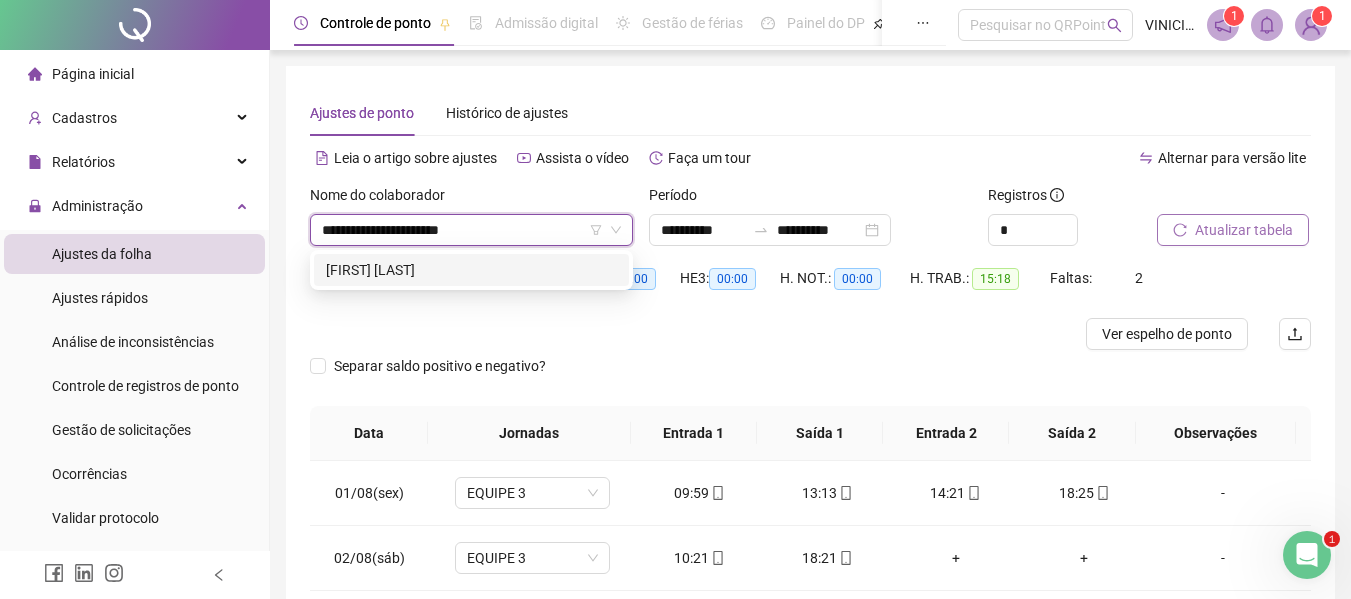 click on "[FIRST] [LAST]" at bounding box center [471, 270] 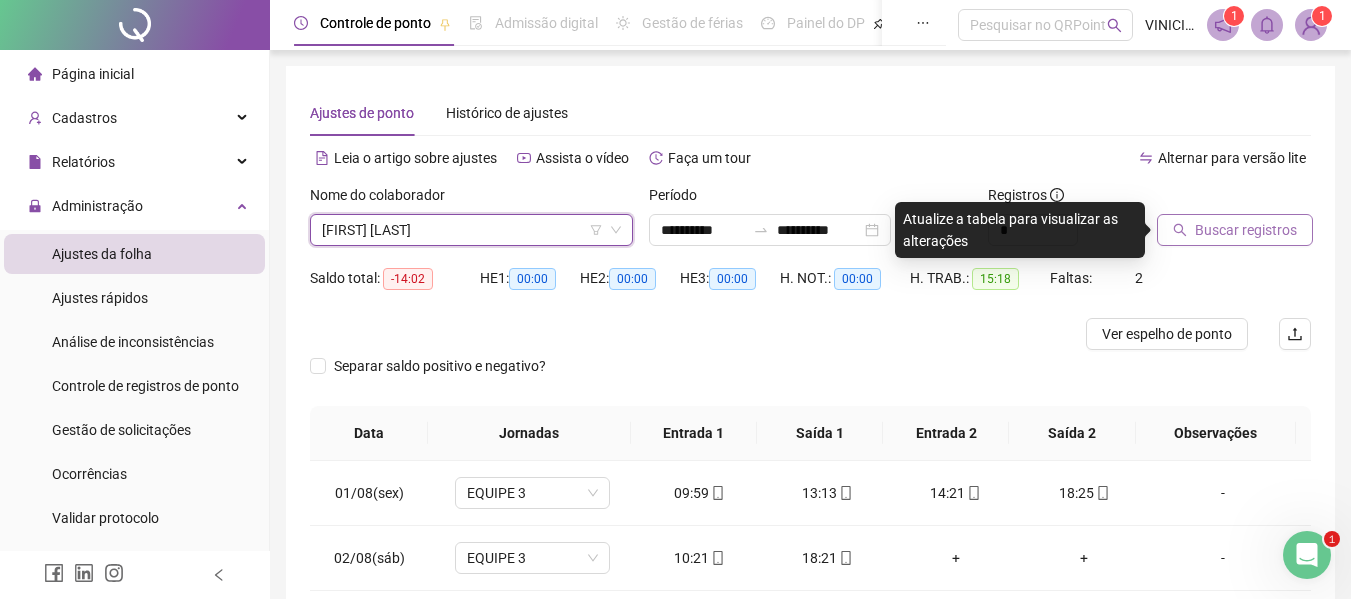 click on "Buscar registros" at bounding box center [1246, 230] 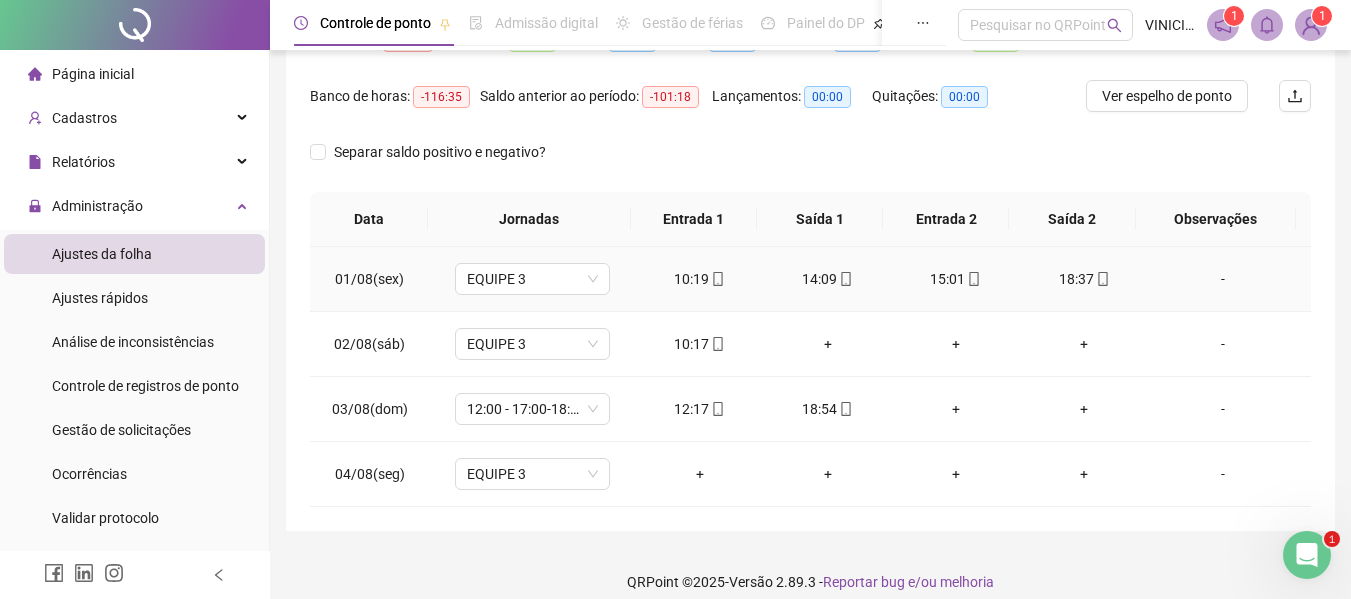 scroll, scrollTop: 0, scrollLeft: 0, axis: both 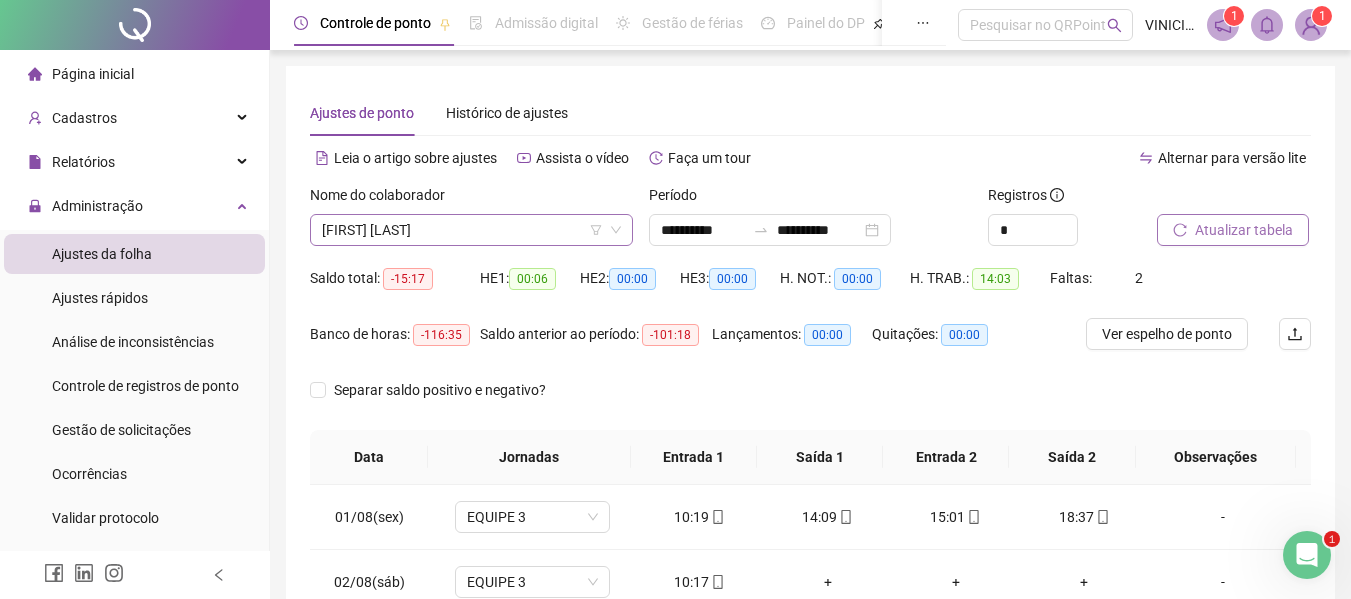 click on "[FIRST] [LAST]" at bounding box center (471, 230) 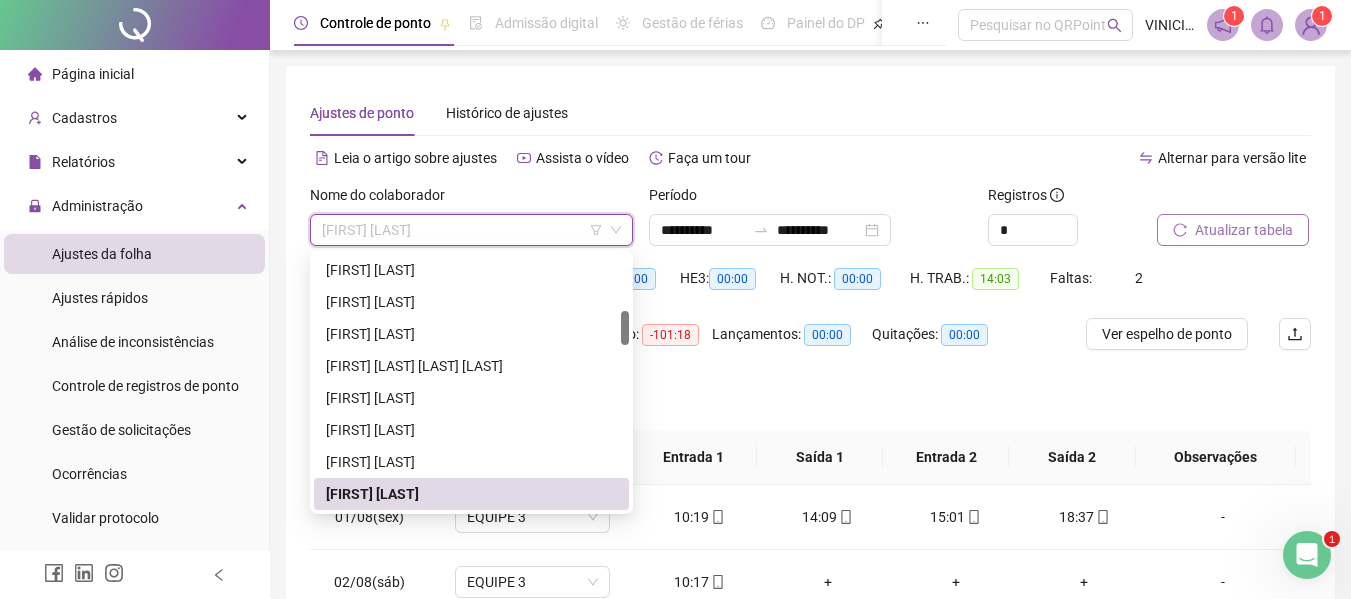 paste on "**********" 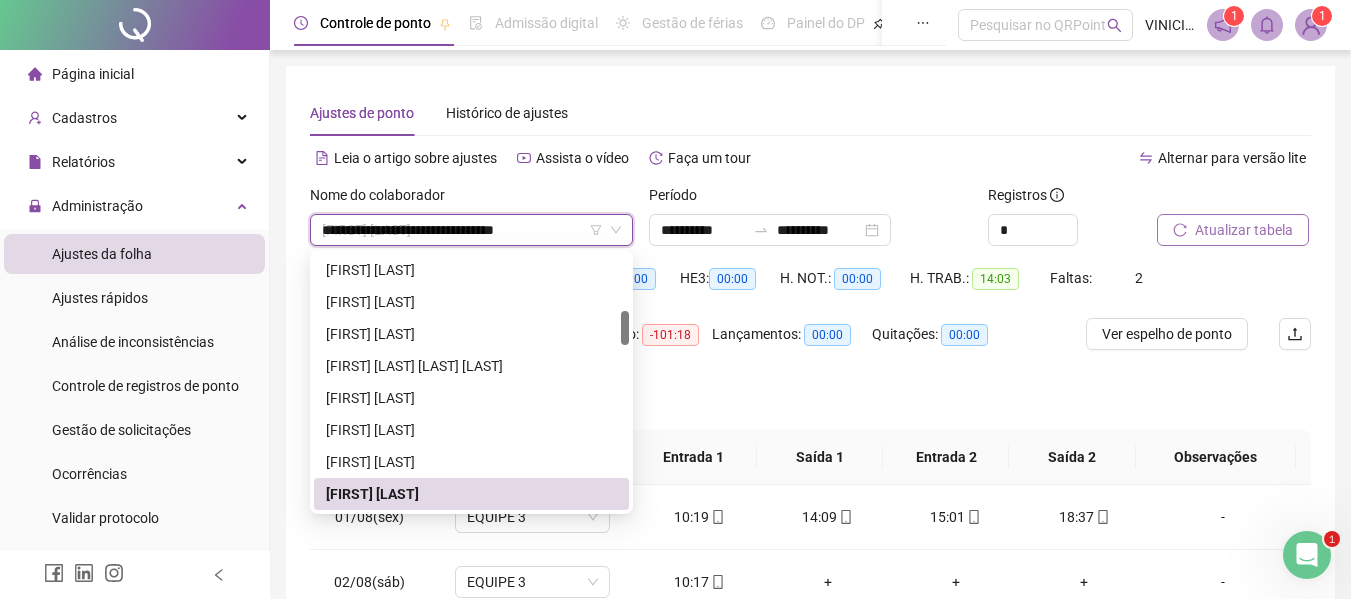 scroll, scrollTop: 0, scrollLeft: 0, axis: both 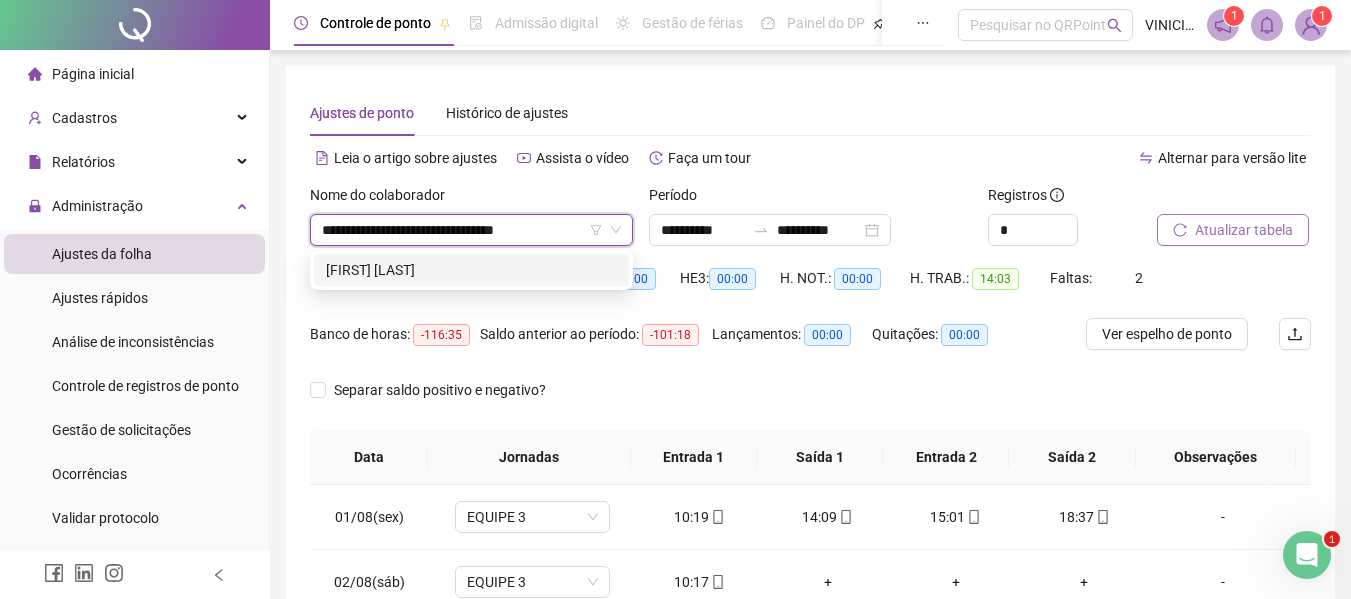 click on "[FIRST] [LAST]" at bounding box center (471, 270) 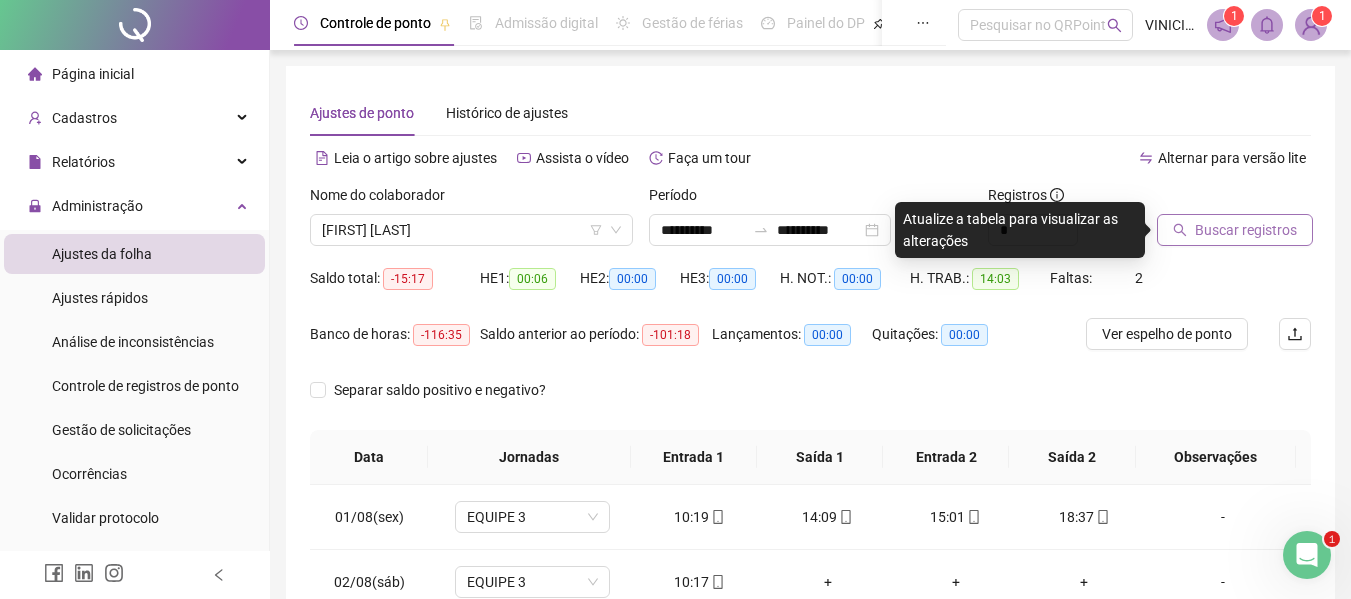 click on "Buscar registros" at bounding box center (1246, 230) 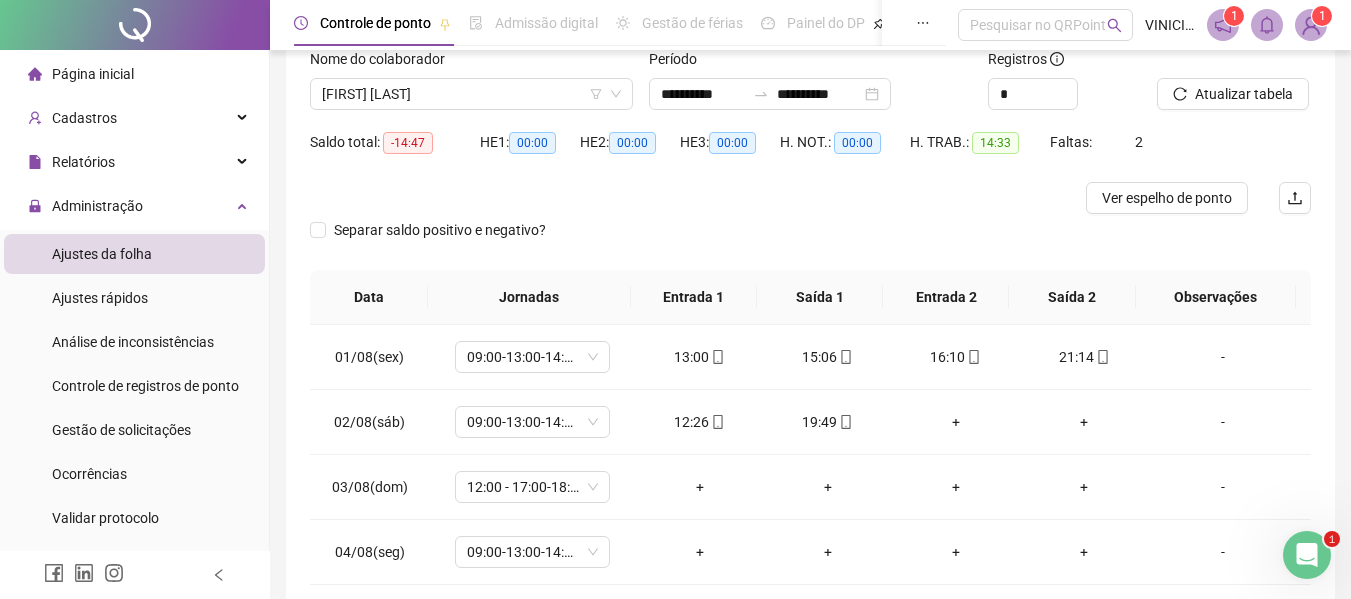 scroll, scrollTop: 0, scrollLeft: 0, axis: both 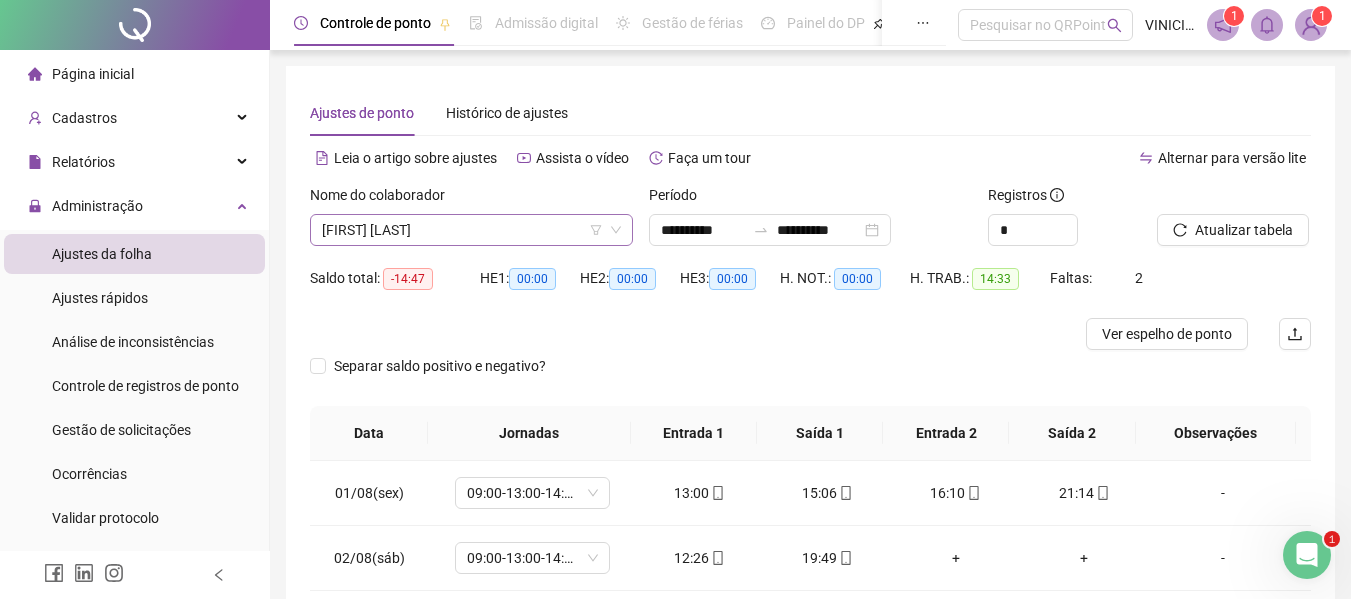 drag, startPoint x: 436, startPoint y: 212, endPoint x: 451, endPoint y: 232, distance: 25 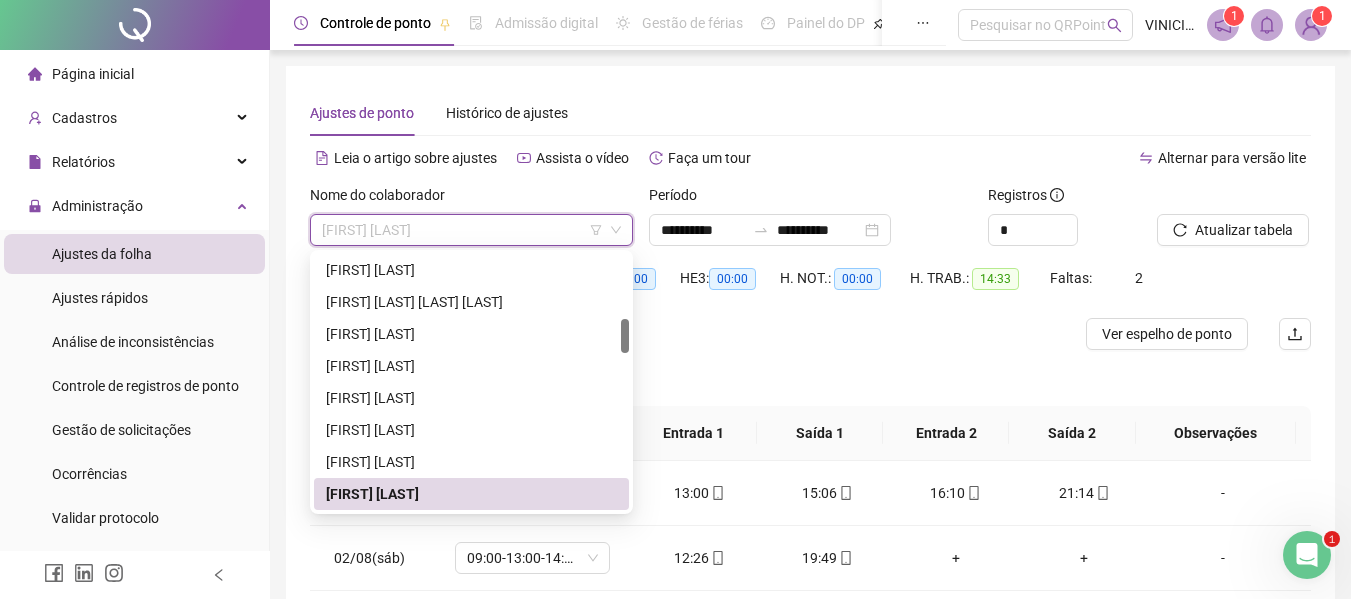 paste on "**********" 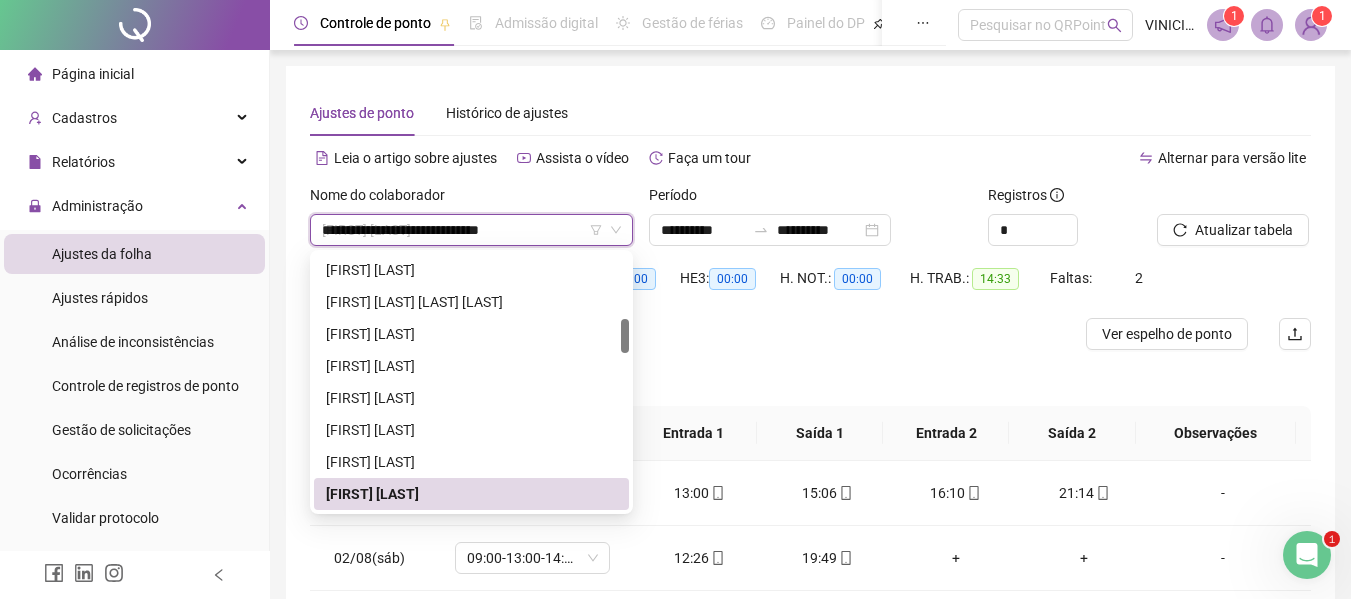 scroll, scrollTop: 0, scrollLeft: 0, axis: both 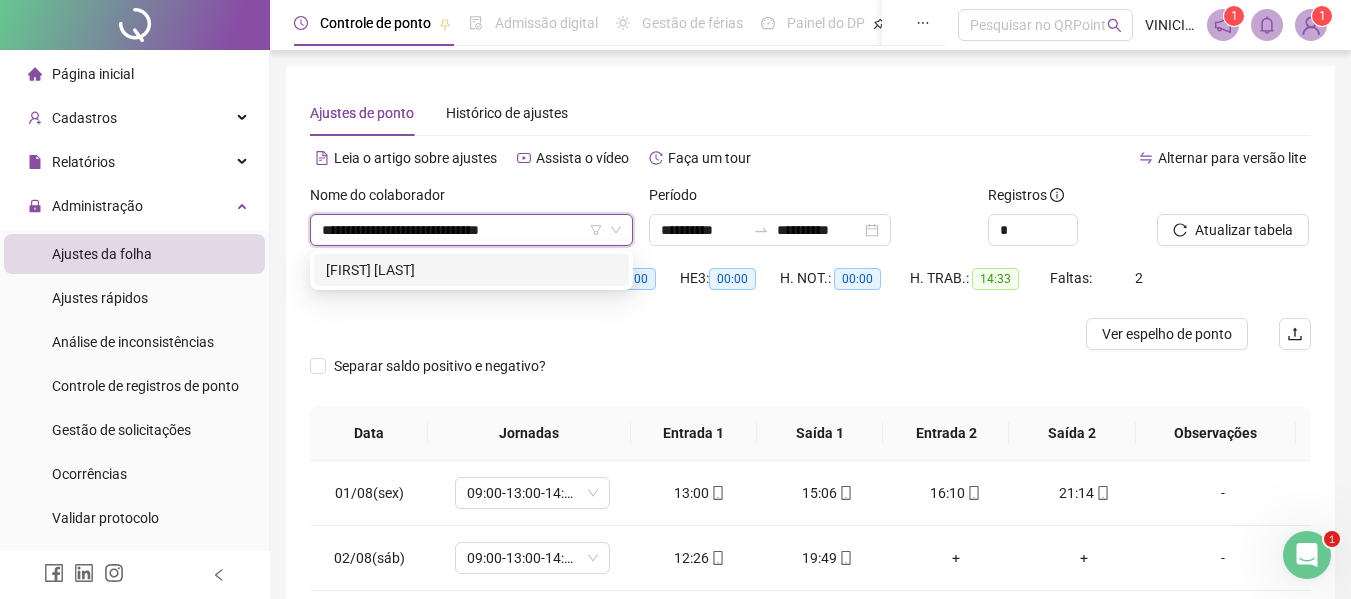 click on "[FIRST] [LAST]" at bounding box center (471, 270) 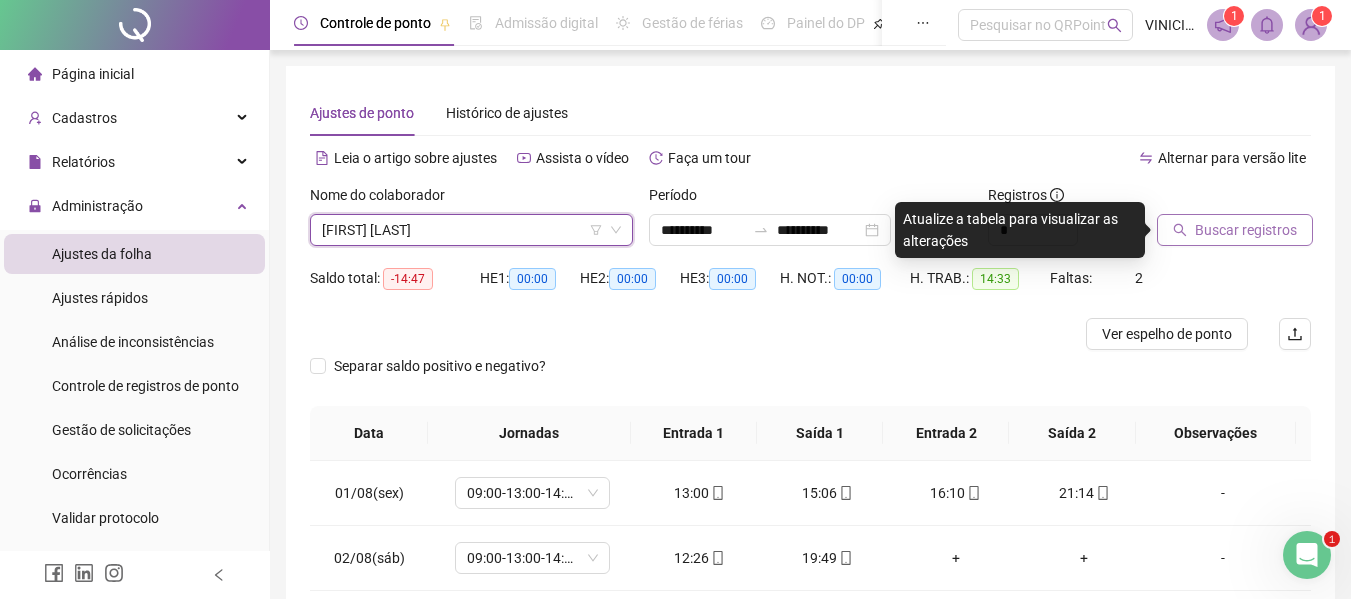 click on "Buscar registros" at bounding box center (1246, 230) 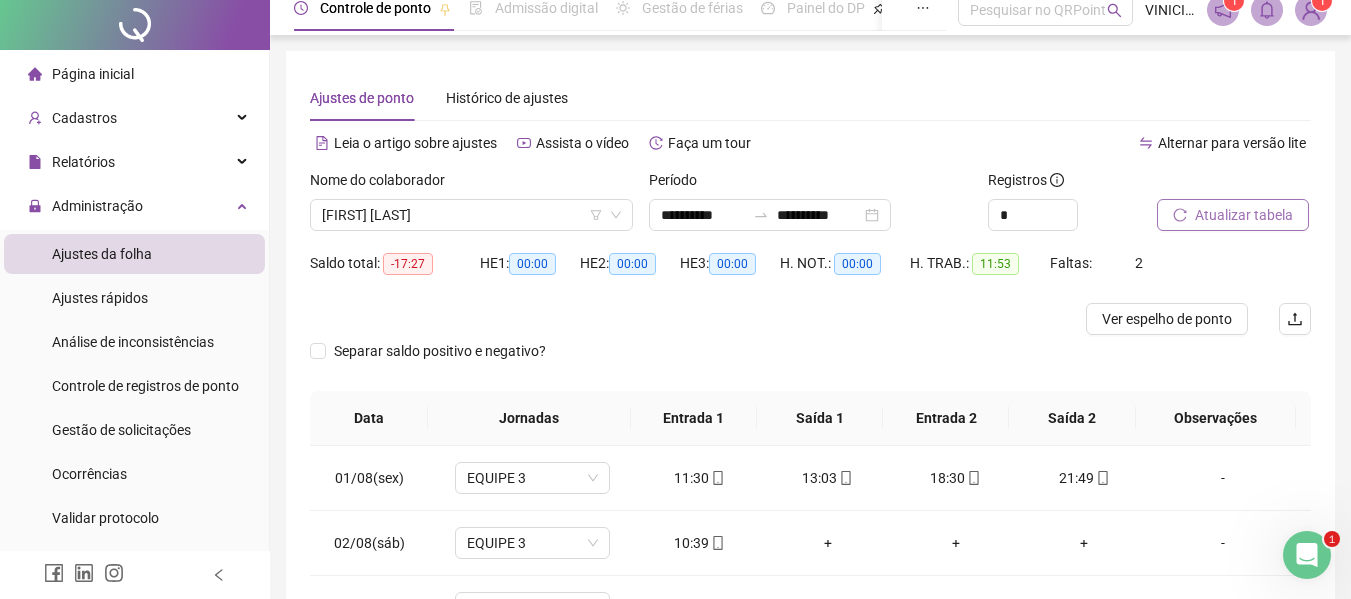scroll, scrollTop: 0, scrollLeft: 0, axis: both 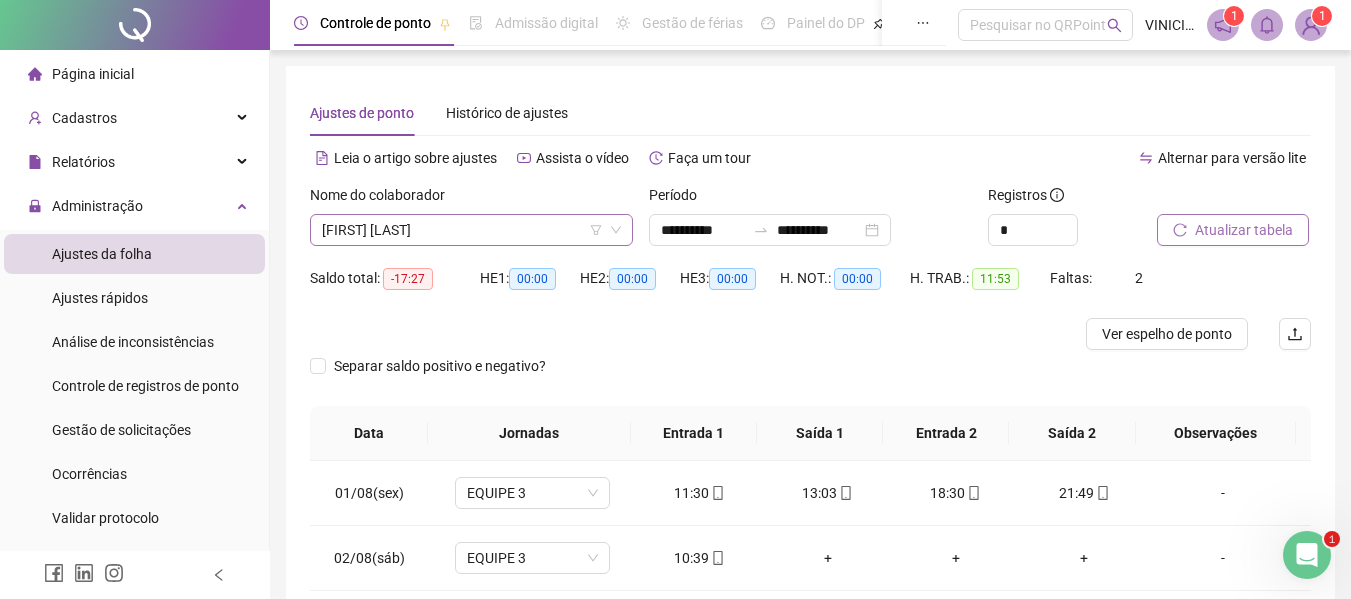 click on "[FIRST] [LAST]" at bounding box center [471, 230] 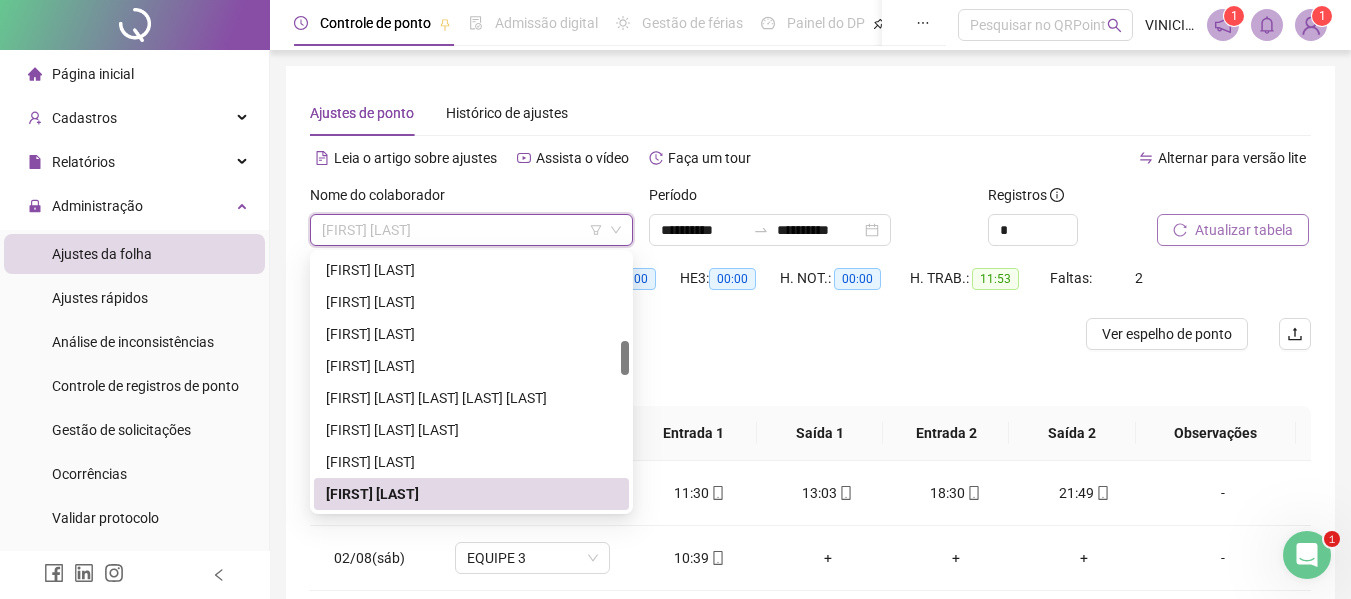 paste on "**********" 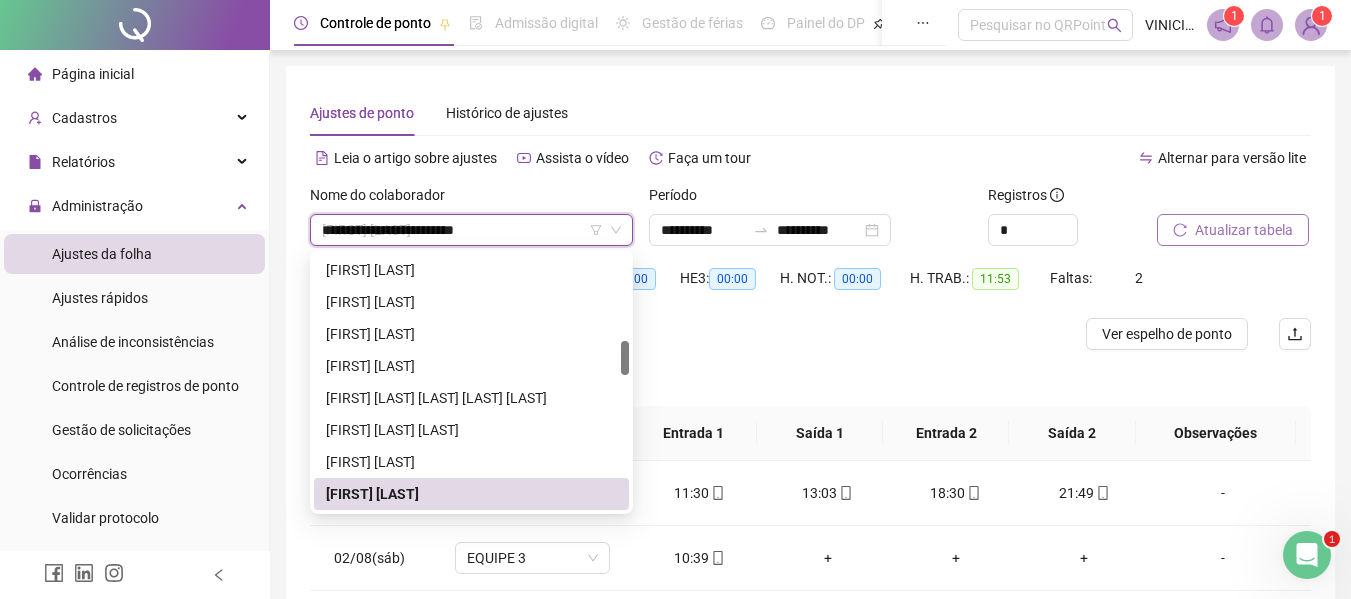 scroll, scrollTop: 0, scrollLeft: 0, axis: both 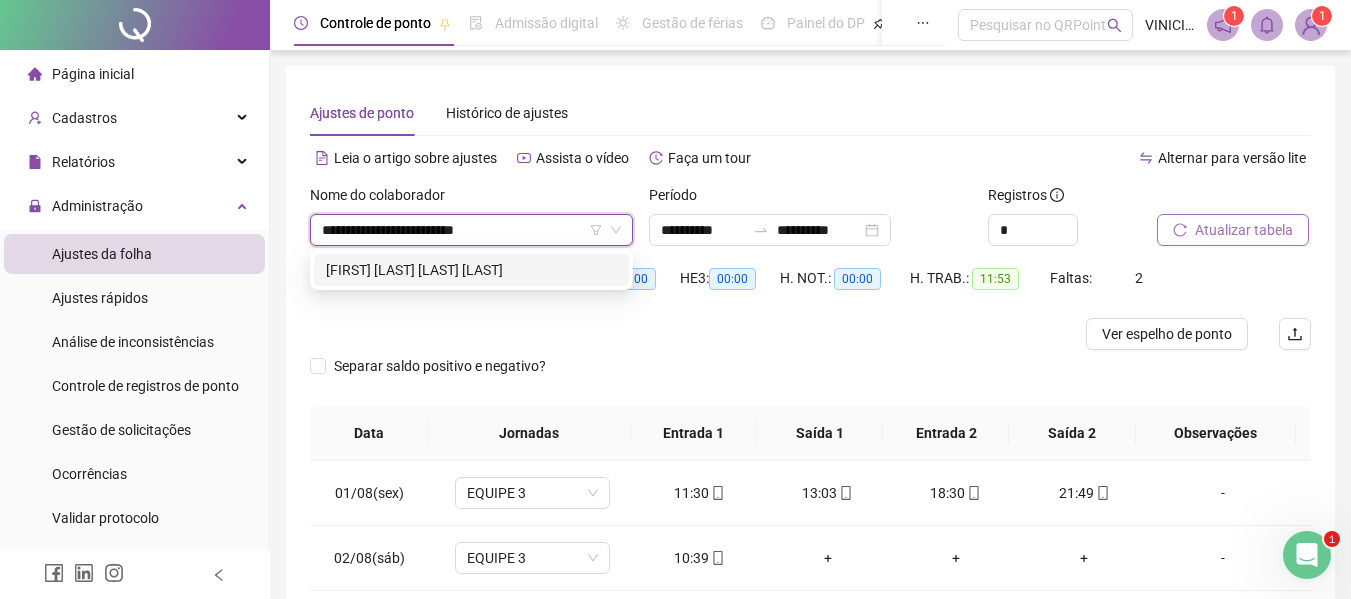 click on "[FIRST] [LAST] [LAST] [LAST]" at bounding box center [471, 270] 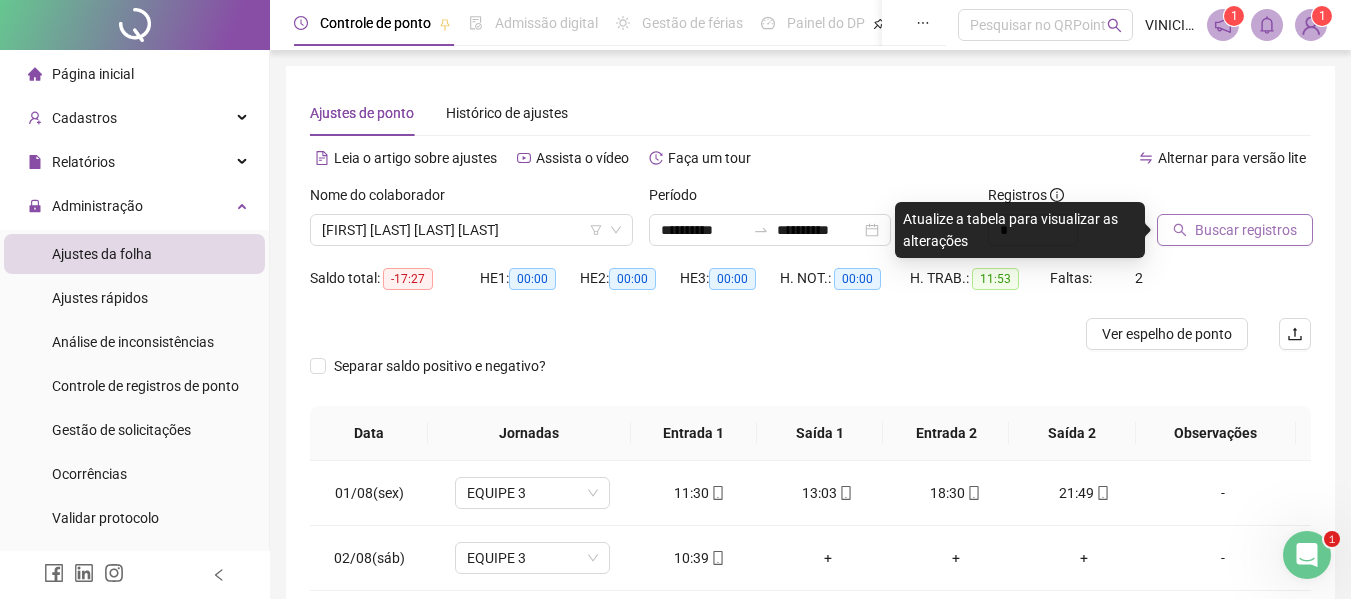 click on "Buscar registros" at bounding box center (1246, 230) 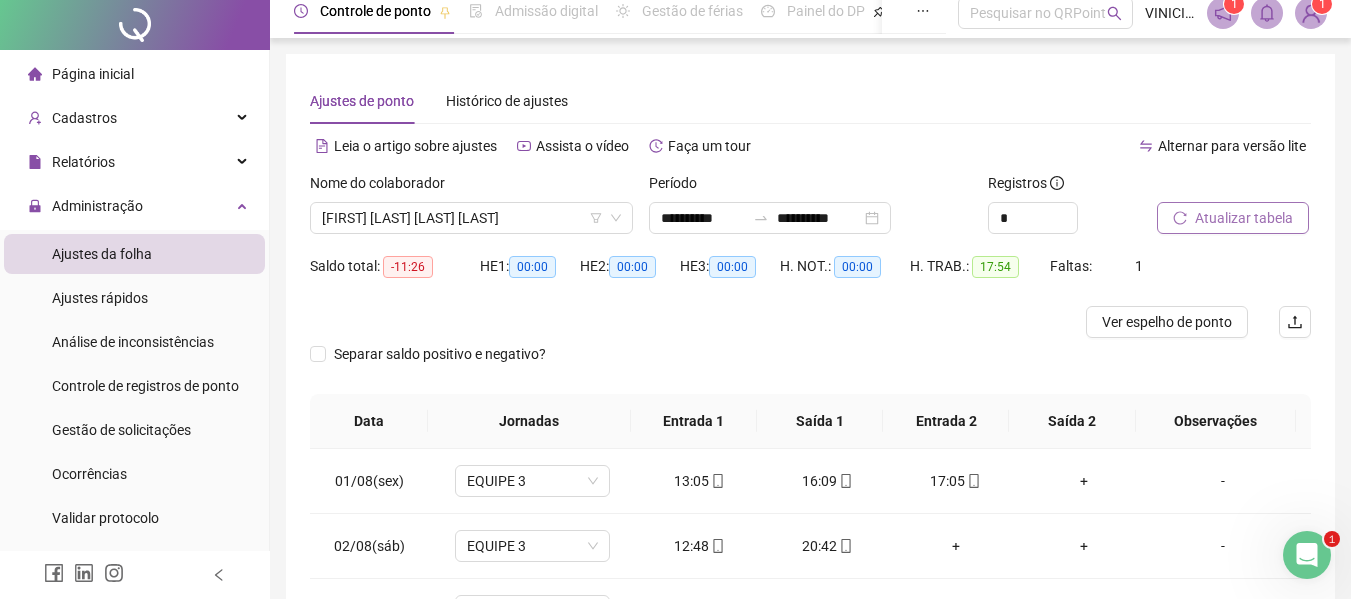scroll, scrollTop: 0, scrollLeft: 0, axis: both 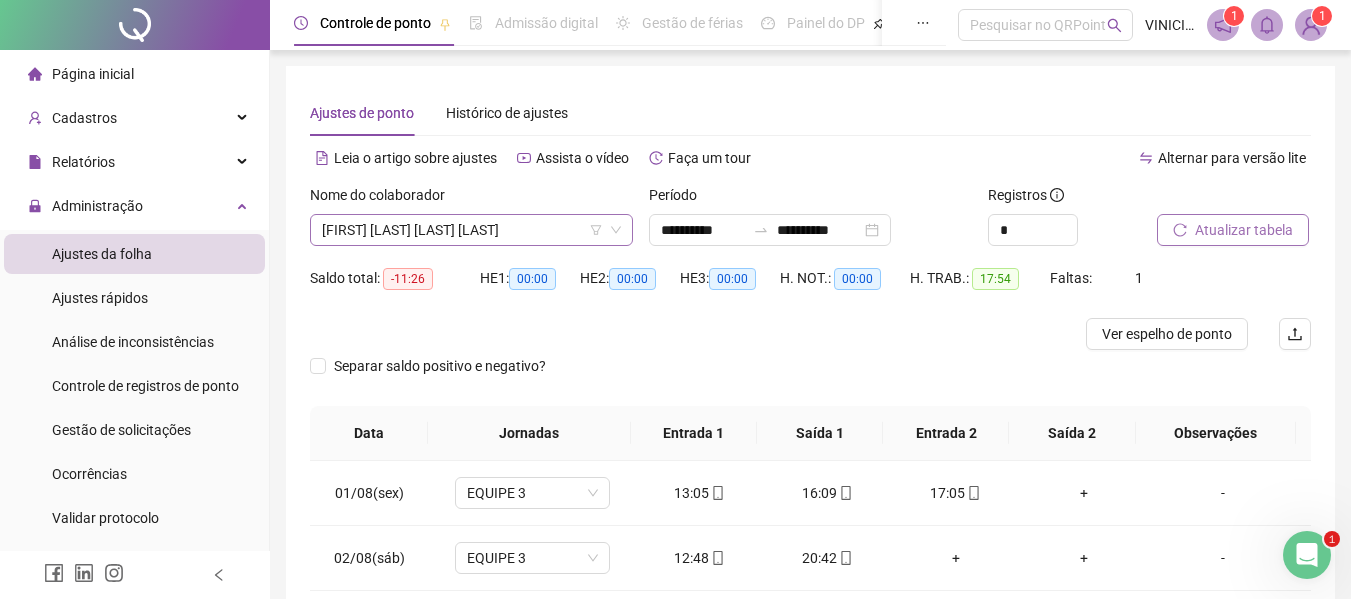 click on "[FIRST] [LAST] [LAST] [LAST]" at bounding box center [471, 230] 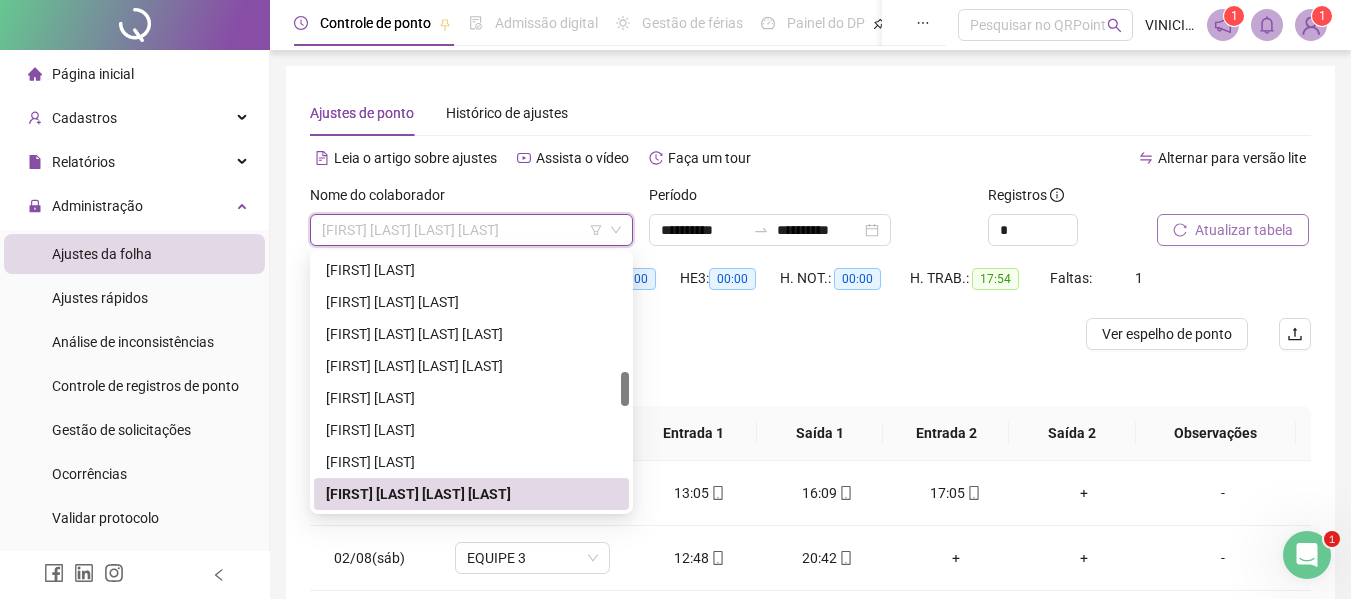 paste on "**********" 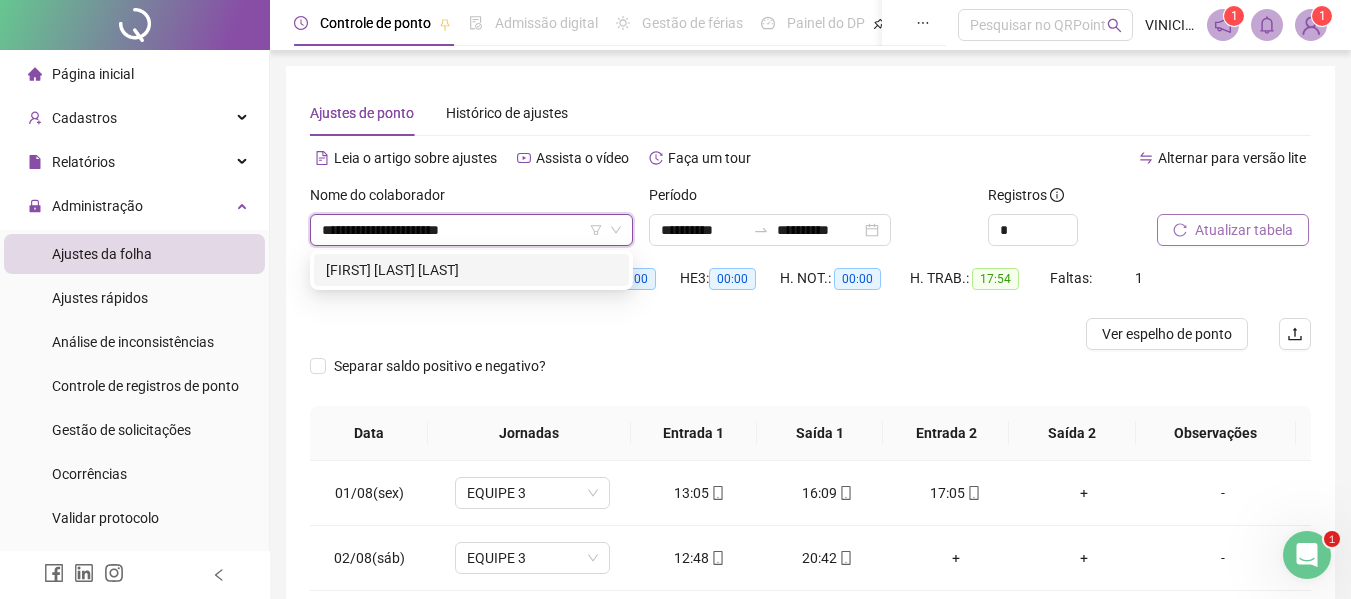 scroll, scrollTop: 0, scrollLeft: 0, axis: both 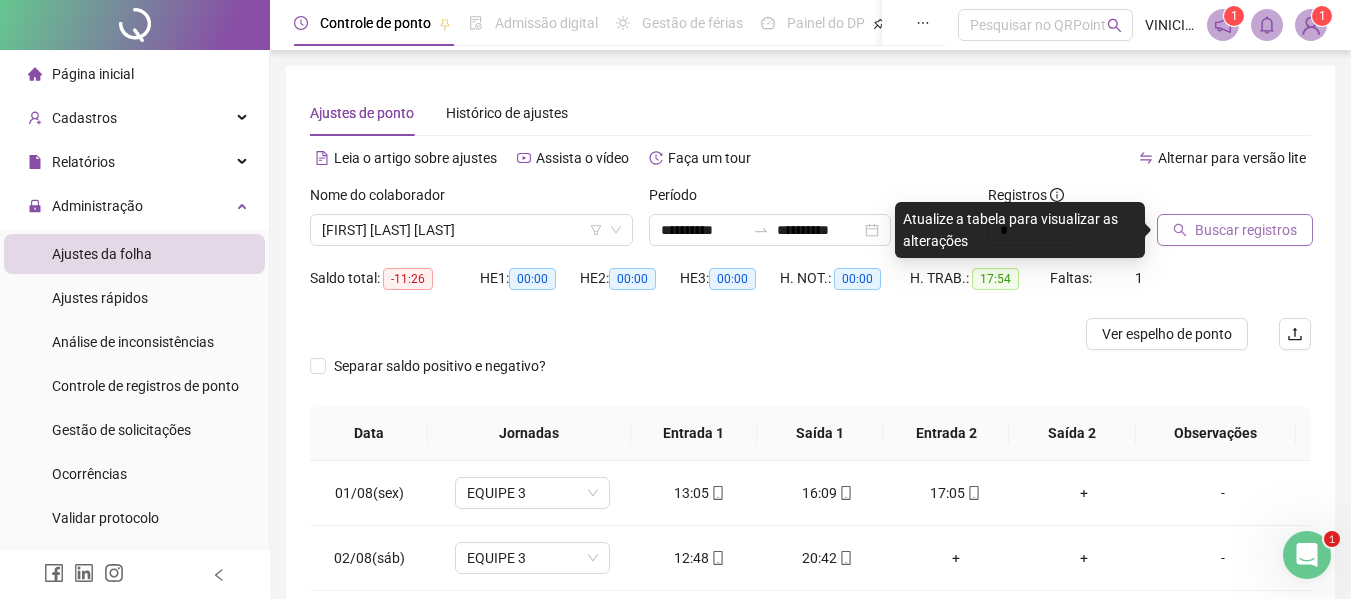 click on "Buscar registros" at bounding box center [1246, 230] 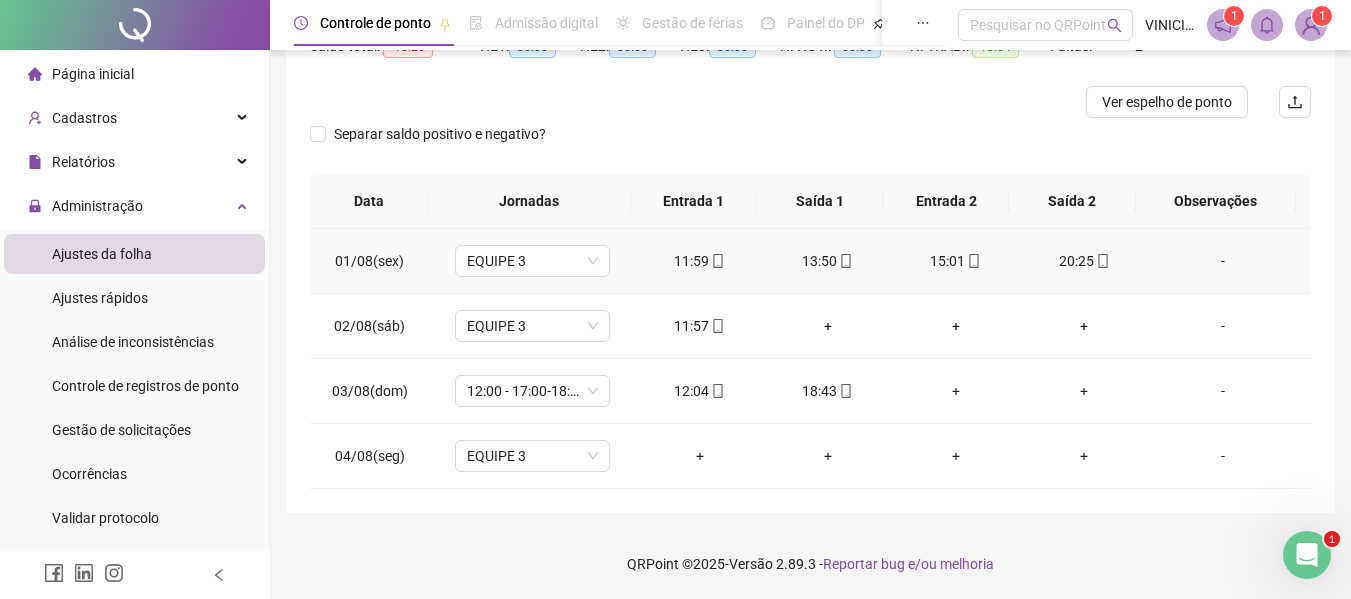 scroll, scrollTop: 0, scrollLeft: 0, axis: both 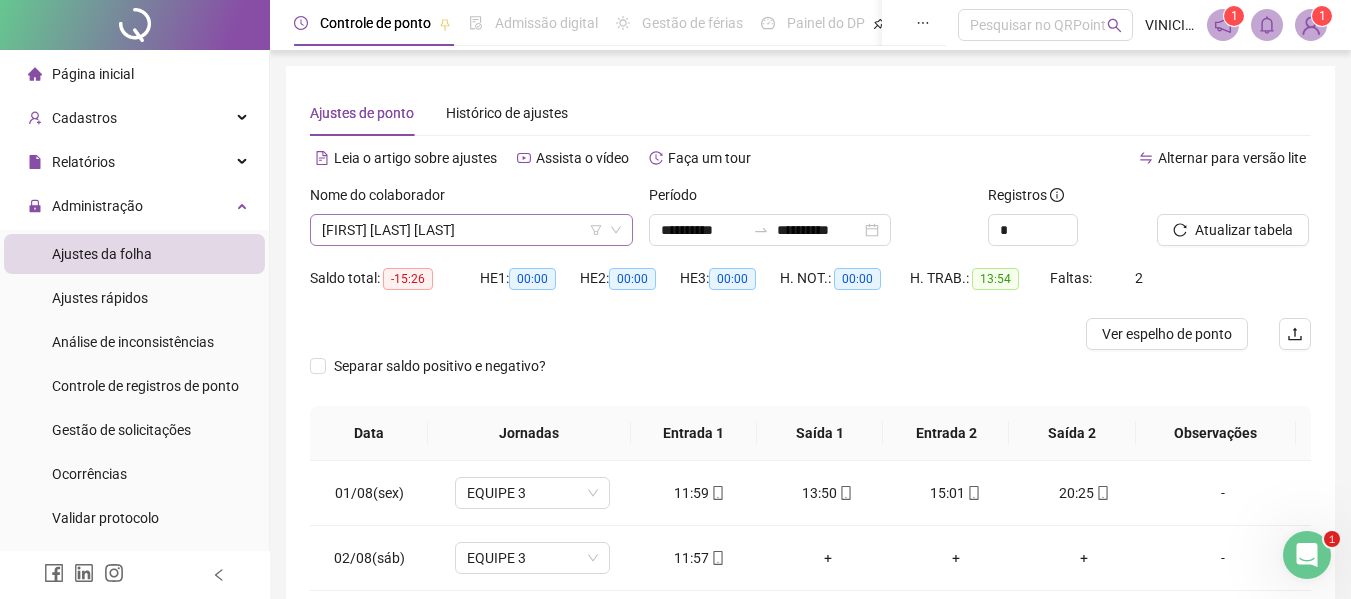 click on "[FIRST] [LAST] [LAST]" at bounding box center [471, 230] 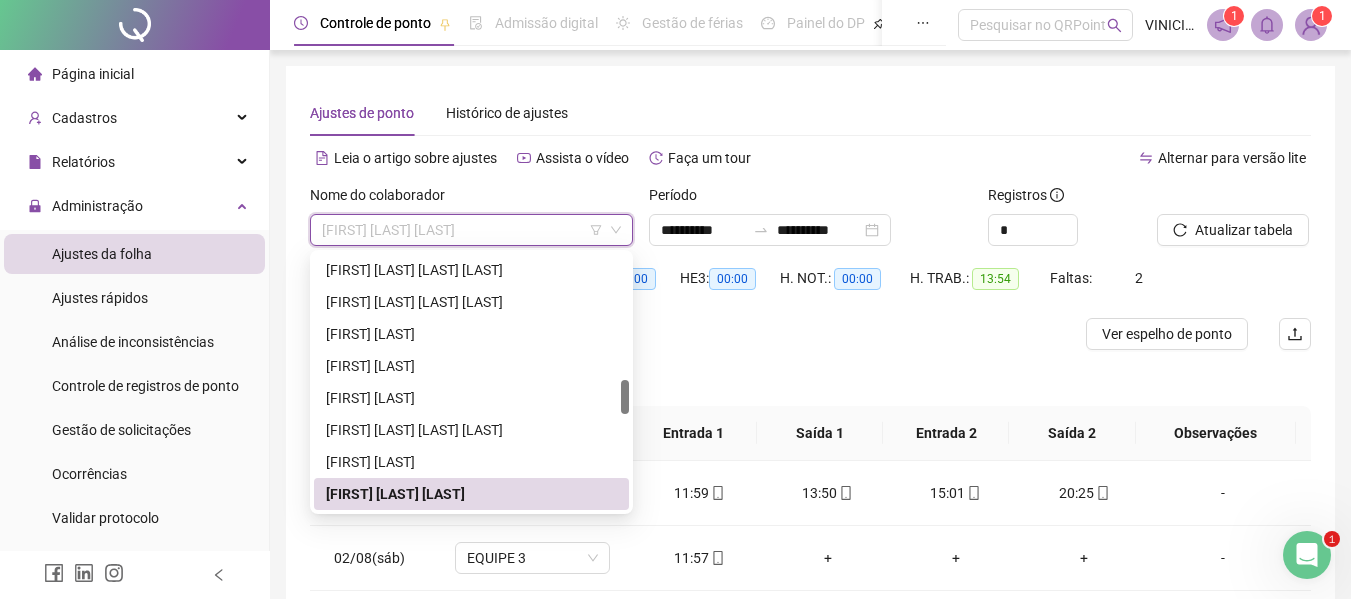 paste on "**********" 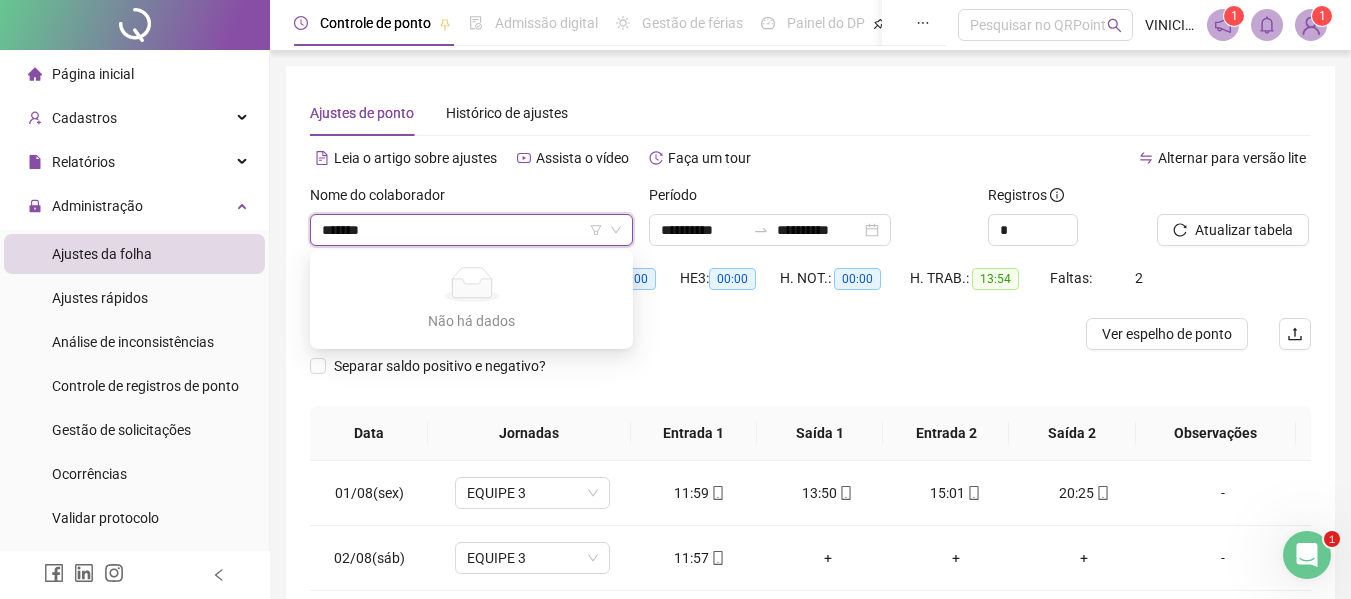 type on "*****" 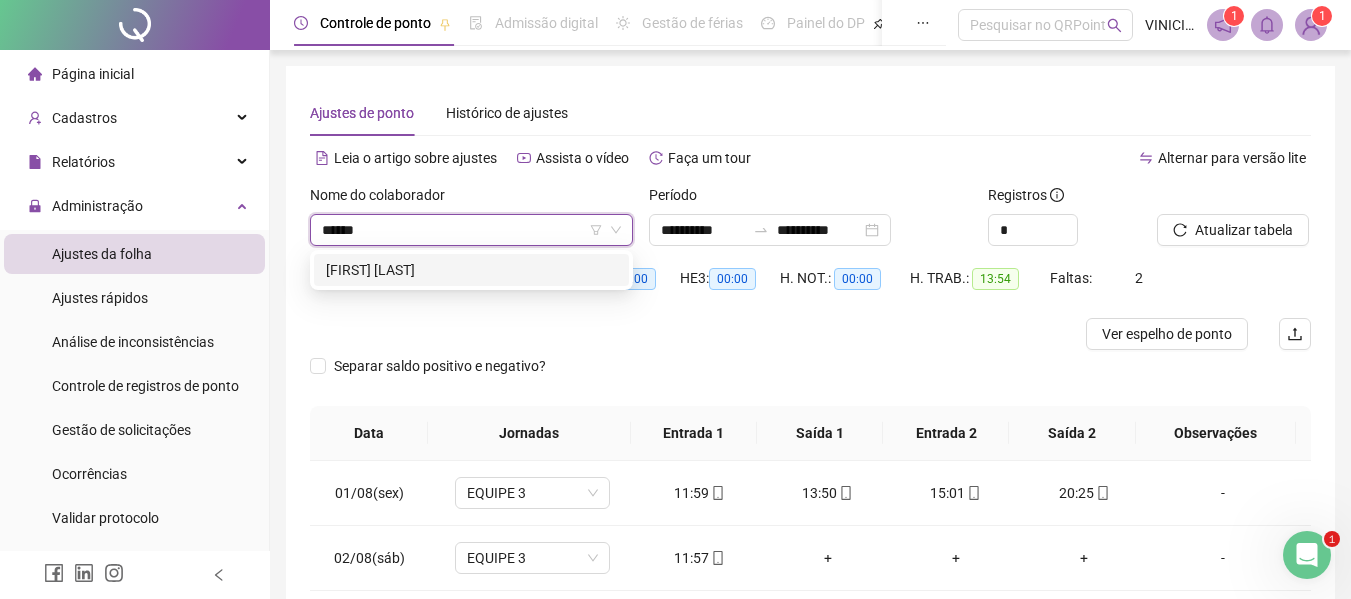 click on "[FIRST] [LAST]" at bounding box center [471, 270] 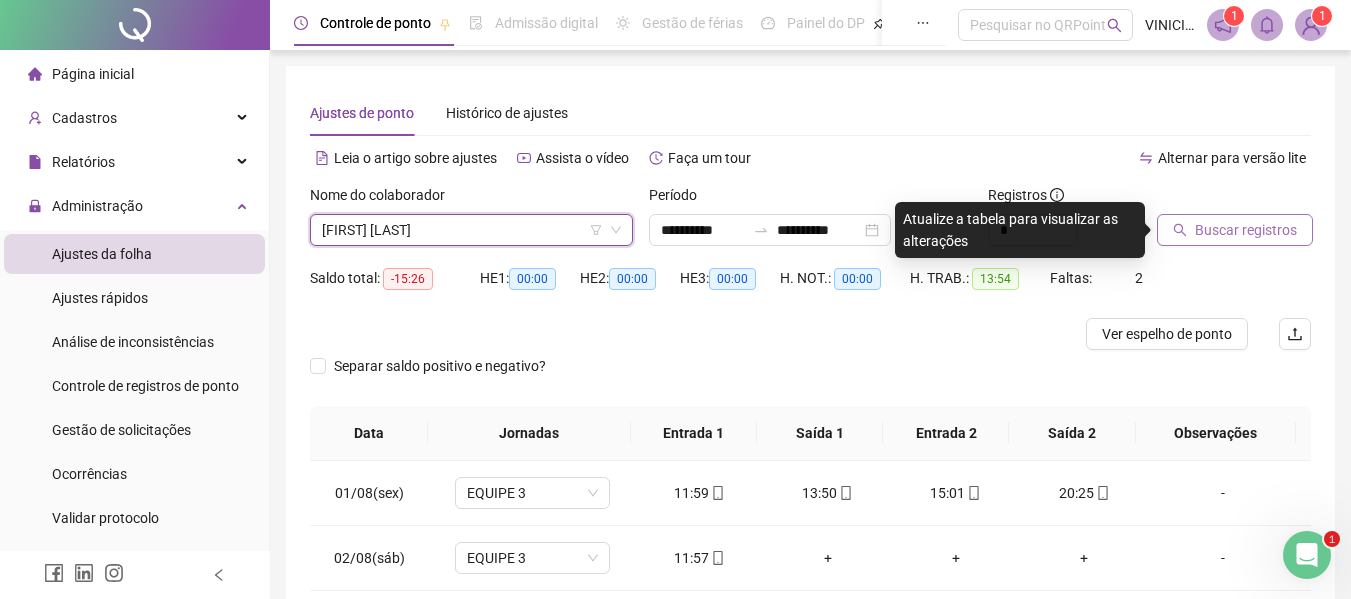 click on "Buscar registros" at bounding box center (1246, 230) 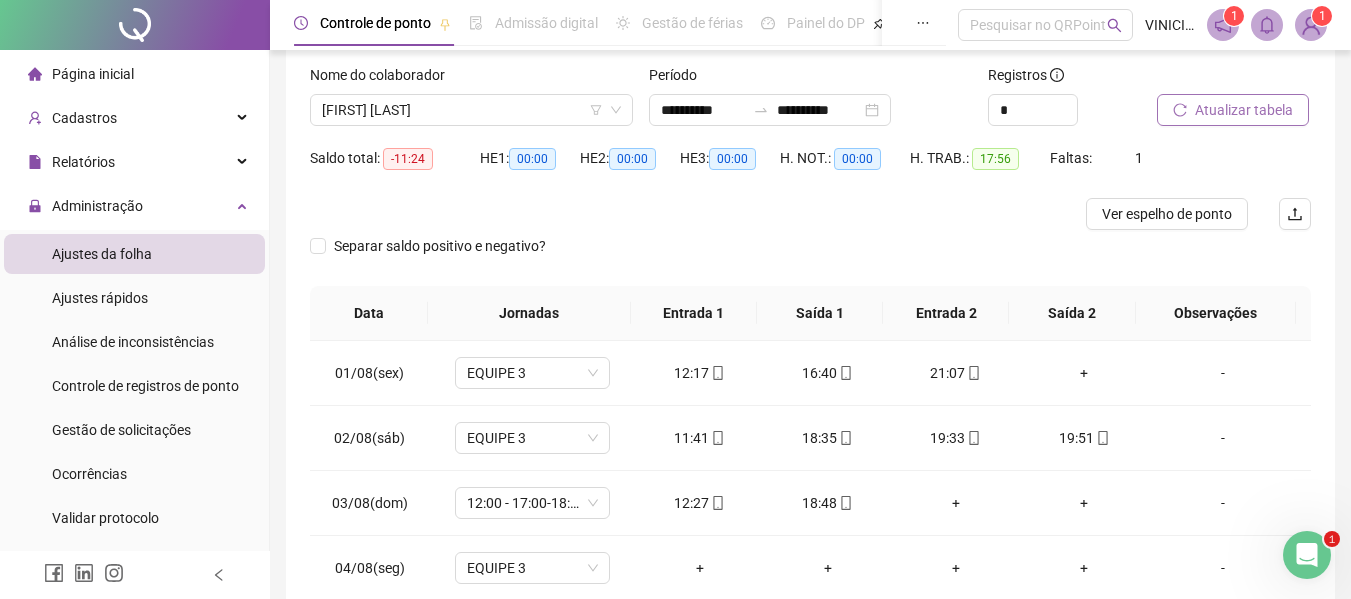 scroll, scrollTop: 0, scrollLeft: 0, axis: both 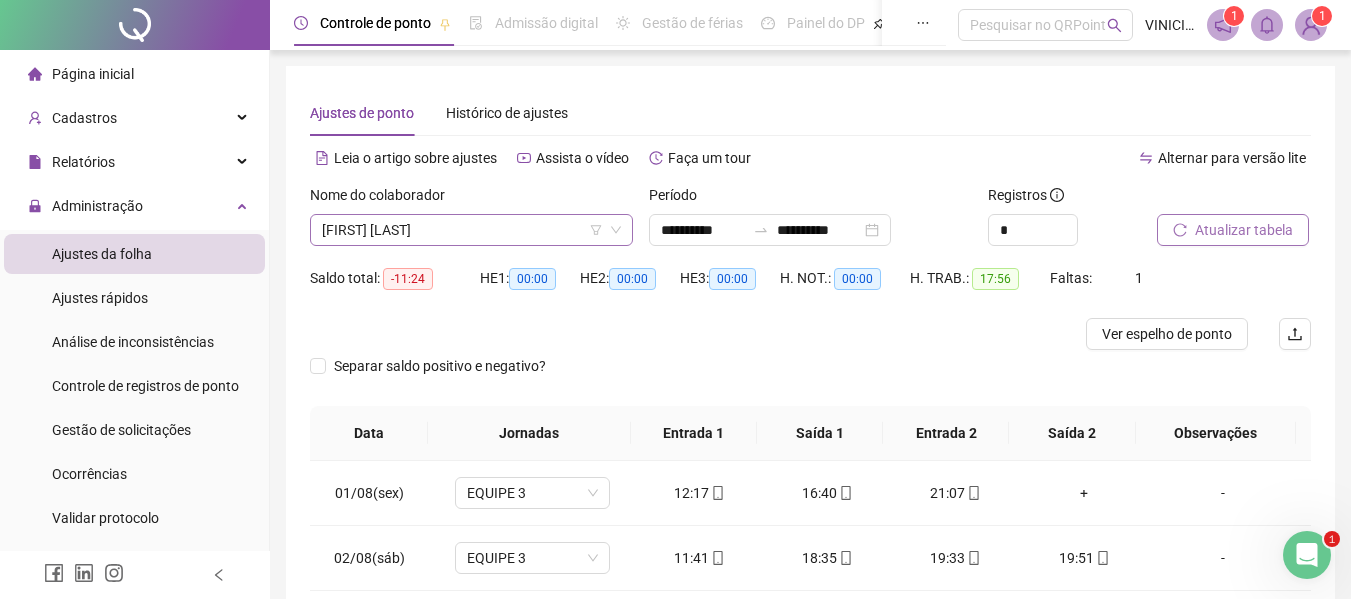 click on "[FIRST] [LAST]" at bounding box center [471, 230] 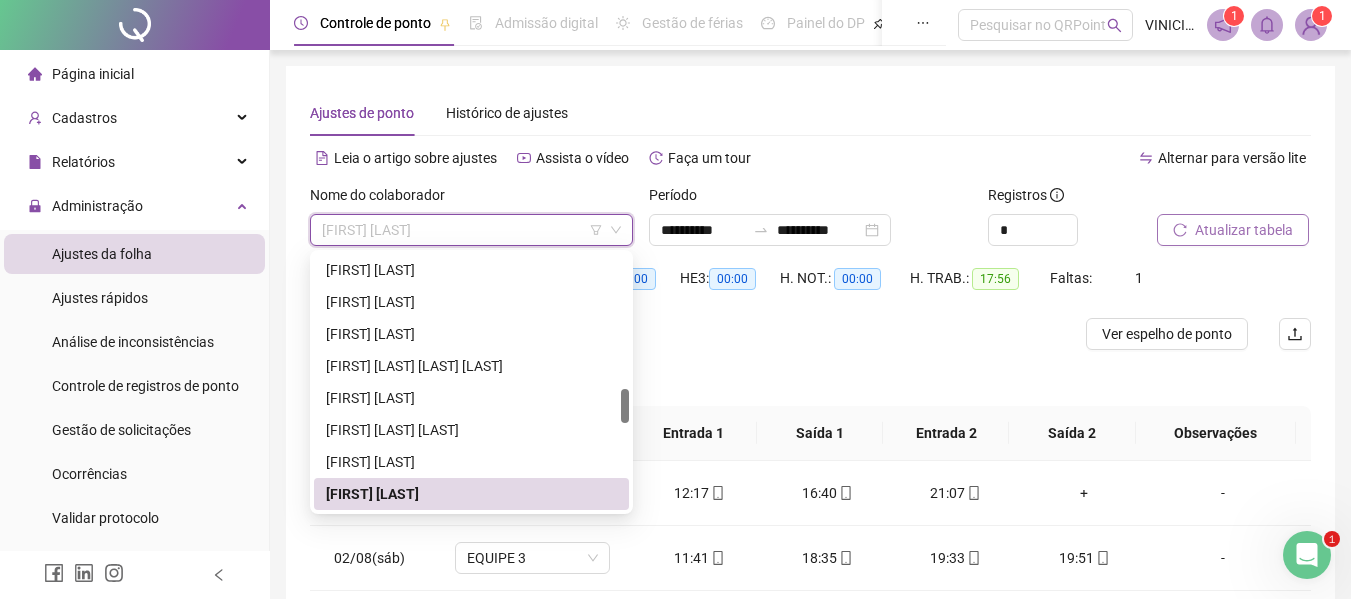 paste on "**********" 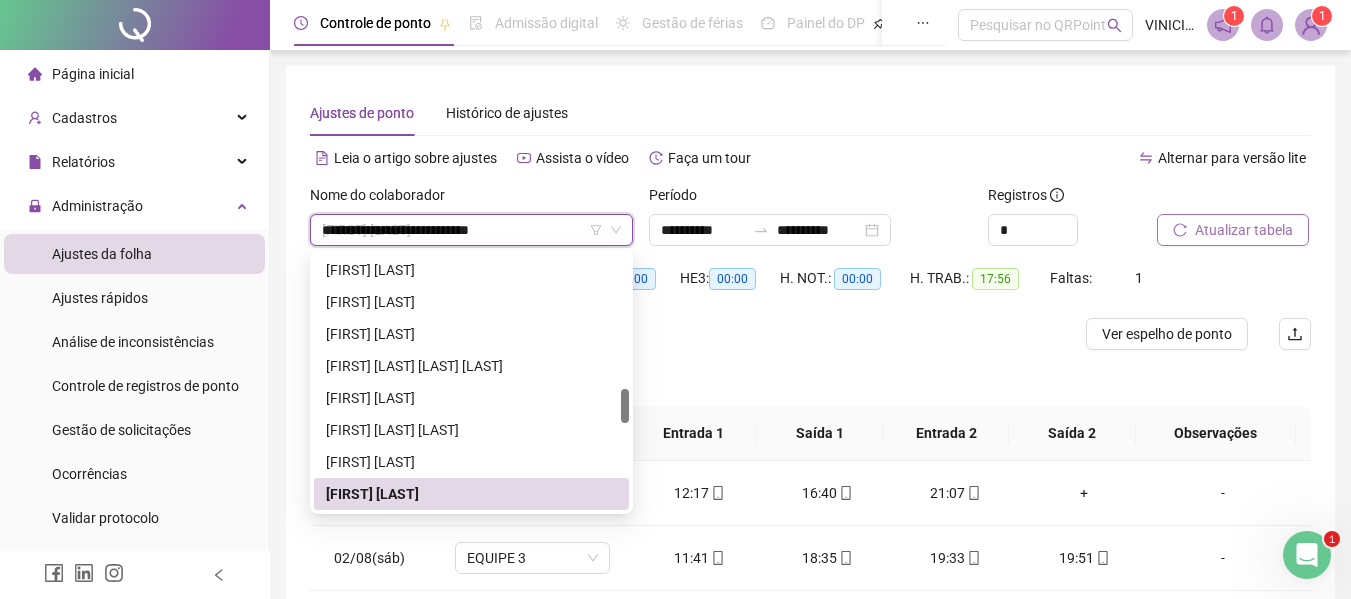 scroll, scrollTop: 0, scrollLeft: 0, axis: both 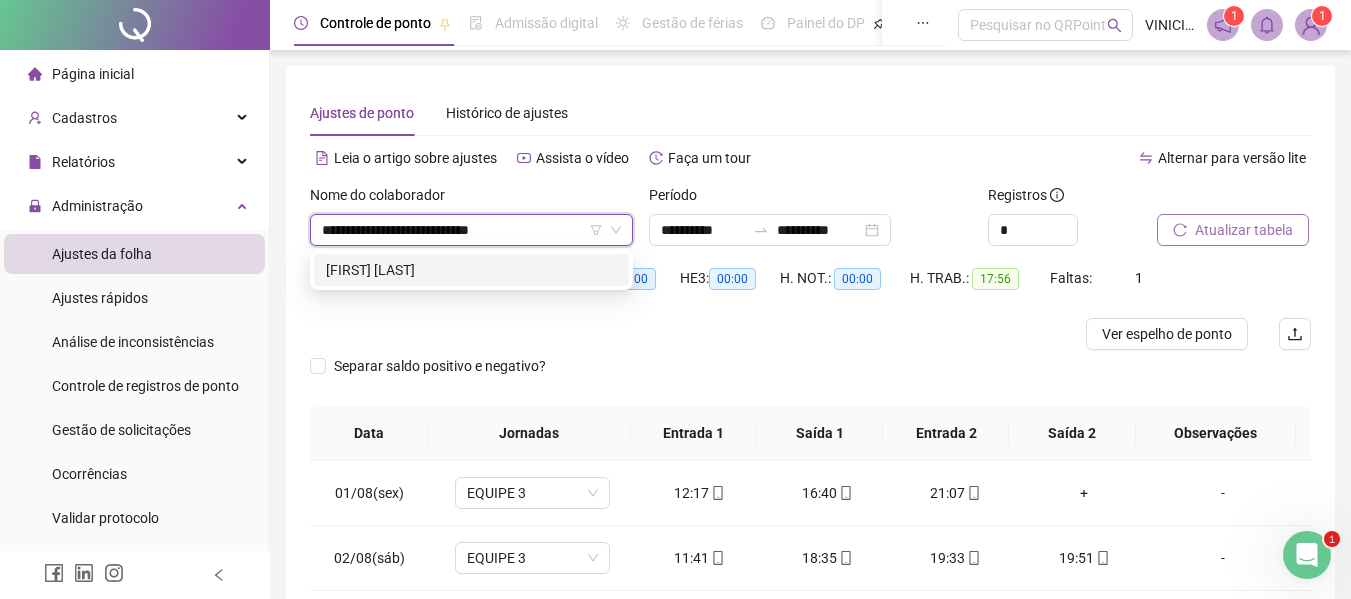 click on "[FIRST] [LAST]" at bounding box center [471, 270] 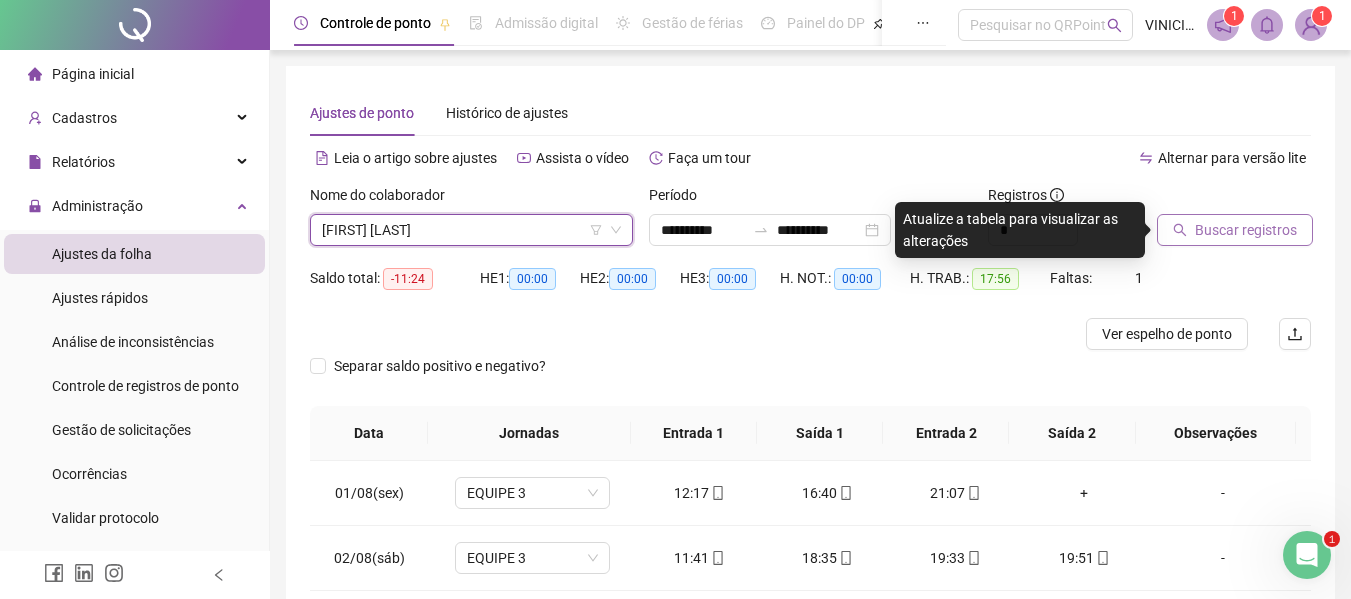 click on "Buscar registros" at bounding box center [1235, 230] 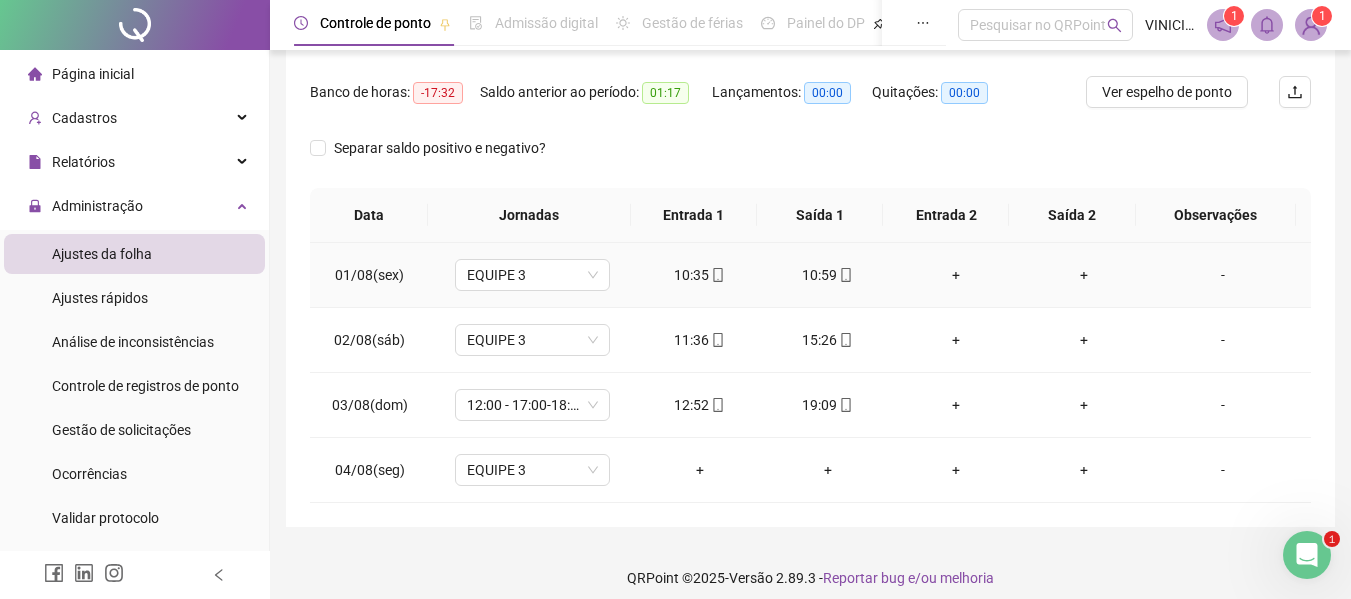 scroll, scrollTop: 0, scrollLeft: 0, axis: both 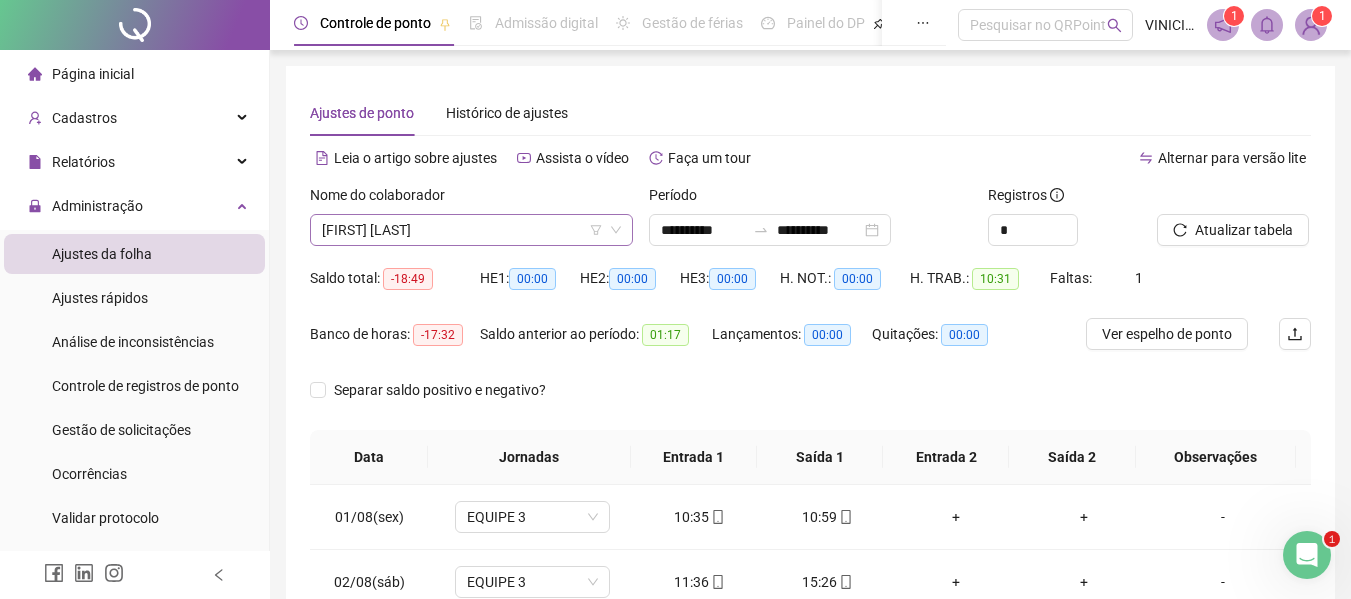 click on "[FIRST] [LAST]" at bounding box center (471, 230) 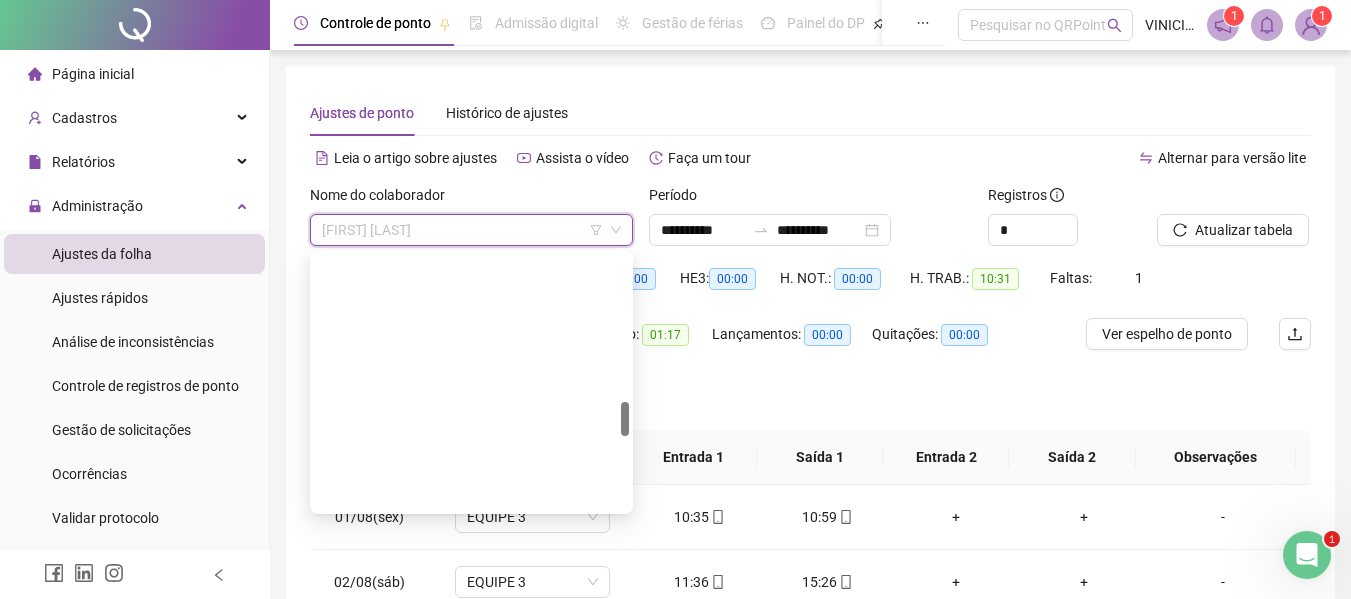 scroll, scrollTop: 1088, scrollLeft: 0, axis: vertical 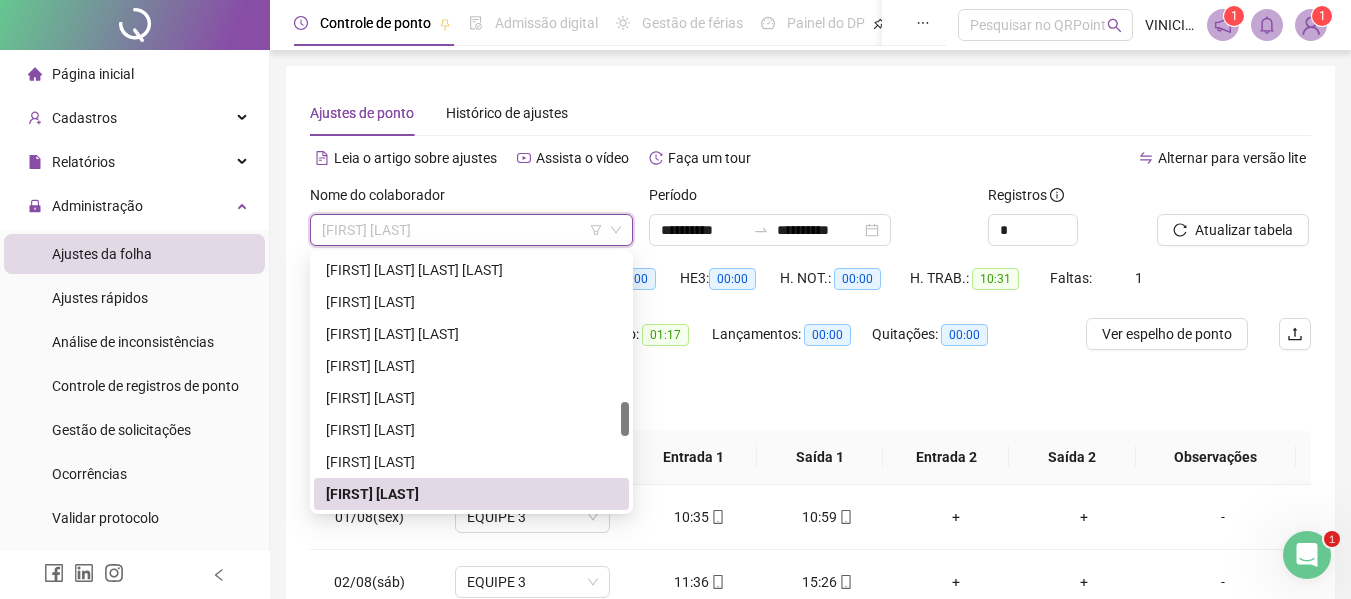 paste on "**********" 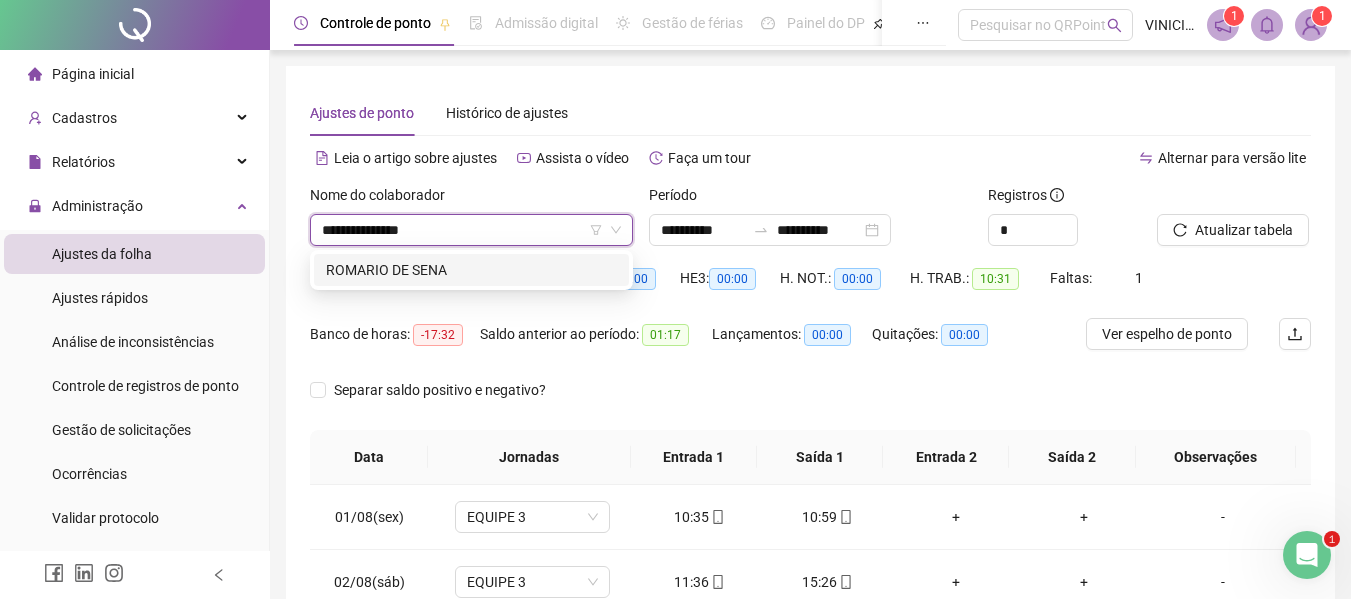 scroll, scrollTop: 0, scrollLeft: 0, axis: both 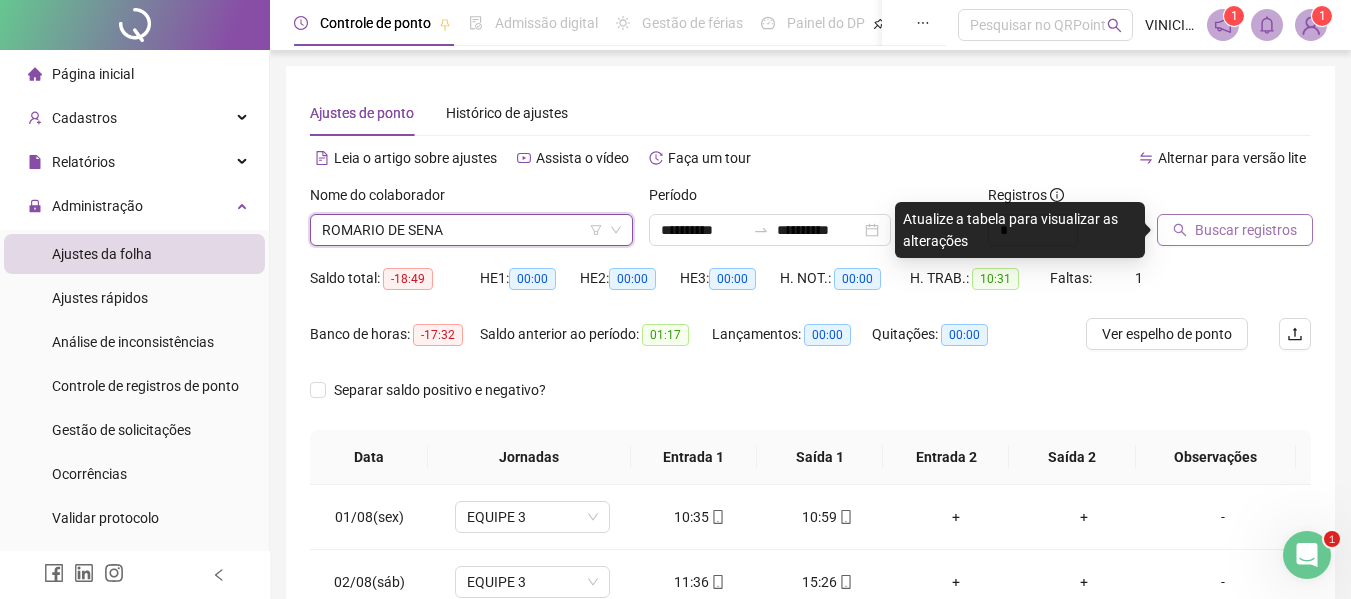 click on "Buscar registros" at bounding box center (1246, 230) 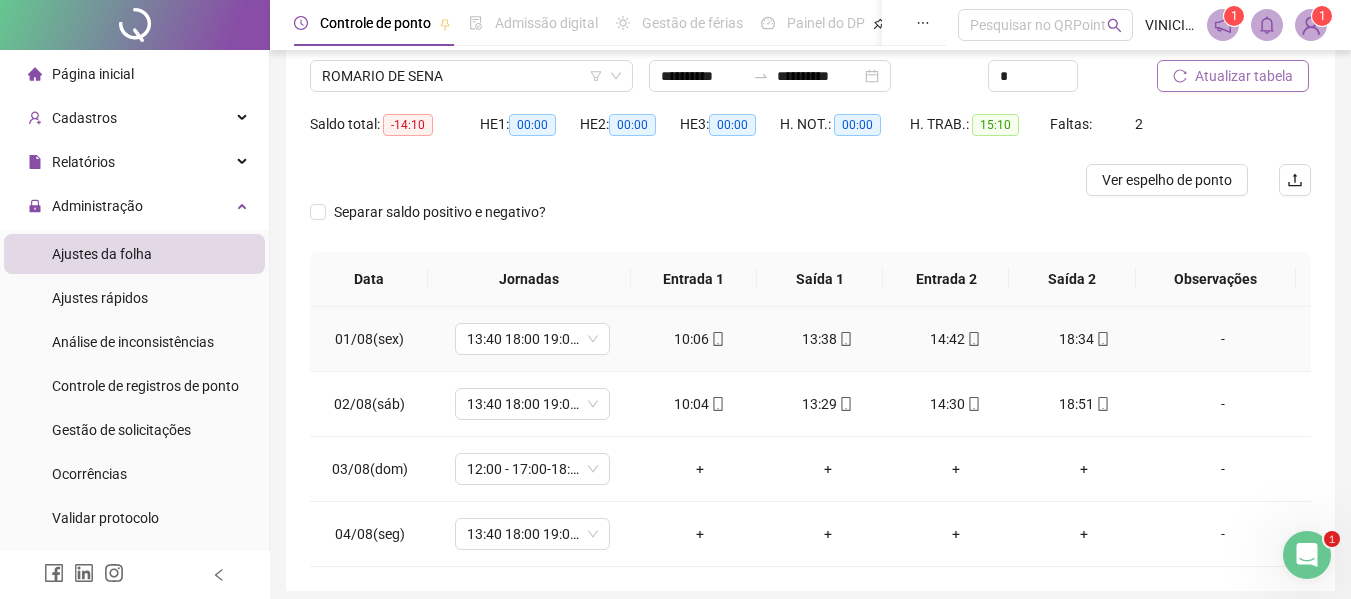 scroll, scrollTop: 132, scrollLeft: 0, axis: vertical 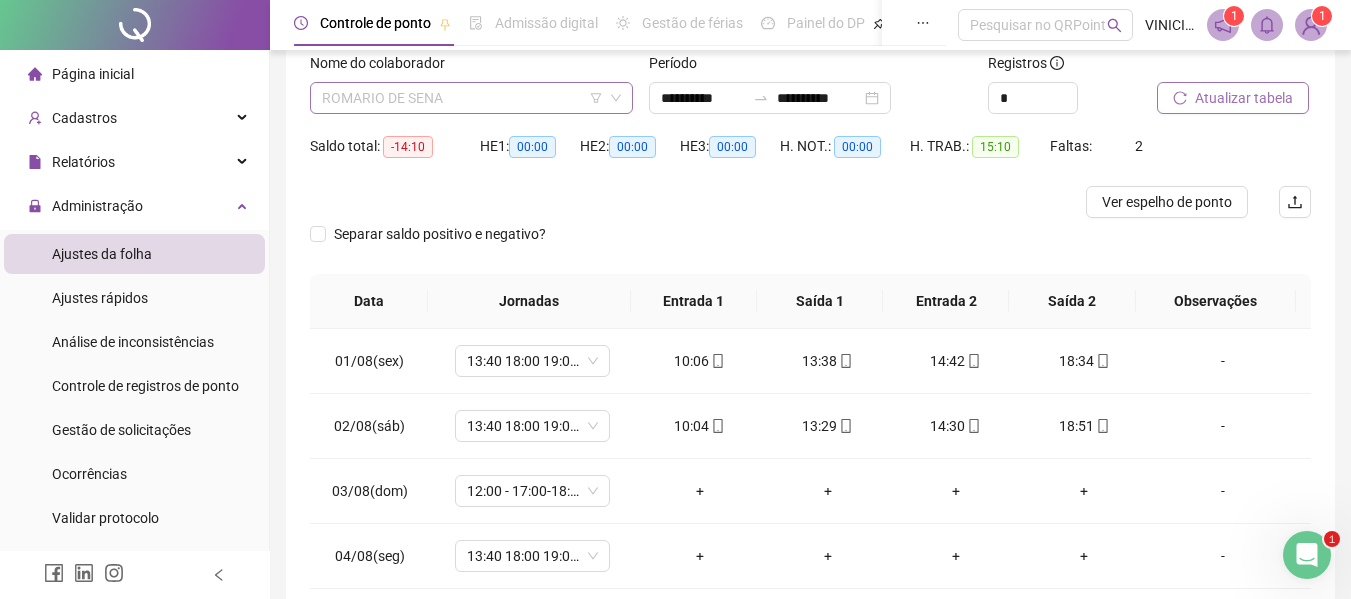 click on "ROMARIO DE SENA" at bounding box center [471, 98] 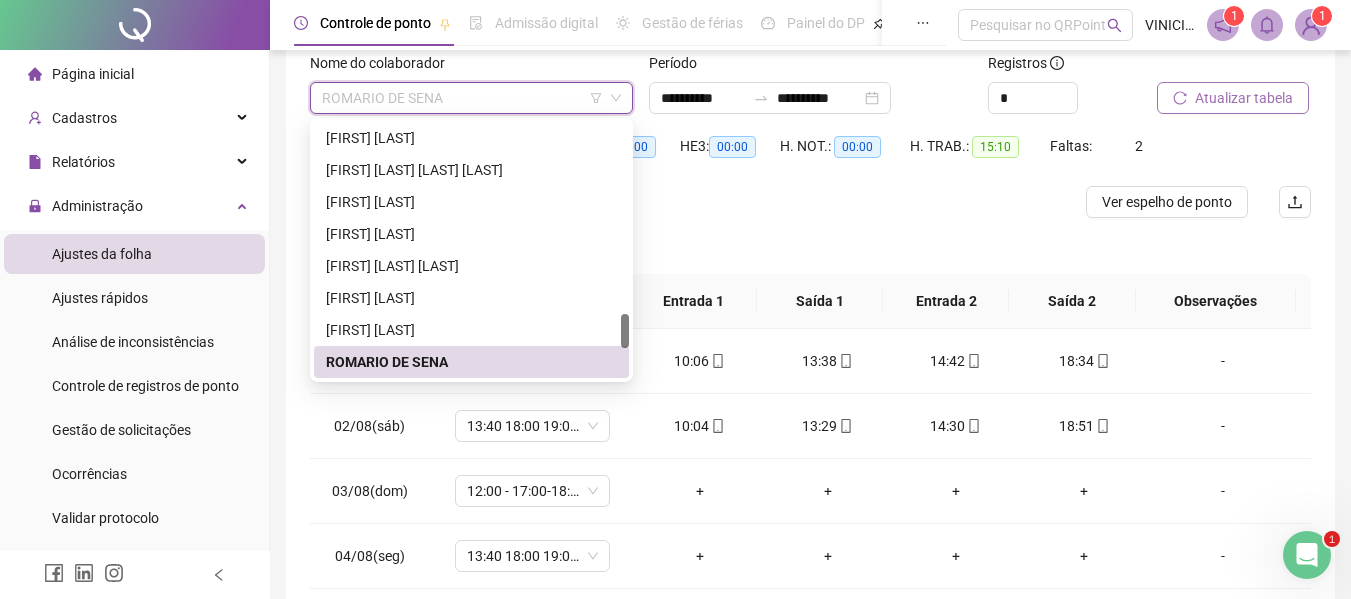 paste on "**********" 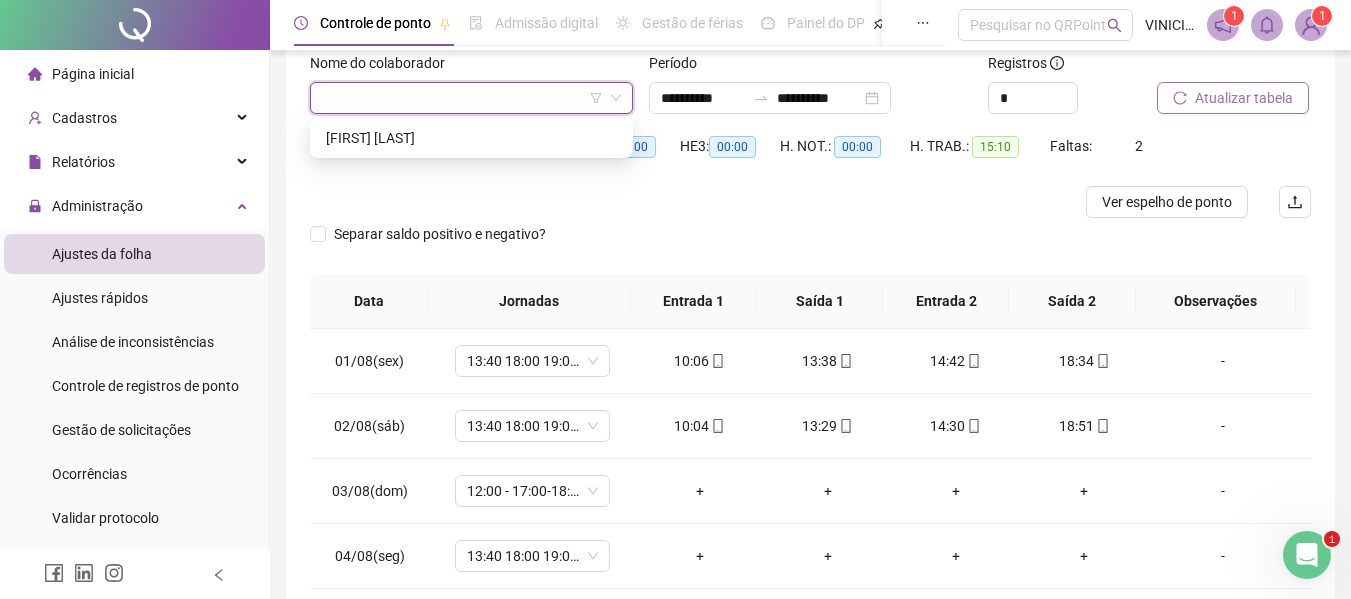 type on "**********" 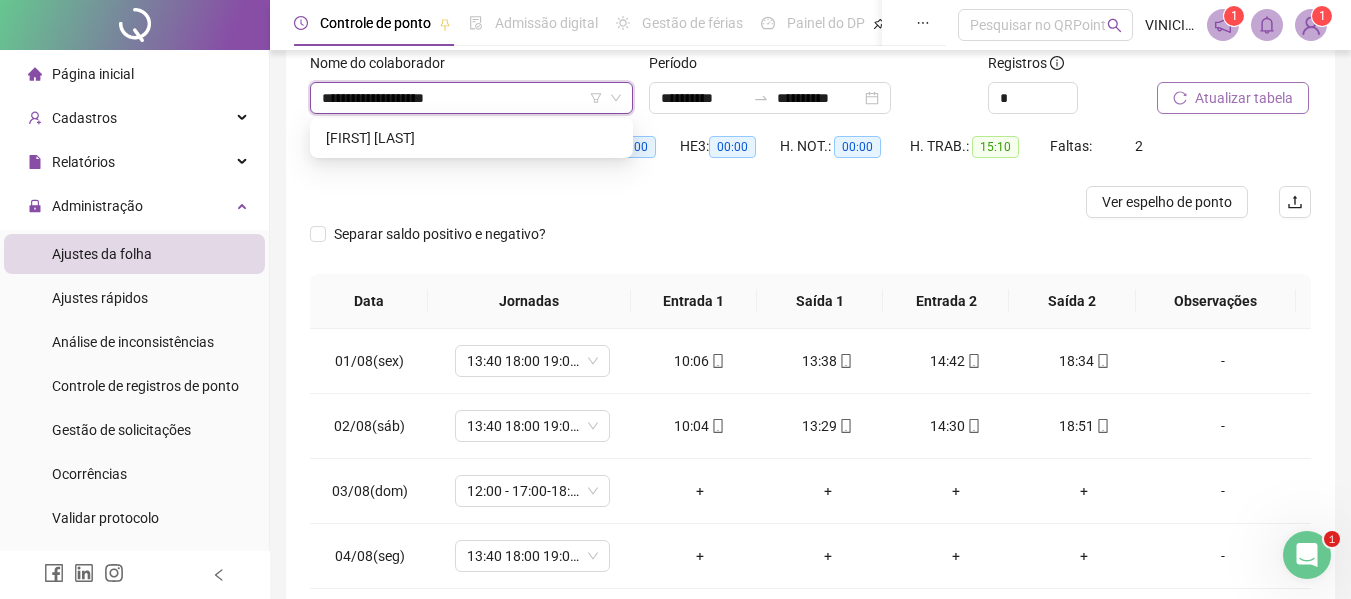 scroll, scrollTop: 0, scrollLeft: 0, axis: both 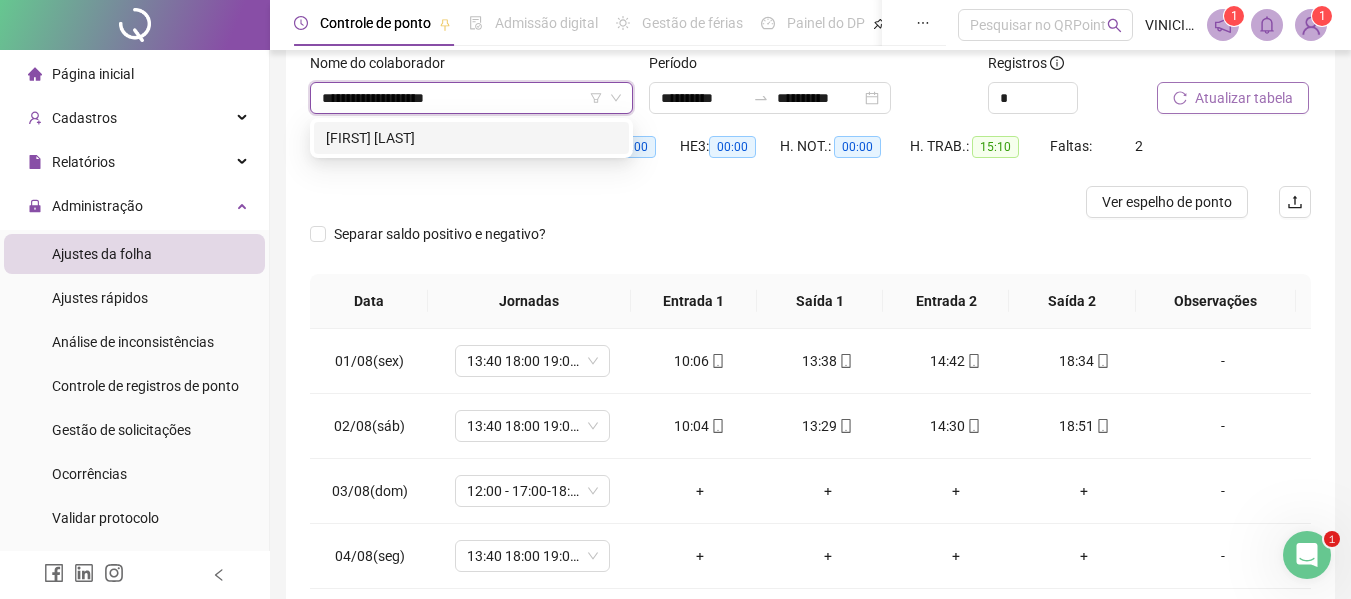click on "[FIRST] [LAST]" at bounding box center [471, 138] 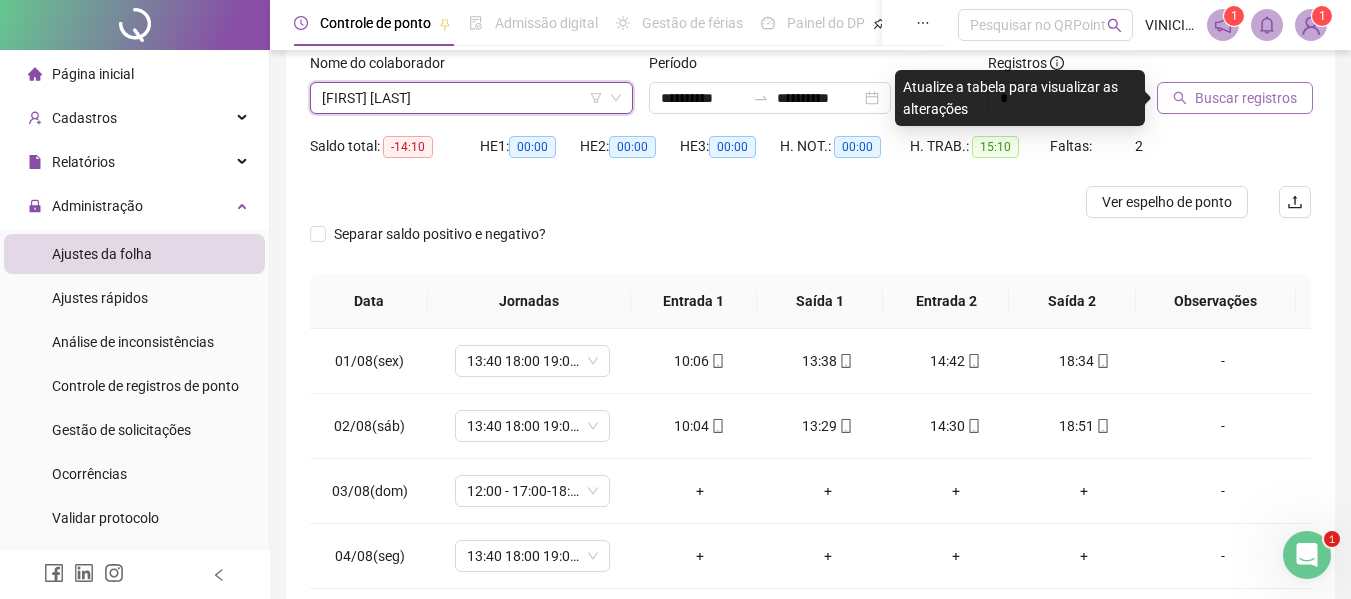 click on "Buscar registros" at bounding box center [1246, 98] 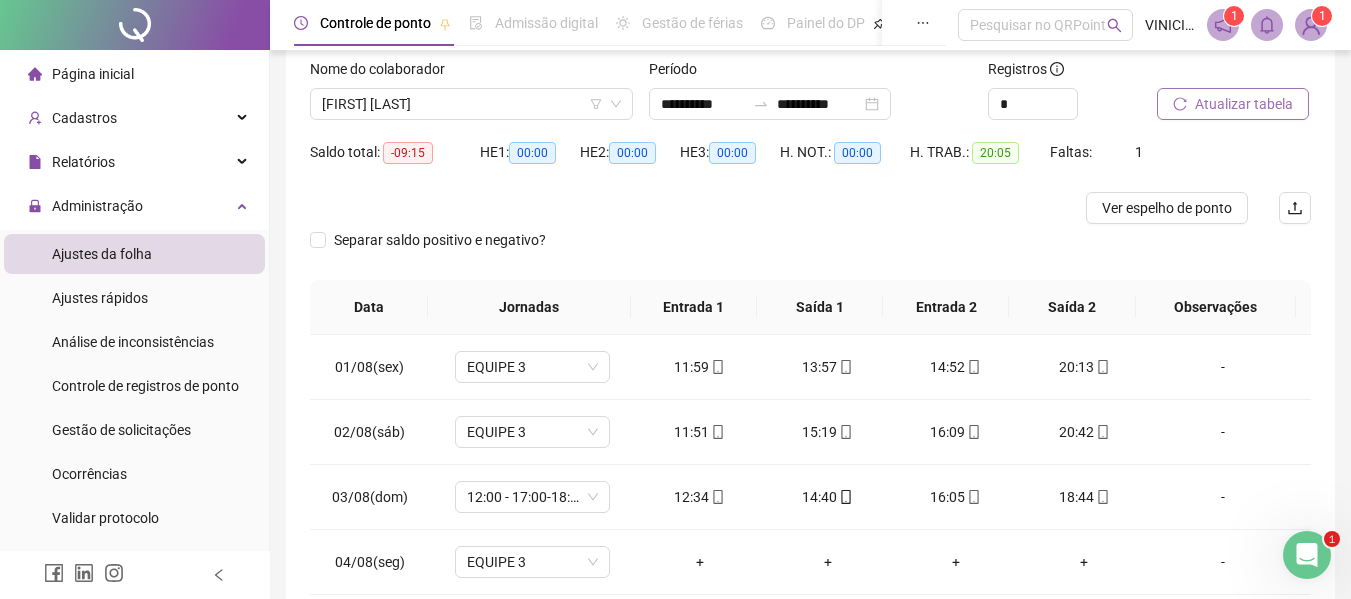 scroll, scrollTop: 232, scrollLeft: 0, axis: vertical 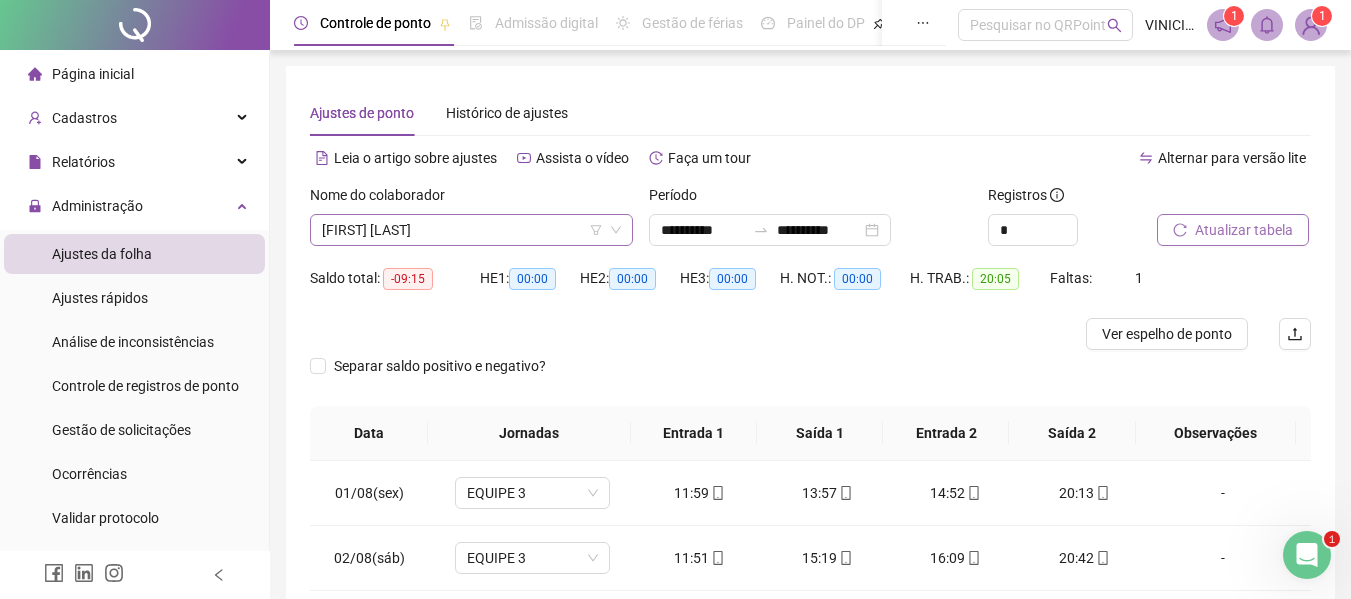click on "[FIRST] [LAST]" at bounding box center (471, 230) 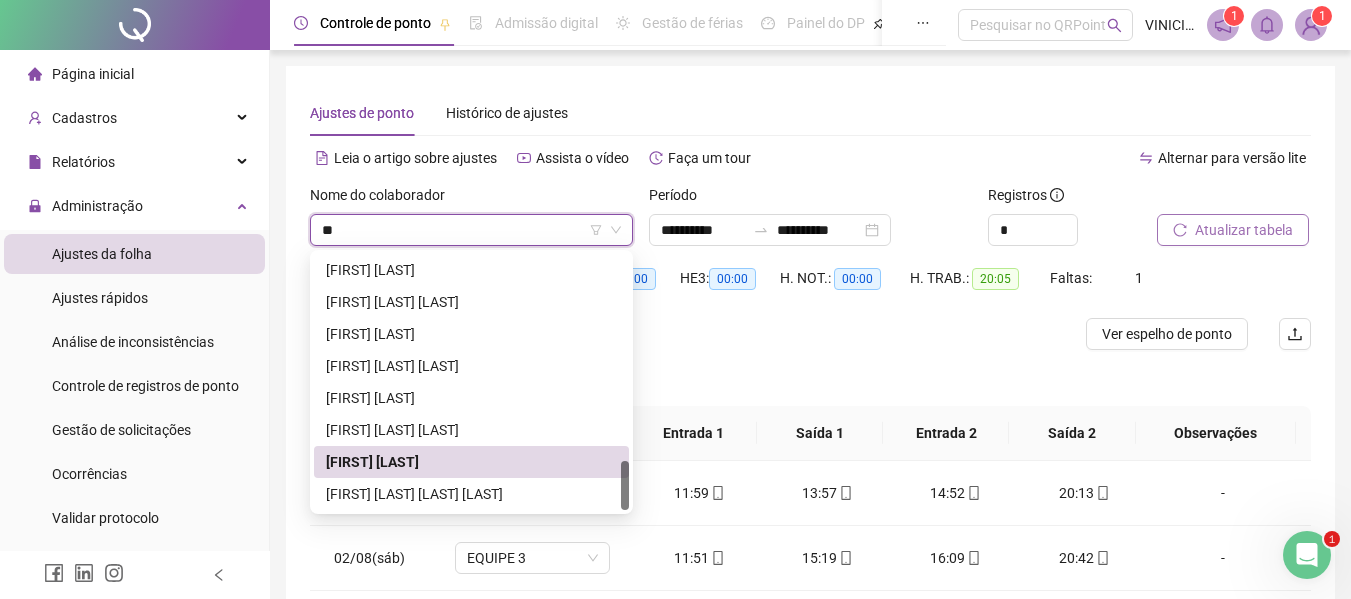scroll, scrollTop: 0, scrollLeft: 0, axis: both 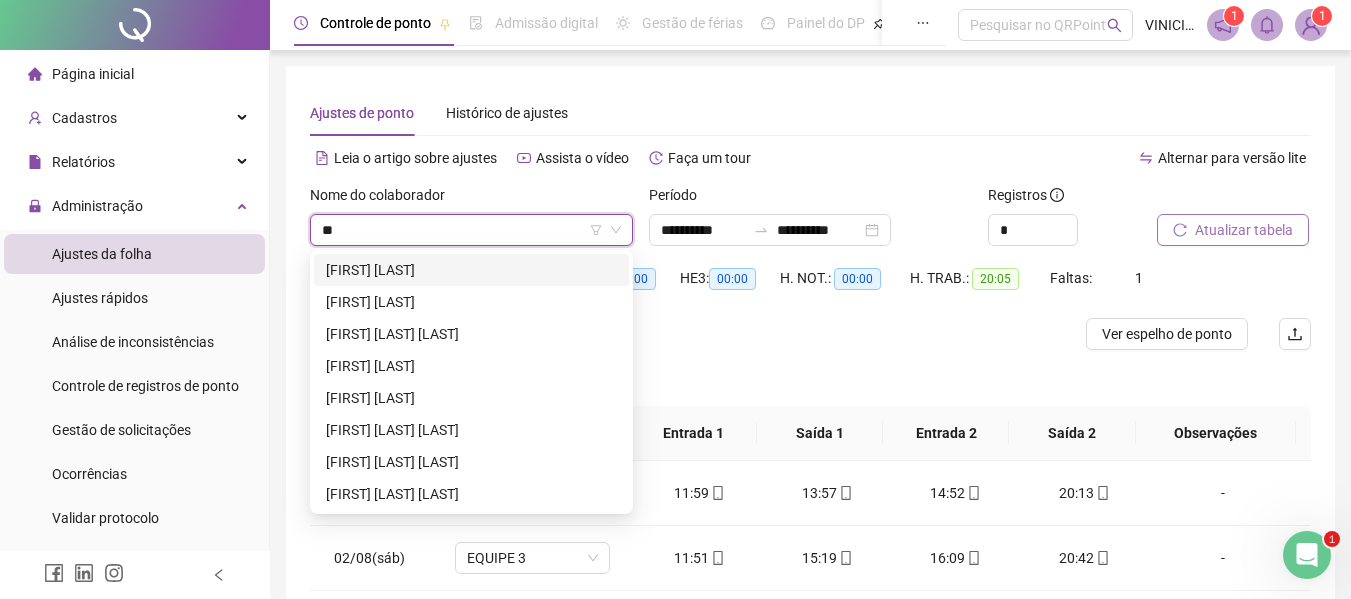 type on "***" 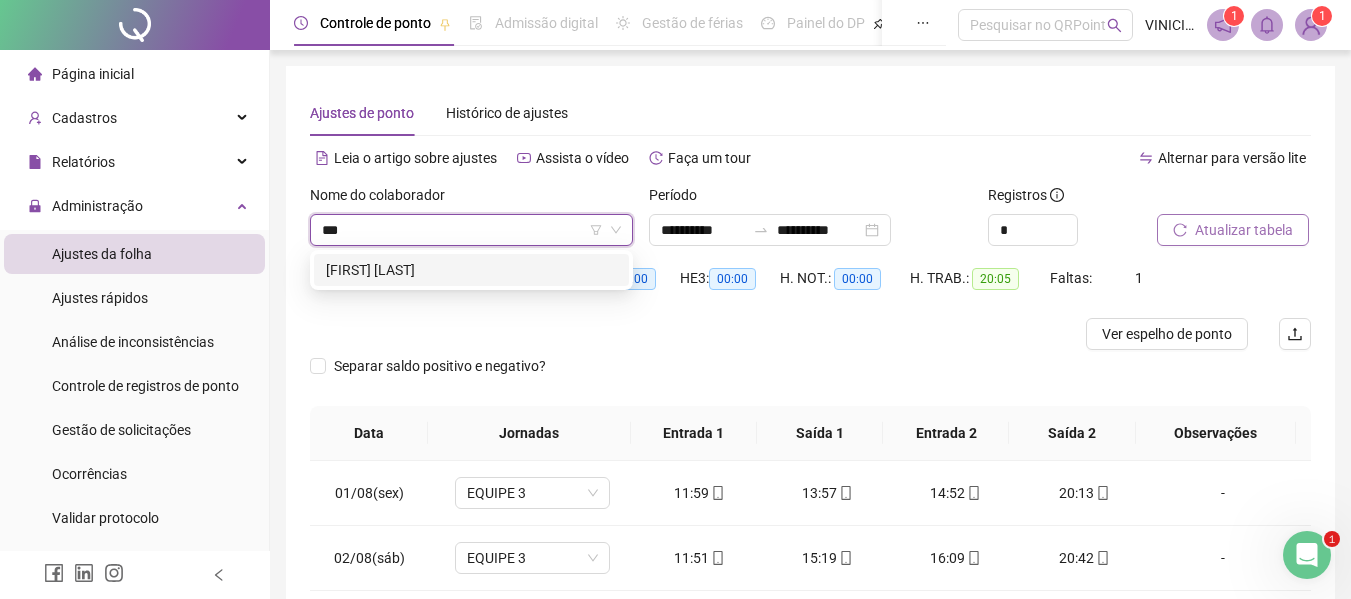 click on "[FIRST] [LAST]" at bounding box center [471, 270] 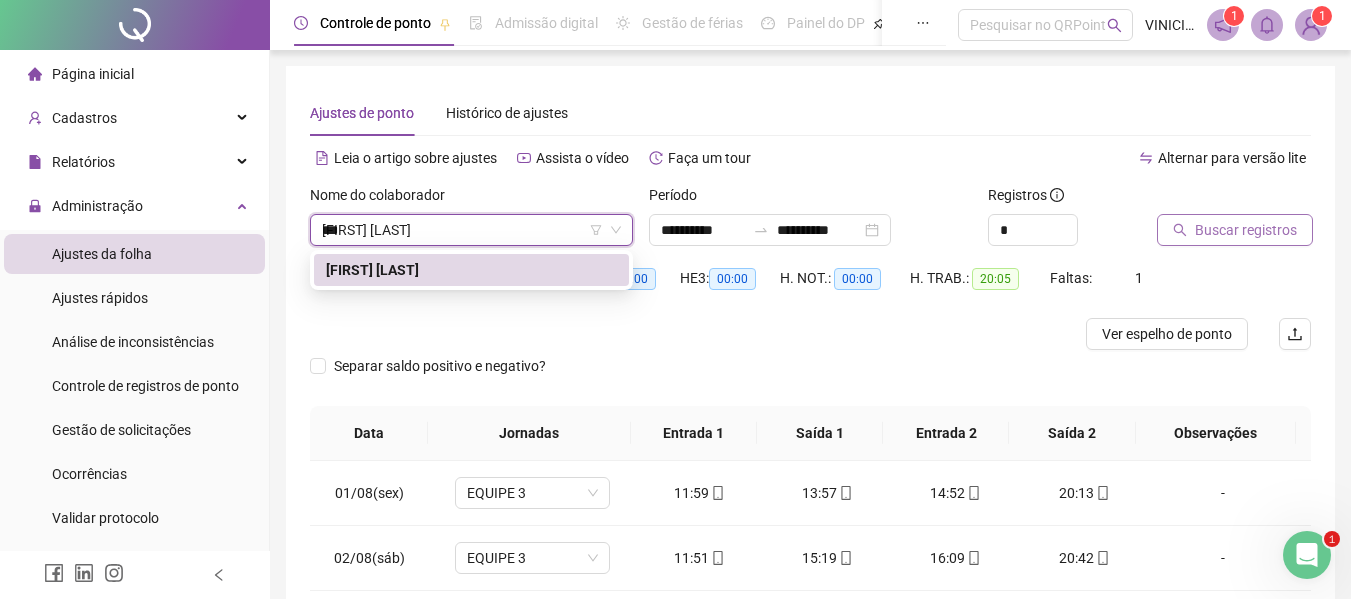 type 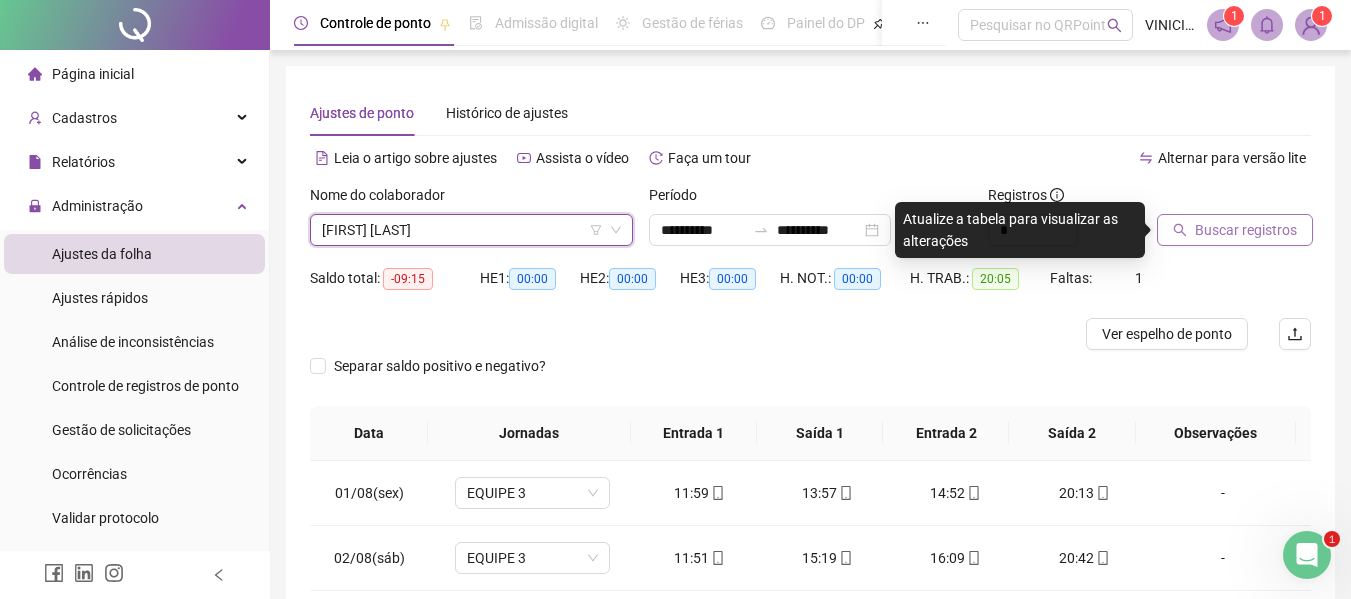 click 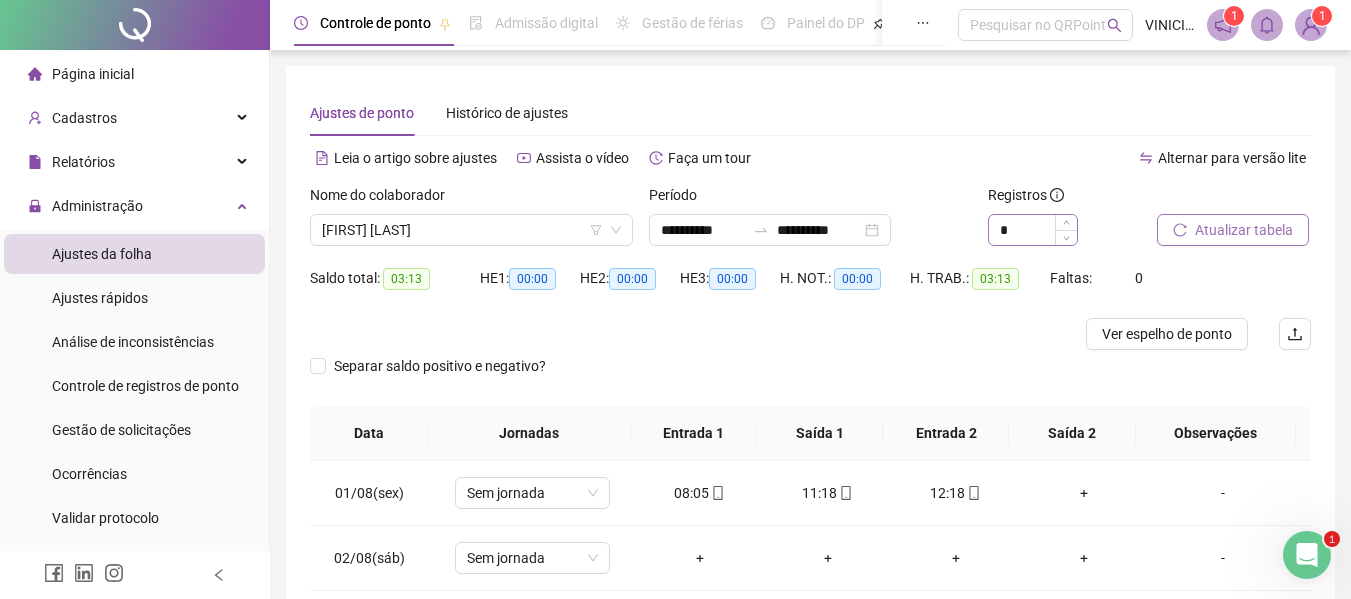 scroll, scrollTop: 232, scrollLeft: 0, axis: vertical 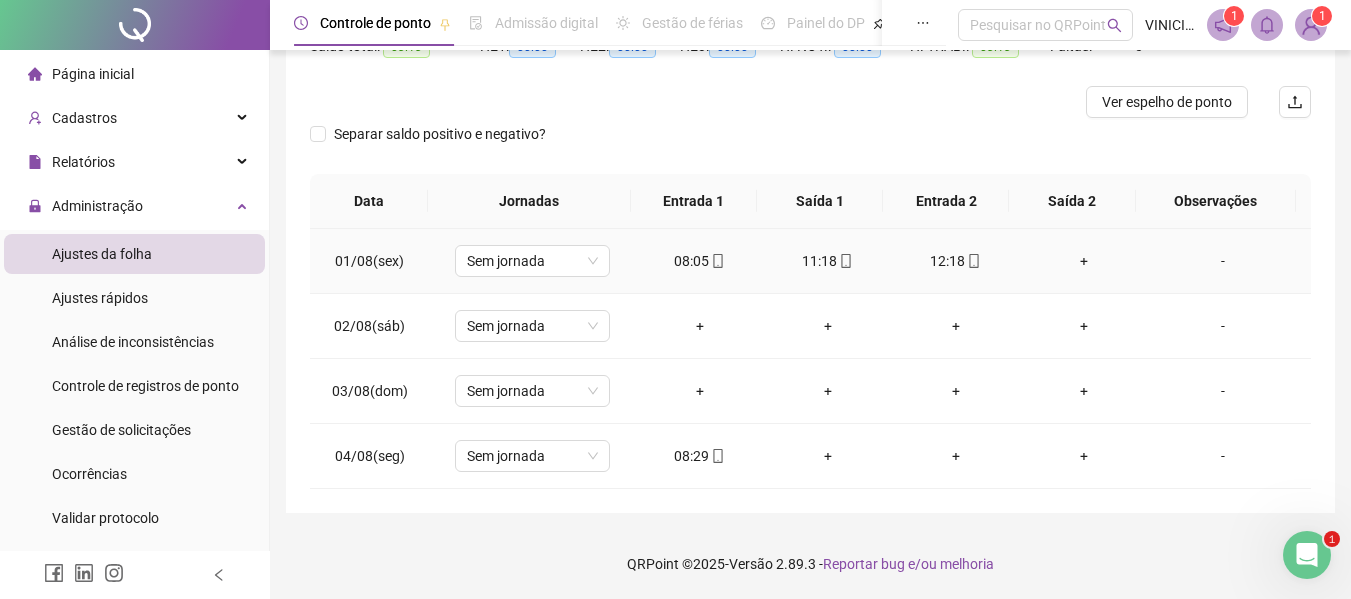 click on "+" at bounding box center (1084, 261) 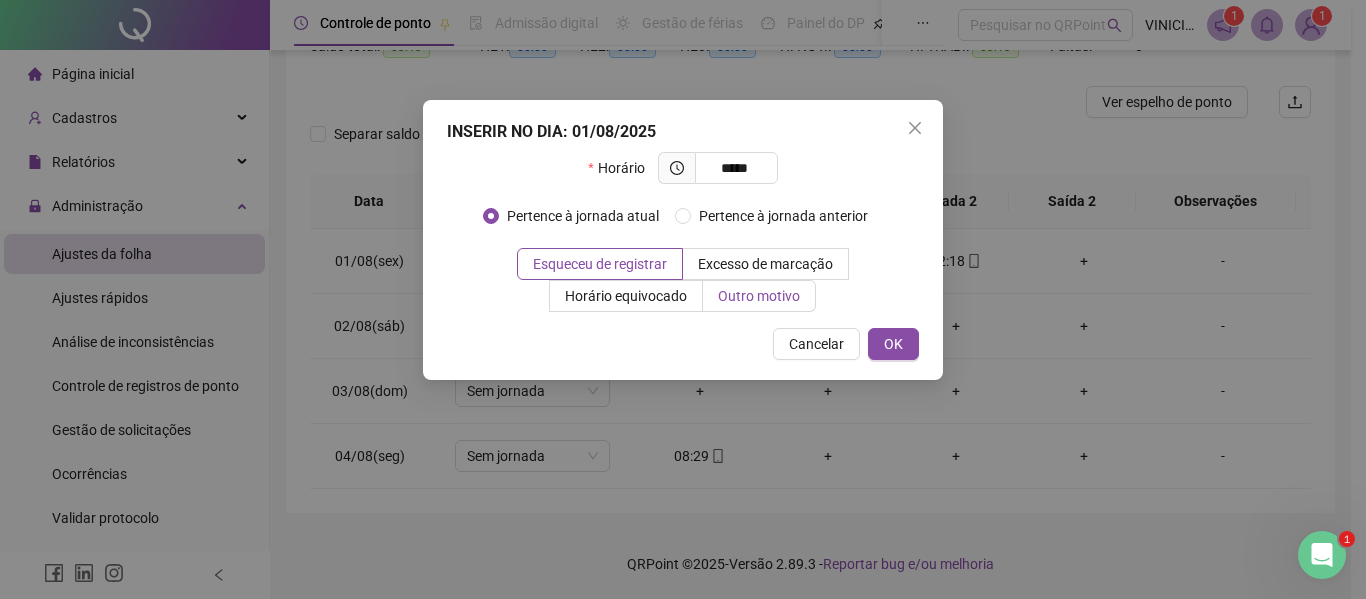 type on "*****" 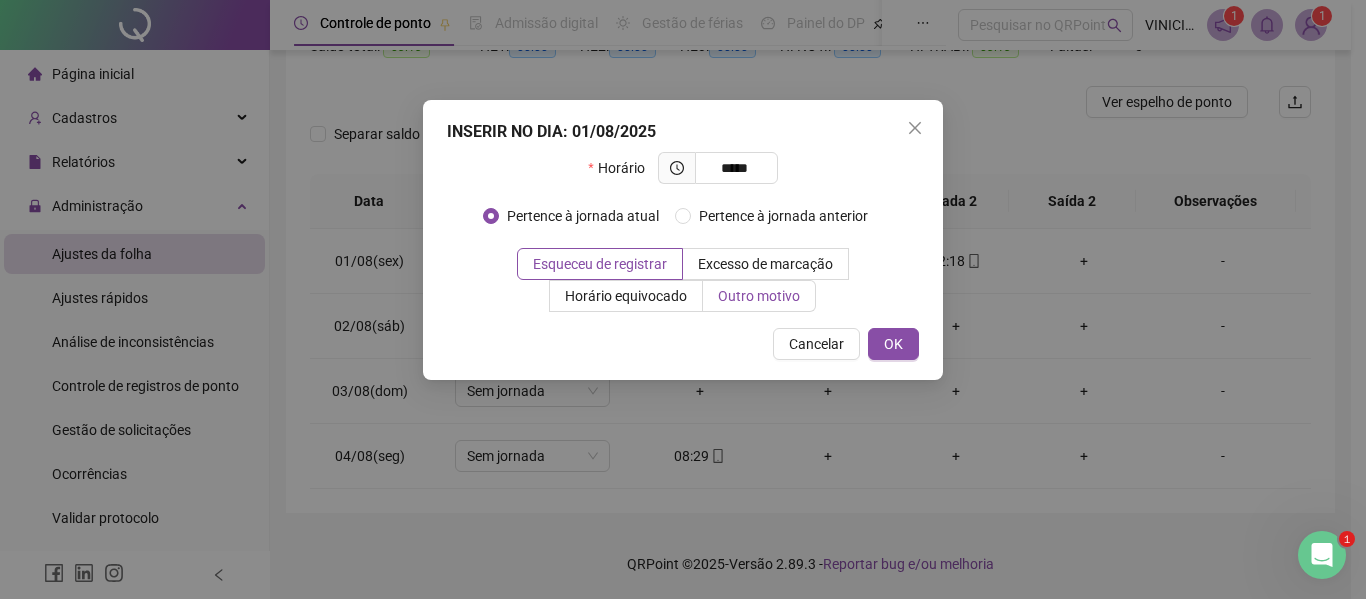 click on "Outro motivo" at bounding box center (759, 296) 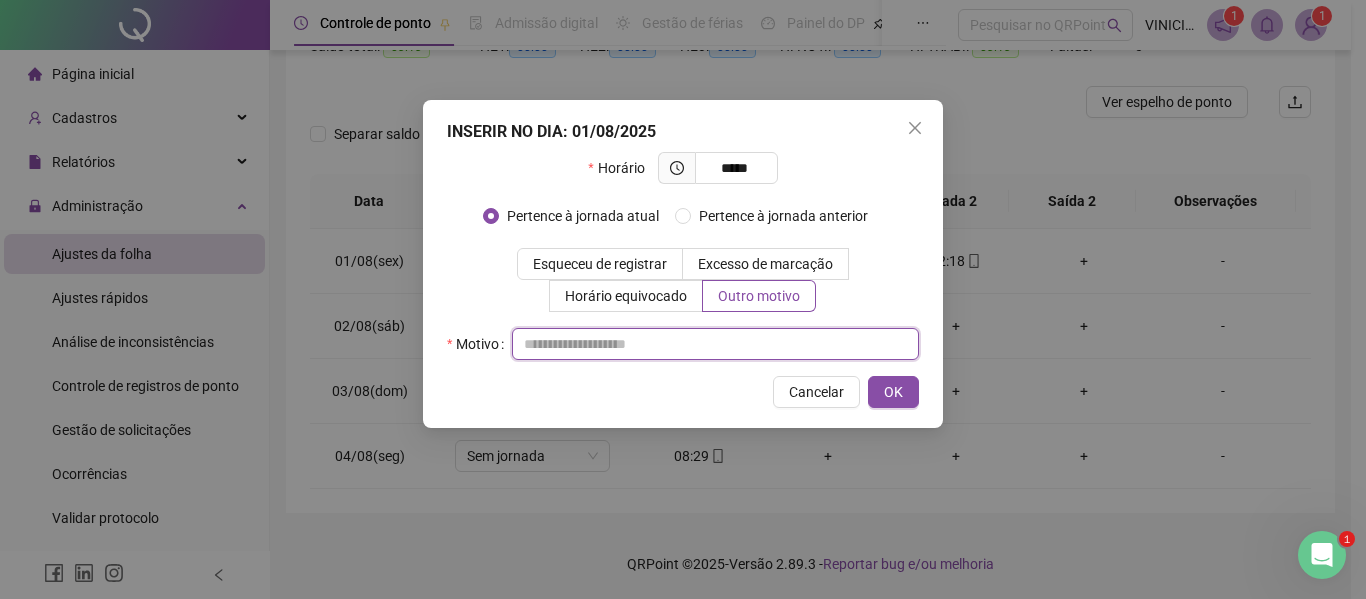 click at bounding box center [715, 344] 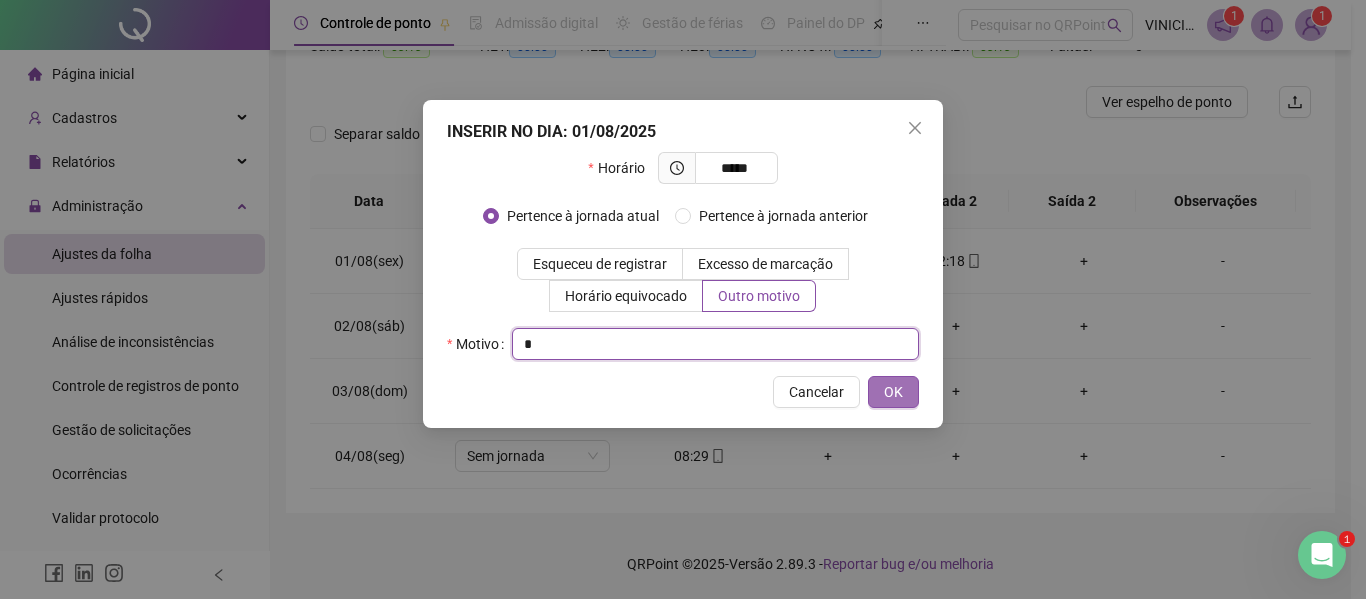 type on "*" 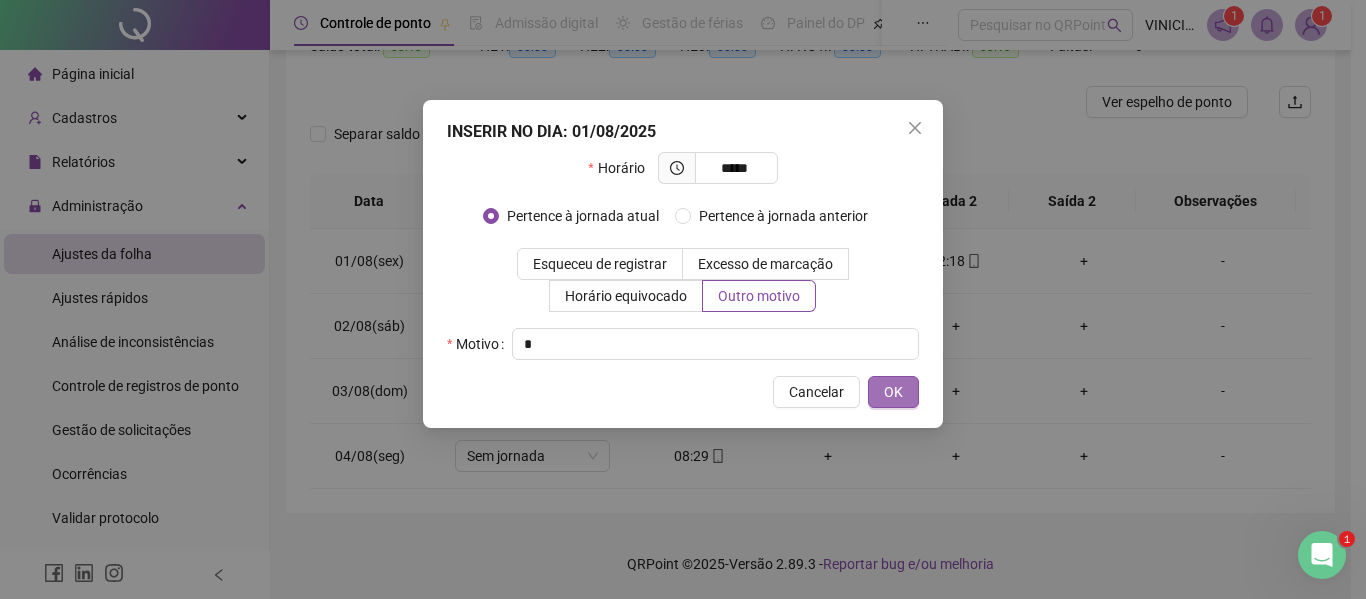 click on "OK" at bounding box center [893, 392] 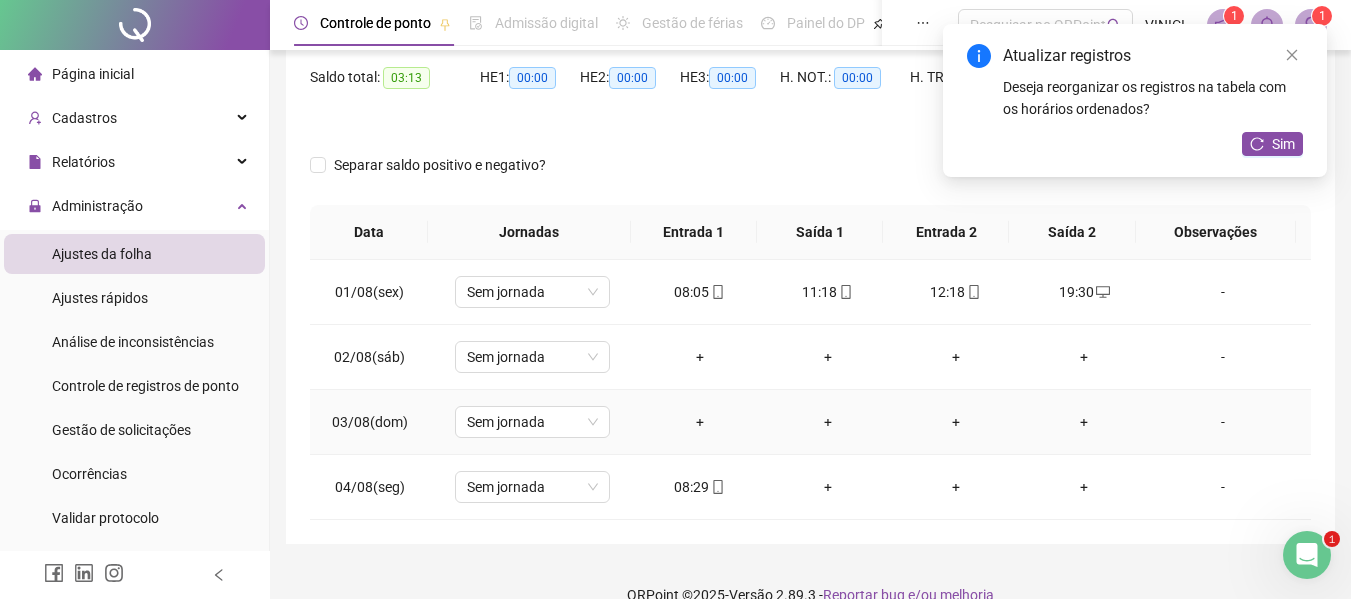 scroll, scrollTop: 232, scrollLeft: 0, axis: vertical 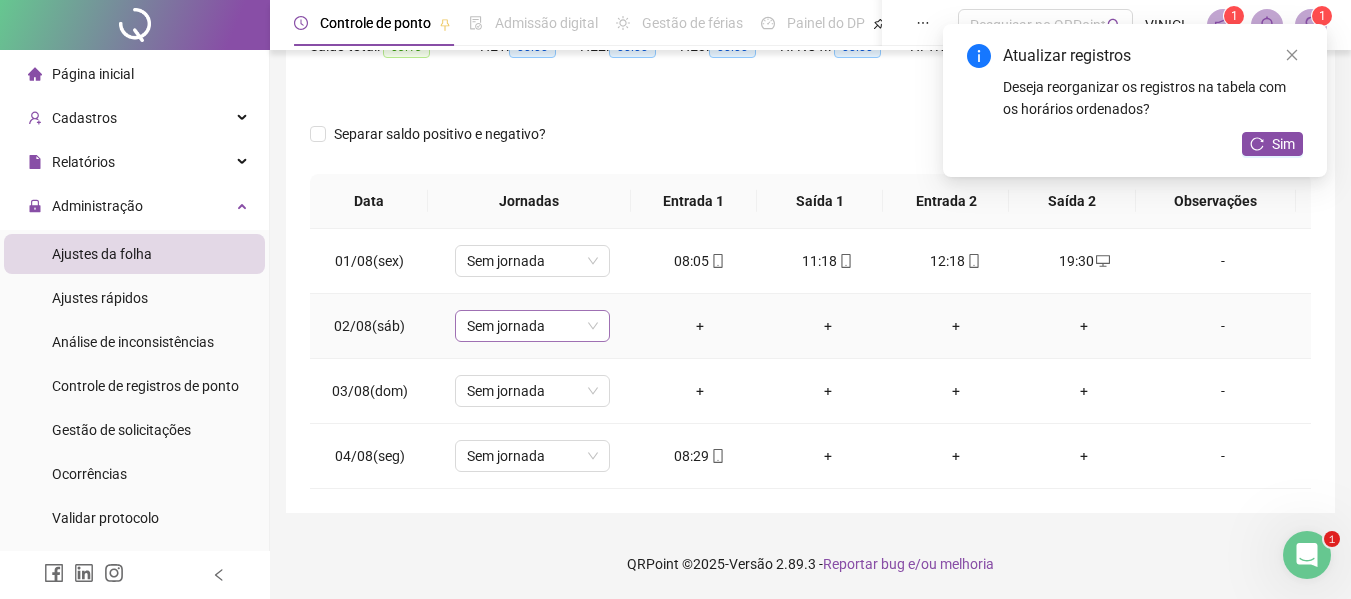 click on "Sem jornada" at bounding box center [532, 326] 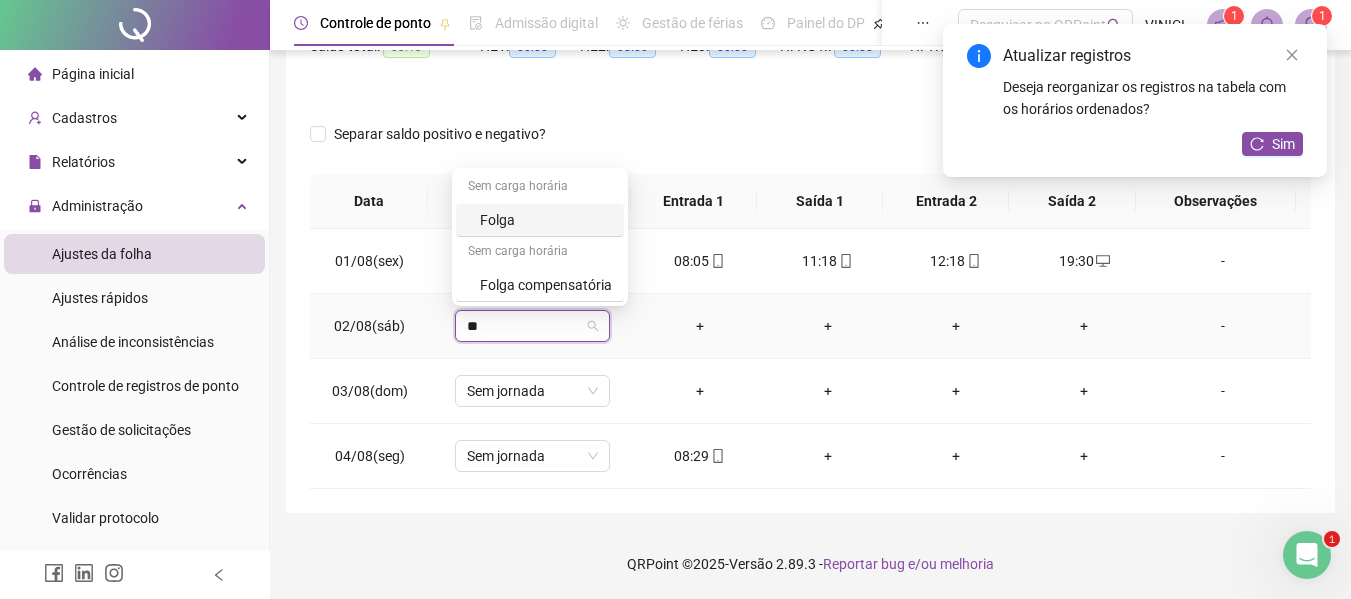 type on "***" 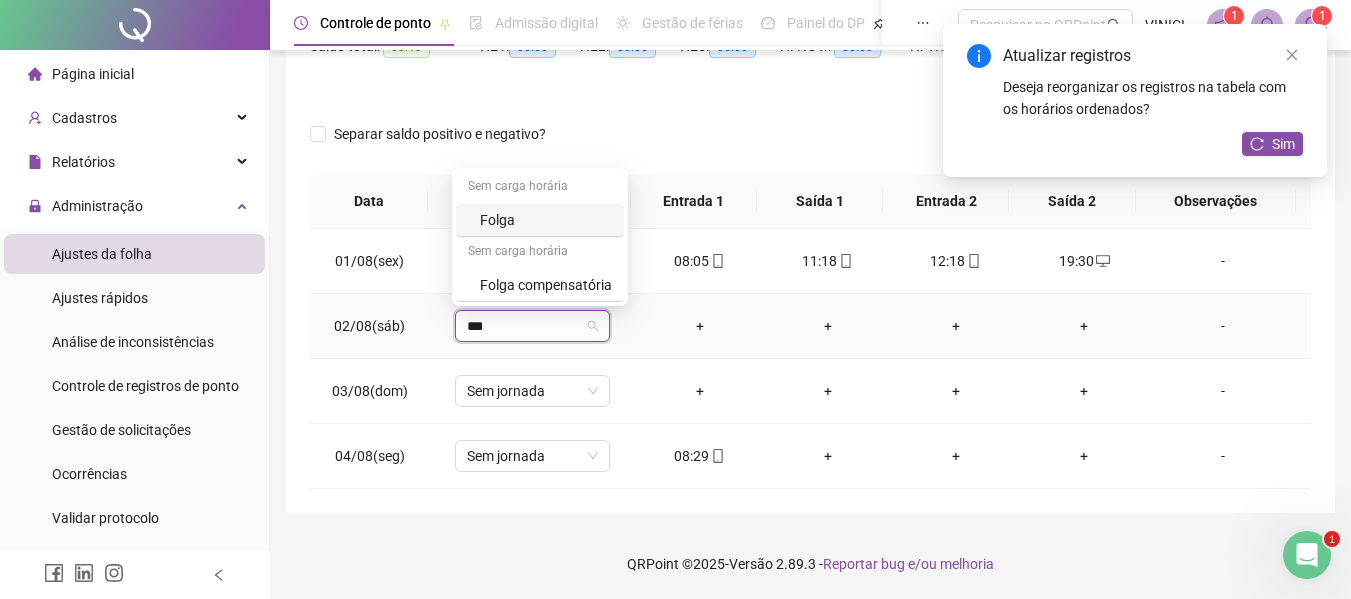 click on "Folga" at bounding box center [546, 220] 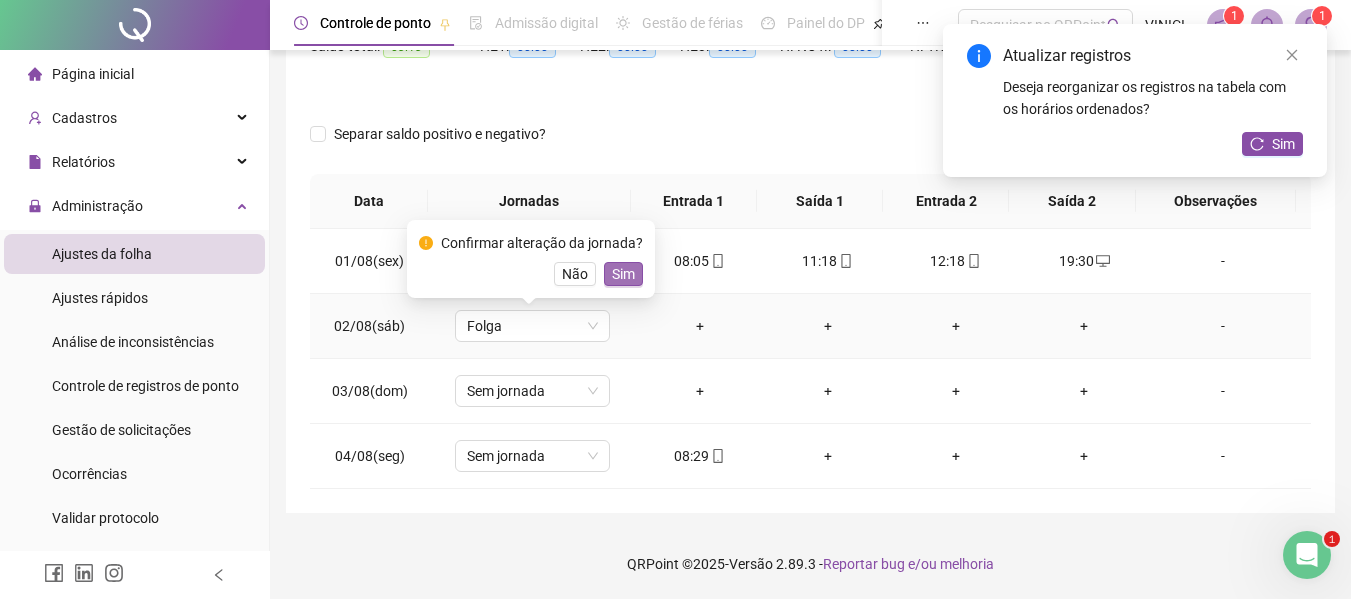 click on "Sim" at bounding box center [623, 274] 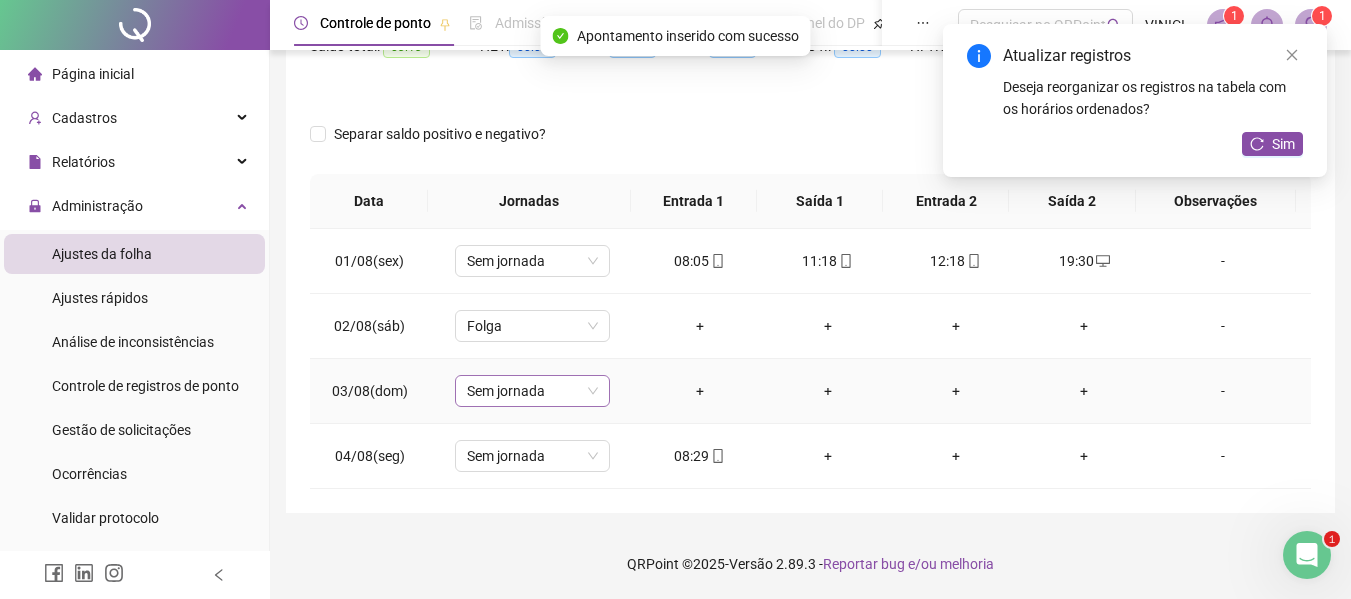 click on "Sem jornada" at bounding box center [532, 391] 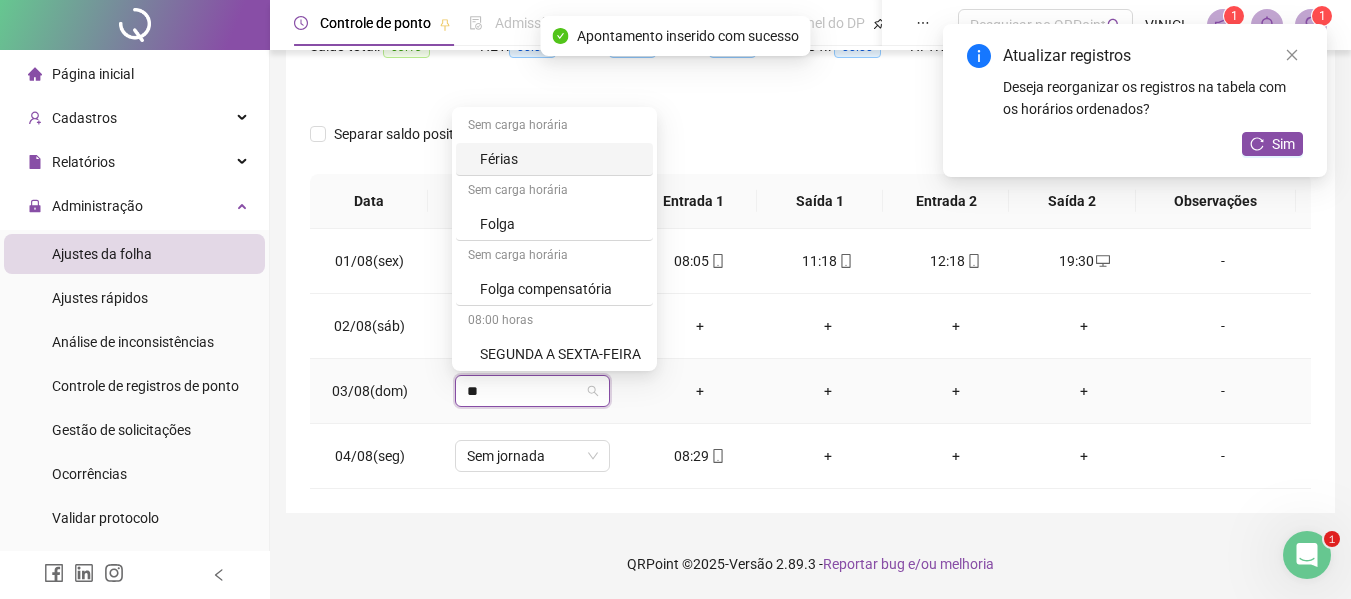 type on "***" 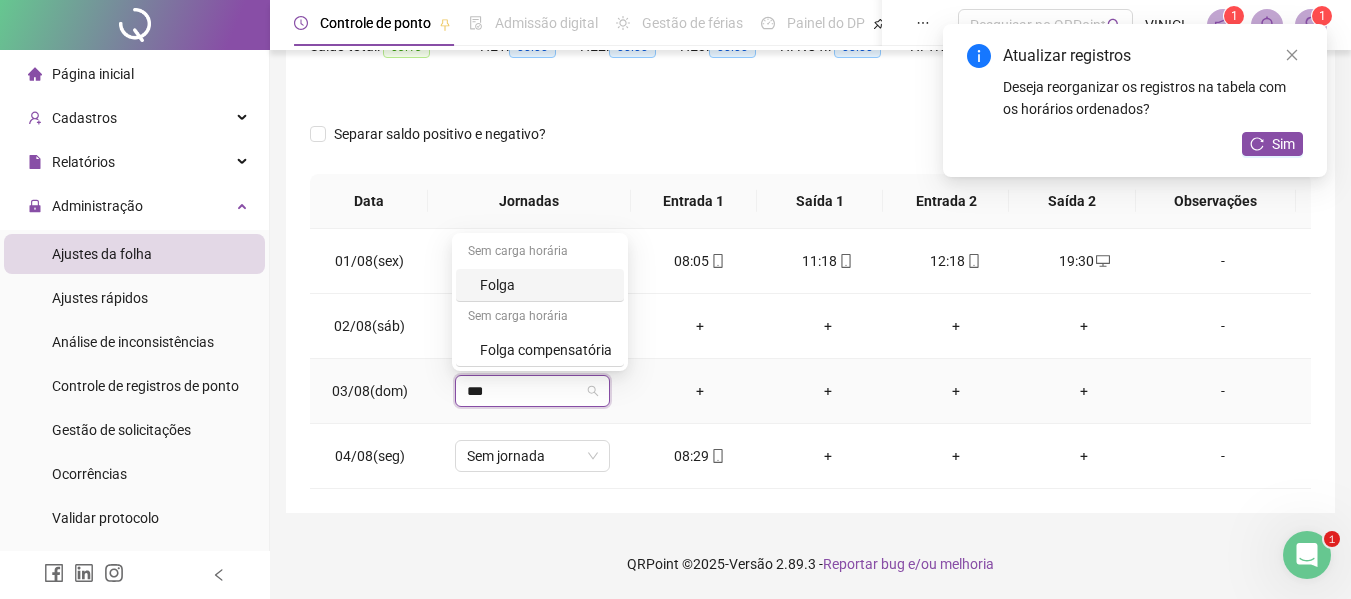 click on "Folga" at bounding box center [546, 285] 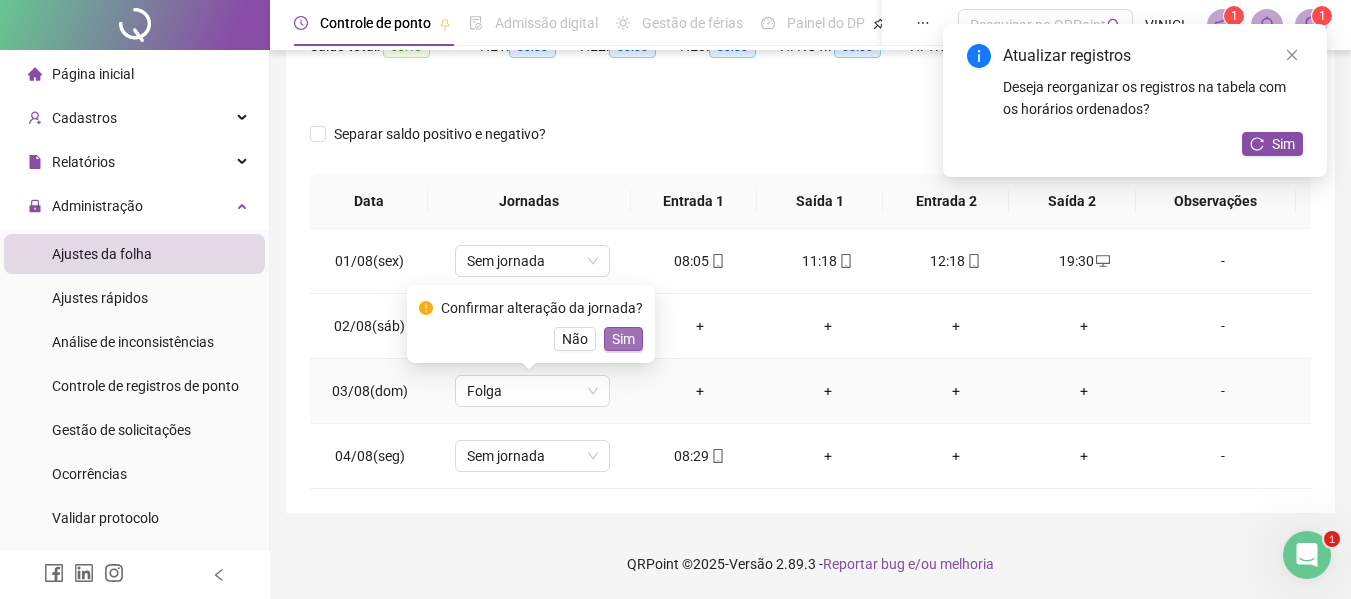 click on "Sim" at bounding box center [623, 339] 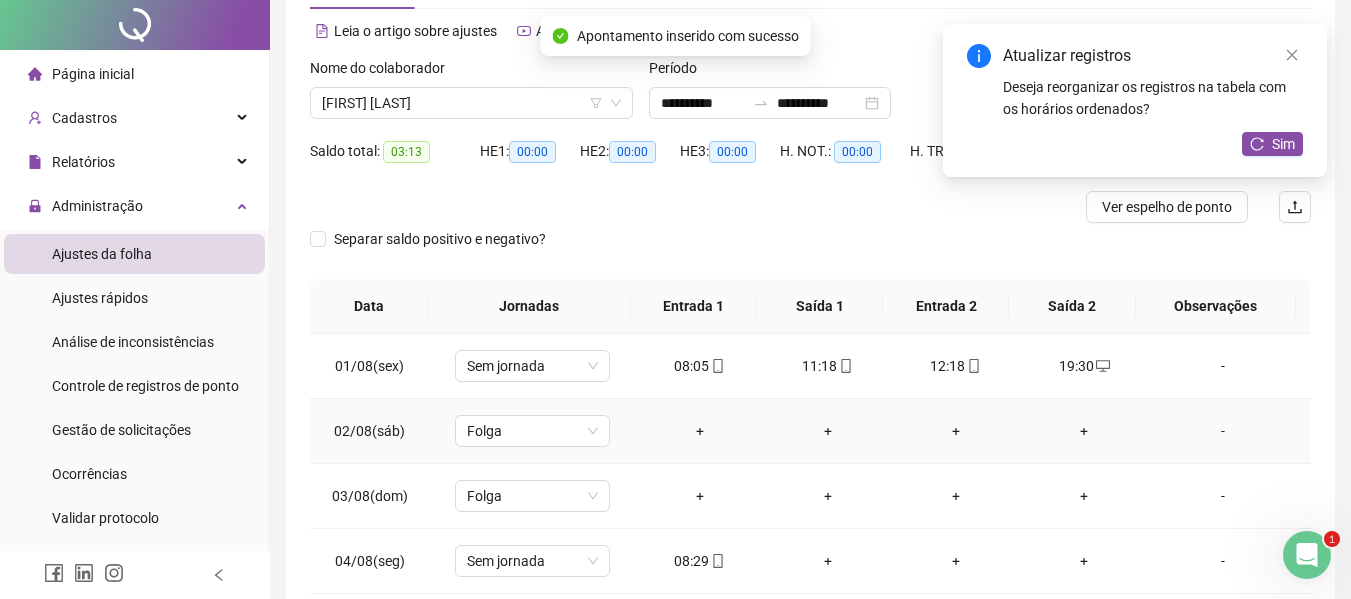 scroll, scrollTop: 0, scrollLeft: 0, axis: both 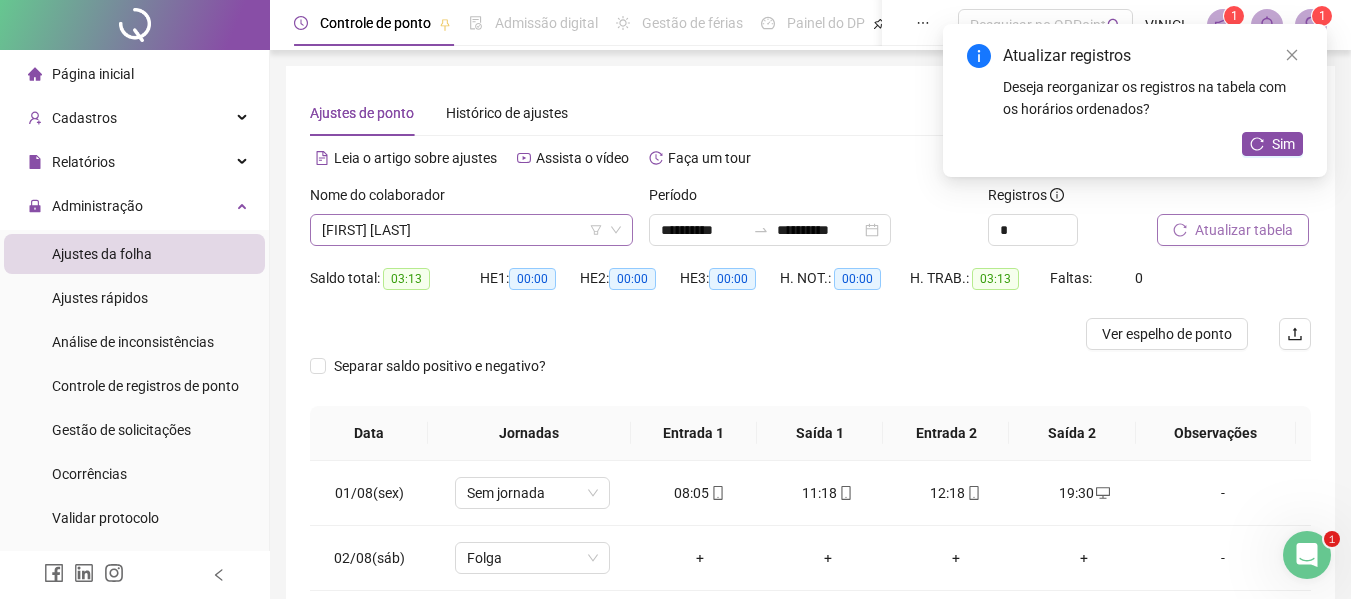 click on "[FIRST] [LAST]" at bounding box center (471, 230) 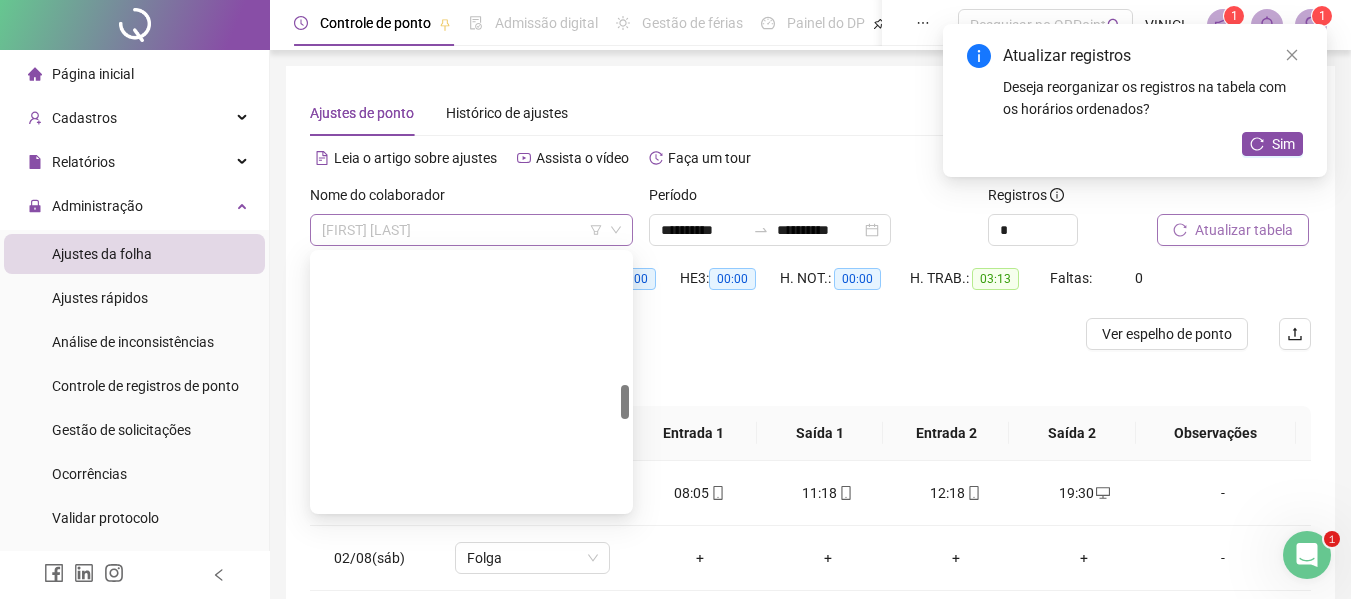scroll, scrollTop: 960, scrollLeft: 0, axis: vertical 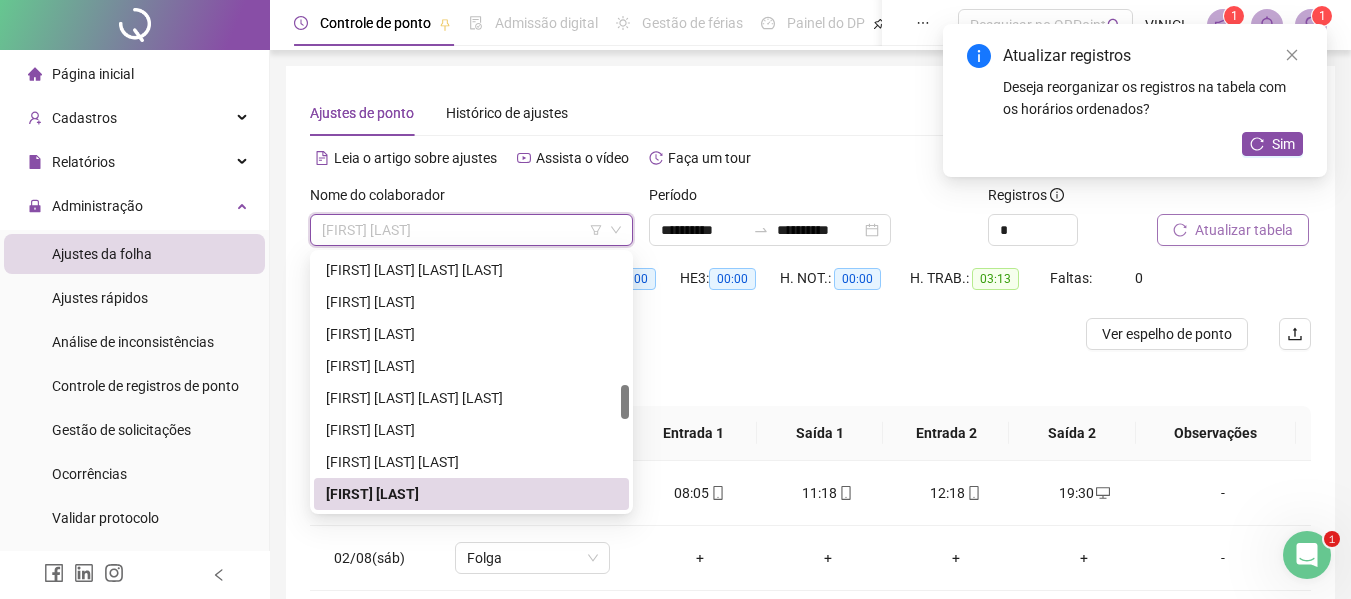 paste on "**********" 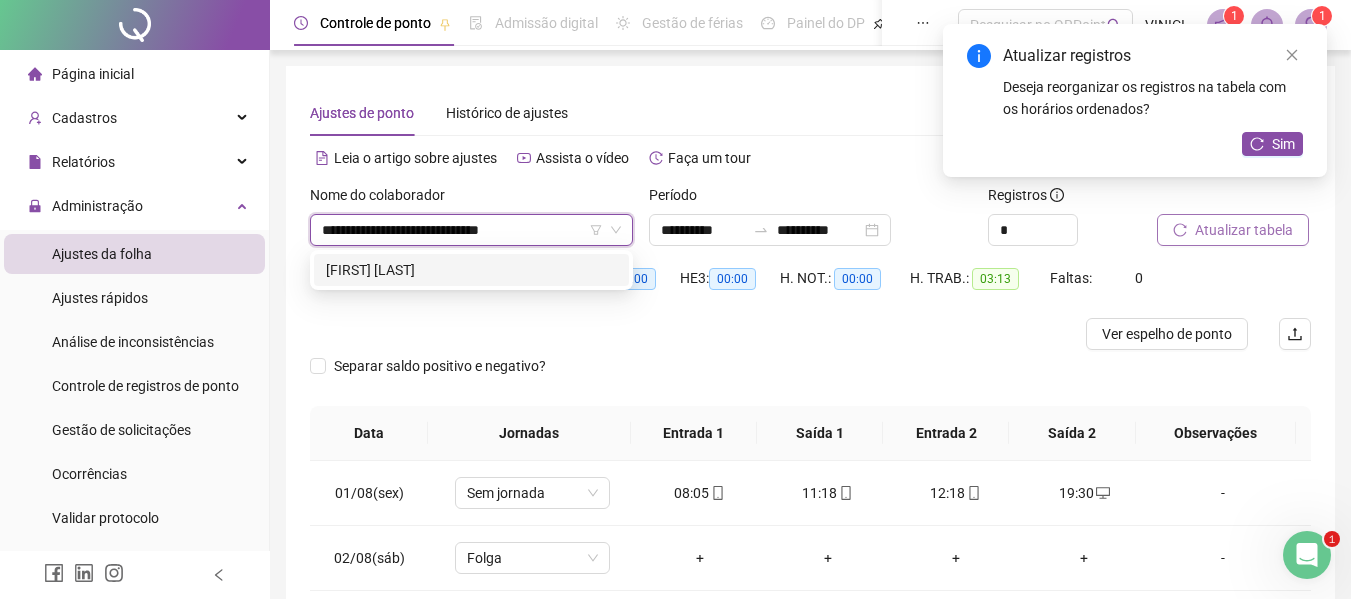scroll, scrollTop: 0, scrollLeft: 0, axis: both 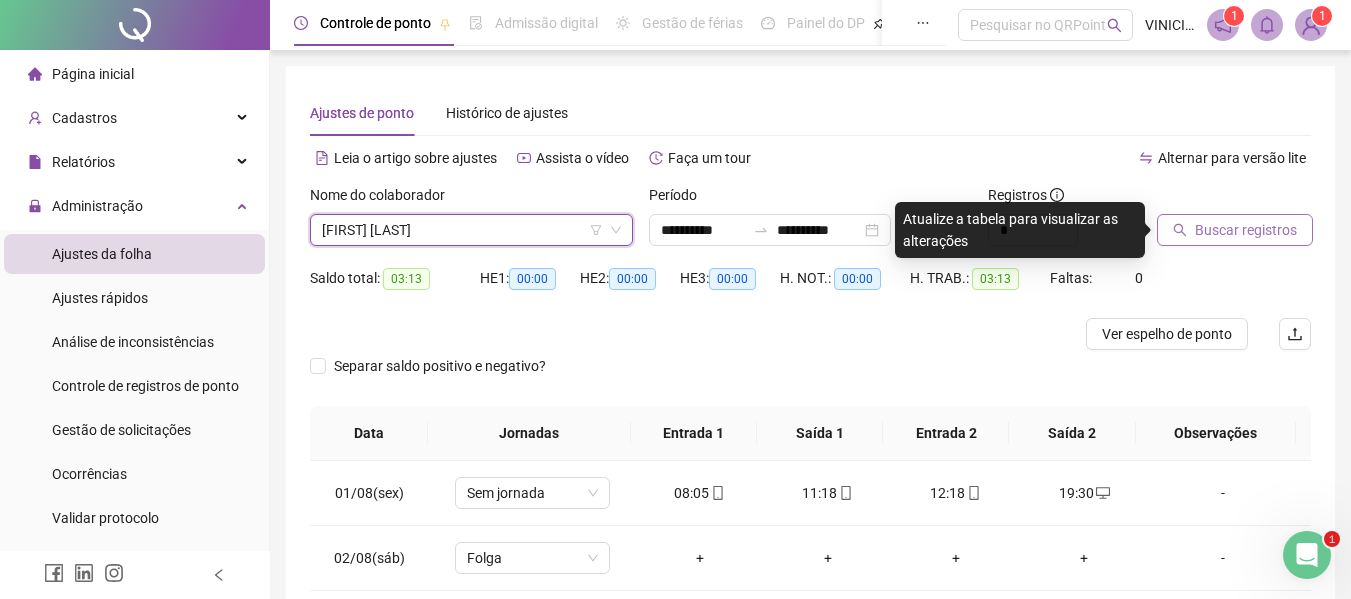click on "Buscar registros" at bounding box center [1246, 230] 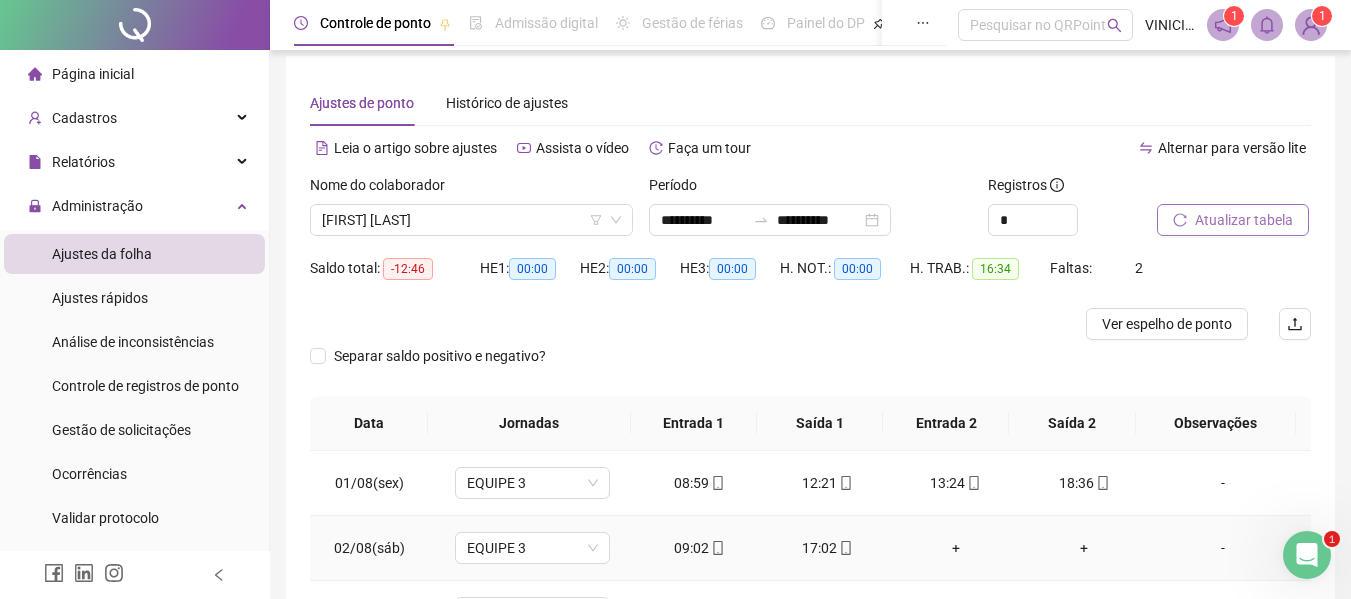 scroll, scrollTop: 0, scrollLeft: 0, axis: both 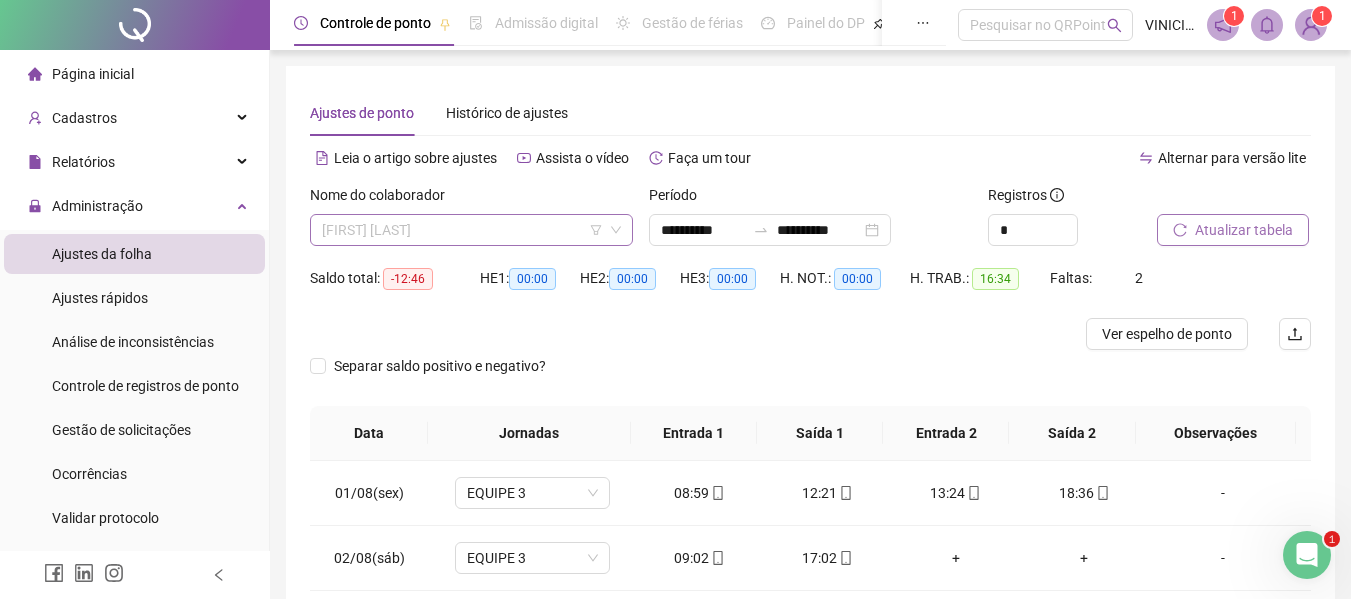 click on "[FIRST] [LAST]" at bounding box center (471, 230) 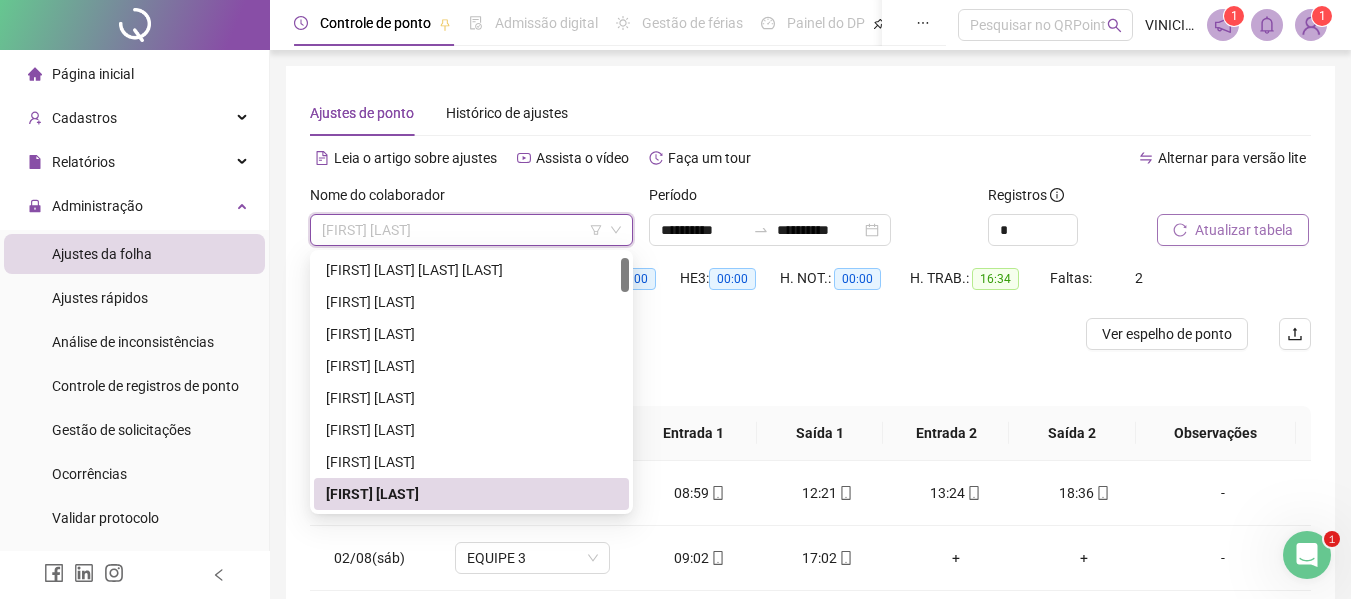 paste on "**********" 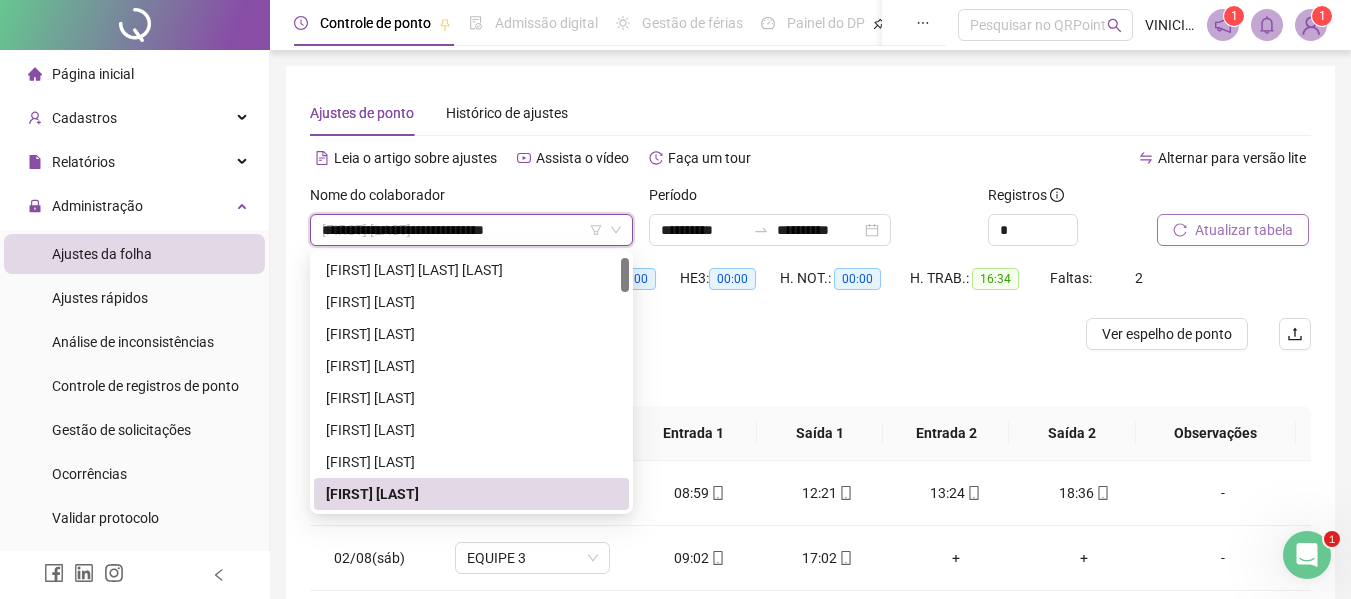 scroll, scrollTop: 0, scrollLeft: 0, axis: both 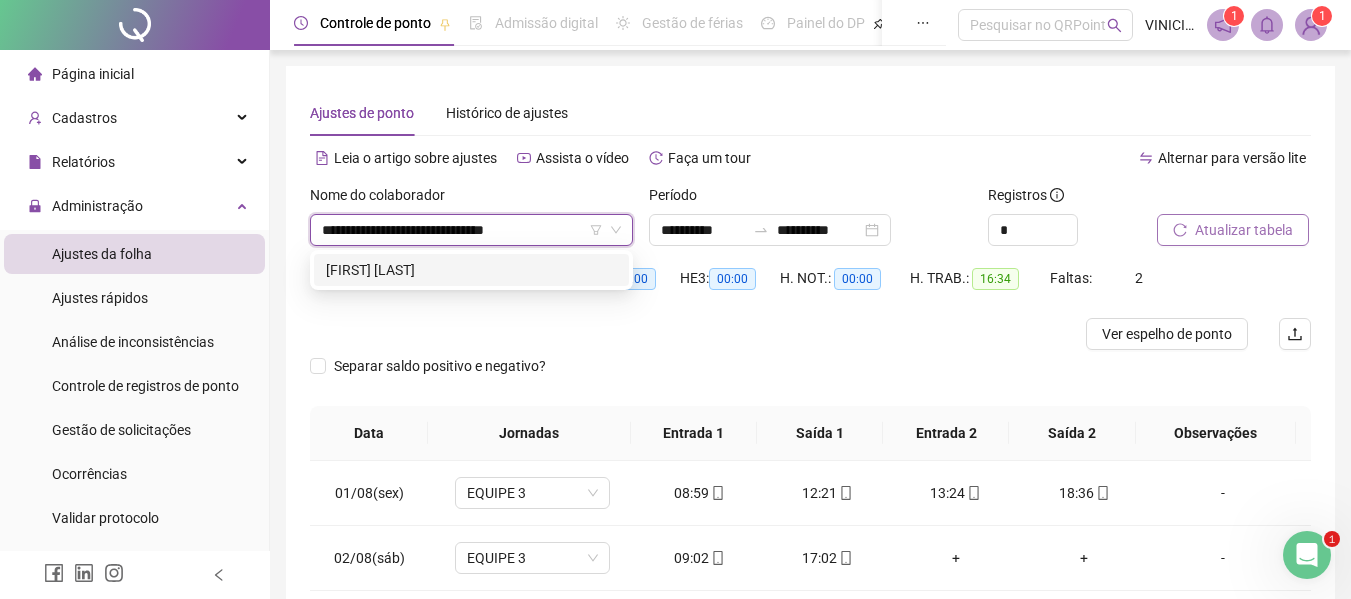 click on "[FIRST] [LAST]" at bounding box center (471, 270) 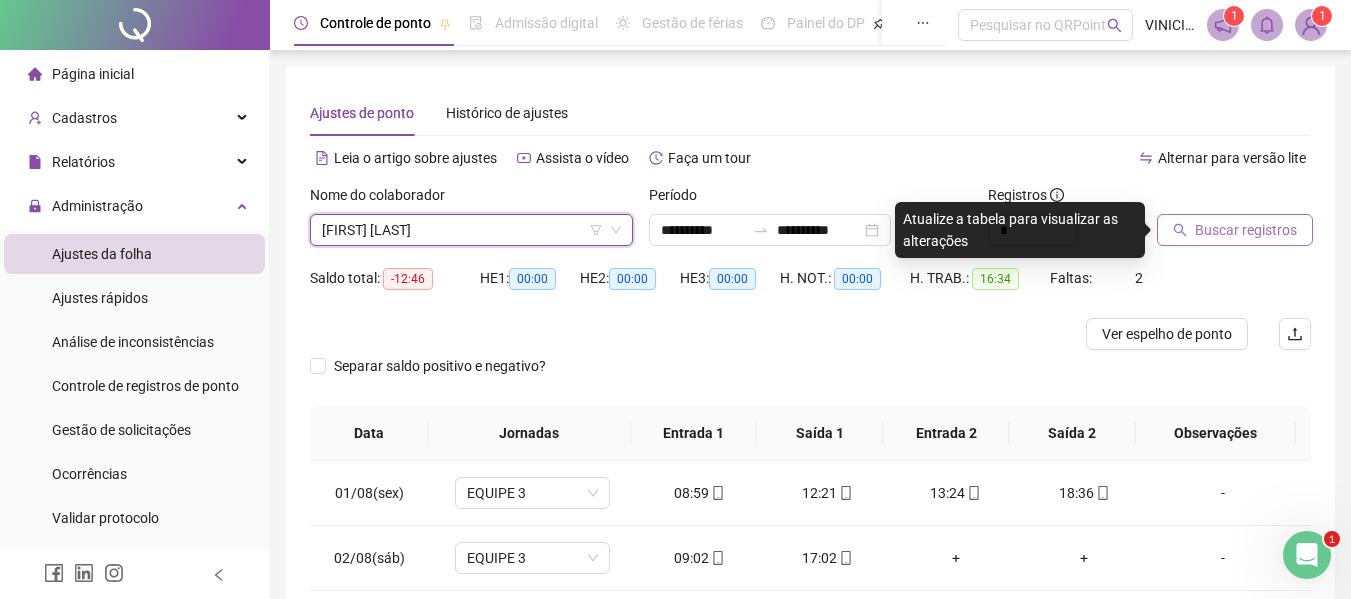 click on "Buscar registros" at bounding box center (1246, 230) 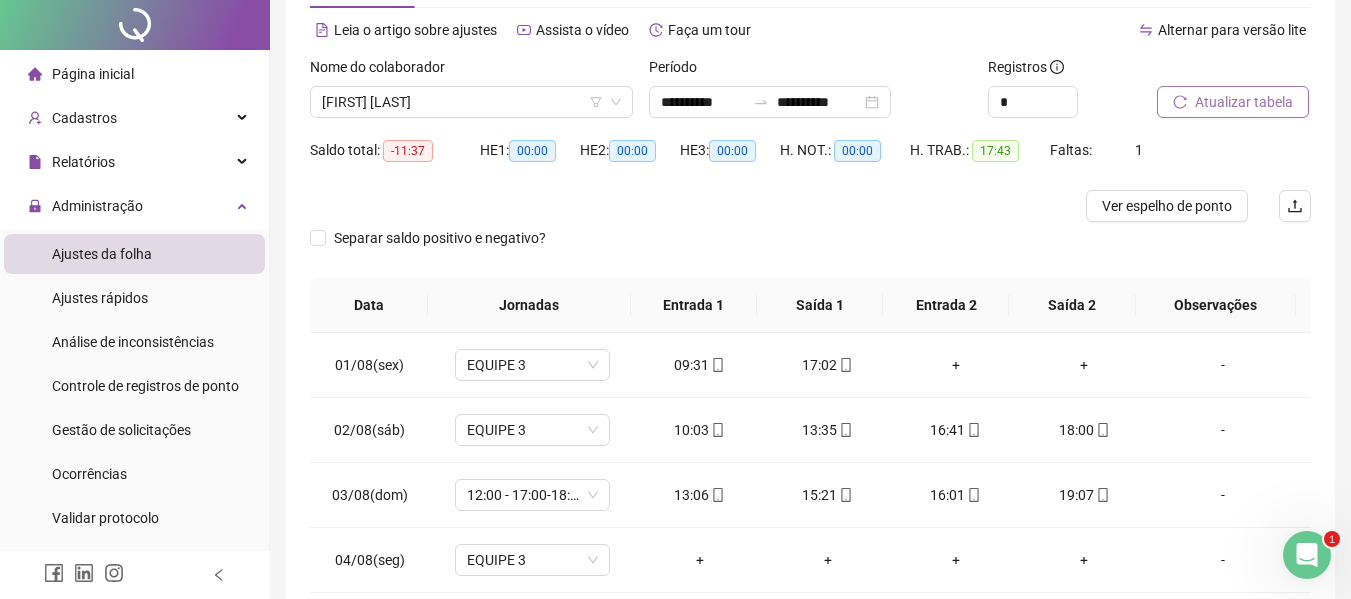 scroll, scrollTop: 0, scrollLeft: 0, axis: both 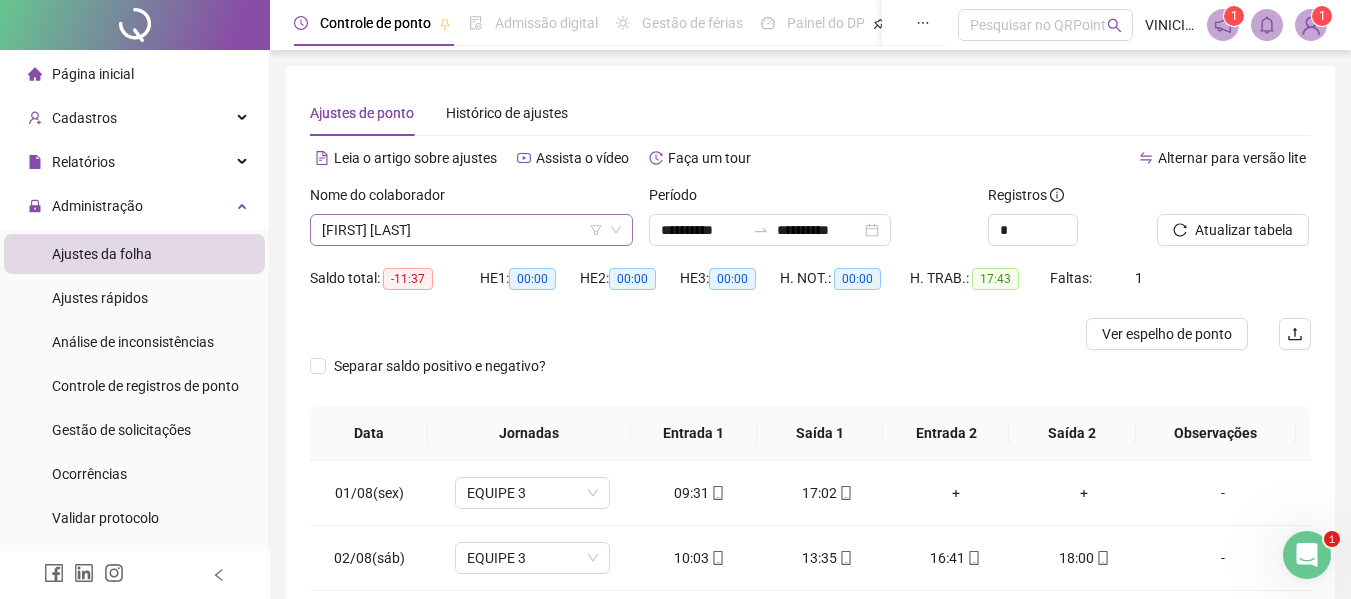 click on "[FIRST] [LAST]" at bounding box center [471, 230] 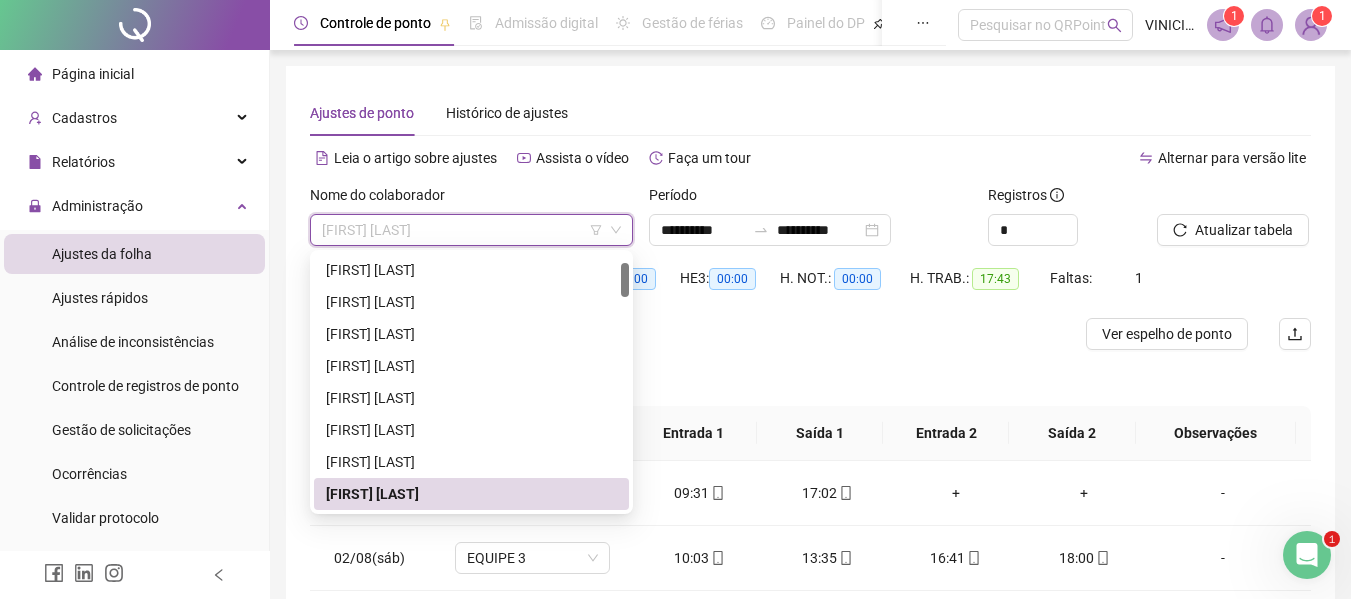 paste on "**********" 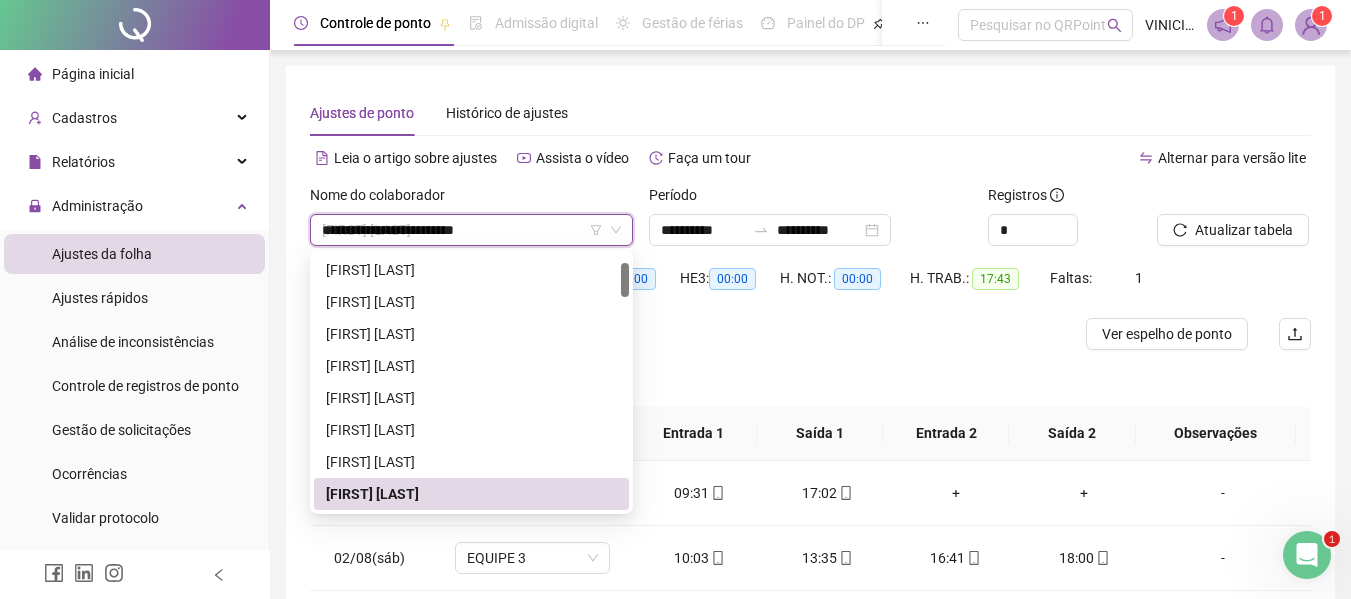 scroll, scrollTop: 0, scrollLeft: 0, axis: both 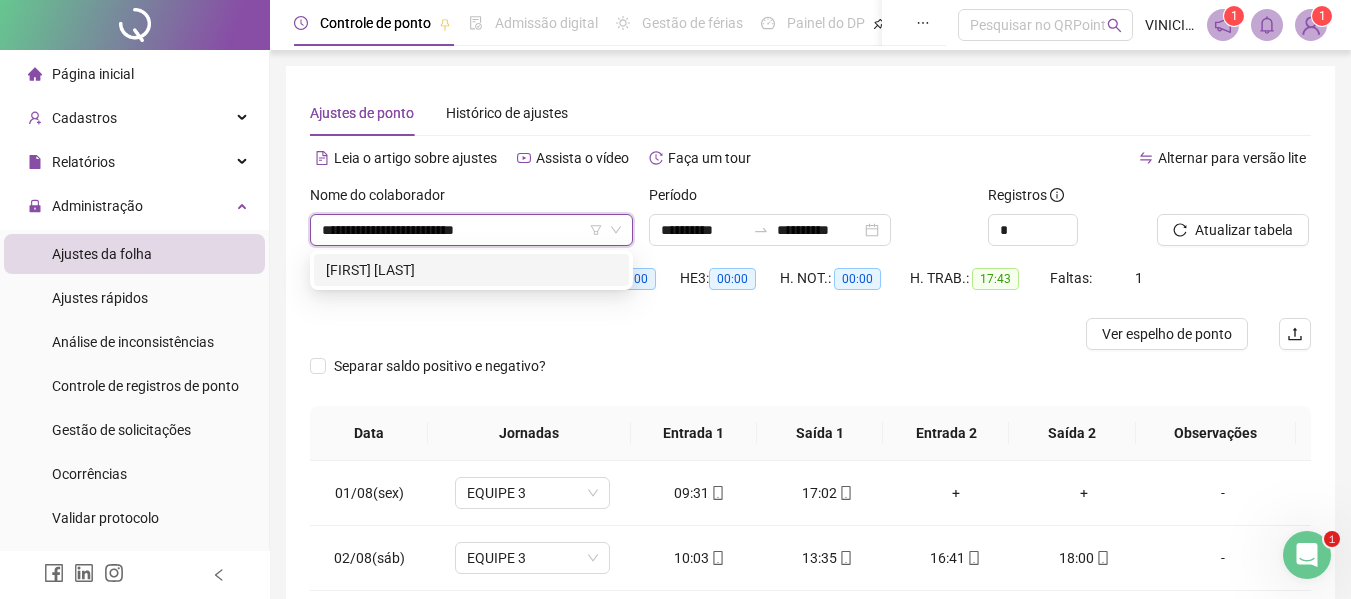 click on "[FIRST] [LAST]" at bounding box center [471, 270] 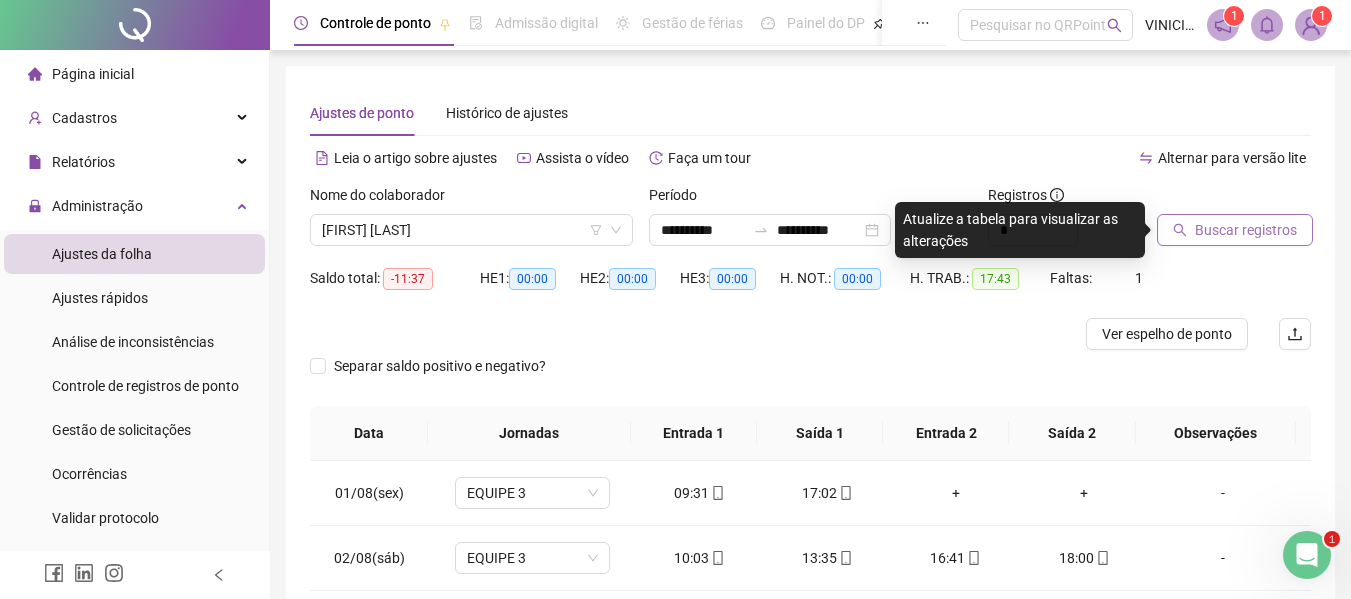 click on "Buscar registros" at bounding box center (1246, 230) 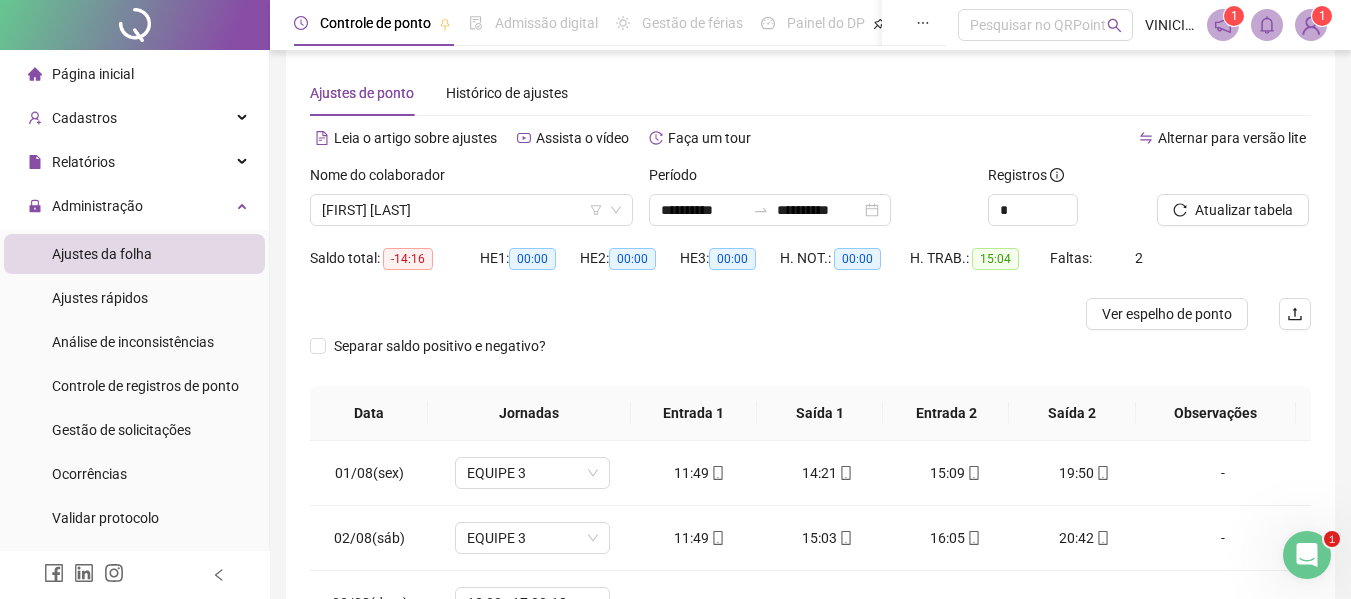 scroll, scrollTop: 0, scrollLeft: 0, axis: both 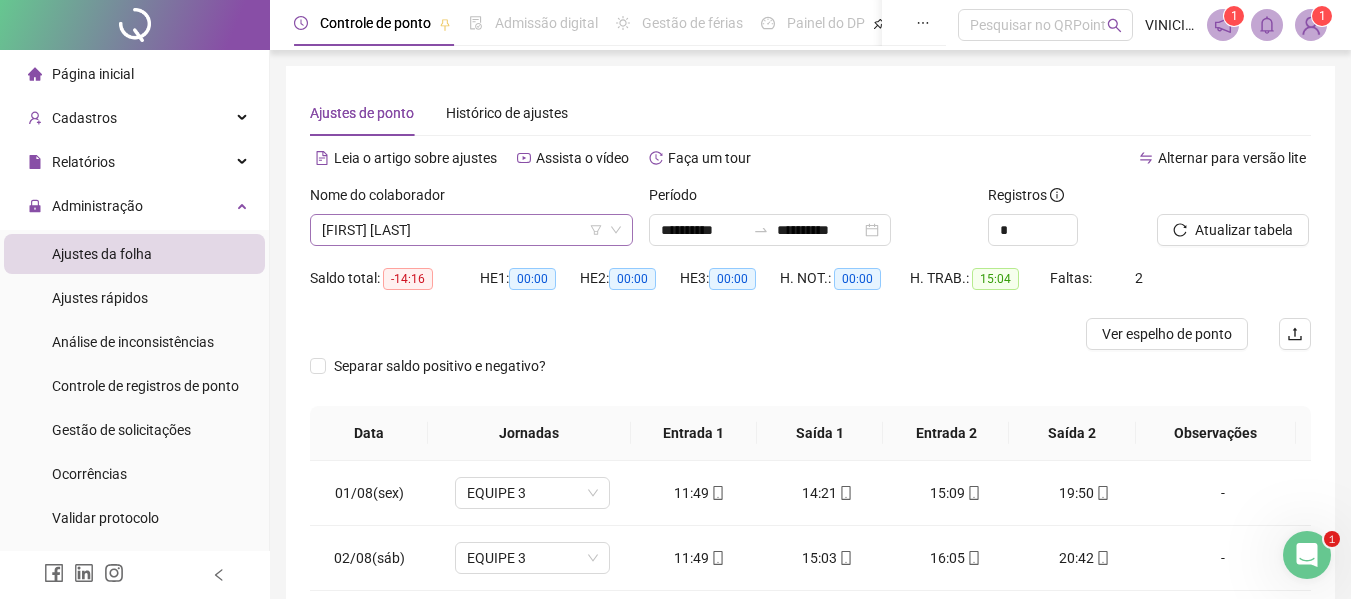 click on "[FIRST] [LAST]" at bounding box center (471, 230) 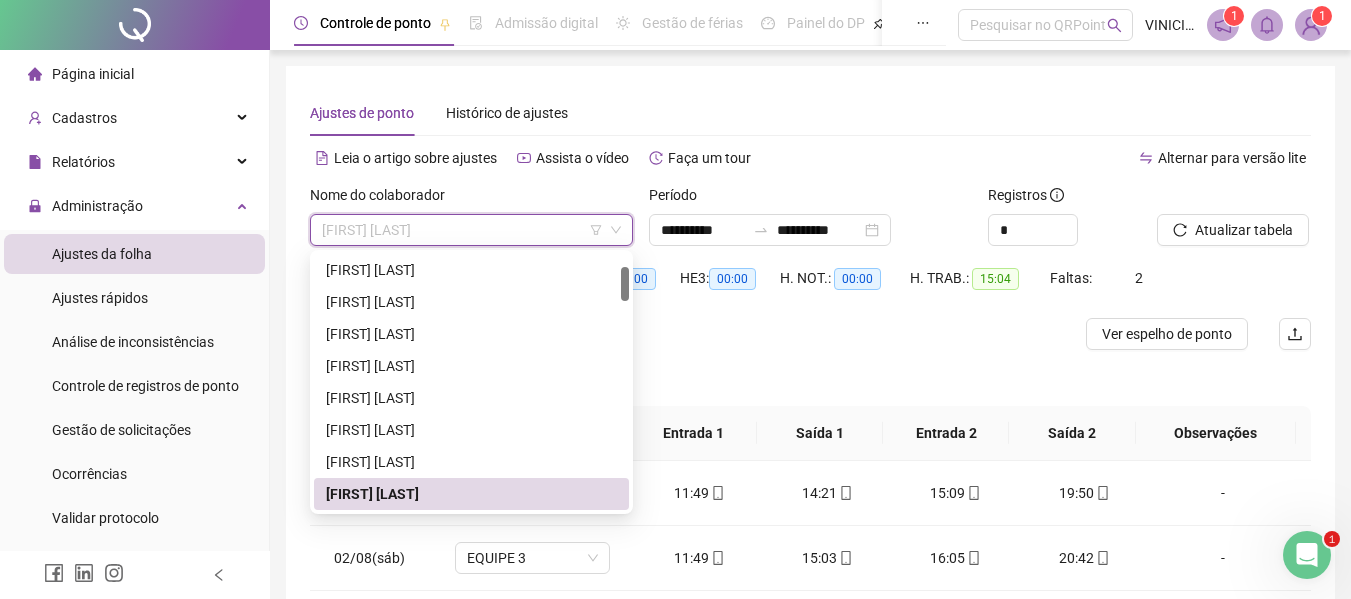 paste on "**********" 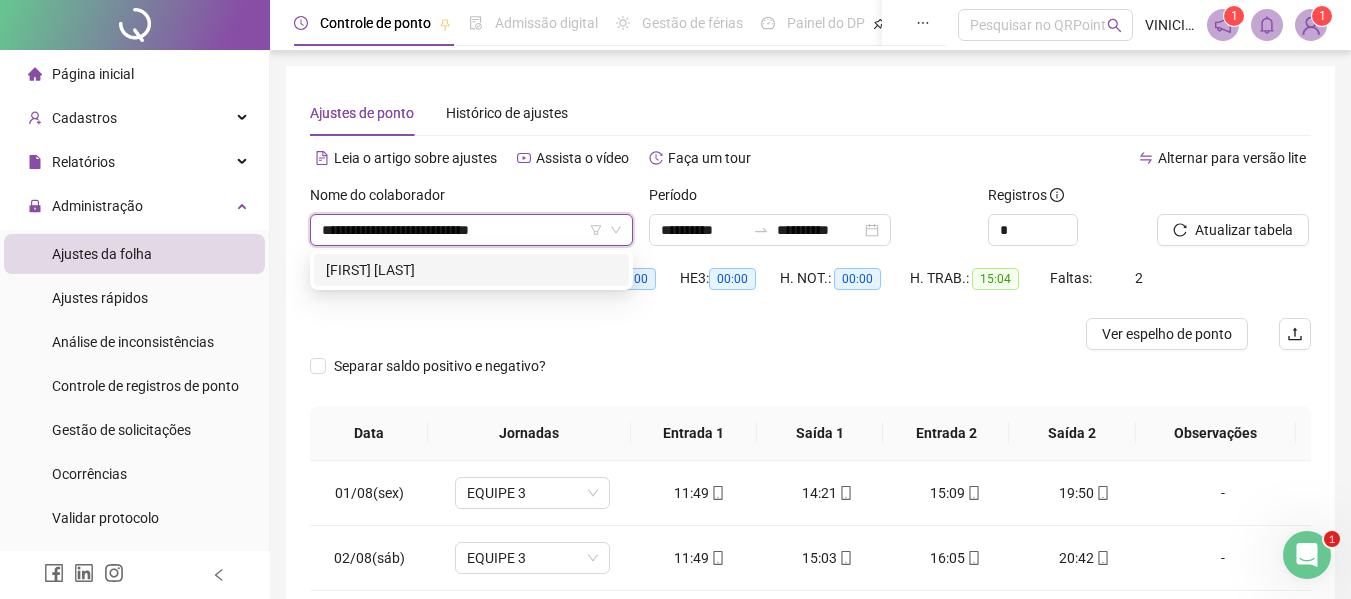 scroll, scrollTop: 0, scrollLeft: 0, axis: both 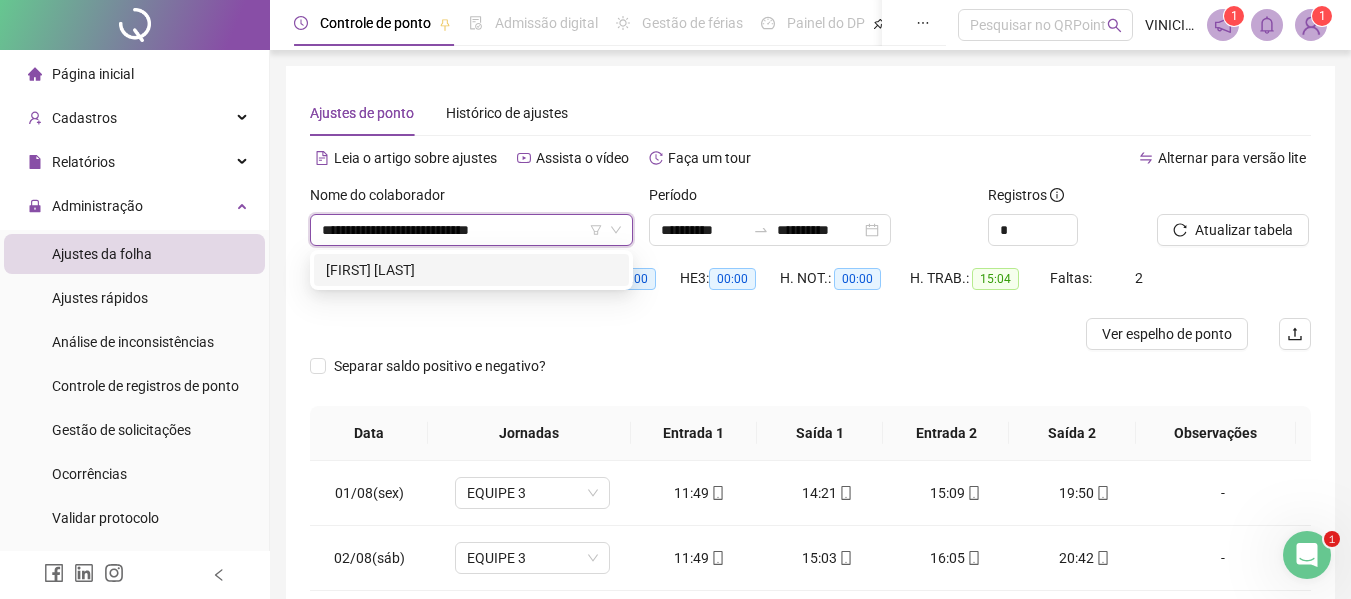 click on "[FIRST] [LAST]" at bounding box center [471, 270] 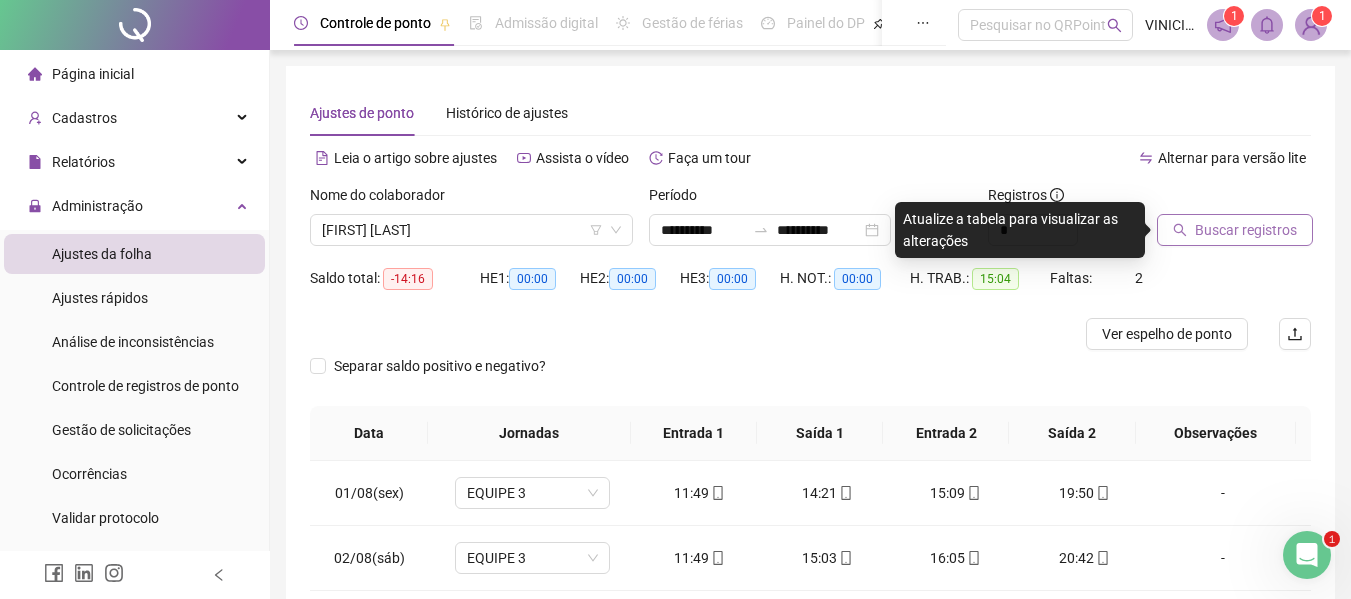 click on "Buscar registros" at bounding box center [1246, 230] 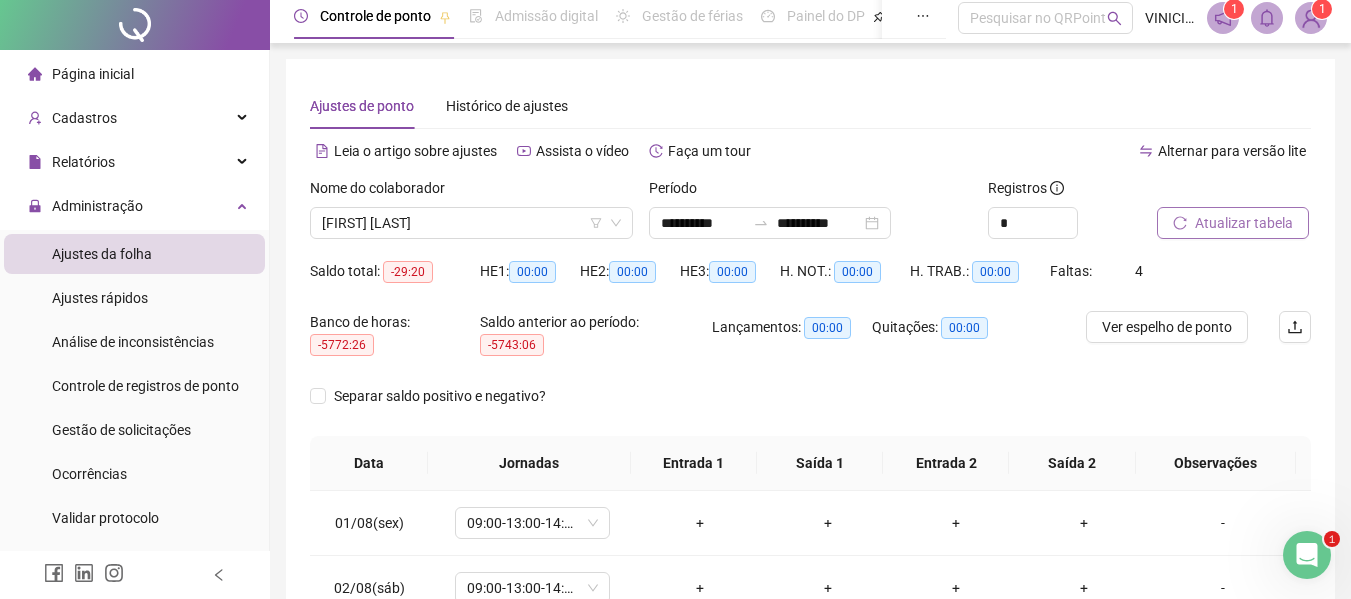 scroll, scrollTop: 0, scrollLeft: 0, axis: both 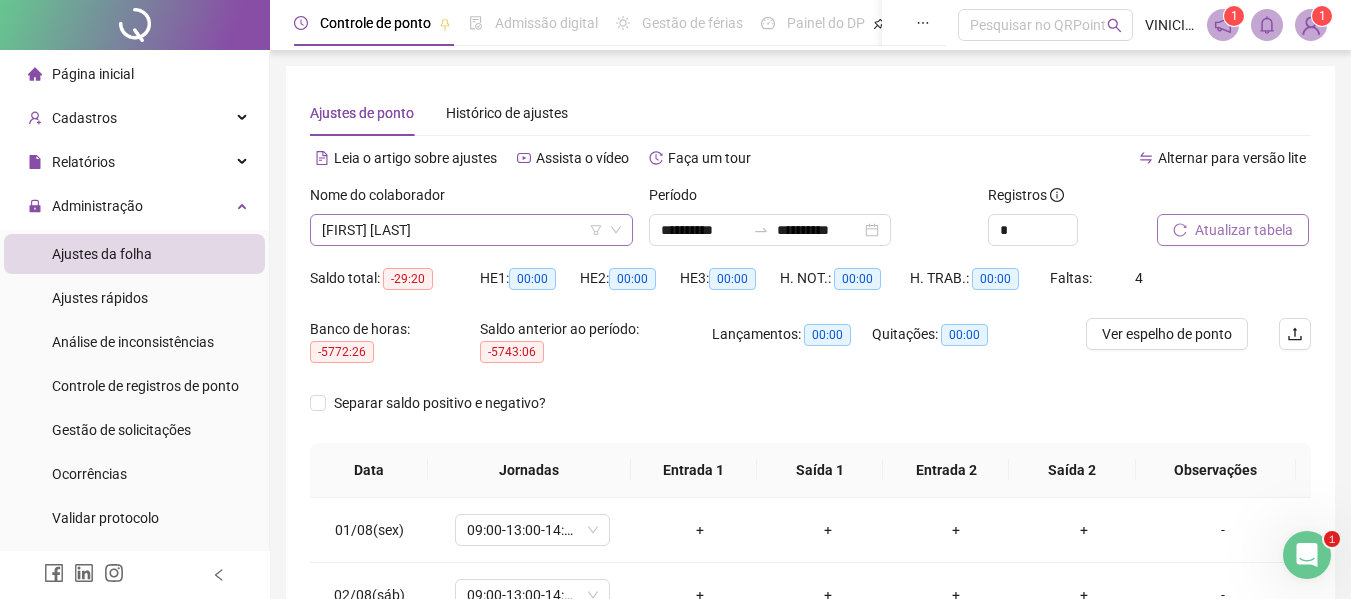 click on "[FIRST] [LAST]" at bounding box center [471, 230] 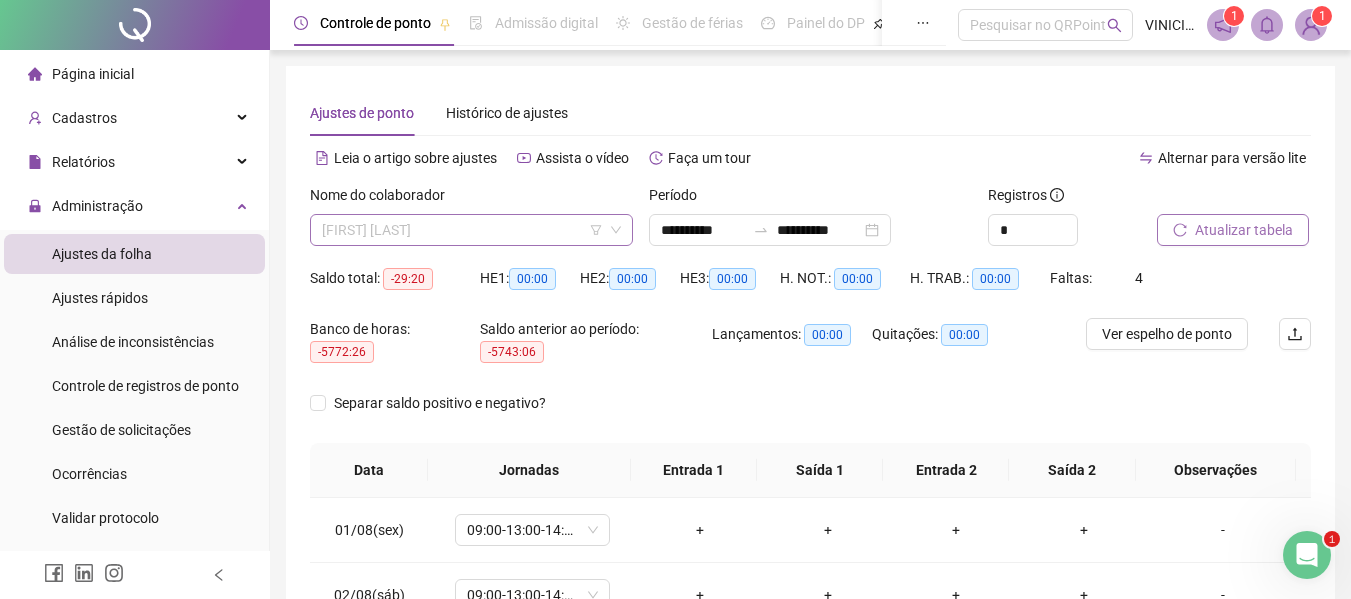 scroll, scrollTop: 160, scrollLeft: 0, axis: vertical 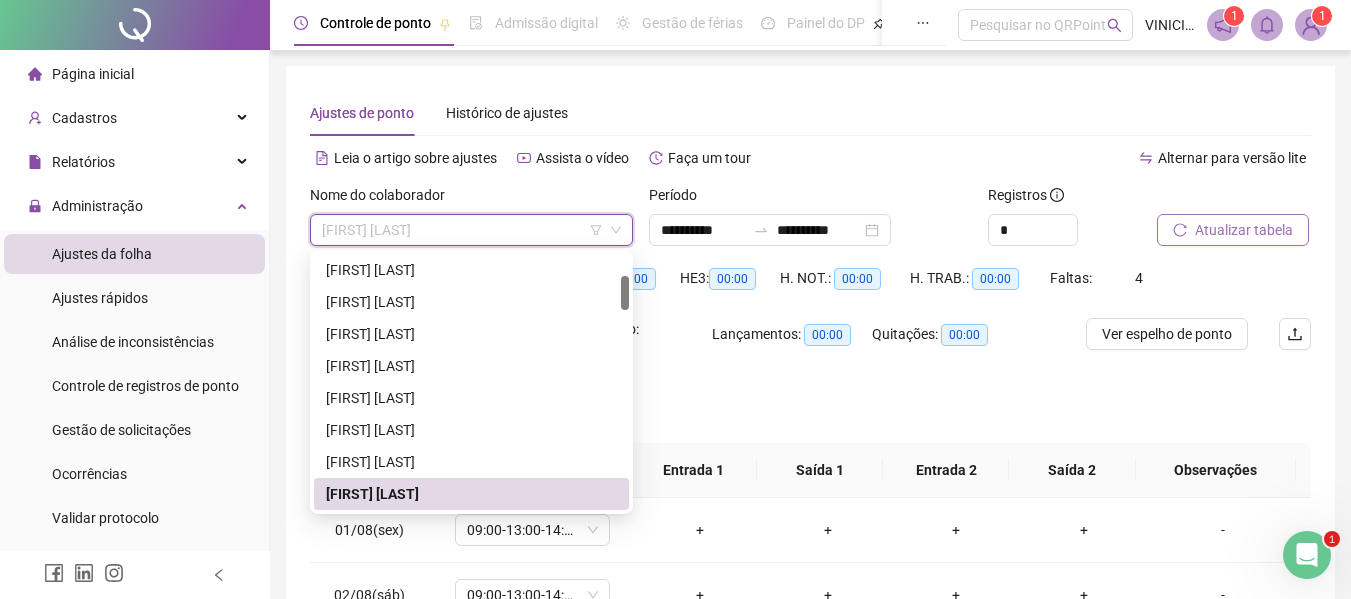 paste on "**********" 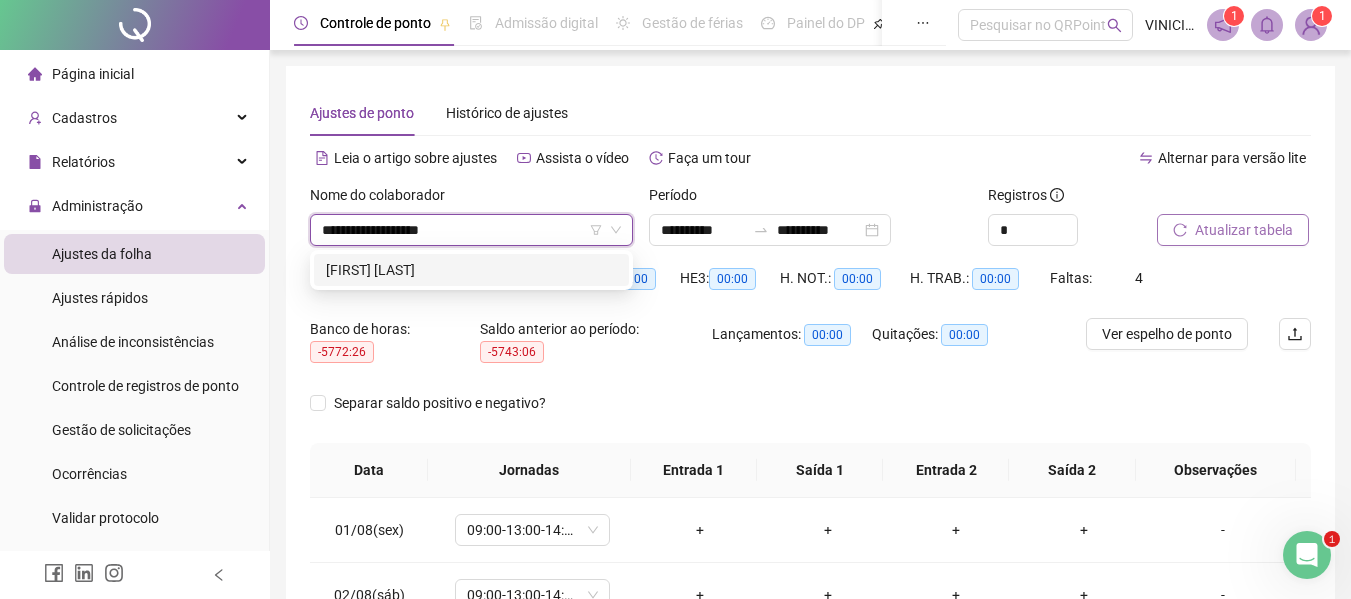 scroll, scrollTop: 0, scrollLeft: 0, axis: both 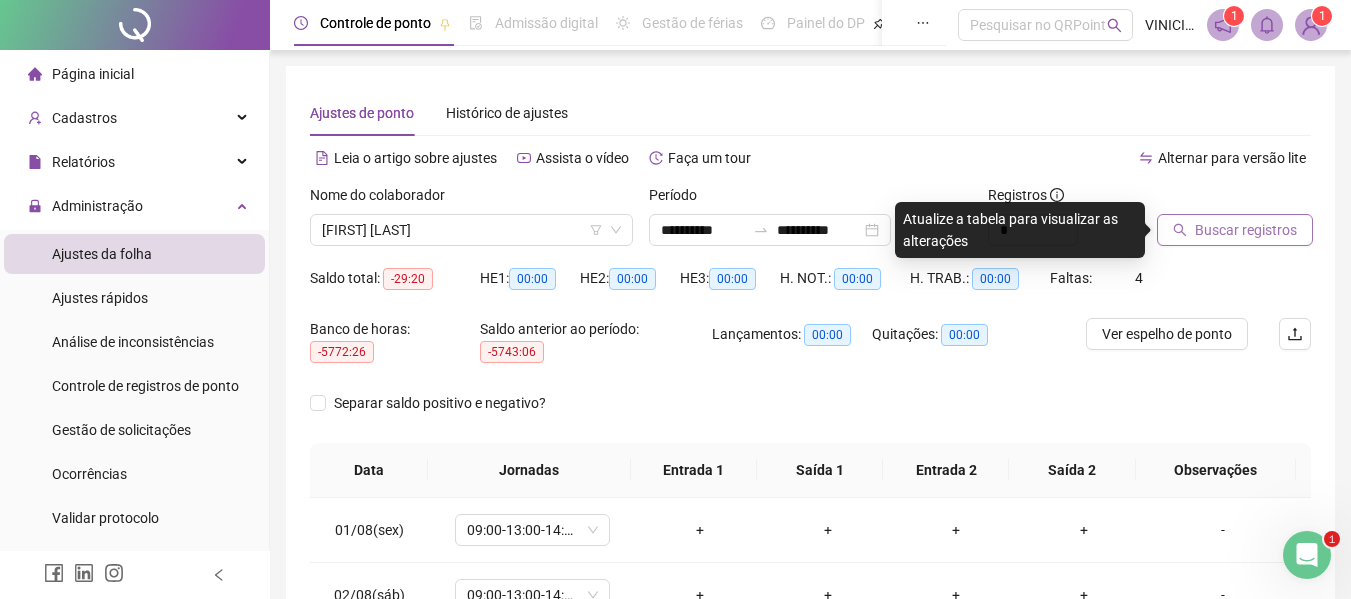 click on "Buscar registros" at bounding box center (1235, 230) 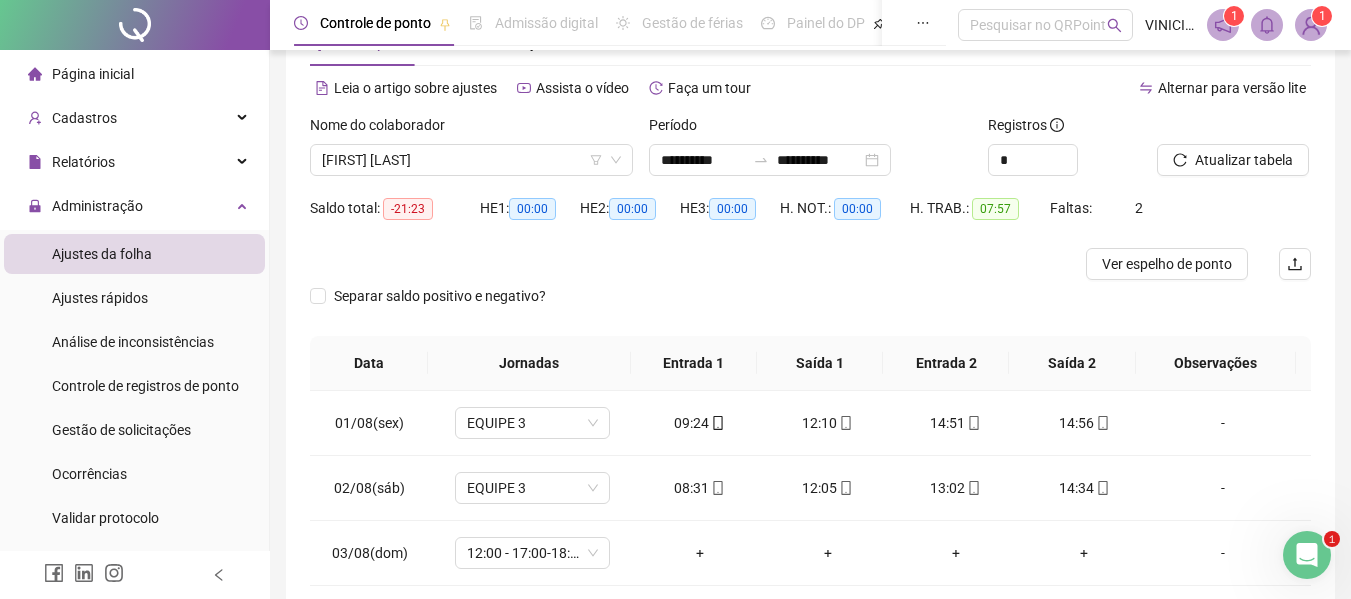 scroll, scrollTop: 0, scrollLeft: 0, axis: both 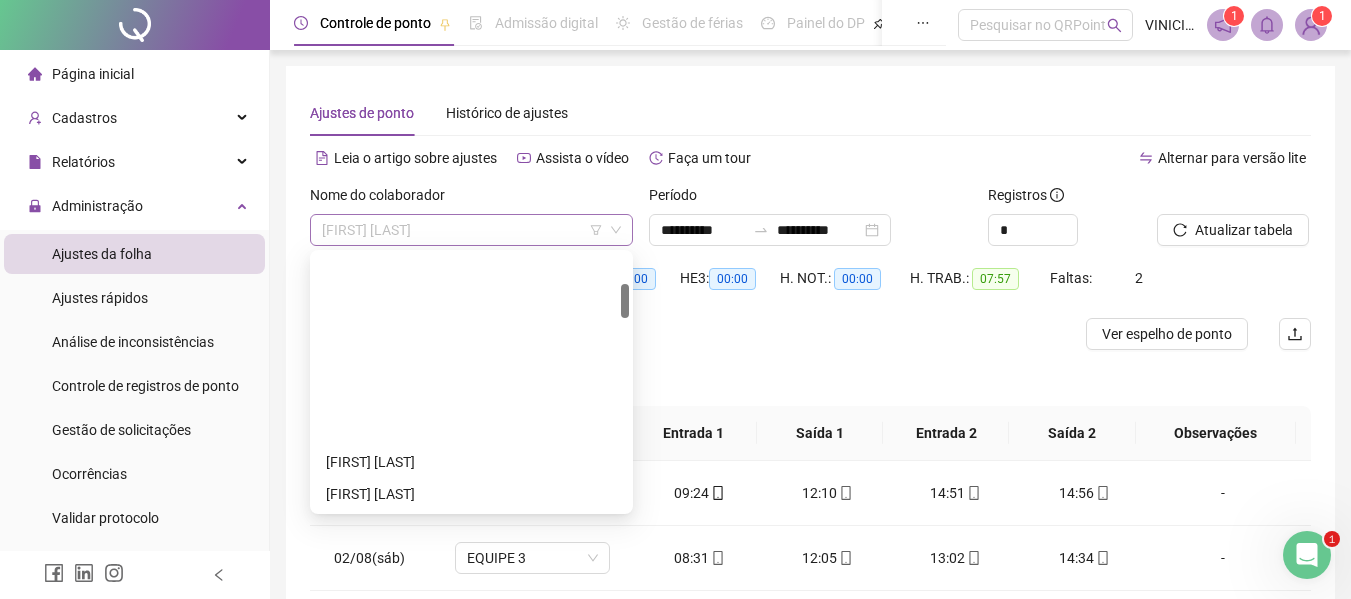 click on "[FIRST] [LAST]" at bounding box center [471, 230] 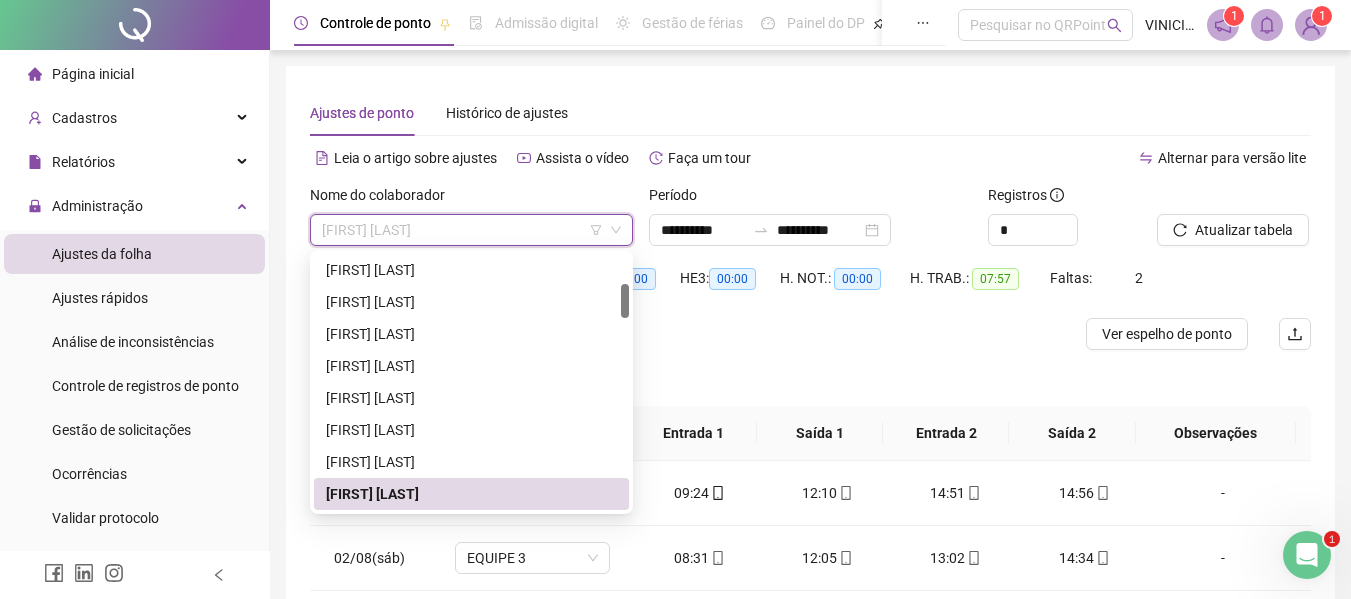 paste on "**********" 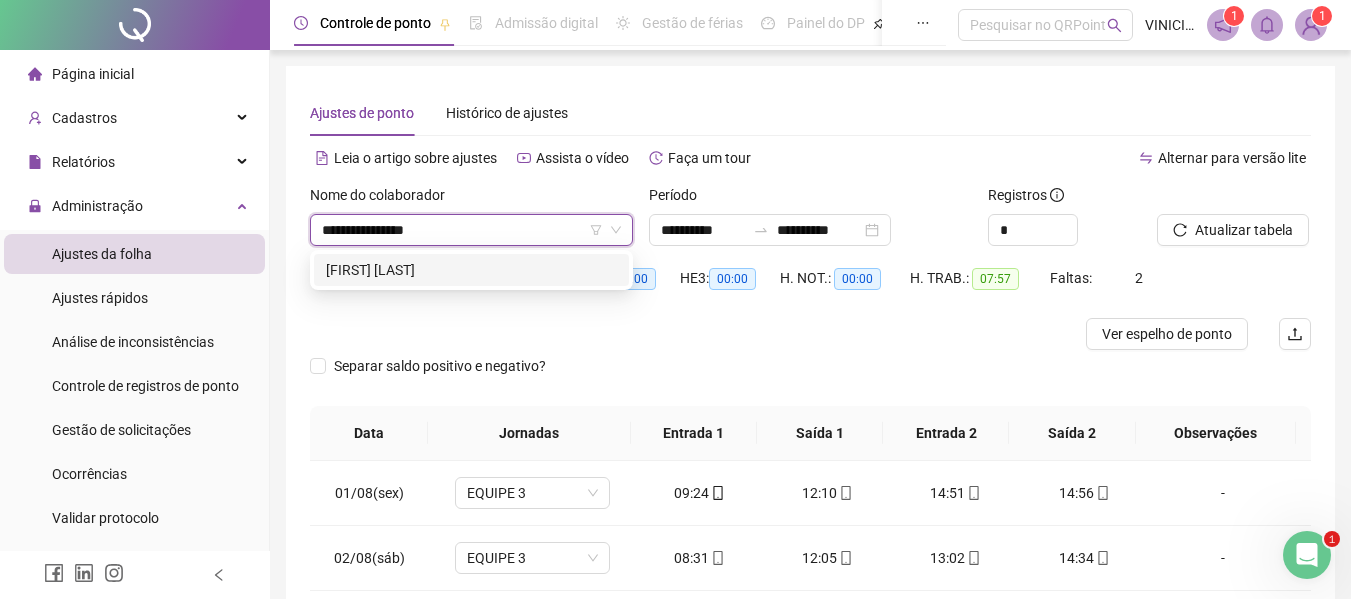 scroll, scrollTop: 0, scrollLeft: 0, axis: both 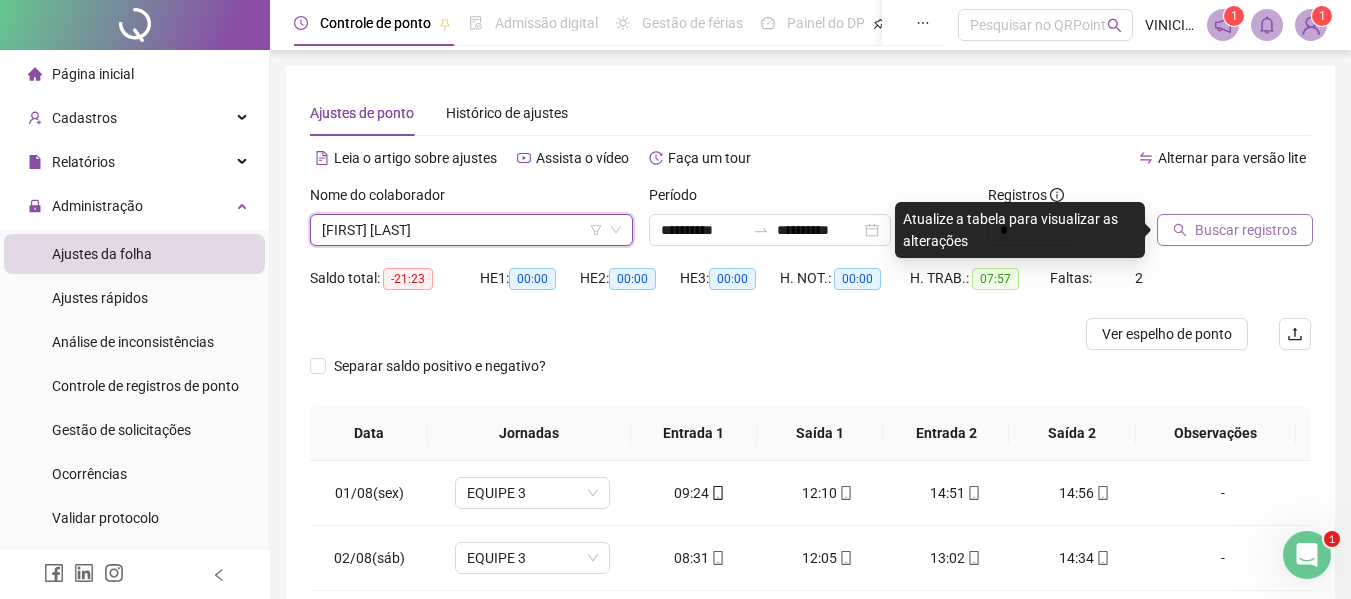 click on "Buscar registros" at bounding box center (1235, 230) 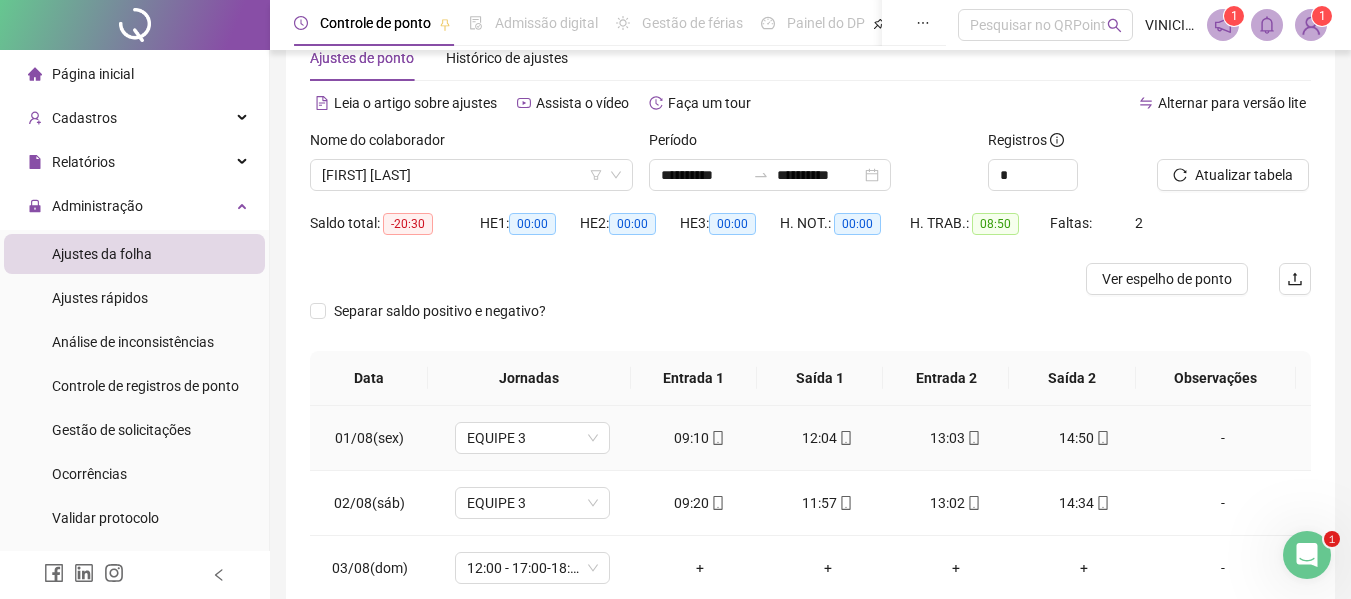 scroll, scrollTop: 0, scrollLeft: 0, axis: both 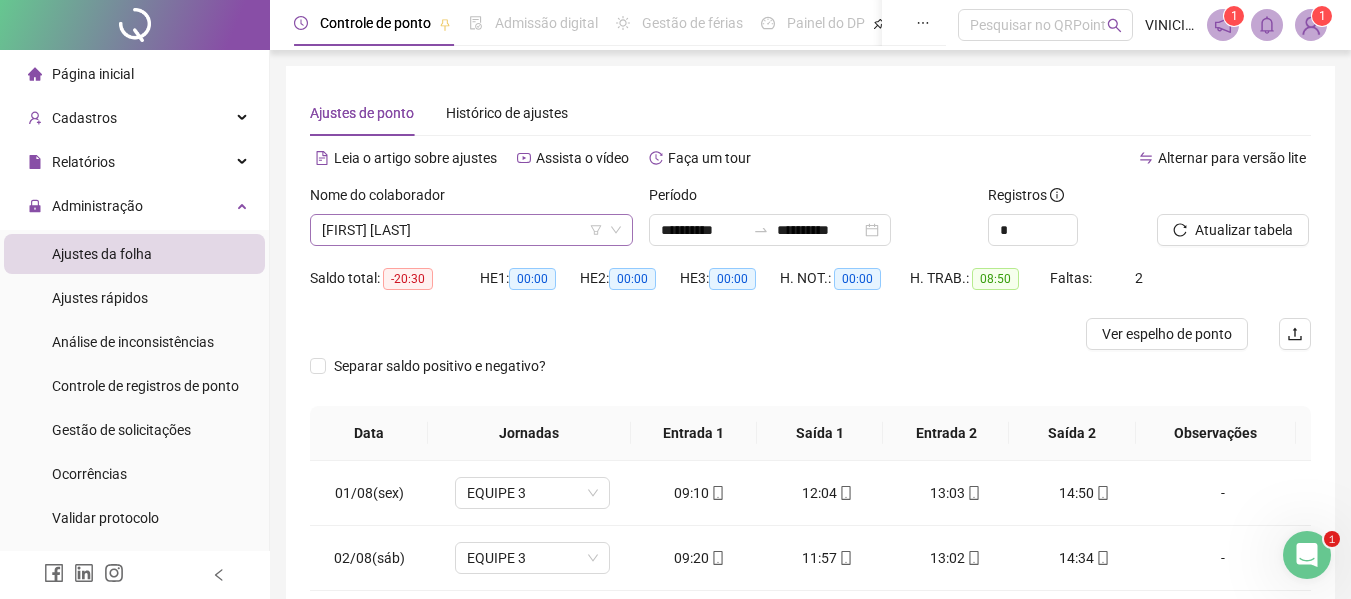click on "[FIRST] [LAST]" at bounding box center [471, 230] 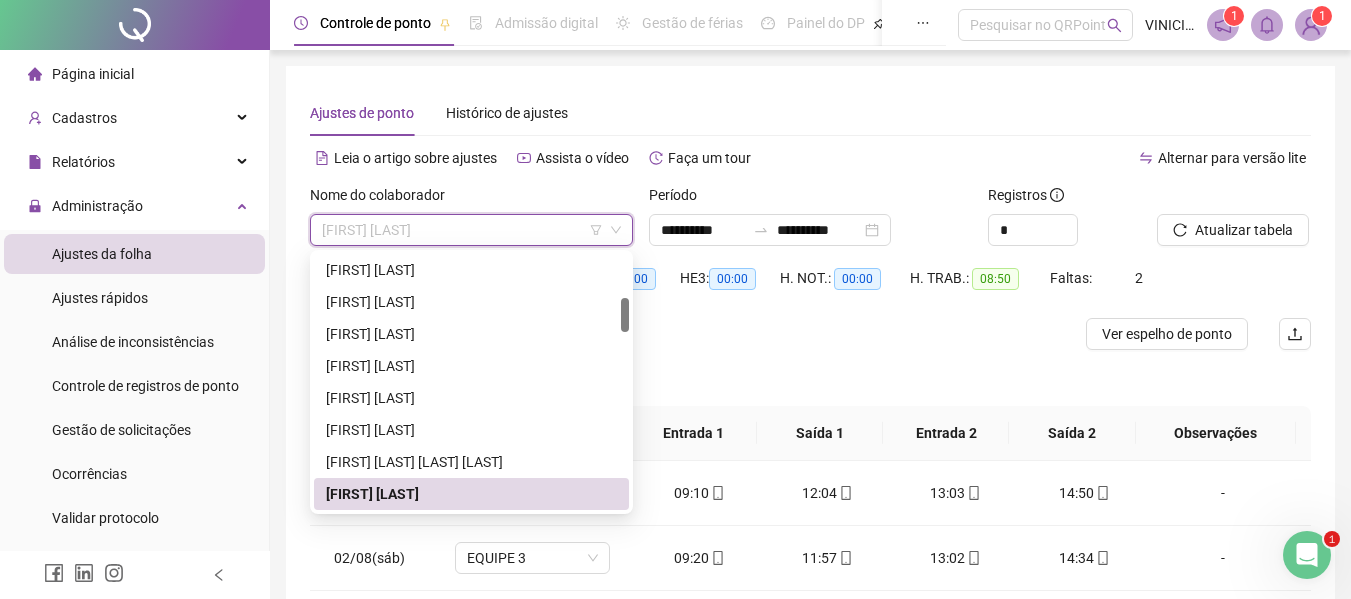 paste on "**********" 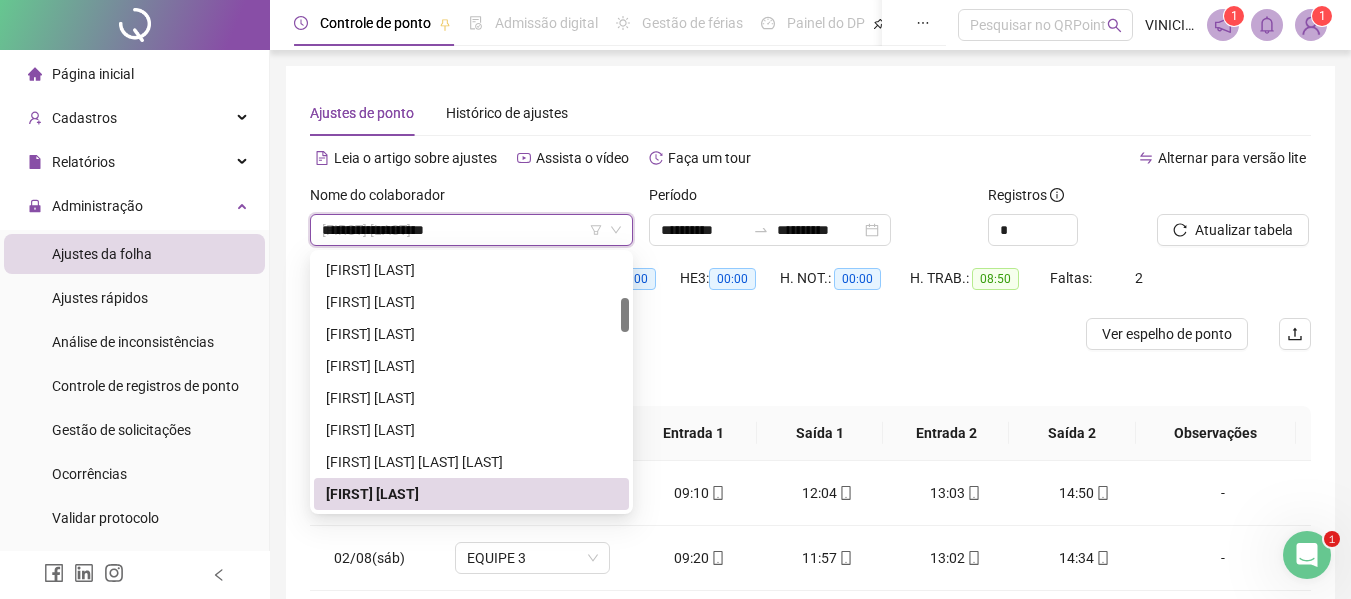 scroll, scrollTop: 0, scrollLeft: 0, axis: both 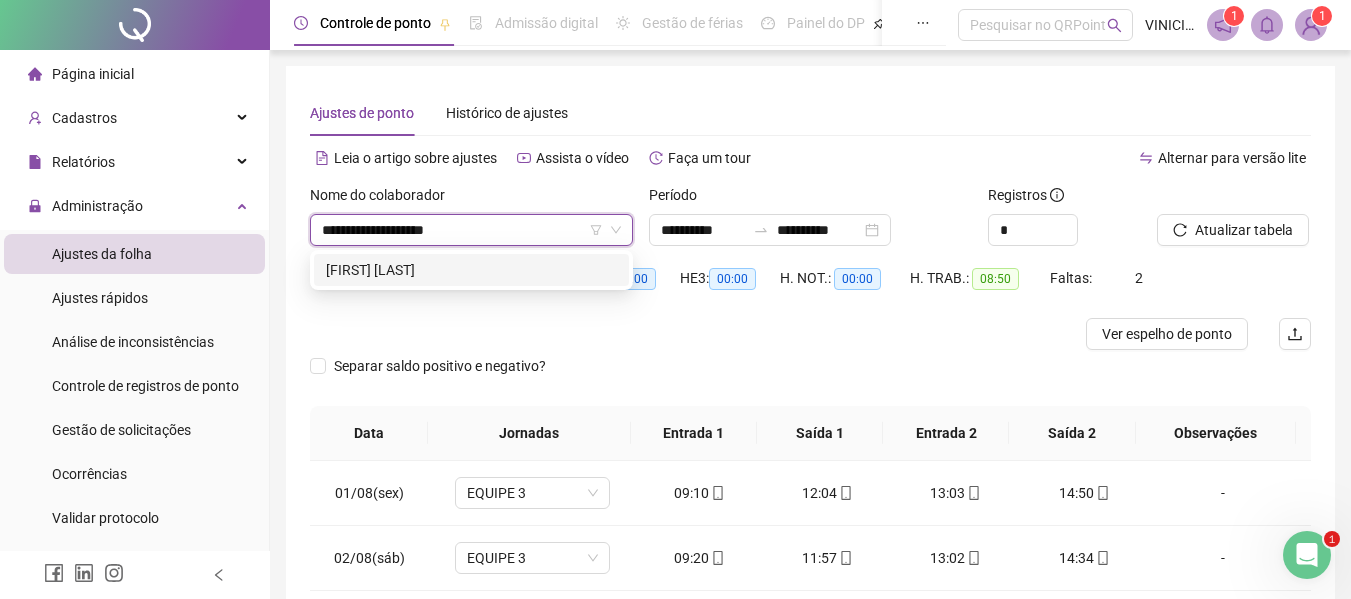 click on "[FIRST] [LAST]" at bounding box center [471, 270] 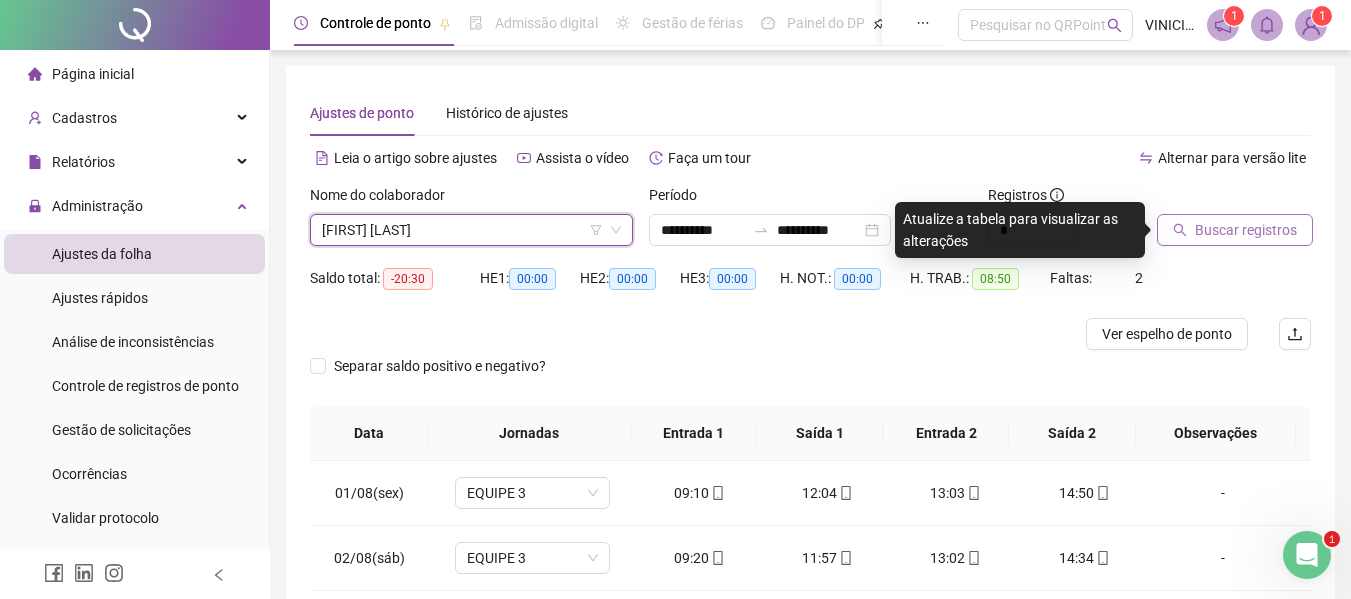click on "Buscar registros" at bounding box center [1246, 230] 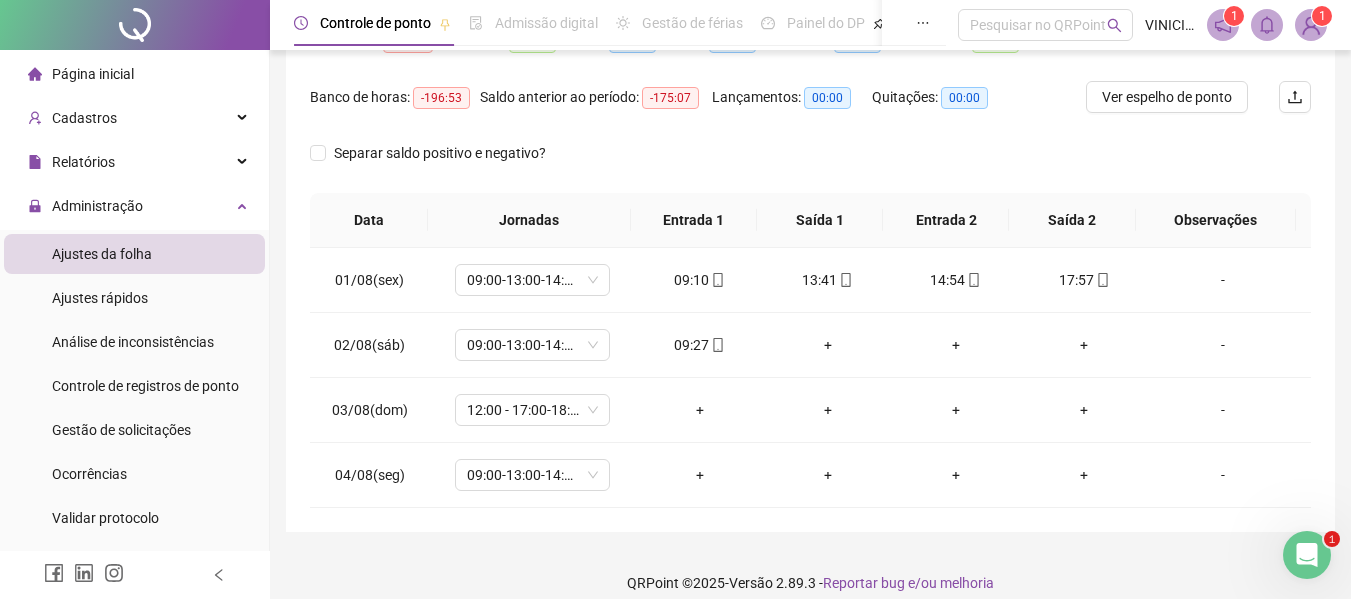scroll, scrollTop: 256, scrollLeft: 0, axis: vertical 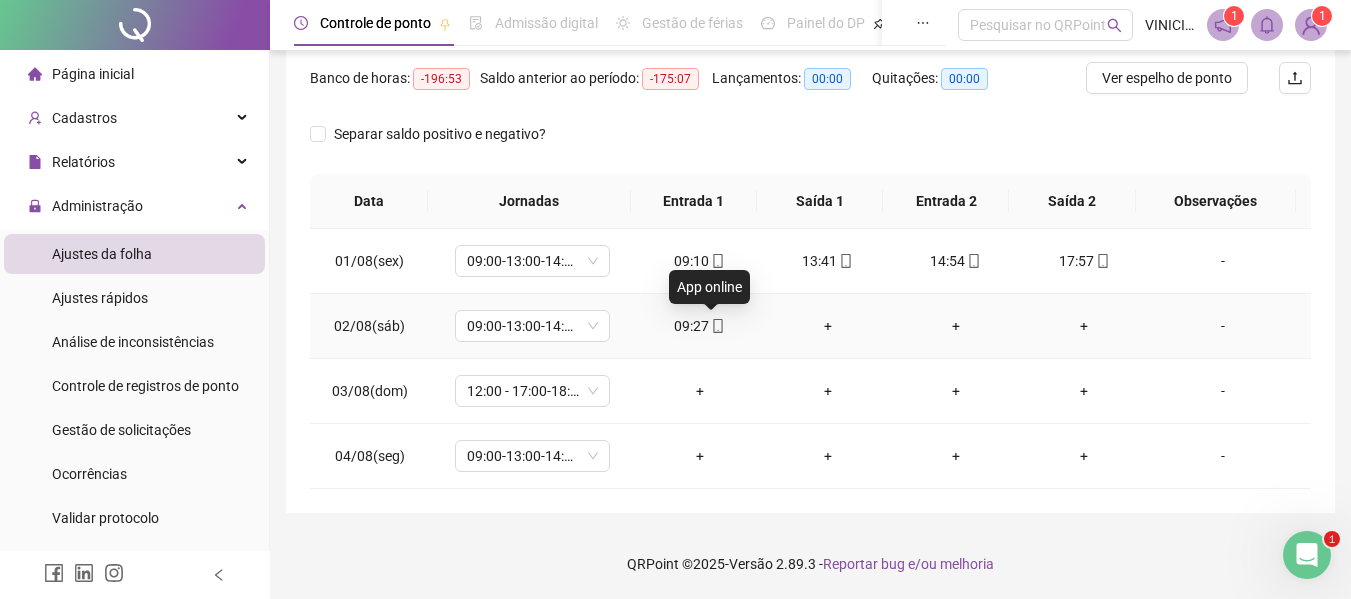 click 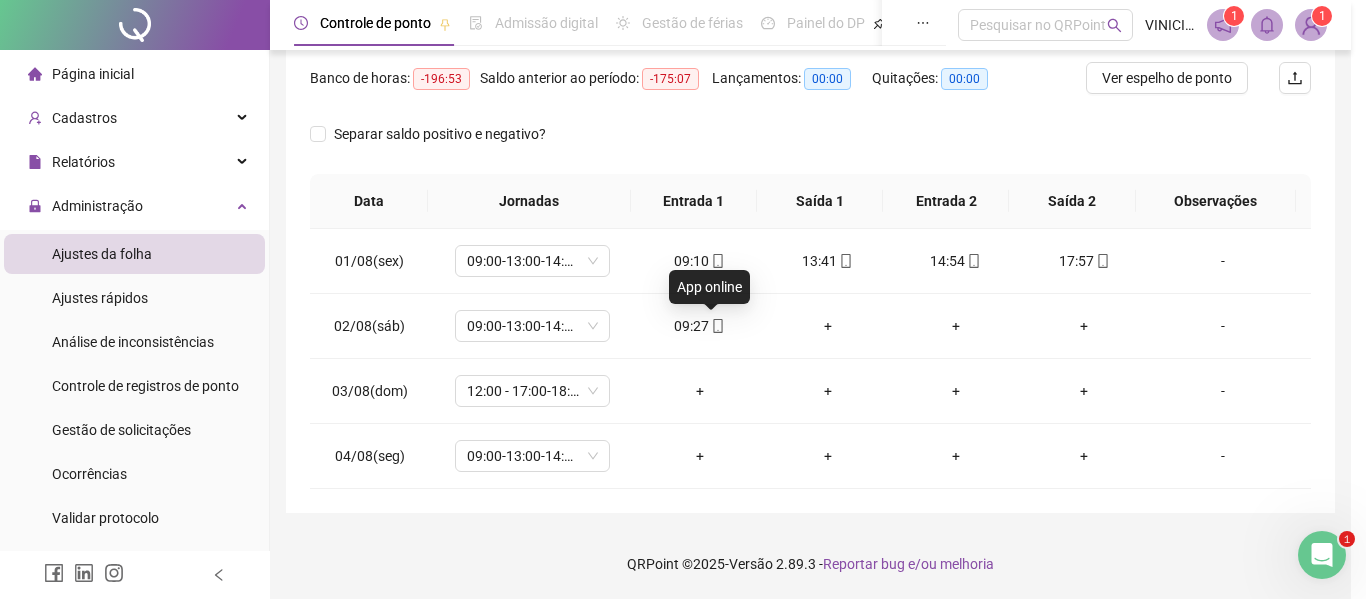 type on "**********" 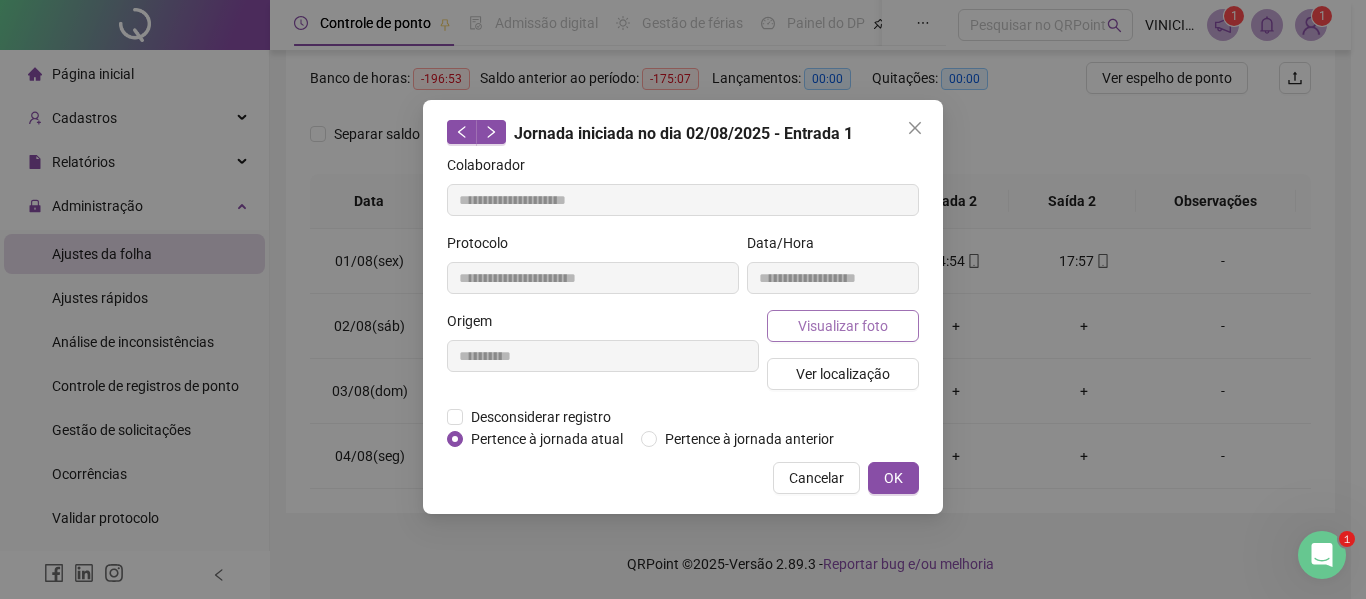 click on "Visualizar foto" at bounding box center (843, 326) 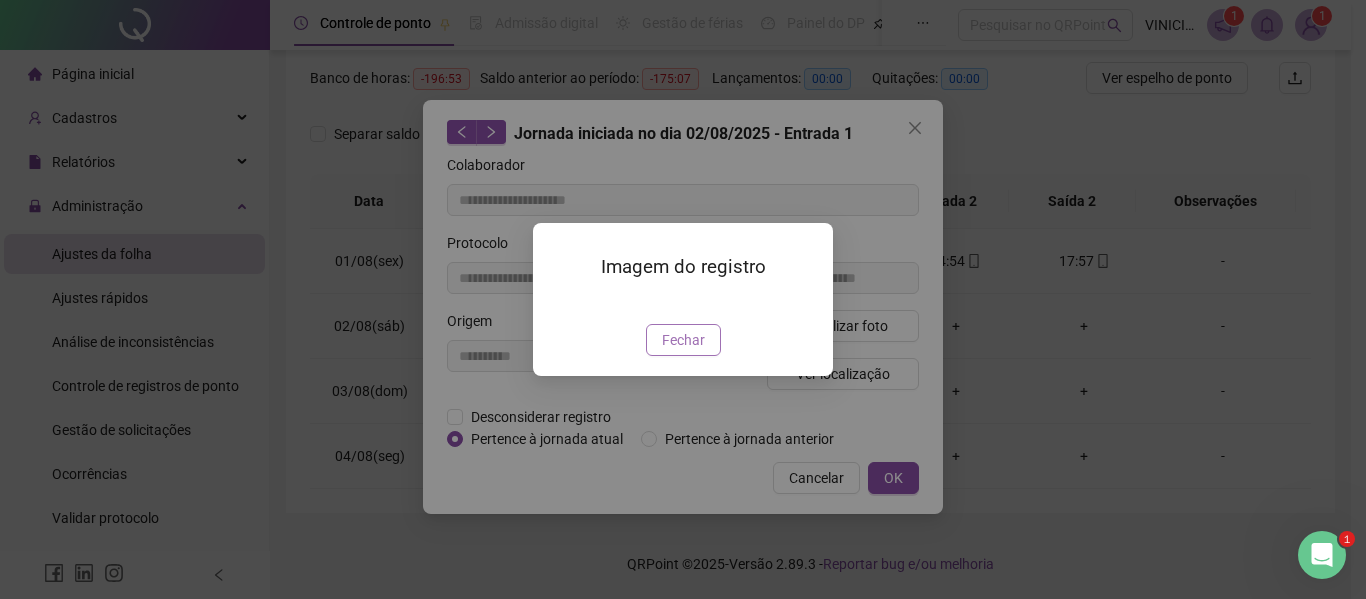click on "Fechar" at bounding box center [683, 340] 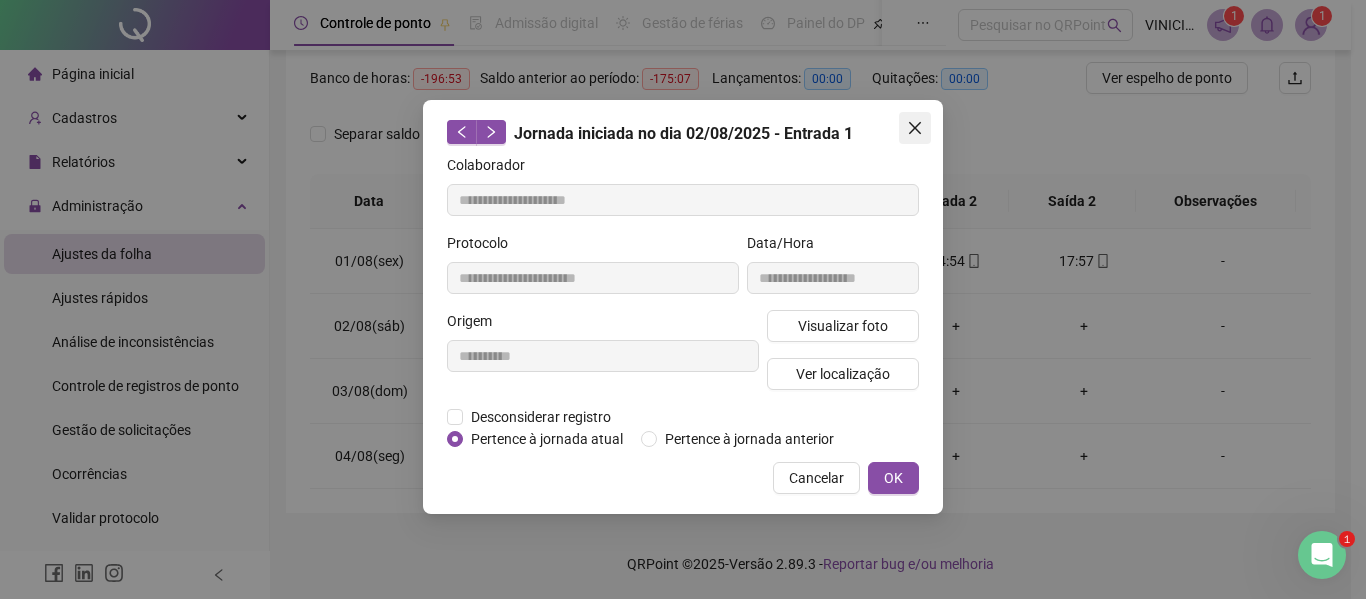 click 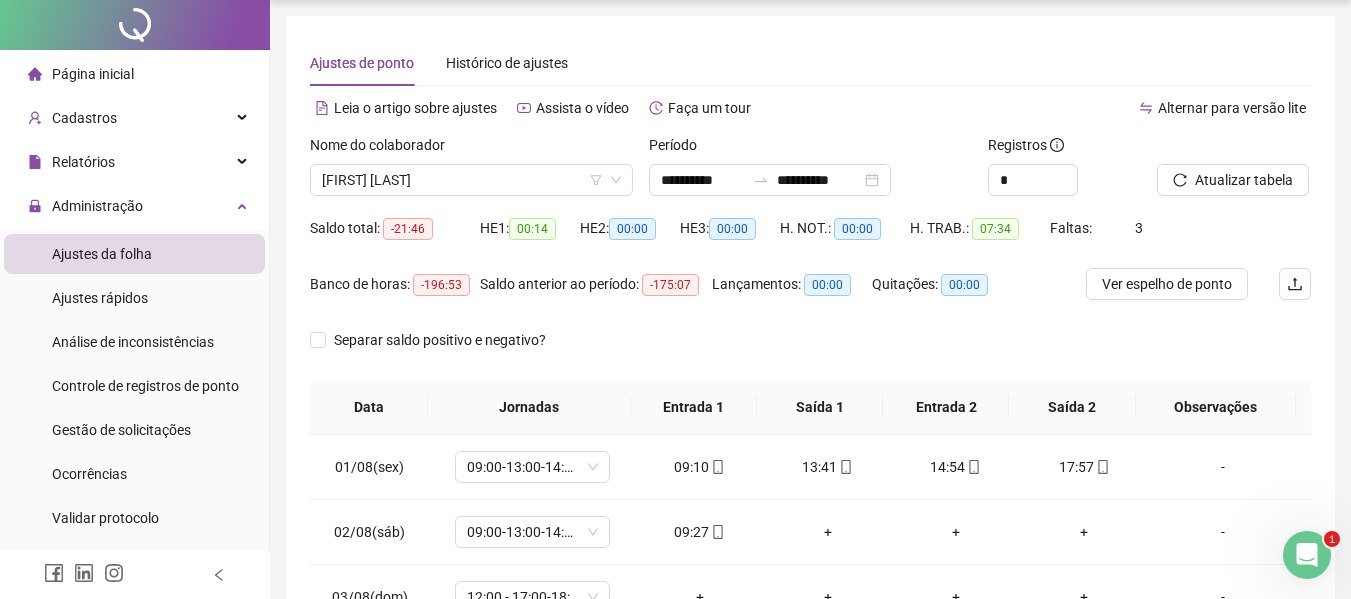 scroll, scrollTop: 0, scrollLeft: 0, axis: both 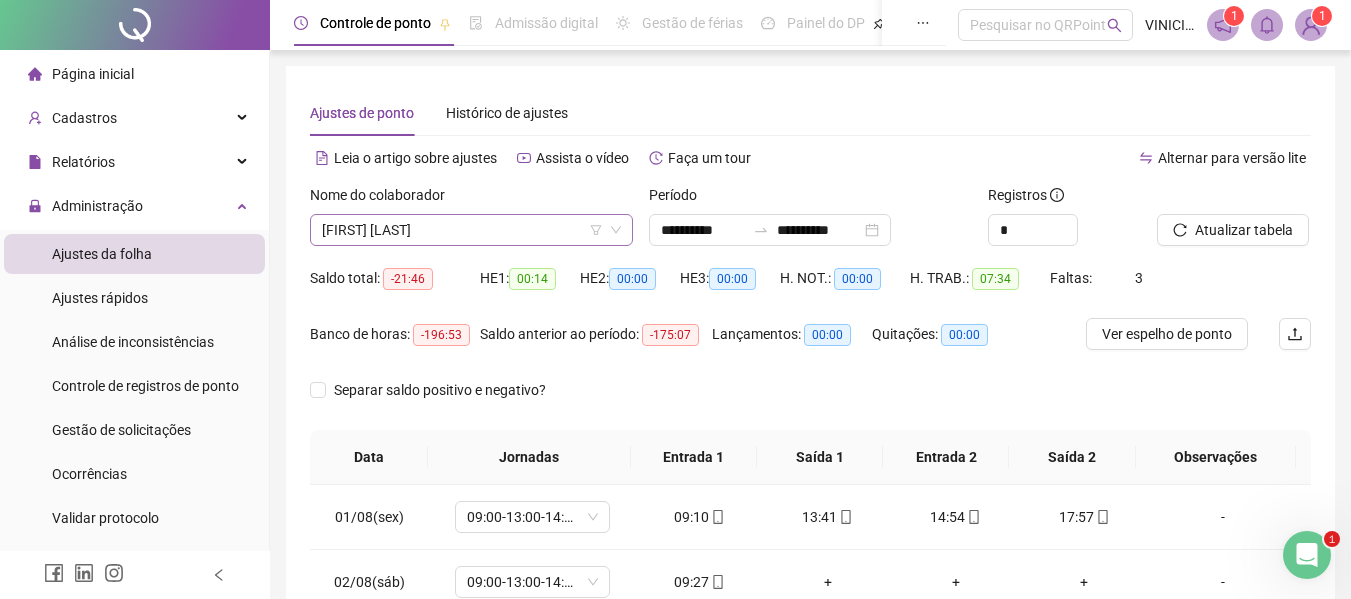 click on "[FIRST] [LAST]" at bounding box center (471, 230) 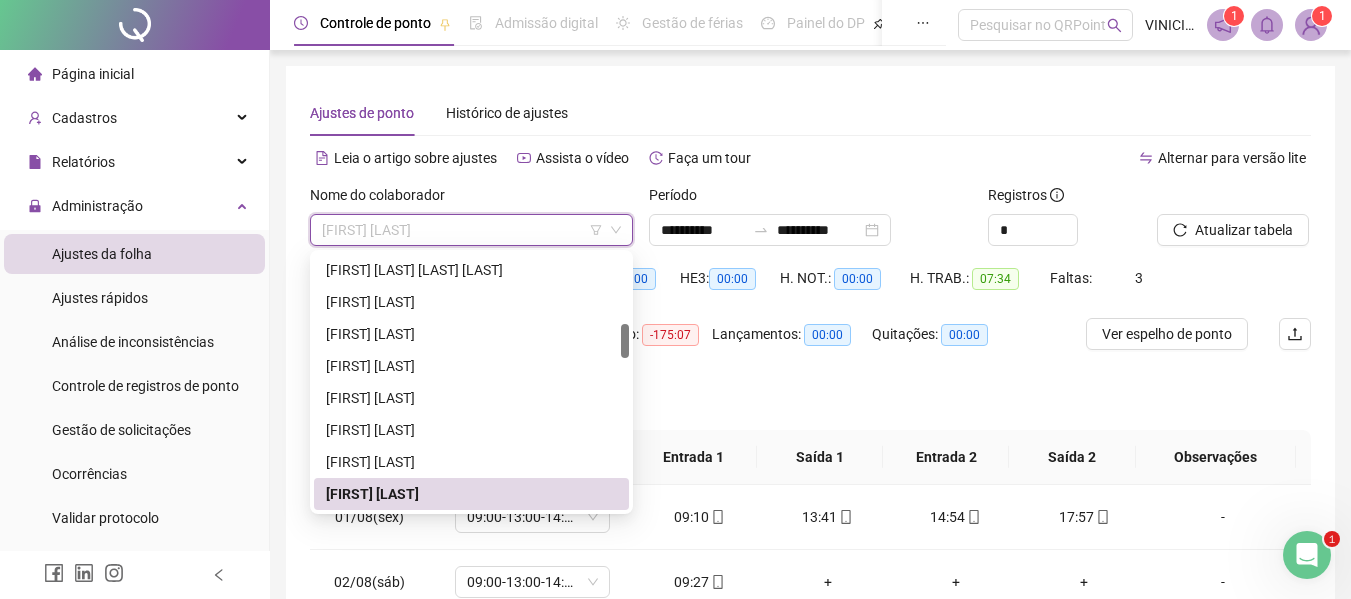 paste on "**********" 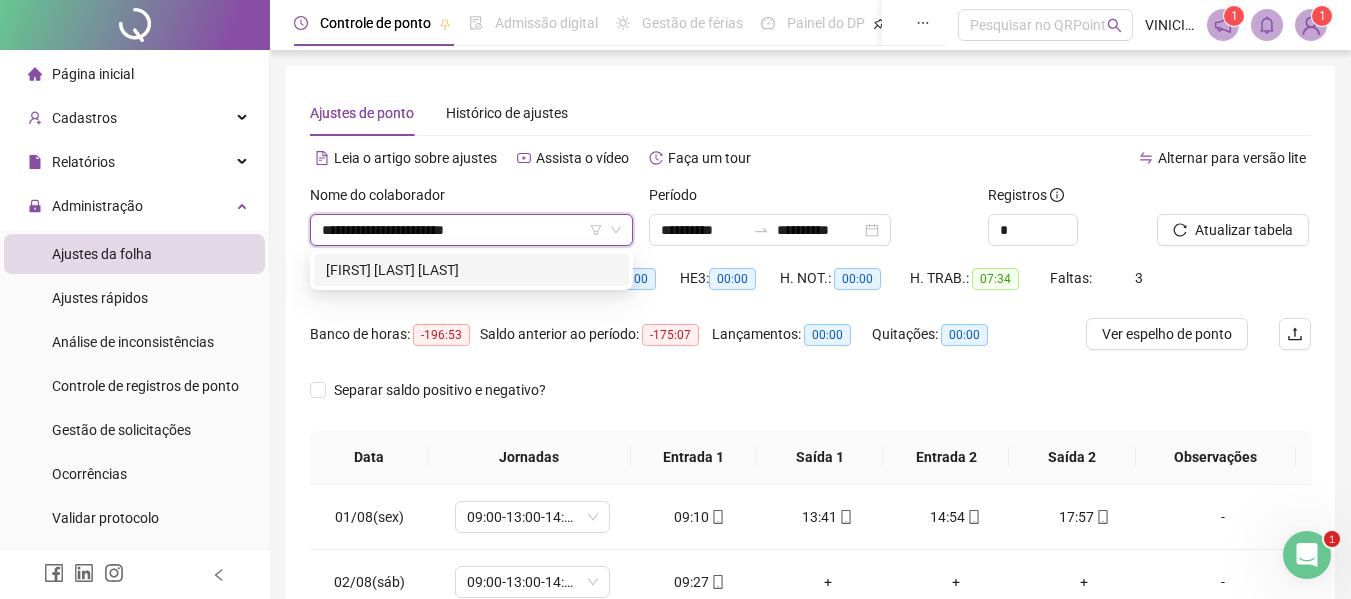scroll, scrollTop: 0, scrollLeft: 0, axis: both 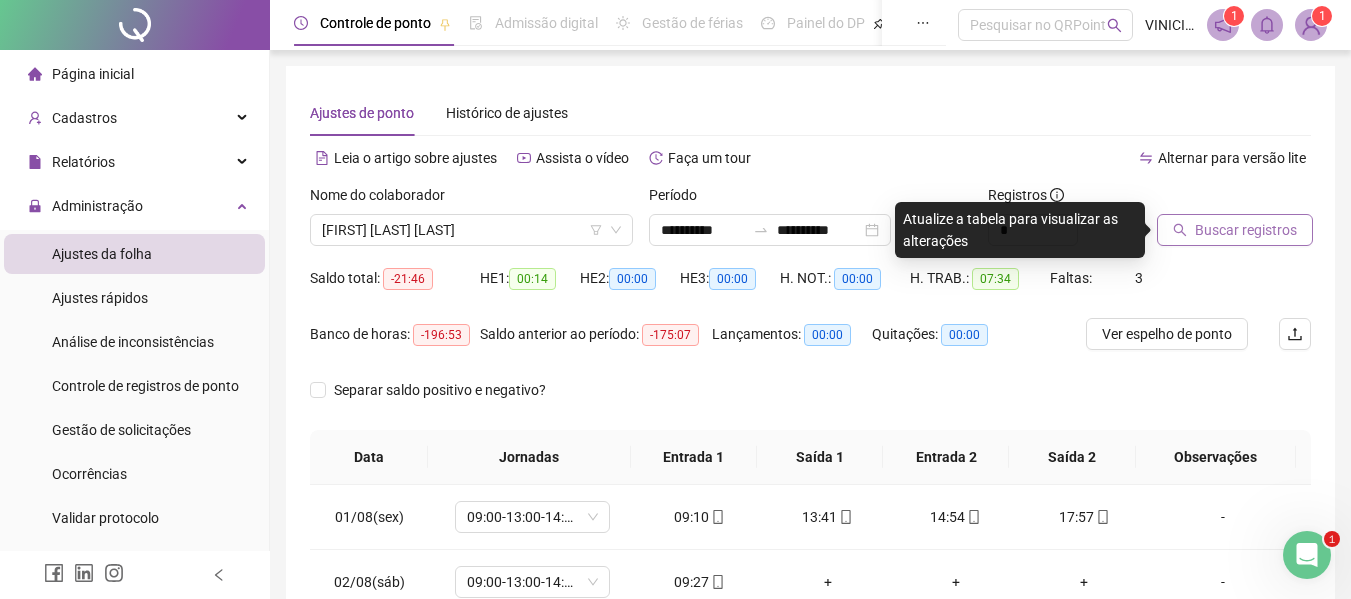 click on "Buscar registros" at bounding box center [1246, 230] 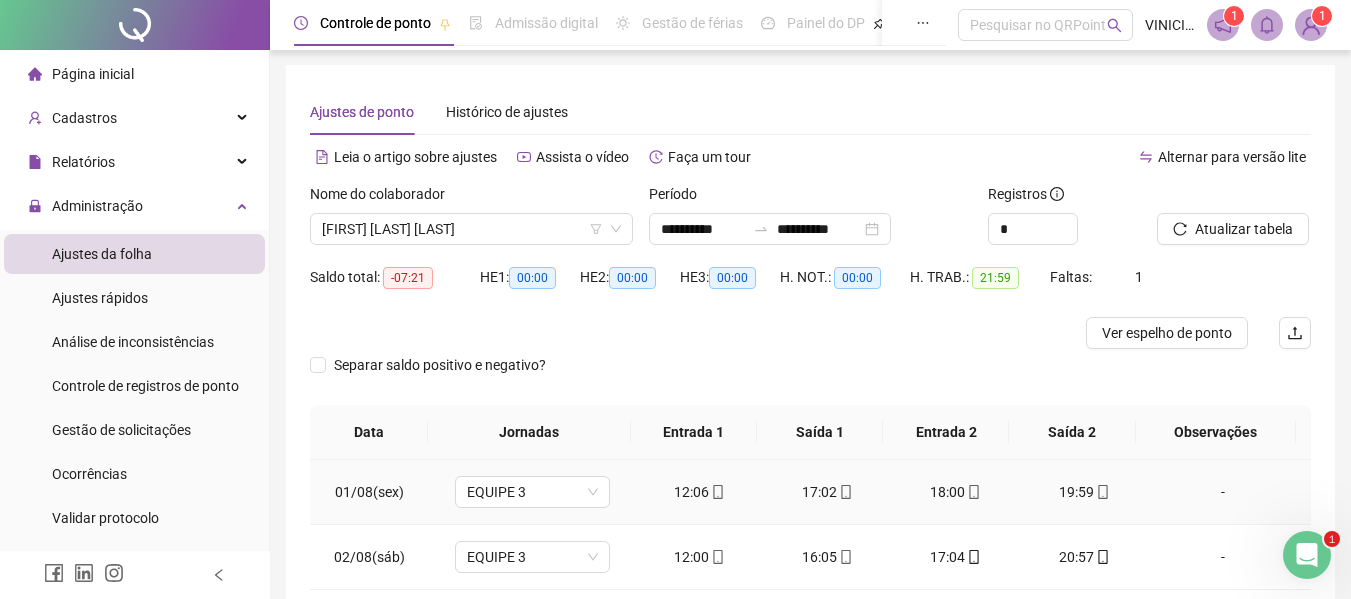 scroll, scrollTop: 0, scrollLeft: 0, axis: both 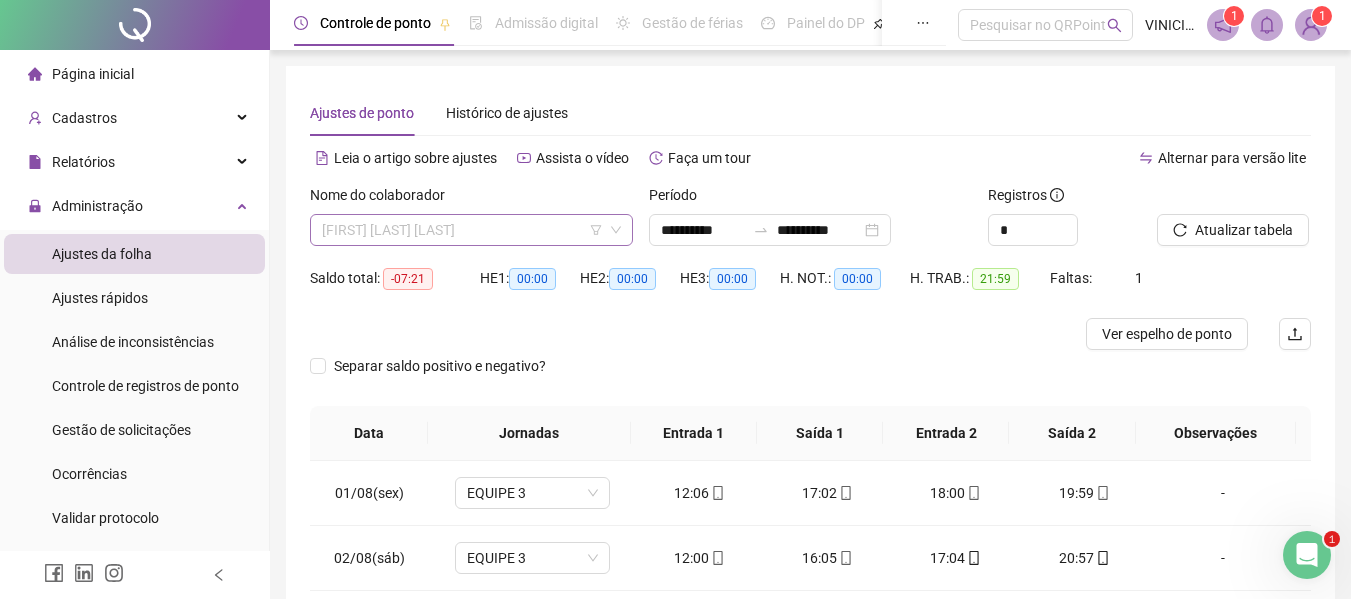 click on "[FIRST] [LAST] [LAST]" at bounding box center (471, 230) 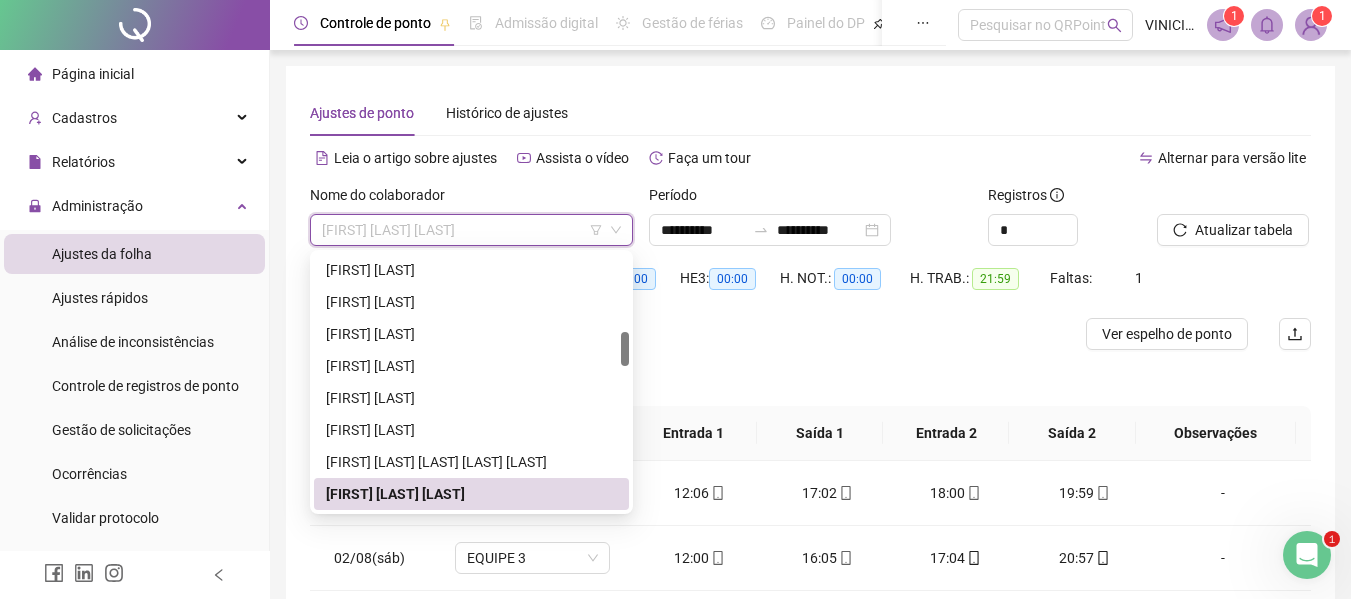 paste on "**********" 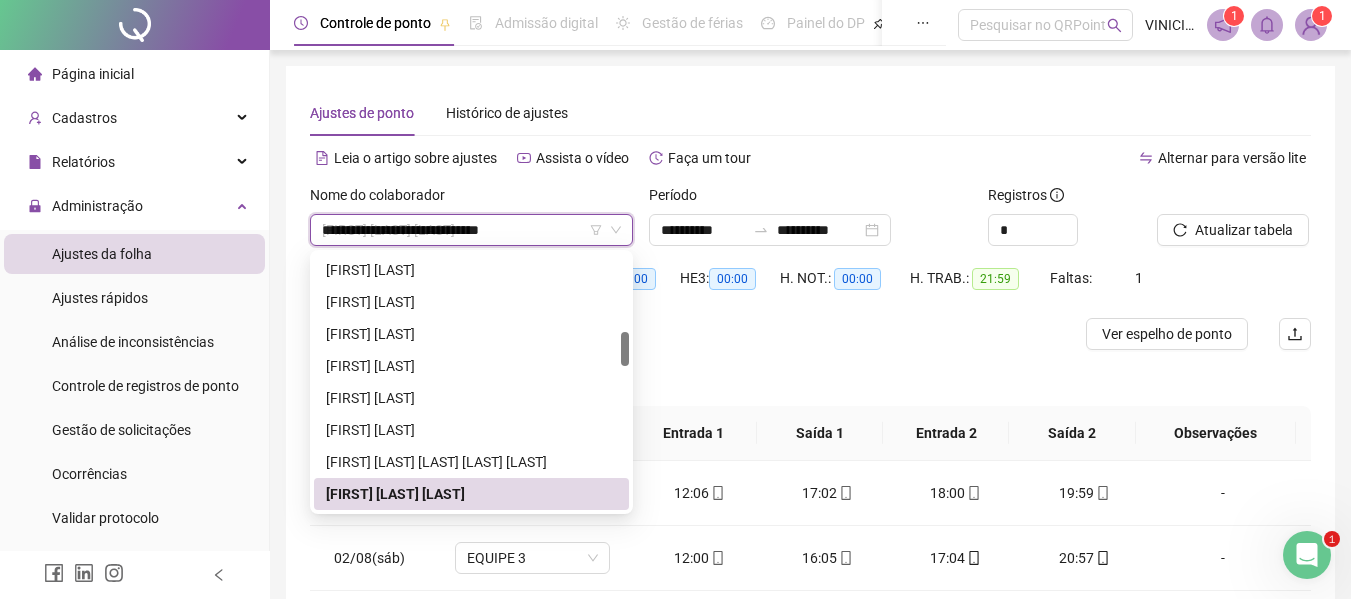 scroll, scrollTop: 0, scrollLeft: 0, axis: both 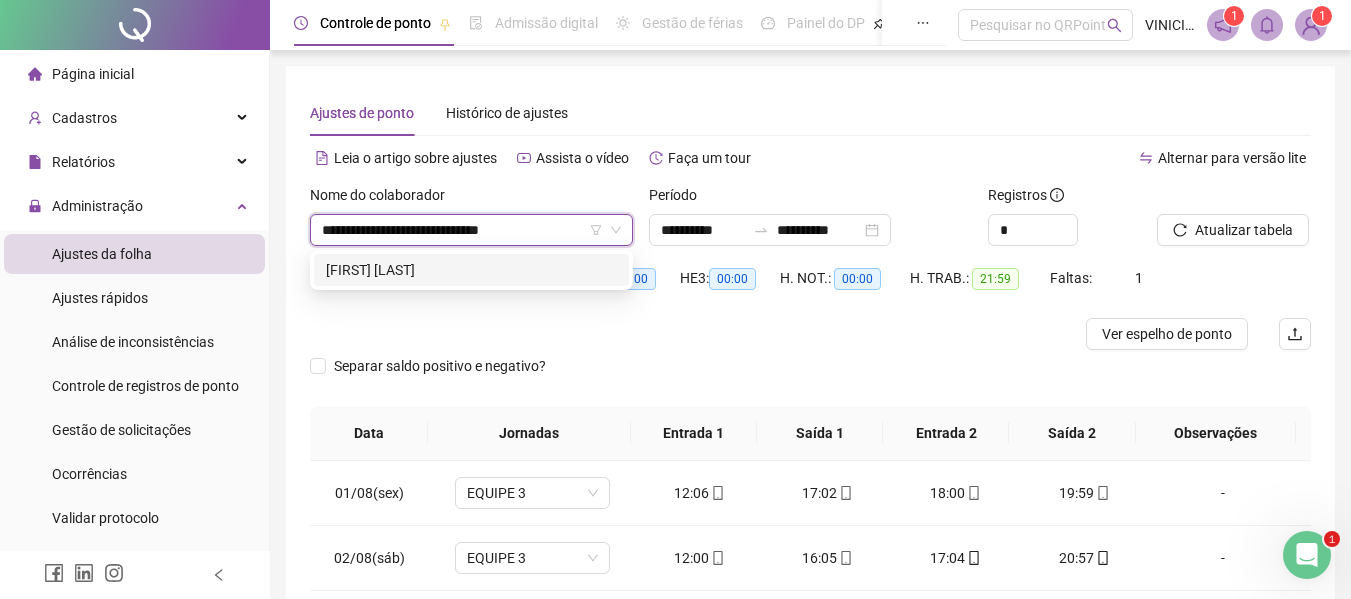 click on "[FIRST] [LAST]" at bounding box center [471, 270] 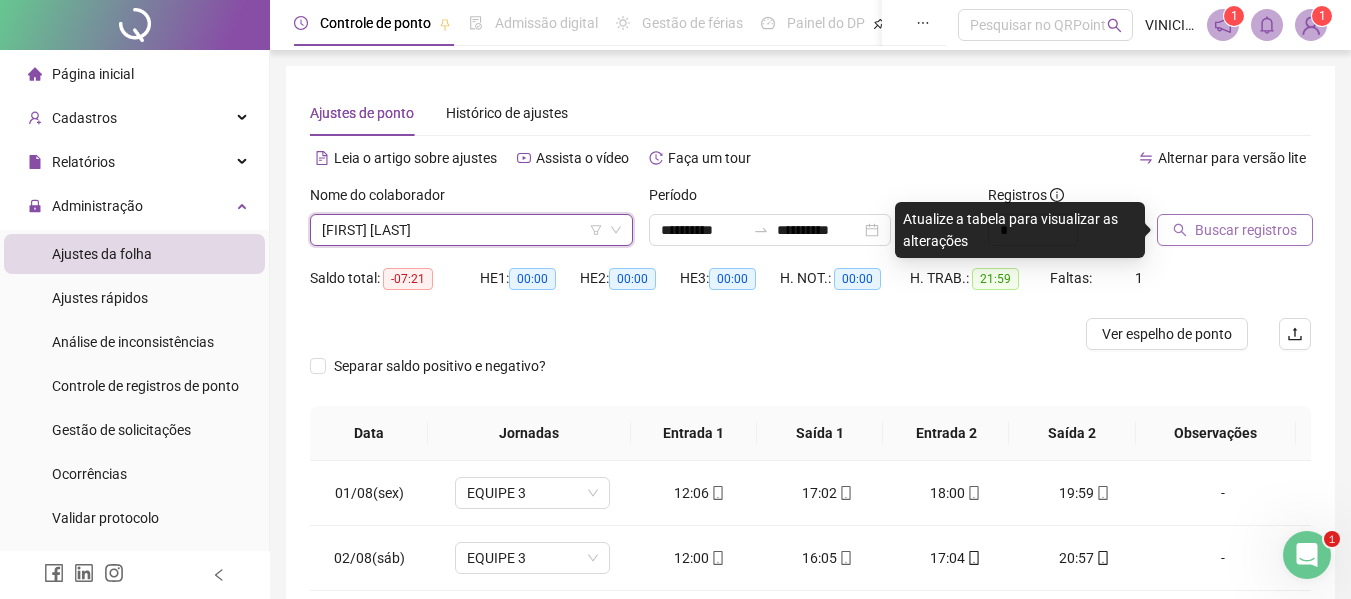 click on "Buscar registros" at bounding box center (1246, 230) 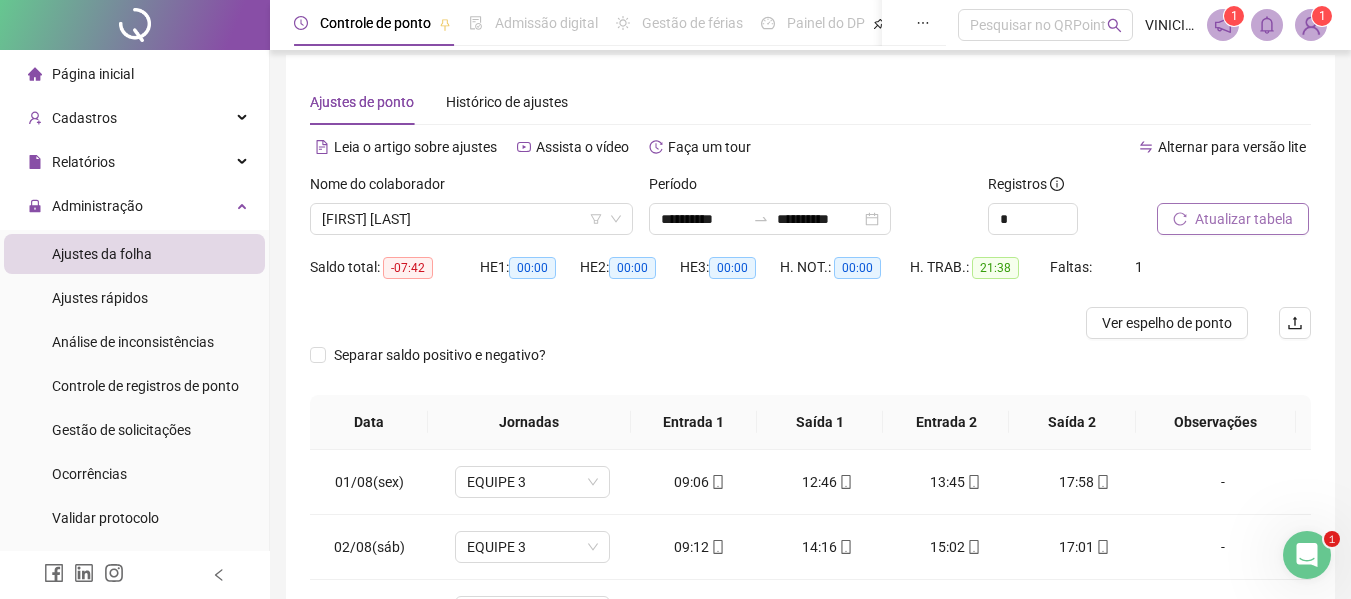 scroll, scrollTop: 0, scrollLeft: 0, axis: both 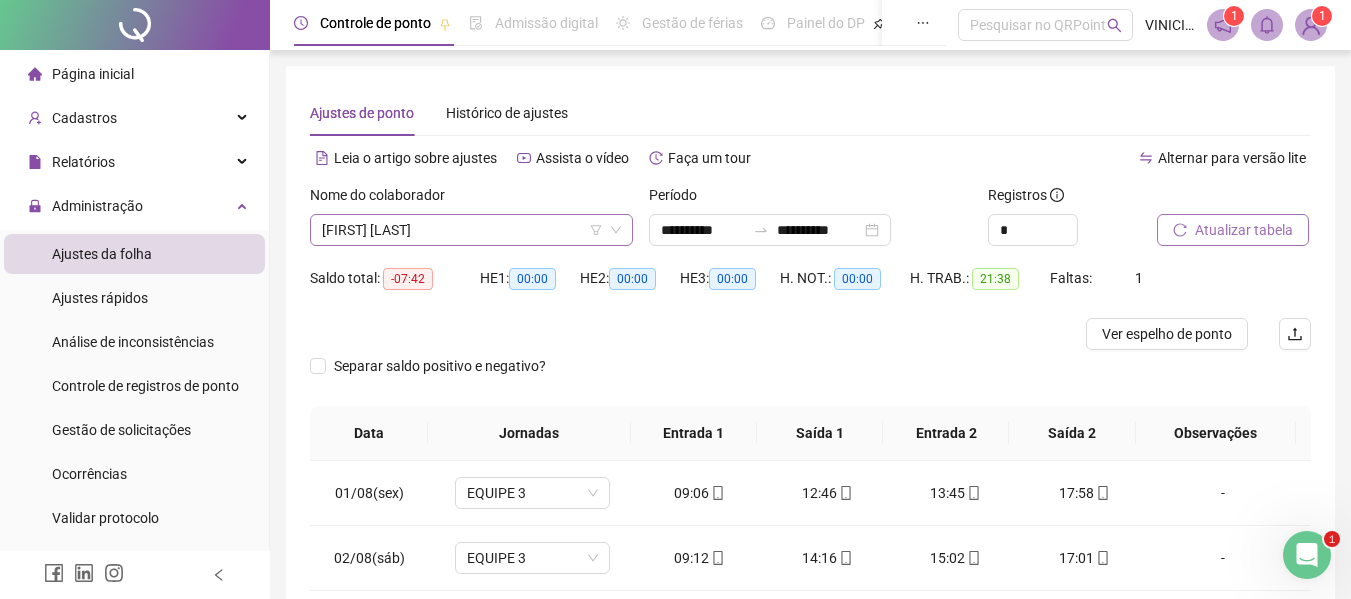 click on "[FIRST] [LAST]" at bounding box center (471, 230) 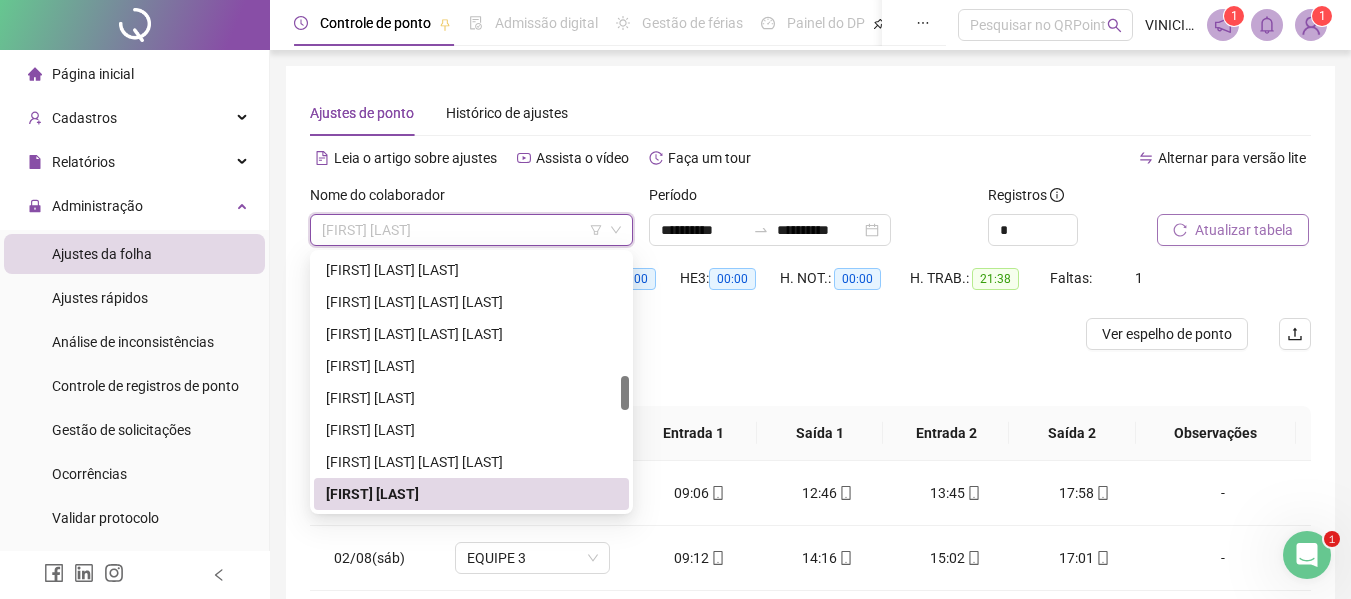 paste on "**********" 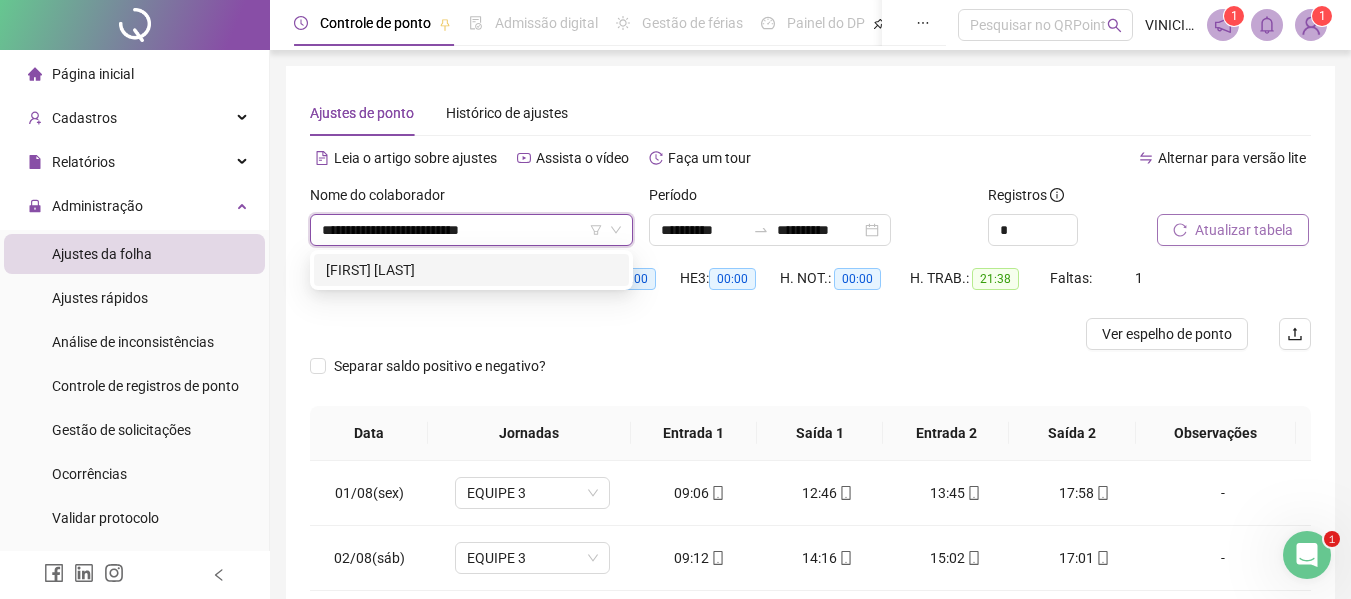scroll, scrollTop: 0, scrollLeft: 0, axis: both 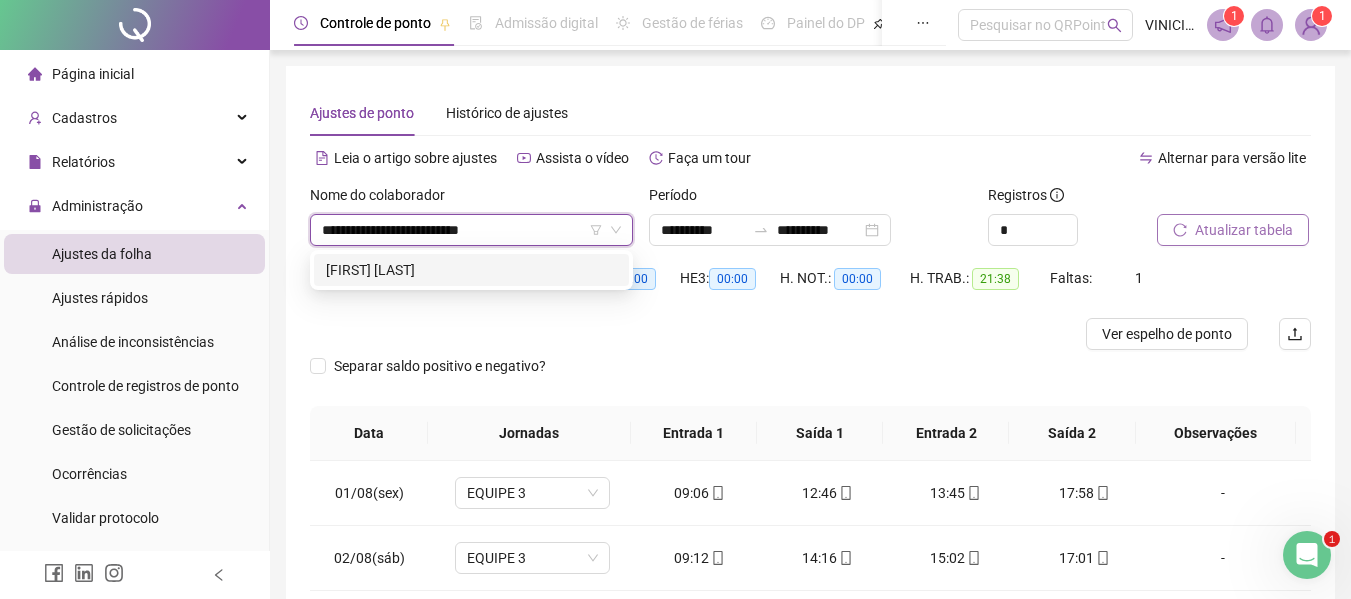 click on "[FIRST] [LAST]" at bounding box center [471, 270] 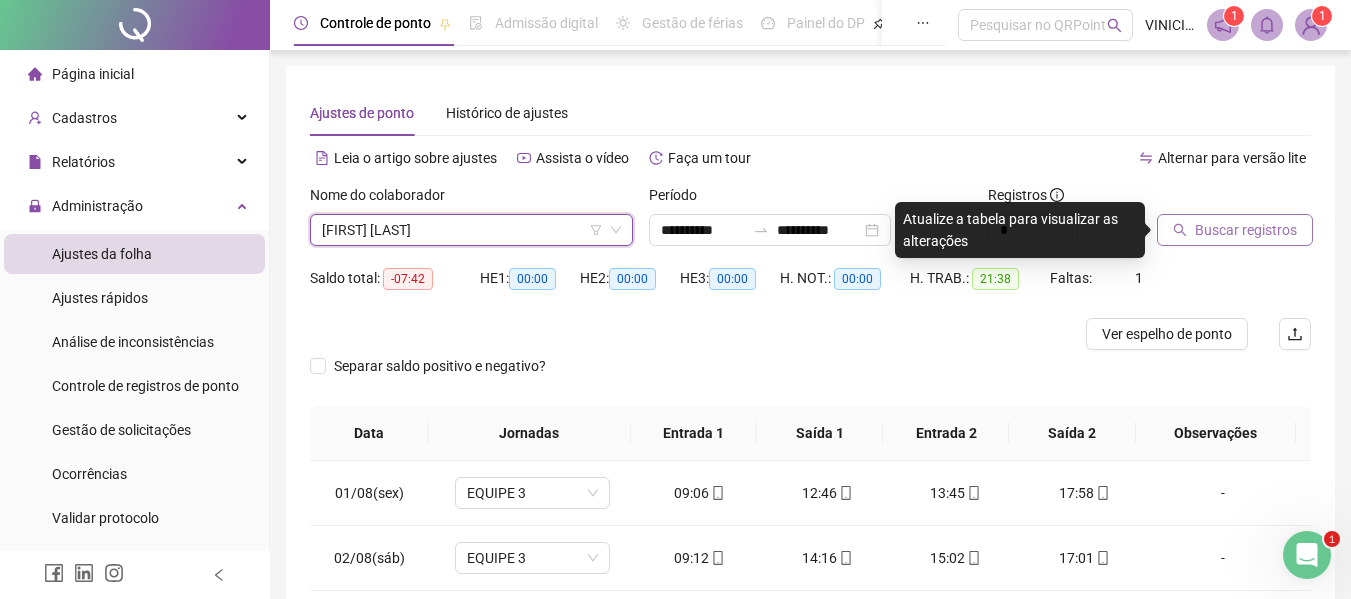 click on "Buscar registros" at bounding box center [1235, 230] 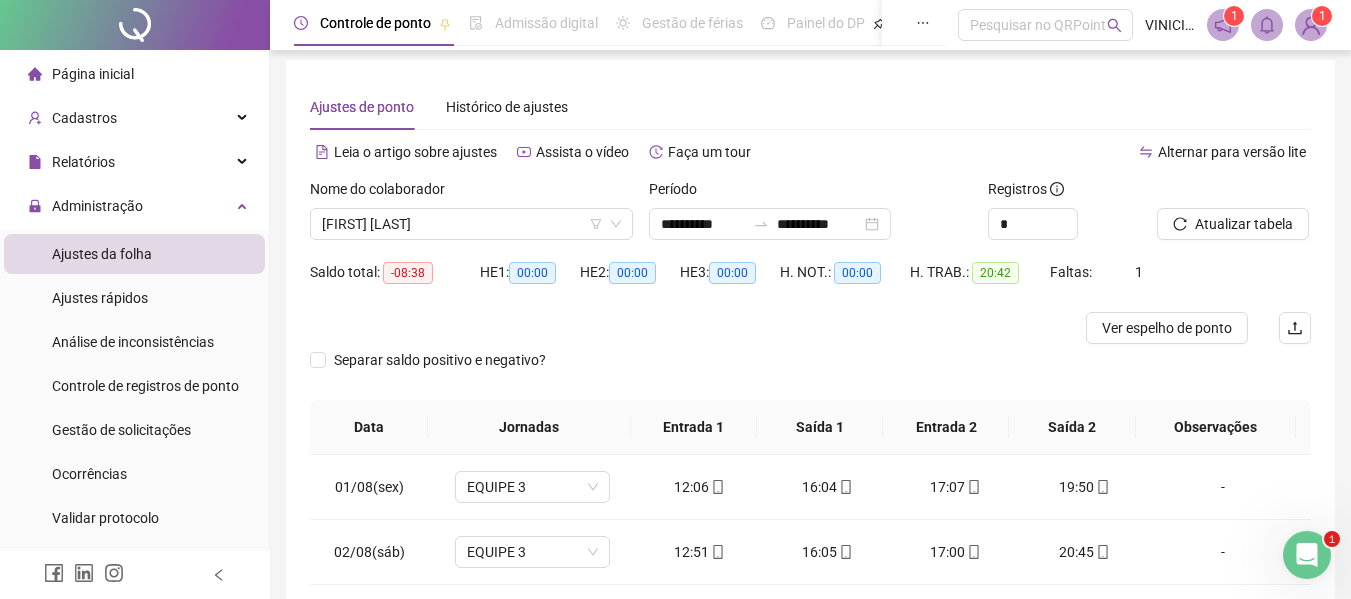 scroll, scrollTop: 0, scrollLeft: 0, axis: both 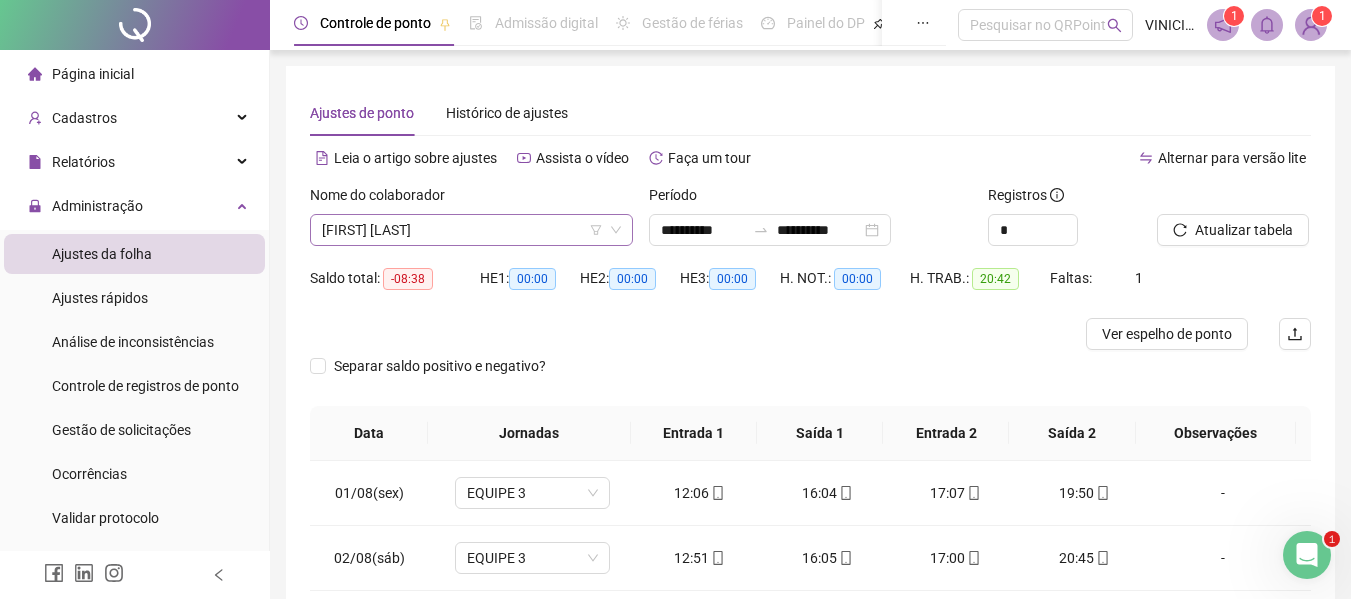 click on "[FIRST] [LAST]" at bounding box center (471, 230) 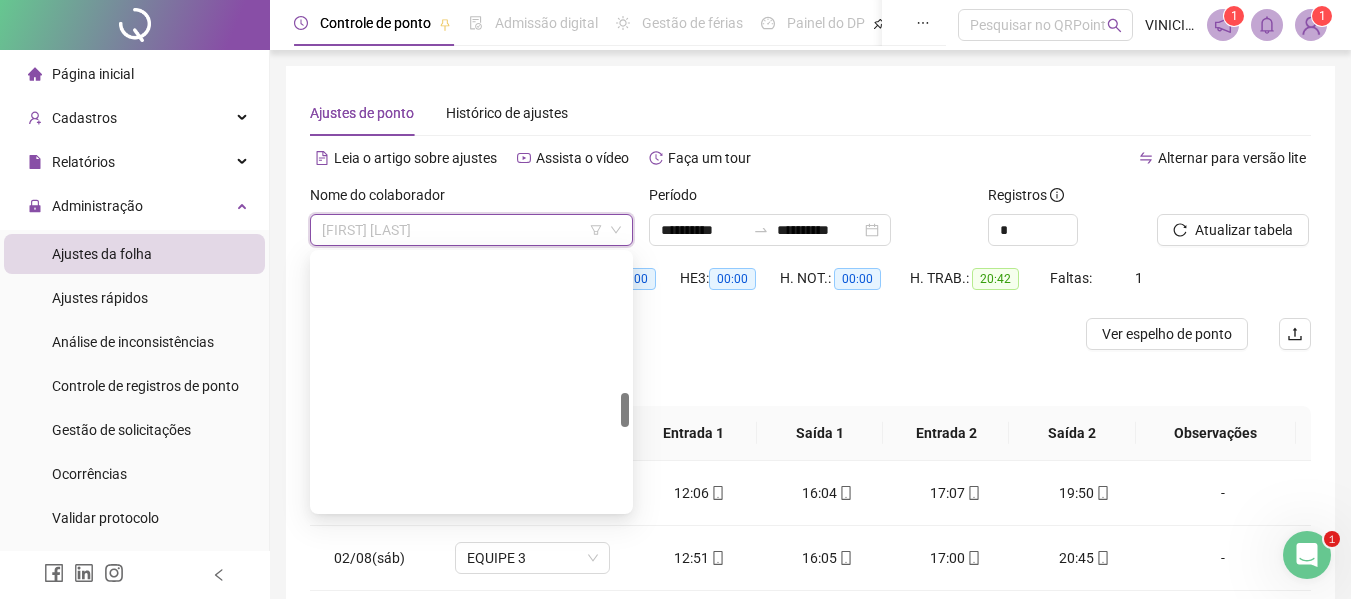 scroll, scrollTop: 1024, scrollLeft: 0, axis: vertical 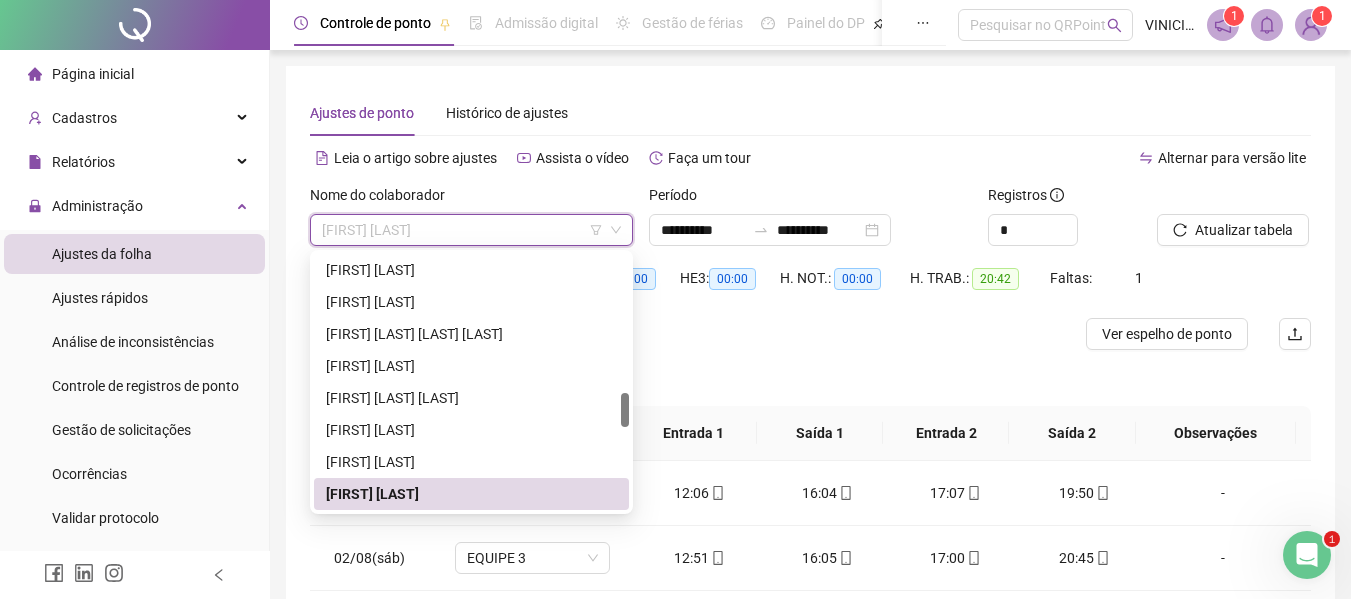 paste on "**********" 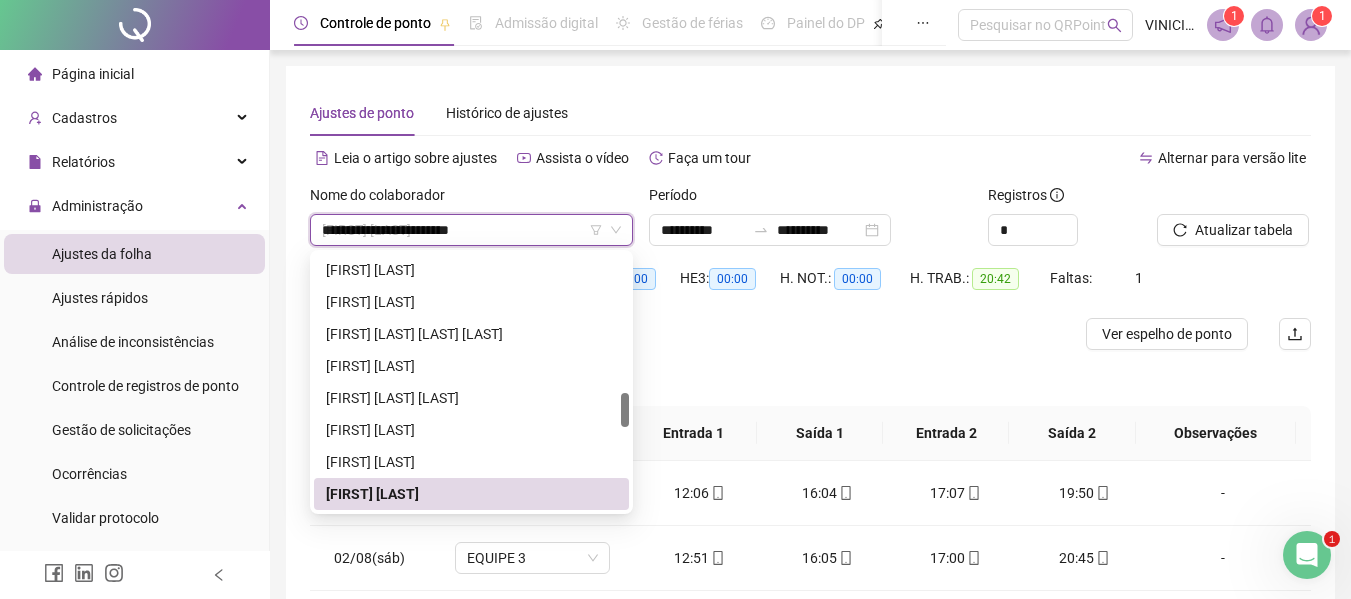 scroll, scrollTop: 0, scrollLeft: 0, axis: both 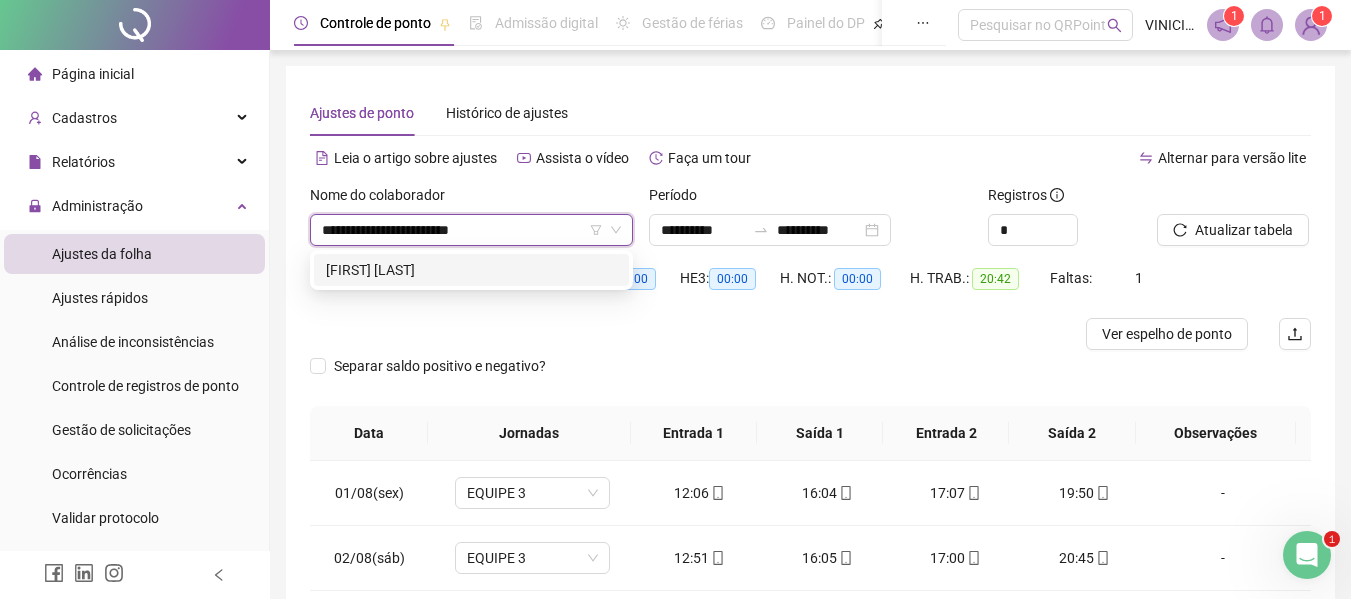 click on "[FIRST] [LAST]" at bounding box center [471, 270] 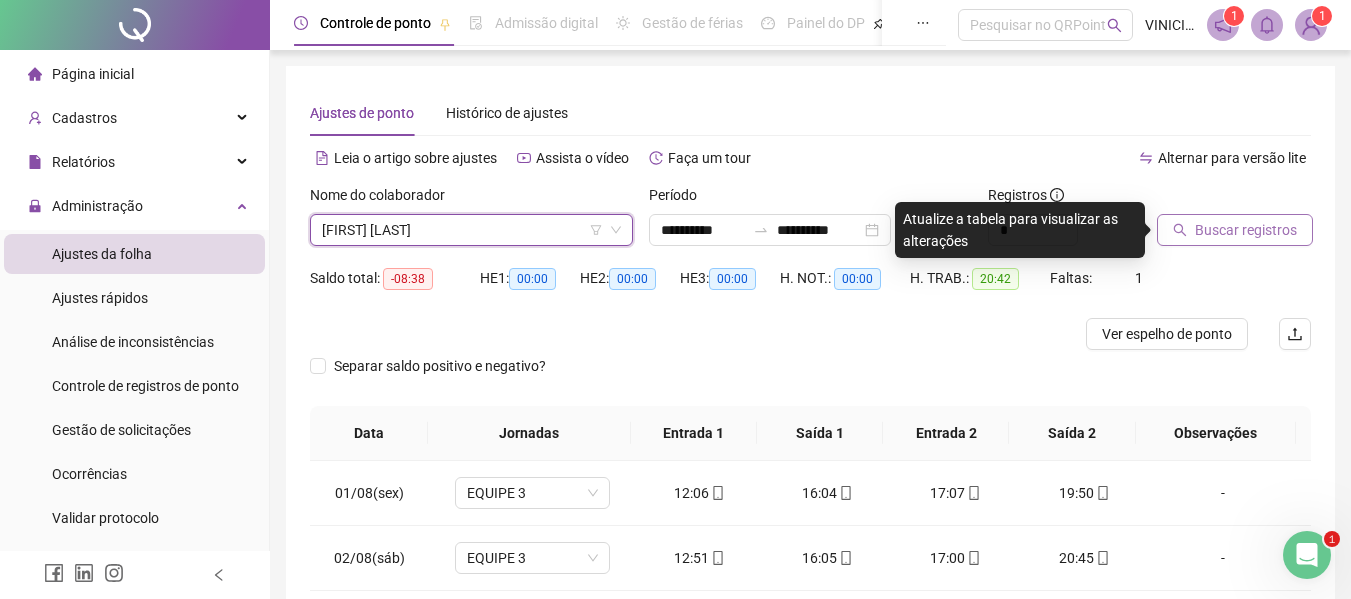 click on "Buscar registros" at bounding box center [1246, 230] 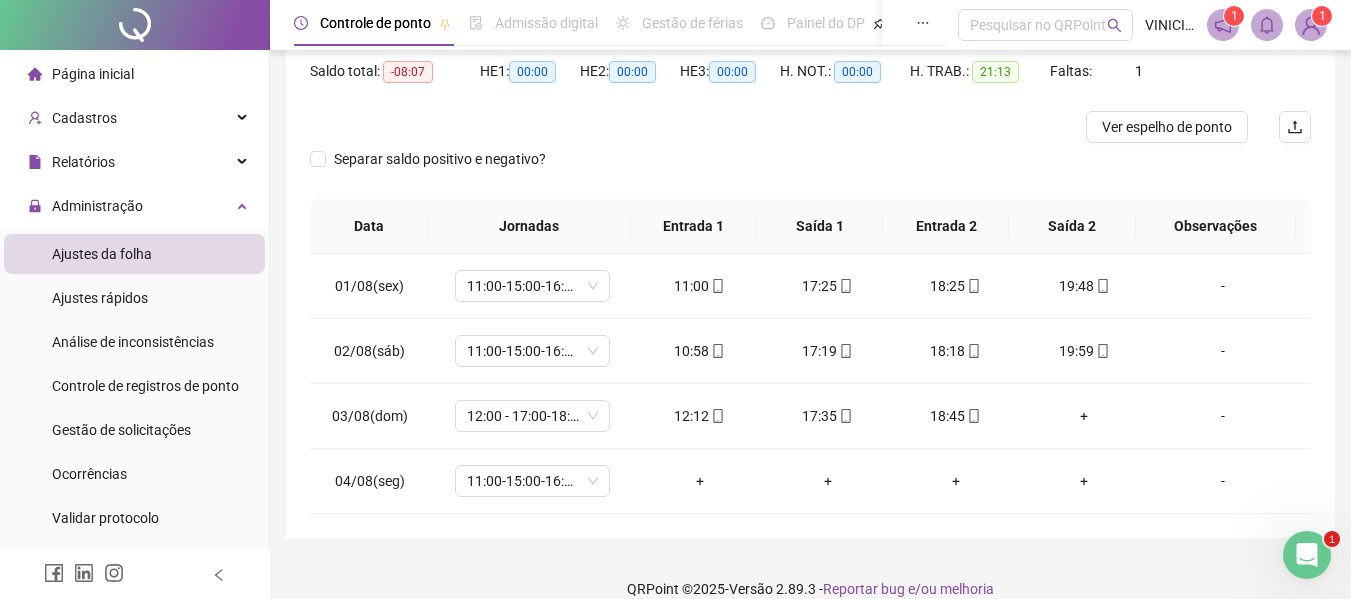 scroll, scrollTop: 232, scrollLeft: 0, axis: vertical 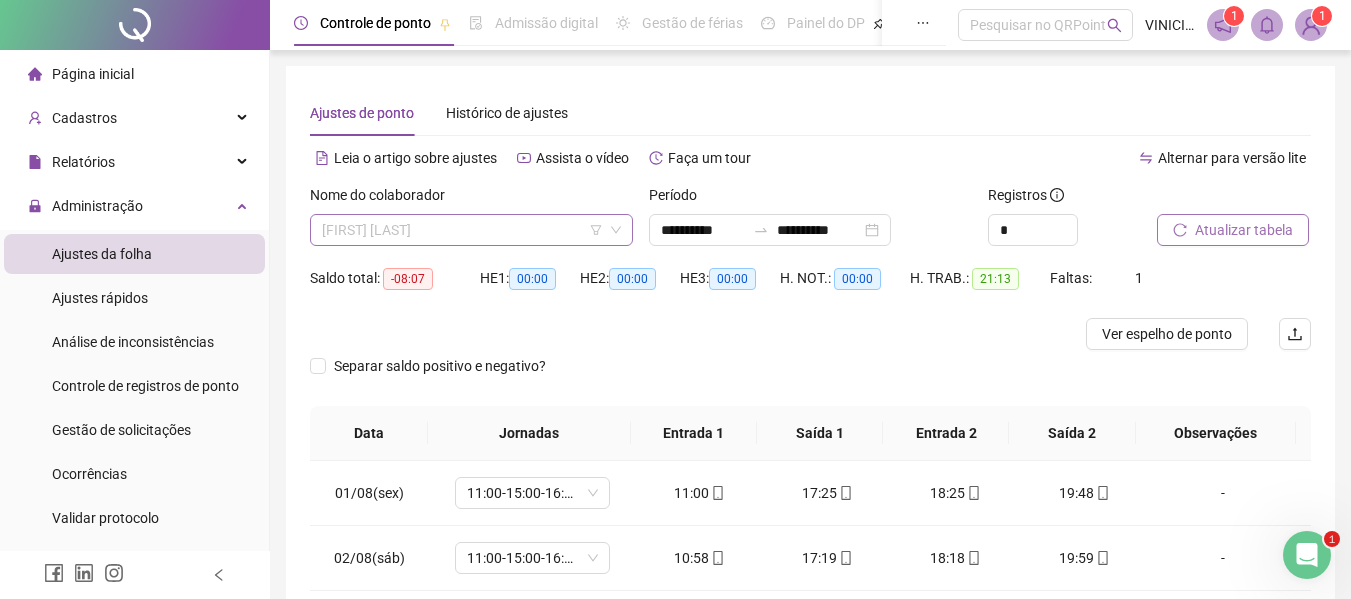 click on "[FIRST] [LAST]" at bounding box center (471, 230) 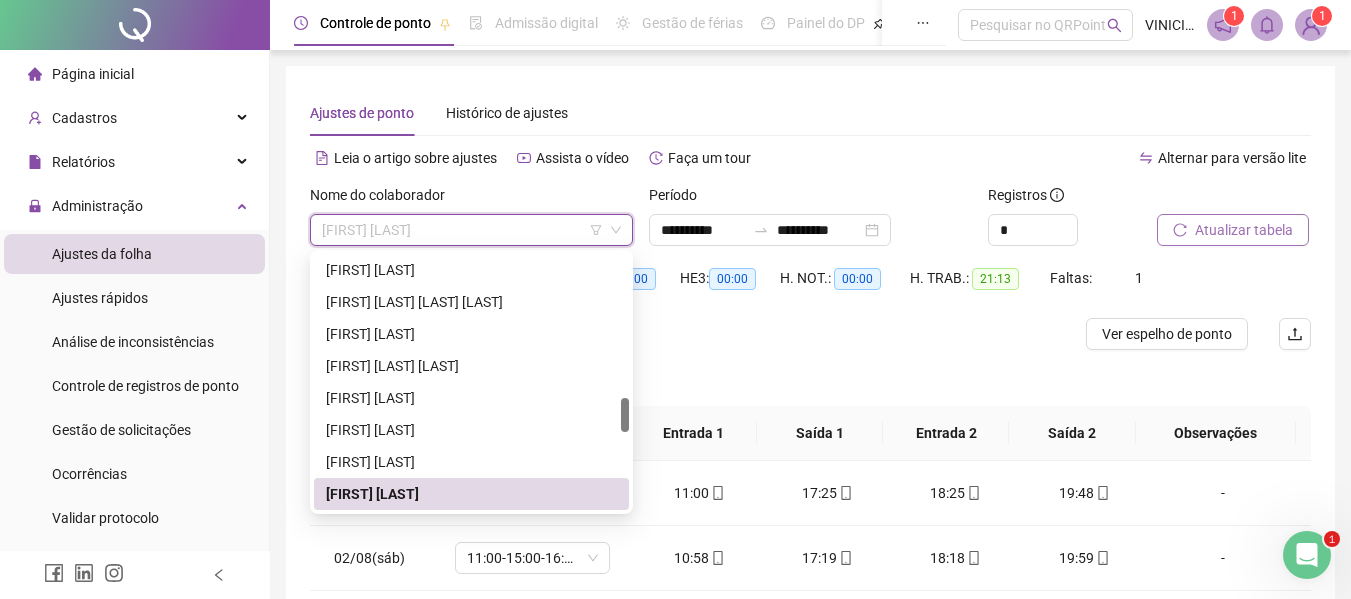 paste on "**********" 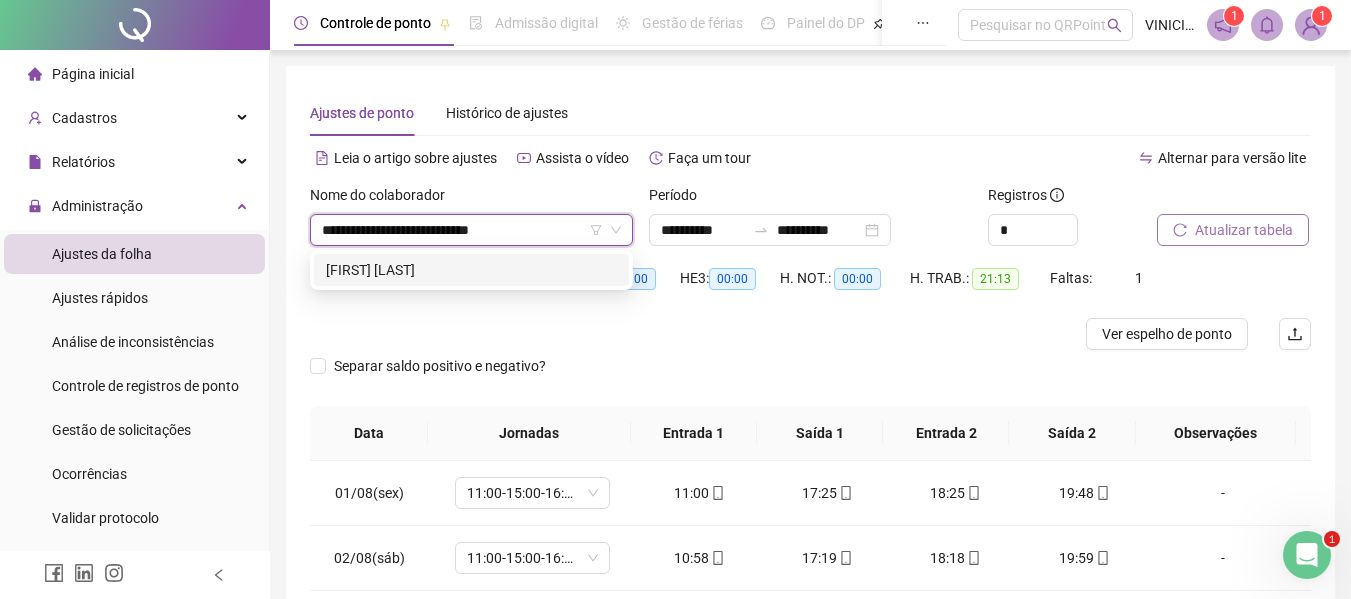 scroll, scrollTop: 0, scrollLeft: 0, axis: both 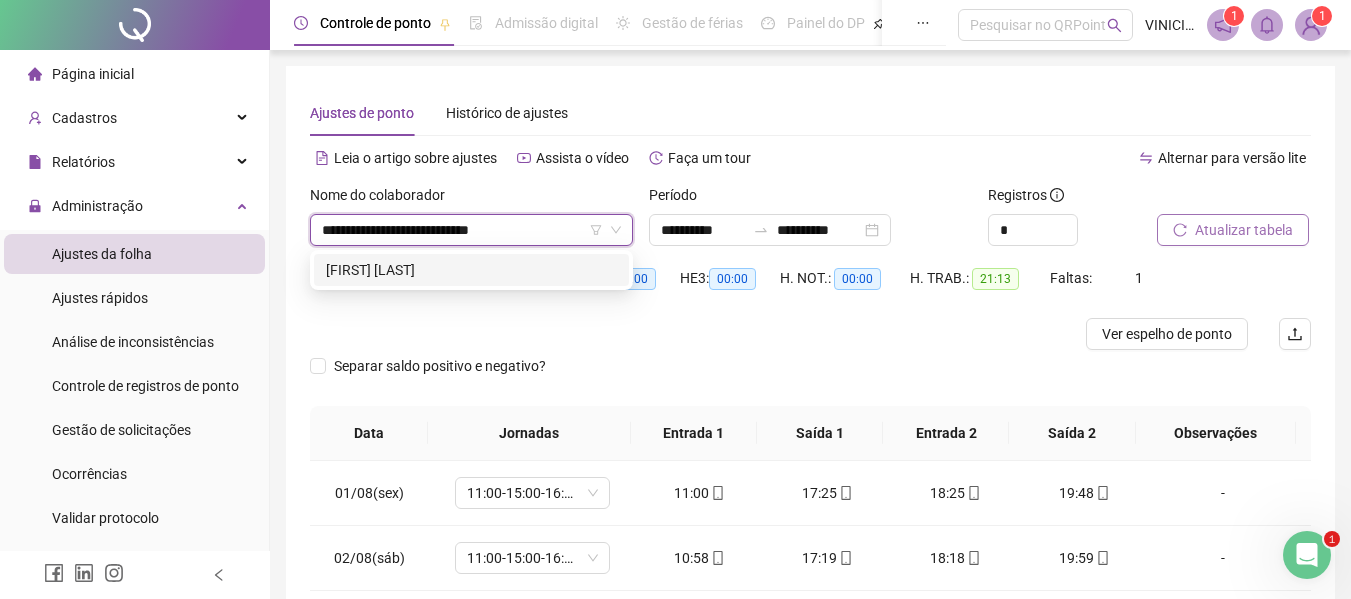 click on "[FIRST] [LAST]" at bounding box center (471, 270) 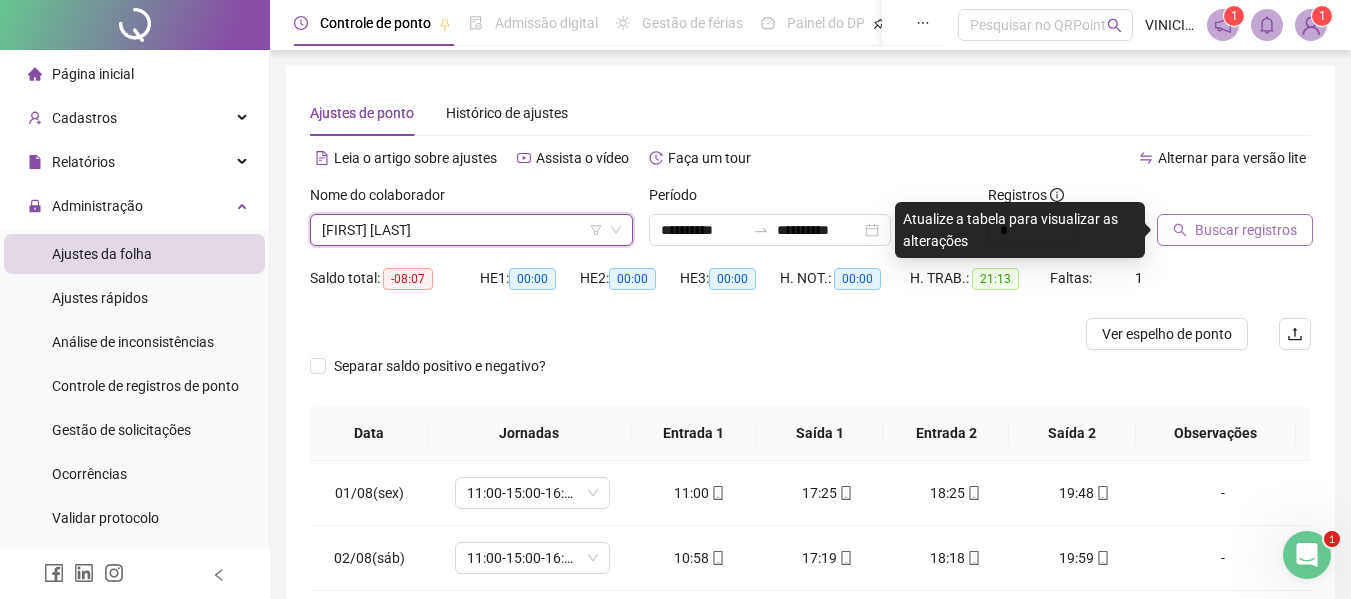 click on "Buscar registros" at bounding box center [1246, 230] 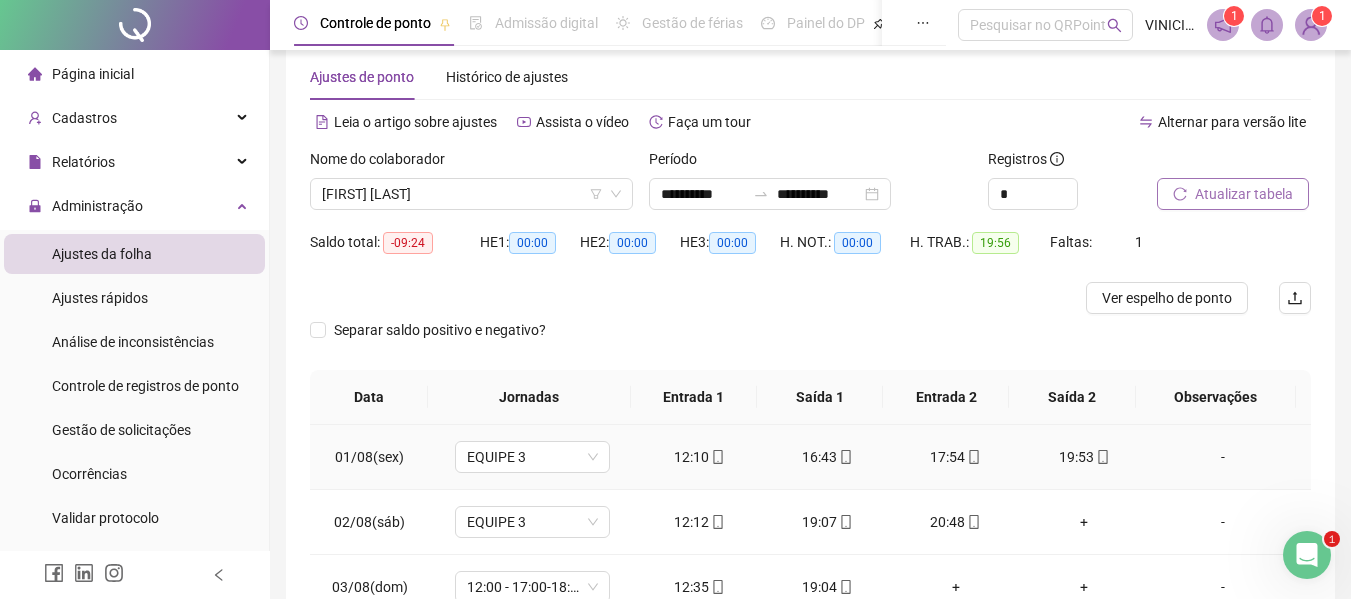 scroll, scrollTop: 32, scrollLeft: 0, axis: vertical 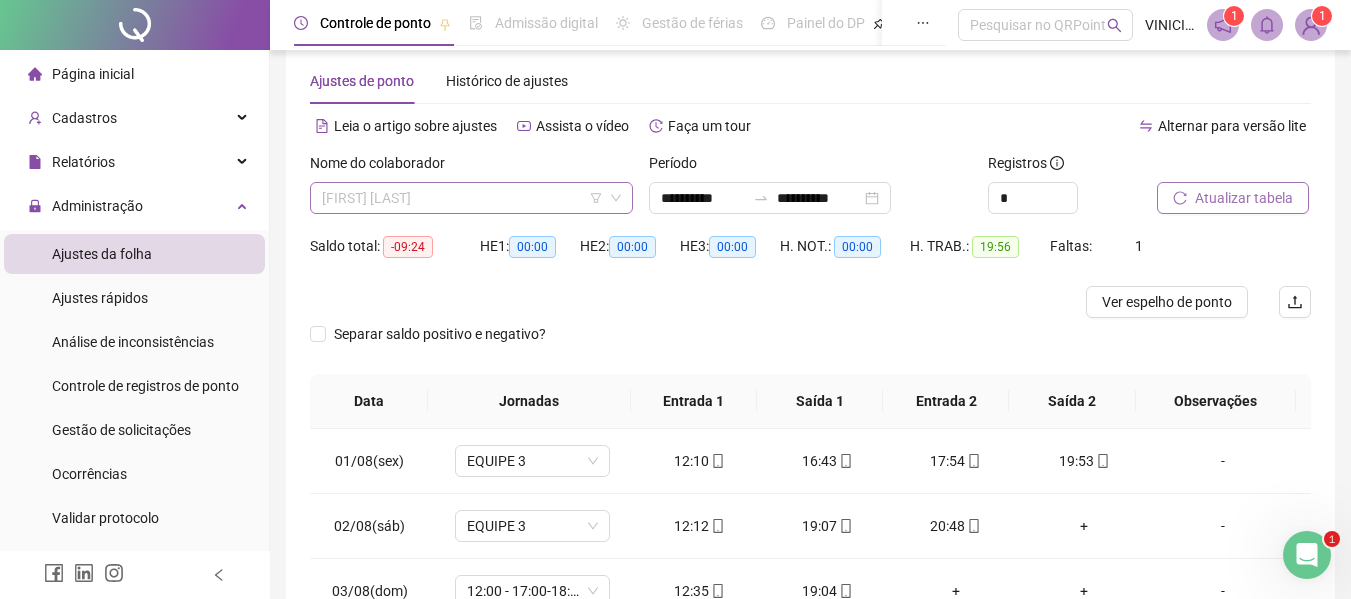 click on "[FIRST] [LAST]" at bounding box center (471, 198) 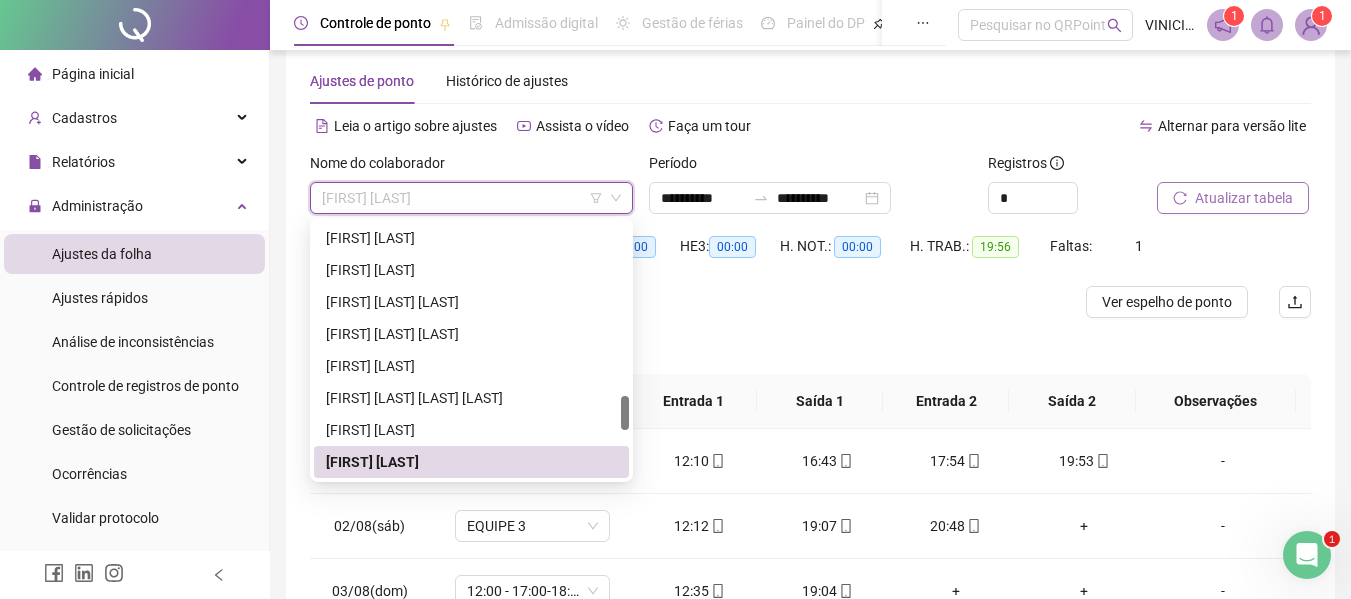 paste on "**********" 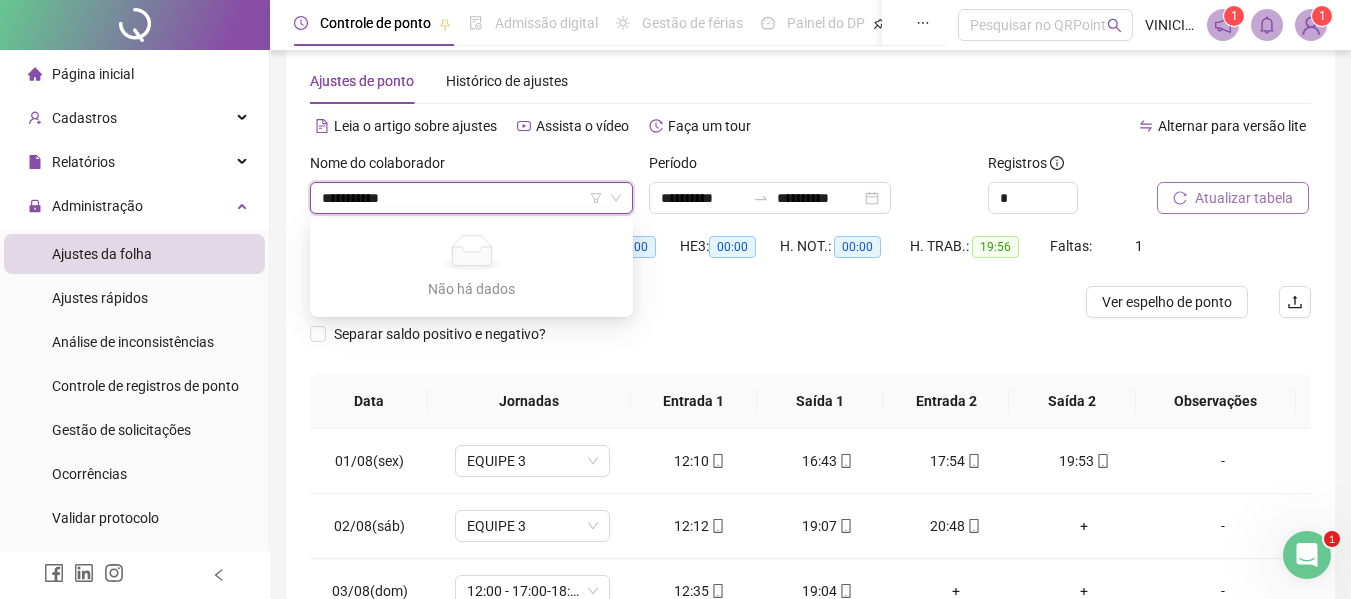 type on "**********" 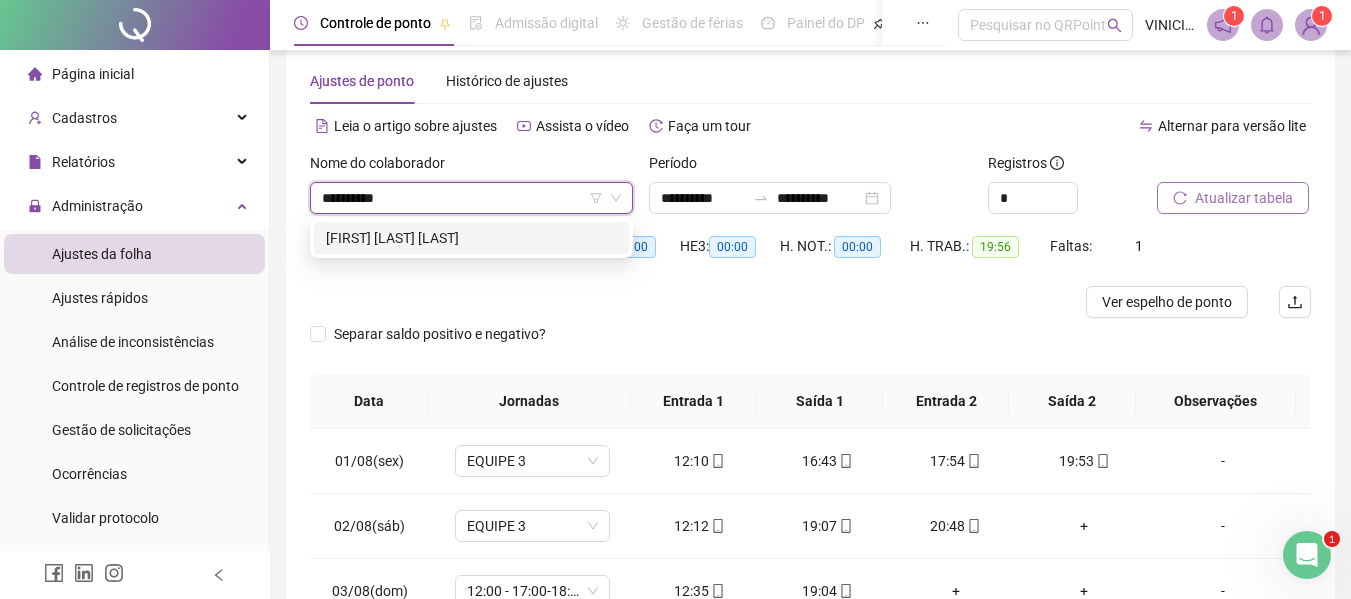 click on "[FIRST] [LAST] [LAST]" at bounding box center [471, 238] 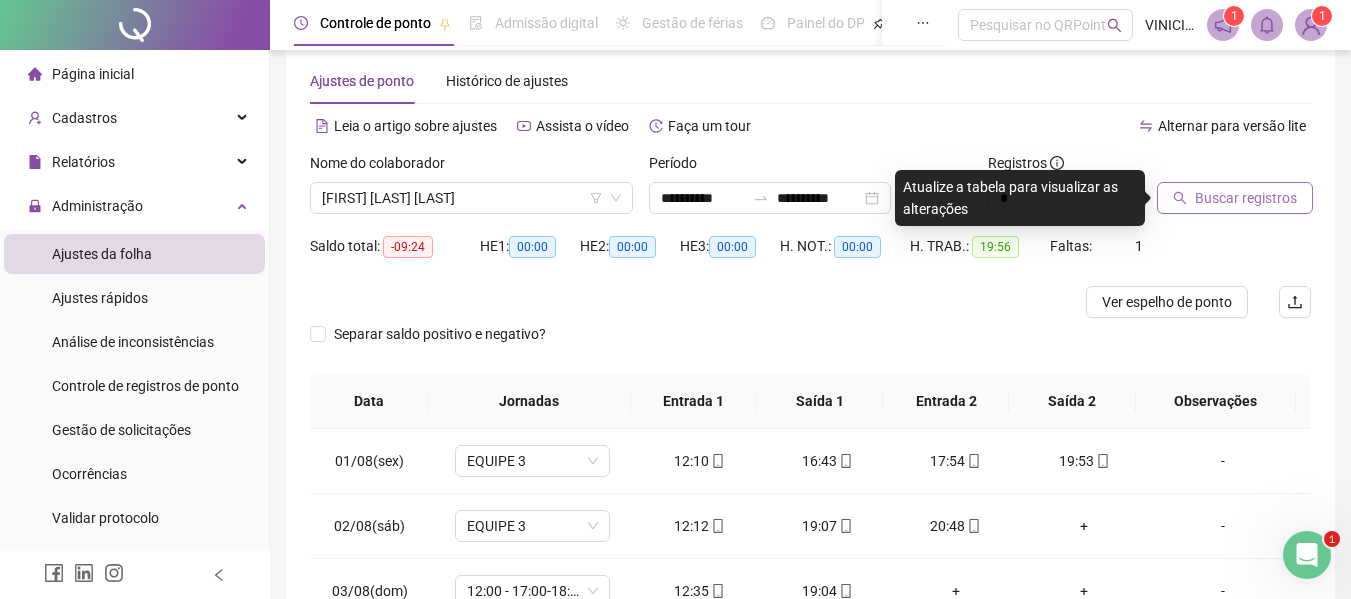 click on "Buscar registros" at bounding box center [1246, 198] 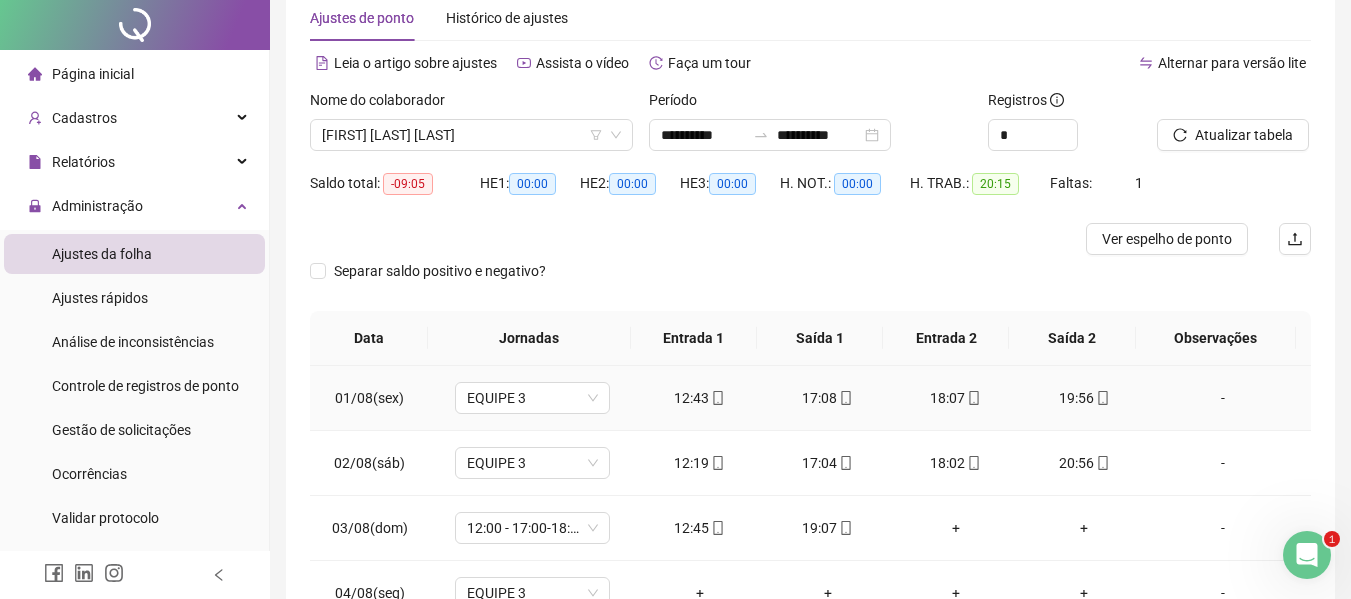 scroll, scrollTop: 232, scrollLeft: 0, axis: vertical 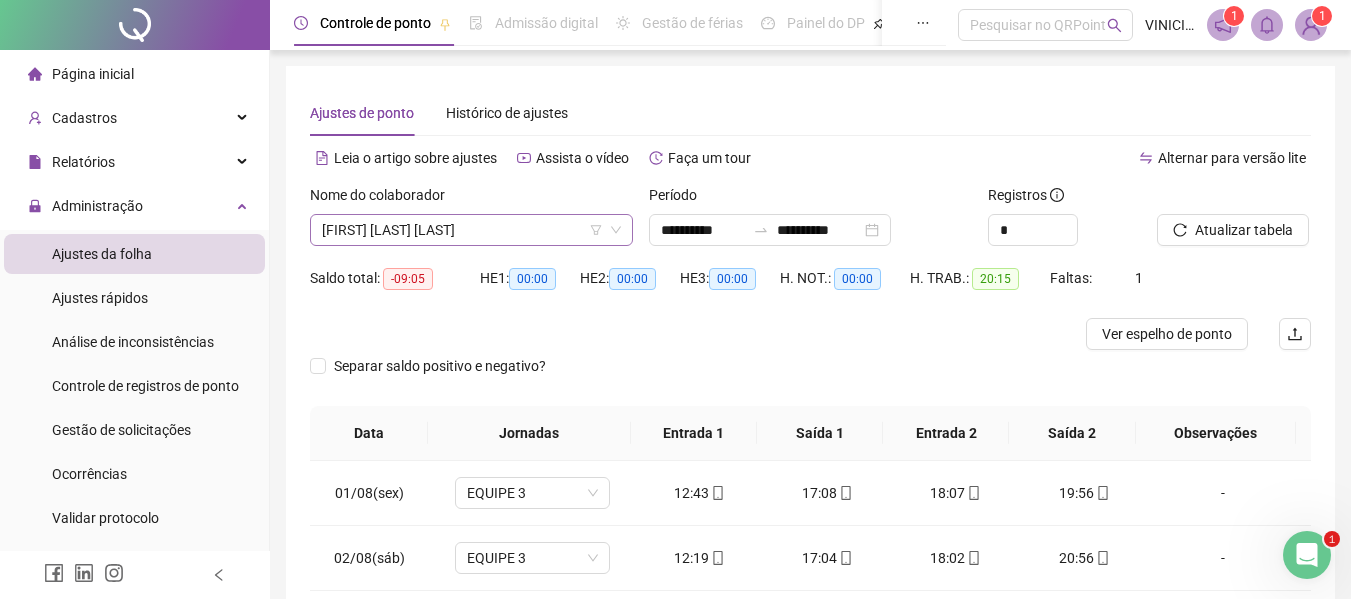 click on "[FIRST] [LAST] [LAST]" at bounding box center (471, 230) 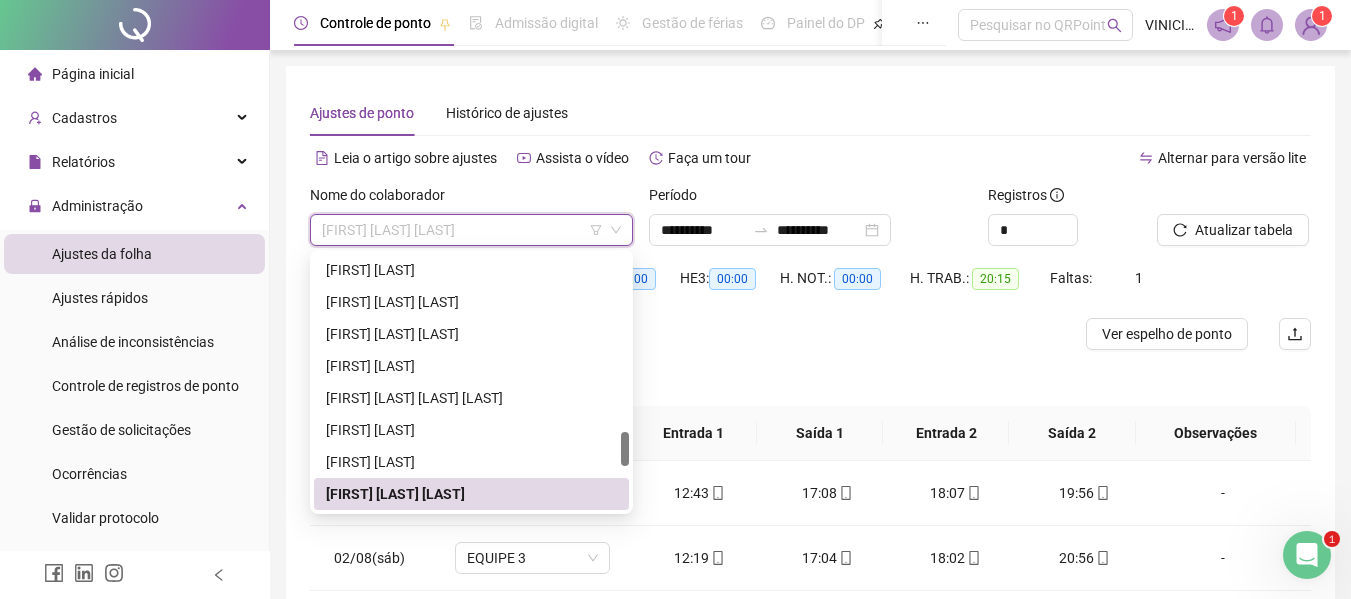 paste on "**********" 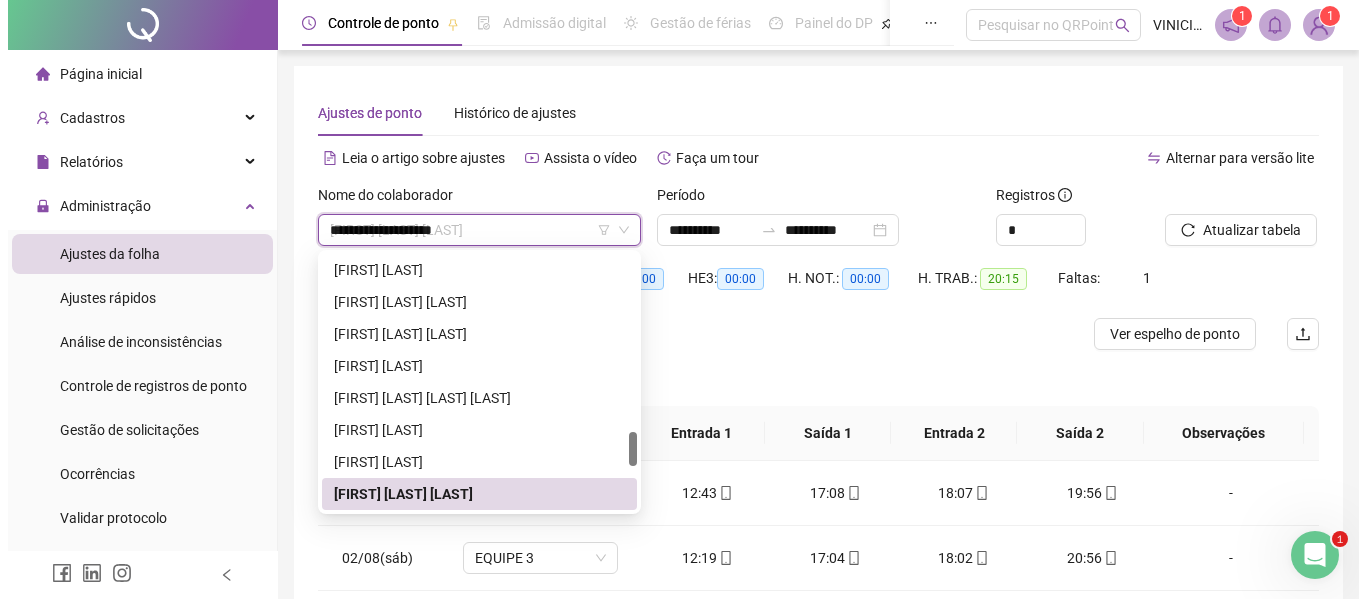 scroll, scrollTop: 0, scrollLeft: 0, axis: both 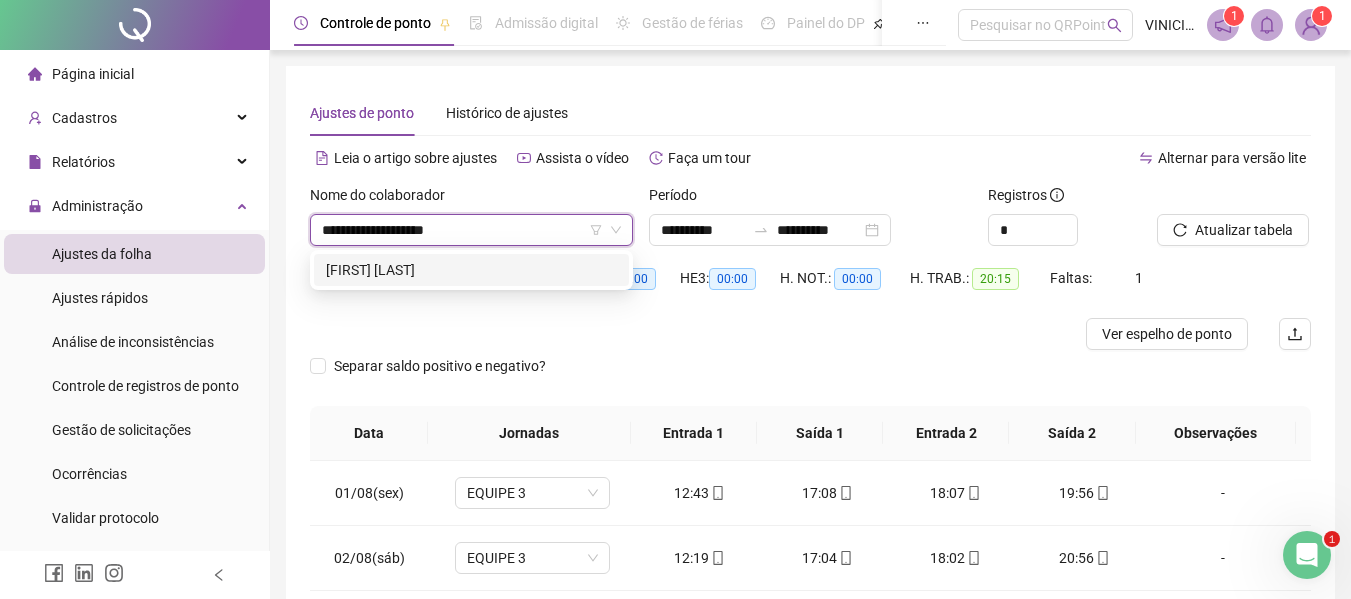 click on "[FIRST] [LAST]" at bounding box center (471, 270) 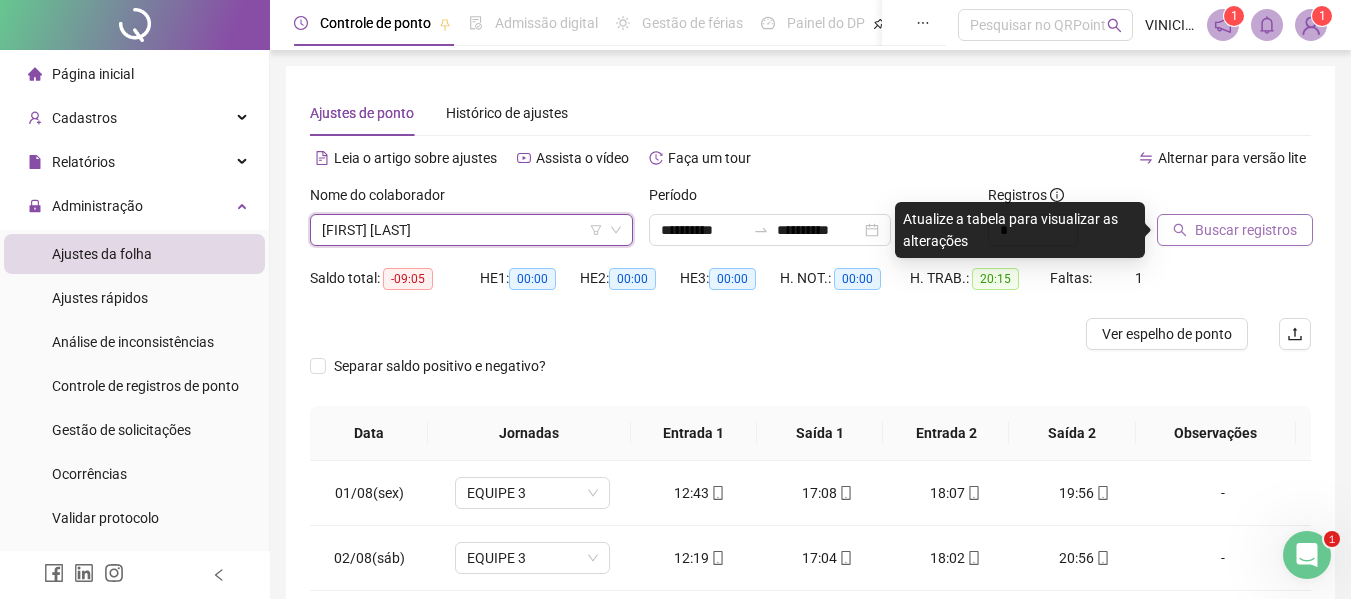 click on "Buscar registros" at bounding box center [1246, 230] 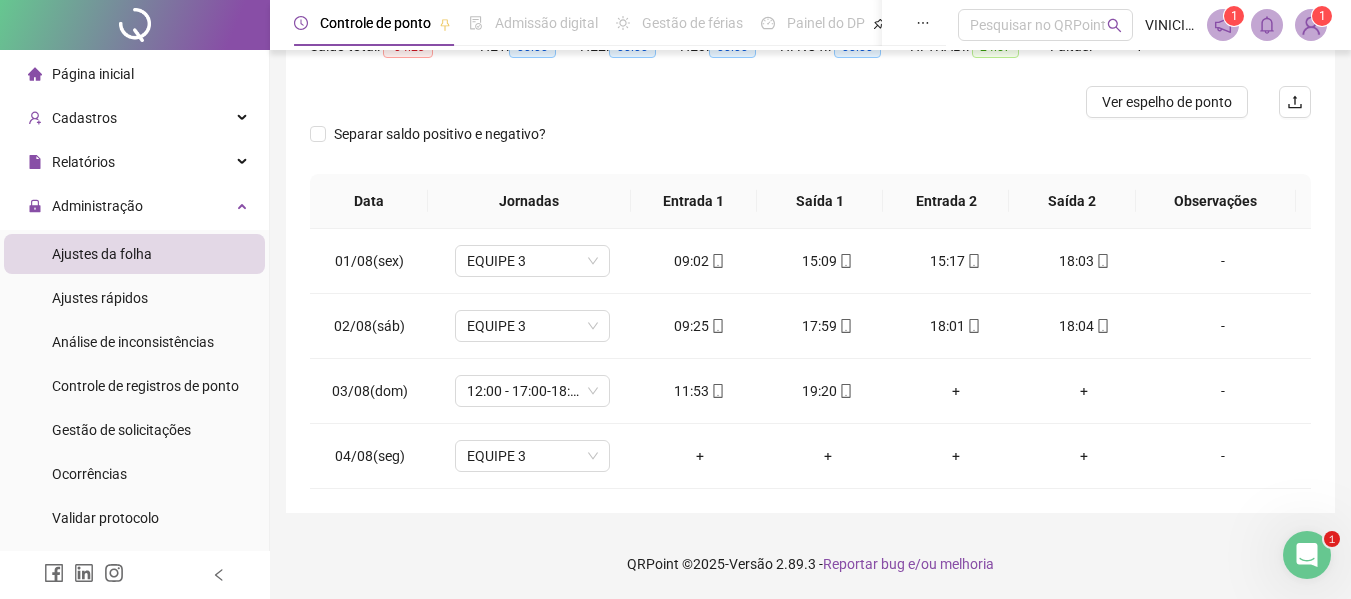 scroll, scrollTop: 0, scrollLeft: 0, axis: both 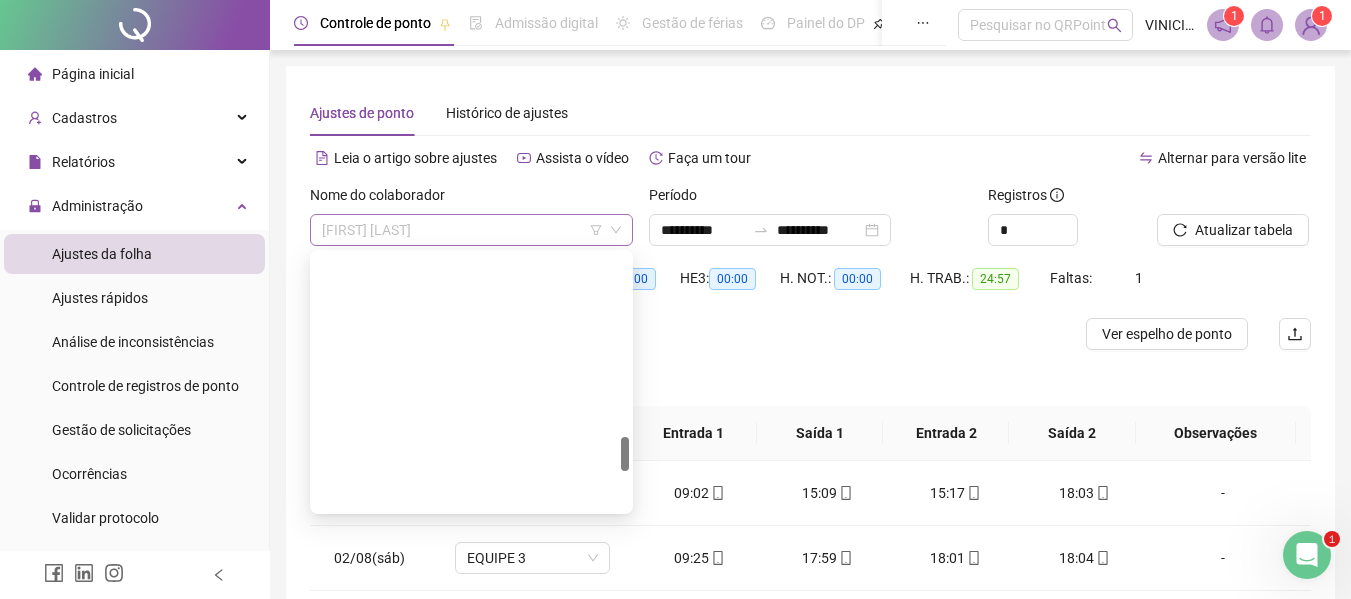 click on "[FIRST] [LAST]" at bounding box center [471, 230] 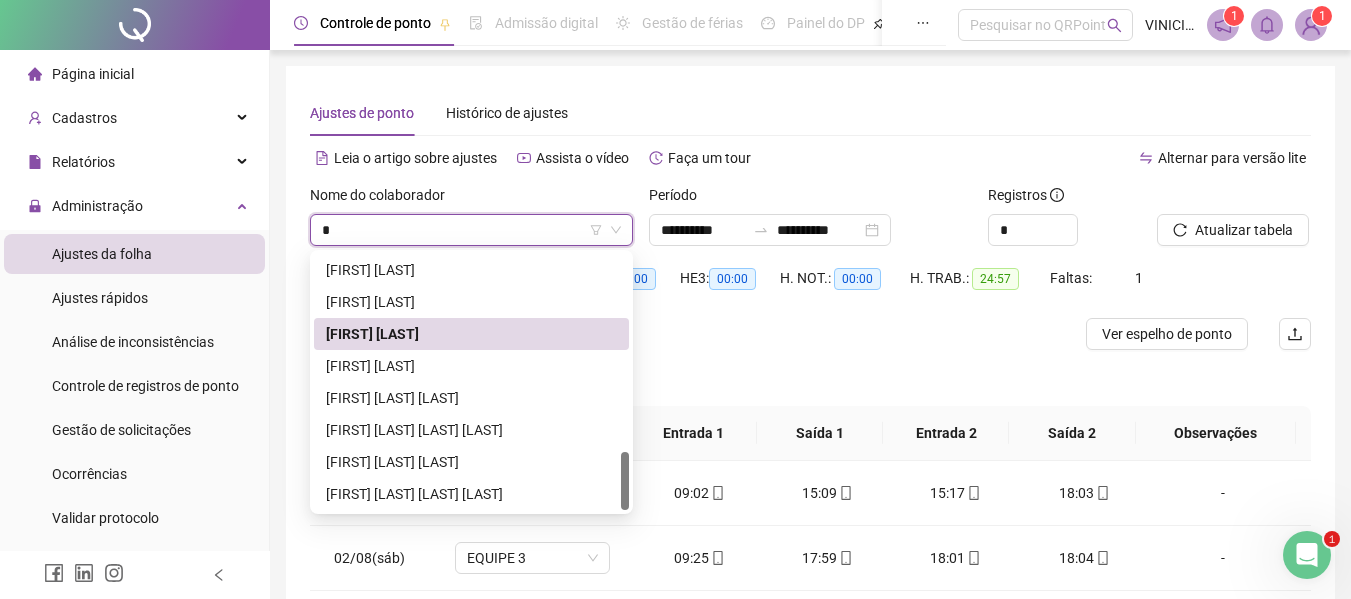 scroll, scrollTop: 864, scrollLeft: 0, axis: vertical 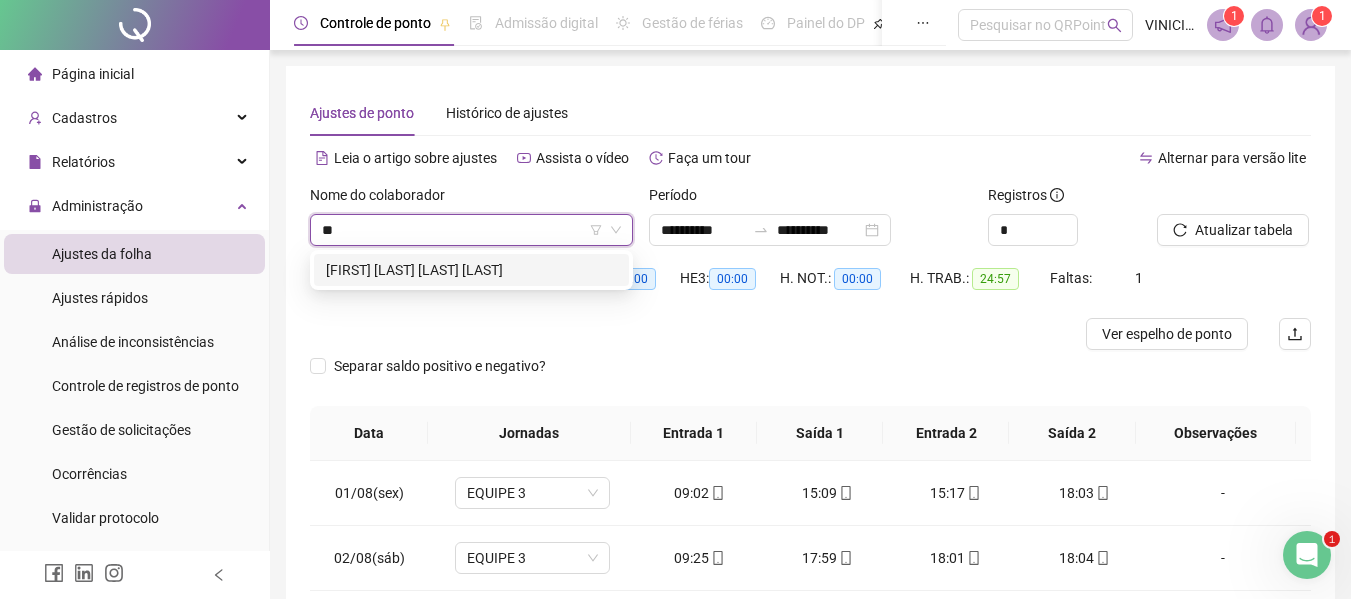click on "[FIRST] [LAST] [LAST] [LAST]" at bounding box center [471, 270] 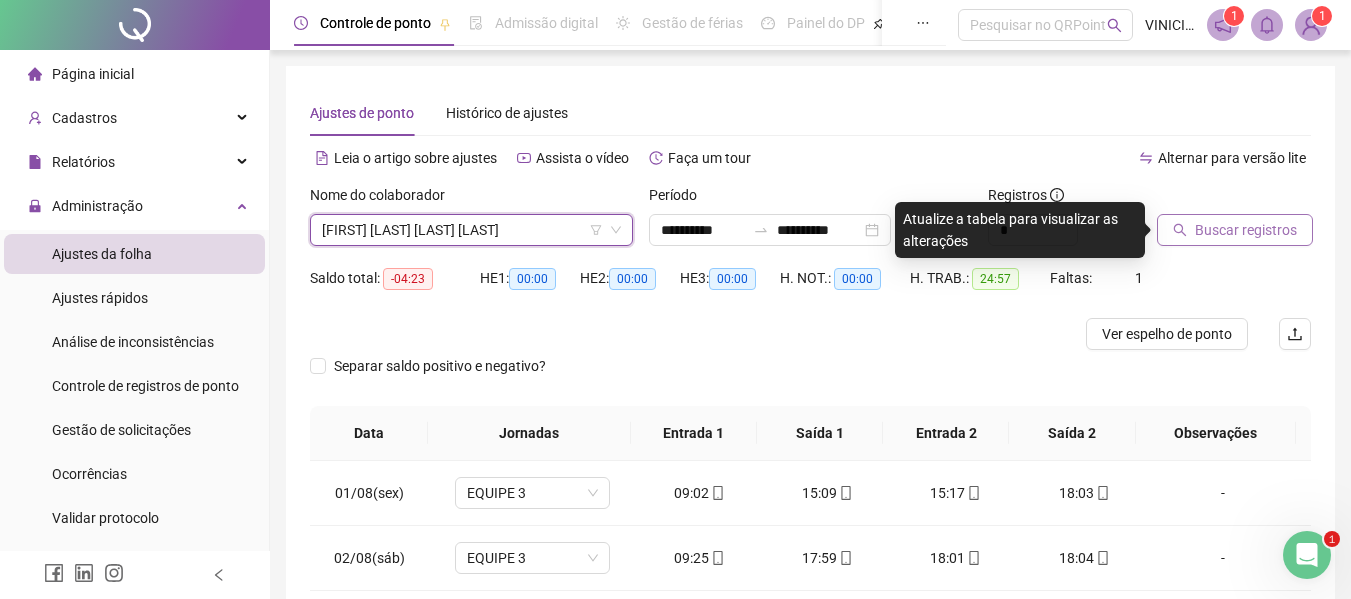 click on "Buscar registros" at bounding box center (1246, 230) 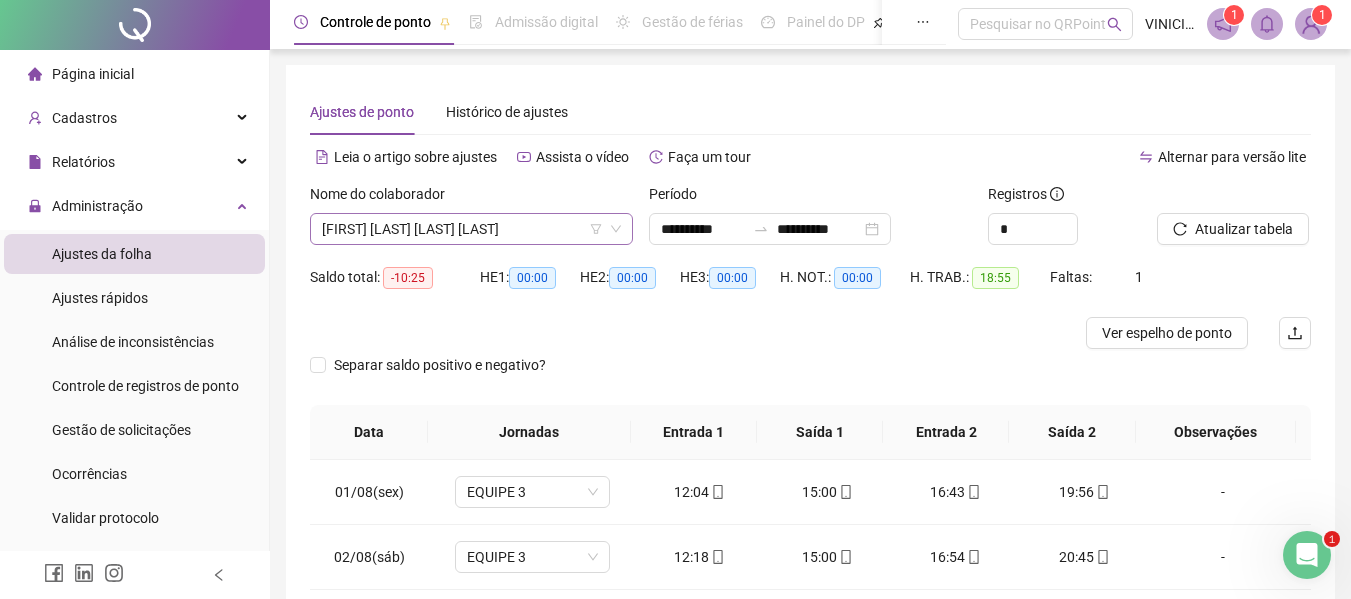 scroll, scrollTop: 0, scrollLeft: 0, axis: both 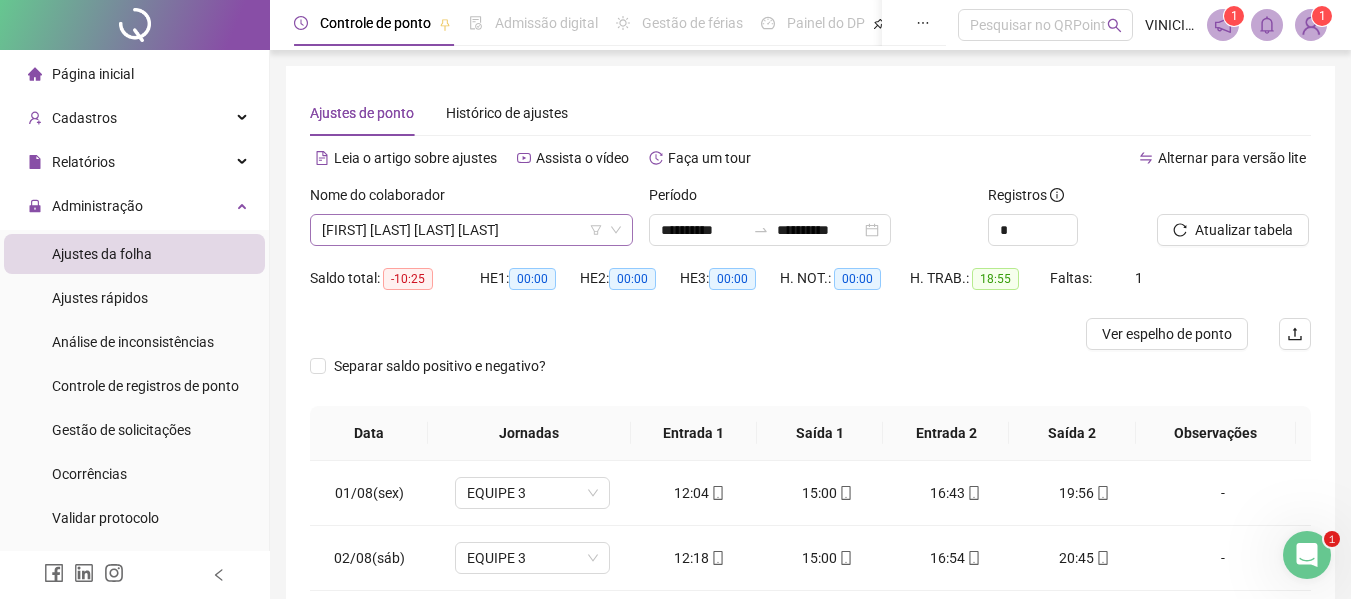 click on "[FIRST] [LAST] [LAST] [LAST]" at bounding box center (471, 230) 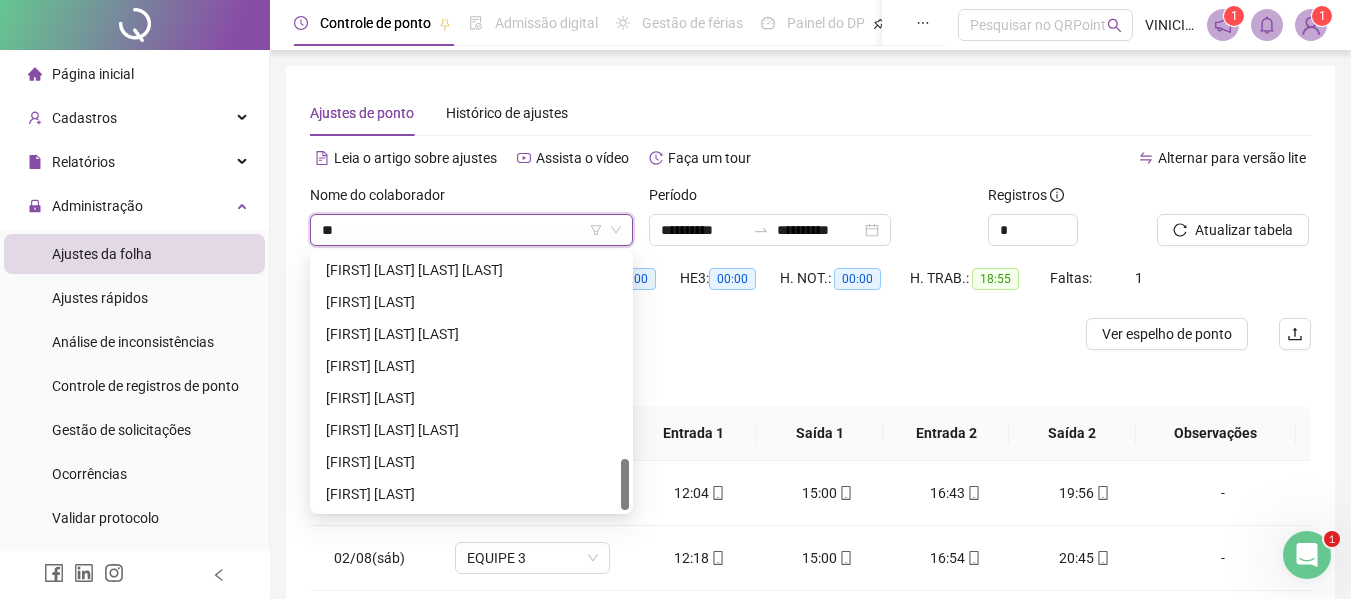 scroll, scrollTop: 64, scrollLeft: 0, axis: vertical 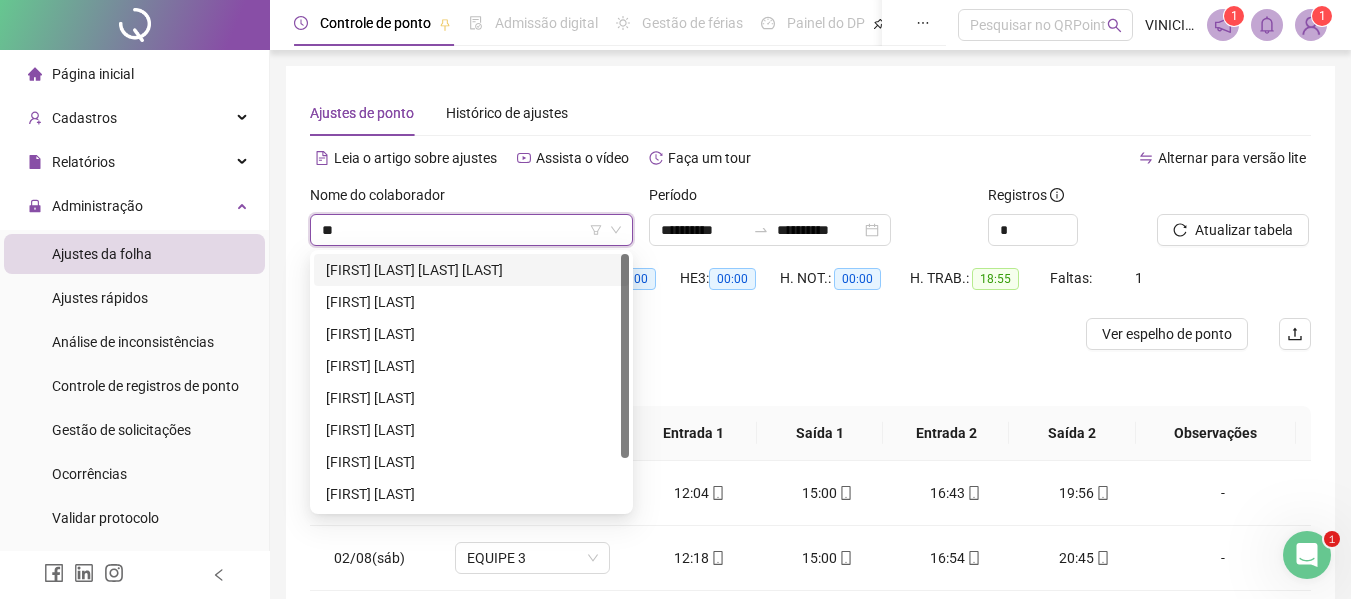 type on "*" 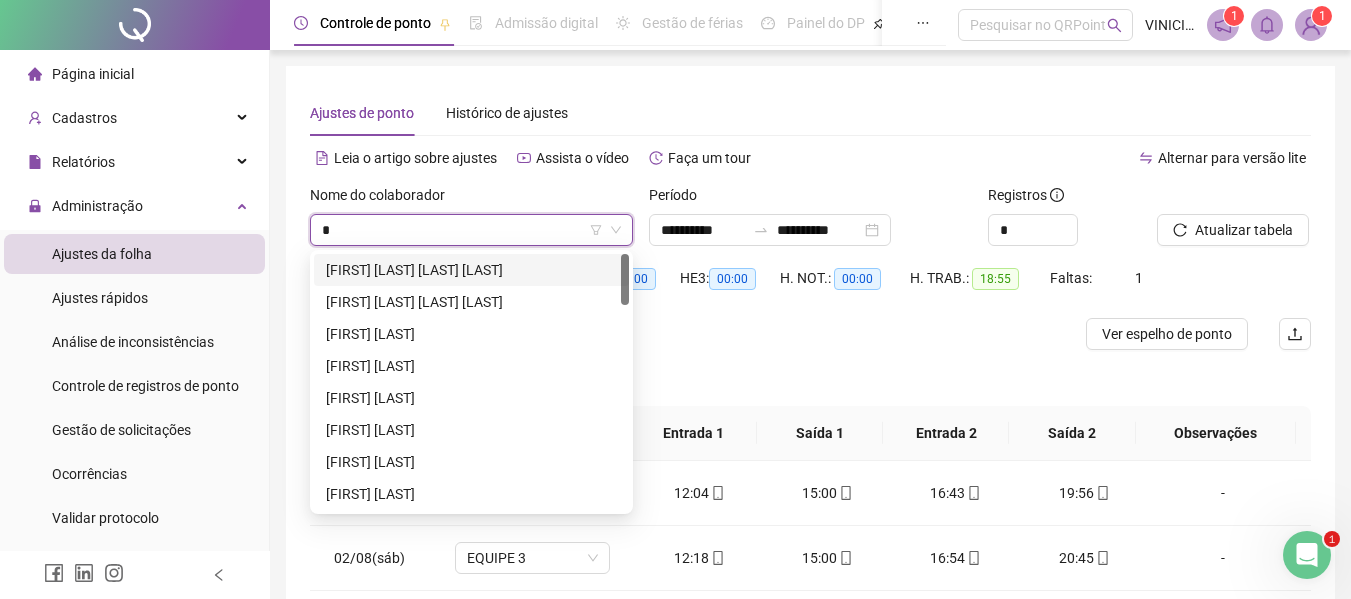 type 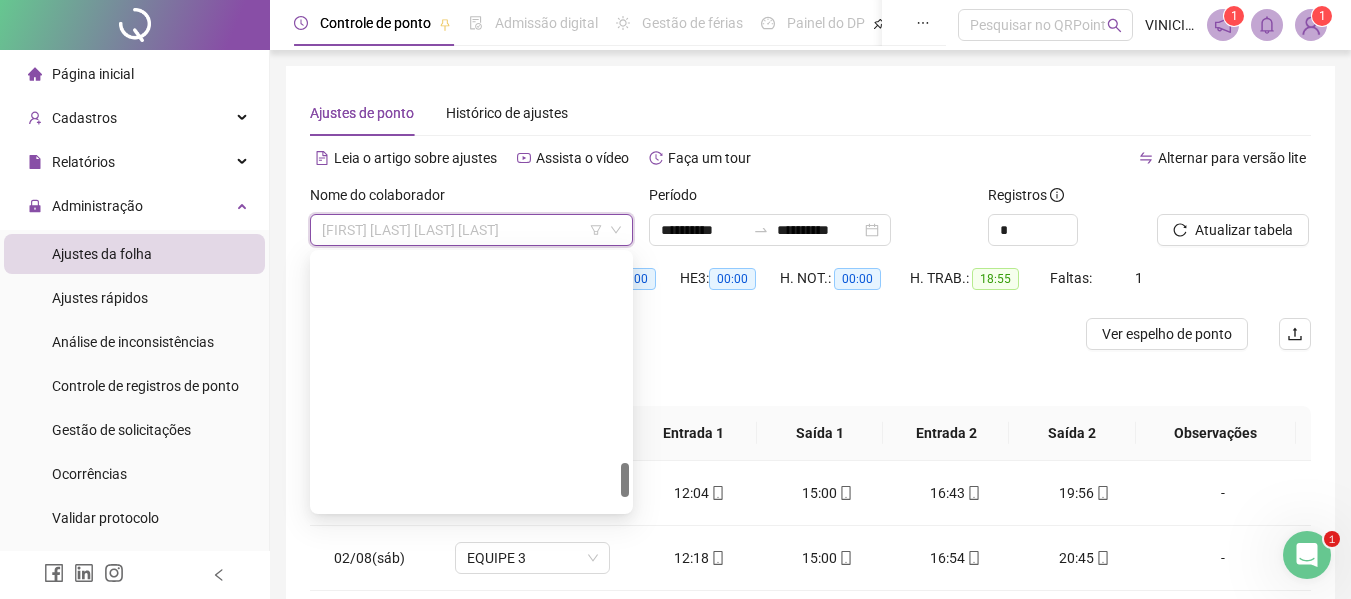 scroll, scrollTop: 1536, scrollLeft: 0, axis: vertical 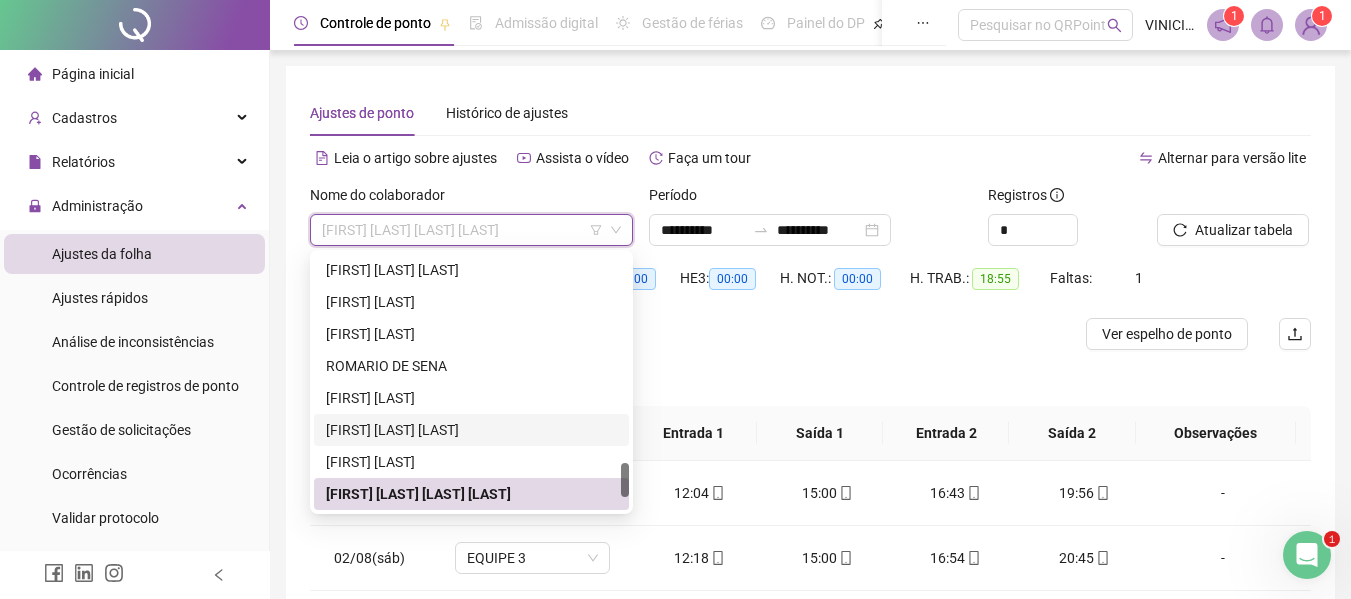 click on "[FIRST] [LAST] [LAST]" at bounding box center [471, 430] 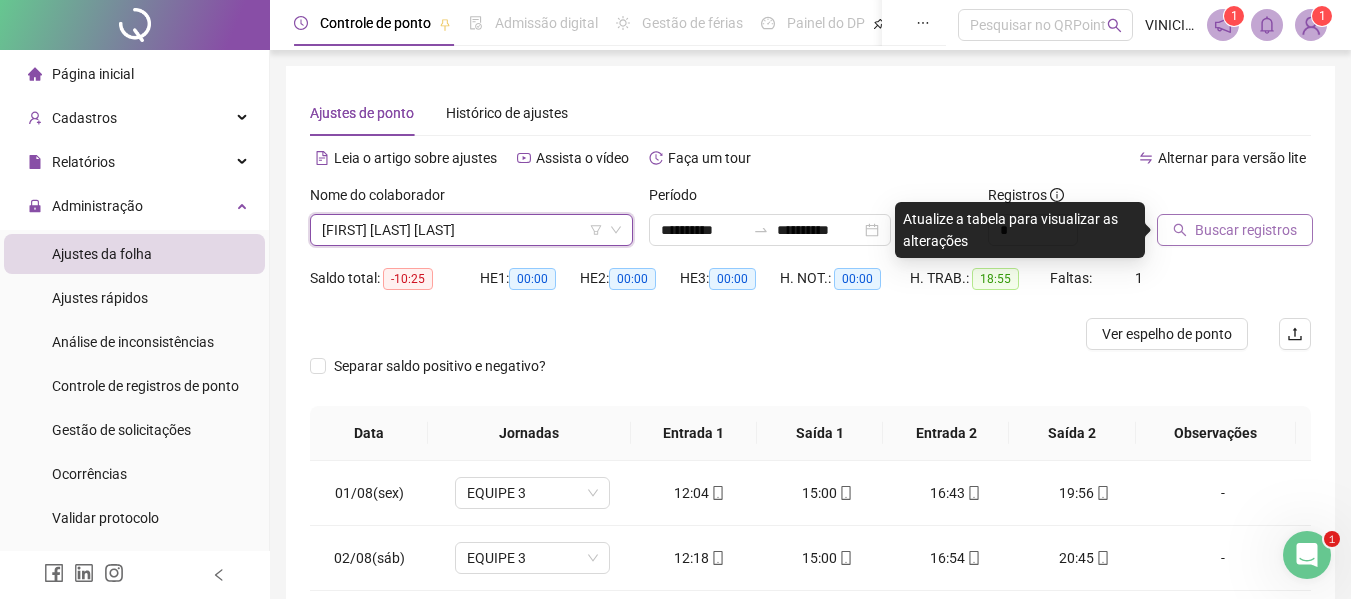 click on "Buscar registros" at bounding box center (1246, 230) 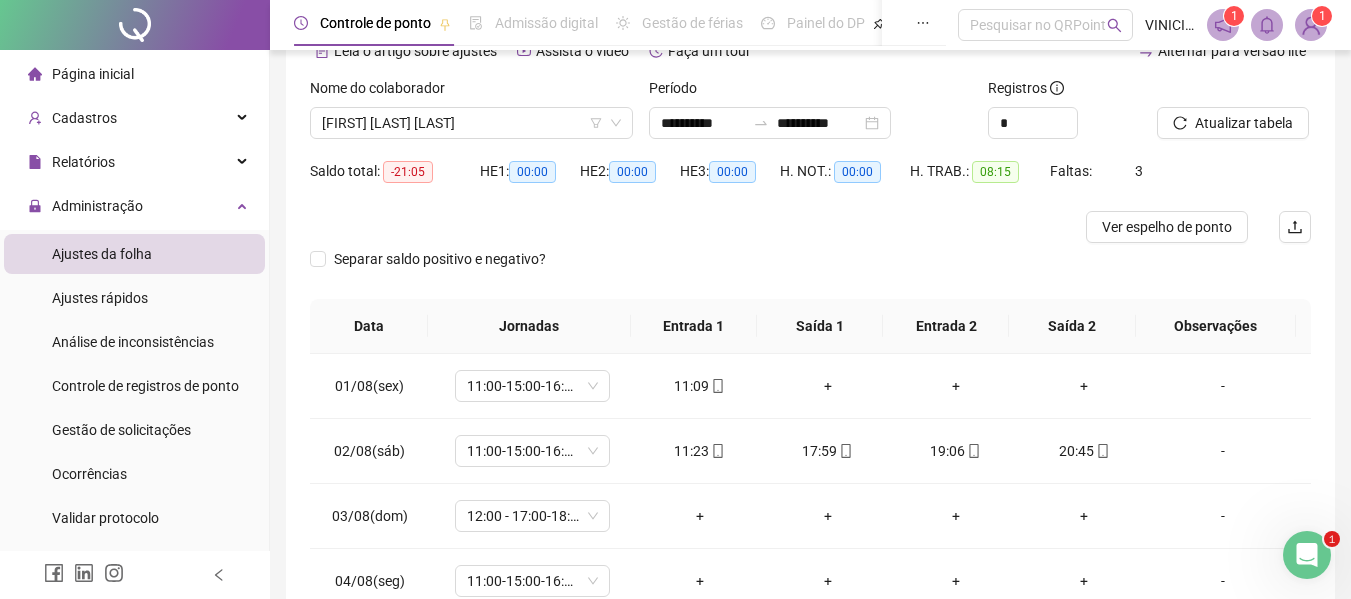 scroll, scrollTop: 232, scrollLeft: 0, axis: vertical 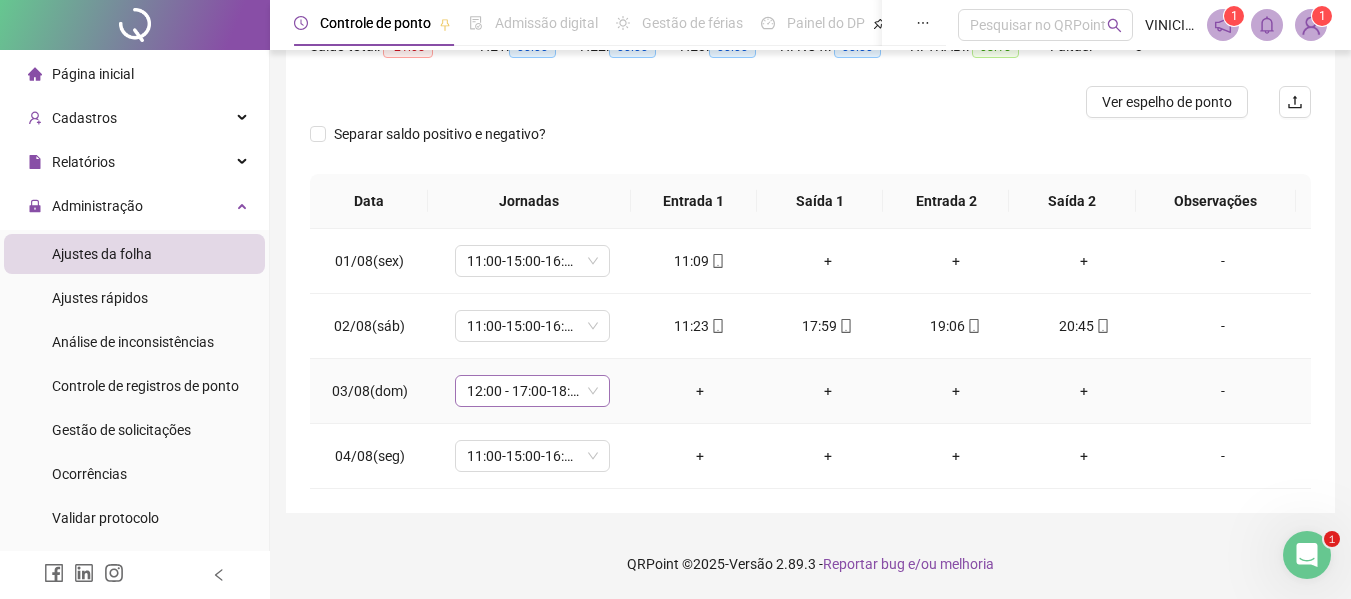 click on "12:00 - 17:00-18:00-20:20" at bounding box center [532, 391] 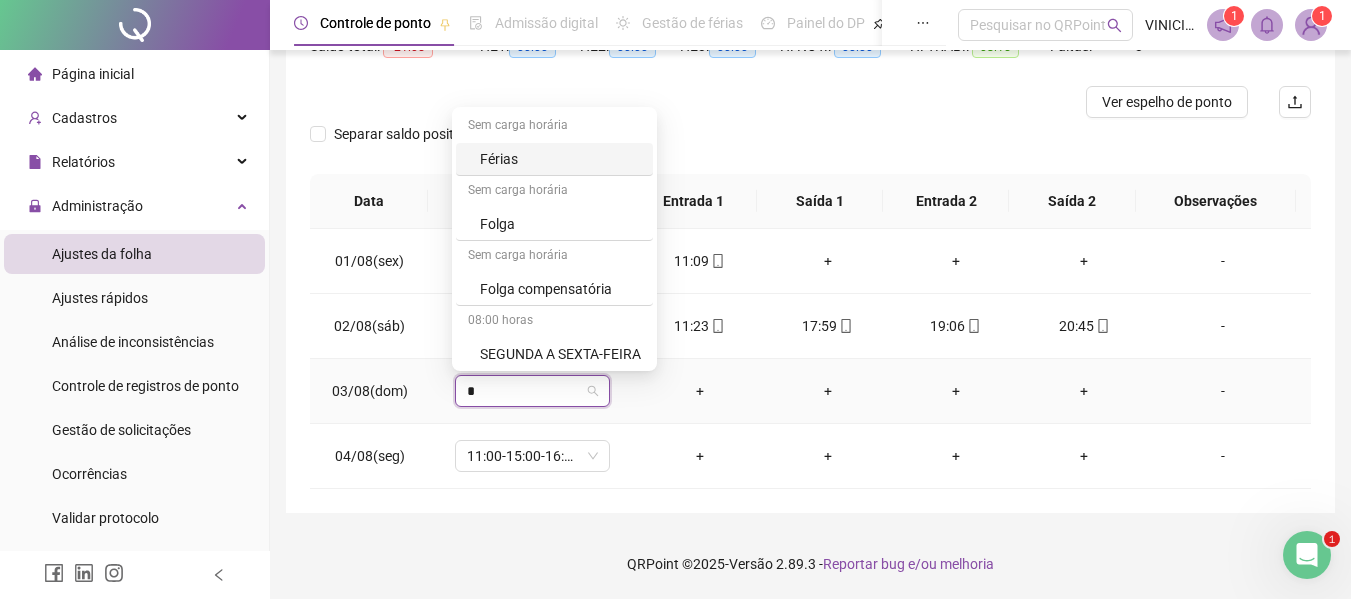 type on "**" 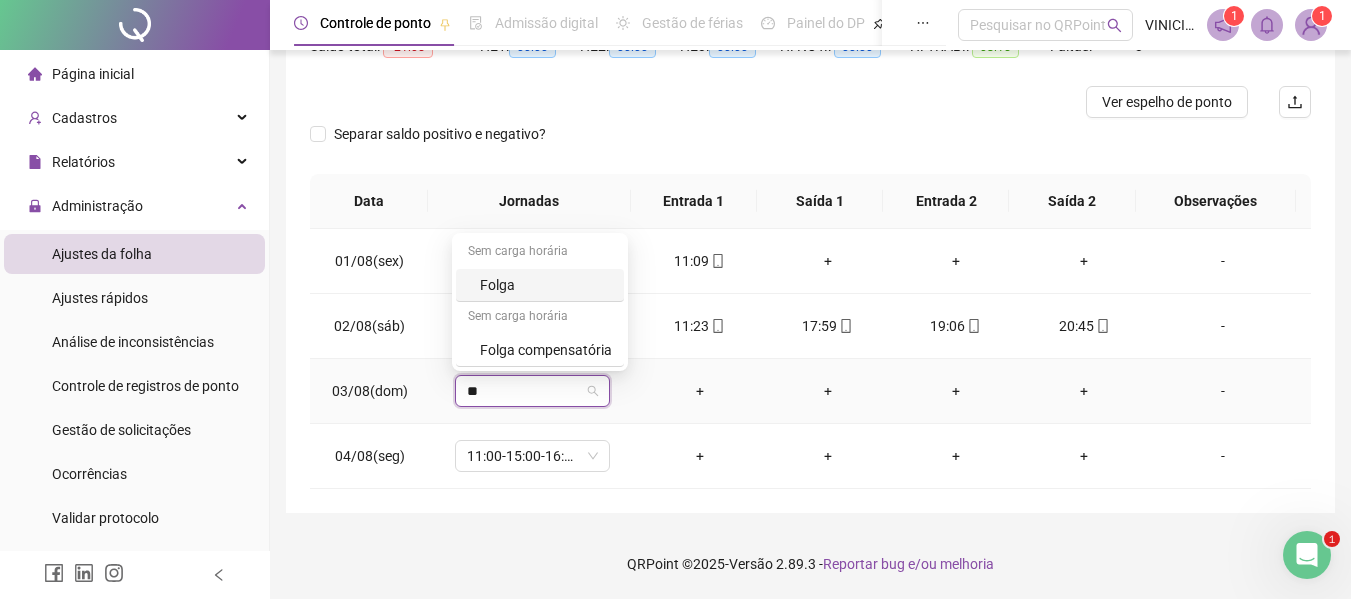 click on "Folga" at bounding box center (546, 285) 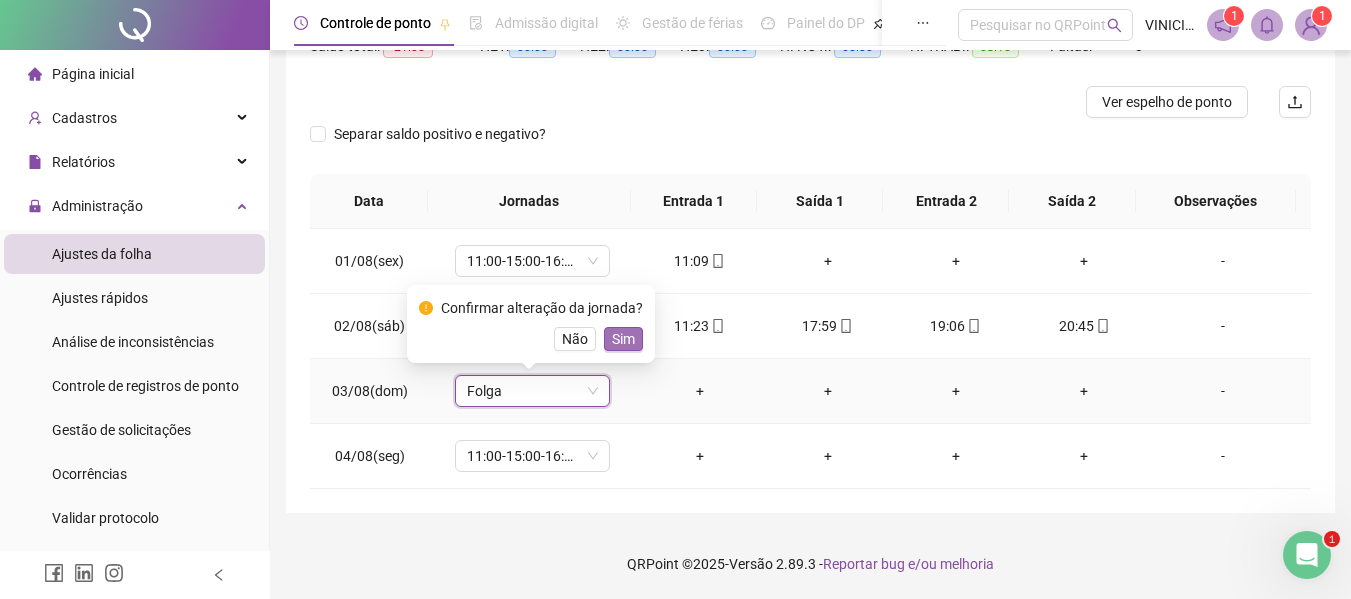 click on "Sim" at bounding box center (623, 339) 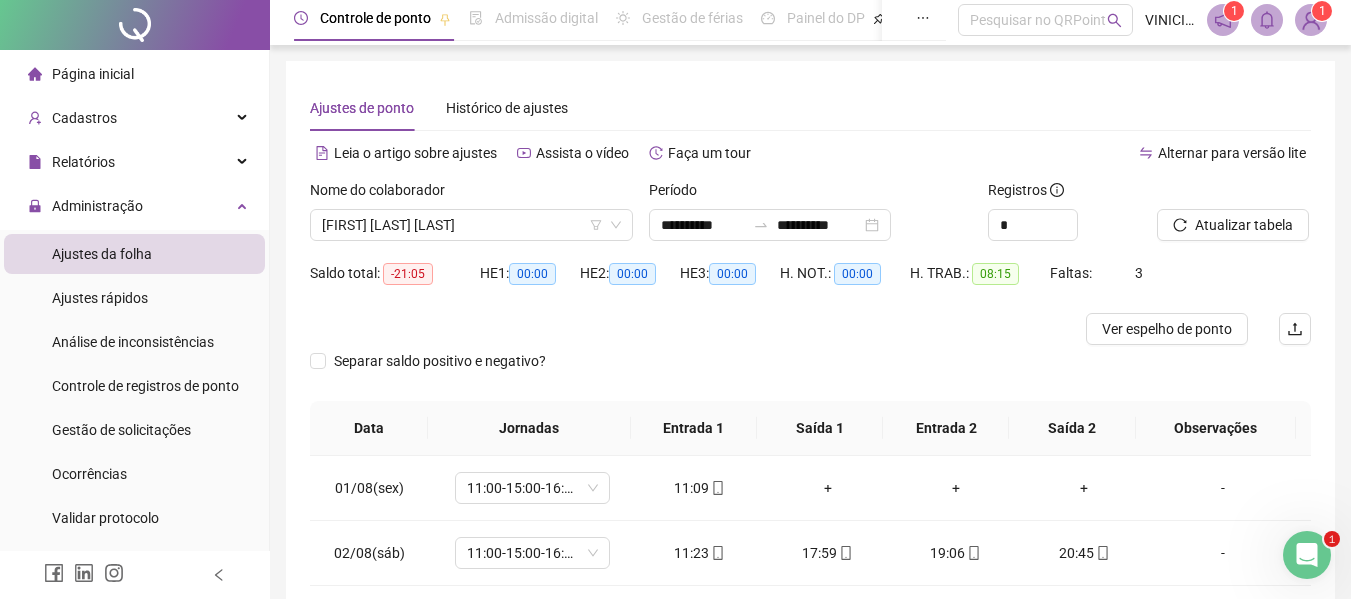 scroll, scrollTop: 0, scrollLeft: 0, axis: both 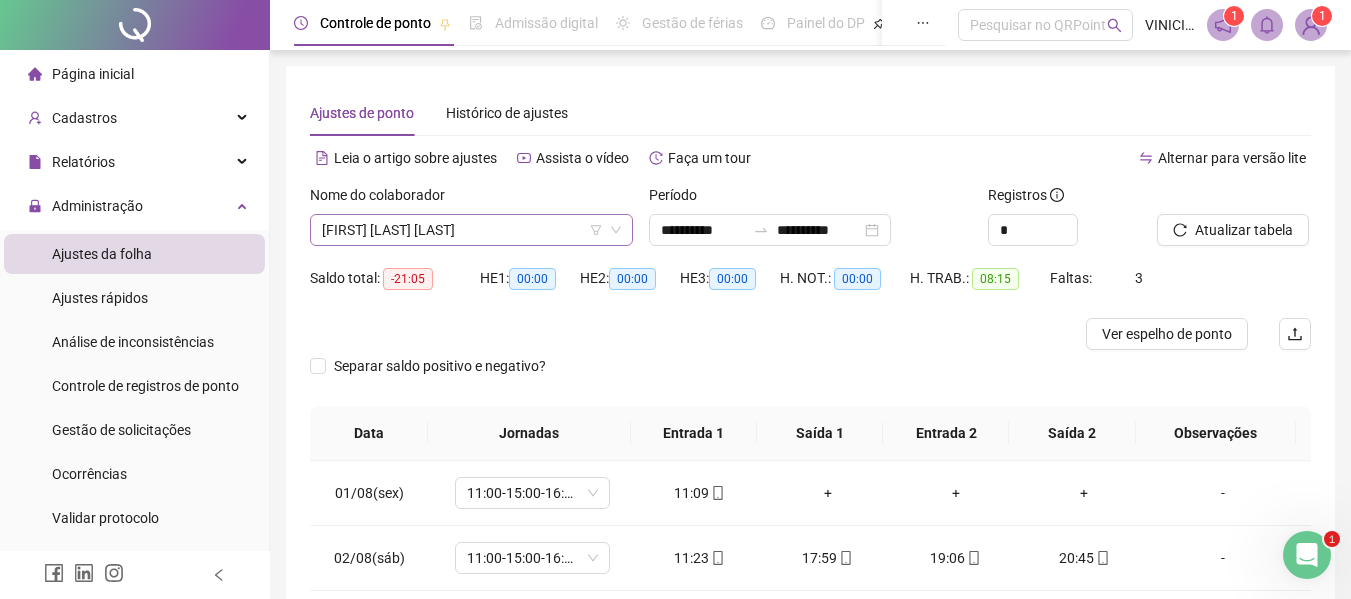 click on "[FIRST] [LAST] [LAST]" at bounding box center [471, 230] 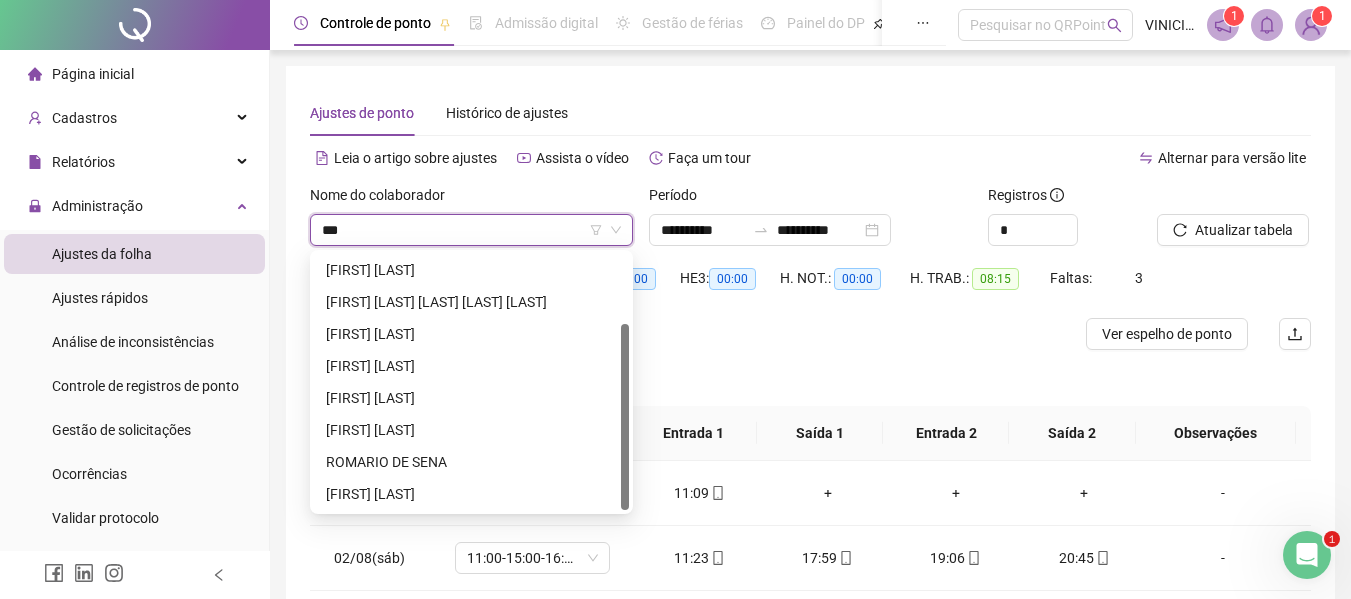 scroll, scrollTop: 0, scrollLeft: 0, axis: both 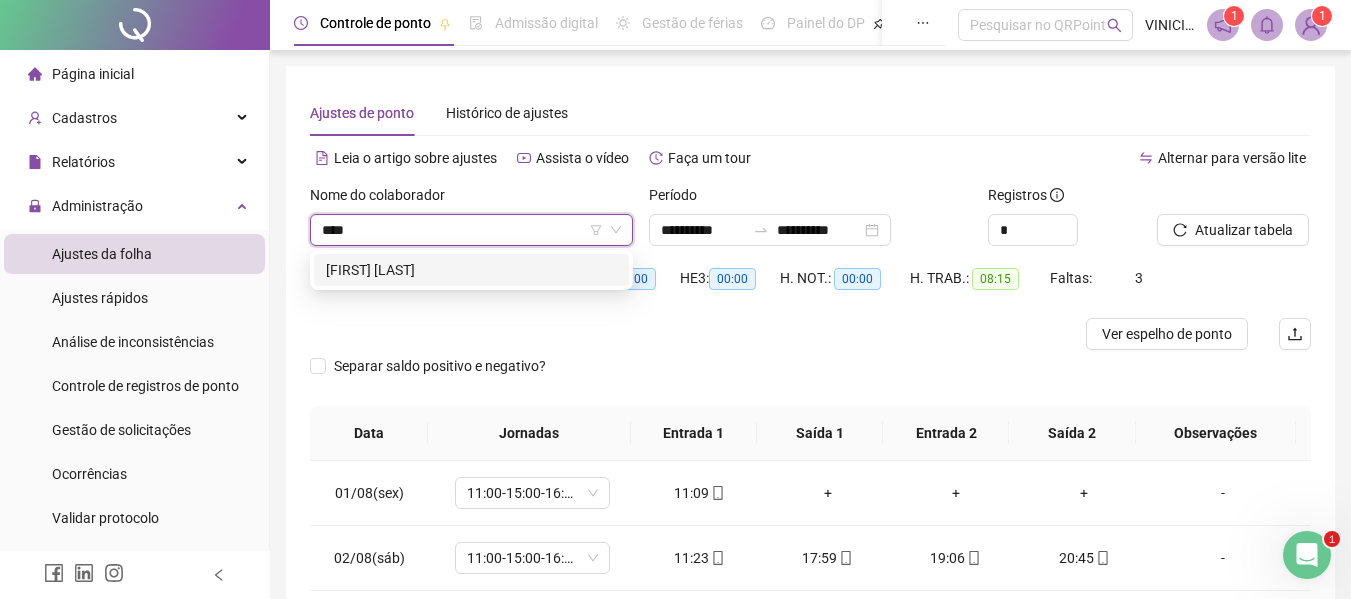 type on "*****" 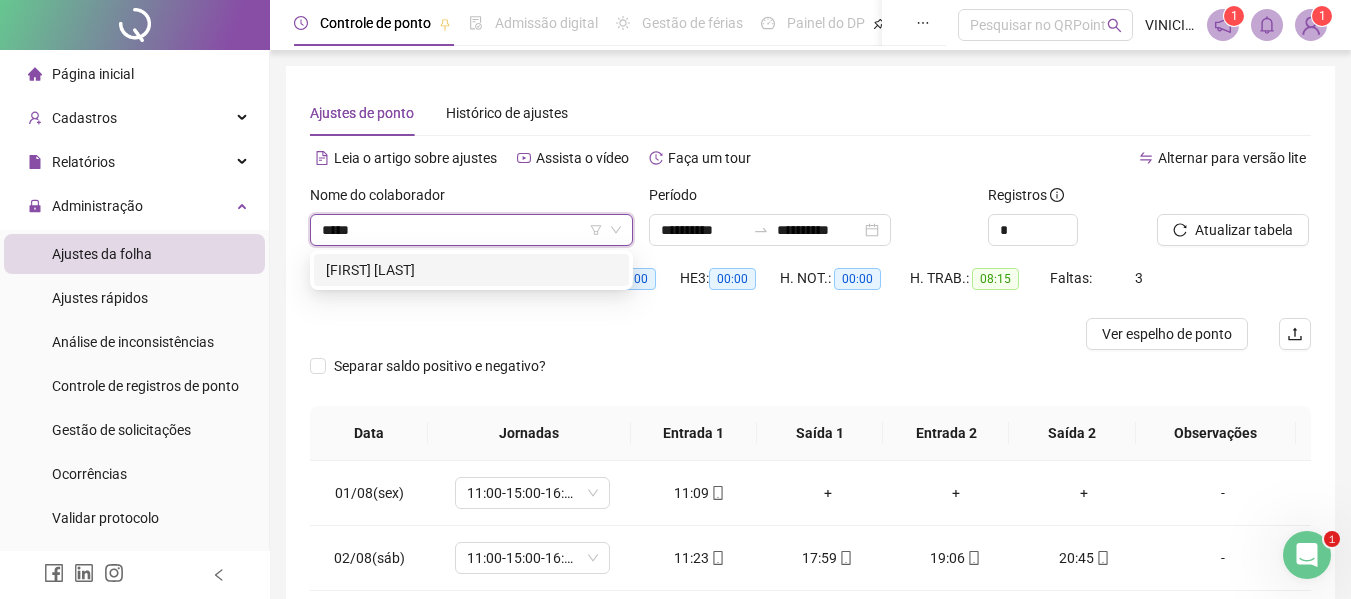 click on "[FIRST] [LAST]" at bounding box center (471, 270) 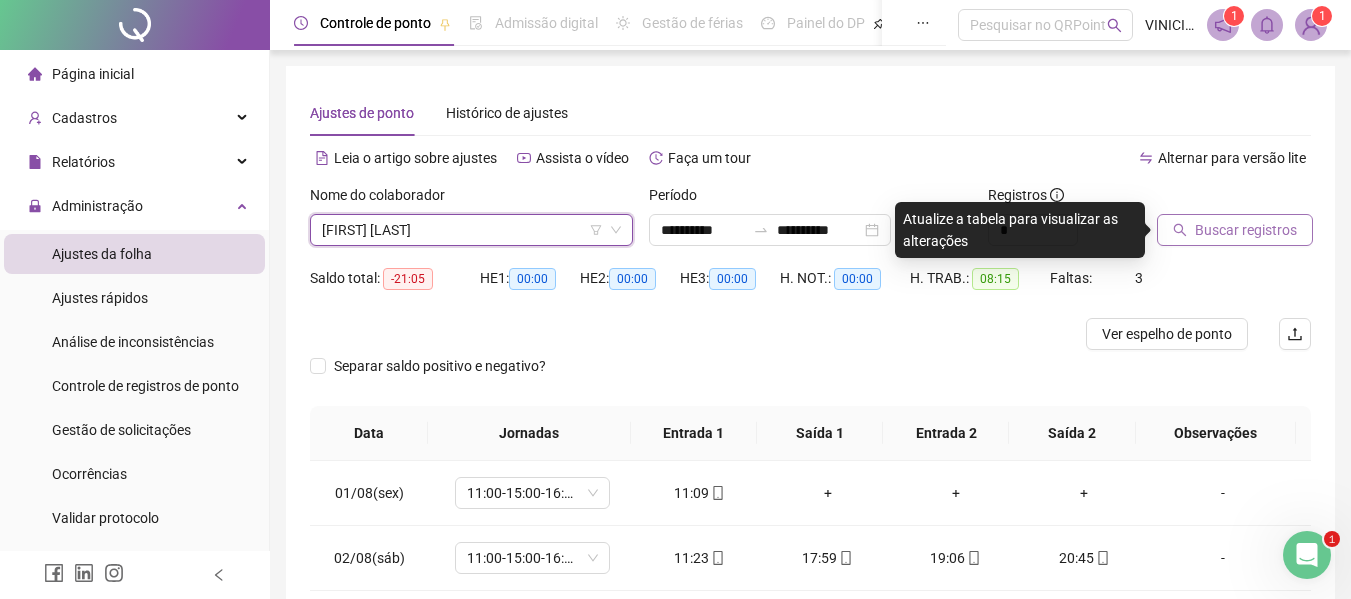 click on "Buscar registros" at bounding box center (1246, 230) 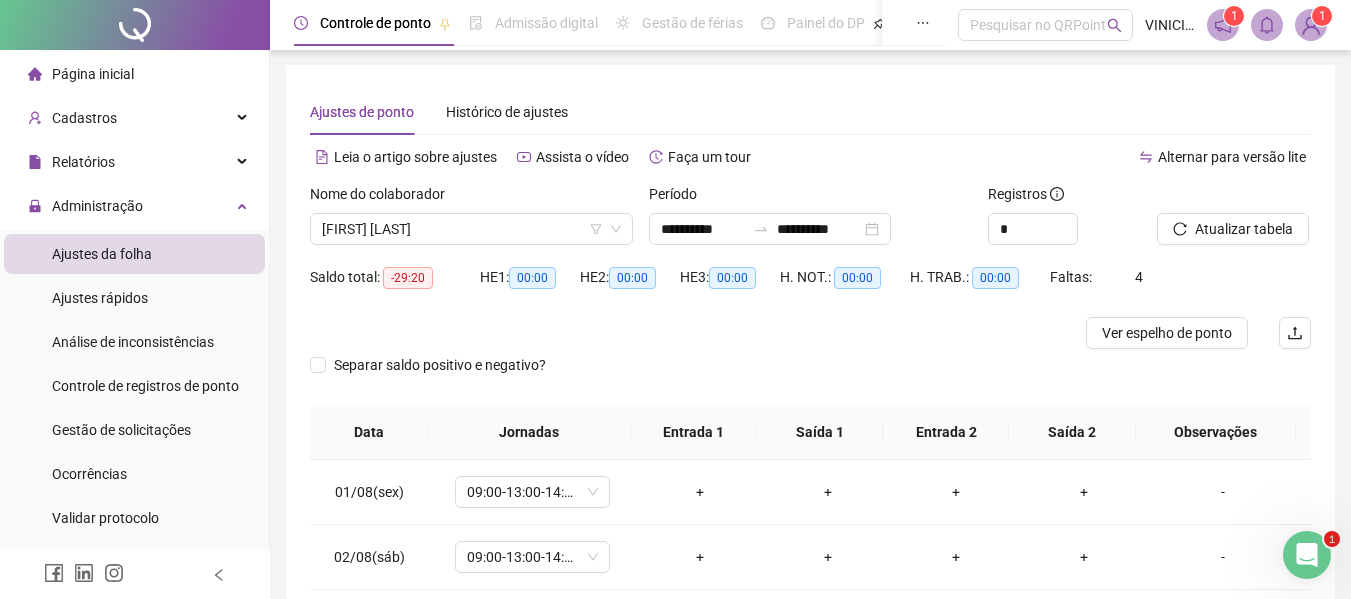 scroll, scrollTop: 0, scrollLeft: 0, axis: both 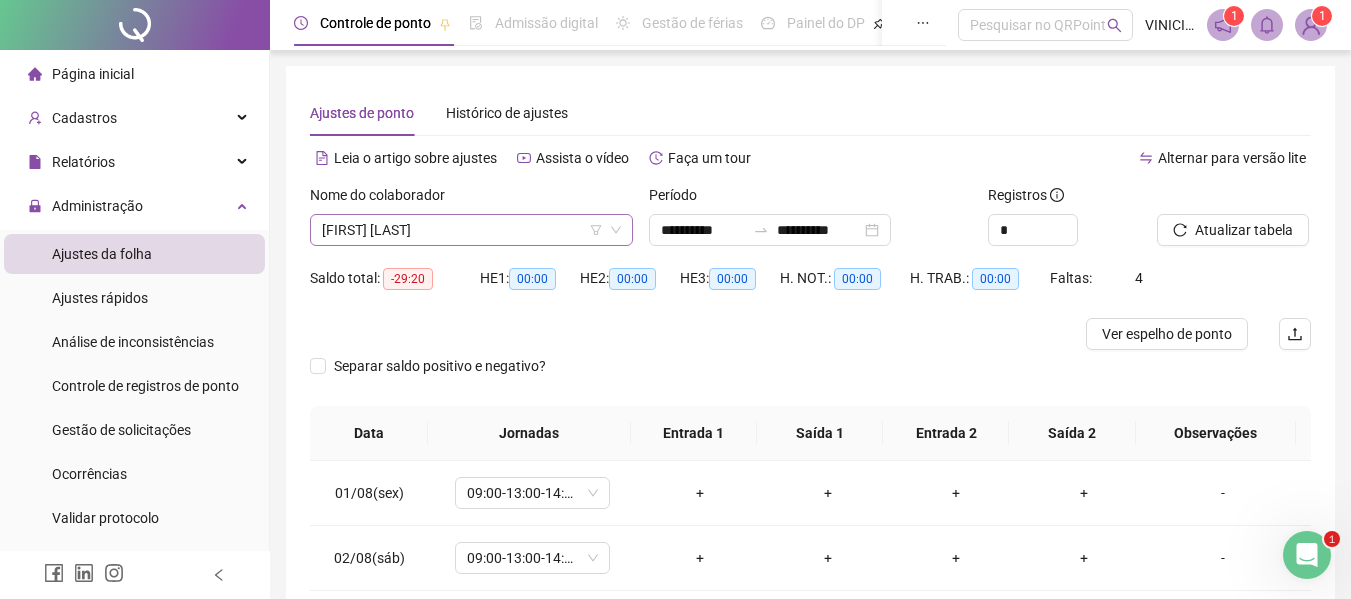 click on "[FIRST] [LAST]" at bounding box center (471, 230) 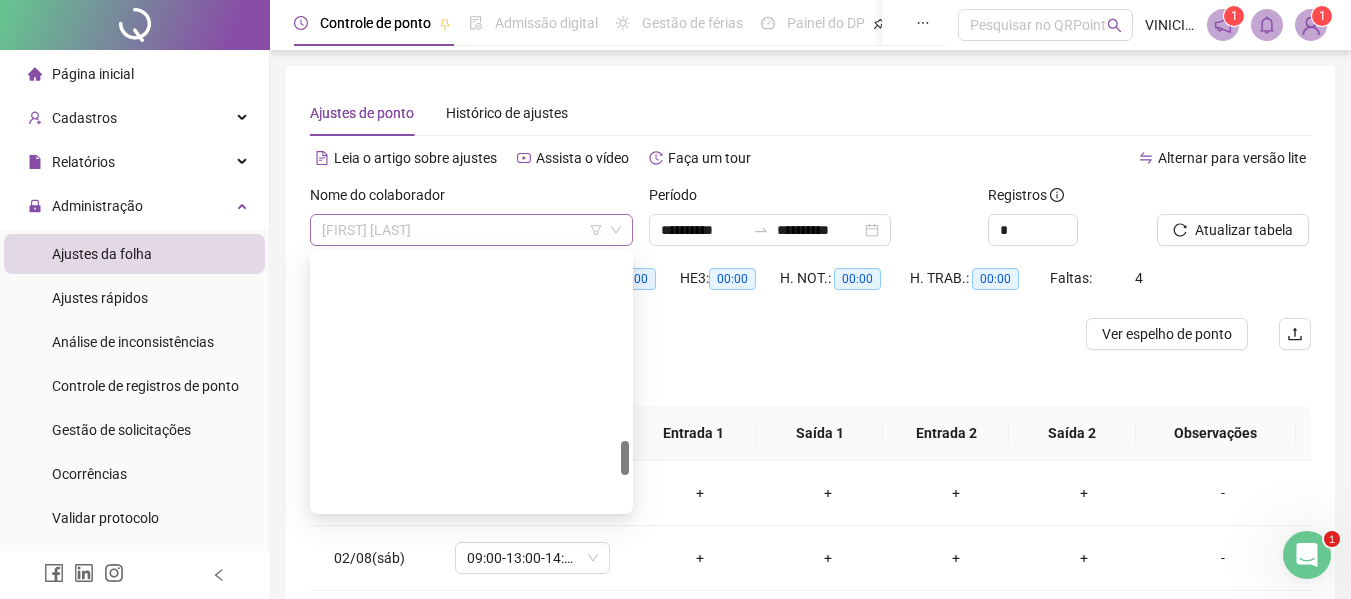 scroll, scrollTop: 1376, scrollLeft: 0, axis: vertical 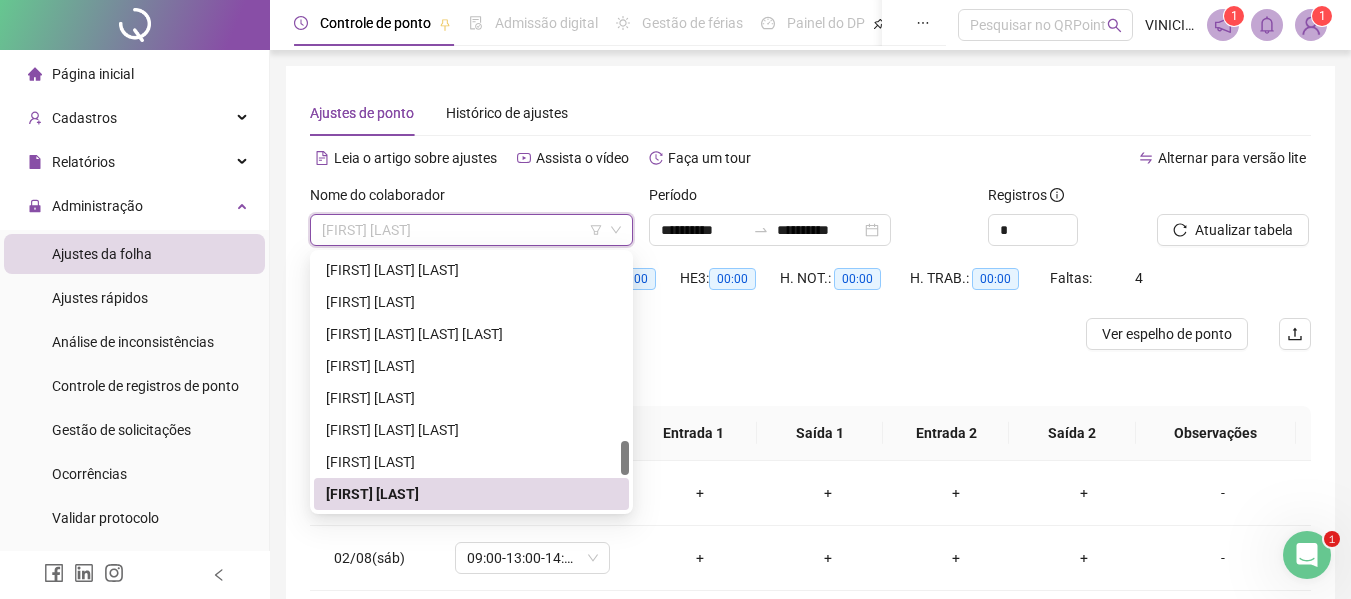 paste on "**********" 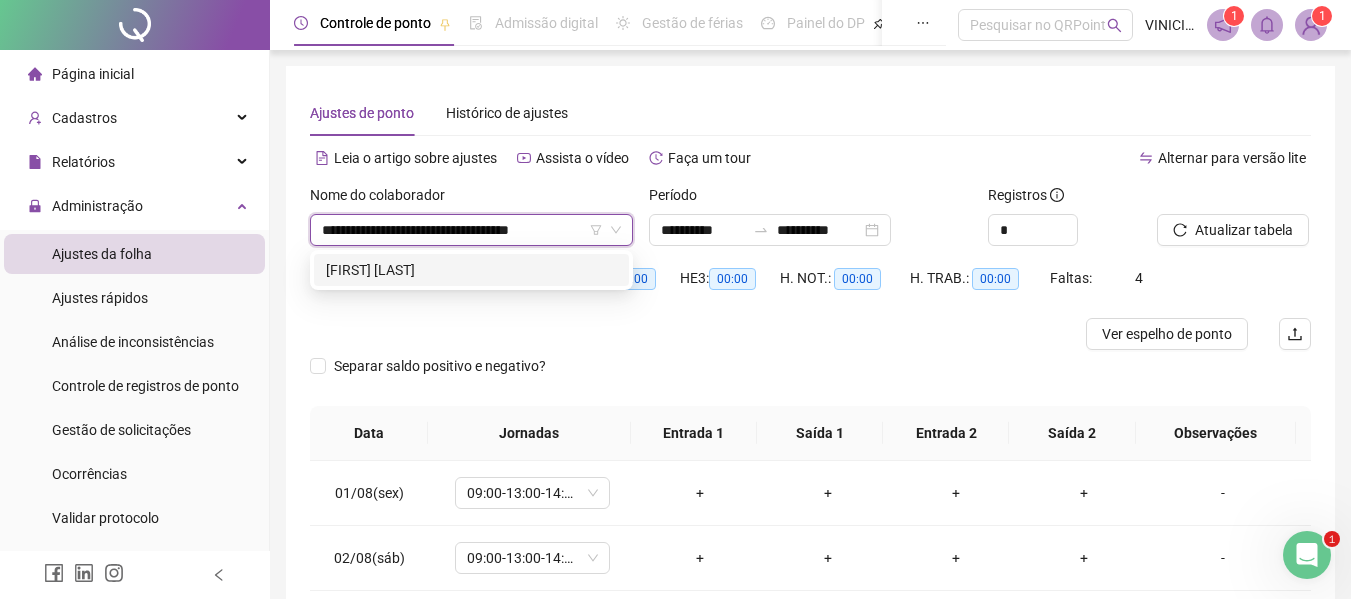 scroll, scrollTop: 0, scrollLeft: 29, axis: horizontal 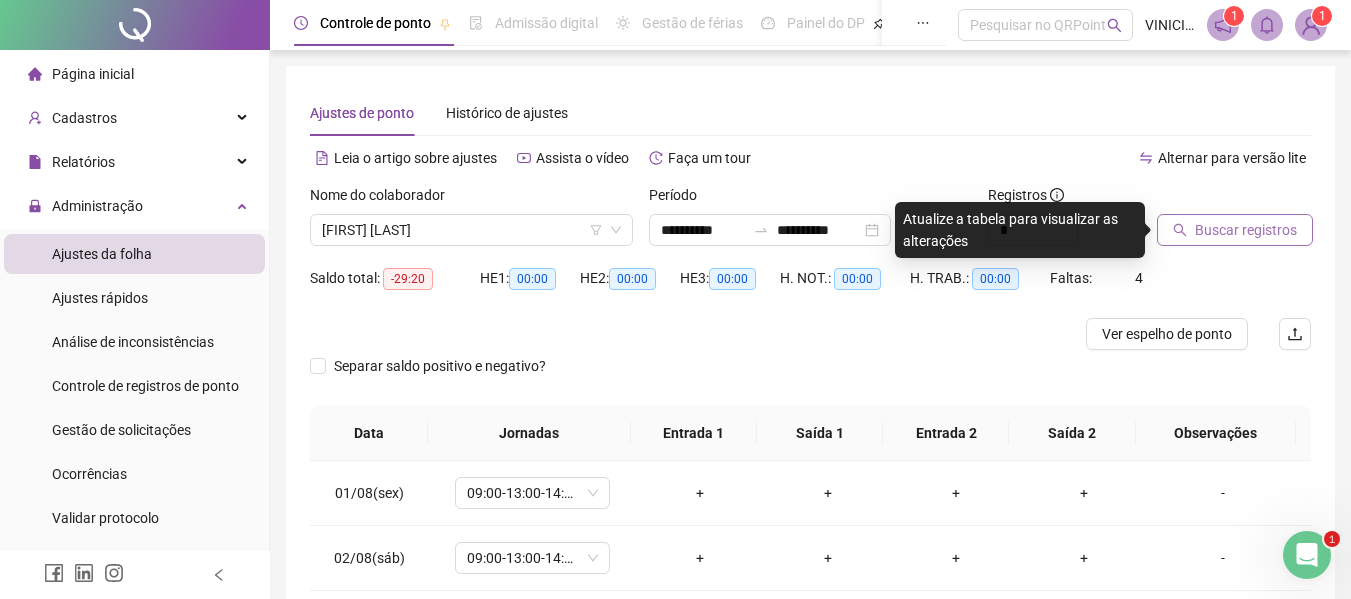 click on "Buscar registros" at bounding box center (1246, 230) 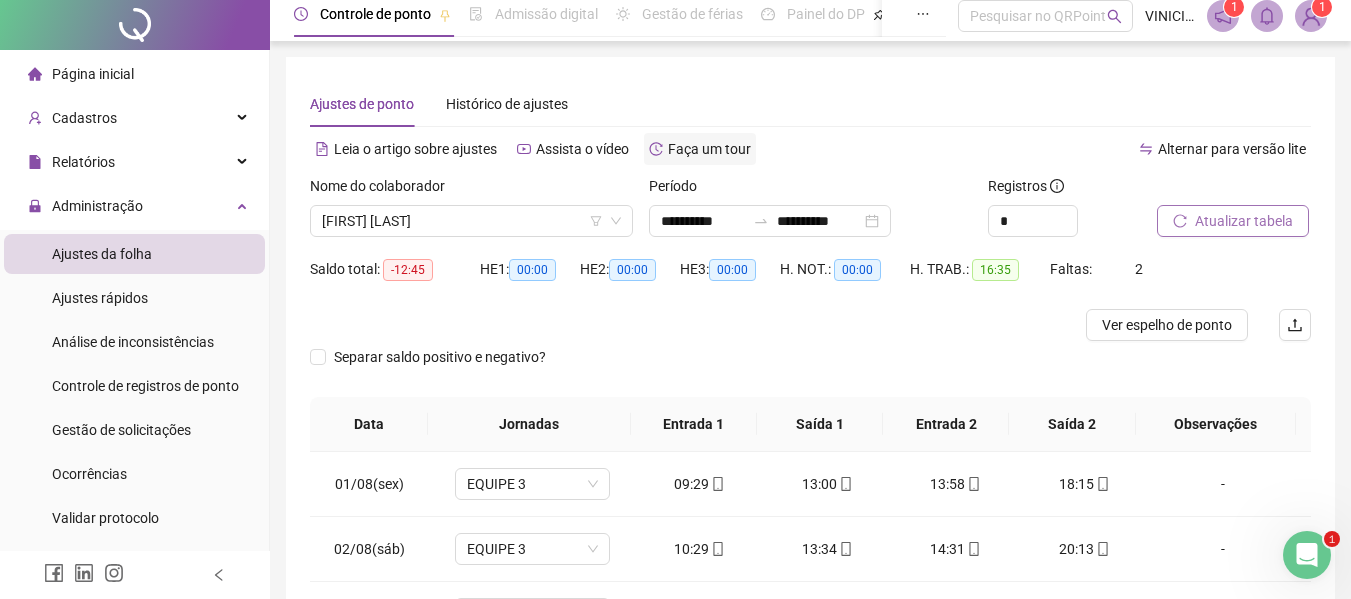 scroll, scrollTop: 0, scrollLeft: 0, axis: both 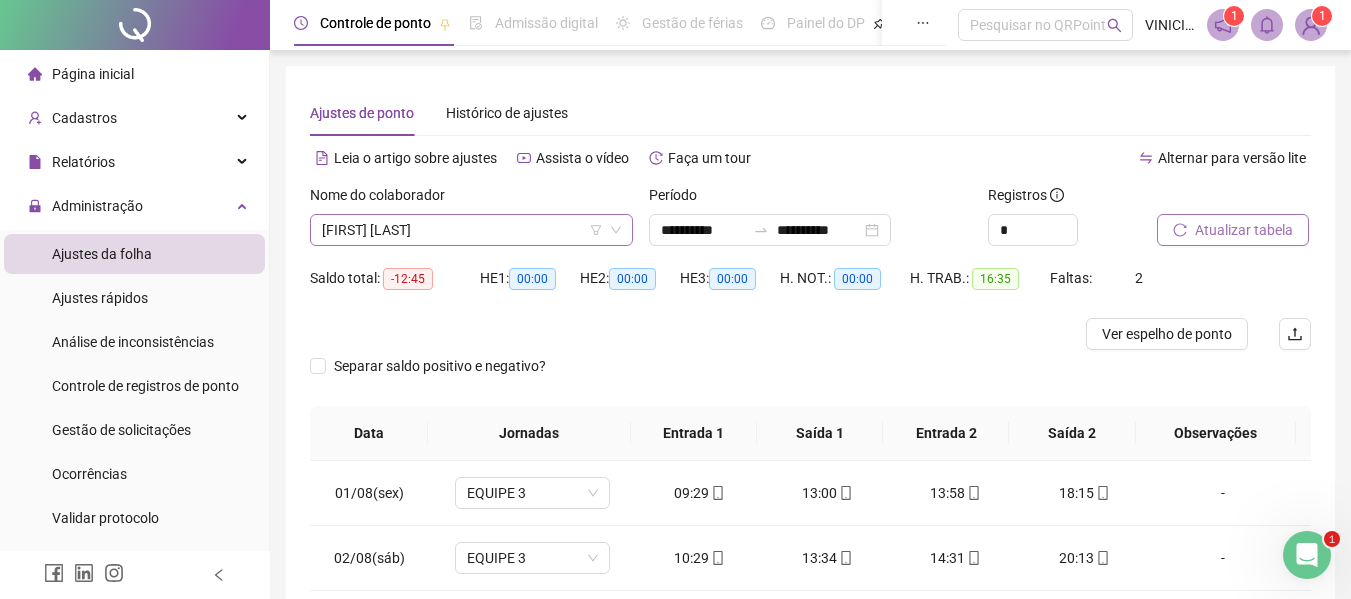 click on "[FIRST] [LAST]" at bounding box center (471, 230) 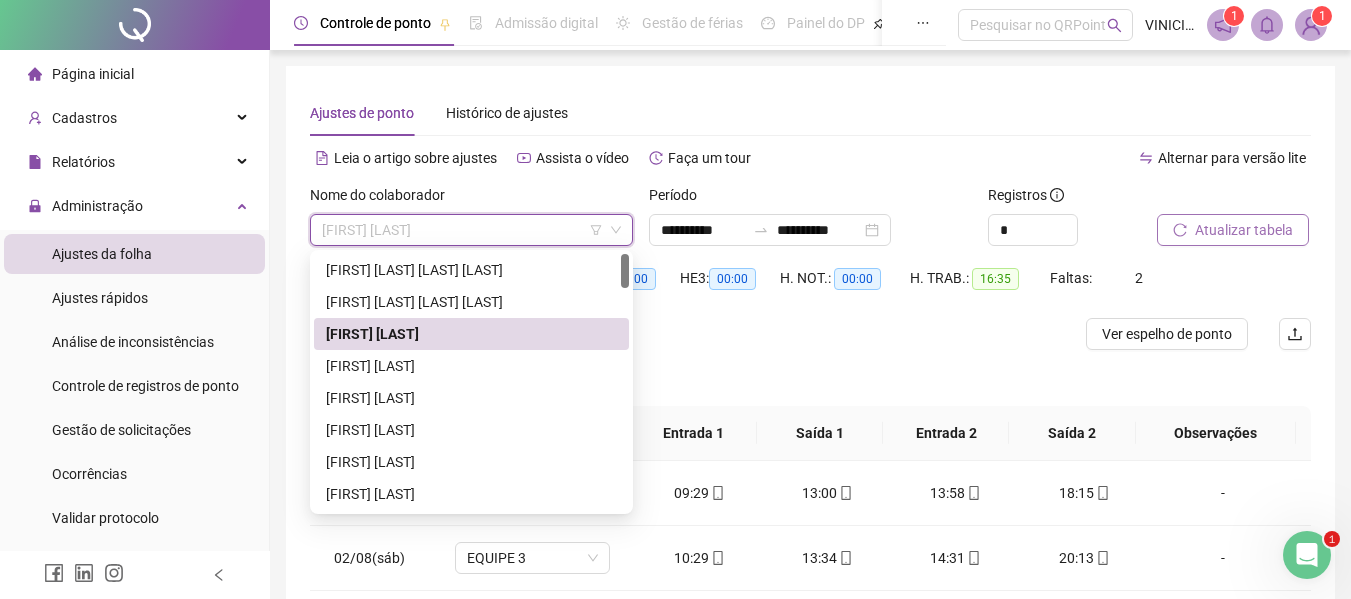 paste on "**********" 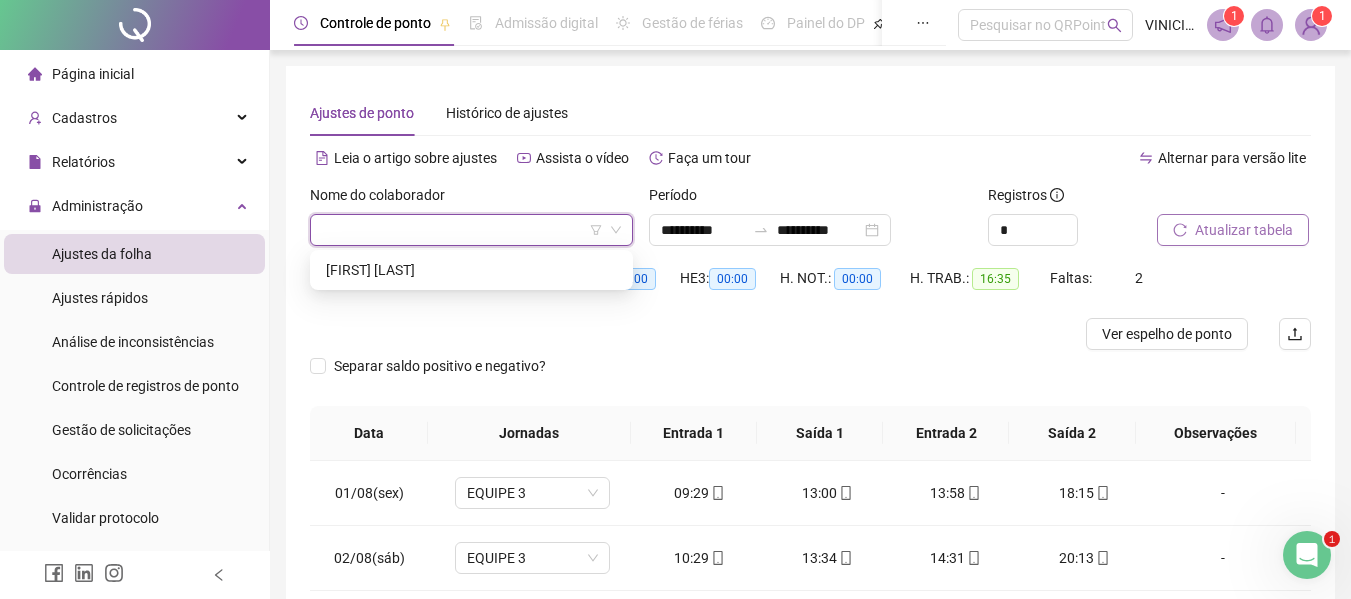 type on "**********" 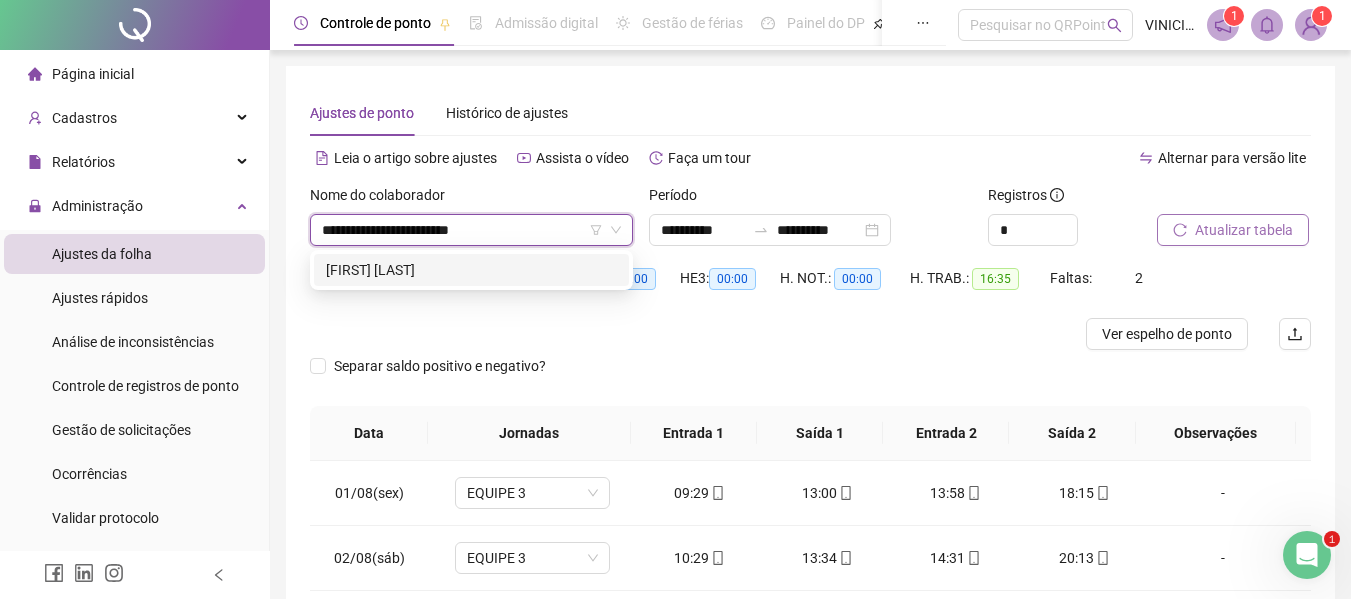 click on "[FIRST] [LAST]" at bounding box center (471, 270) 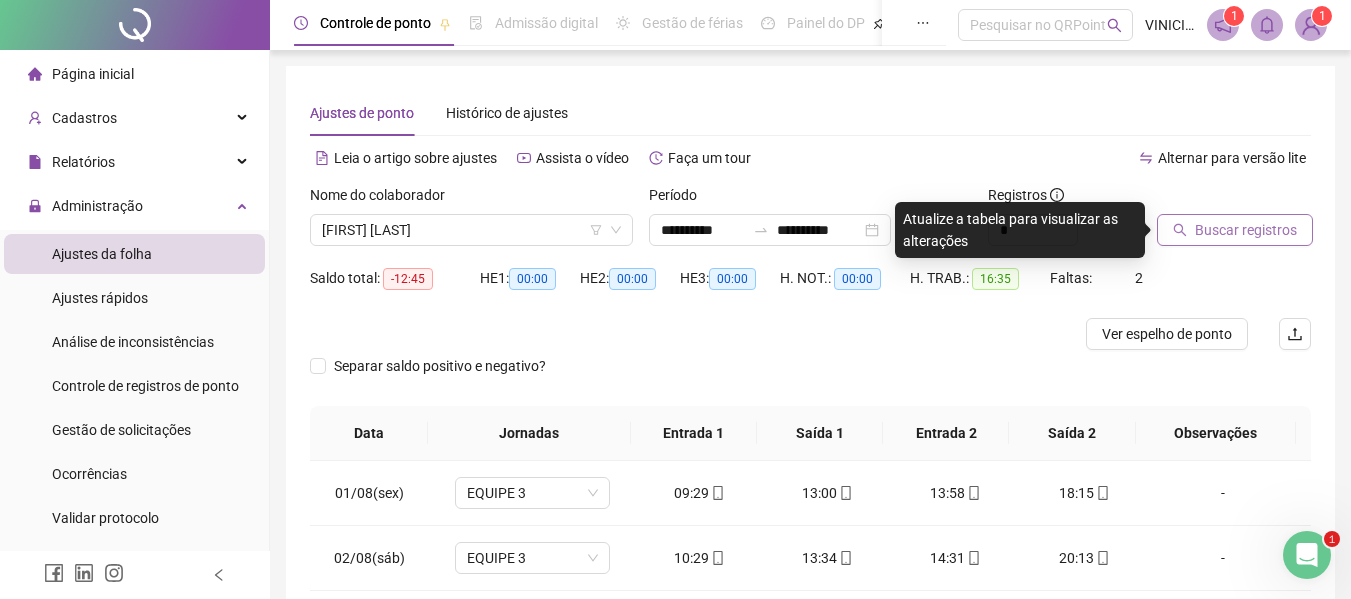 click on "Buscar registros" at bounding box center (1246, 230) 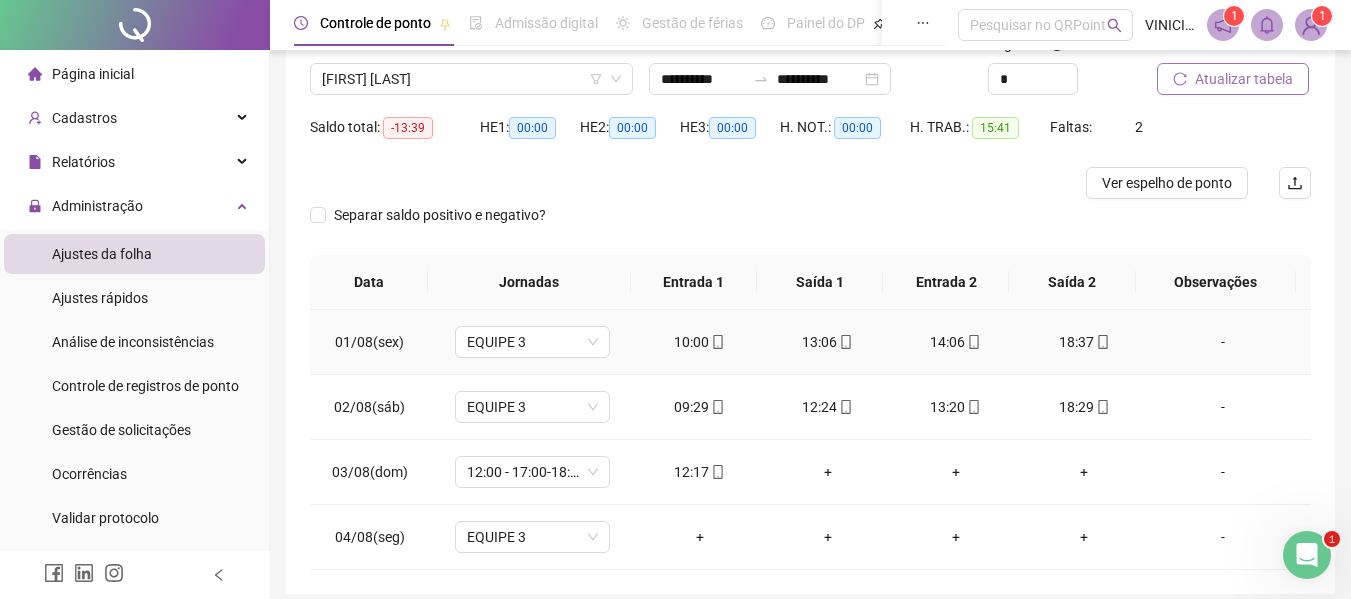 scroll, scrollTop: 0, scrollLeft: 0, axis: both 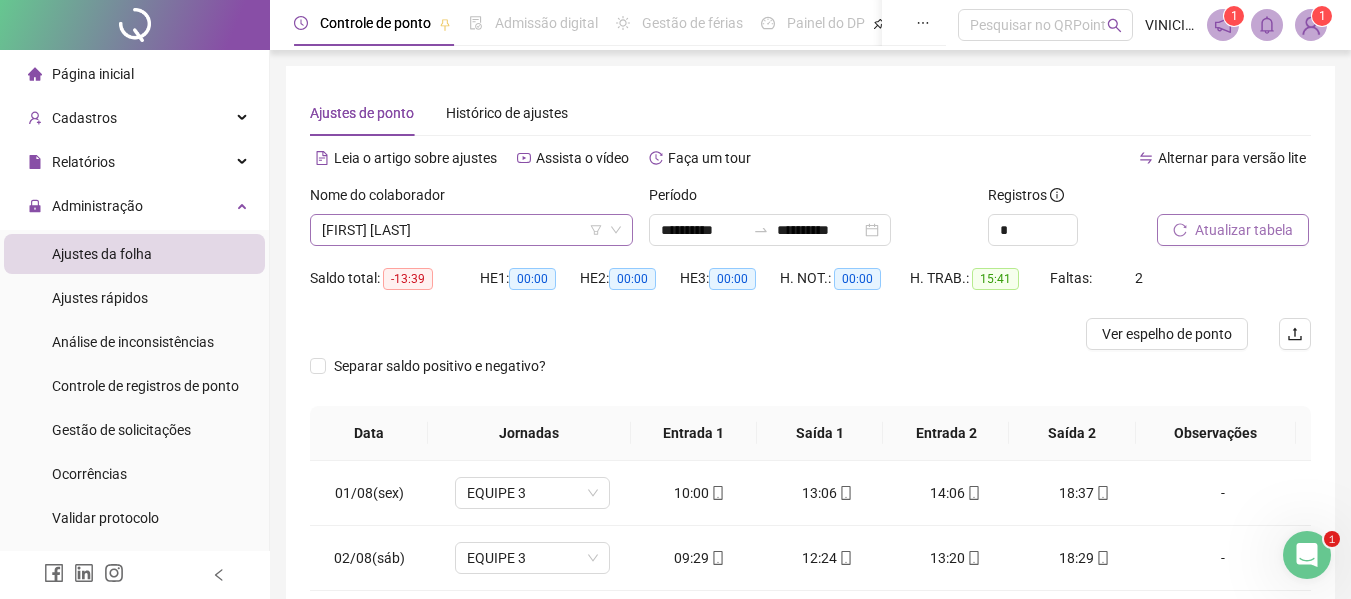 click on "[FIRST] [LAST]" at bounding box center (471, 230) 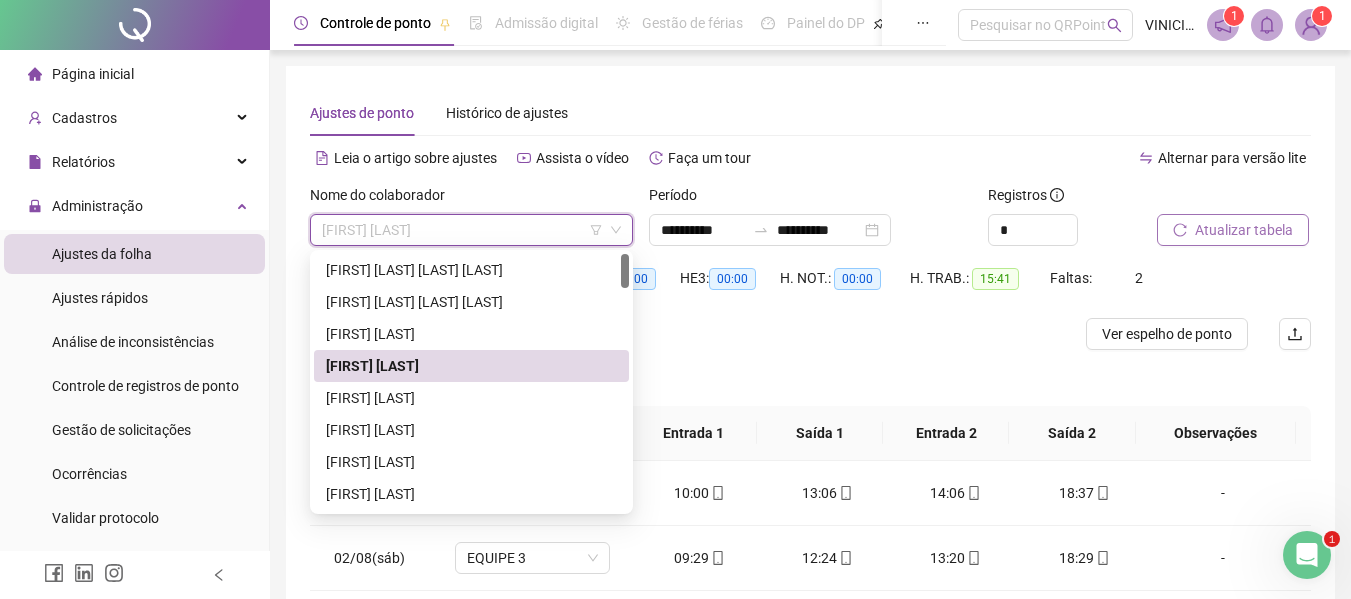paste on "**********" 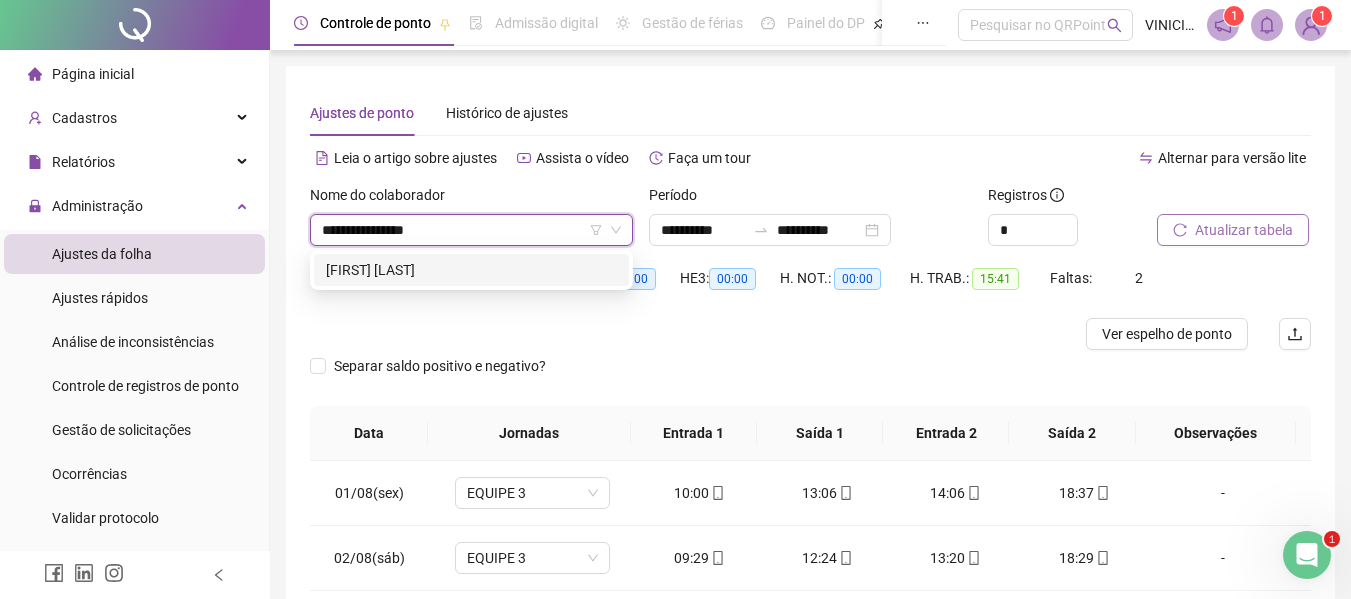 click on "[FIRST] [LAST]" at bounding box center (471, 270) 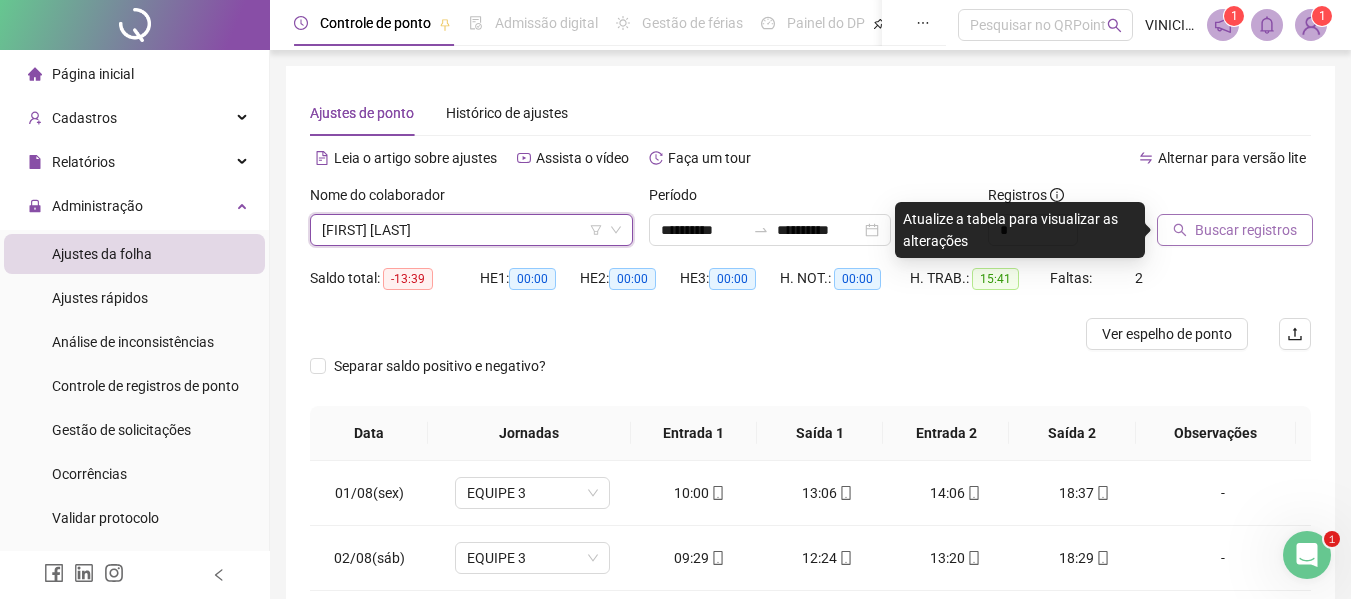 click 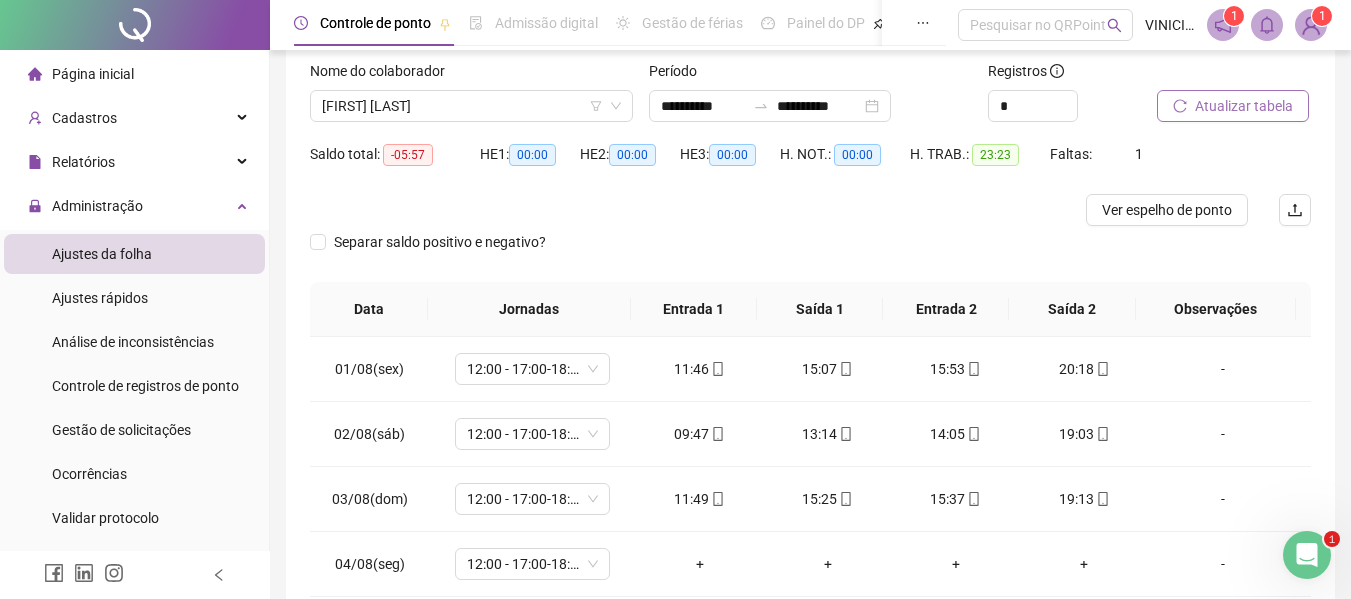 scroll, scrollTop: 0, scrollLeft: 0, axis: both 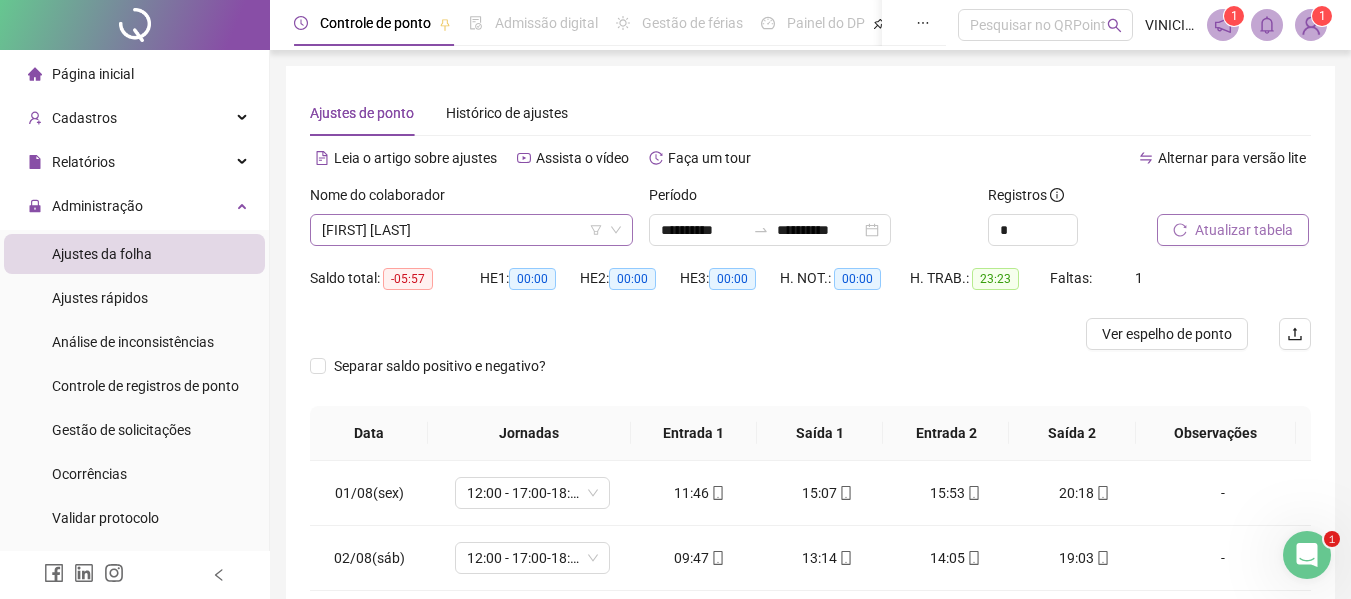 click on "[FIRST] [LAST]" at bounding box center [471, 230] 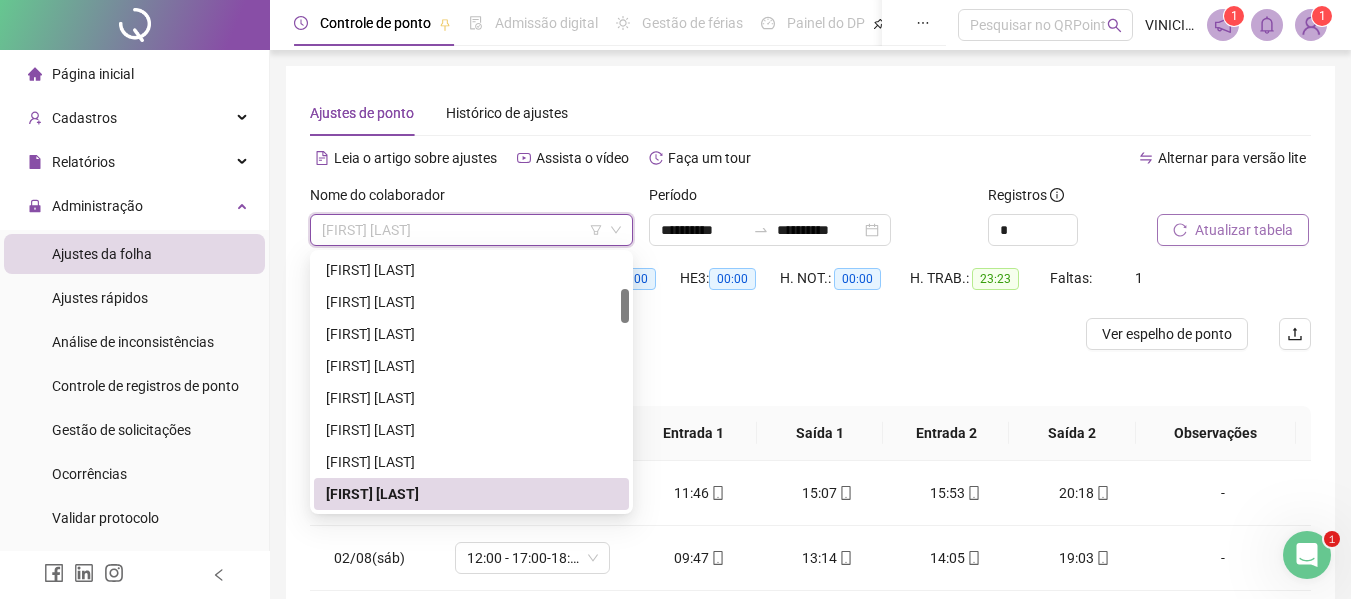 paste on "**********" 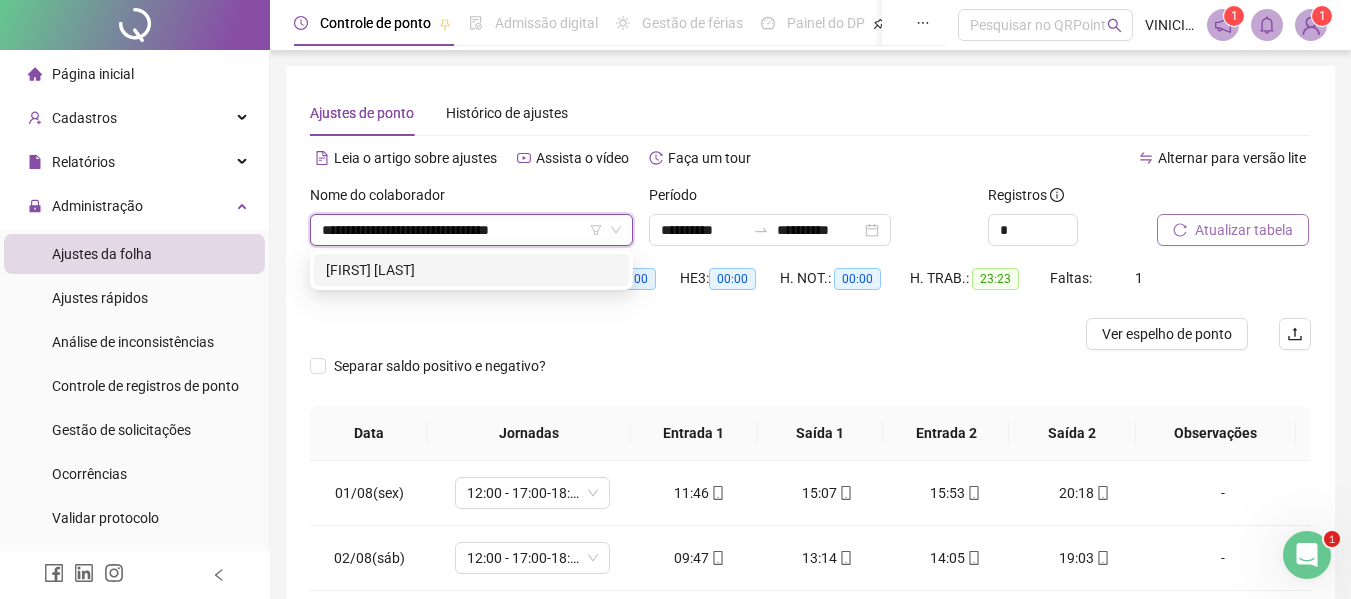 scroll, scrollTop: 0, scrollLeft: 0, axis: both 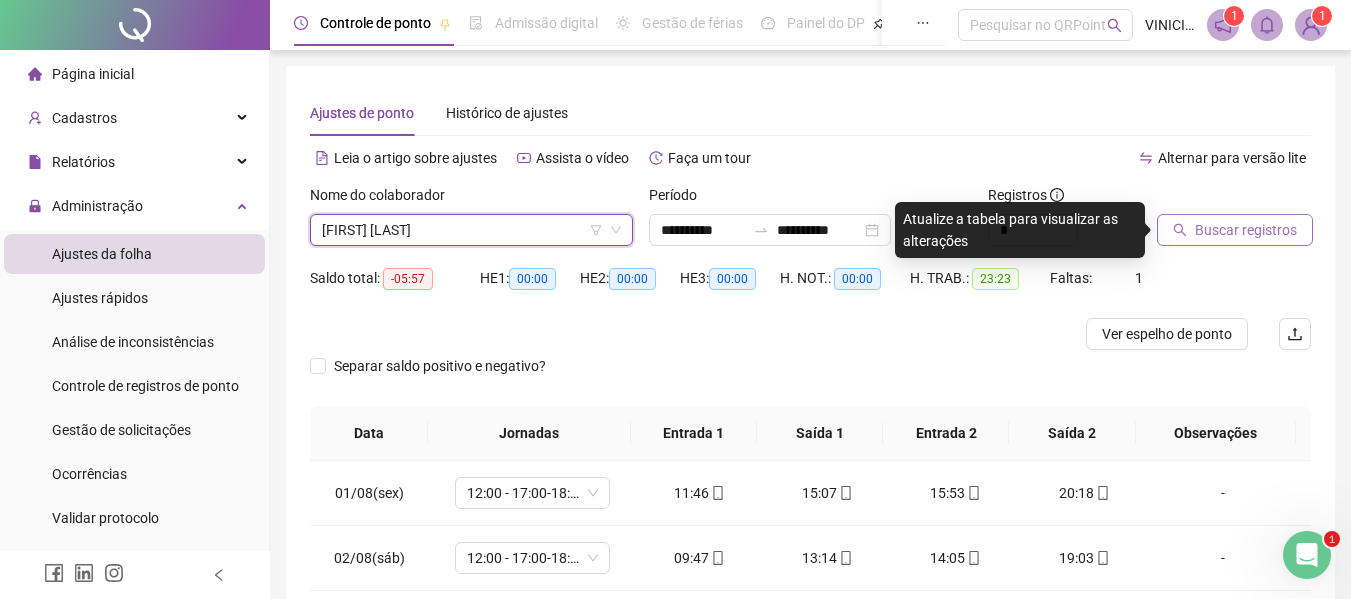 click on "Buscar registros" at bounding box center [1246, 230] 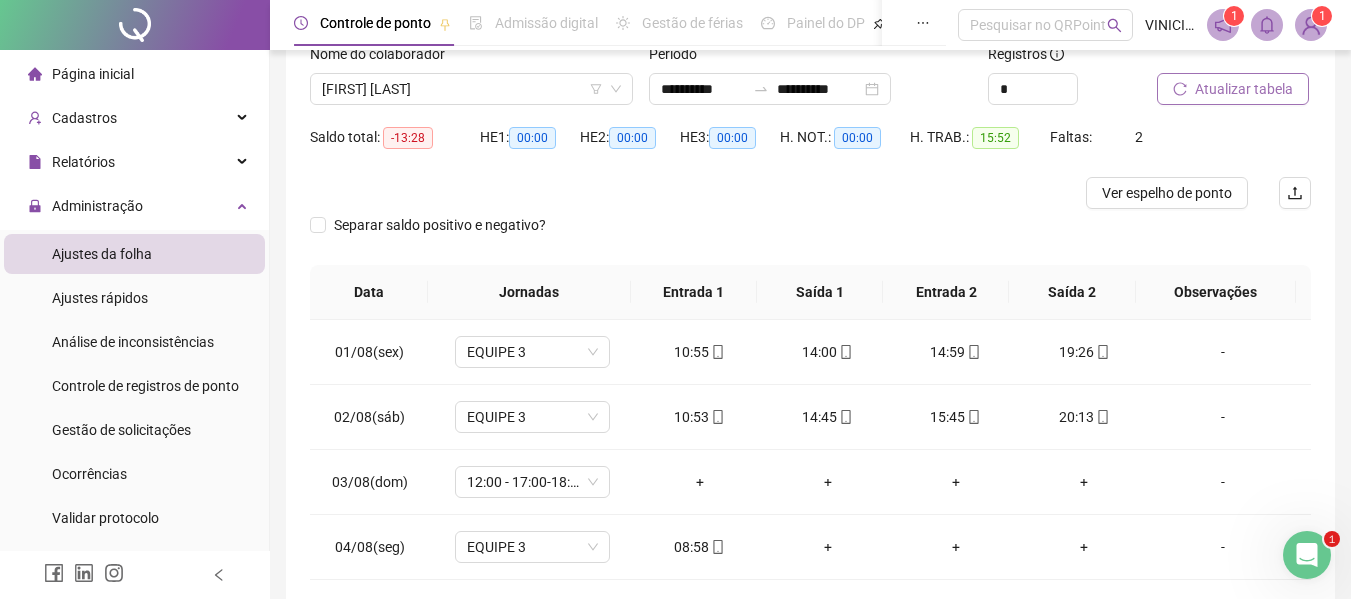 scroll, scrollTop: 232, scrollLeft: 0, axis: vertical 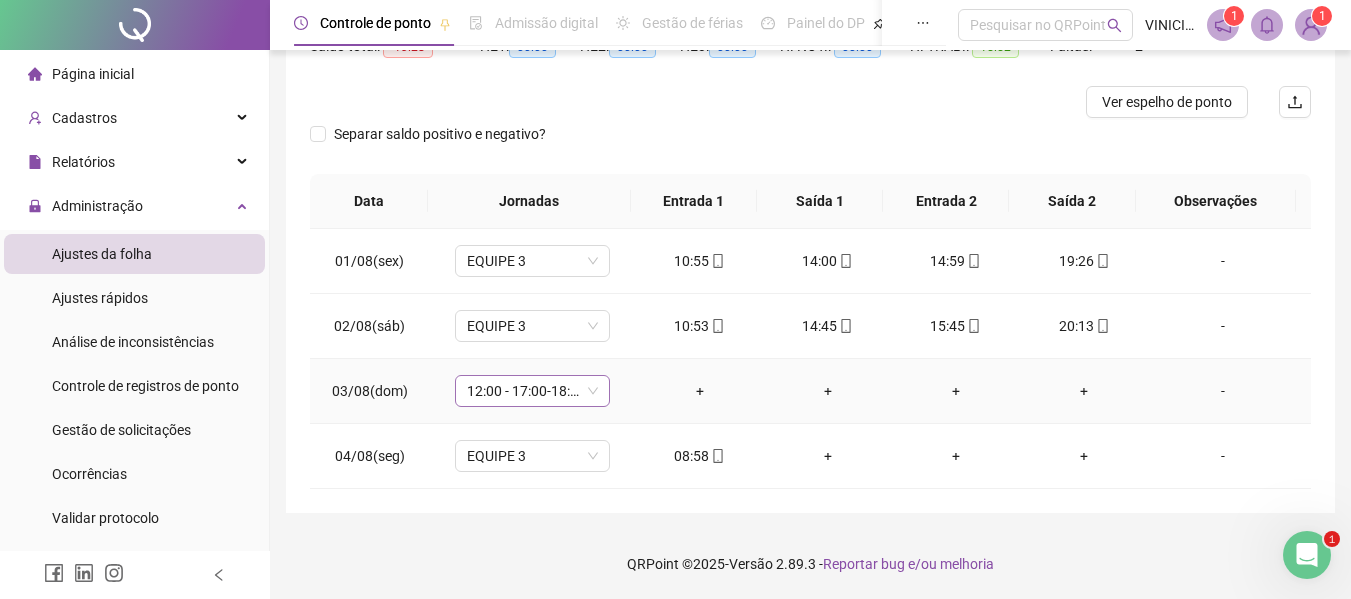 click on "12:00 - 17:00-18:00-20:20" at bounding box center (532, 391) 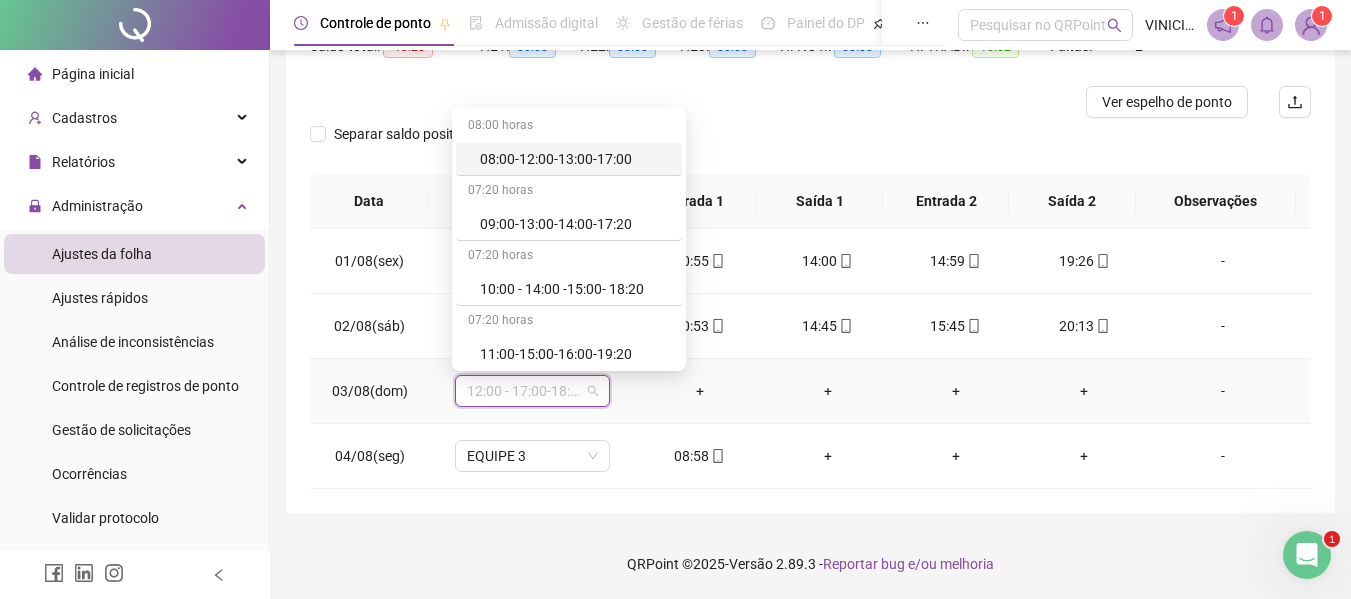 type on "*" 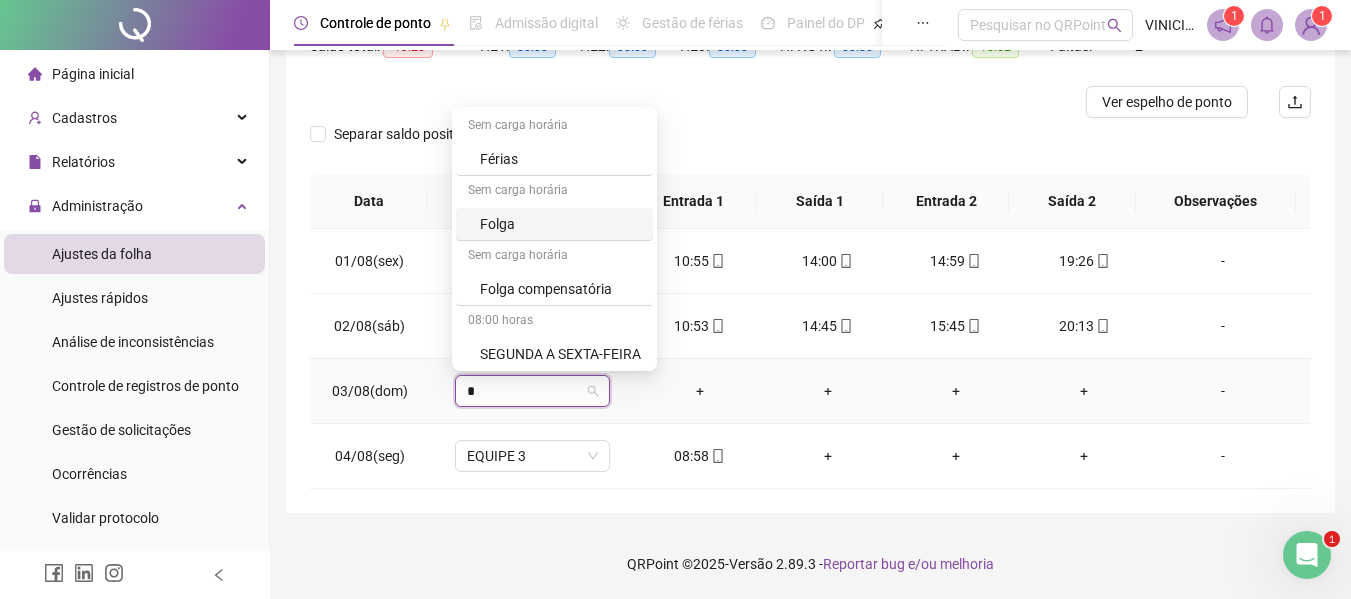 click on "Folga" at bounding box center [560, 224] 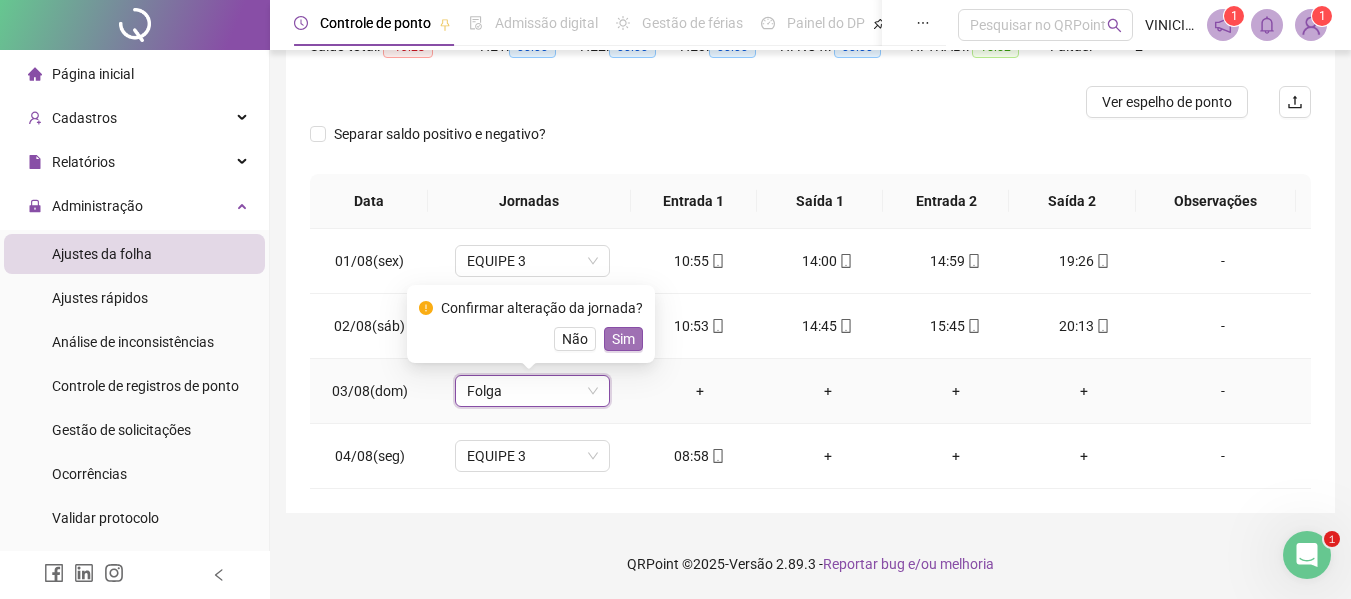 click on "Sim" at bounding box center [623, 339] 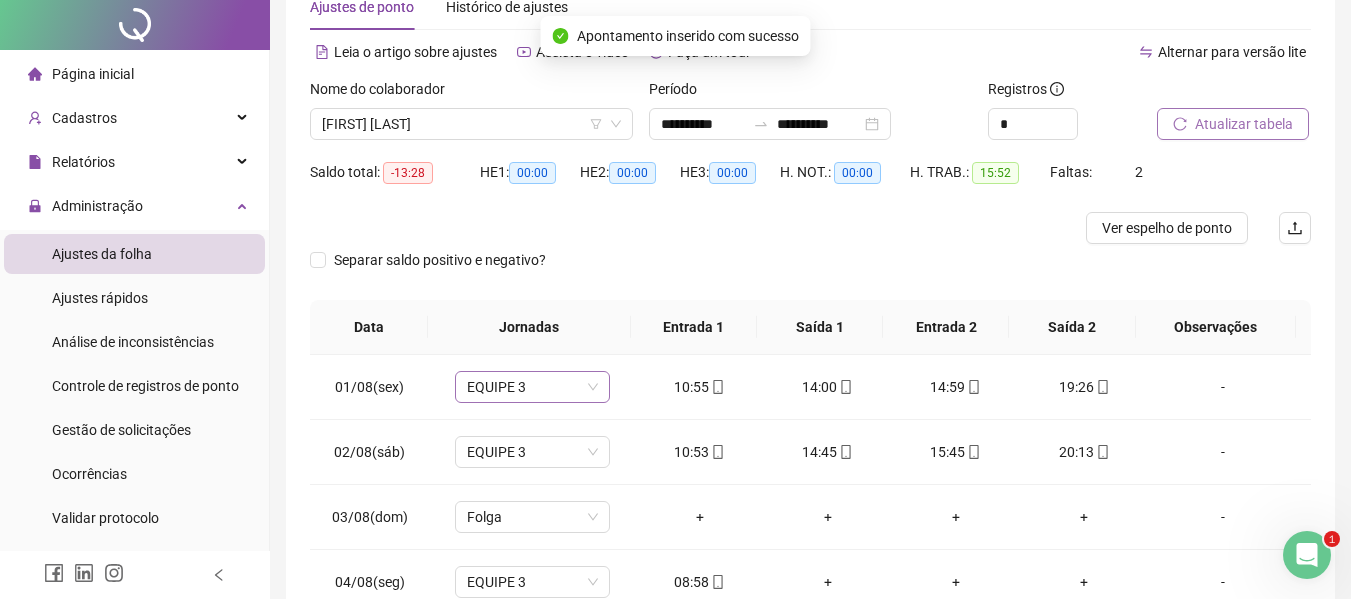 scroll, scrollTop: 0, scrollLeft: 0, axis: both 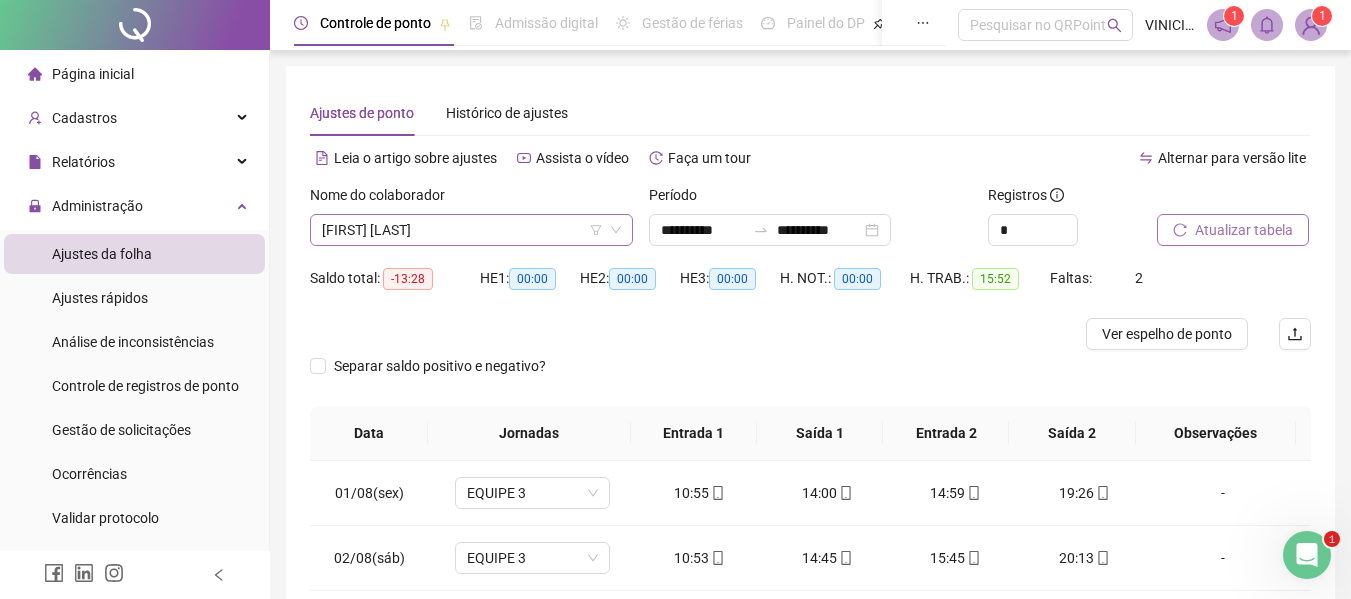 click on "[FIRST] [LAST]" at bounding box center (471, 230) 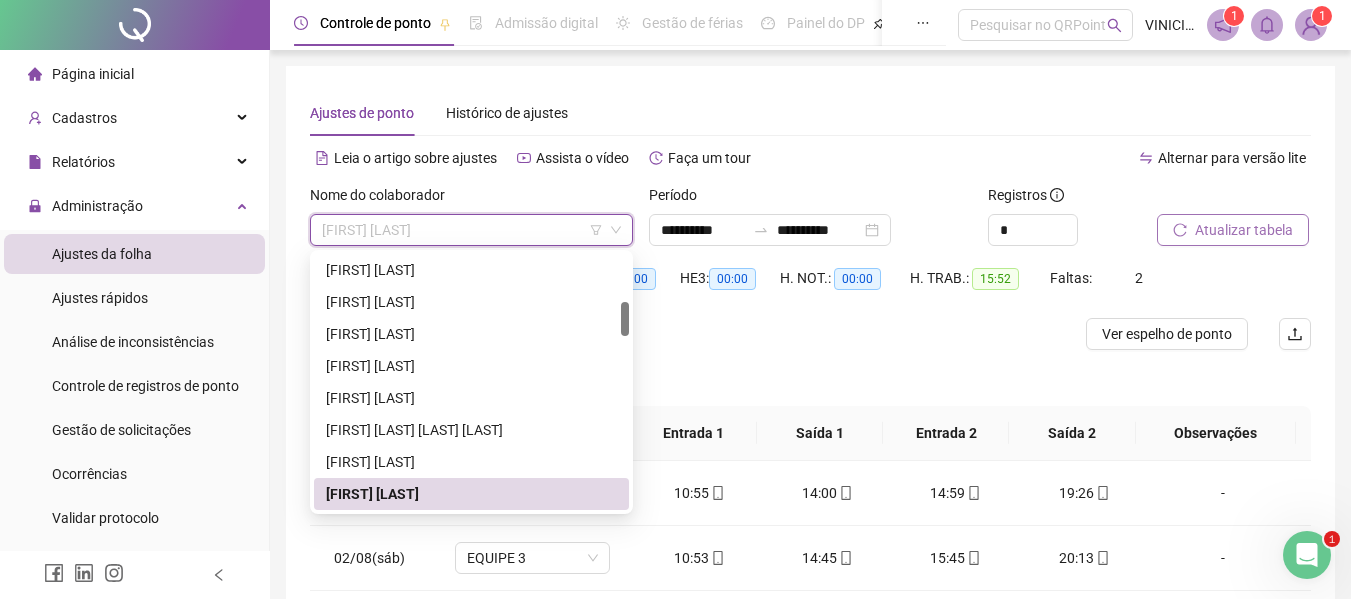 paste on "**********" 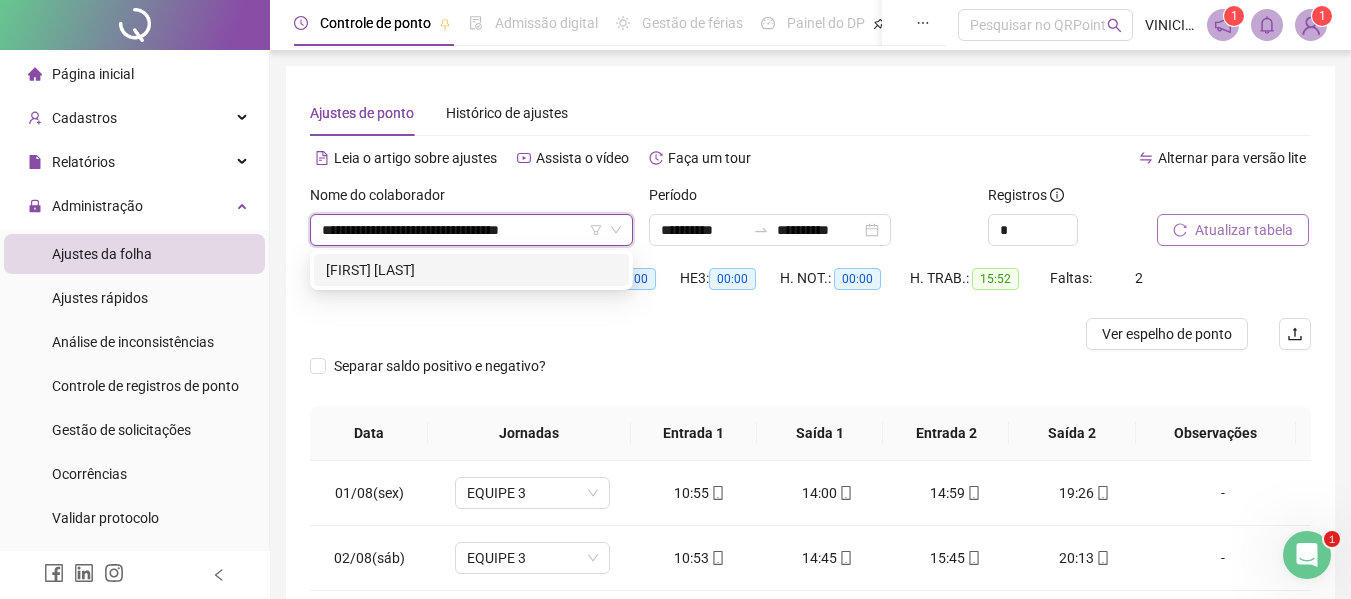 scroll, scrollTop: 0, scrollLeft: 0, axis: both 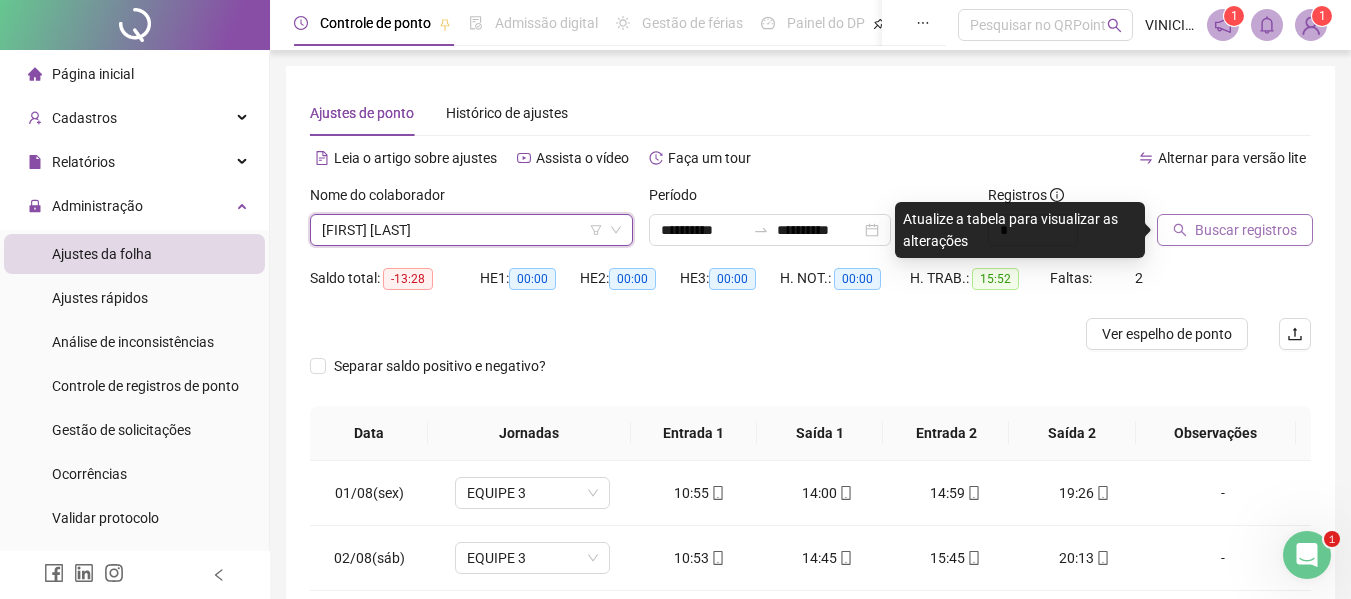 click on "Buscar registros" at bounding box center (1246, 230) 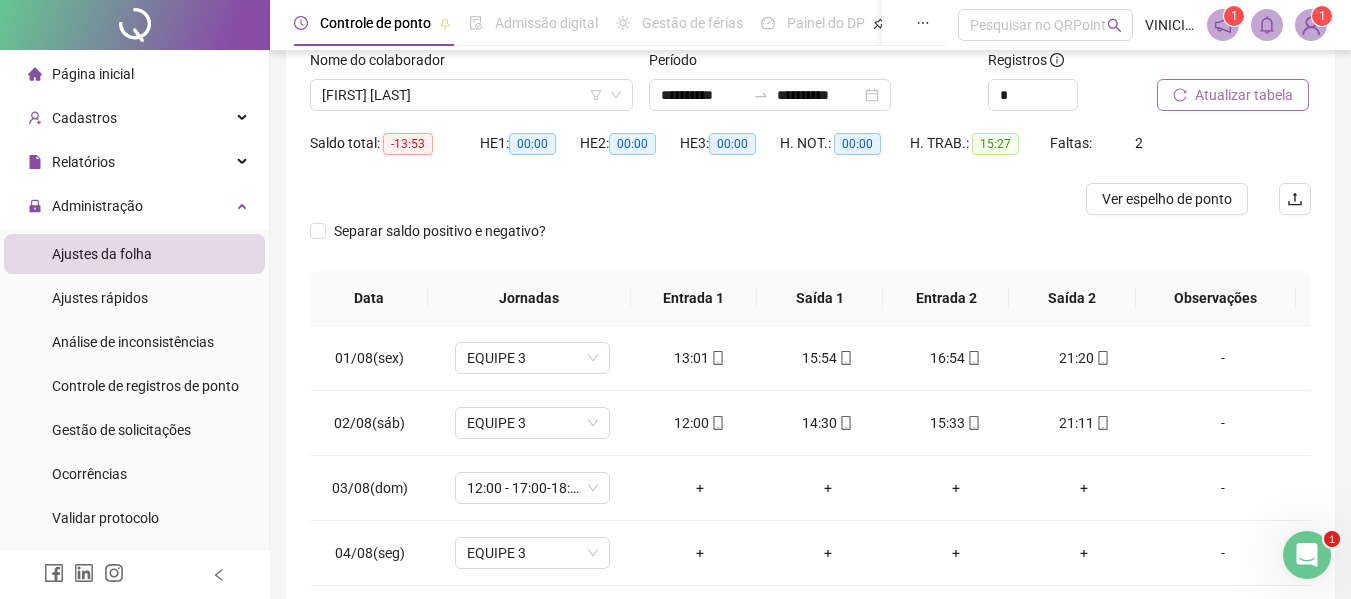 scroll, scrollTop: 32, scrollLeft: 0, axis: vertical 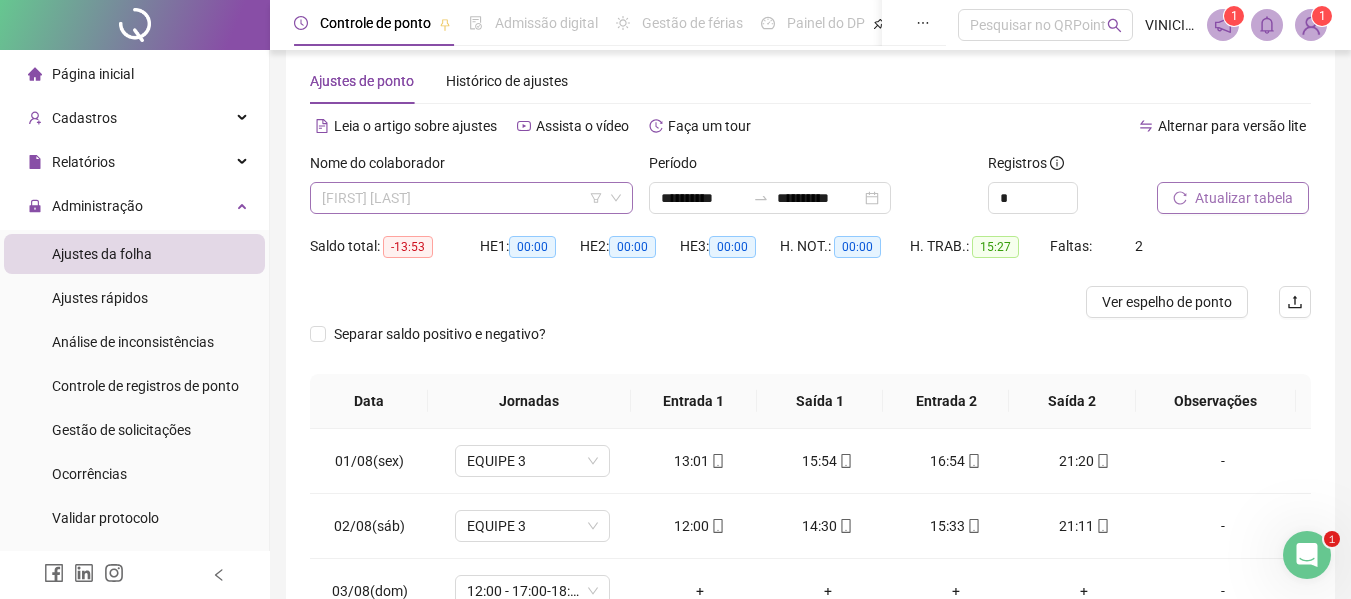 click on "[FIRST] [LAST]" at bounding box center (471, 198) 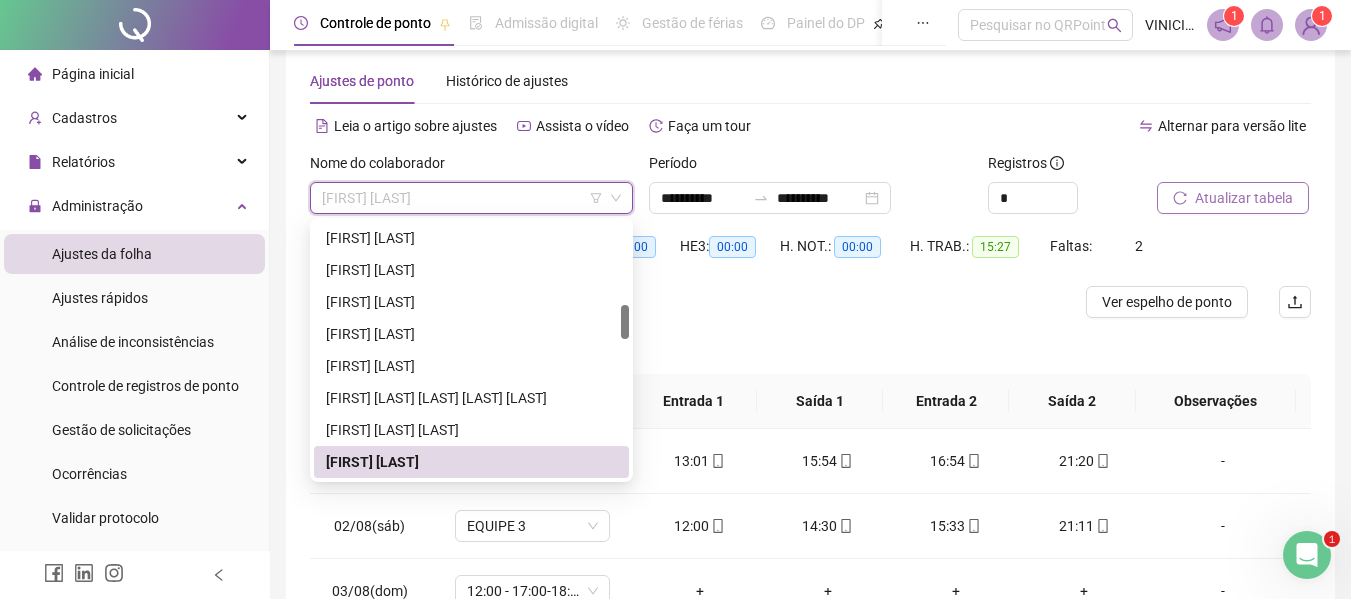 paste on "**********" 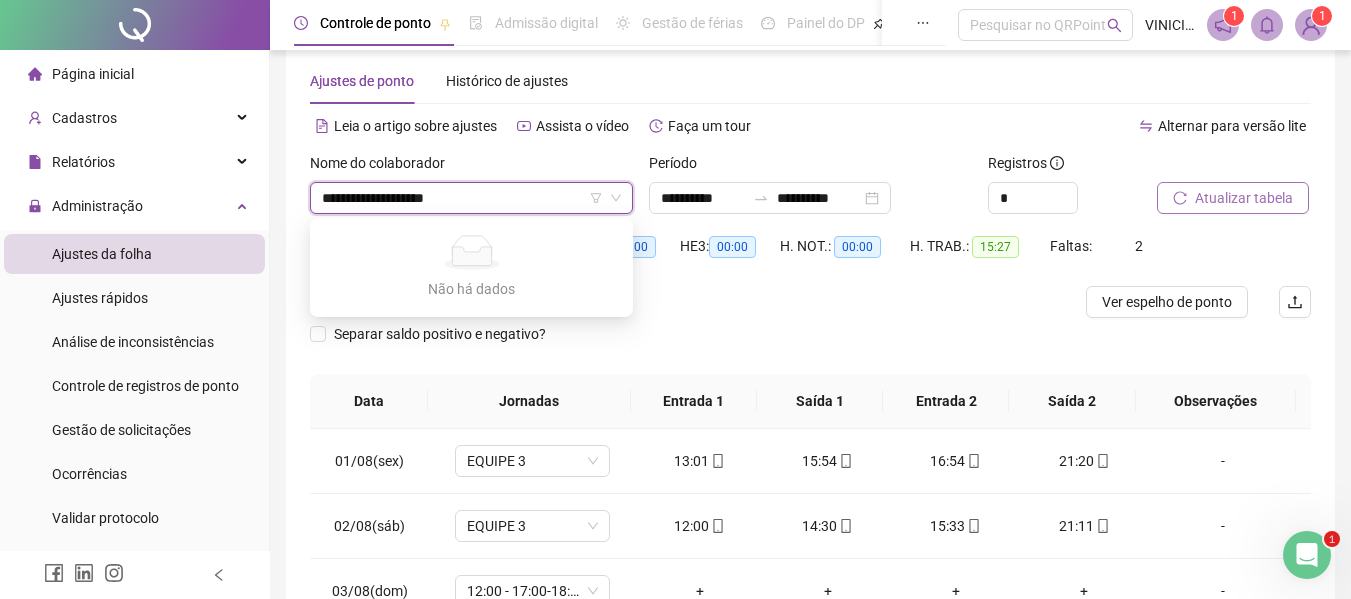 type on "**********" 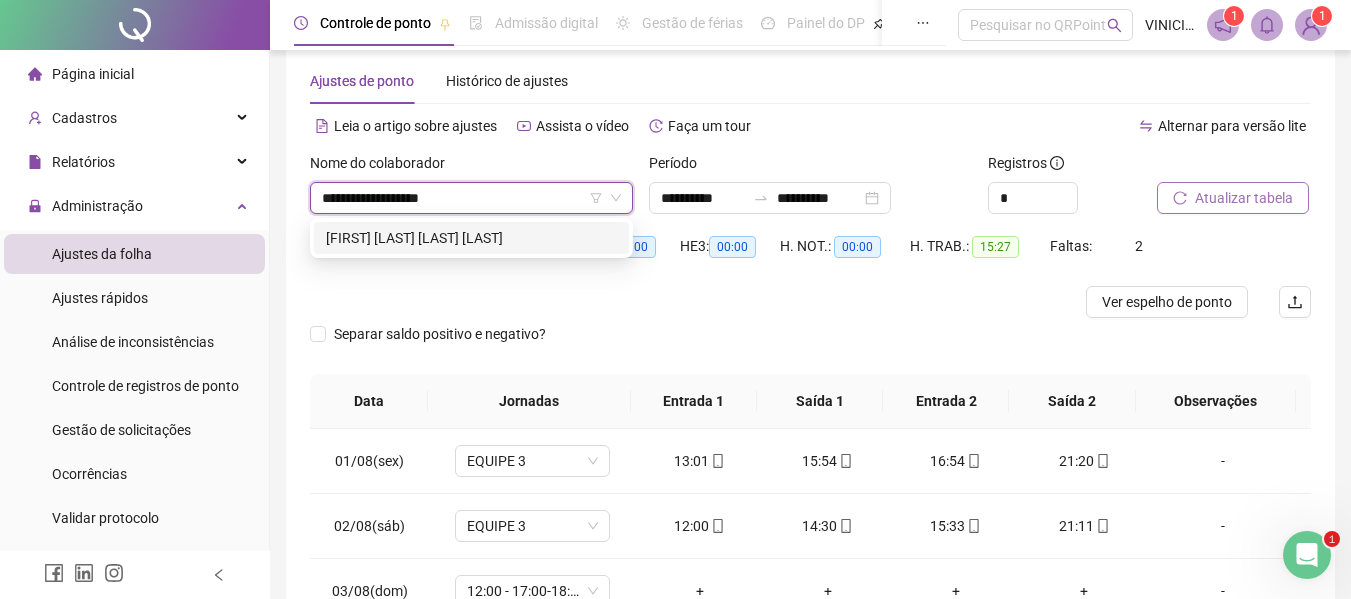 click on "[FIRST] [LAST] [LAST] [LAST]" at bounding box center (471, 238) 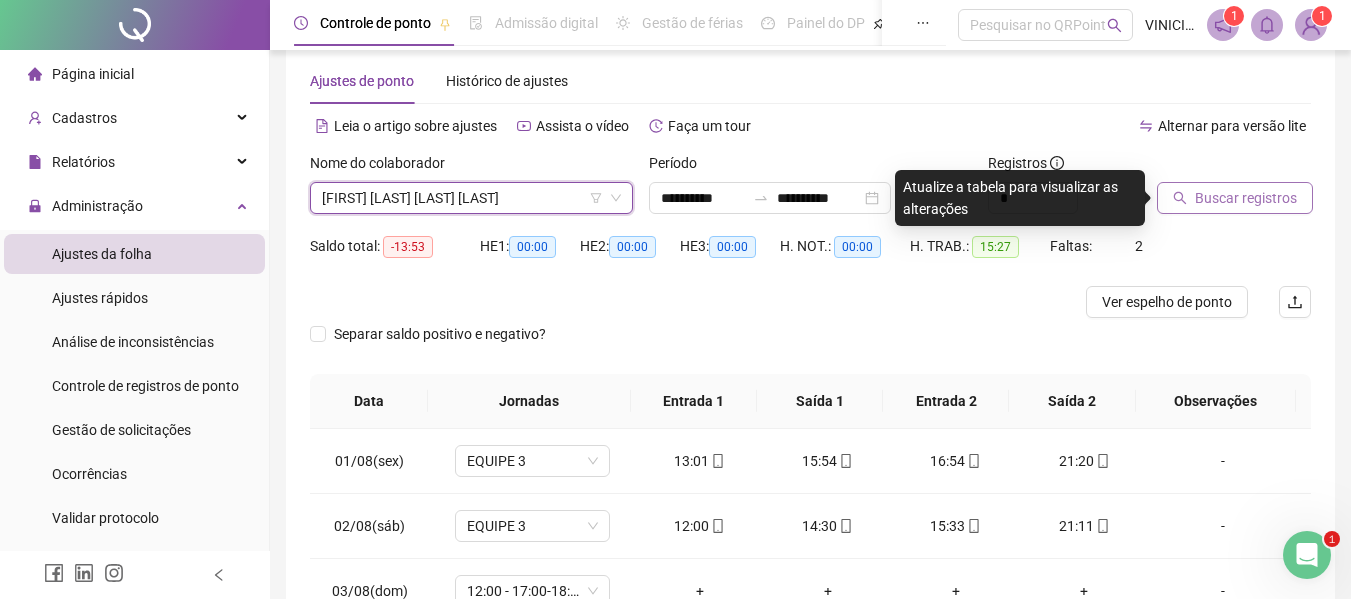 click on "Buscar registros" at bounding box center [1246, 198] 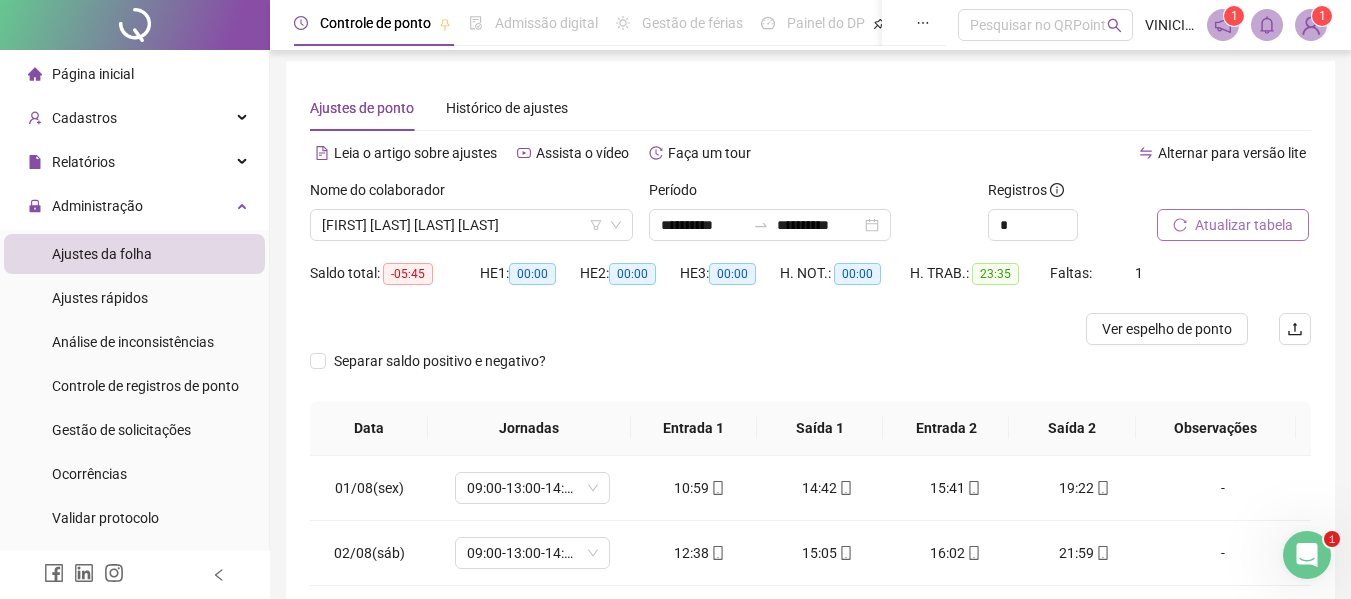 scroll, scrollTop: 0, scrollLeft: 0, axis: both 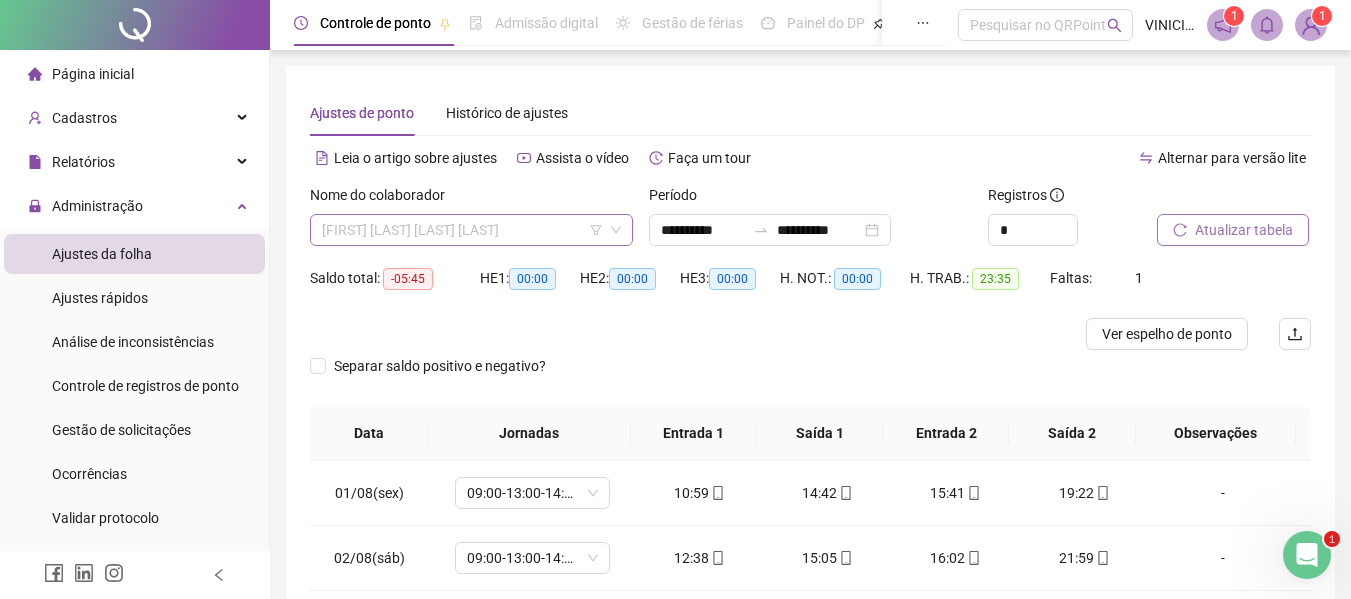 click on "[FIRST] [LAST] [LAST] [LAST]" at bounding box center (471, 230) 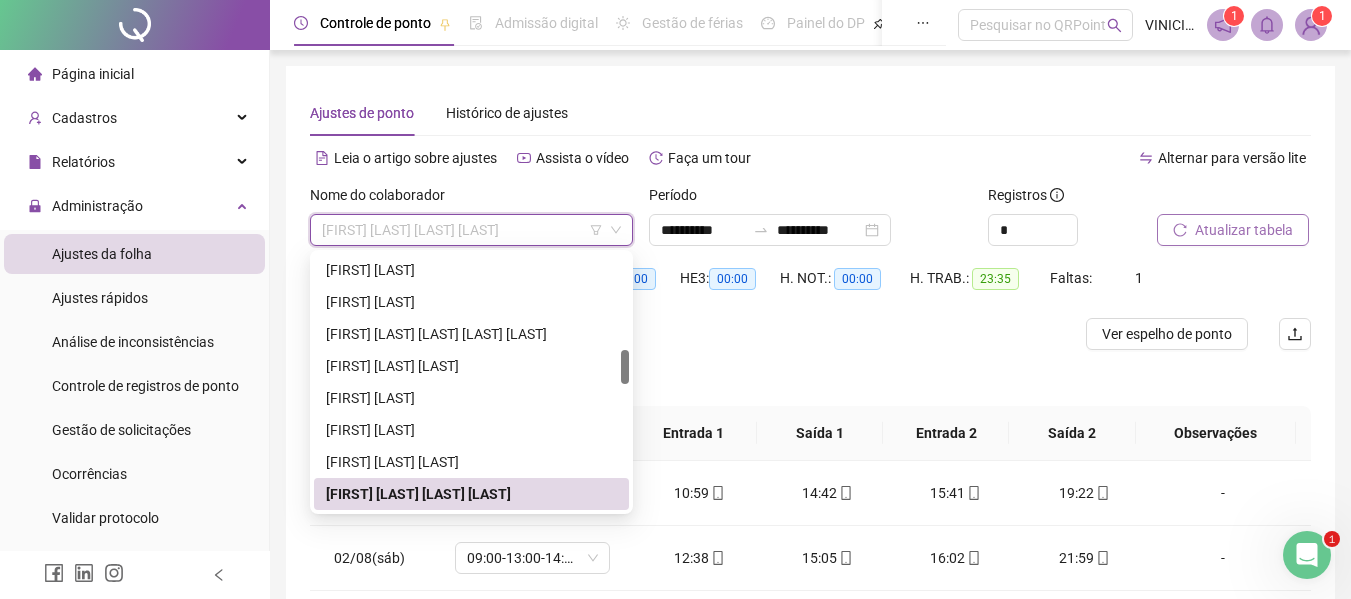 paste on "**********" 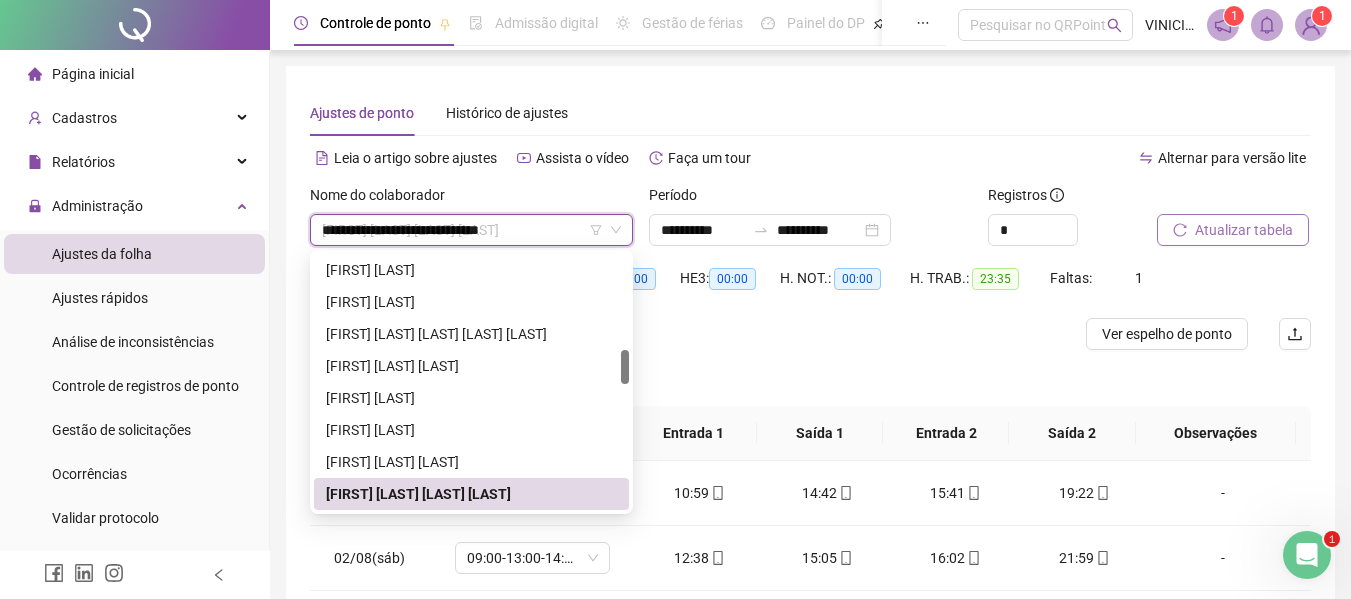 scroll, scrollTop: 0, scrollLeft: 0, axis: both 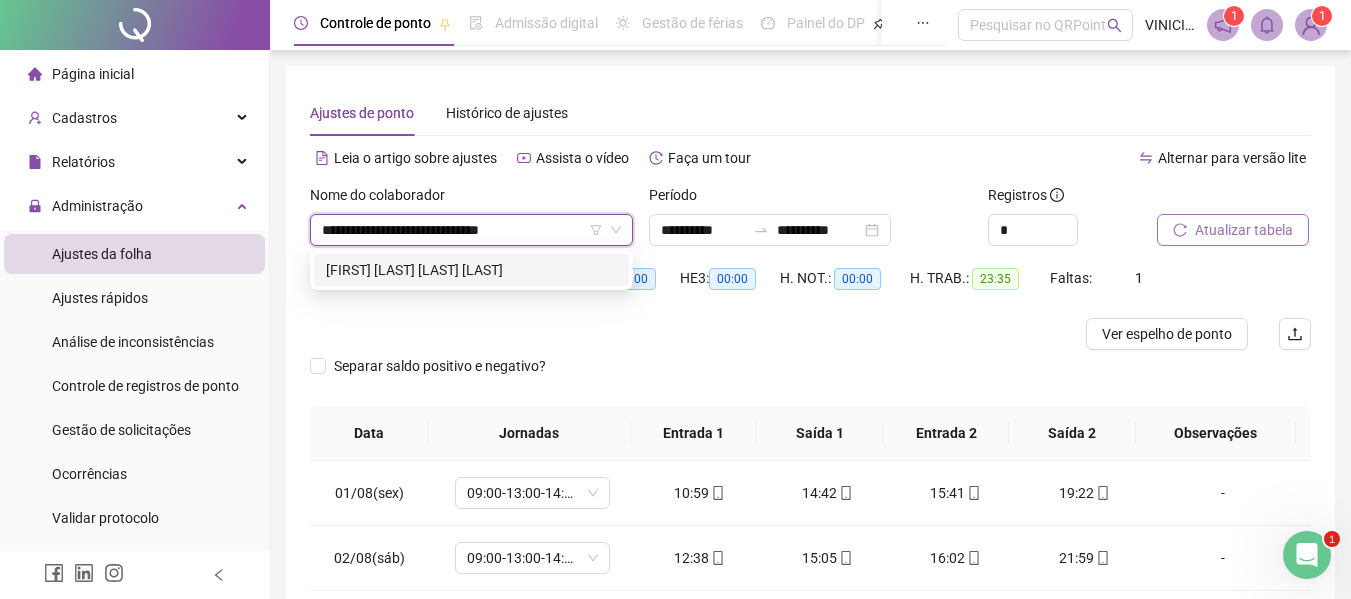 click on "[FIRST] [LAST] [LAST] [LAST]" at bounding box center [471, 270] 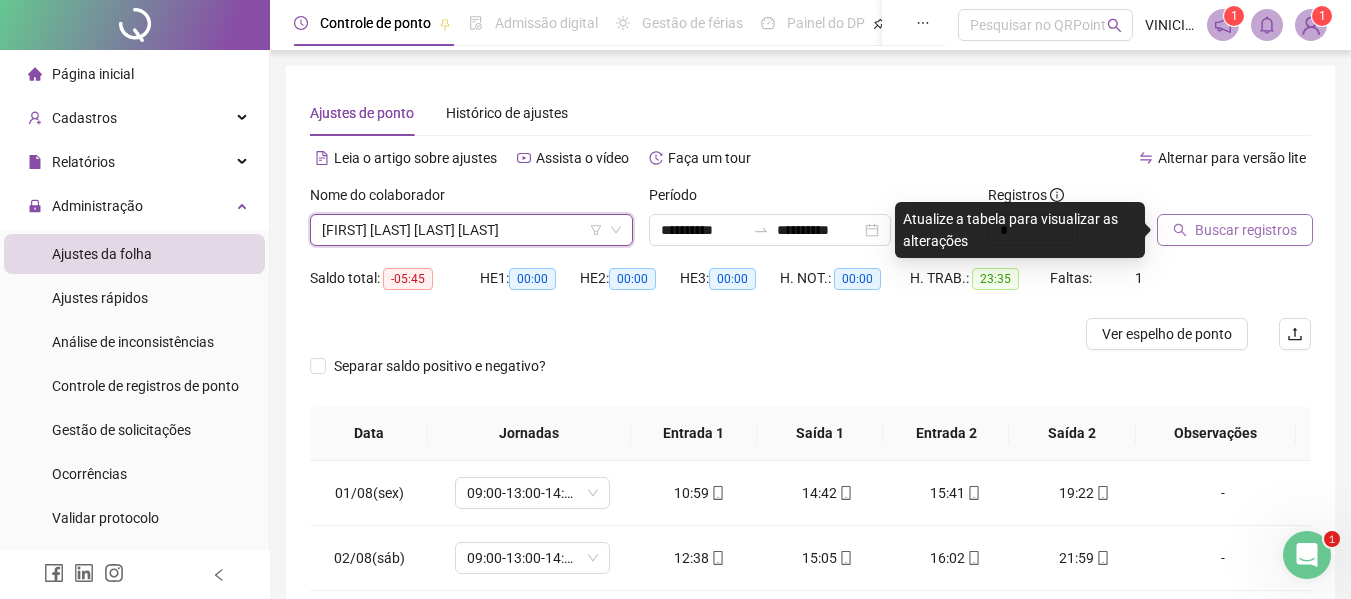 click on "Buscar registros" at bounding box center [1246, 230] 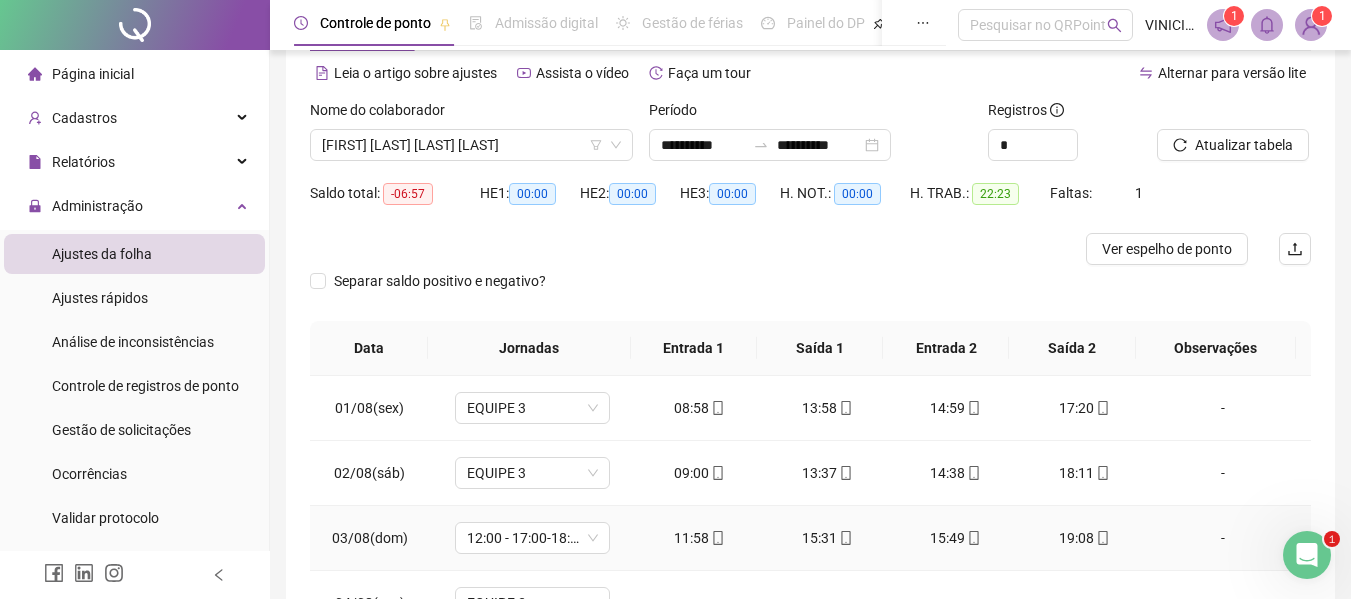 scroll, scrollTop: 200, scrollLeft: 0, axis: vertical 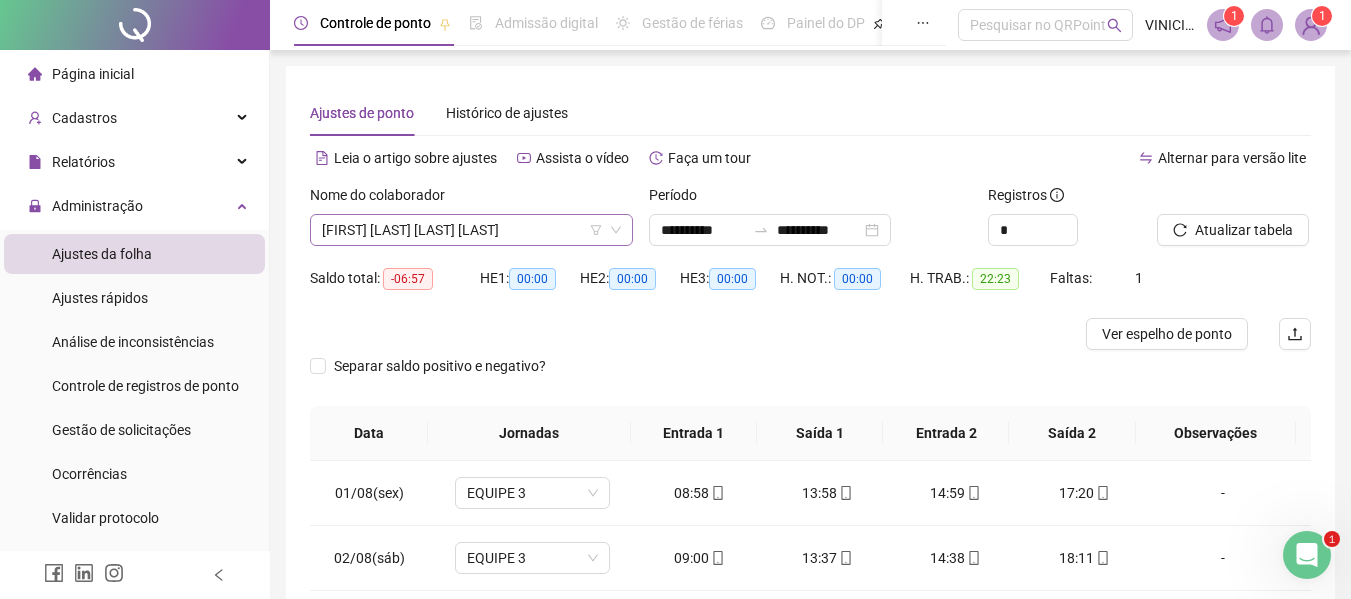 click on "[FIRST] [LAST] [LAST] [LAST]" at bounding box center (471, 230) 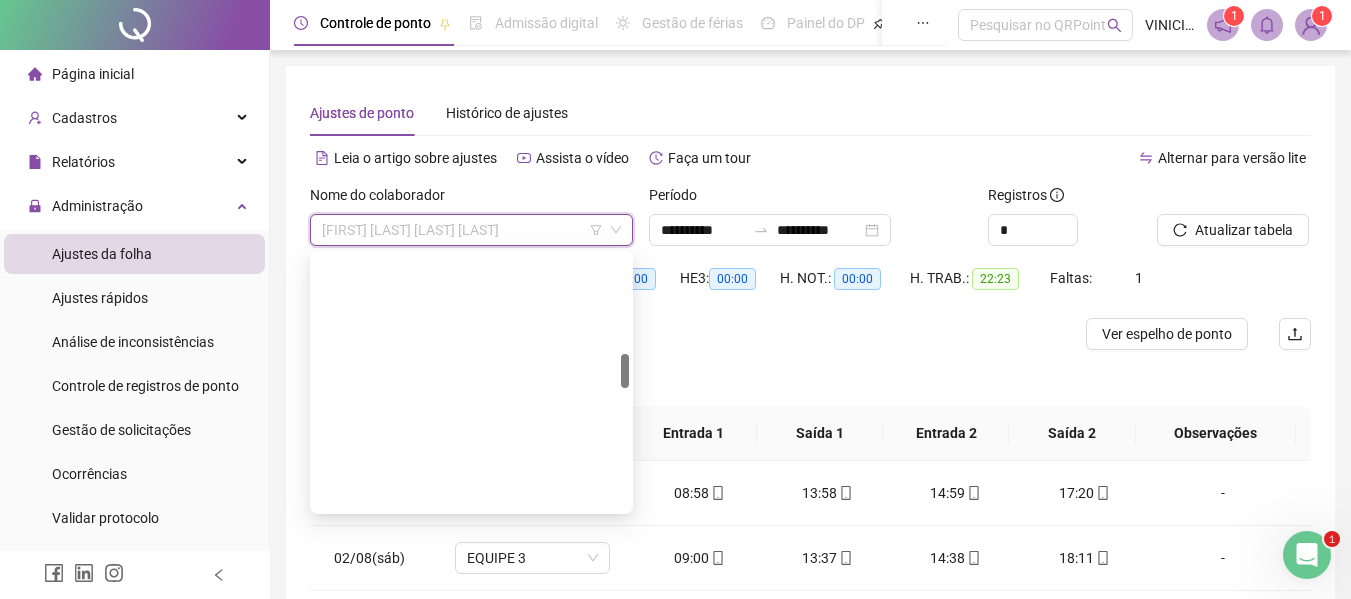 scroll, scrollTop: 736, scrollLeft: 0, axis: vertical 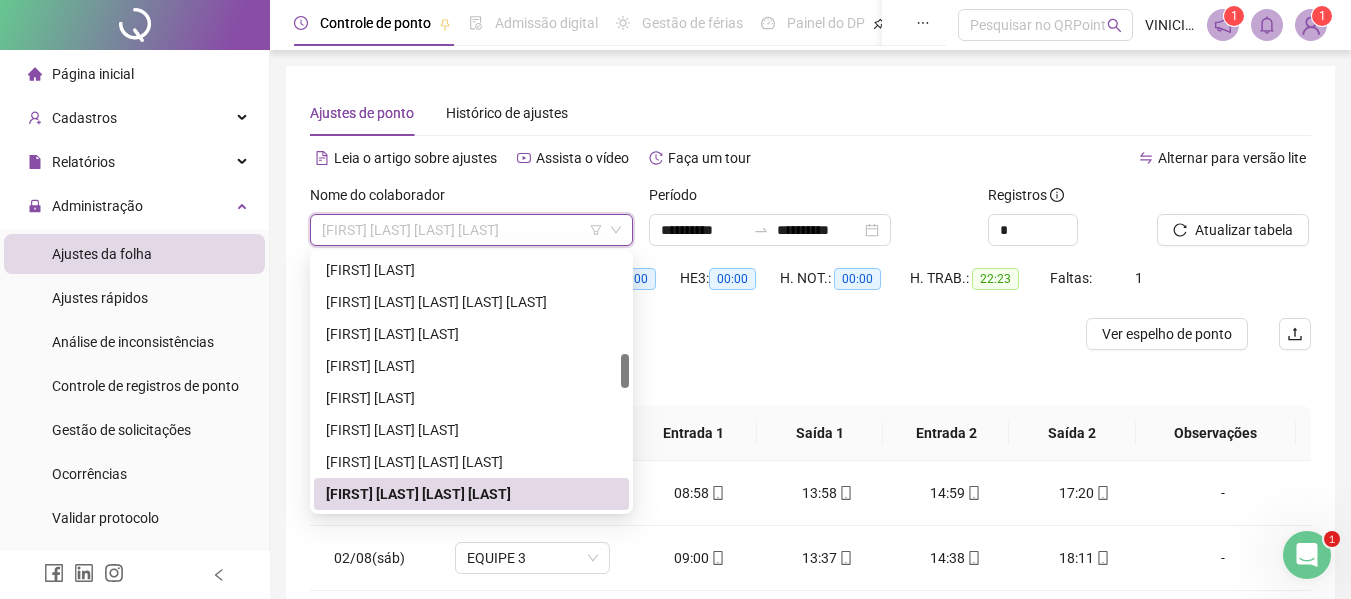 paste on "**********" 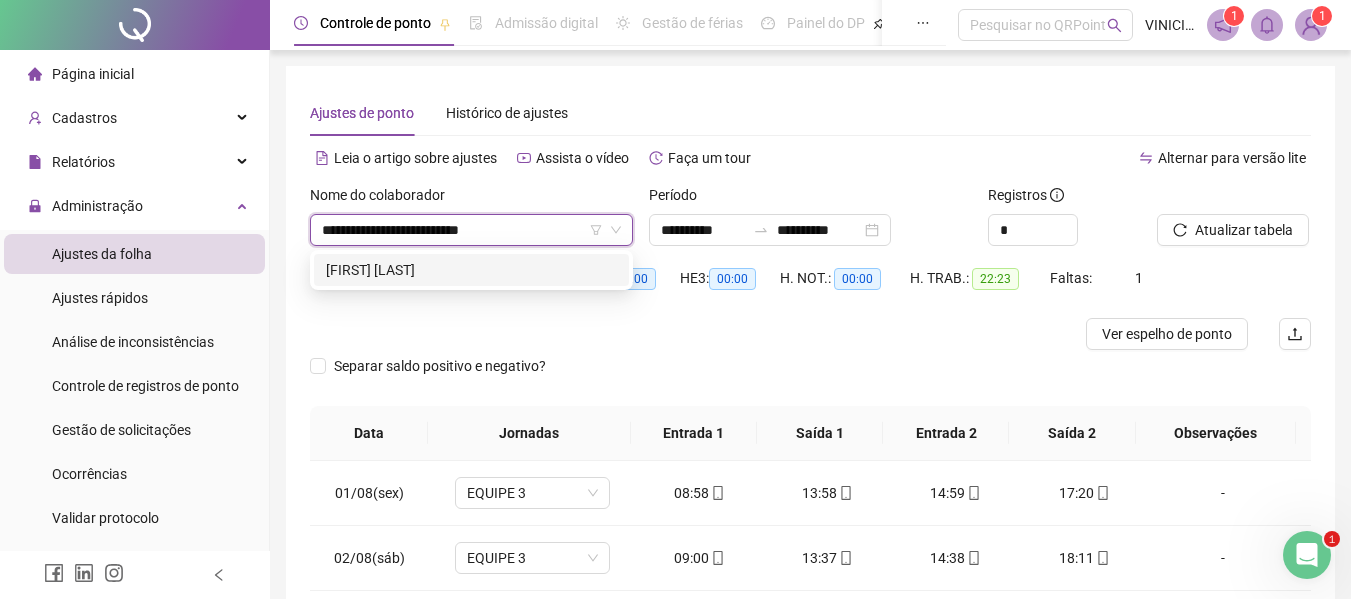 scroll, scrollTop: 0, scrollLeft: 0, axis: both 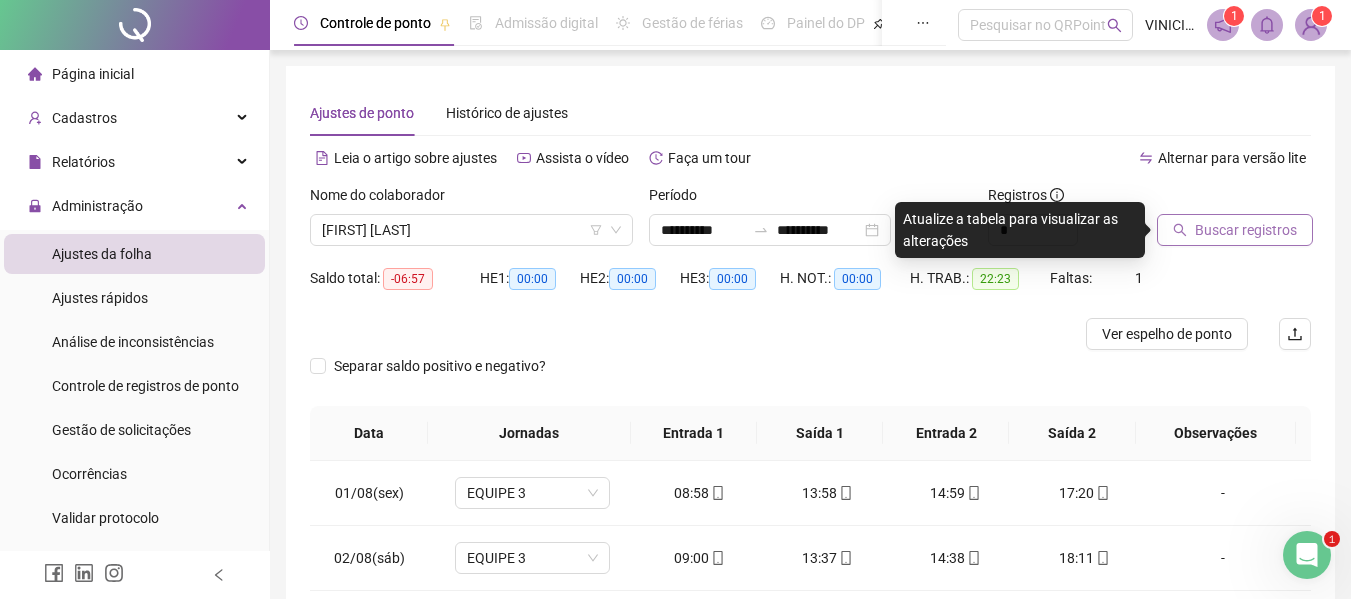 click on "Buscar registros" at bounding box center (1246, 230) 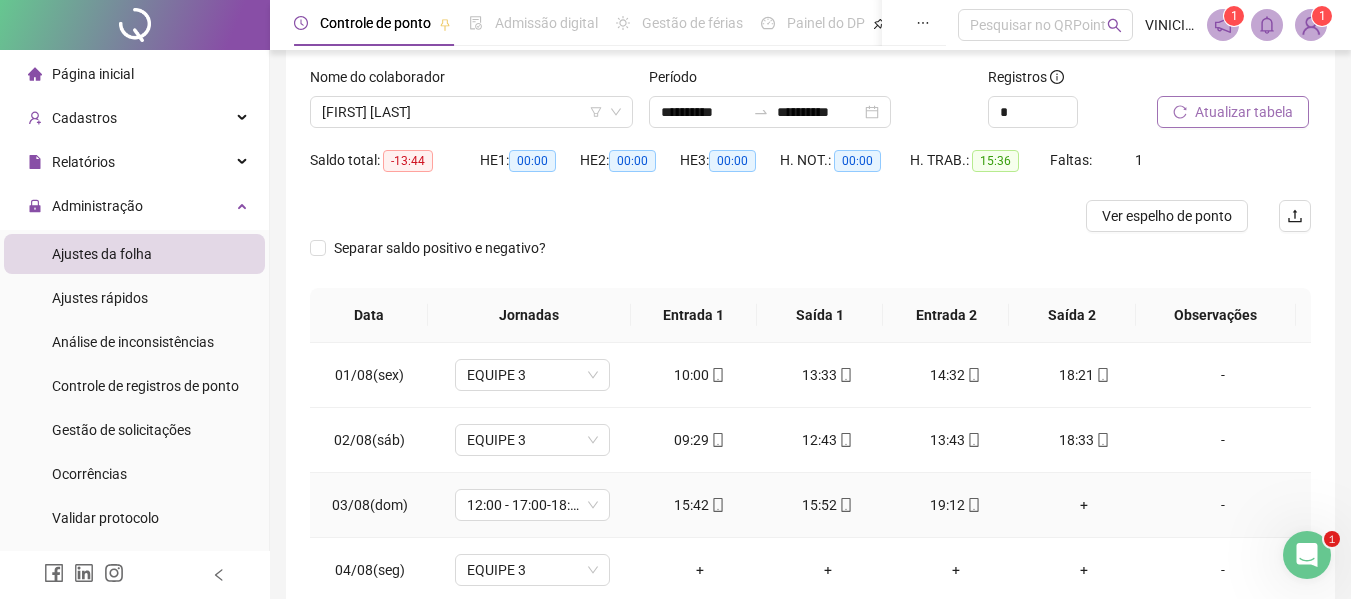 scroll, scrollTop: 0, scrollLeft: 0, axis: both 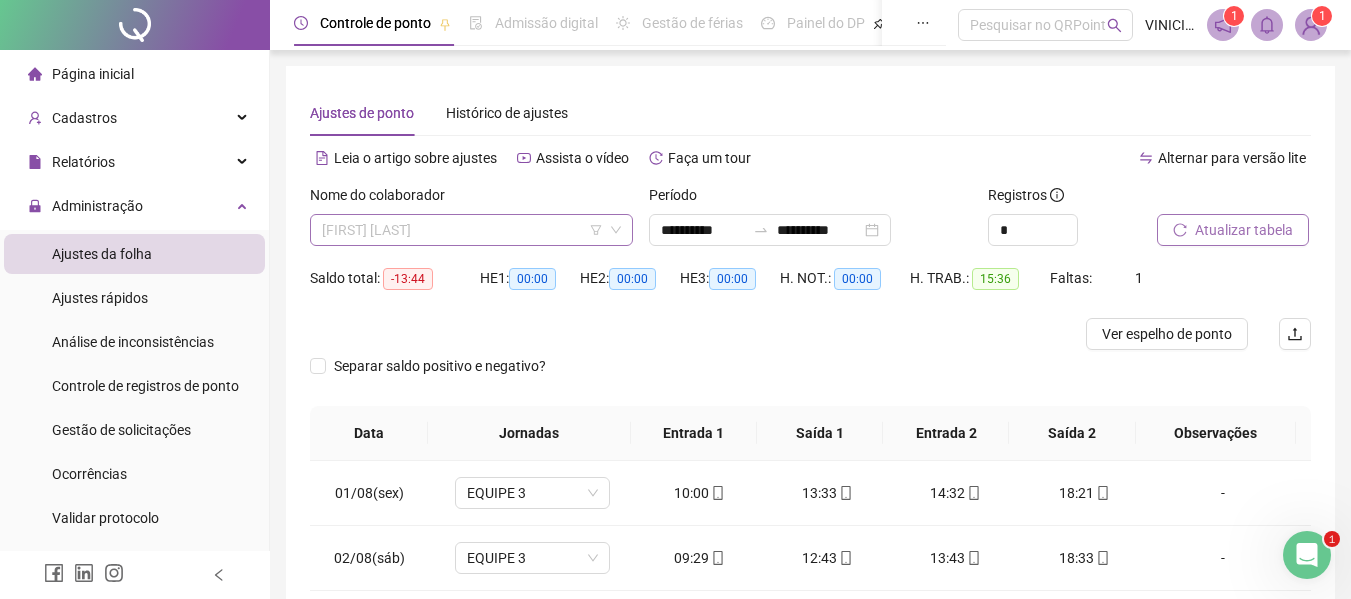 click on "[FIRST] [LAST]" at bounding box center (471, 230) 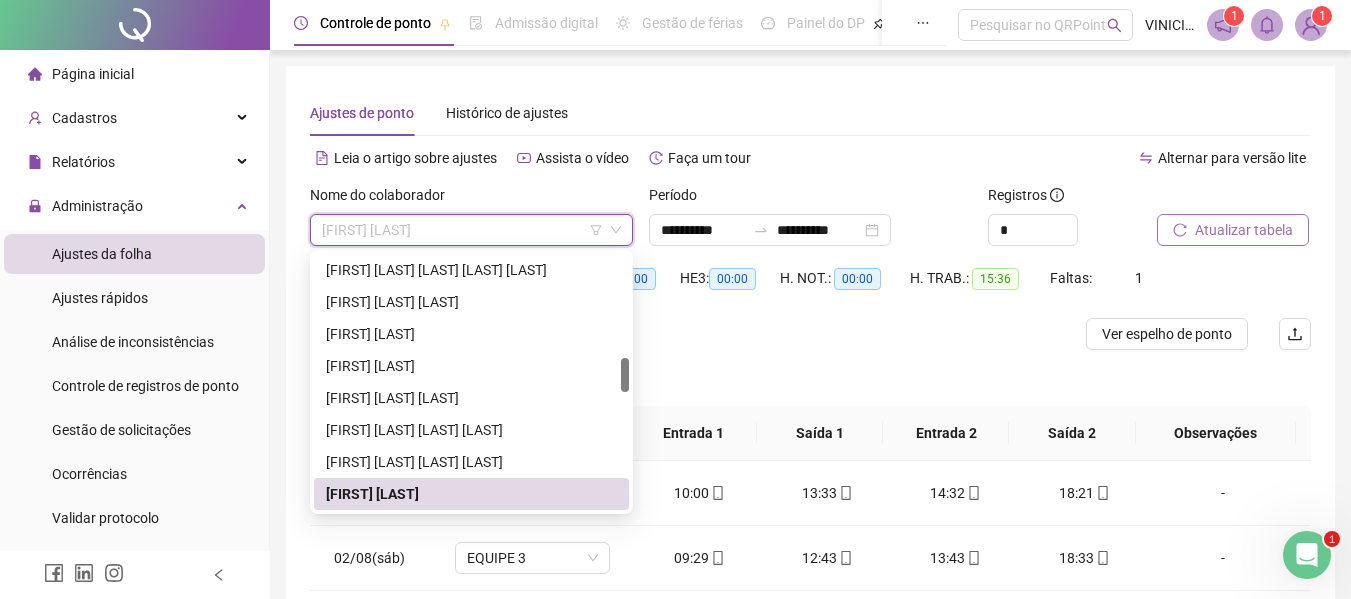 paste on "**********" 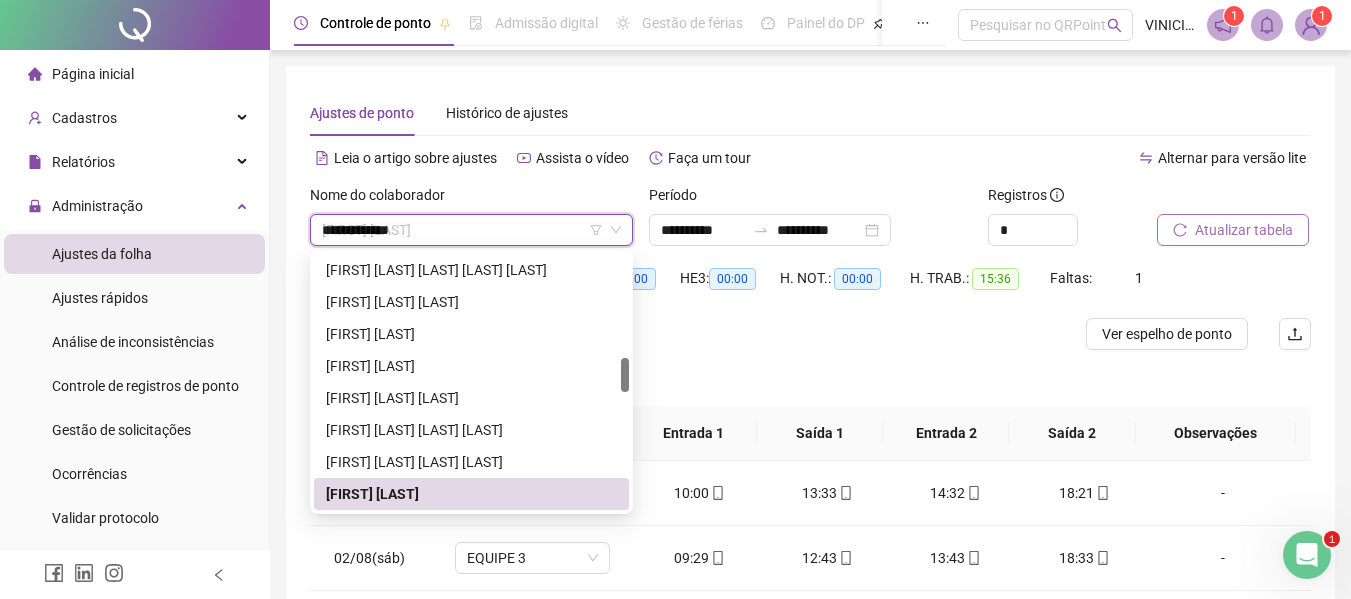 scroll, scrollTop: 0, scrollLeft: 0, axis: both 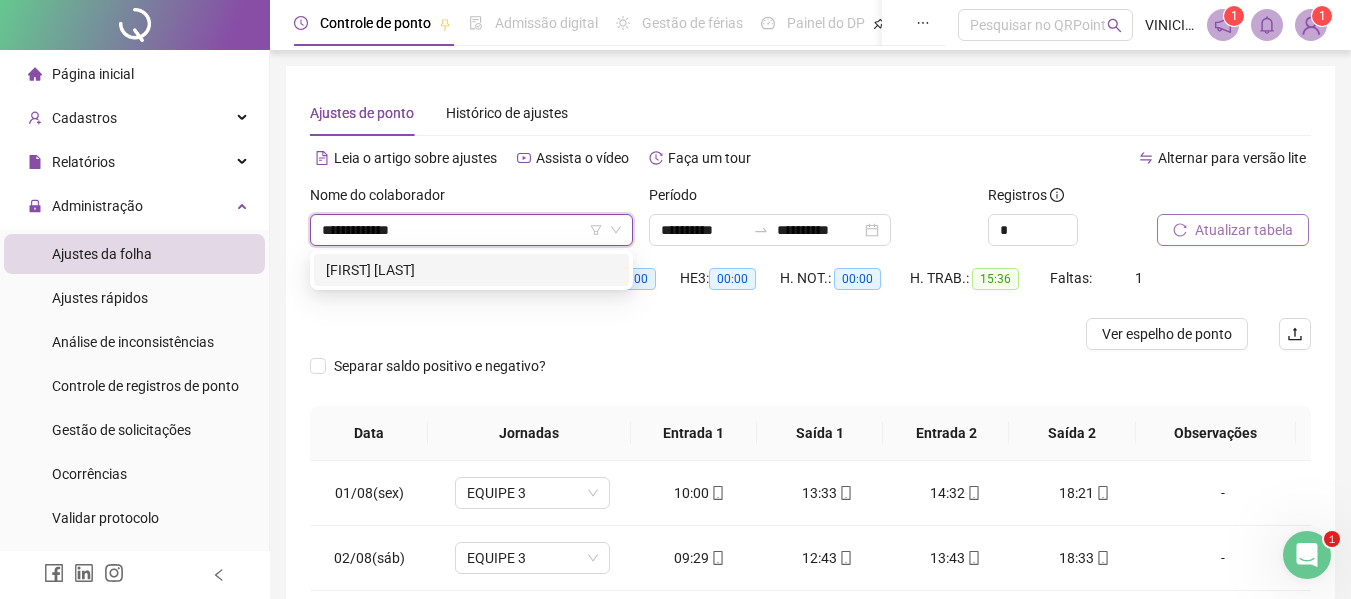 click on "[FIRST] [LAST]" at bounding box center [471, 270] 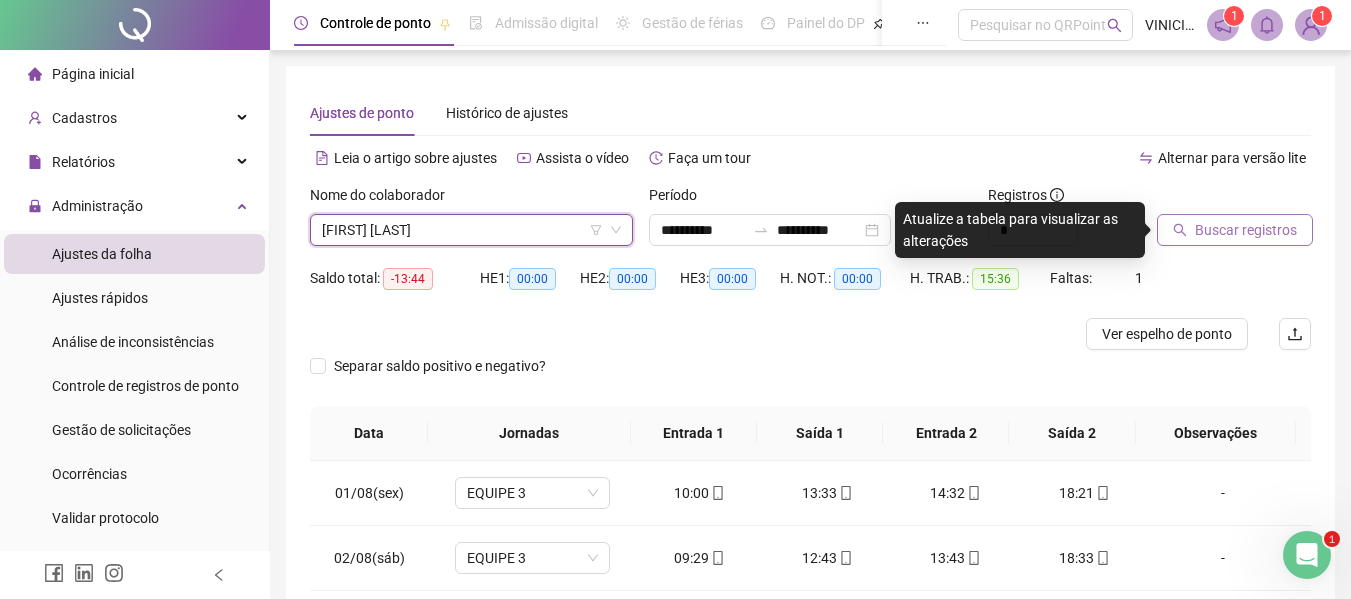 click on "Buscar registros" at bounding box center (1246, 230) 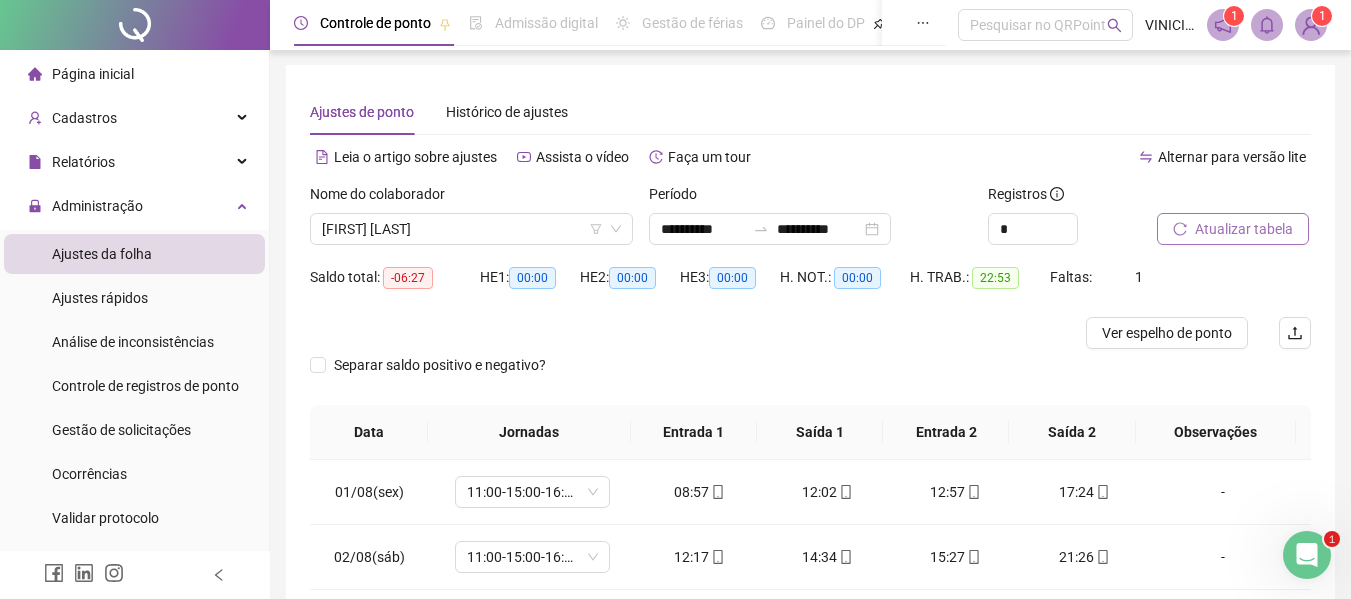 scroll, scrollTop: 0, scrollLeft: 0, axis: both 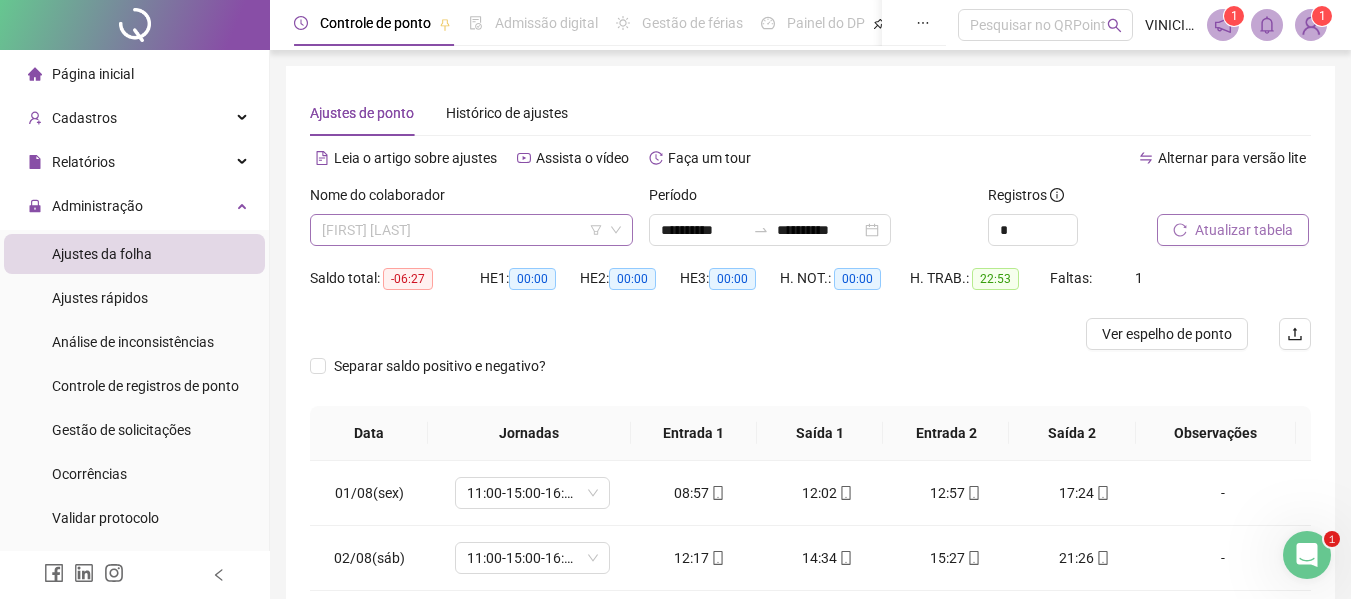click on "[FIRST] [LAST]" at bounding box center [471, 230] 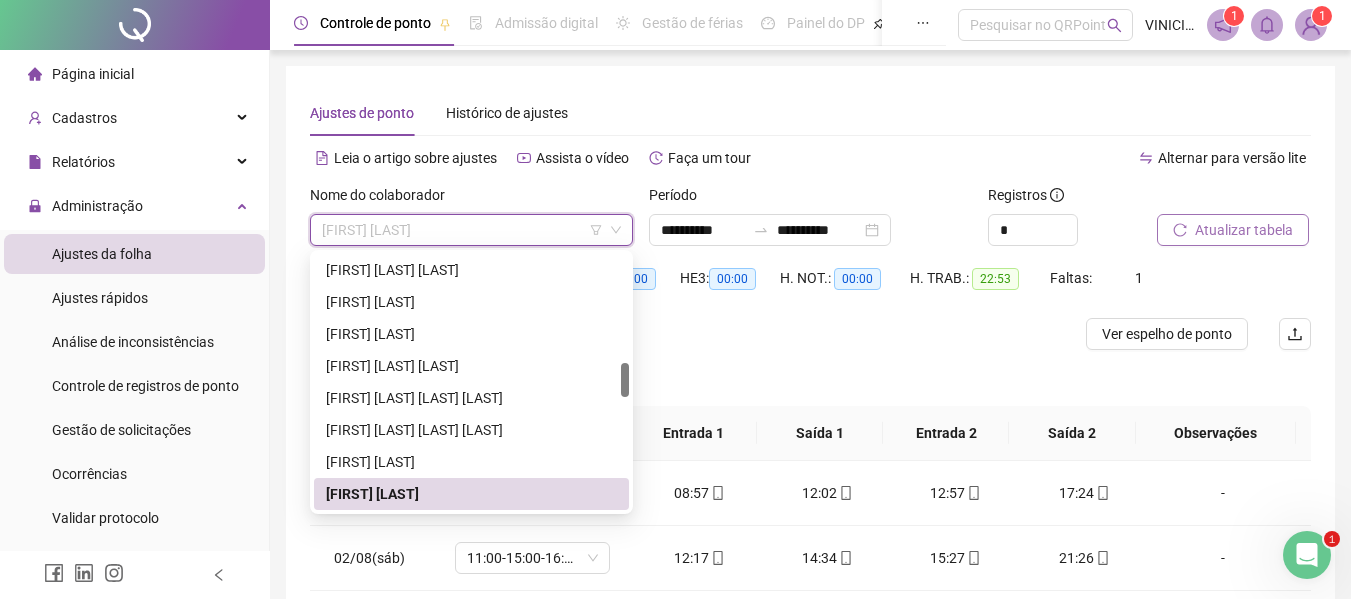 paste on "**********" 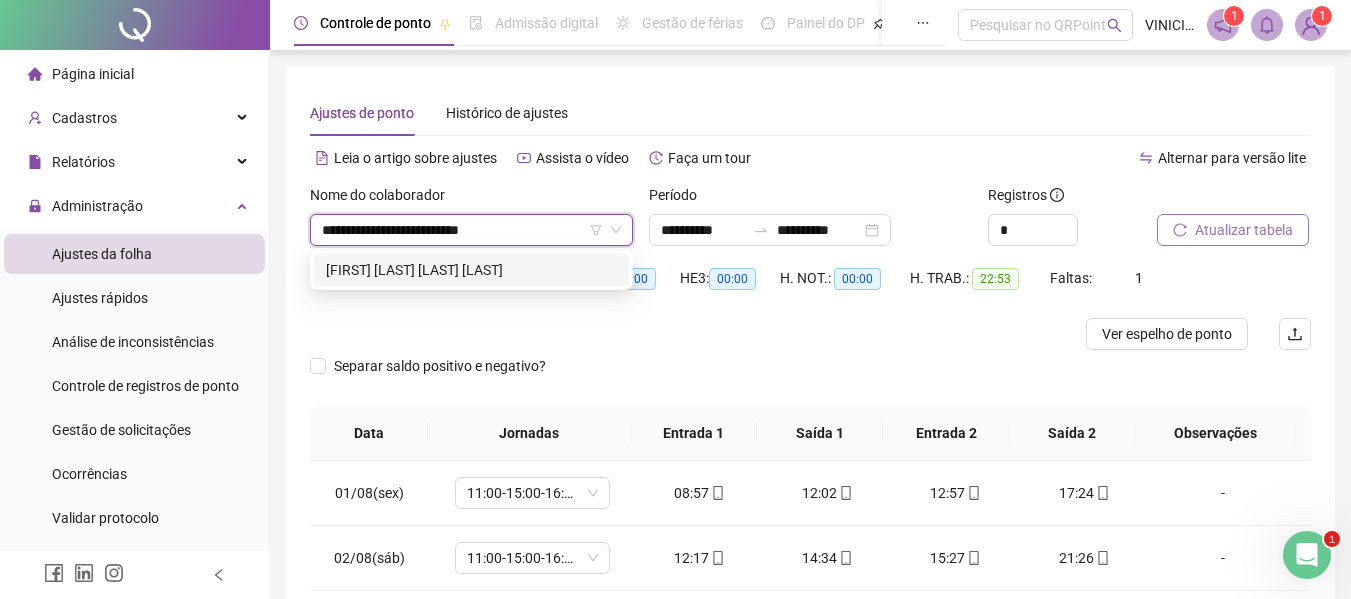 scroll, scrollTop: 0, scrollLeft: 0, axis: both 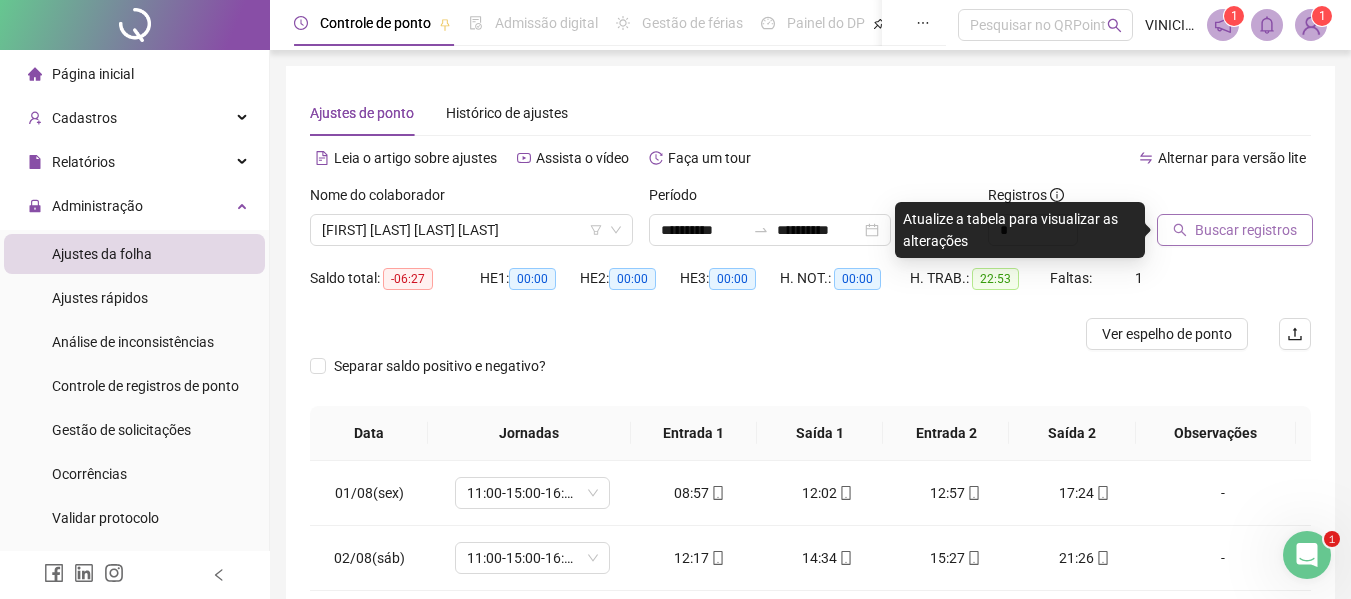 click on "Buscar registros" at bounding box center [1246, 230] 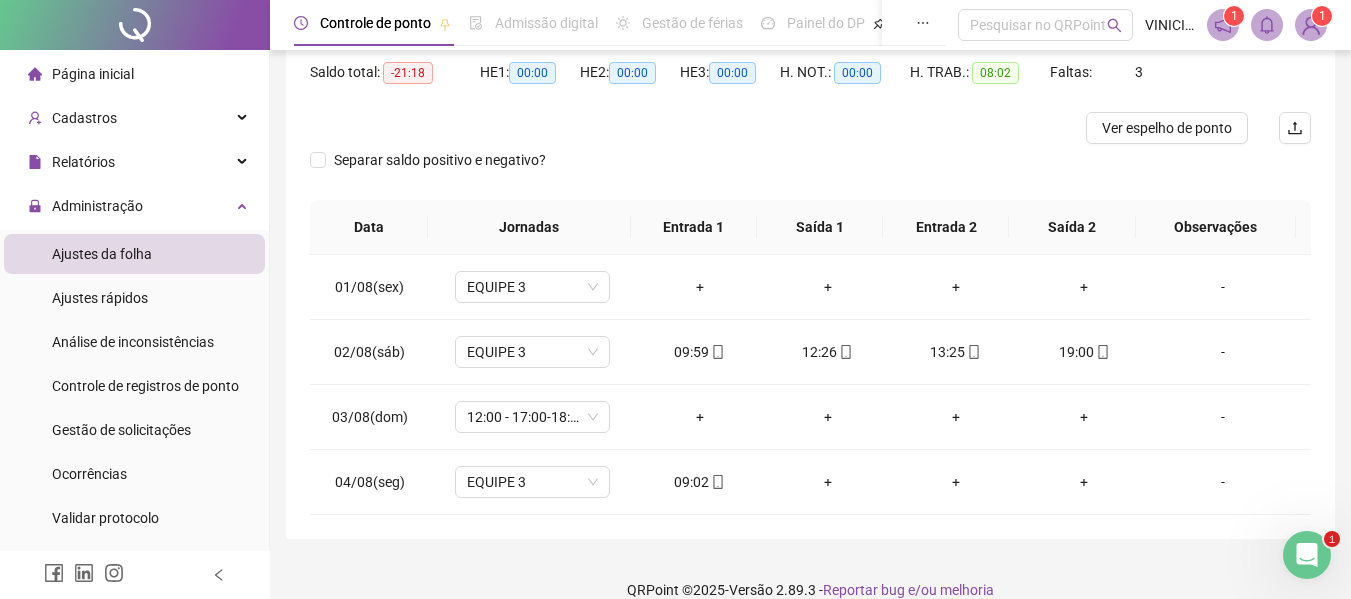 scroll, scrollTop: 232, scrollLeft: 0, axis: vertical 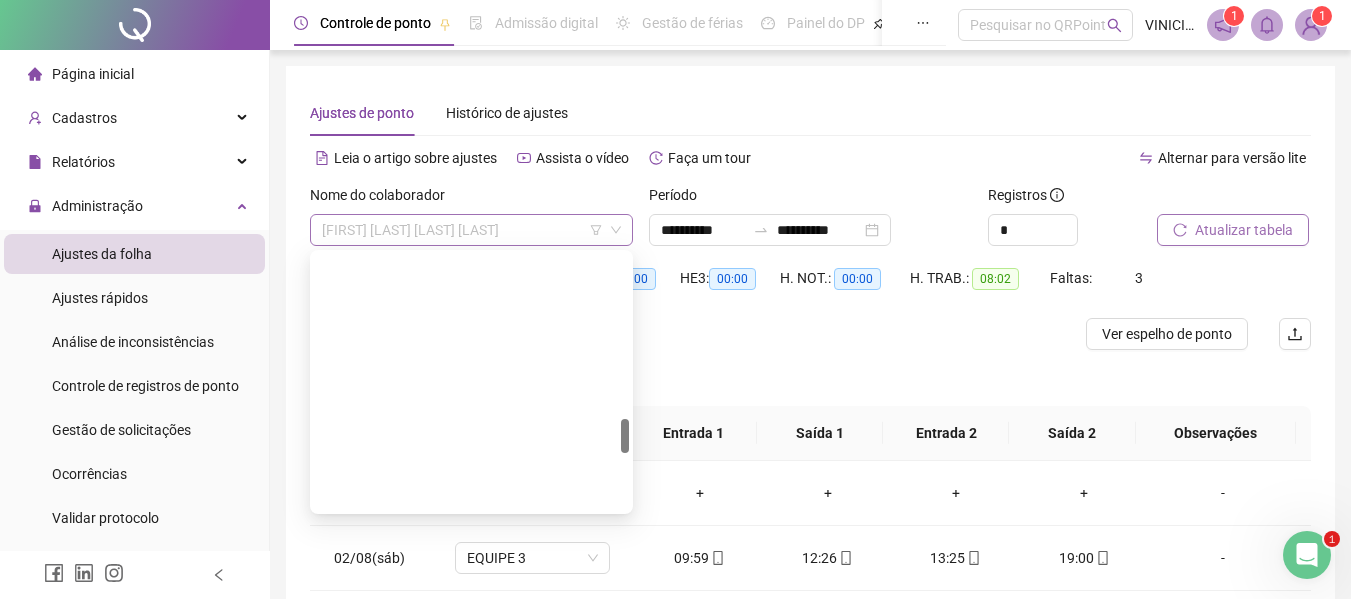 click on "[FIRST] [LAST] [LAST] [LAST]" at bounding box center (471, 230) 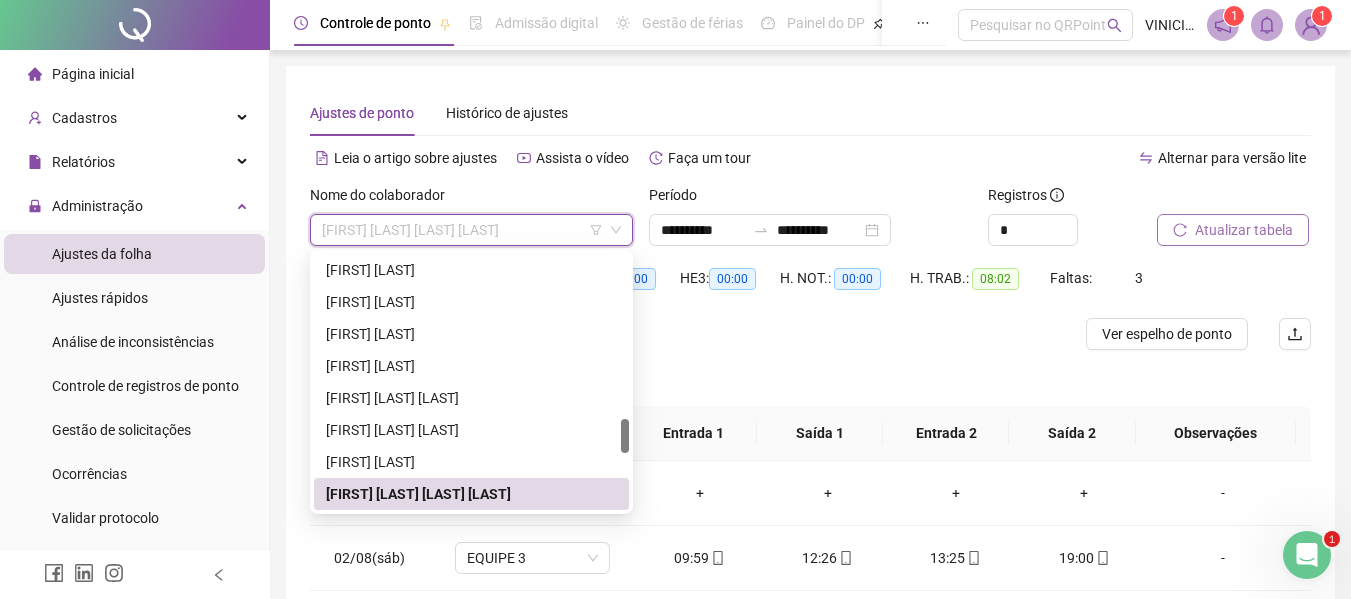 paste on "**********" 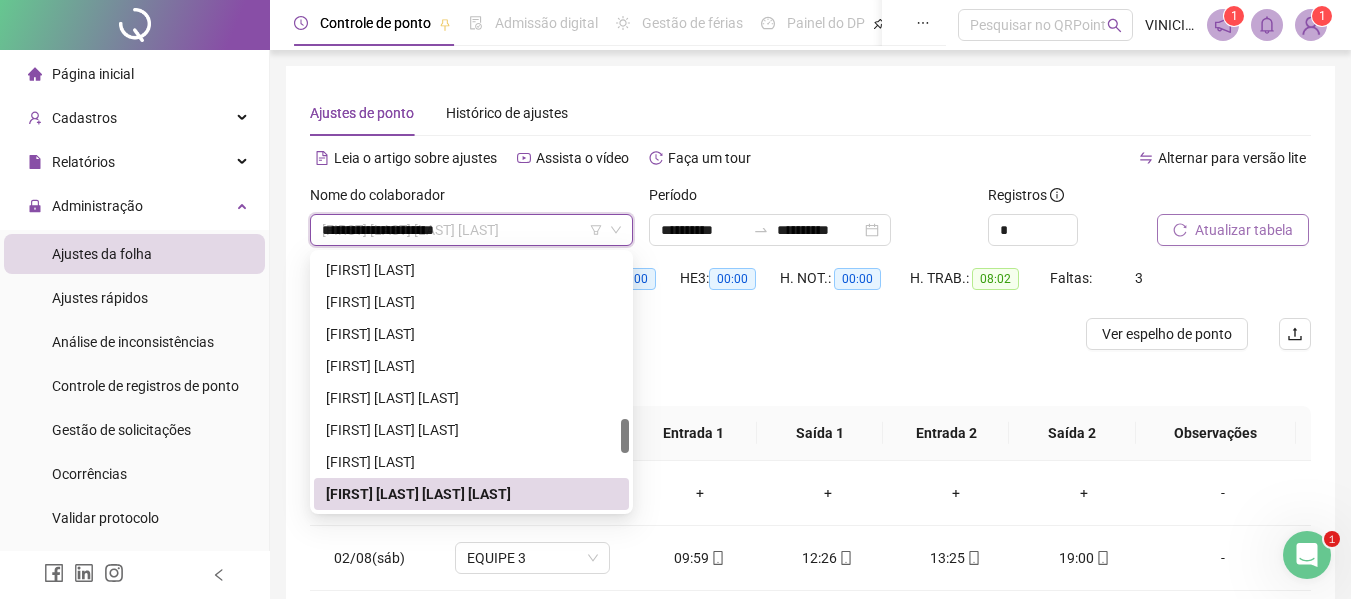 scroll, scrollTop: 0, scrollLeft: 0, axis: both 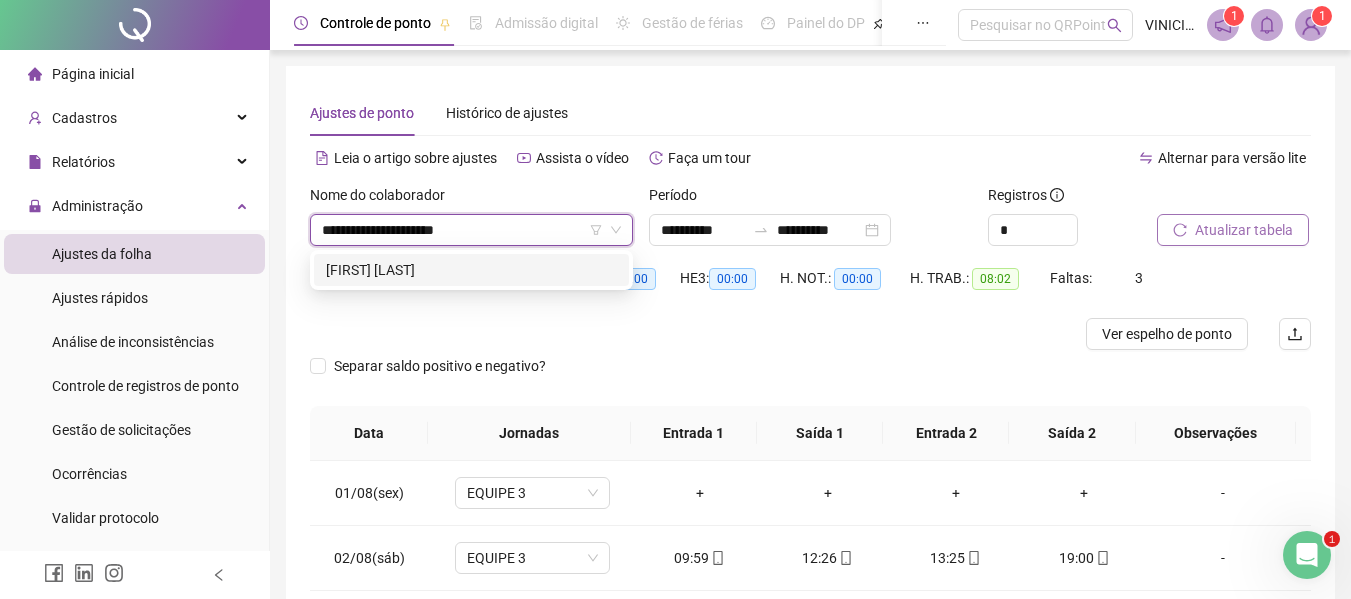 click on "[FIRST] [LAST]" at bounding box center (471, 270) 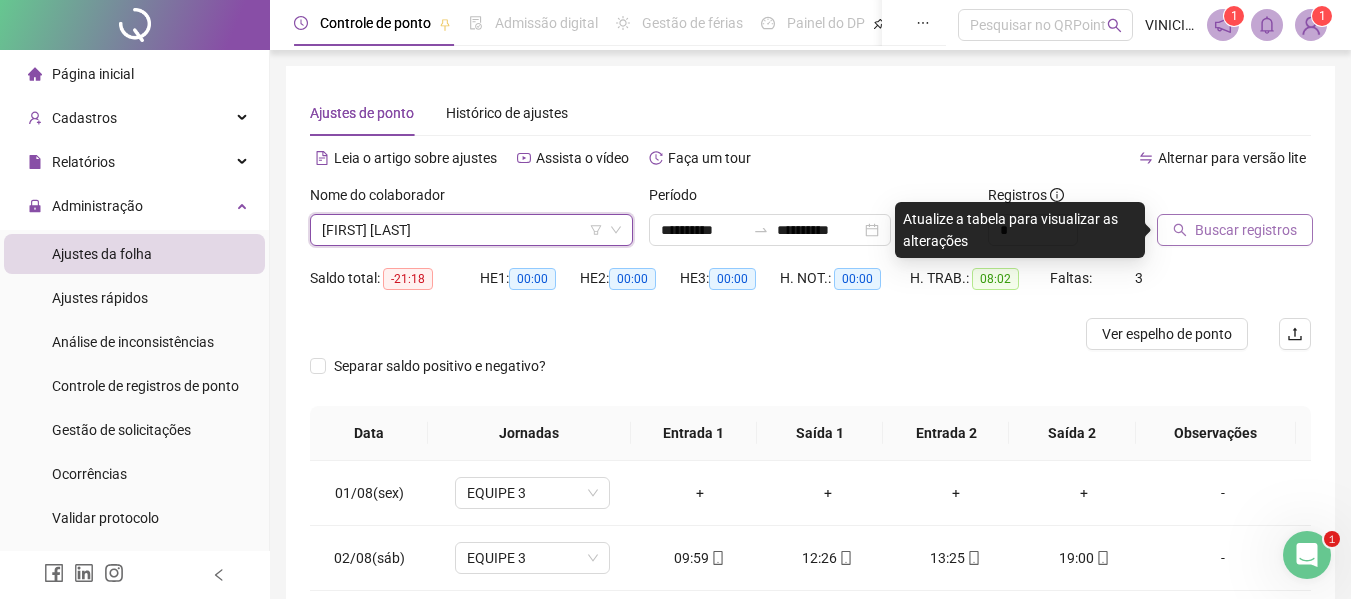 click on "Buscar registros" at bounding box center [1235, 230] 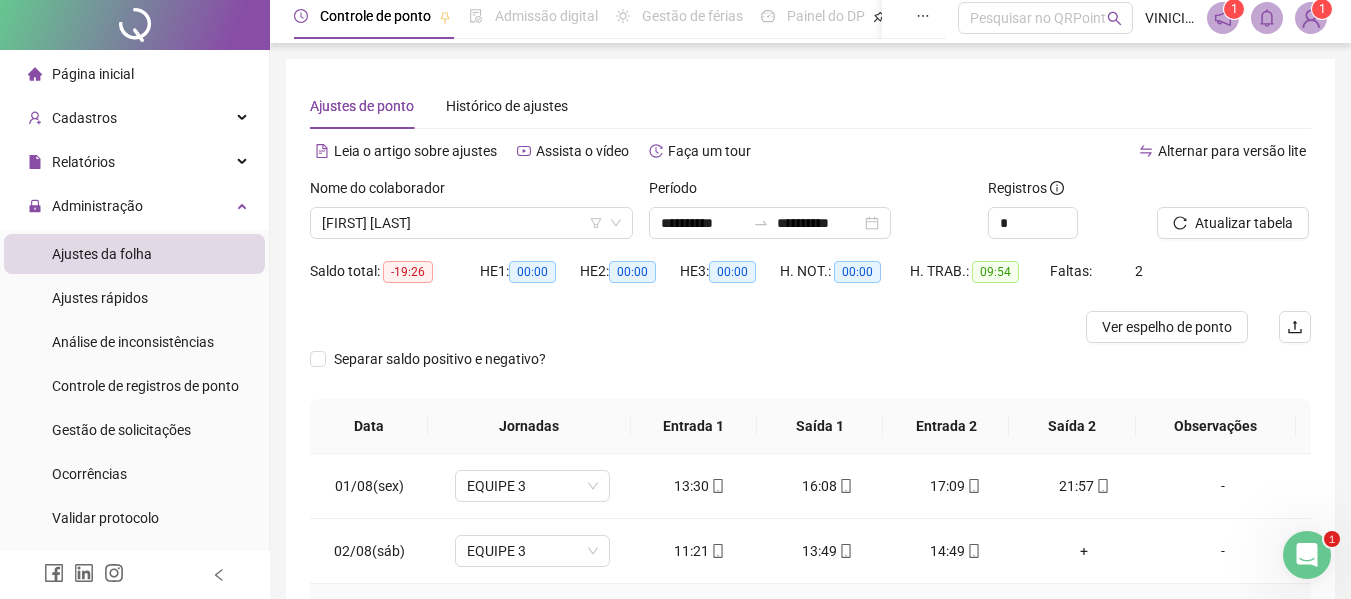 scroll, scrollTop: 0, scrollLeft: 0, axis: both 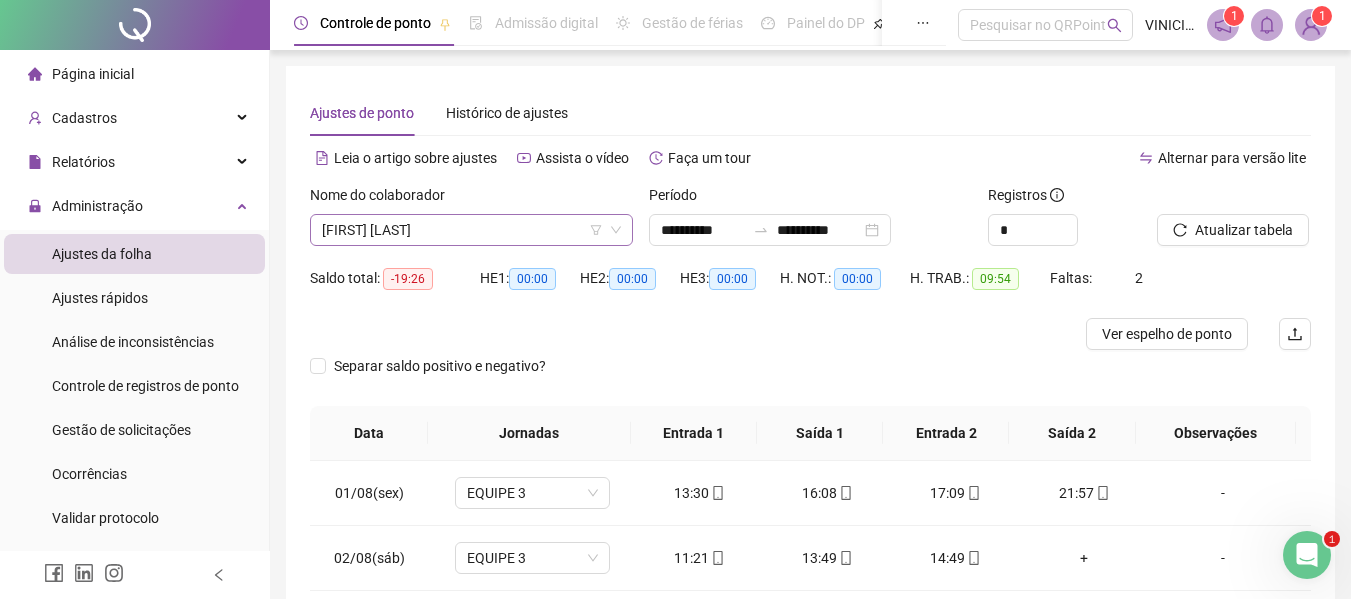 click on "[FIRST] [LAST]" at bounding box center [471, 230] 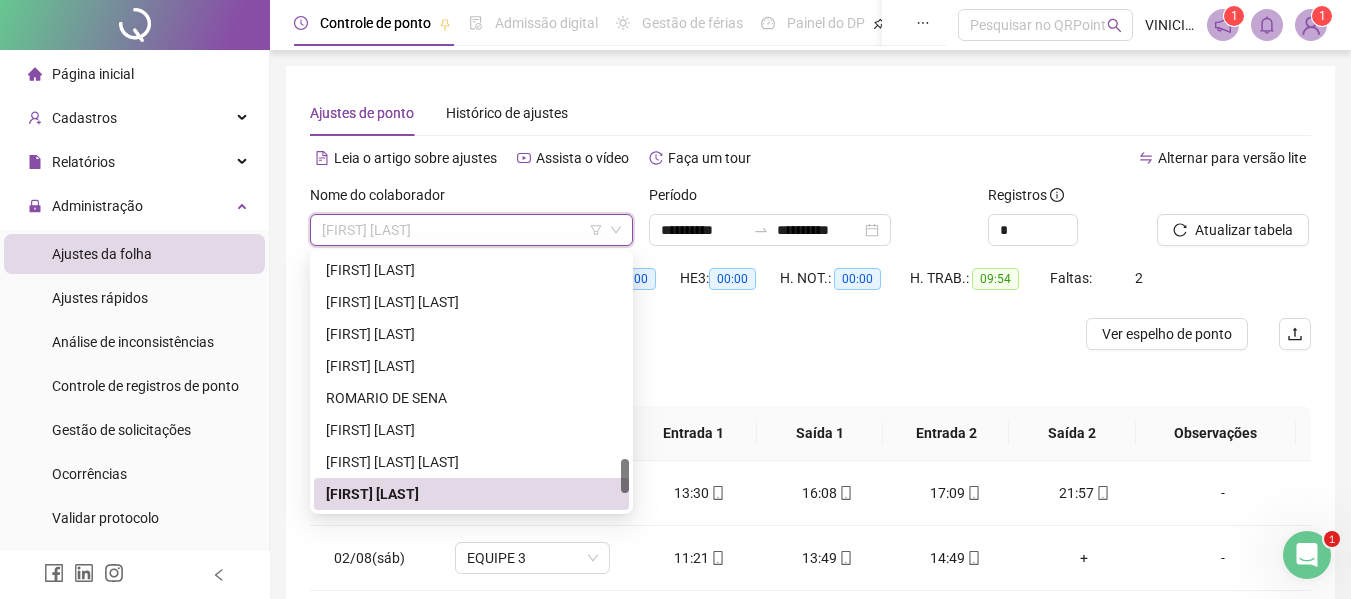 paste on "**********" 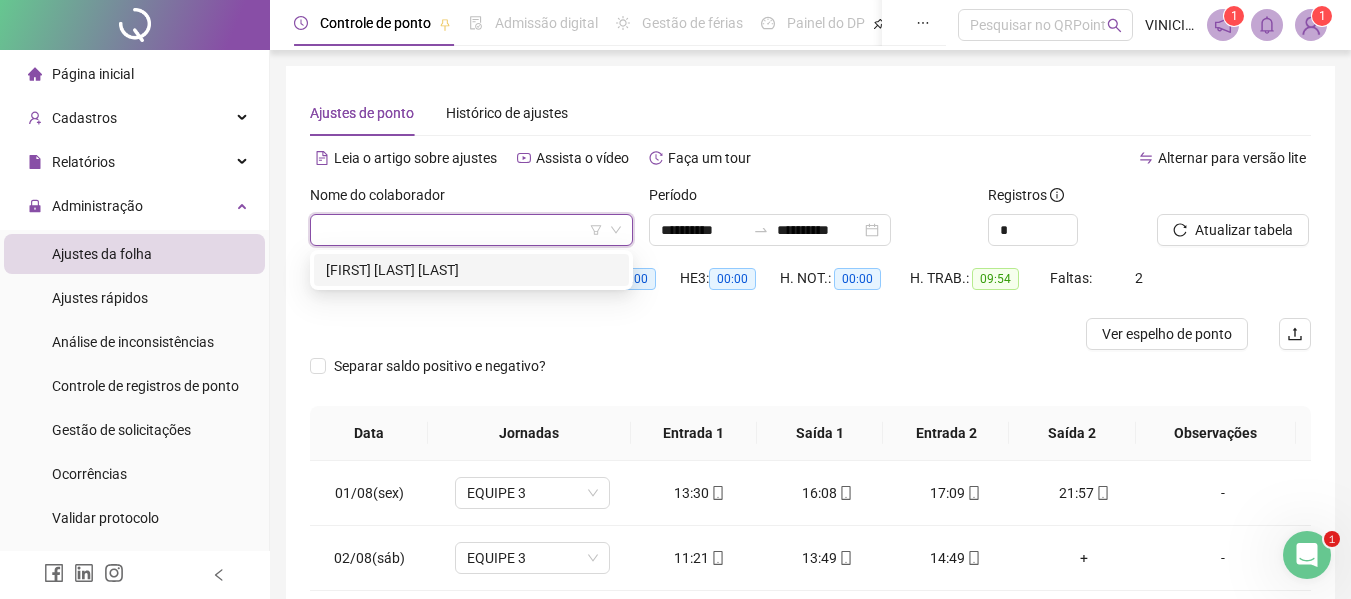 type on "**********" 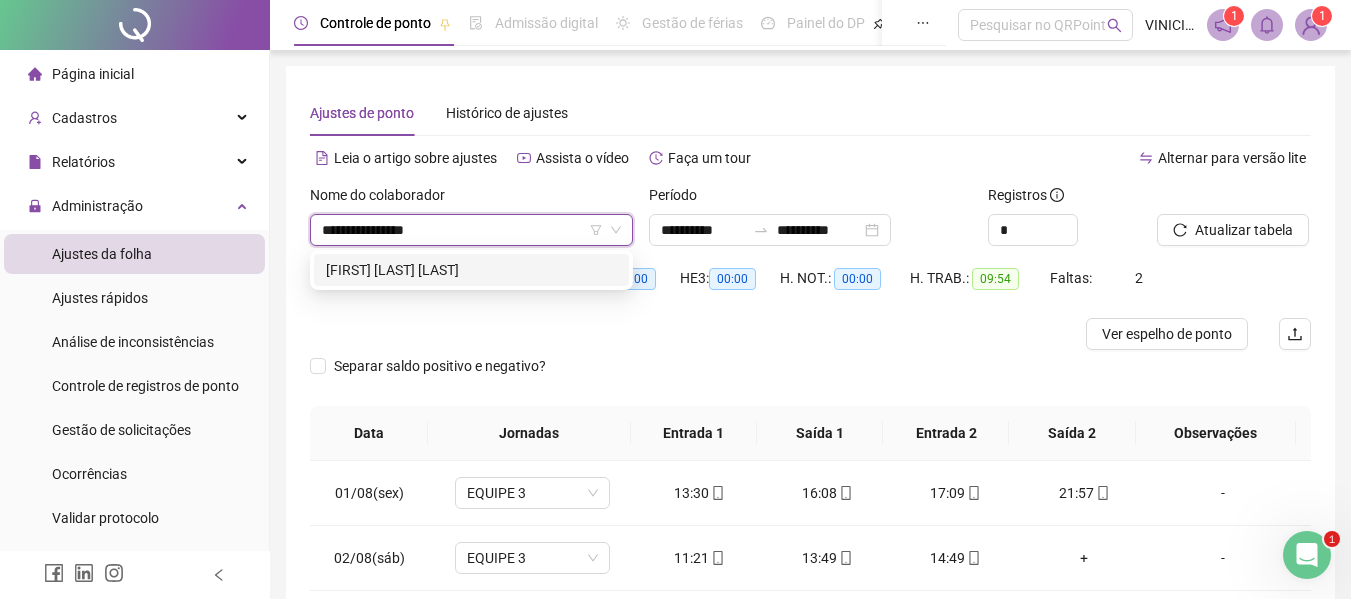 scroll, scrollTop: 0, scrollLeft: 0, axis: both 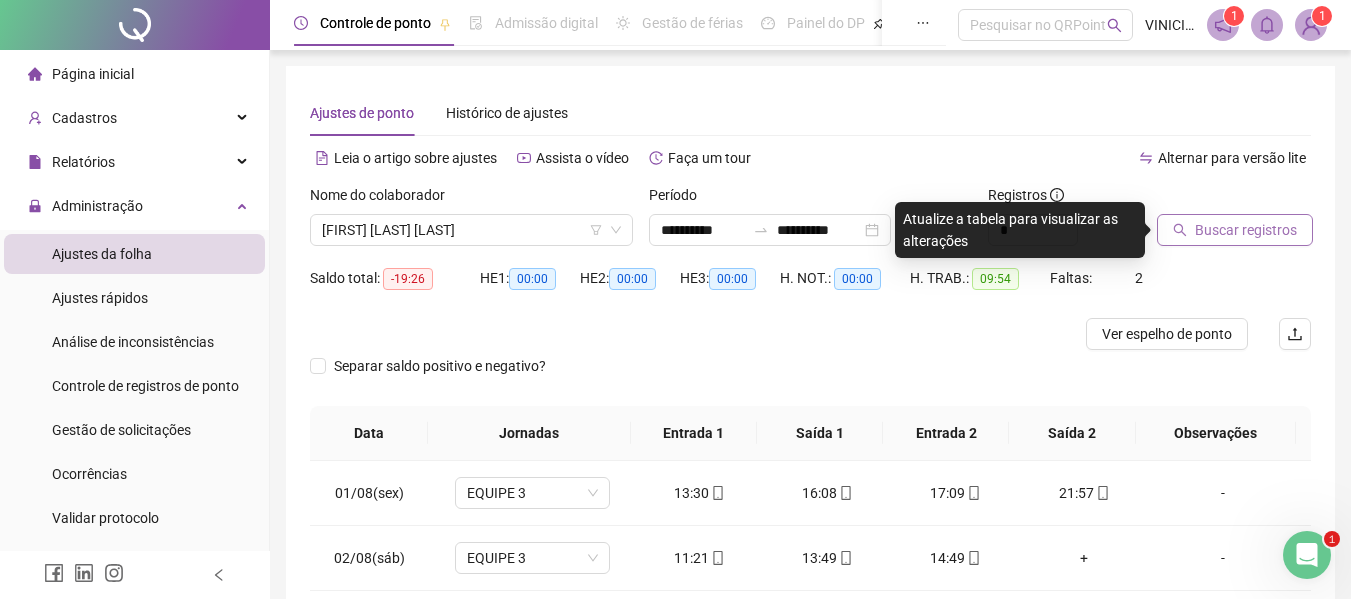 click on "Buscar registros" at bounding box center [1246, 230] 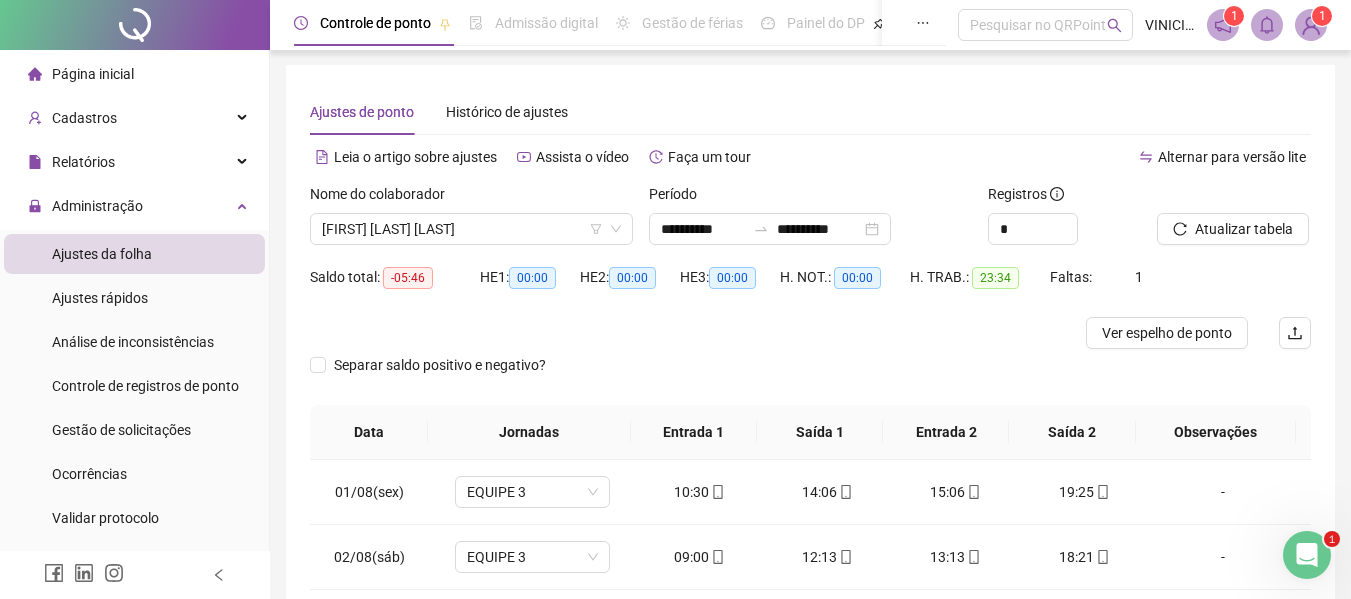 scroll, scrollTop: 0, scrollLeft: 0, axis: both 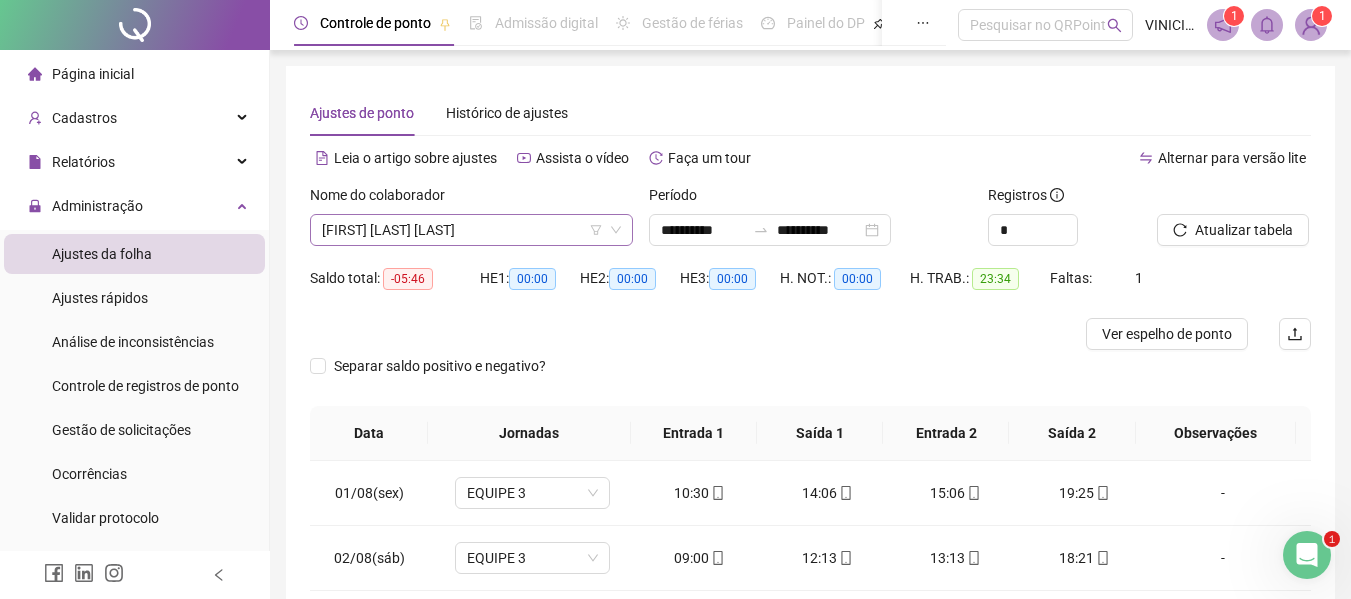 click on "[FIRST] [LAST] [LAST]" at bounding box center [471, 230] 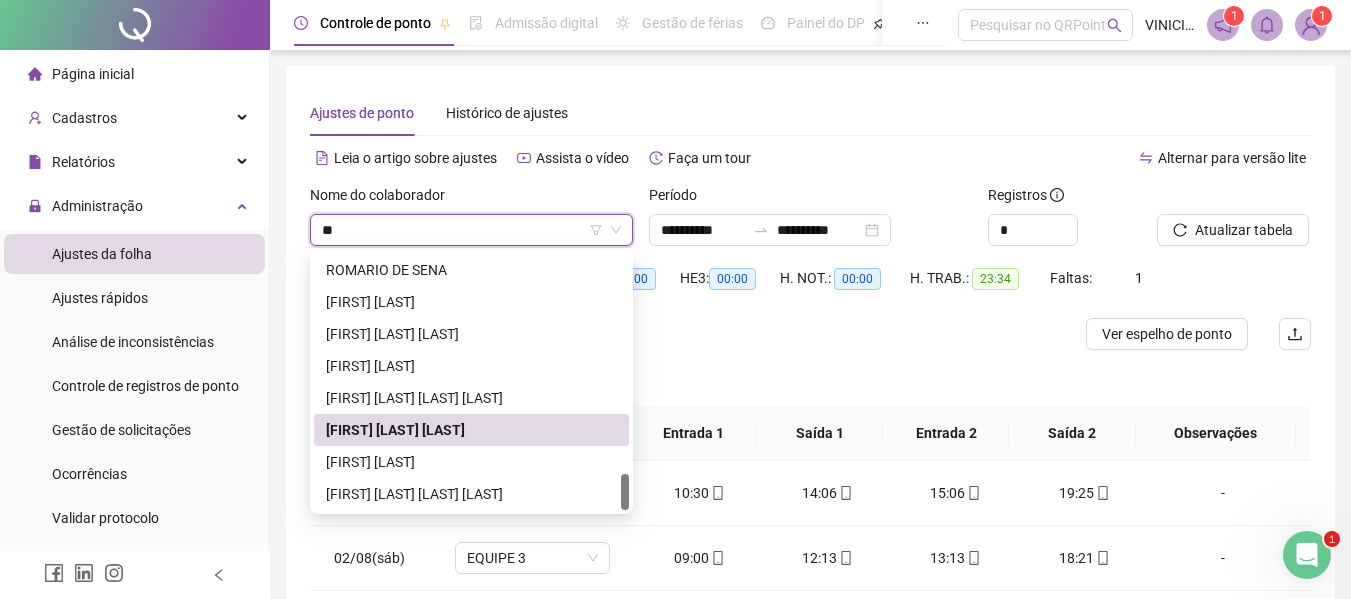 scroll, scrollTop: 768, scrollLeft: 0, axis: vertical 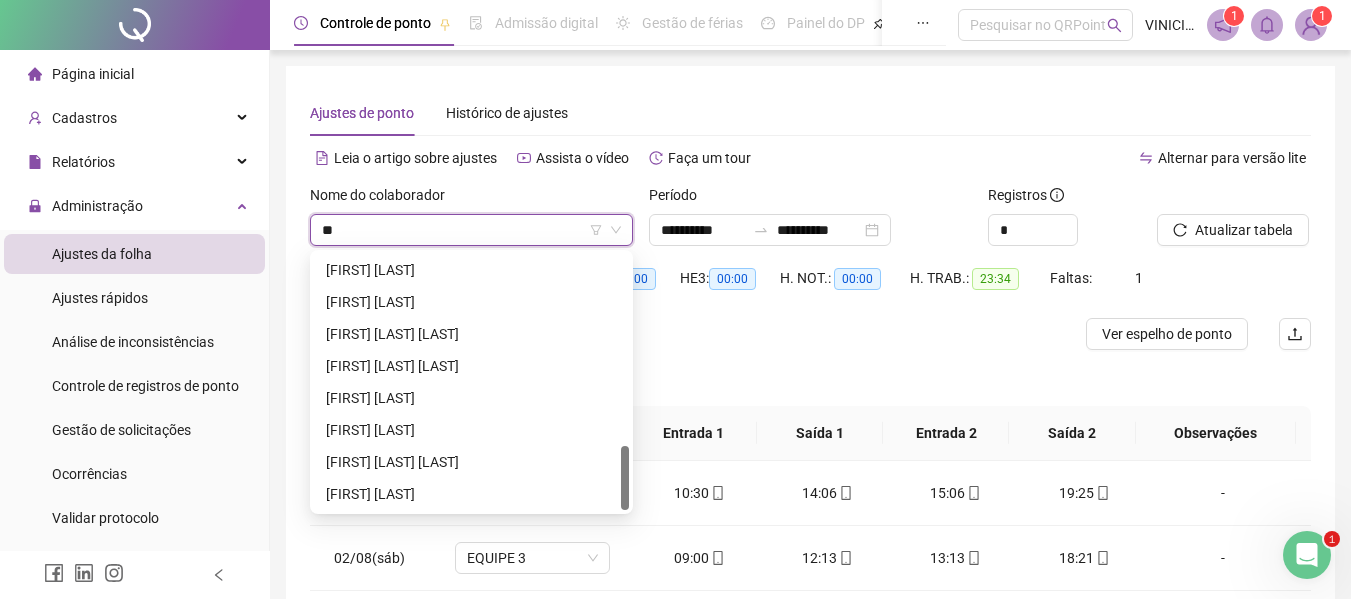 type on "***" 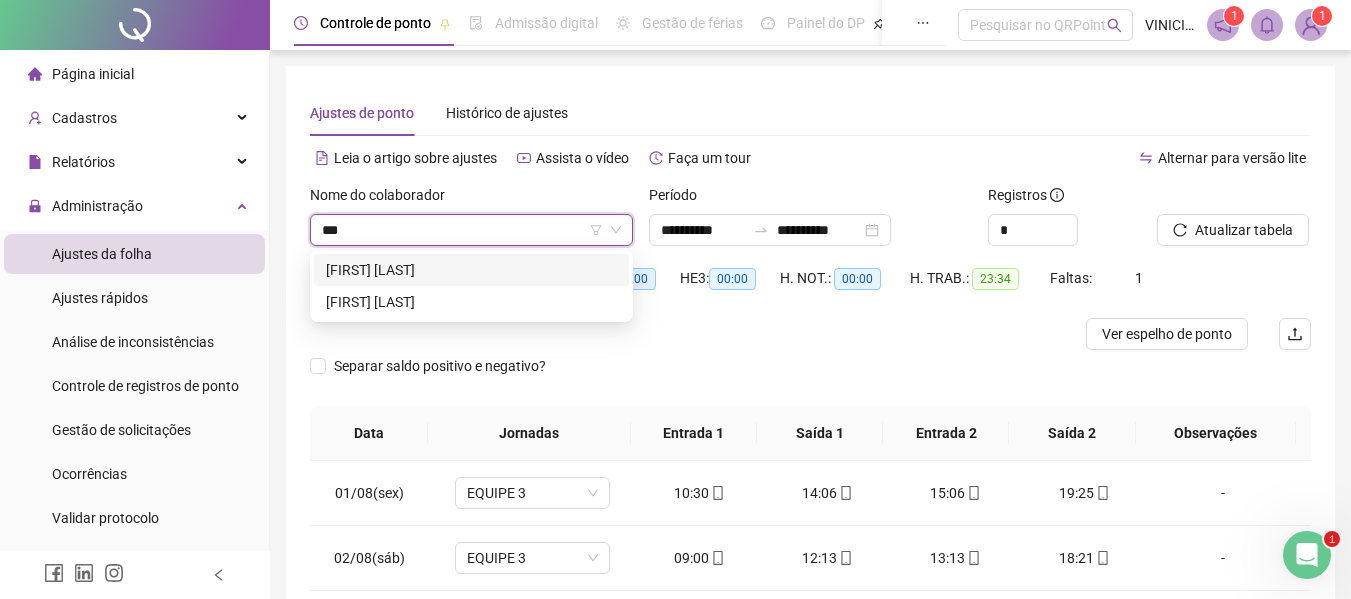 scroll, scrollTop: 0, scrollLeft: 0, axis: both 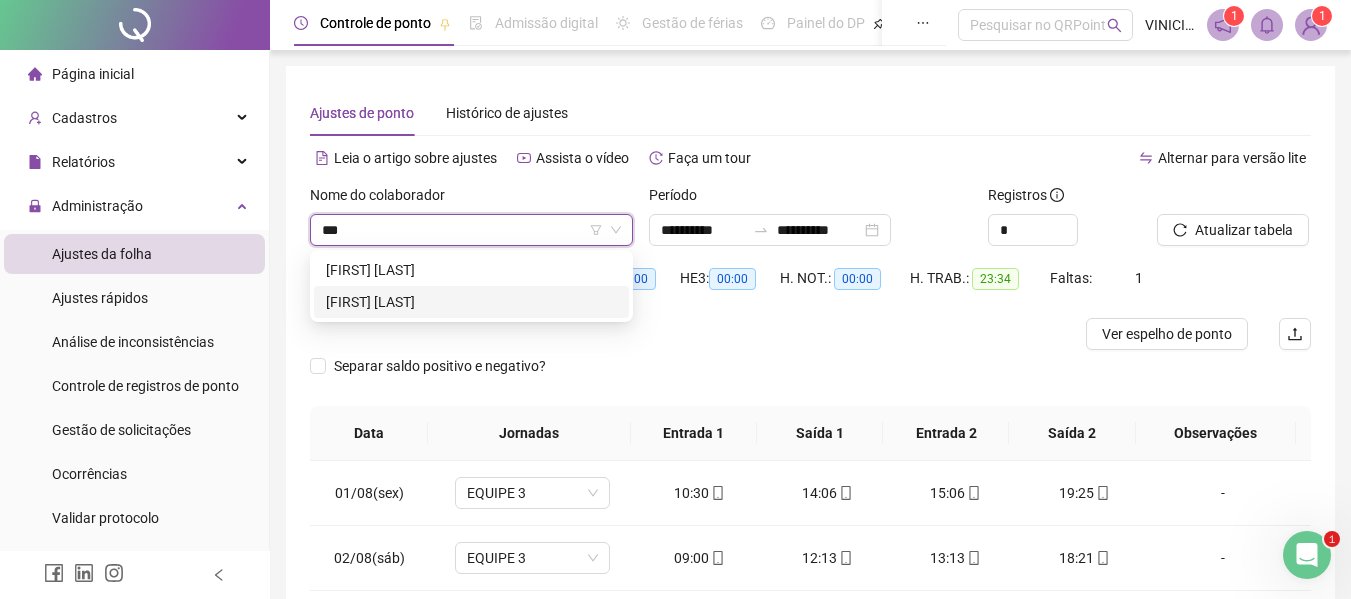 click on "[FIRST] [LAST]" at bounding box center (471, 302) 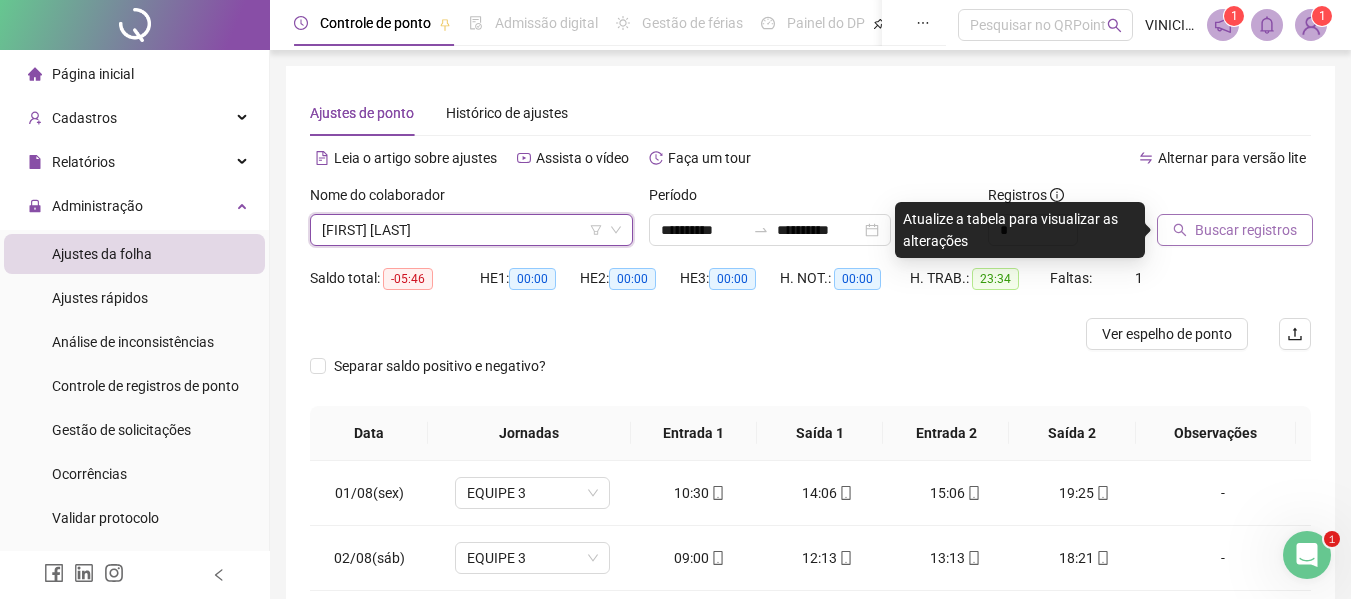 click on "Buscar registros" at bounding box center [1246, 230] 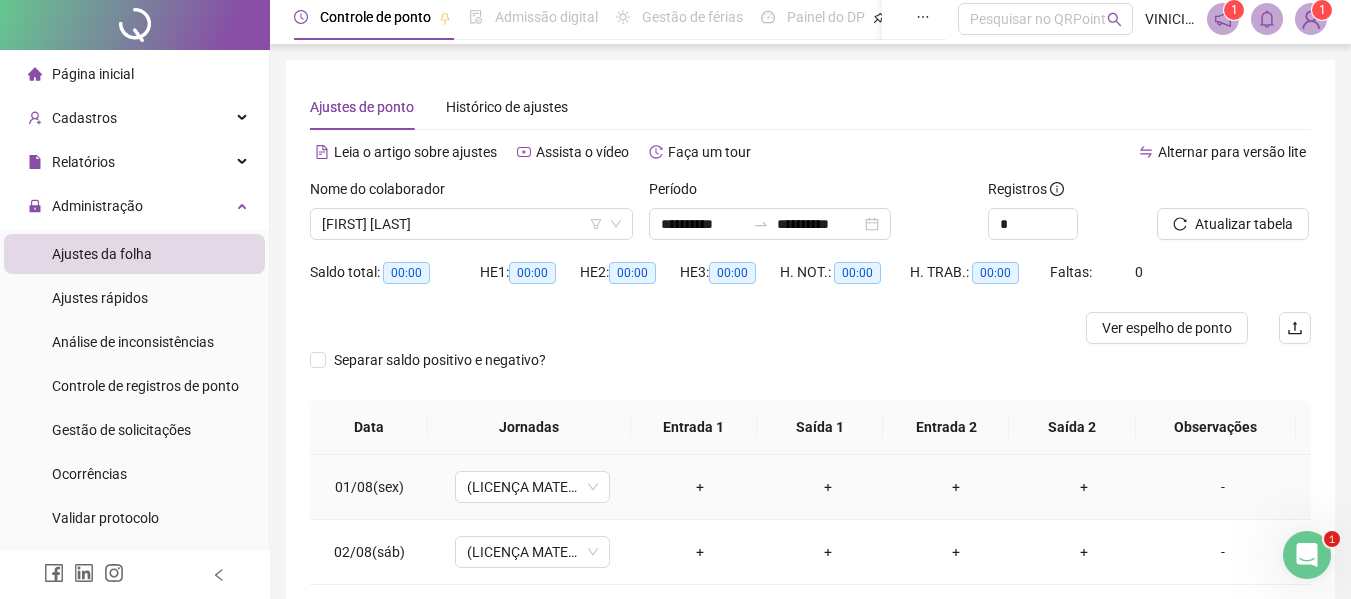 scroll, scrollTop: 0, scrollLeft: 0, axis: both 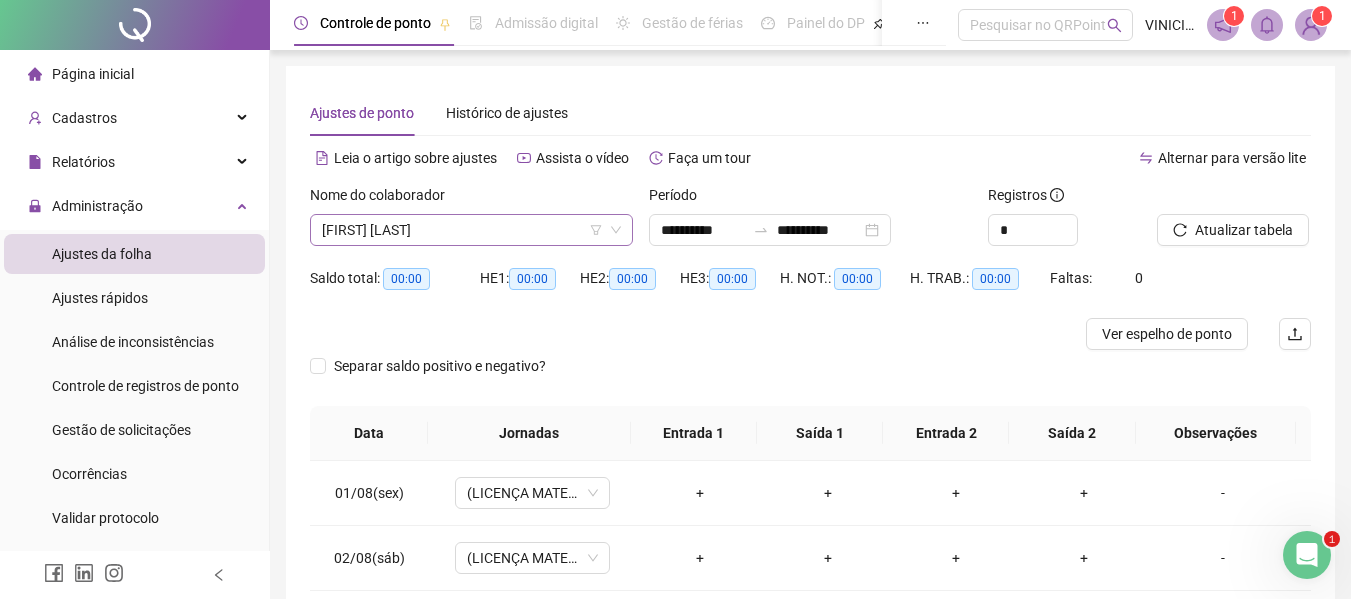 click on "[FIRST] [LAST]" at bounding box center (471, 230) 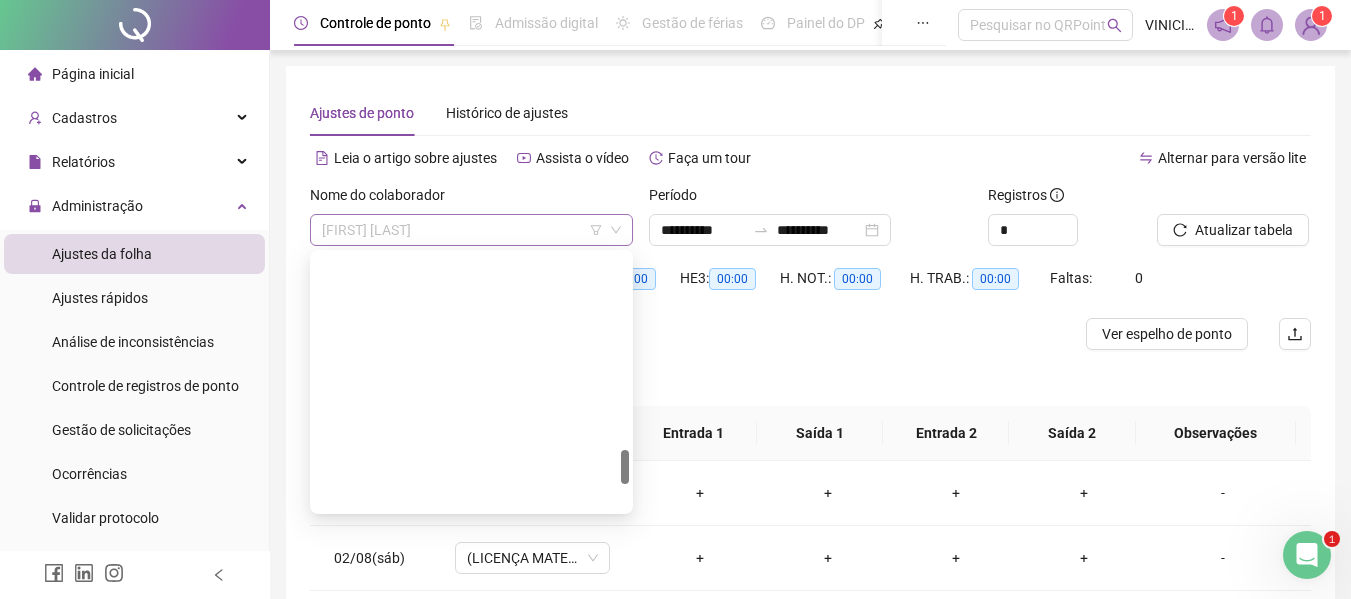 scroll, scrollTop: 1440, scrollLeft: 0, axis: vertical 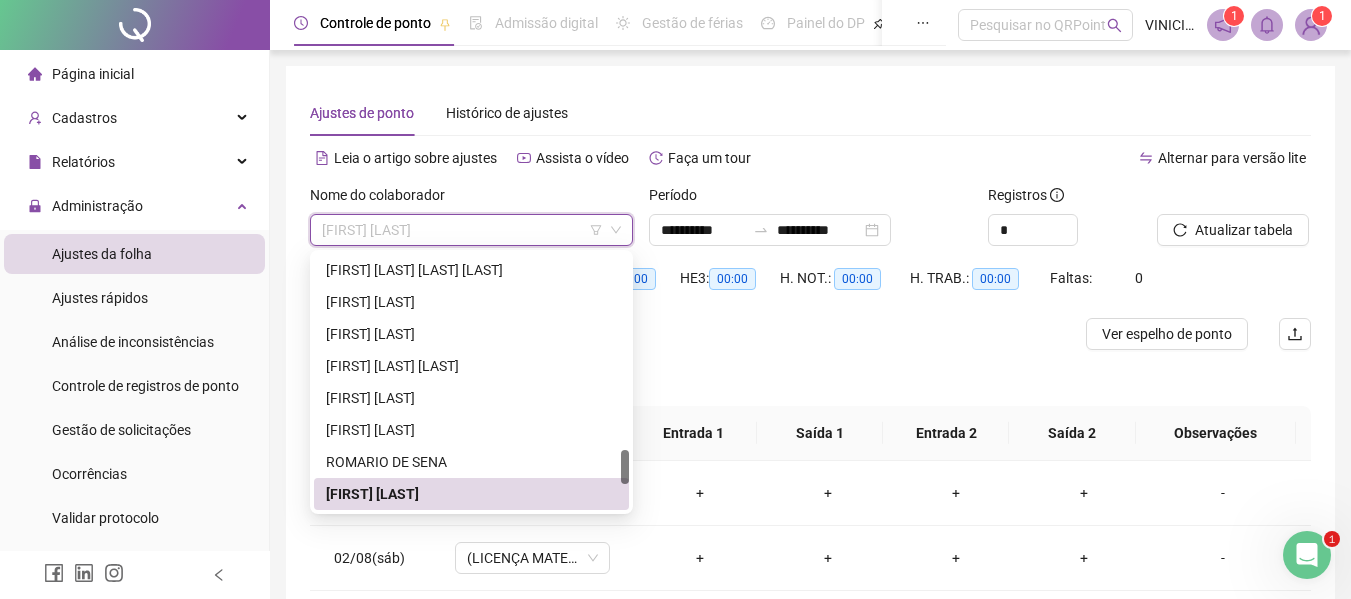 paste on "**********" 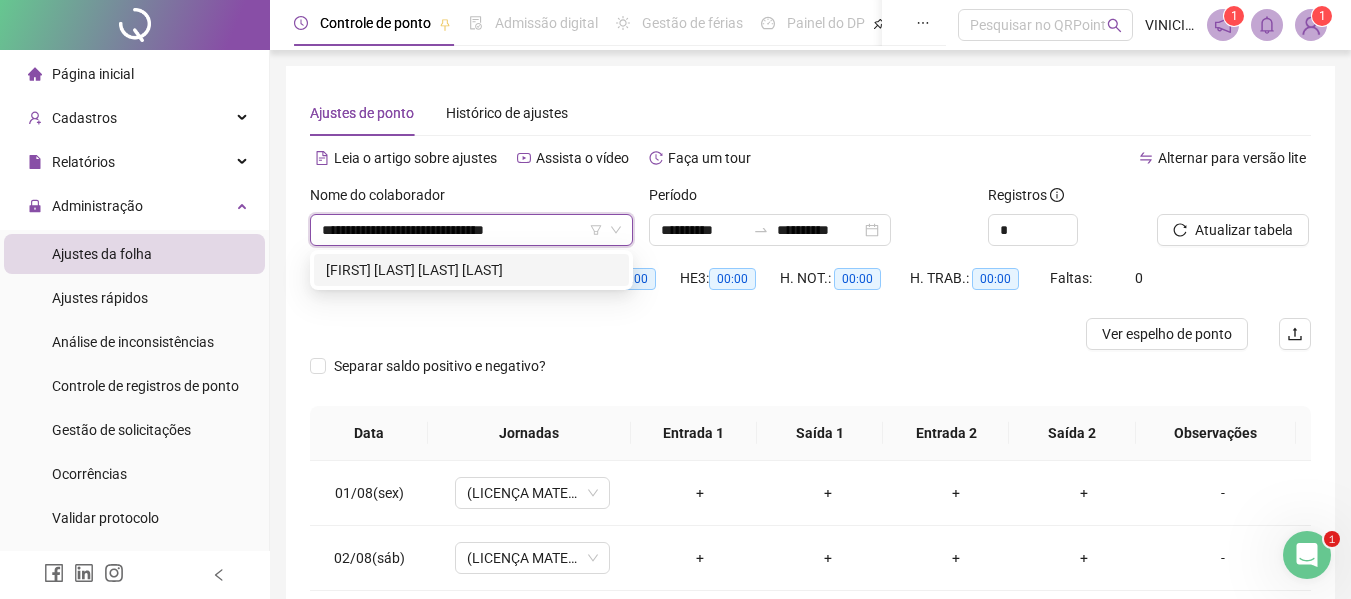 scroll, scrollTop: 0, scrollLeft: 0, axis: both 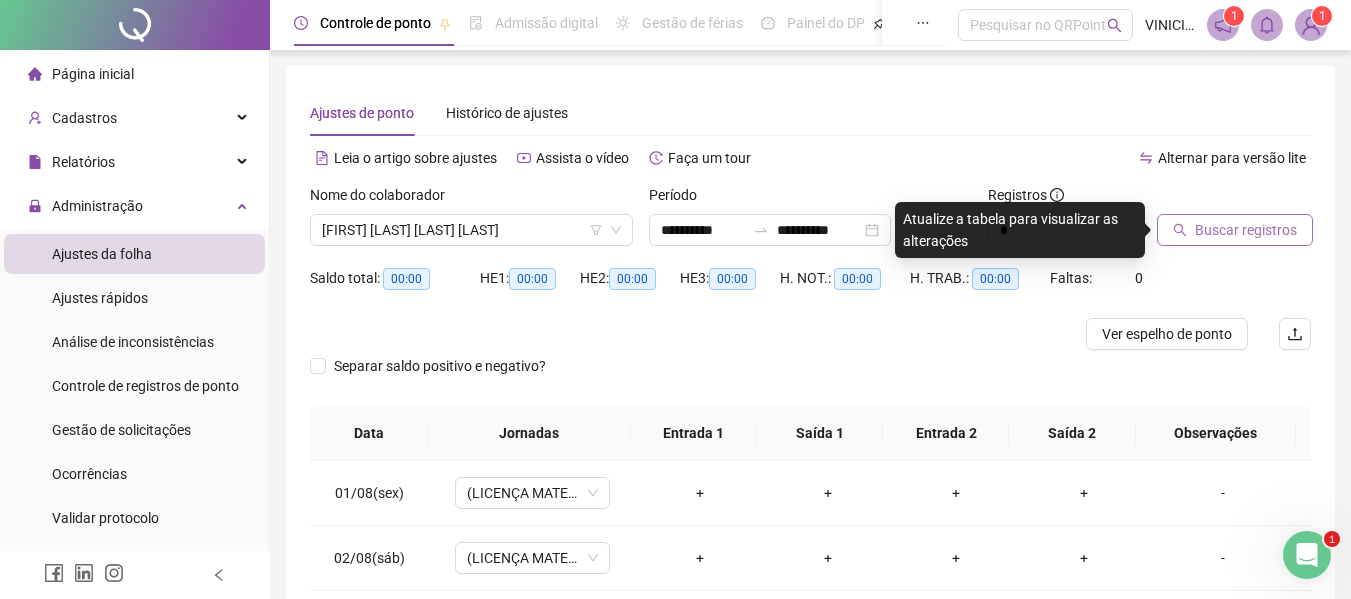 click on "Buscar registros" at bounding box center [1246, 230] 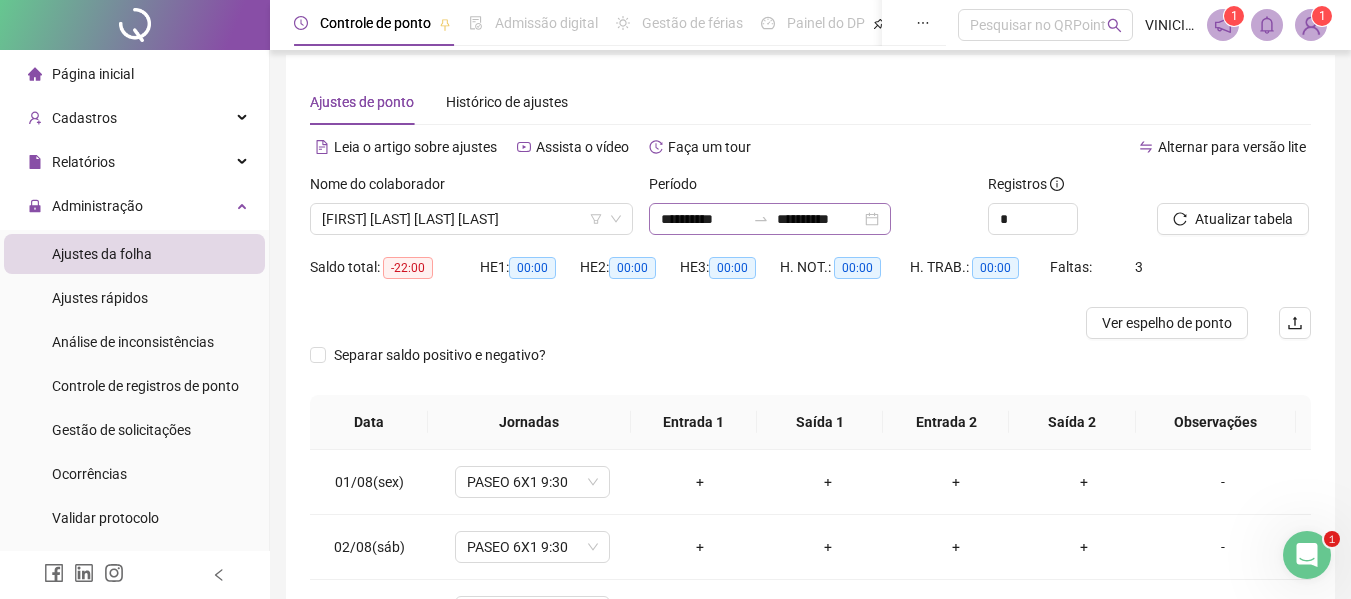 scroll, scrollTop: 0, scrollLeft: 0, axis: both 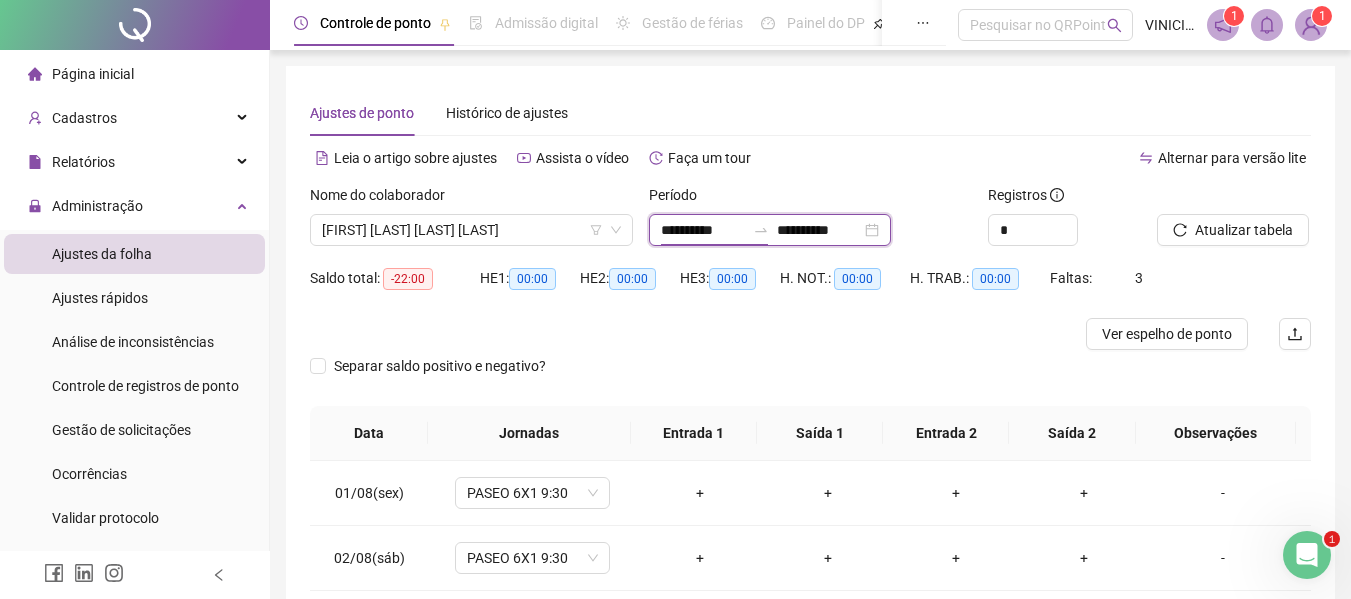 click on "**********" at bounding box center (703, 230) 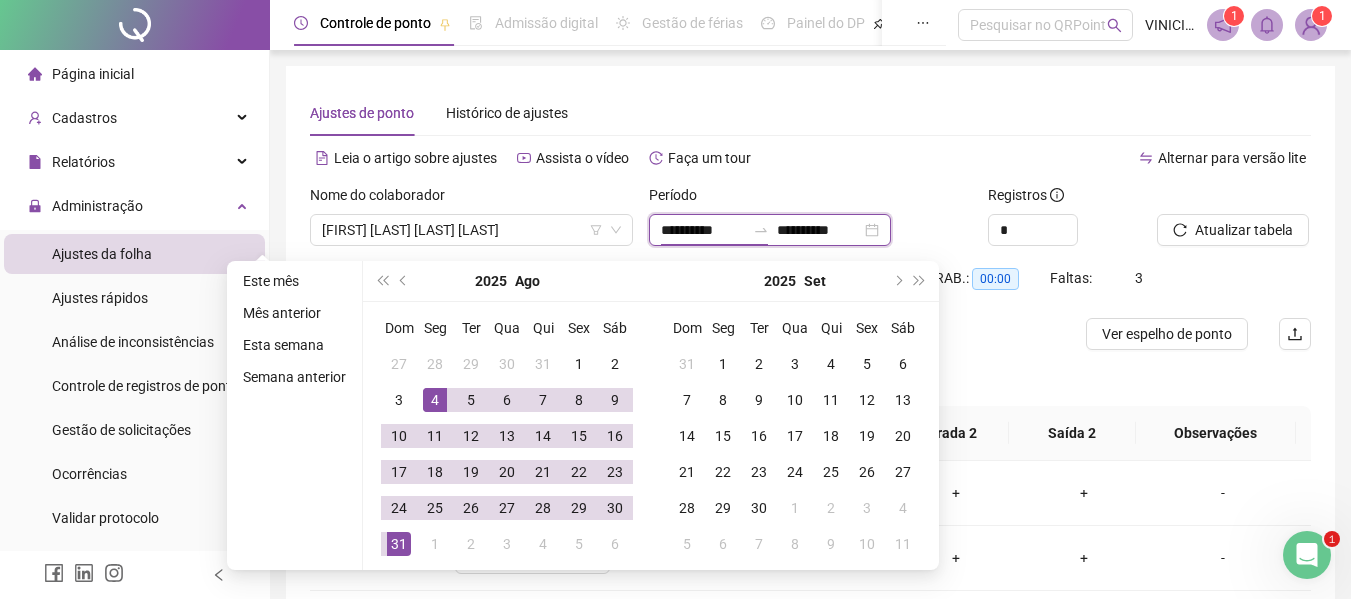 click on "**********" at bounding box center (703, 230) 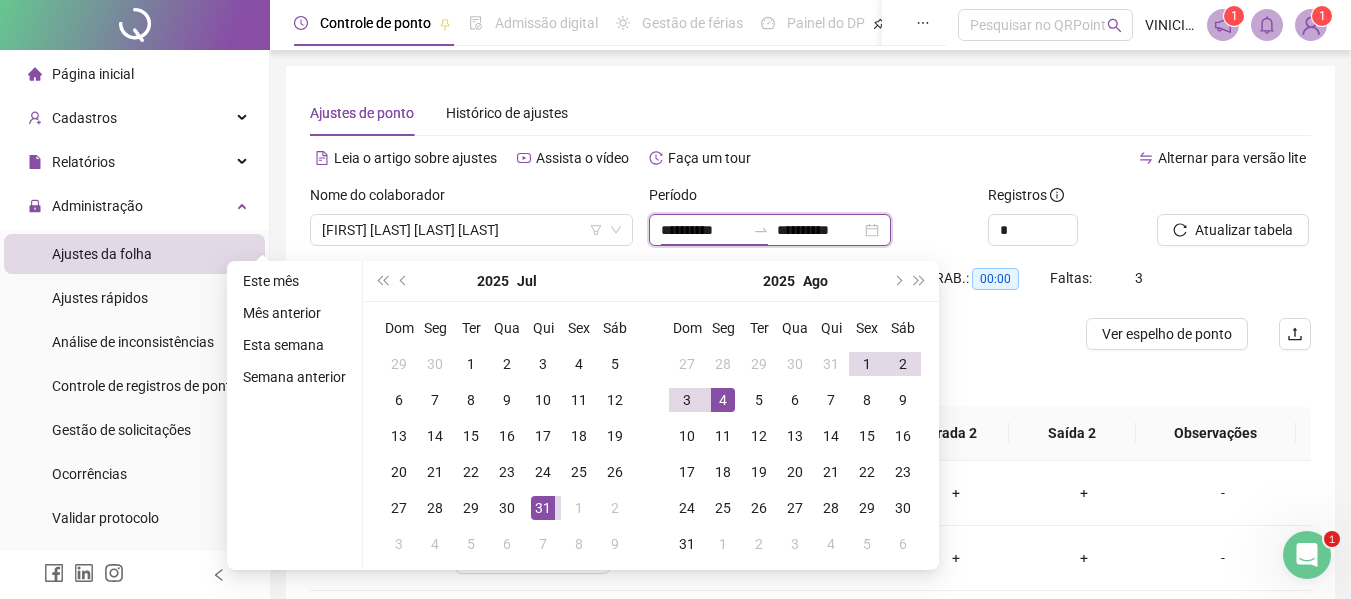 type on "**********" 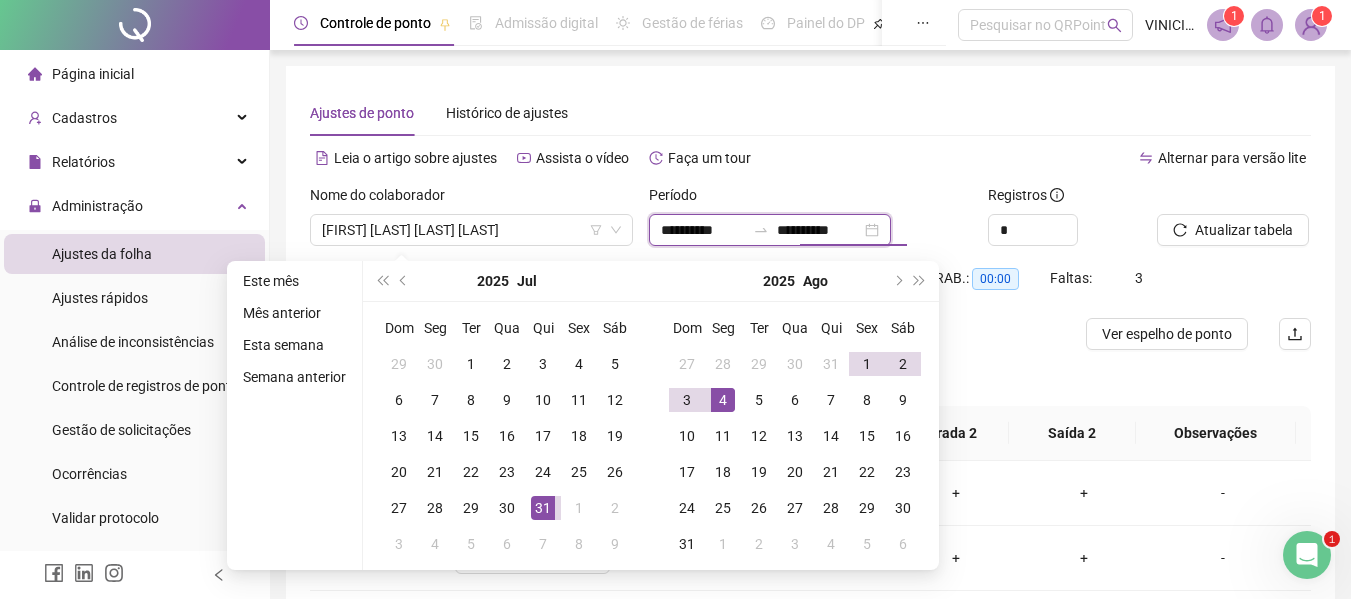 click on "**********" at bounding box center [819, 230] 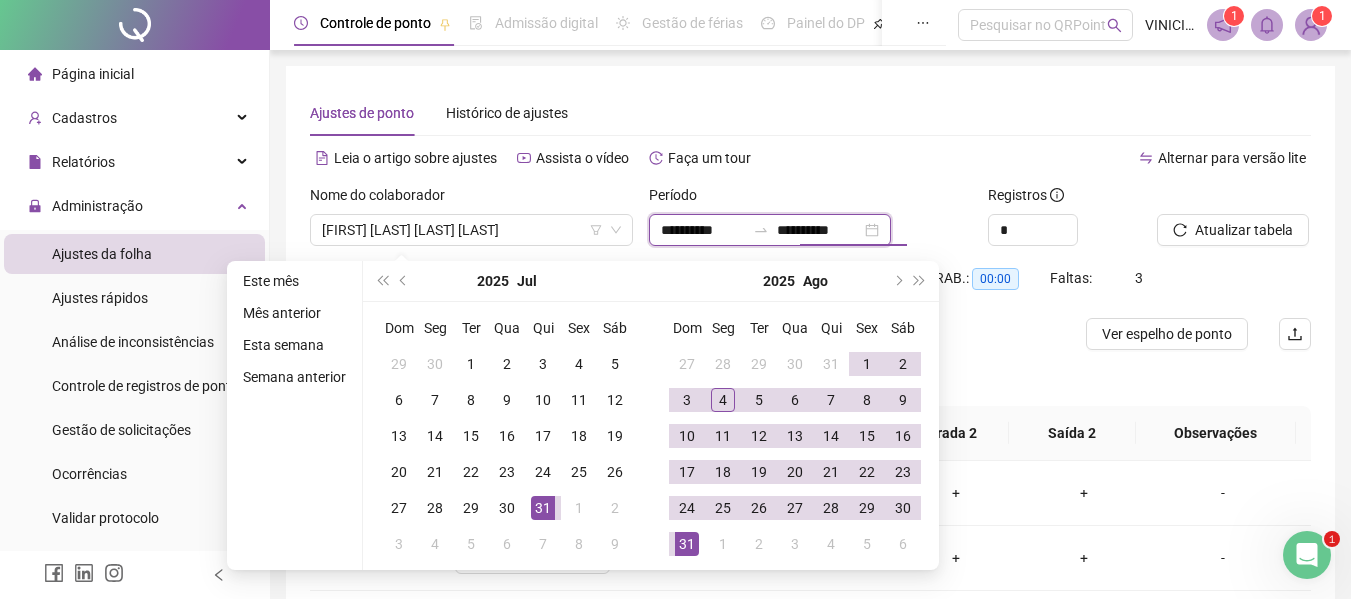 click on "**********" at bounding box center (819, 230) 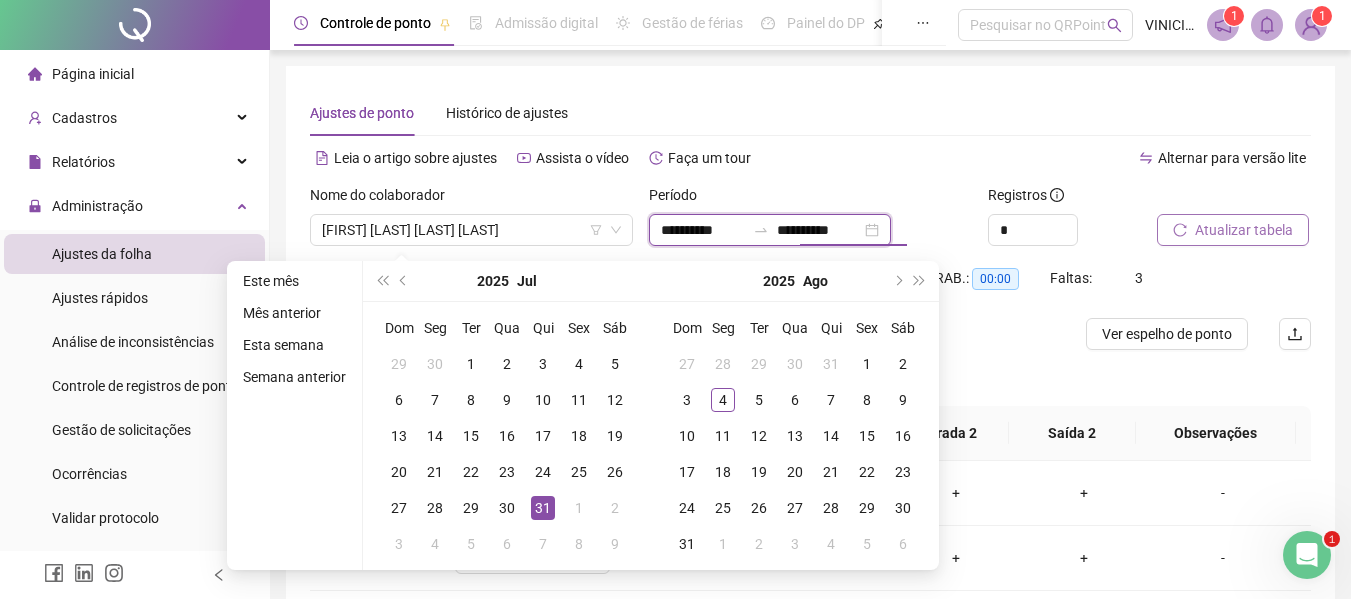 type on "**********" 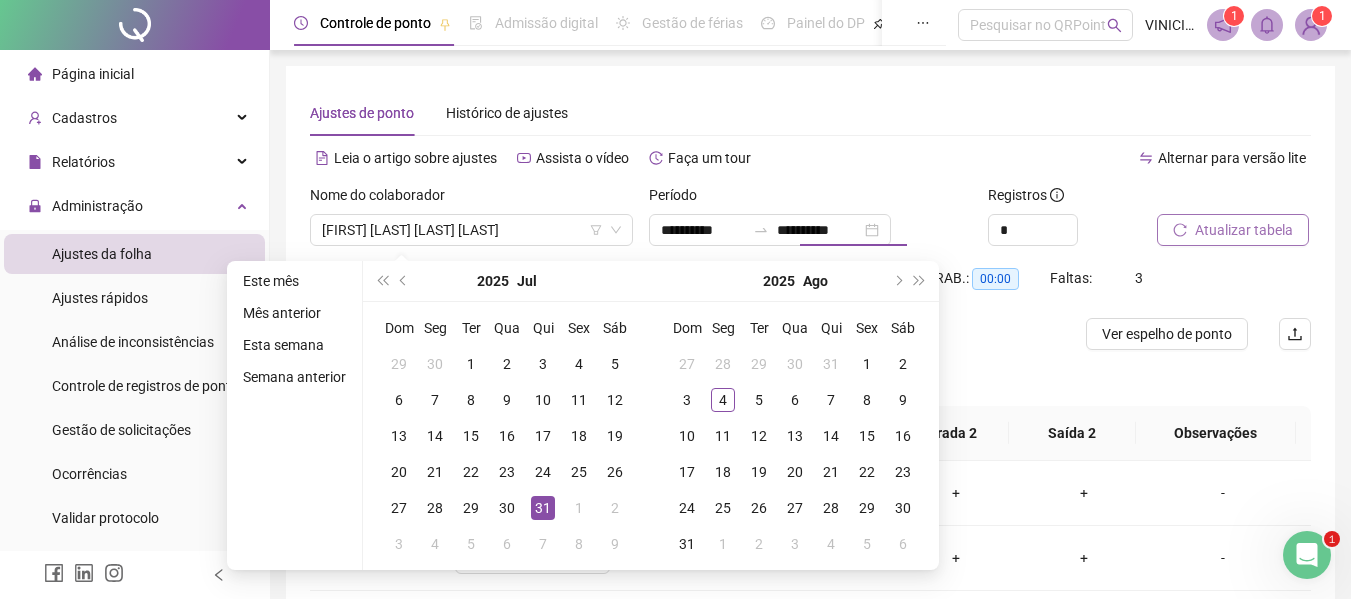 click on "Atualizar tabela" at bounding box center [1233, 230] 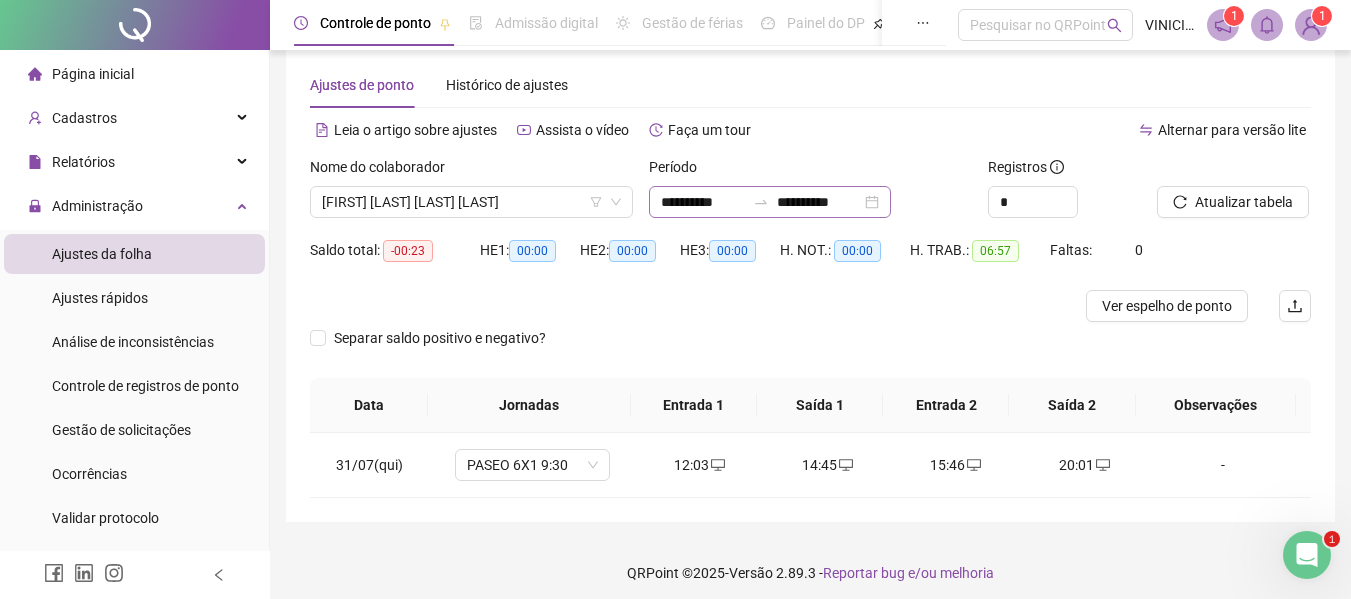 scroll, scrollTop: 0, scrollLeft: 0, axis: both 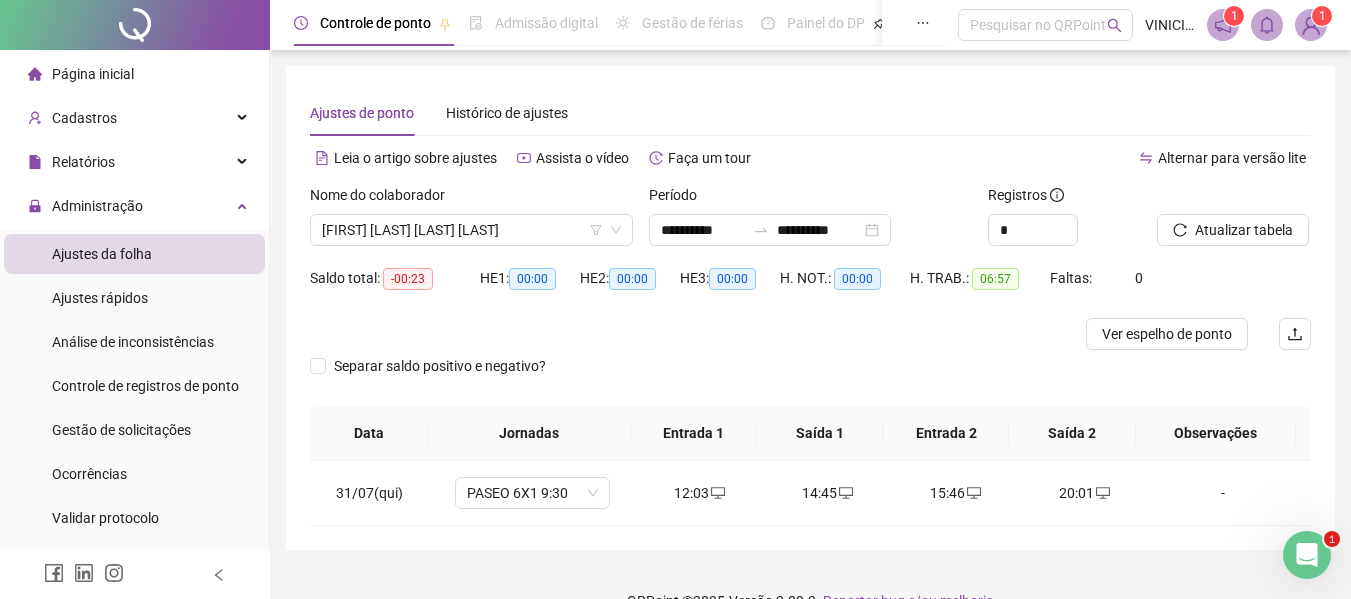 click on "Gestão de férias" at bounding box center [692, 23] 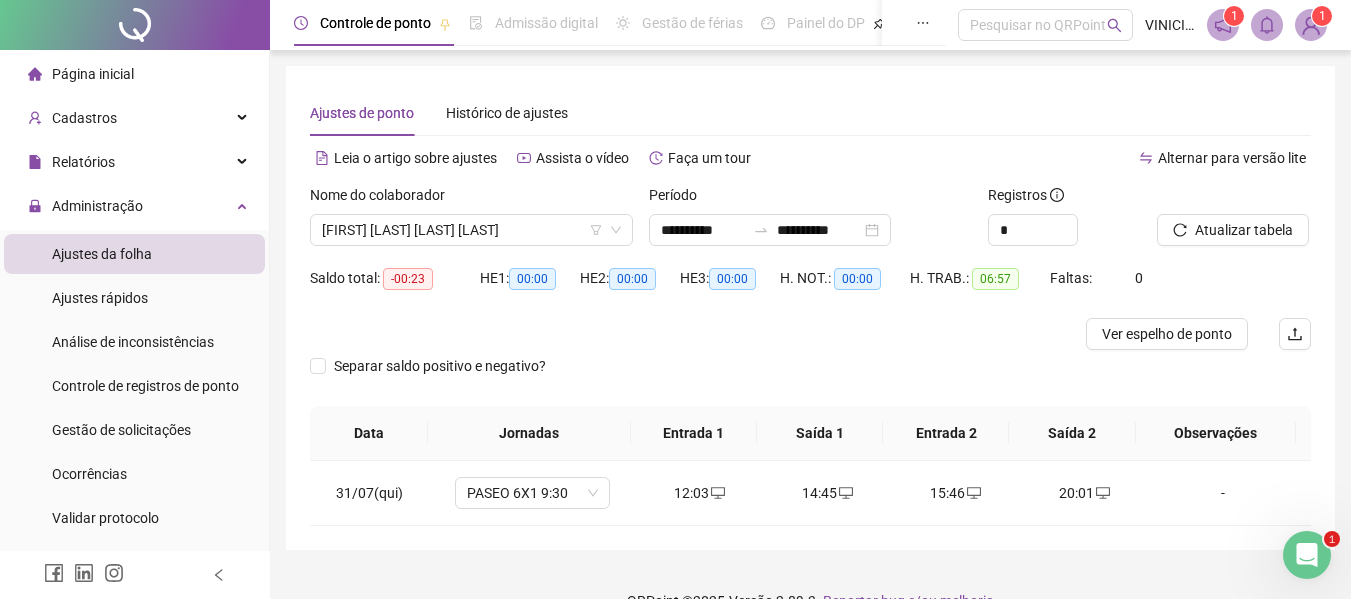 click on "Ajustes de ponto Histórico de ajustes" at bounding box center (810, 113) 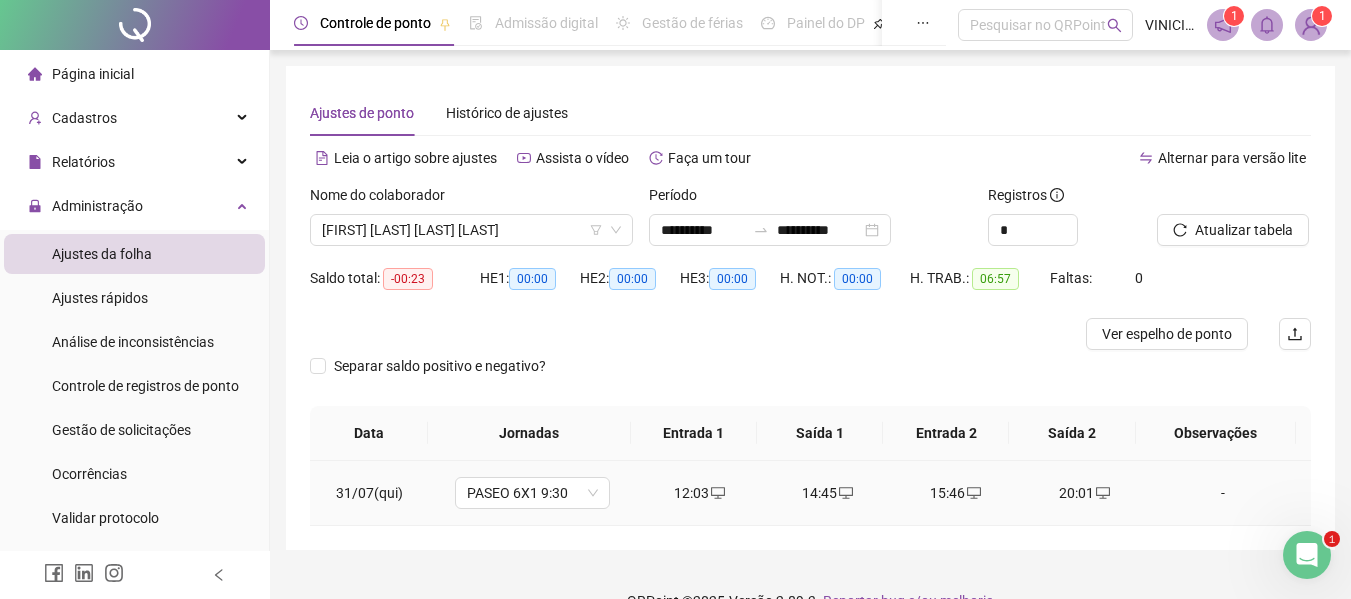 click on "20:01" at bounding box center (1084, 493) 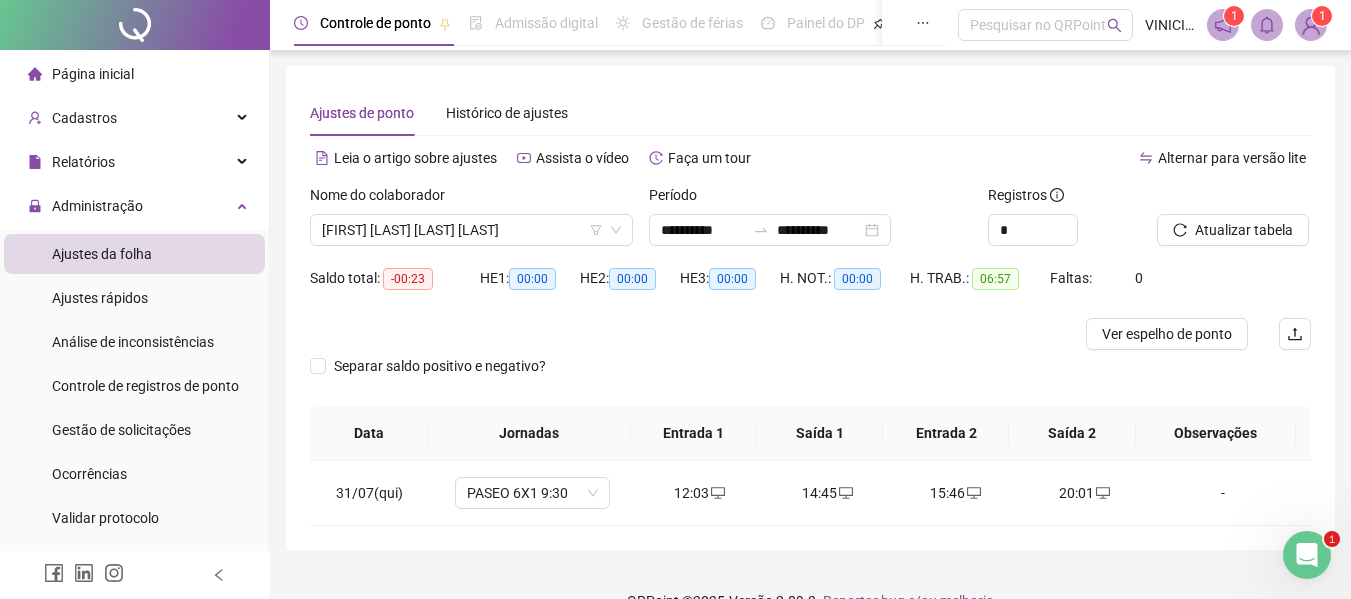 click on "**********" at bounding box center (810, 308) 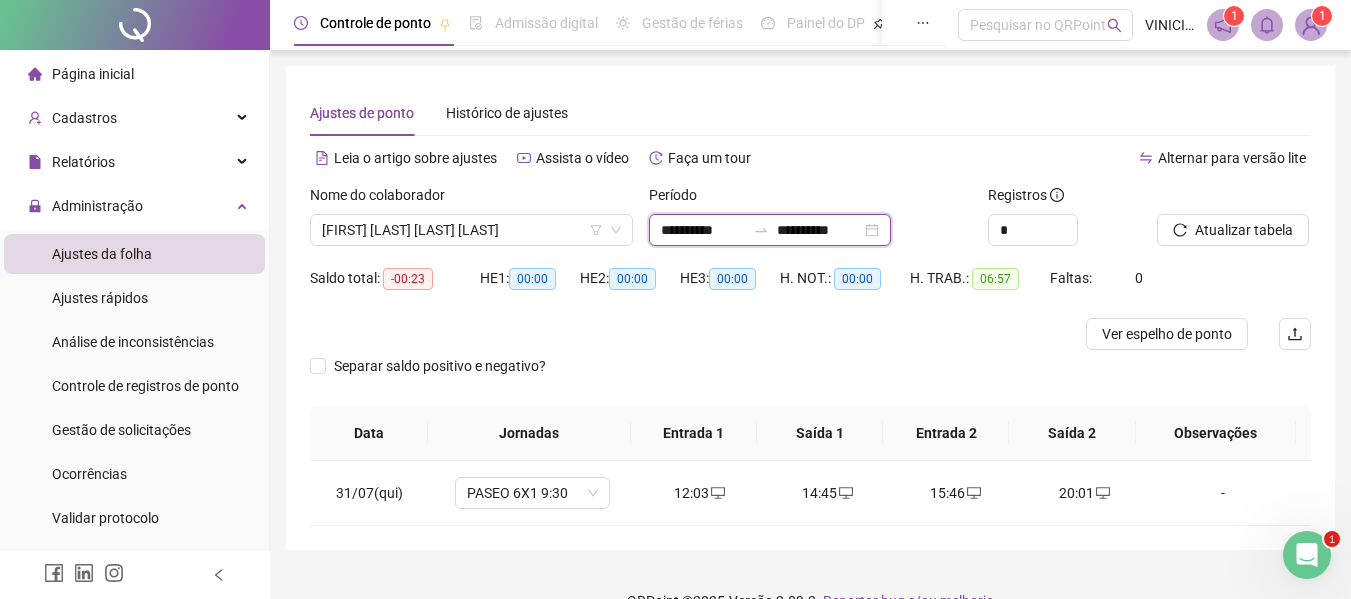 click on "**********" at bounding box center (703, 230) 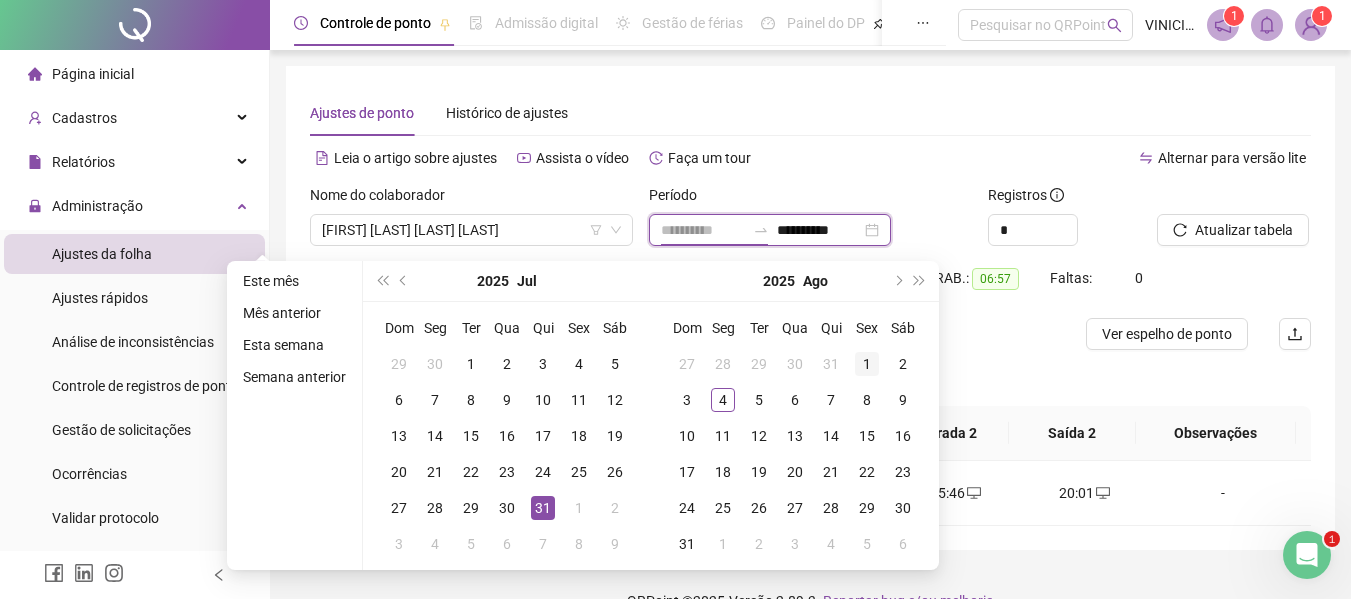 type on "**********" 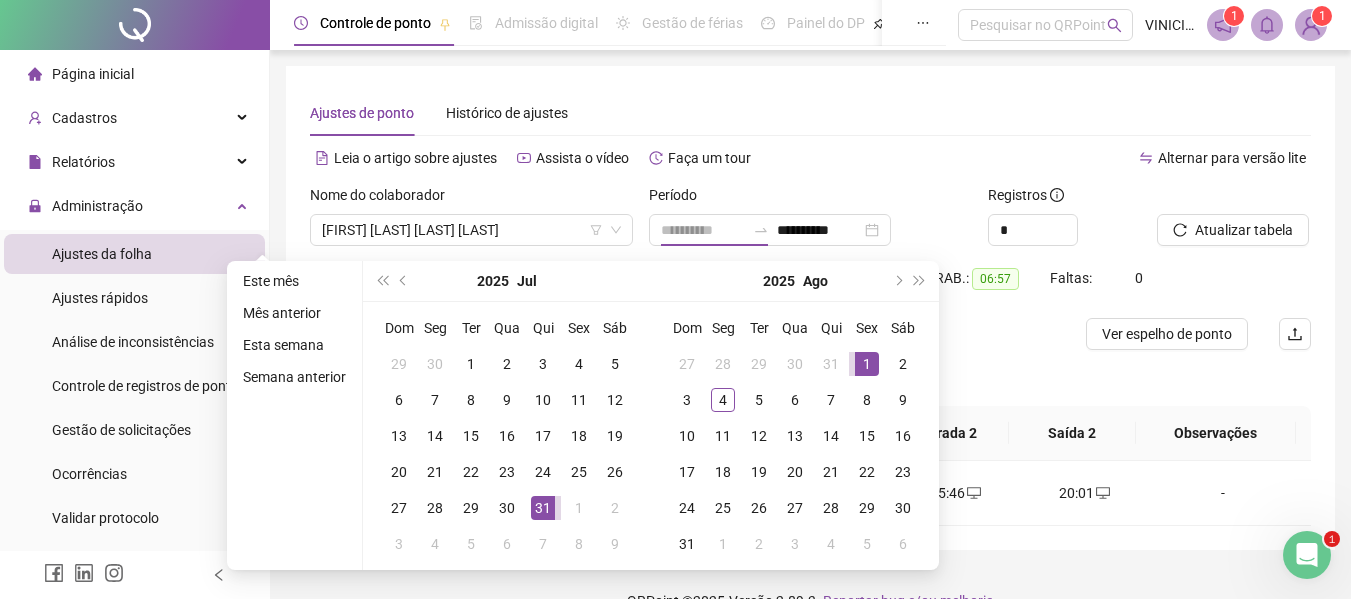 click on "1" at bounding box center [867, 364] 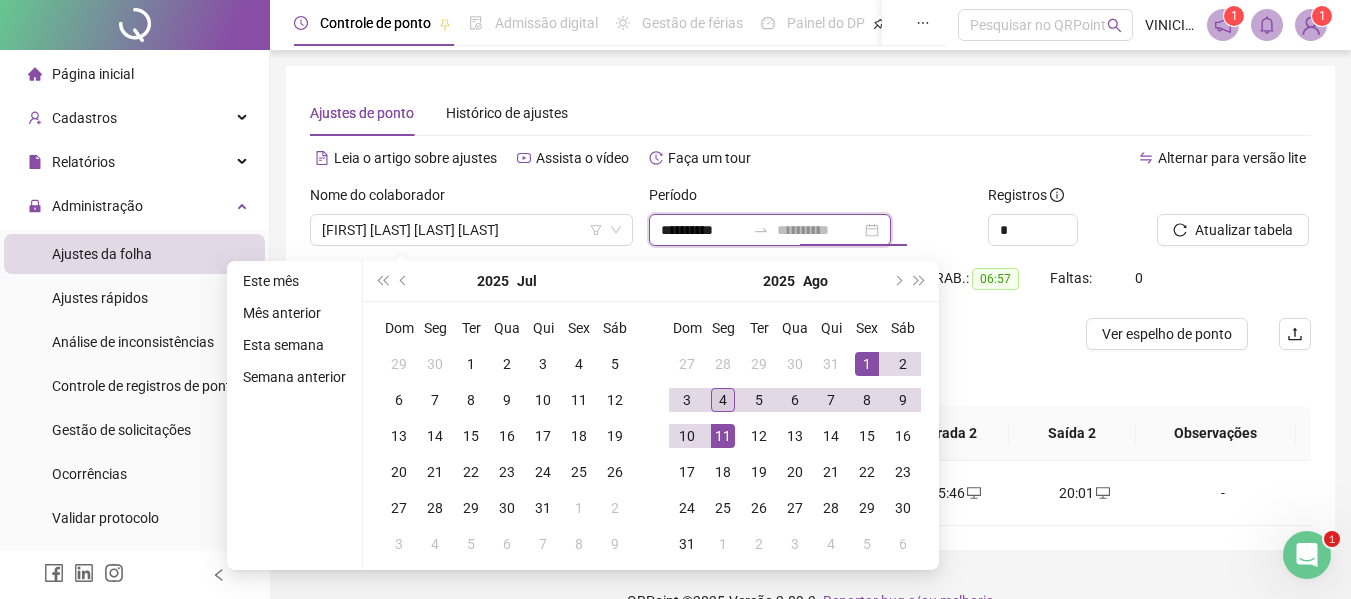 type on "**********" 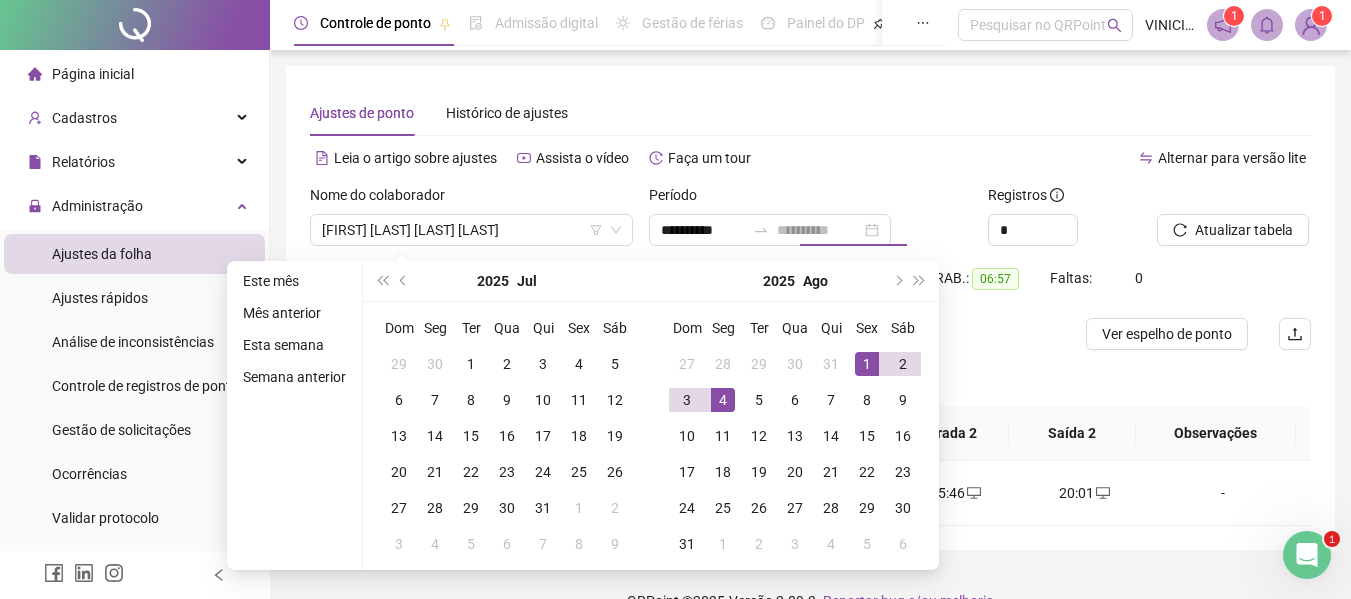 click on "4" at bounding box center (723, 400) 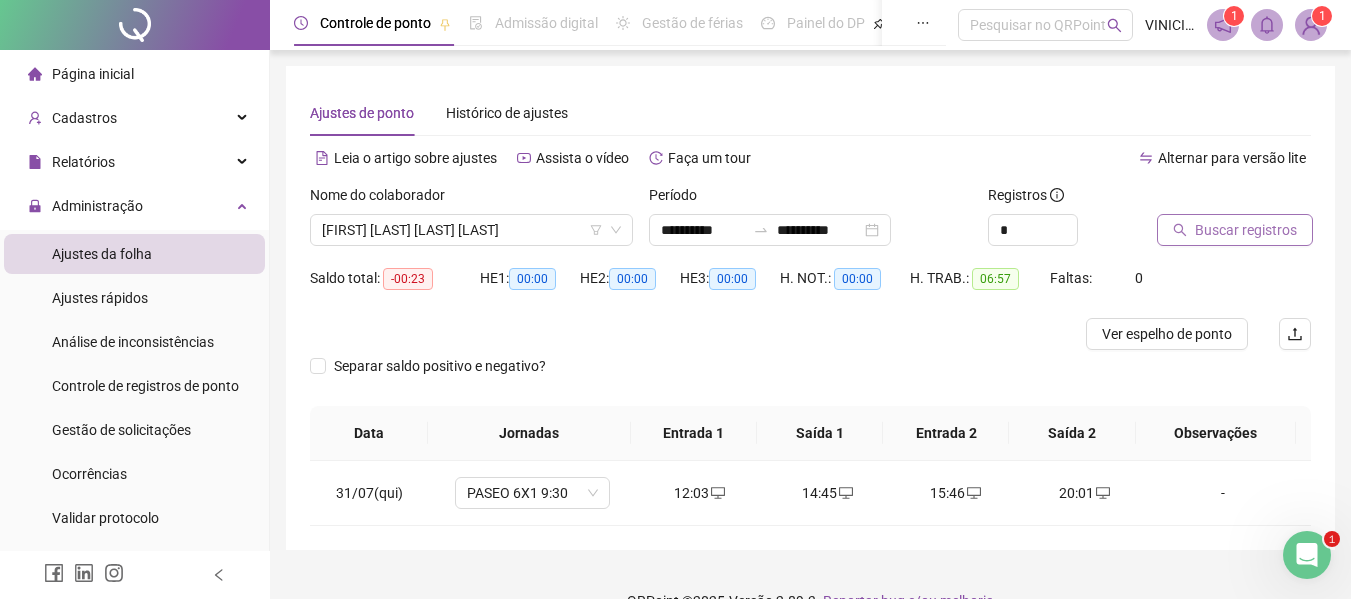 click on "Buscar registros" at bounding box center [1246, 230] 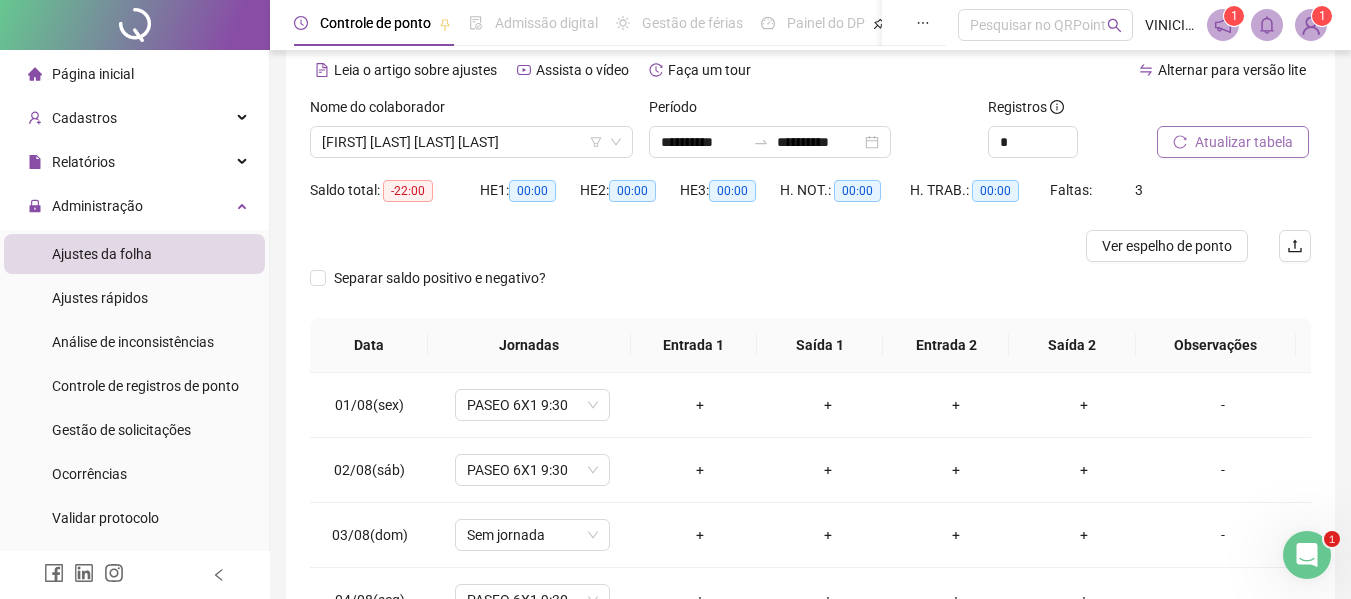 scroll, scrollTop: 200, scrollLeft: 0, axis: vertical 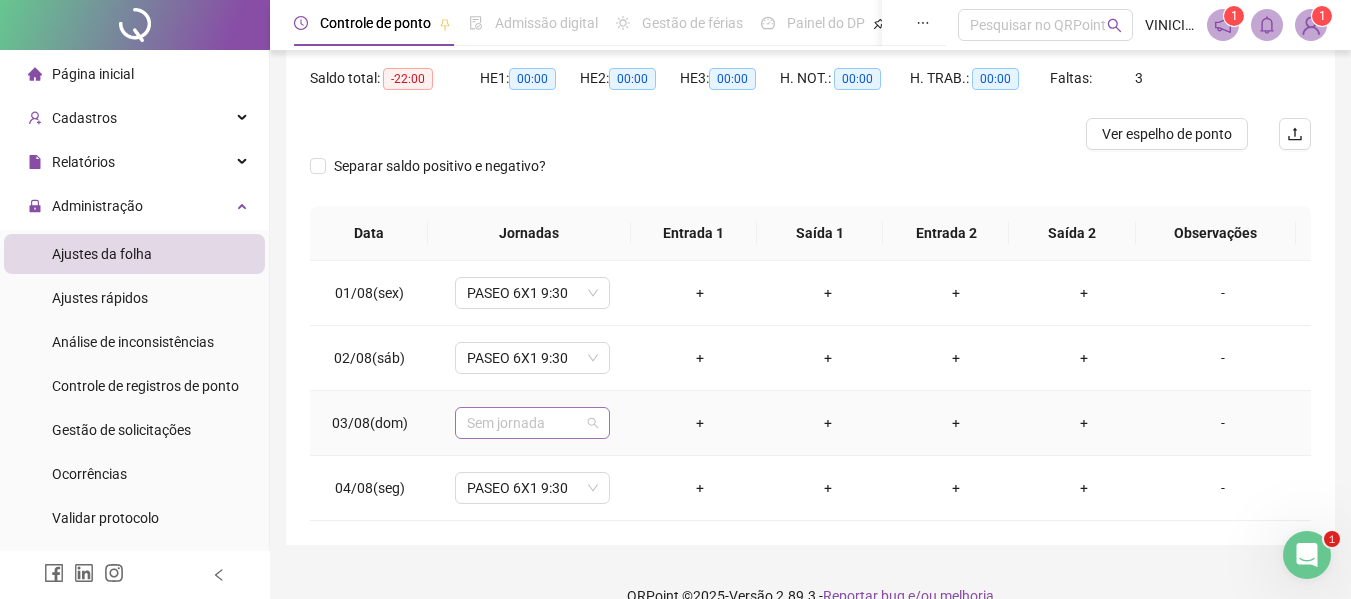 click on "Sem jornada" at bounding box center [532, 423] 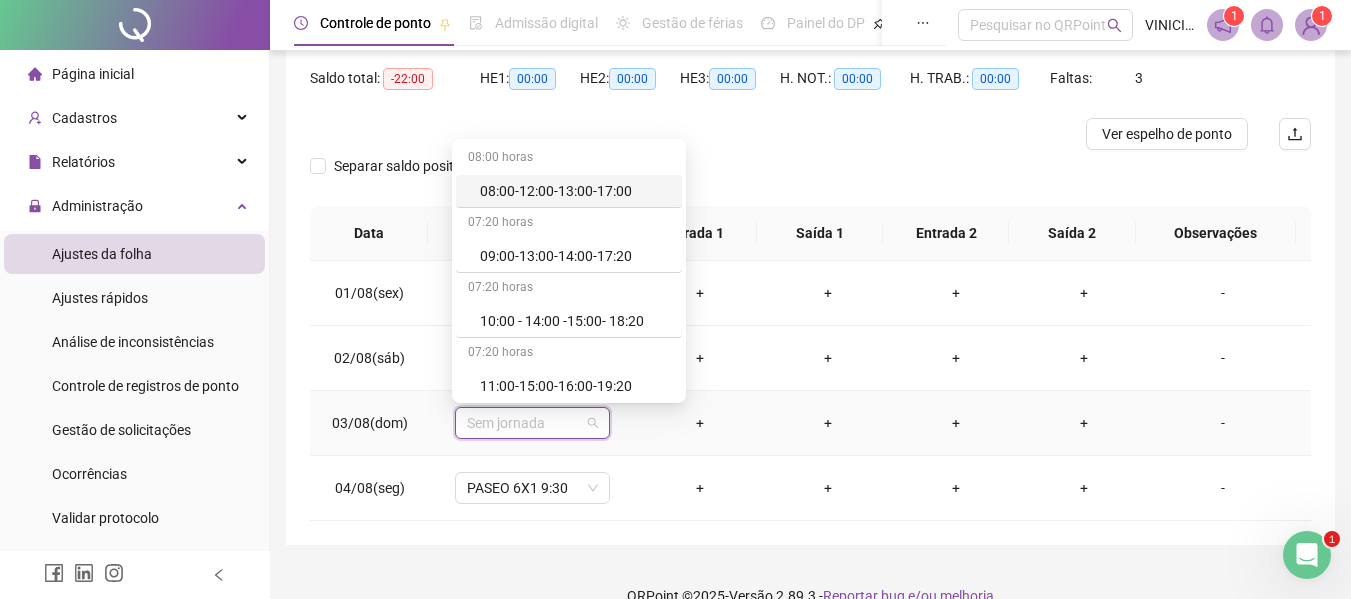 type on "*" 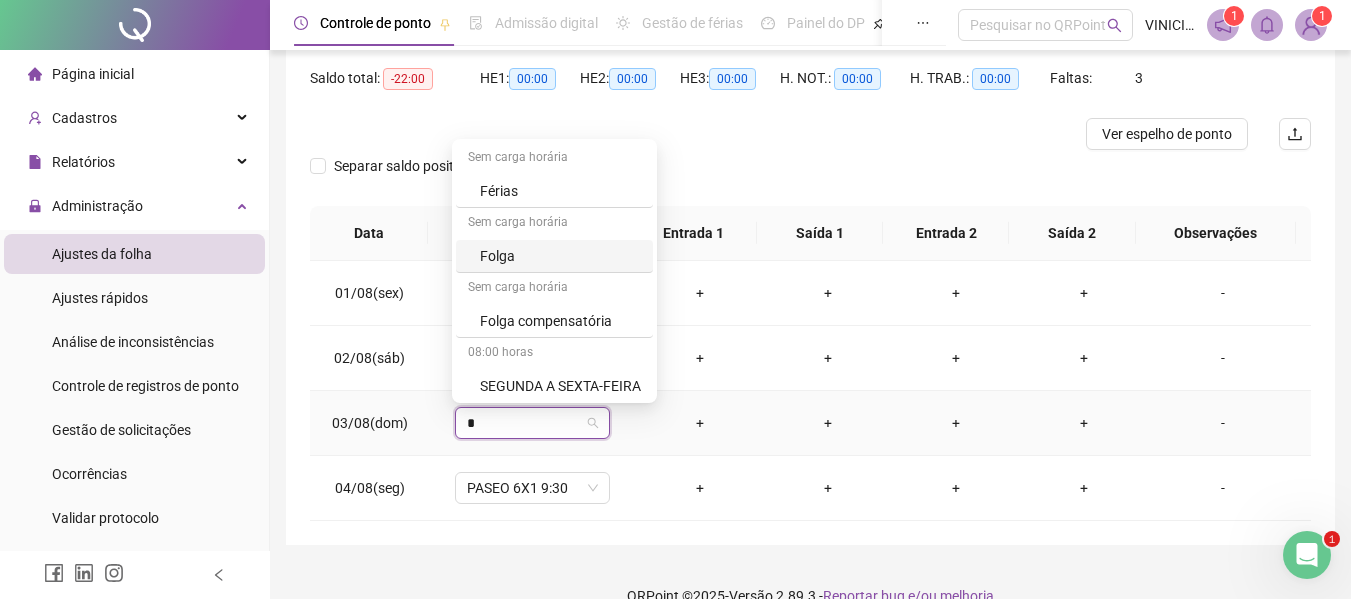 click on "Folga" at bounding box center (560, 256) 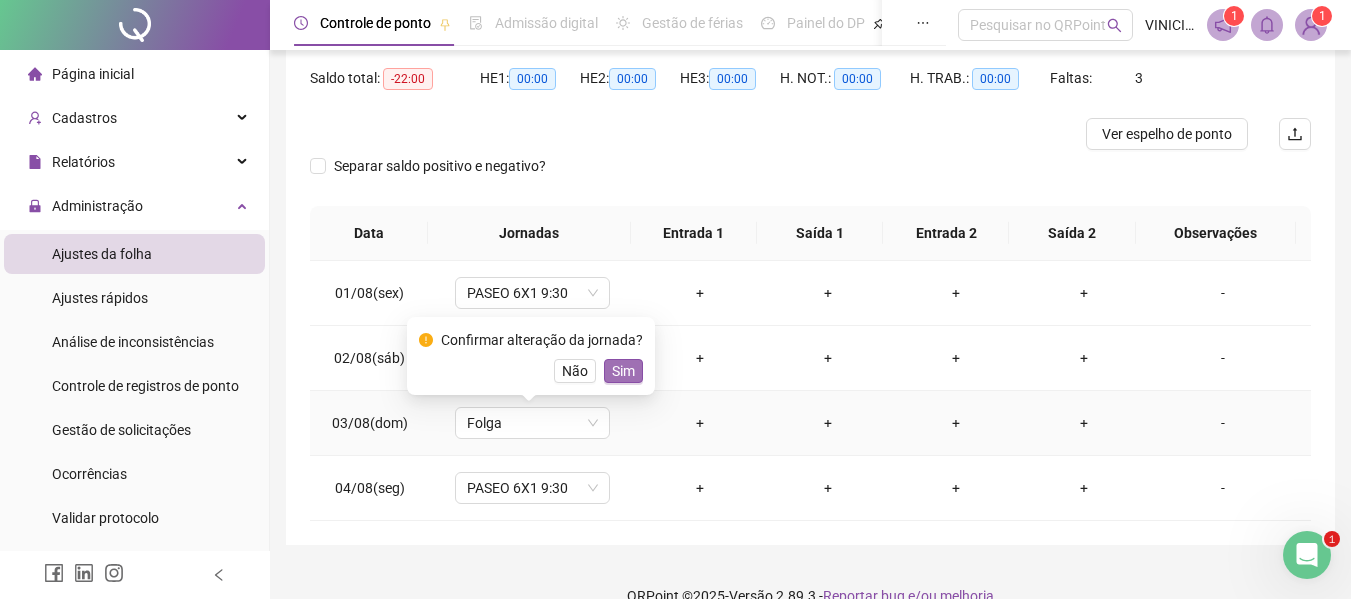click on "Sim" at bounding box center (623, 371) 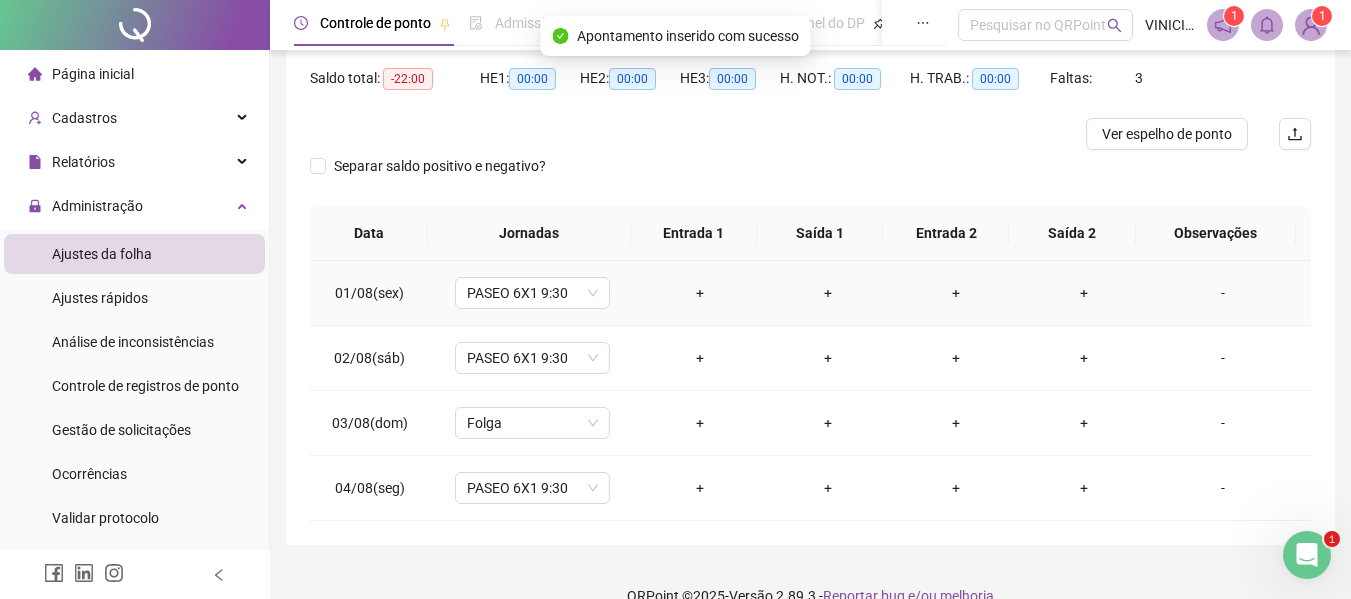click on "+" at bounding box center [700, 293] 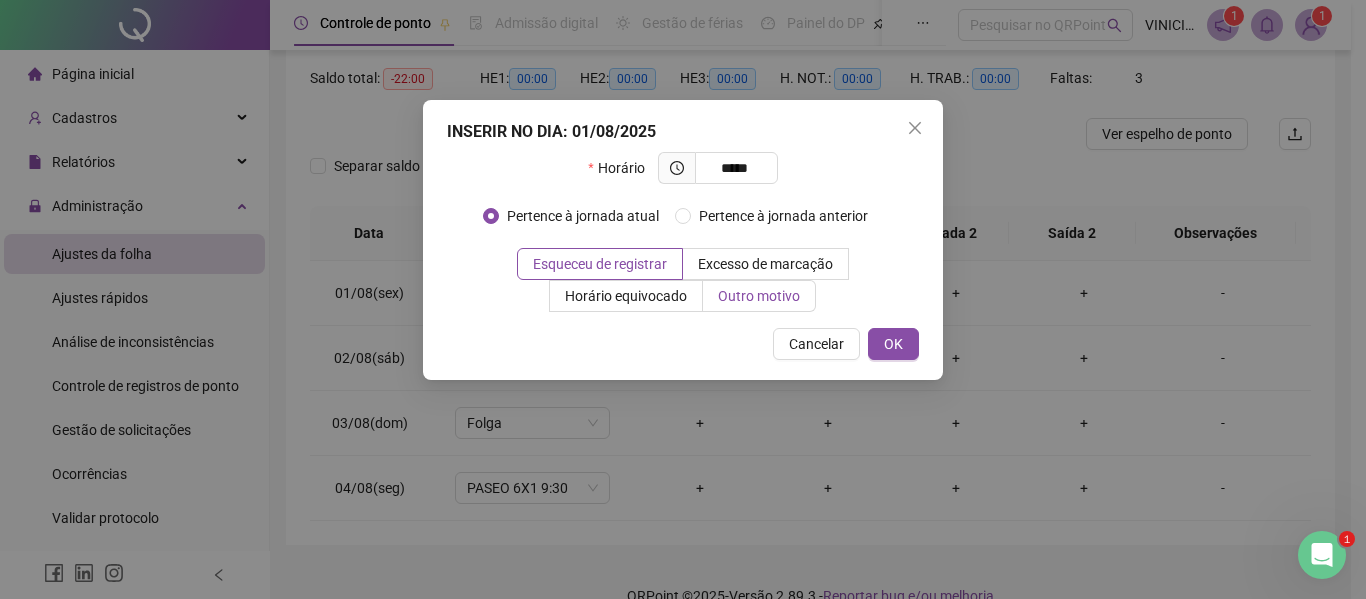 type on "*****" 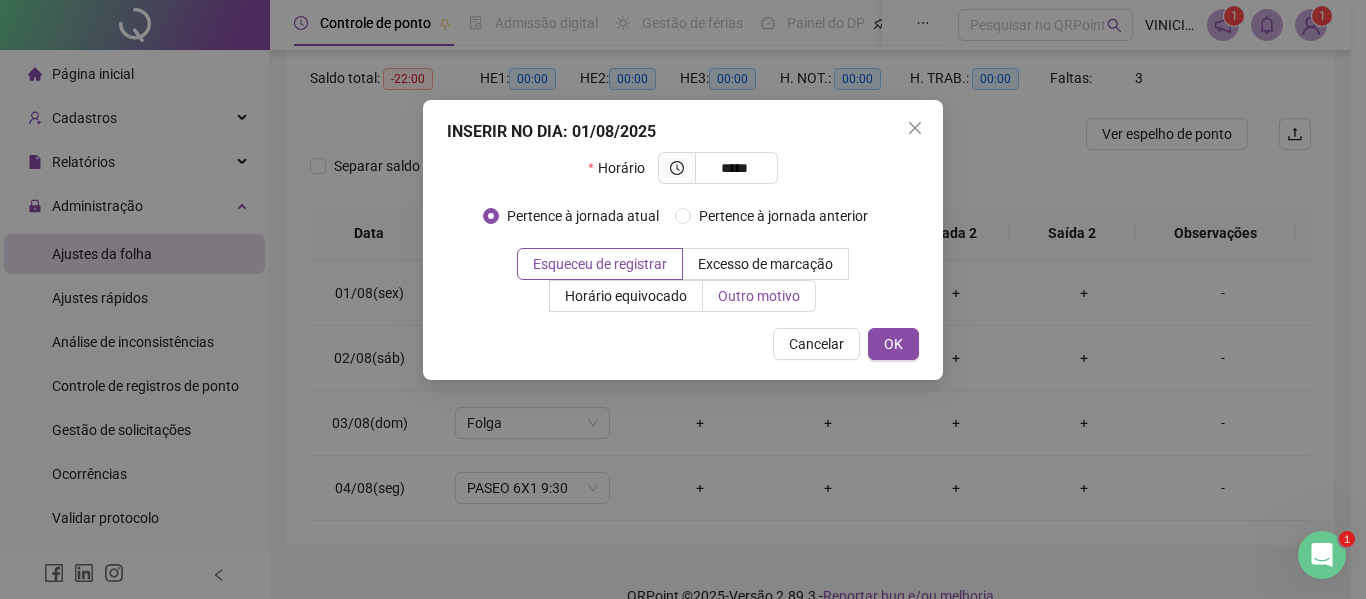 click on "Outro motivo" at bounding box center (759, 296) 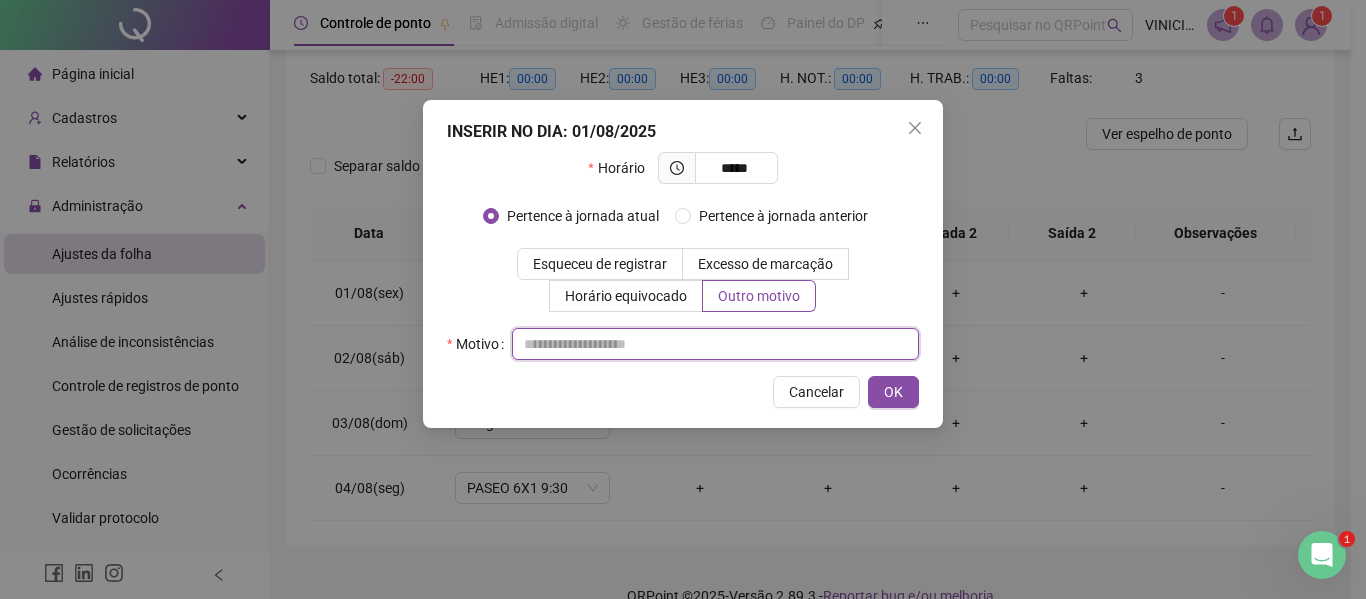 click at bounding box center (715, 344) 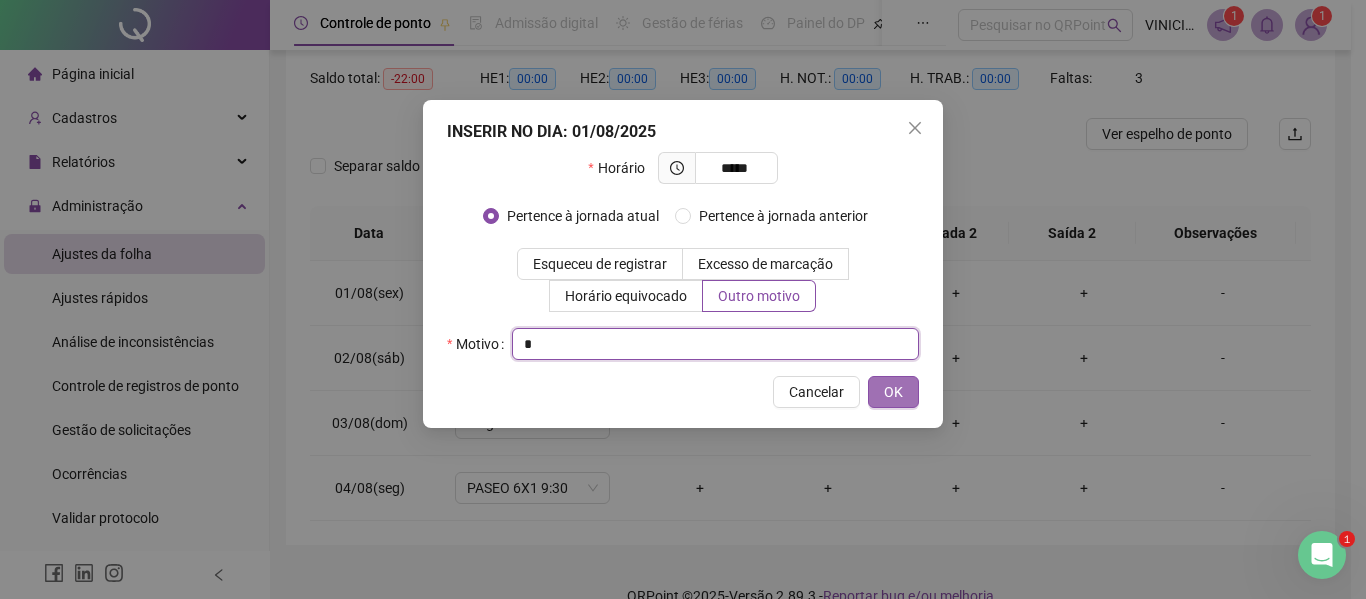 type on "*" 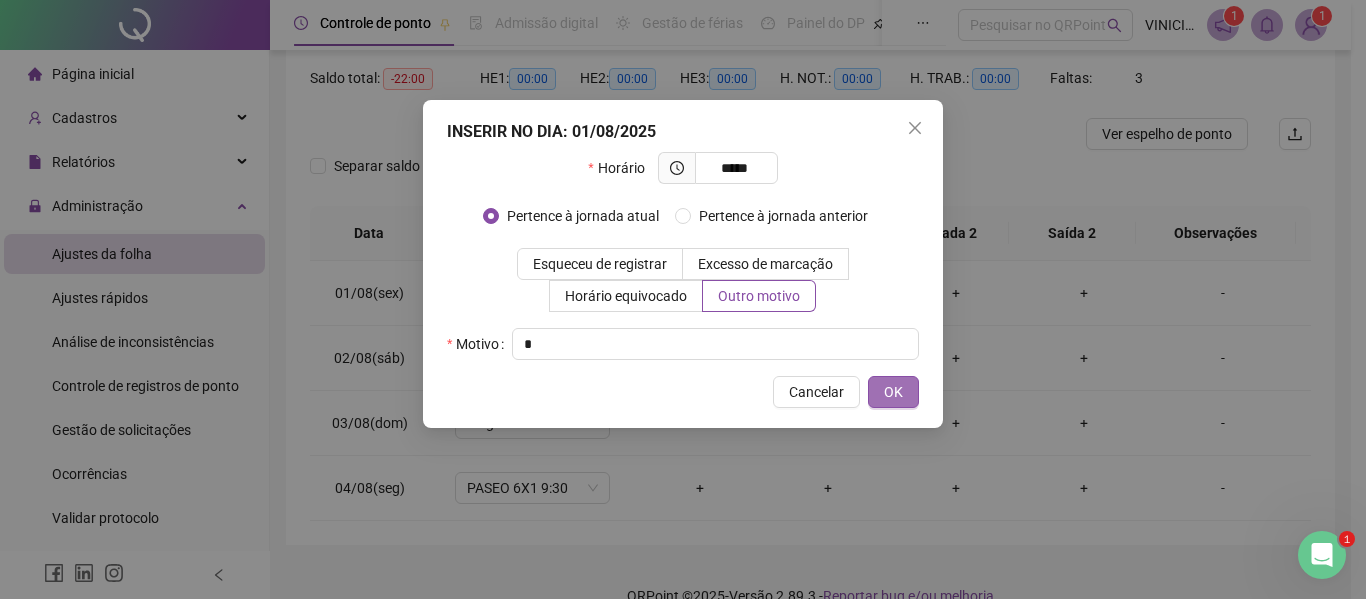 click on "OK" at bounding box center (893, 392) 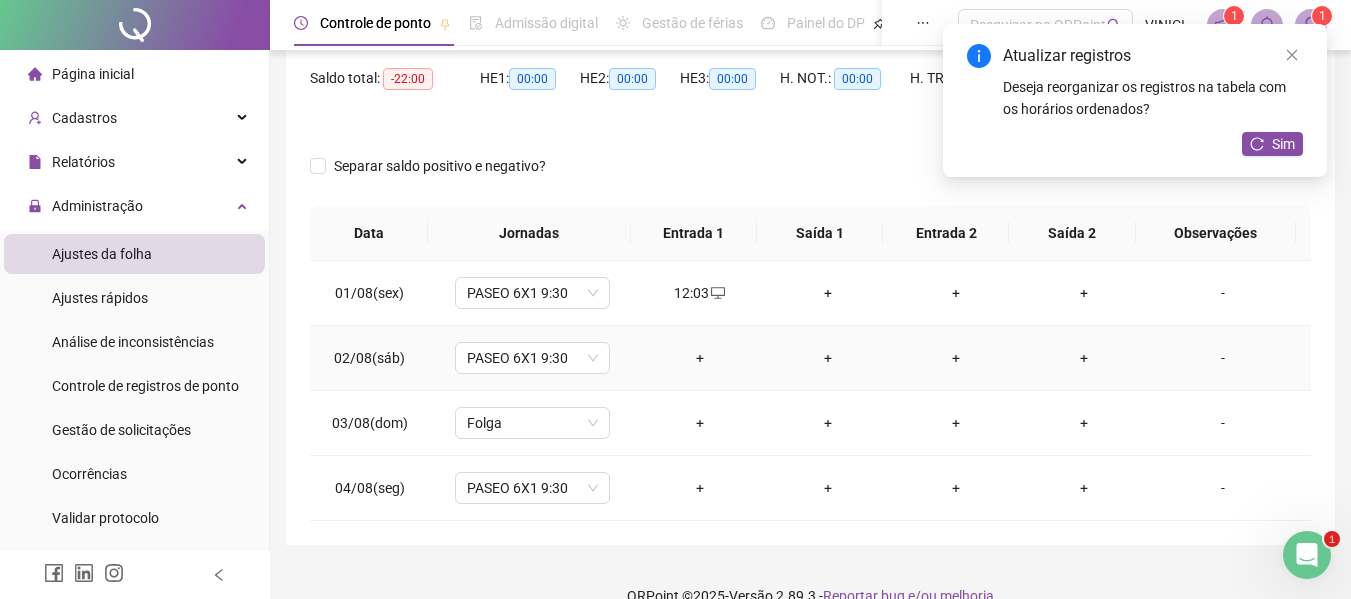 click on "+" at bounding box center [700, 358] 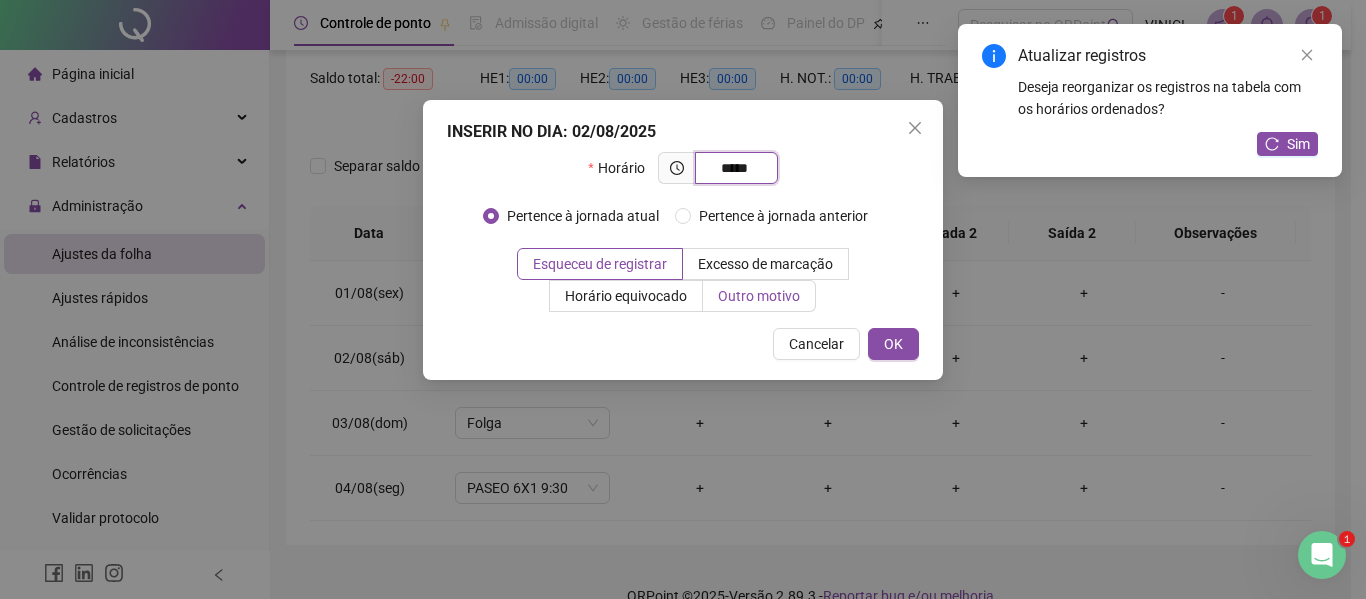 type on "*****" 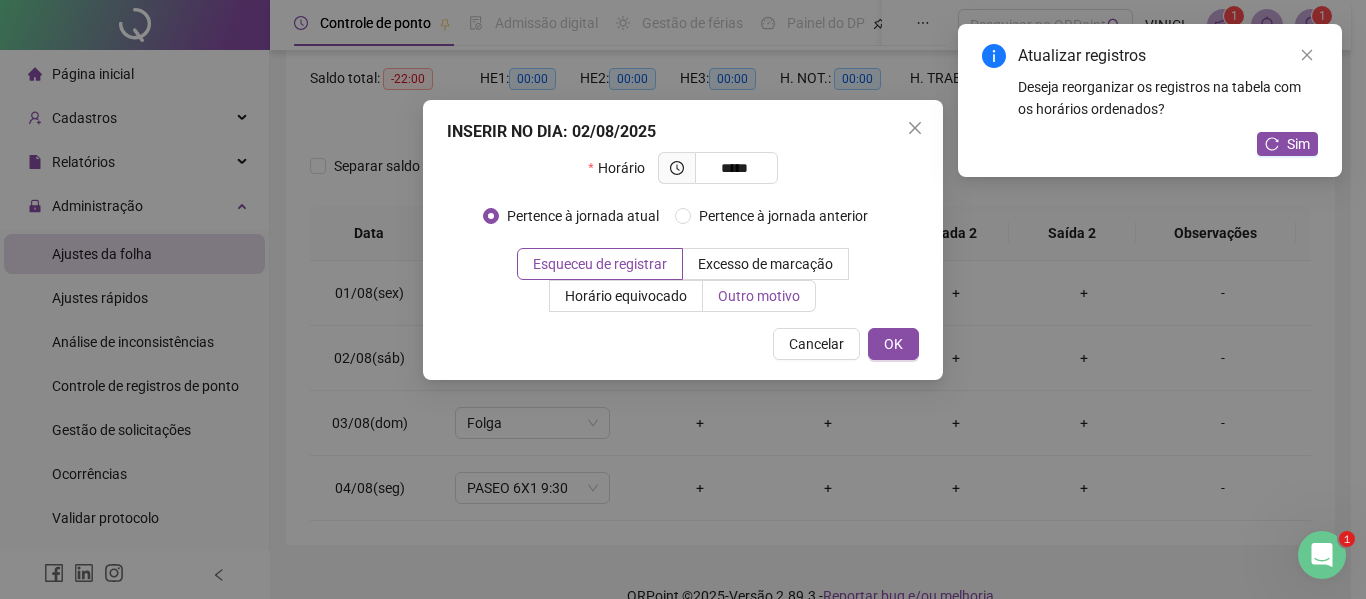 click on "Outro motivo" at bounding box center [759, 296] 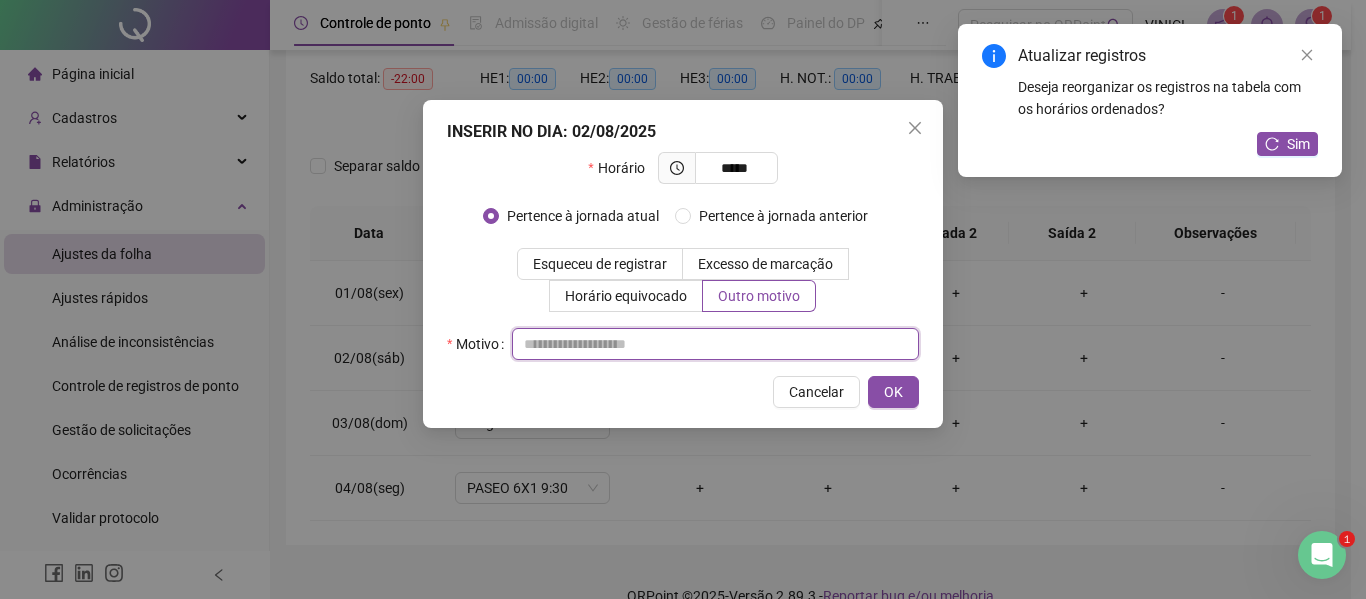 click at bounding box center (715, 344) 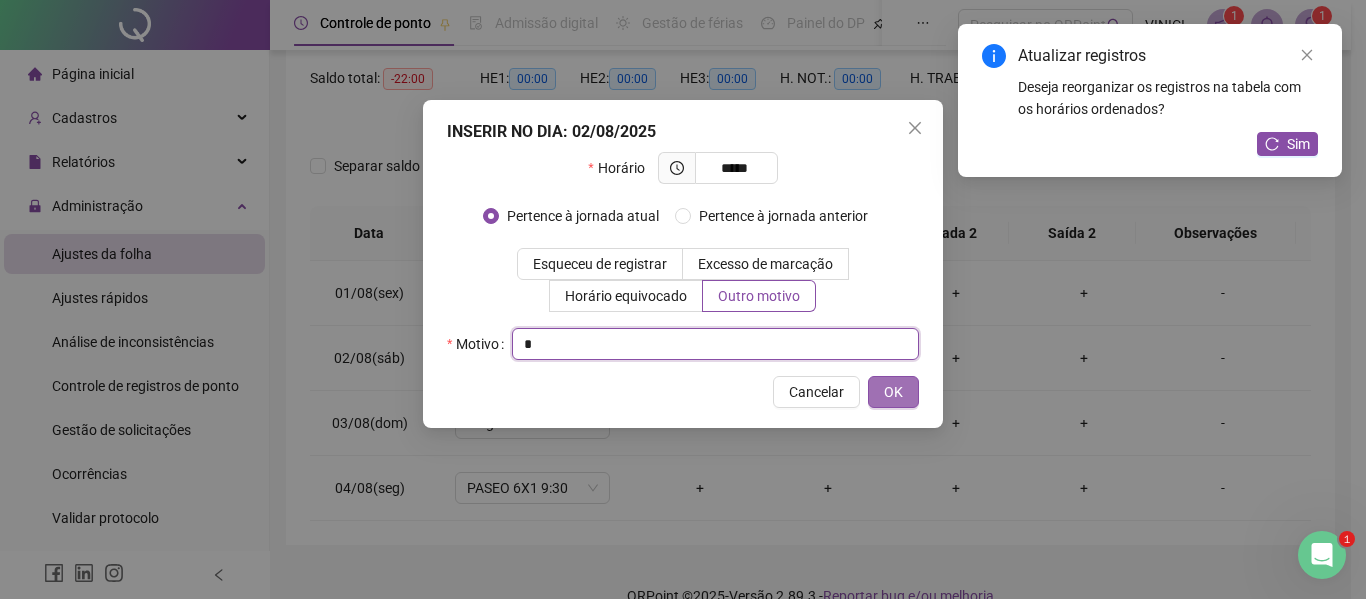 type on "*" 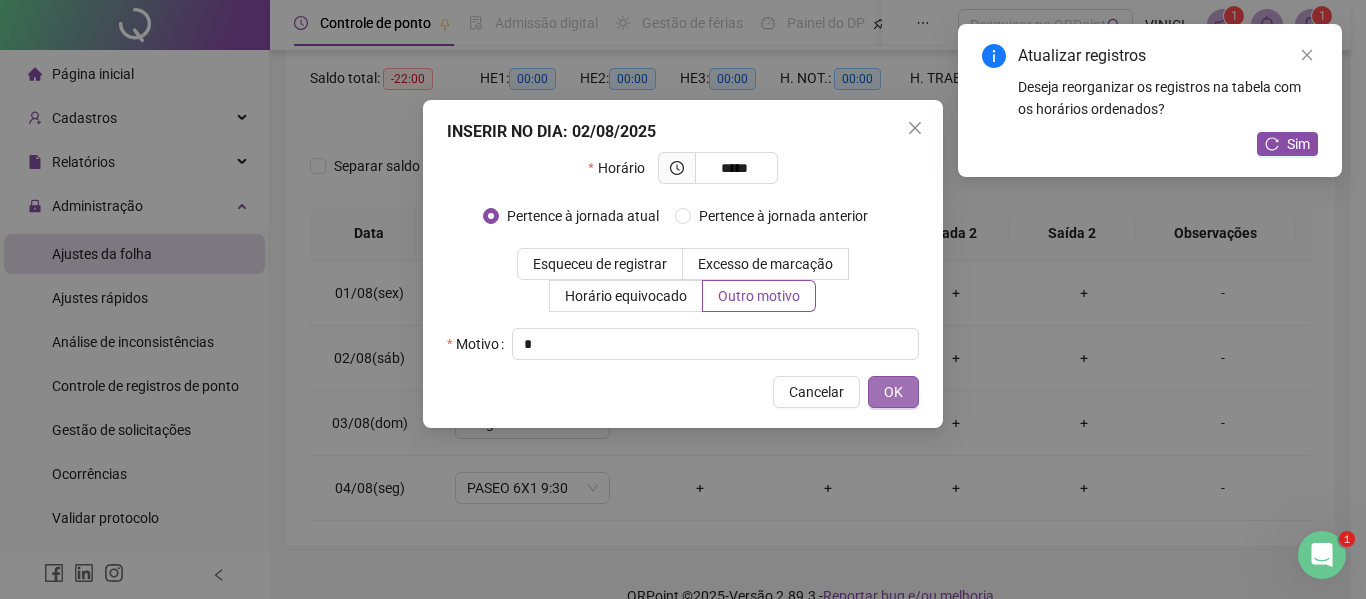 click on "OK" at bounding box center (893, 392) 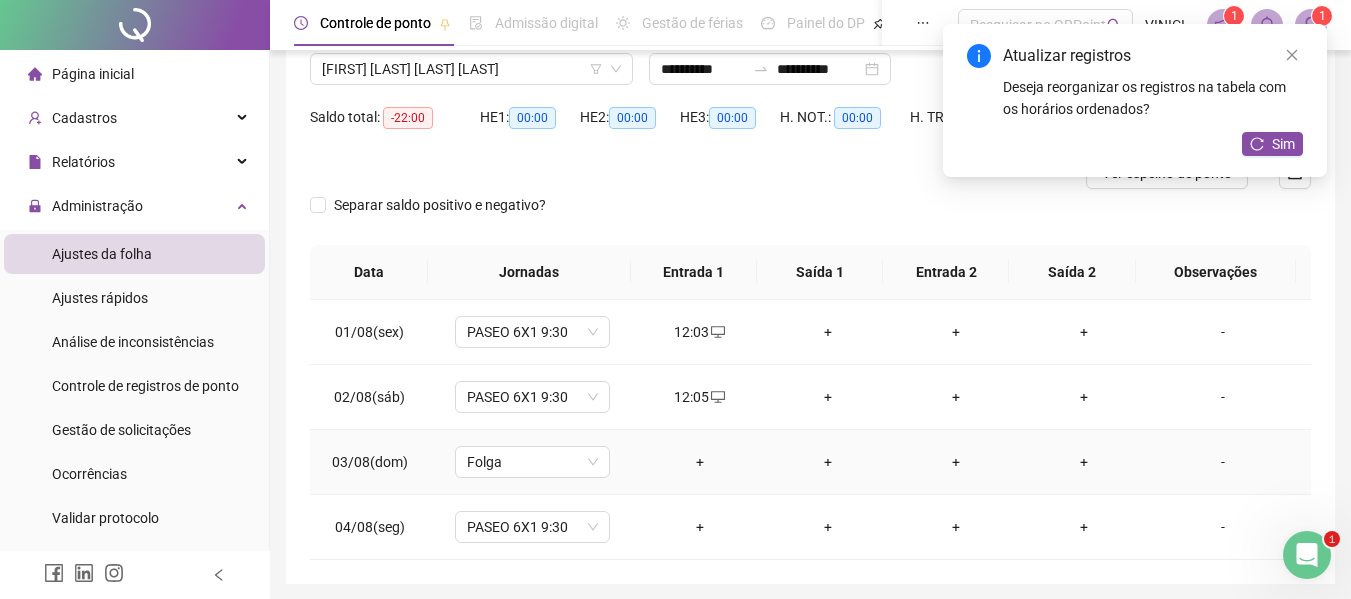 scroll, scrollTop: 0, scrollLeft: 0, axis: both 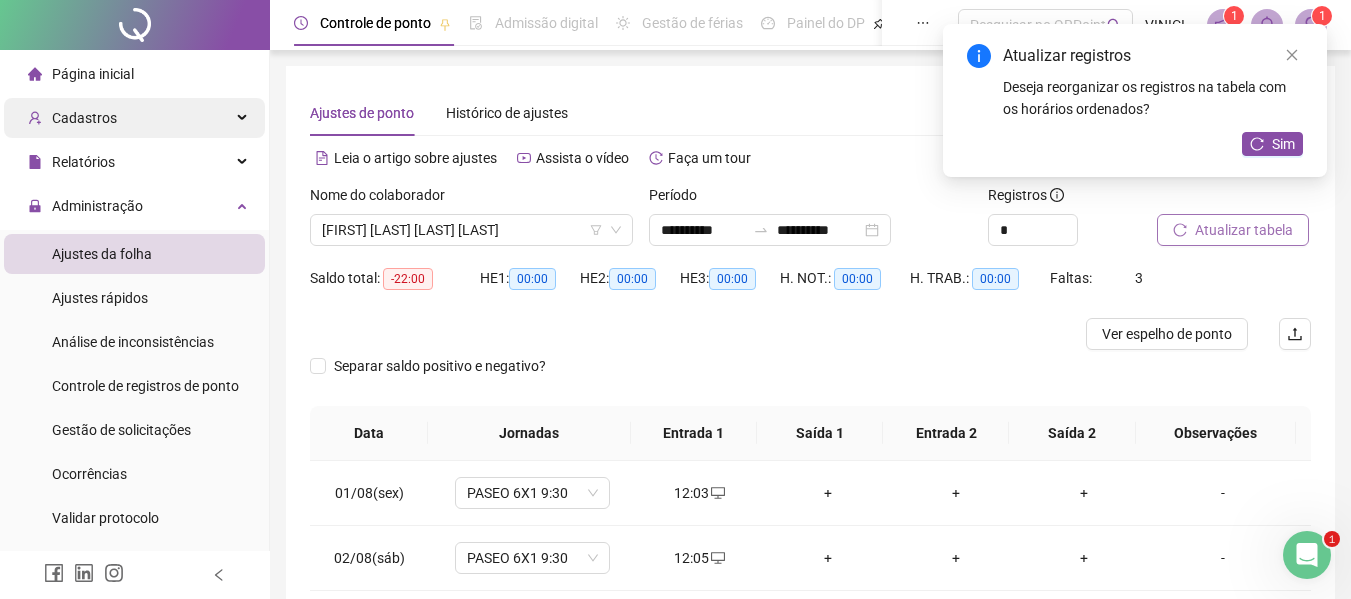 click on "Cadastros" at bounding box center [134, 118] 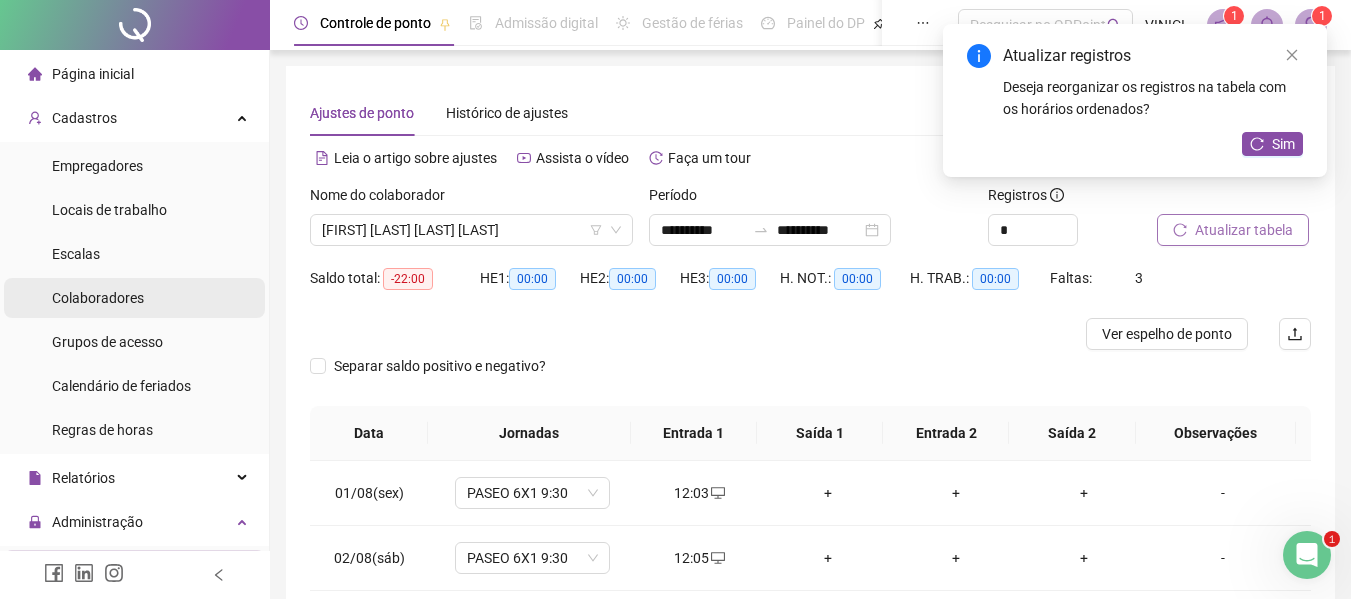 click on "Colaboradores" at bounding box center (98, 298) 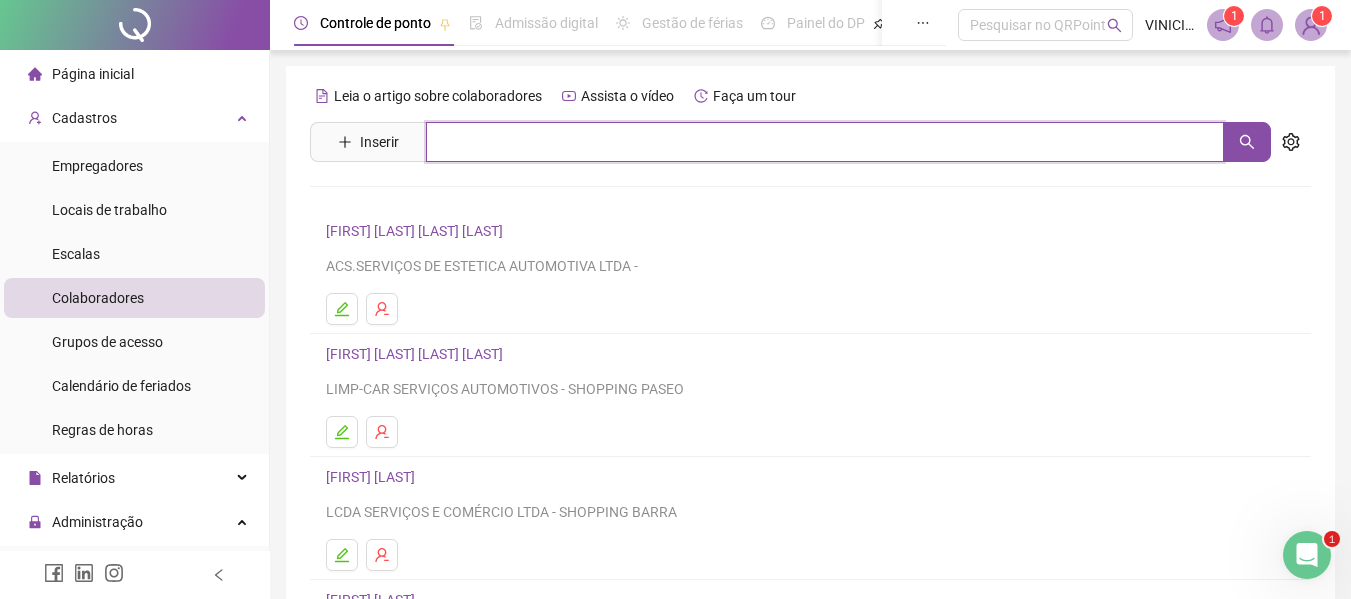 click at bounding box center (825, 142) 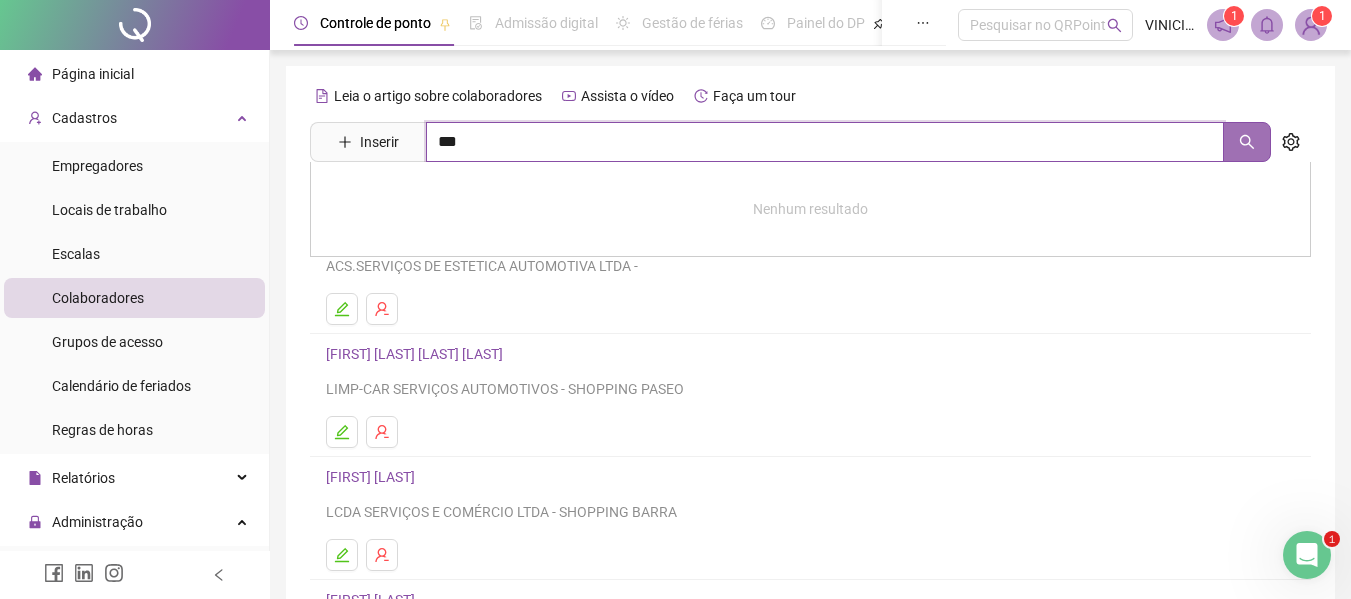 click at bounding box center [1247, 142] 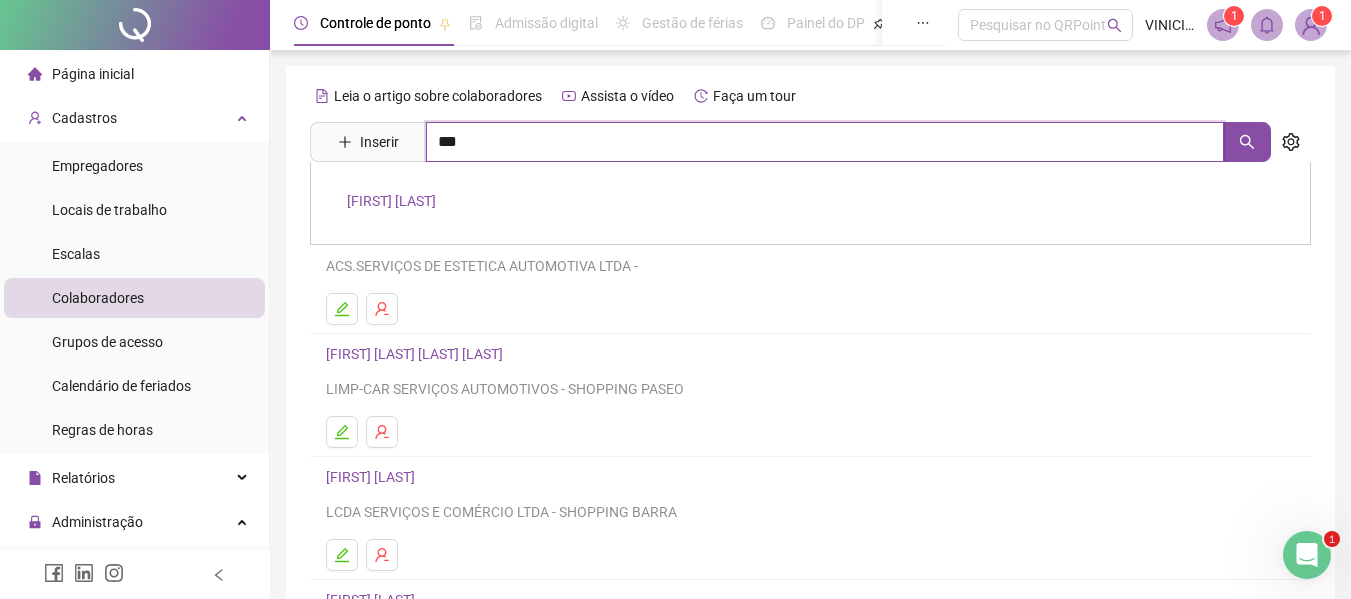 type on "***" 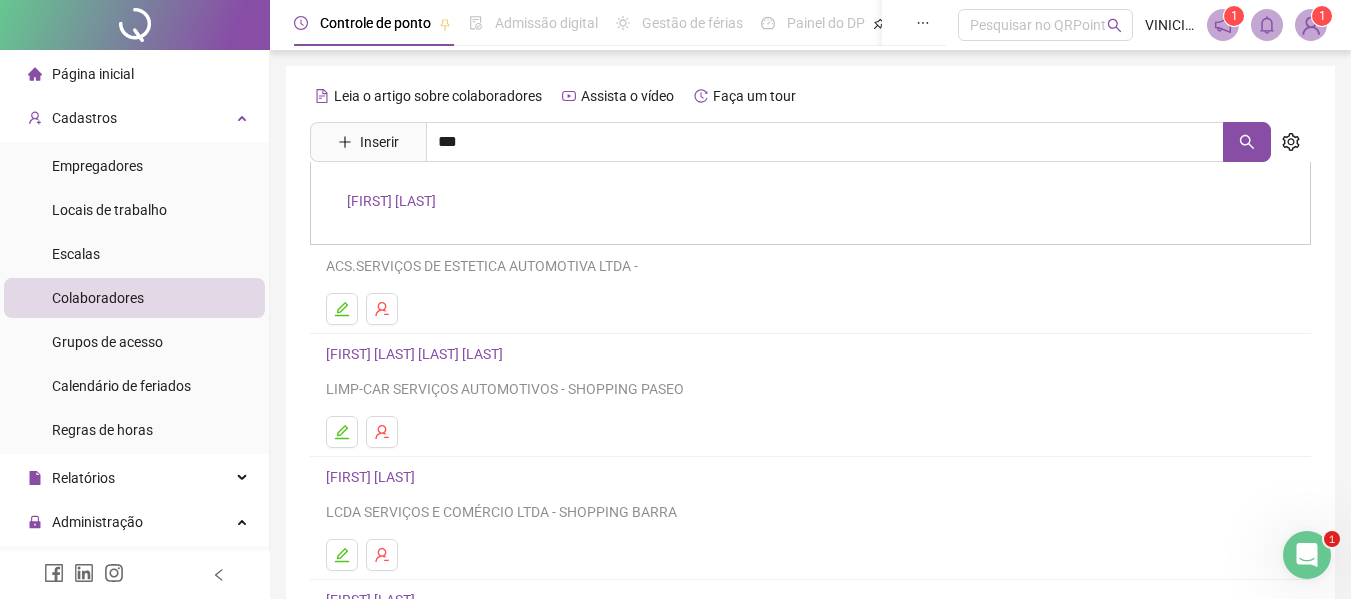 click on "[FIRST] [LAST]" at bounding box center (391, 201) 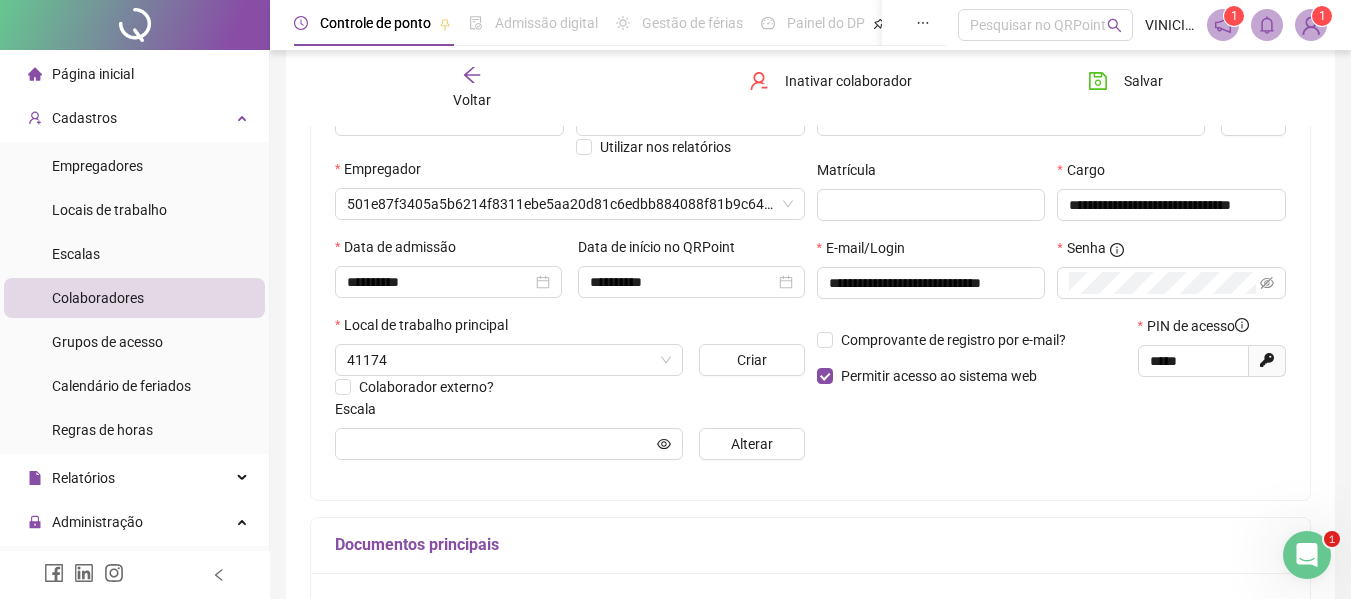 scroll, scrollTop: 300, scrollLeft: 0, axis: vertical 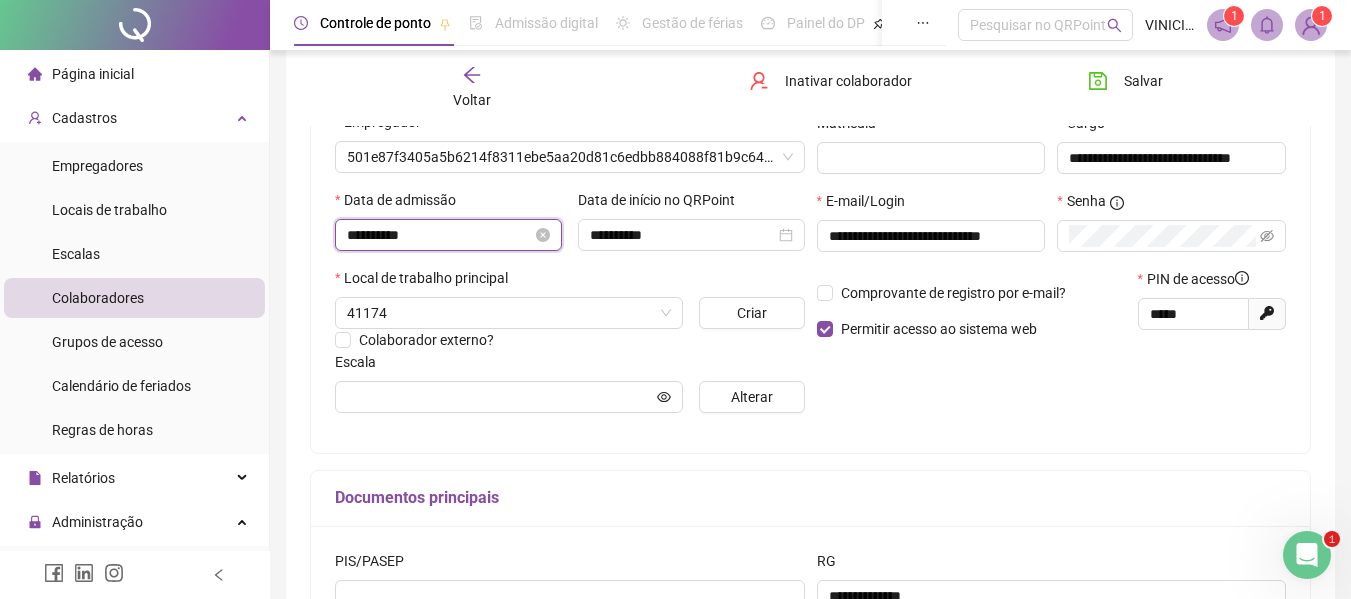 click on "**********" at bounding box center [439, 235] 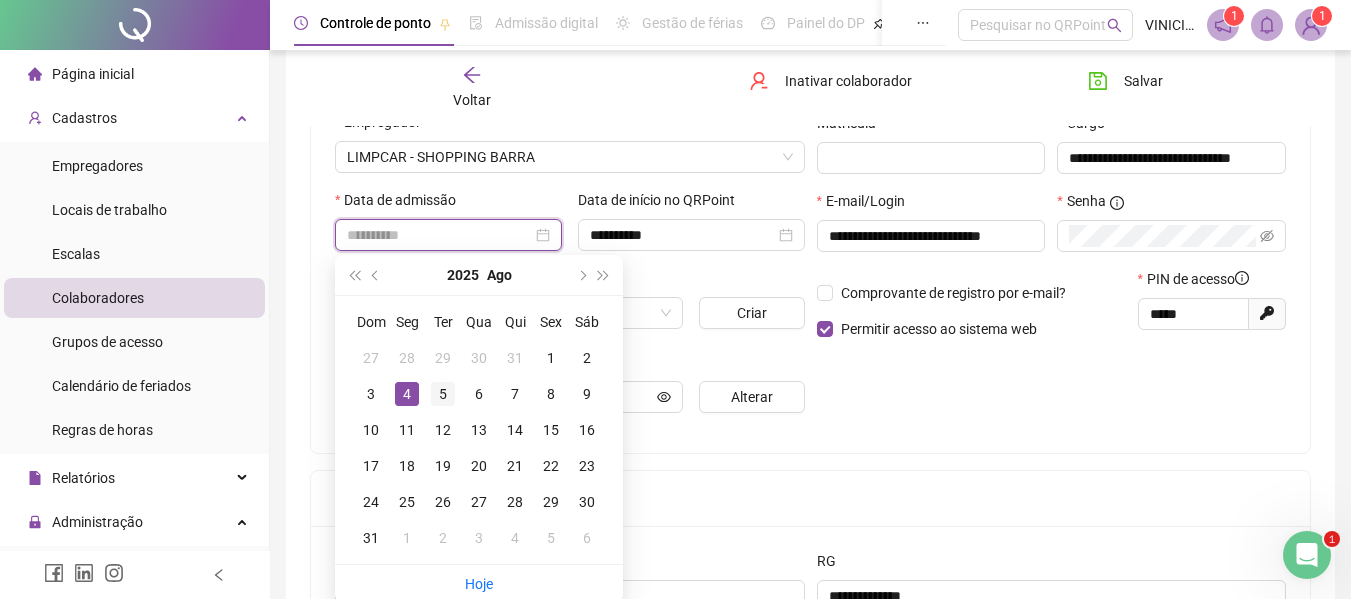 type on "**********" 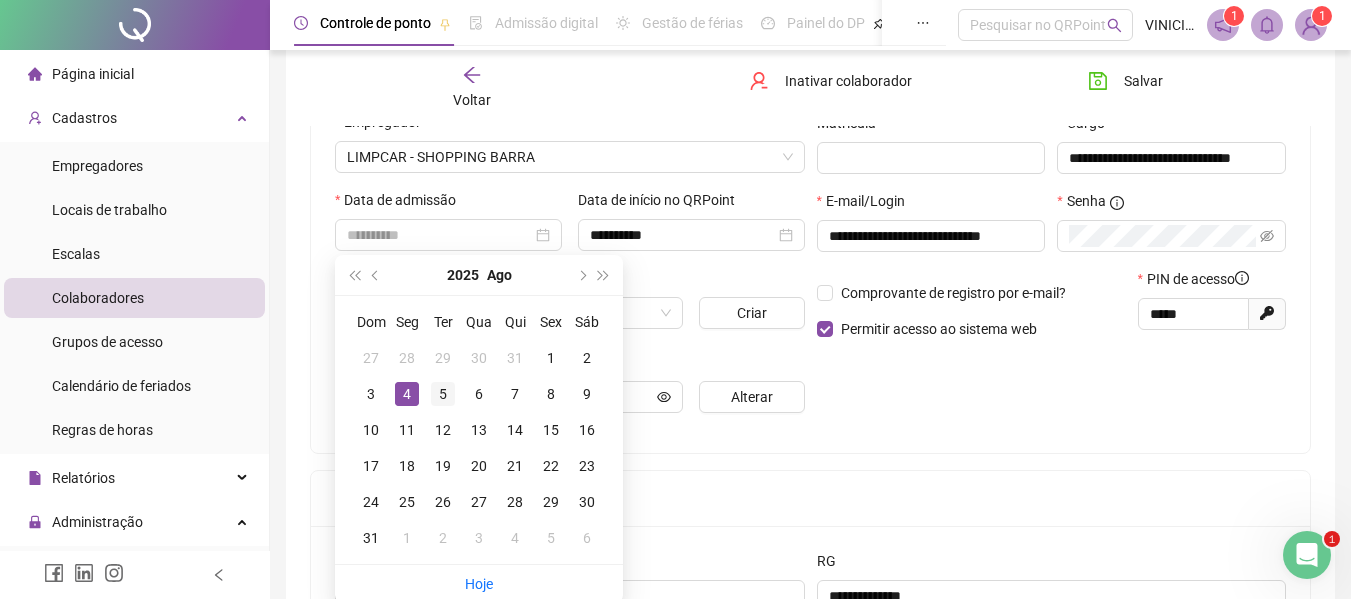 click on "5" at bounding box center [443, 394] 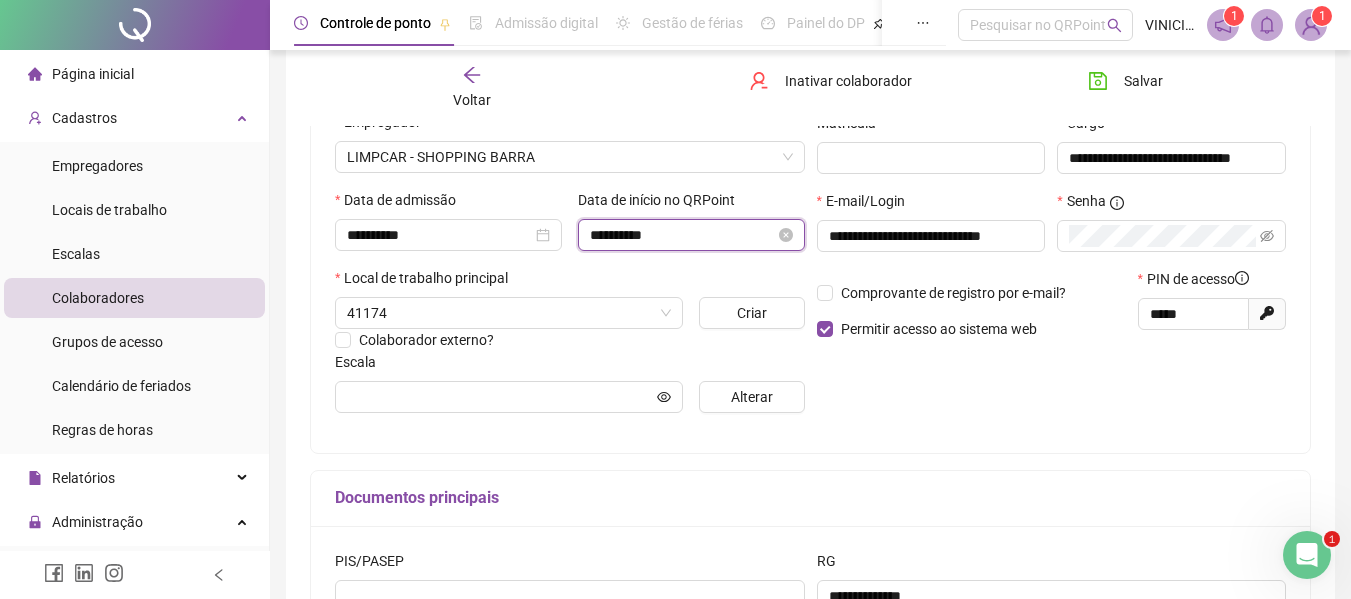 click on "**********" at bounding box center [682, 235] 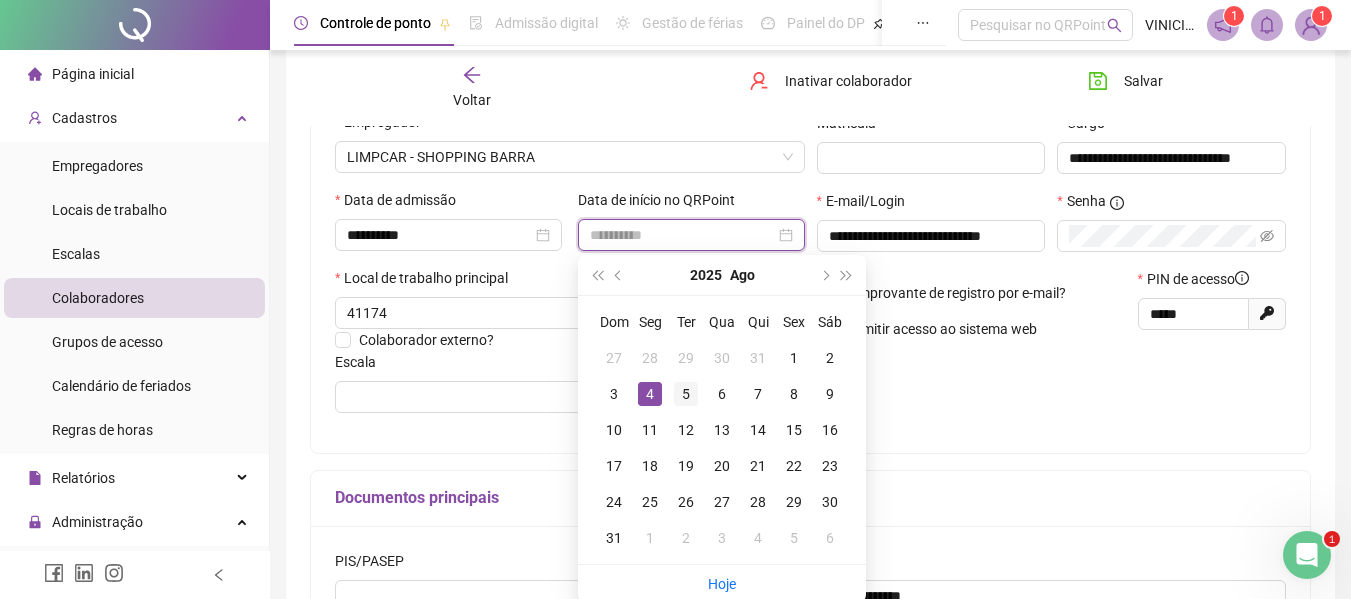 type on "**********" 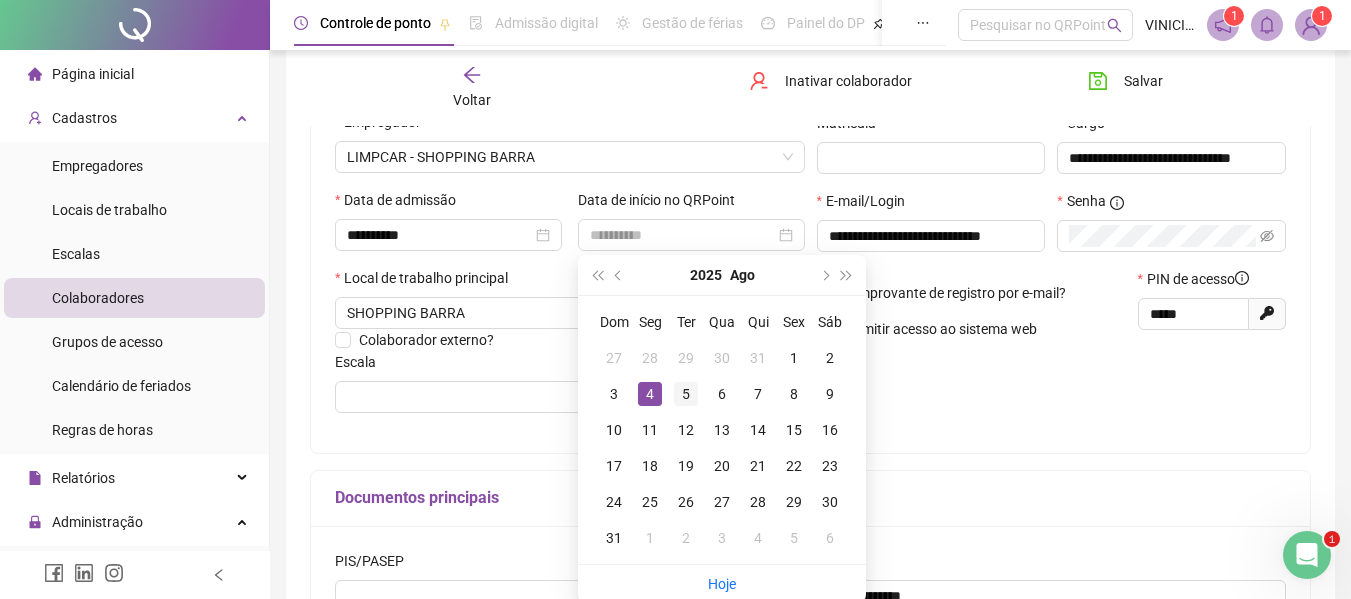 click on "5" at bounding box center (686, 394) 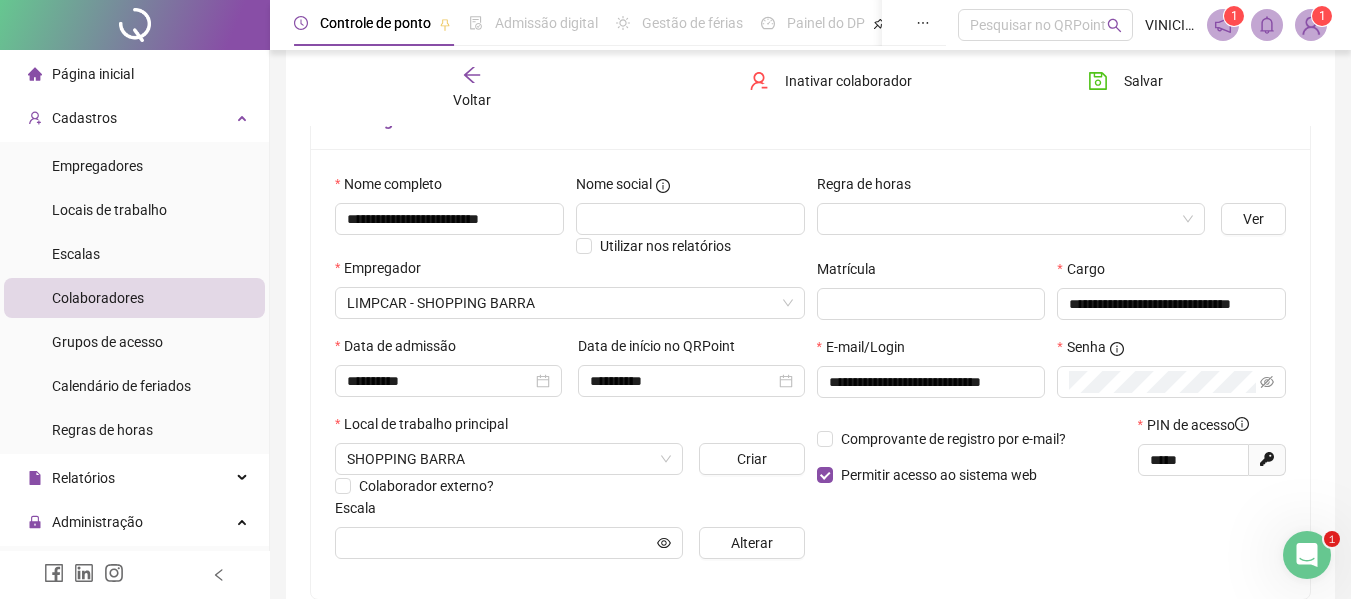 scroll, scrollTop: 0, scrollLeft: 0, axis: both 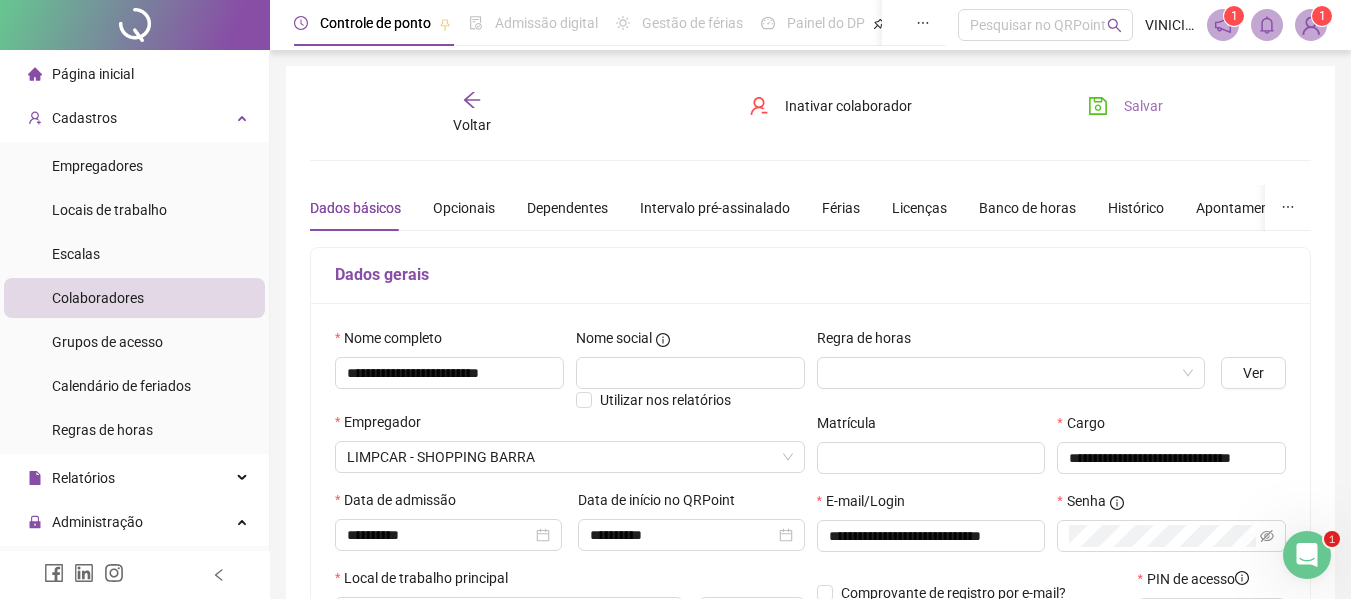 click on "Salvar" at bounding box center (1125, 106) 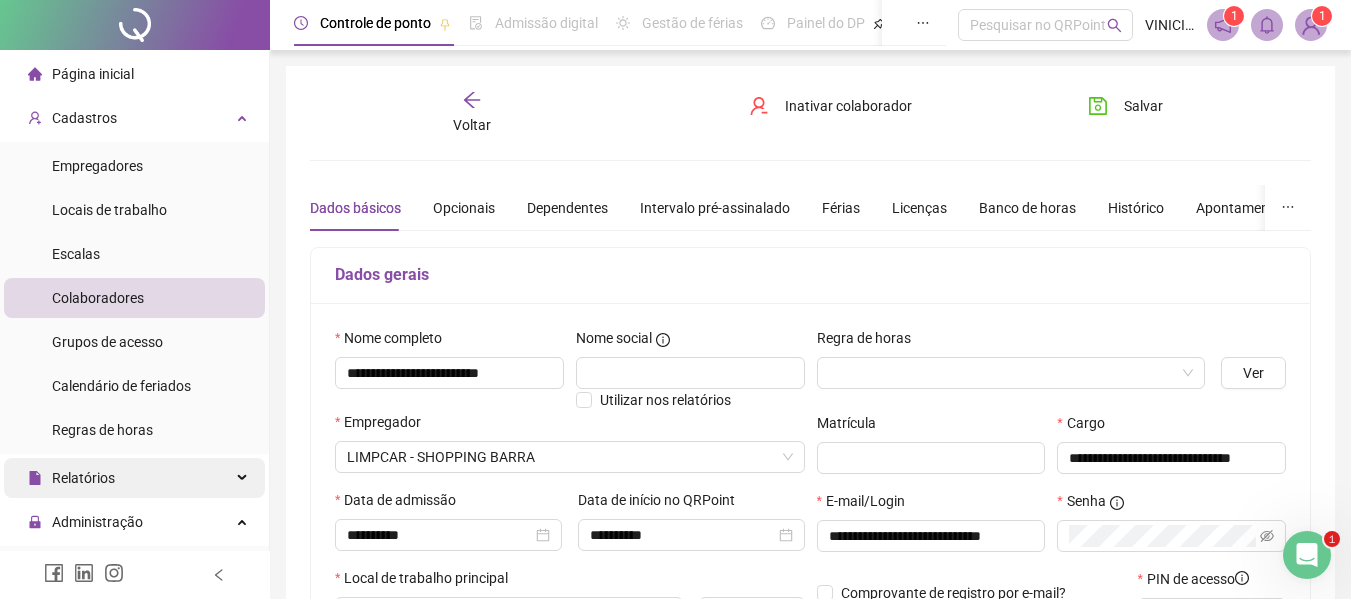 click on "Relatórios" at bounding box center [83, 478] 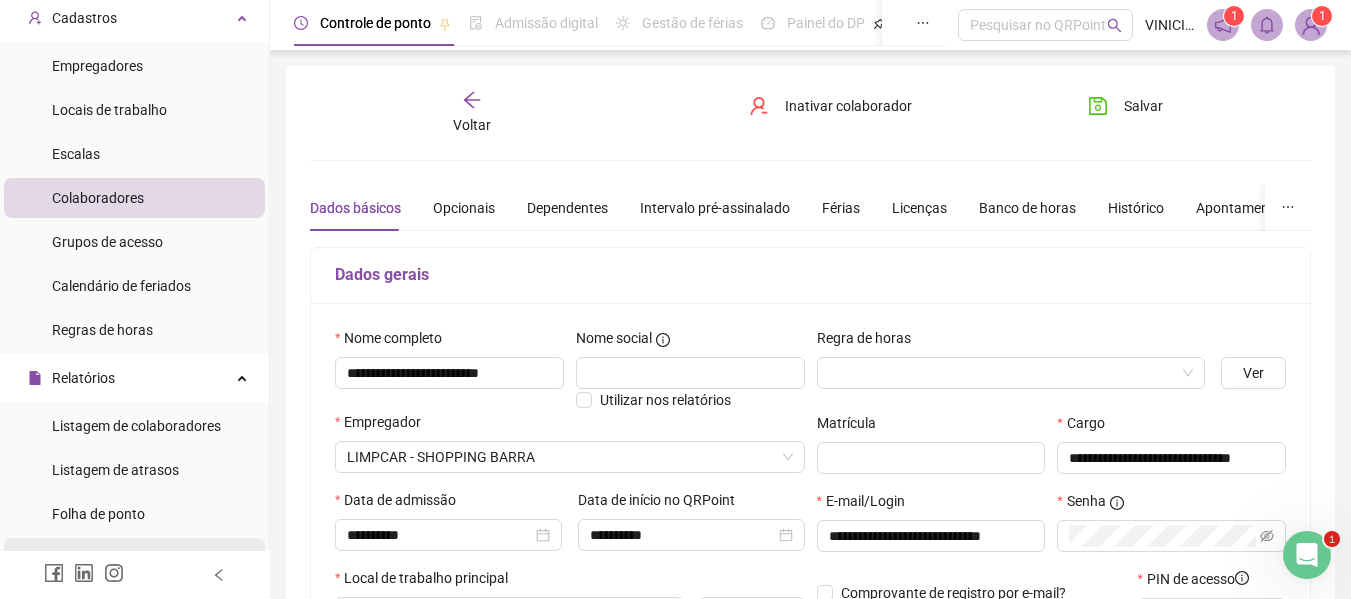 scroll, scrollTop: 200, scrollLeft: 0, axis: vertical 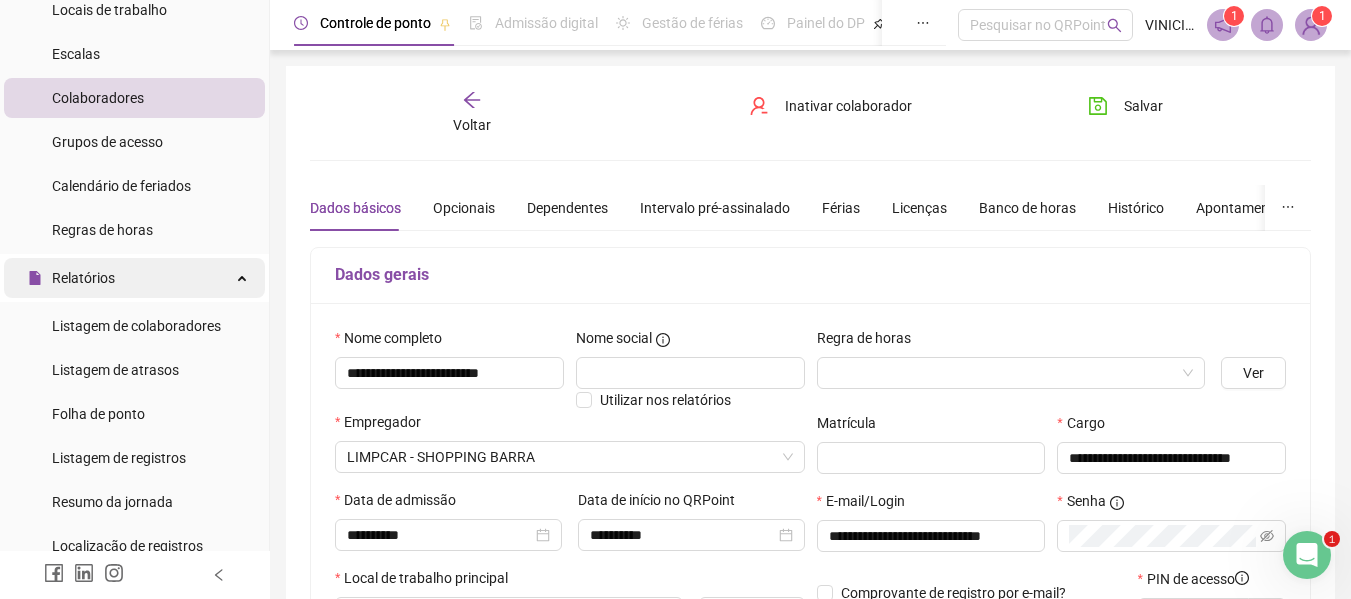 click on "Relatórios" at bounding box center [134, 278] 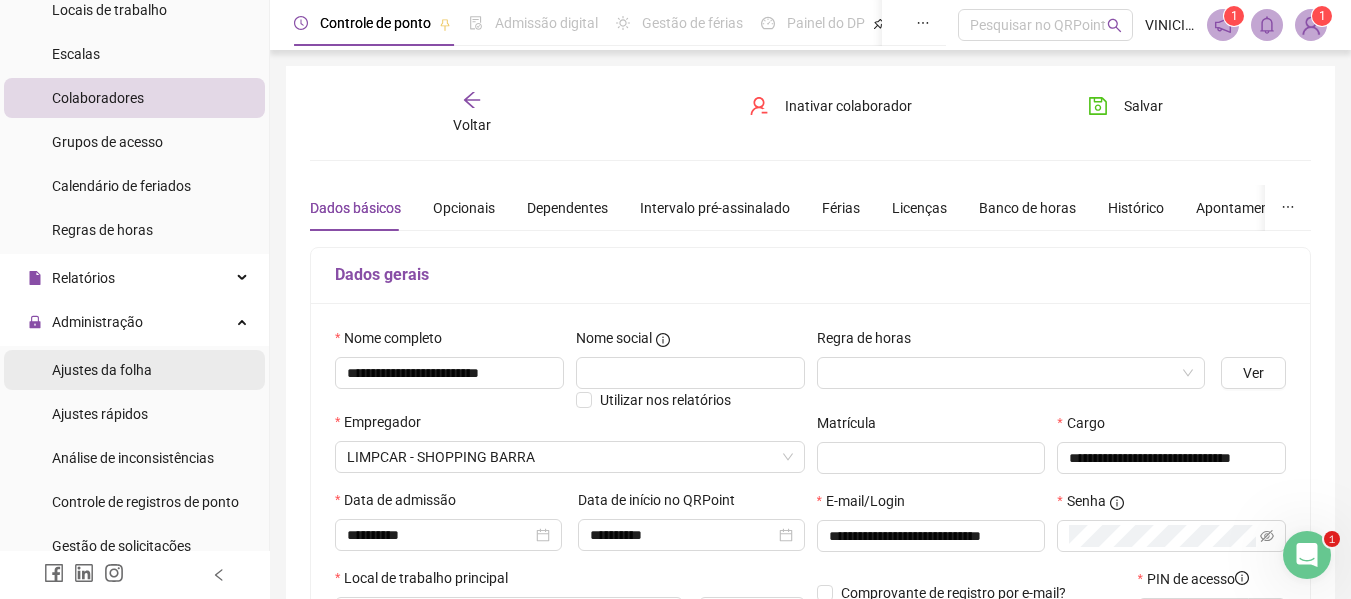 click on "Ajustes da folha" at bounding box center (102, 370) 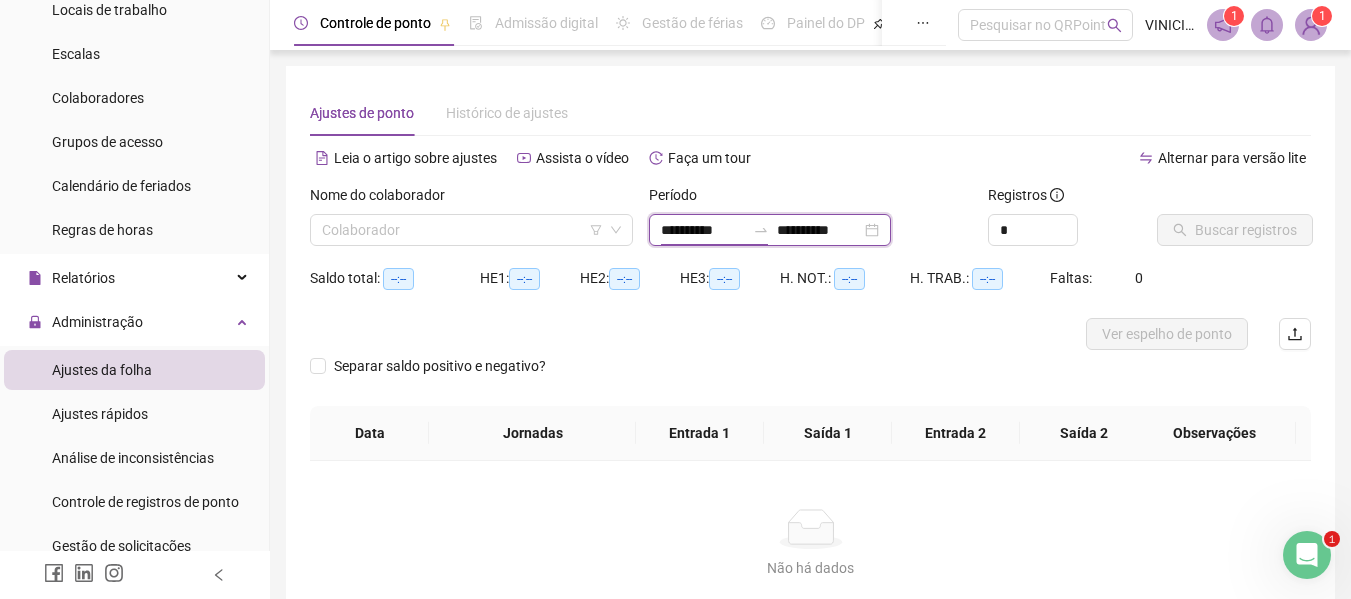 click on "**********" at bounding box center [703, 230] 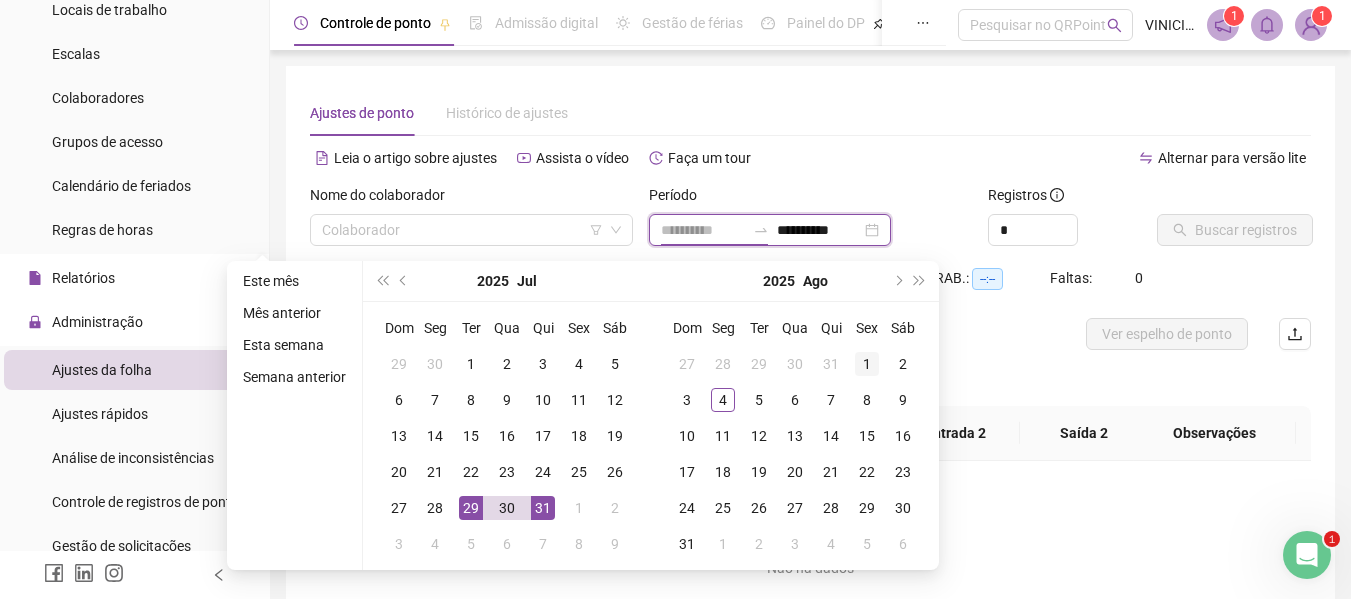 type on "**********" 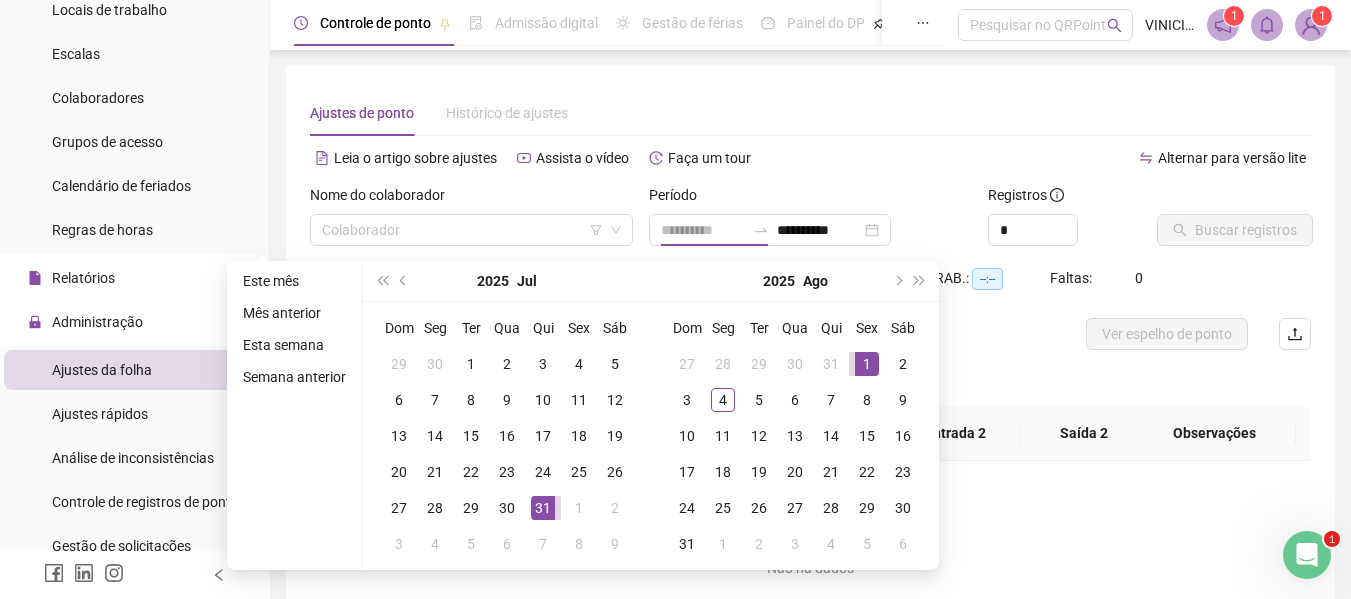 click on "1" at bounding box center [867, 364] 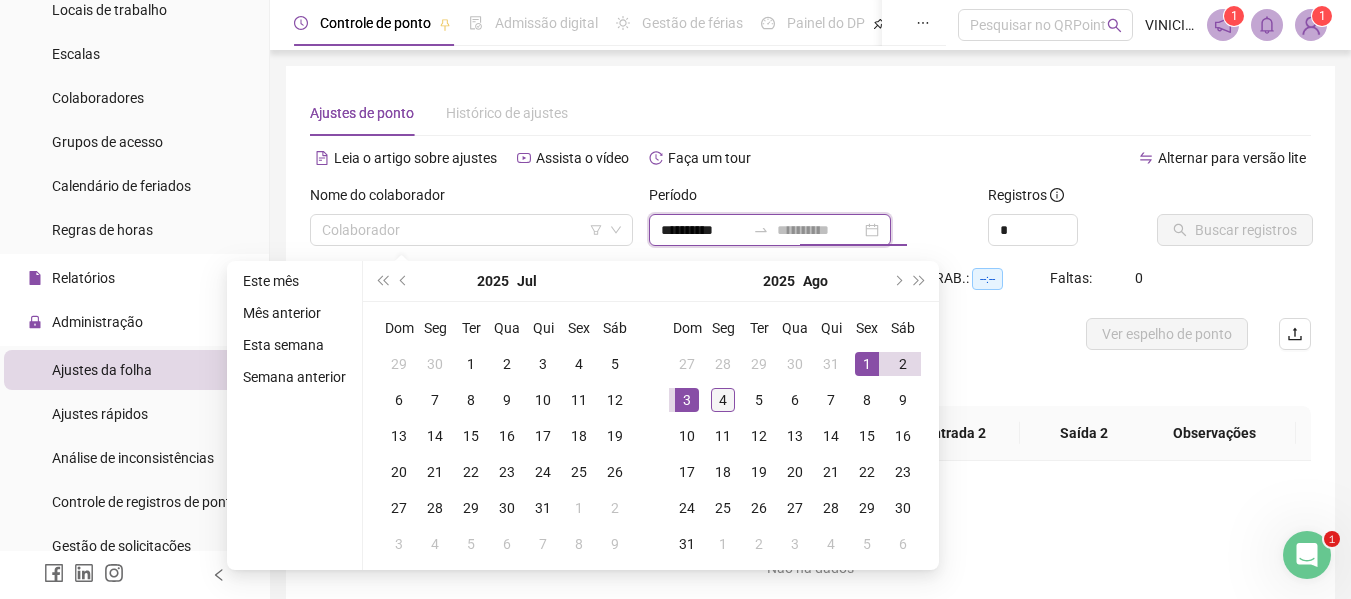 type on "**********" 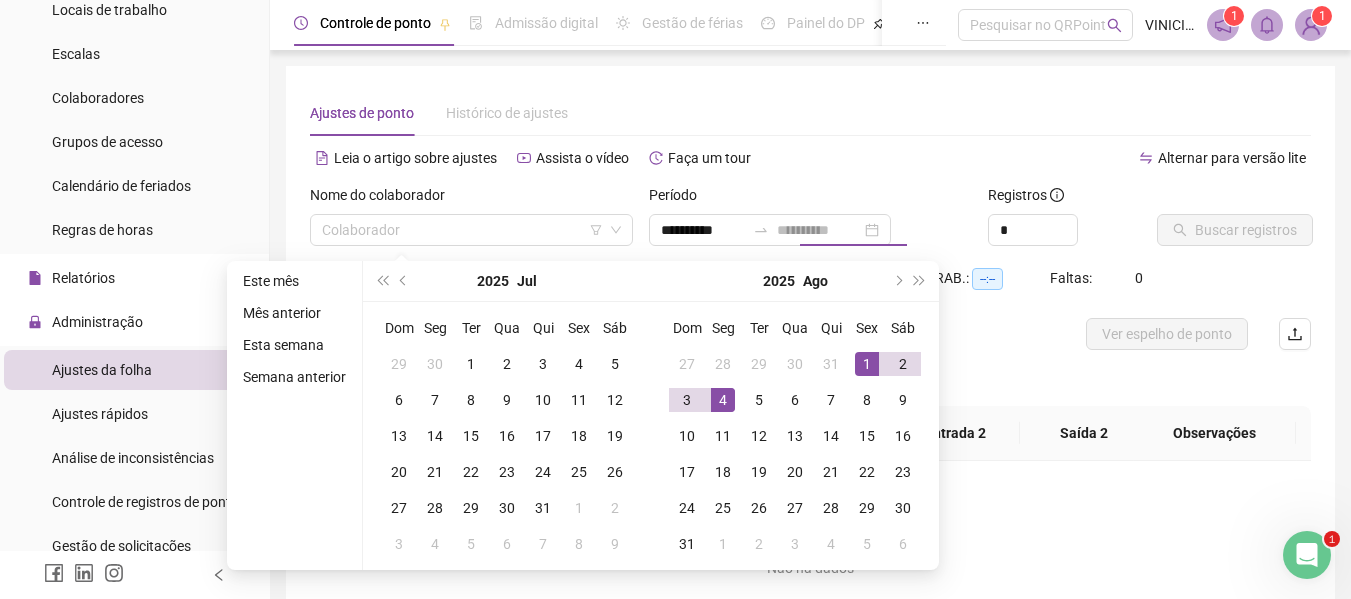 click on "4" at bounding box center [723, 400] 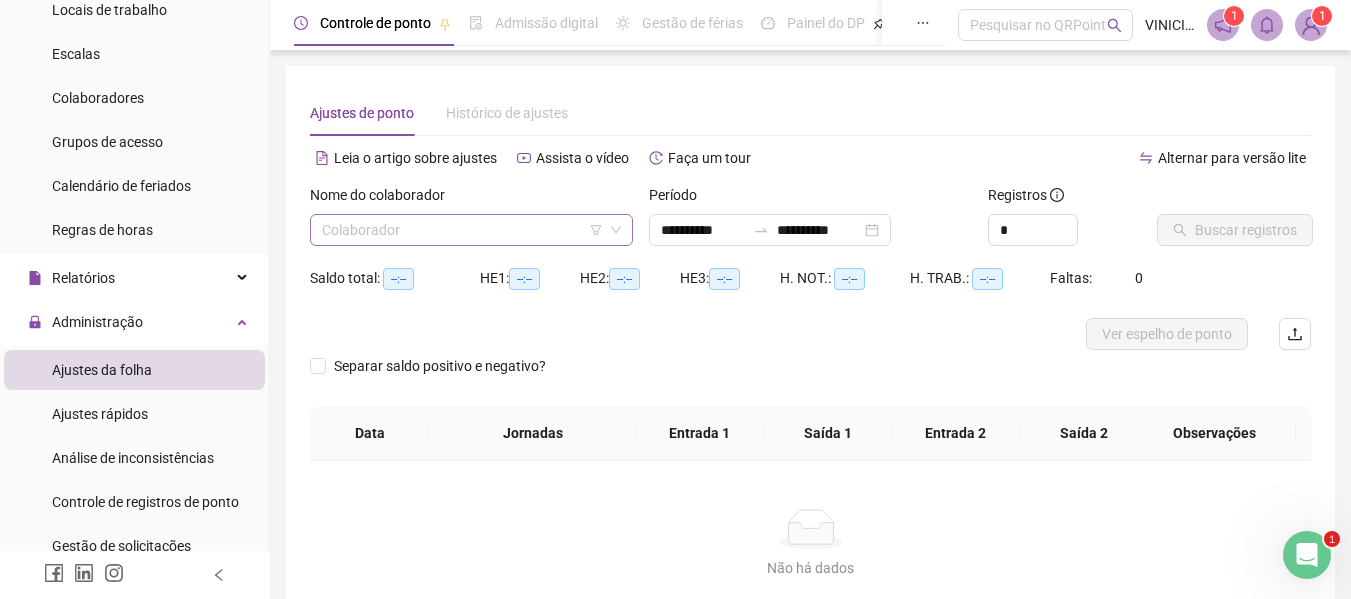 click at bounding box center (462, 230) 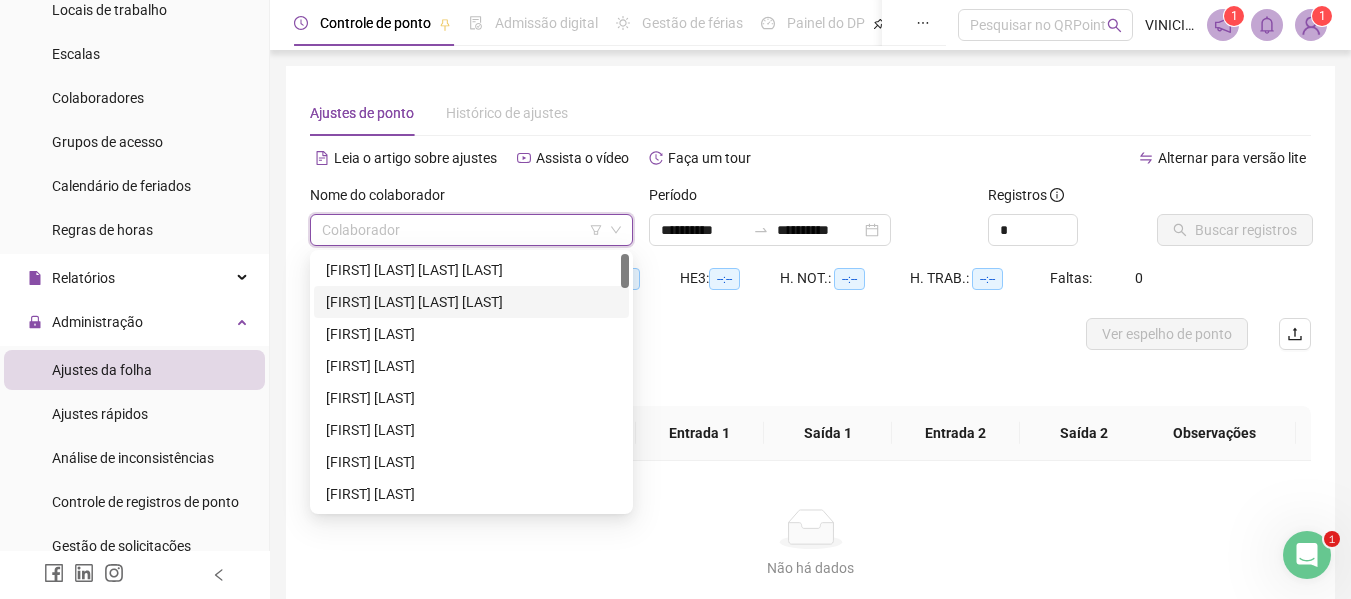 click on "[FIRST] [LAST] [LAST] [LAST]" at bounding box center (471, 302) 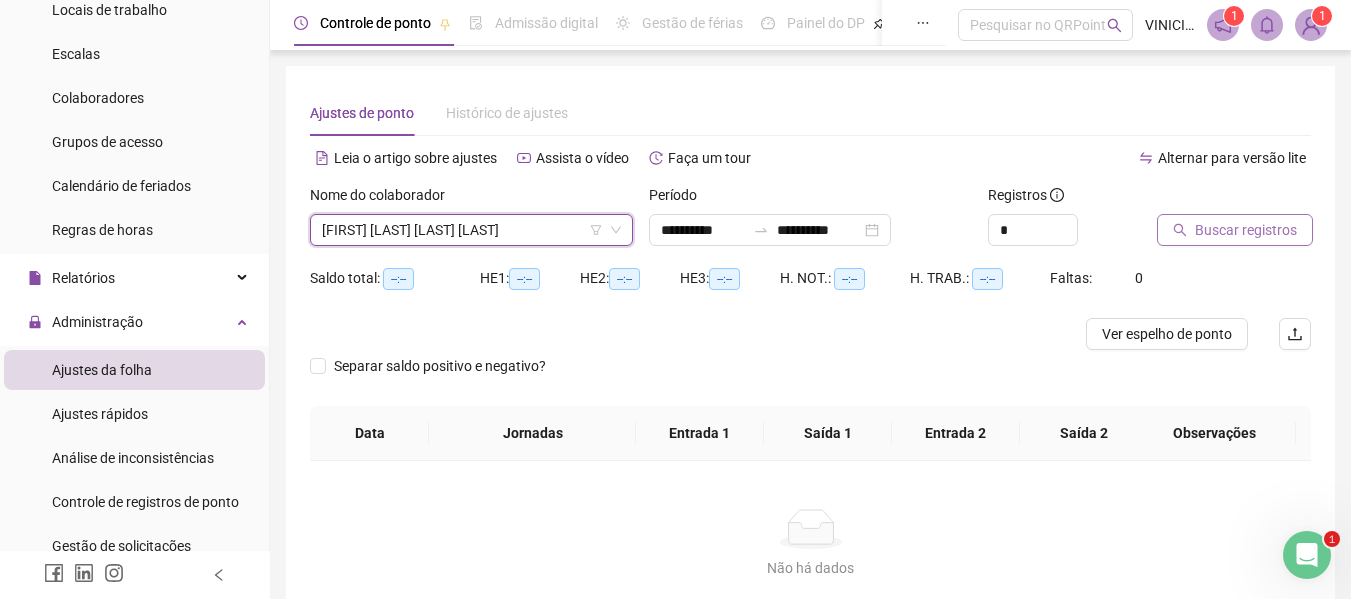 click 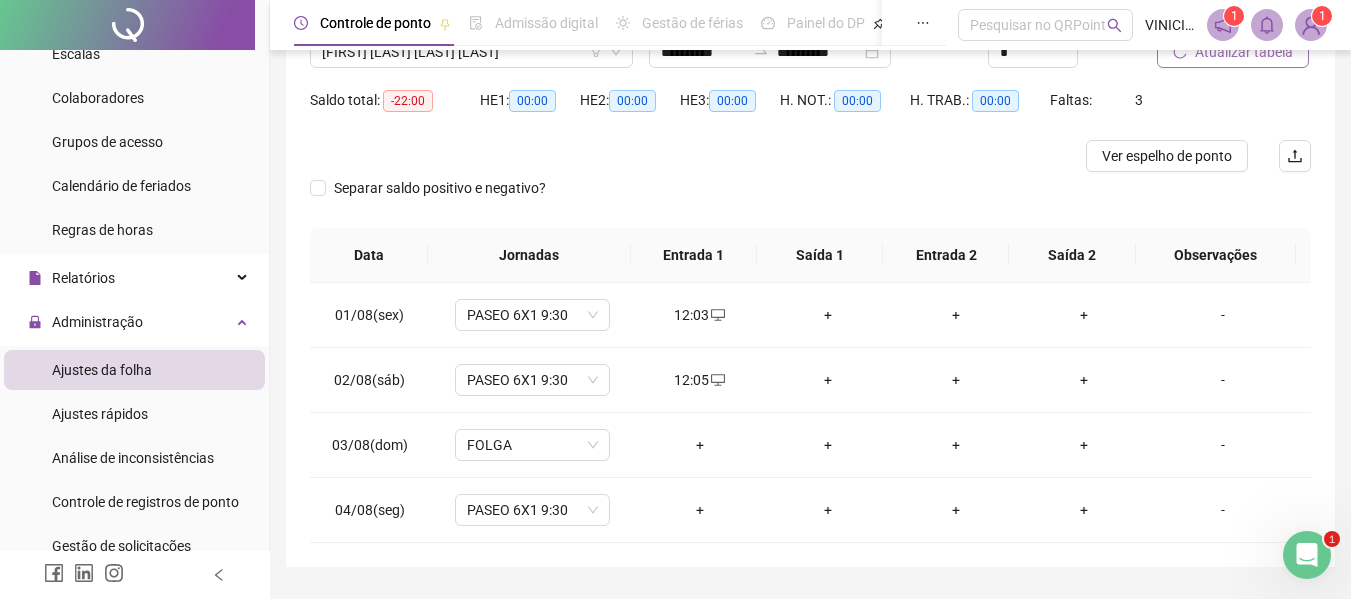 scroll, scrollTop: 232, scrollLeft: 0, axis: vertical 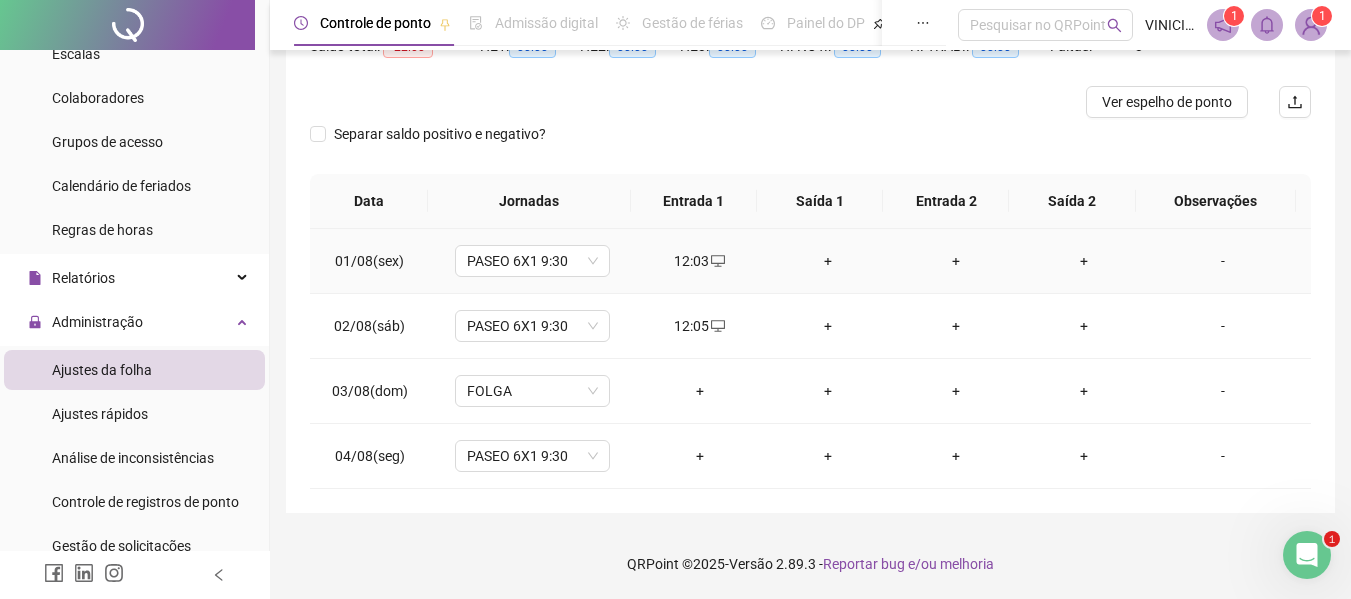 click on "+" at bounding box center (828, 261) 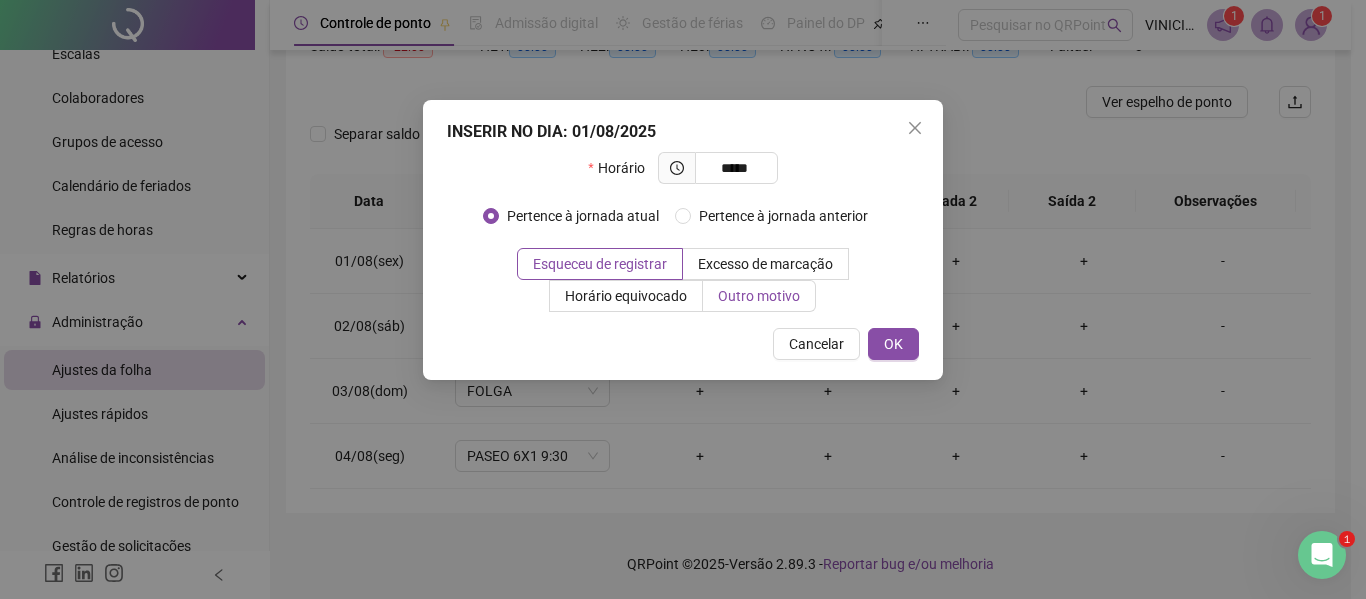 type on "*****" 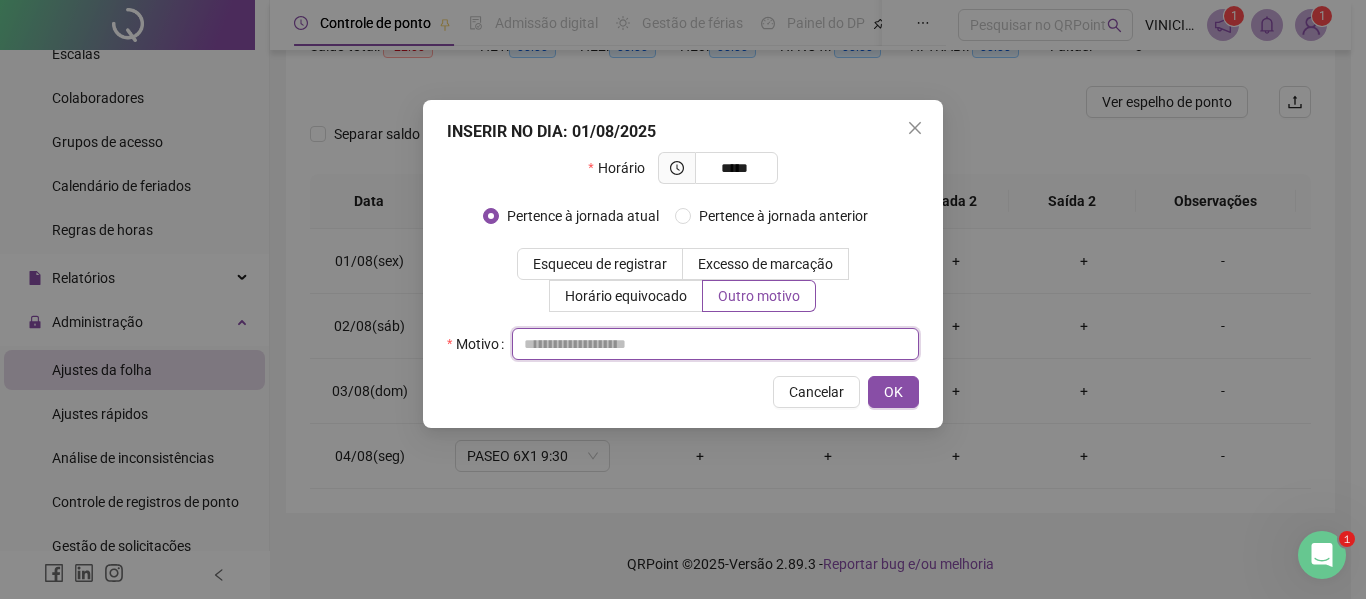 click at bounding box center [715, 344] 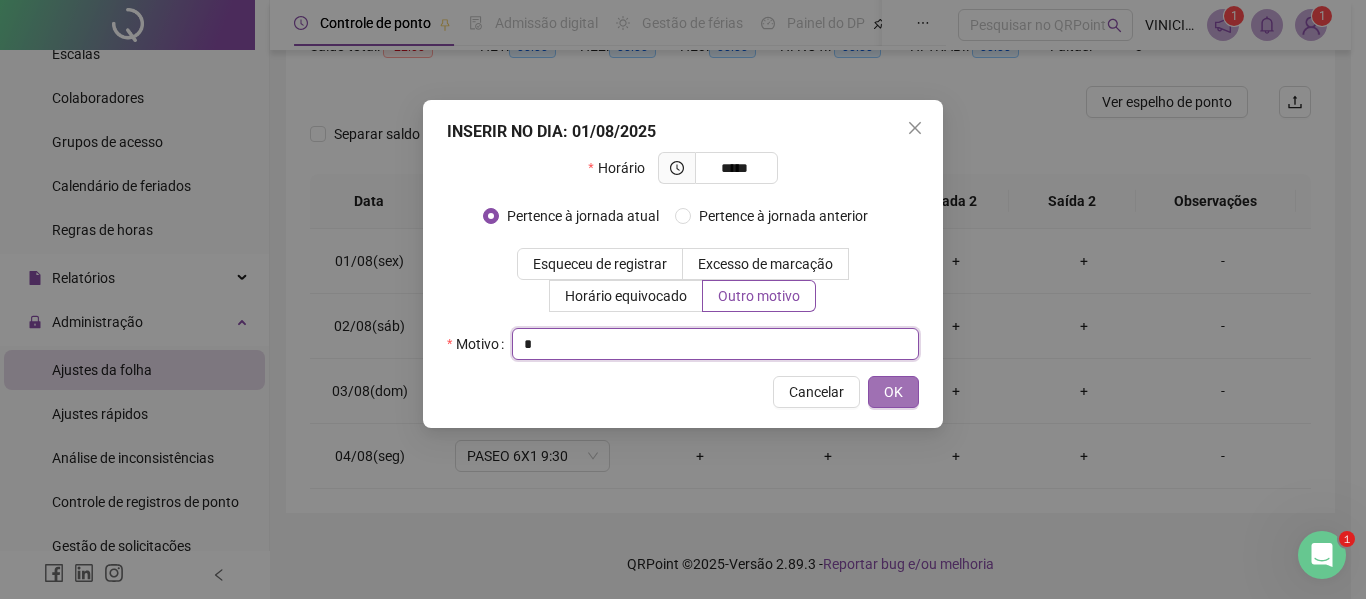 type on "*" 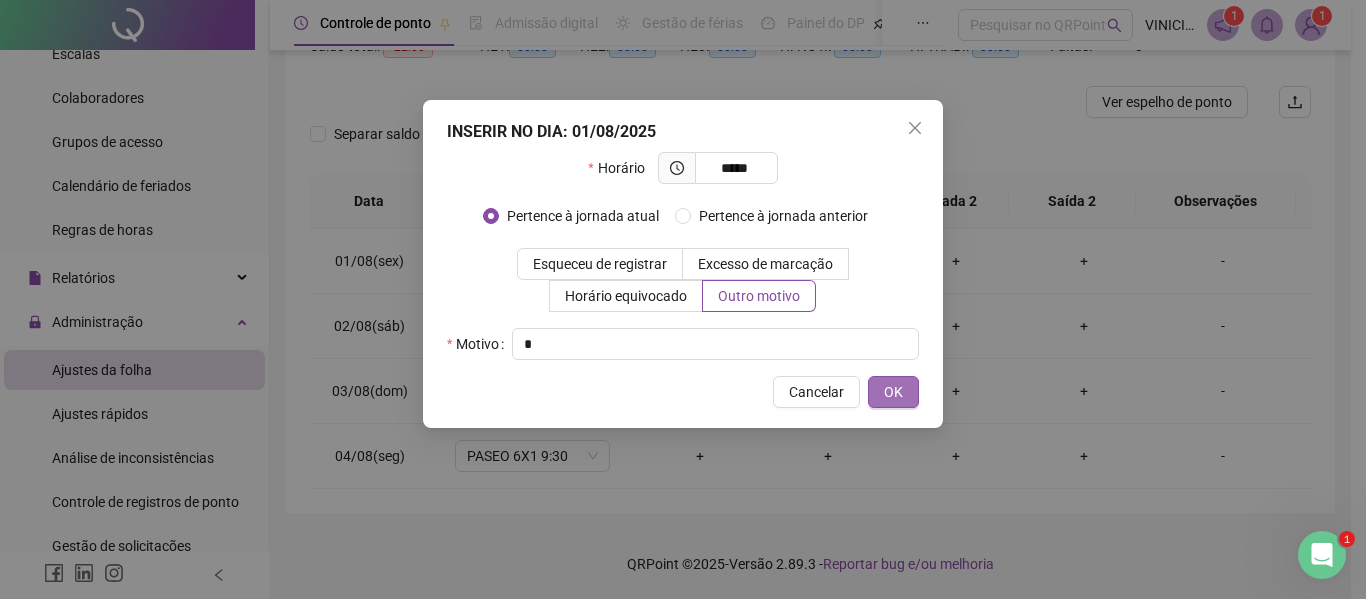 click on "OK" at bounding box center [893, 392] 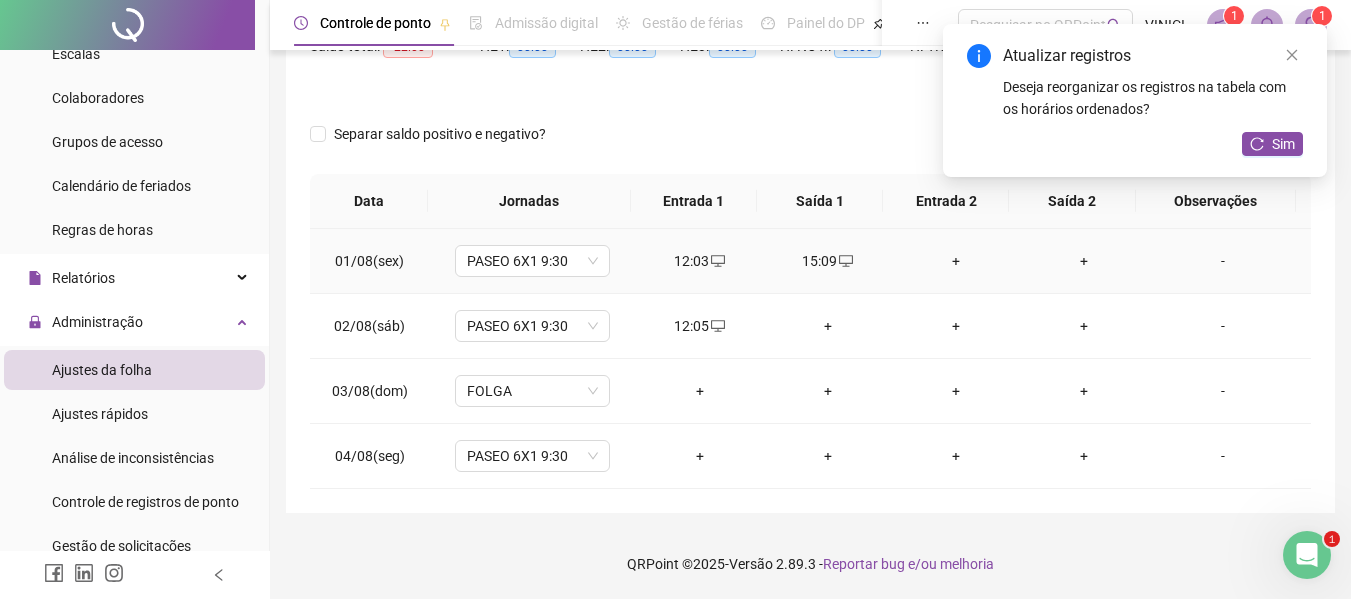 click on "+" at bounding box center [956, 261] 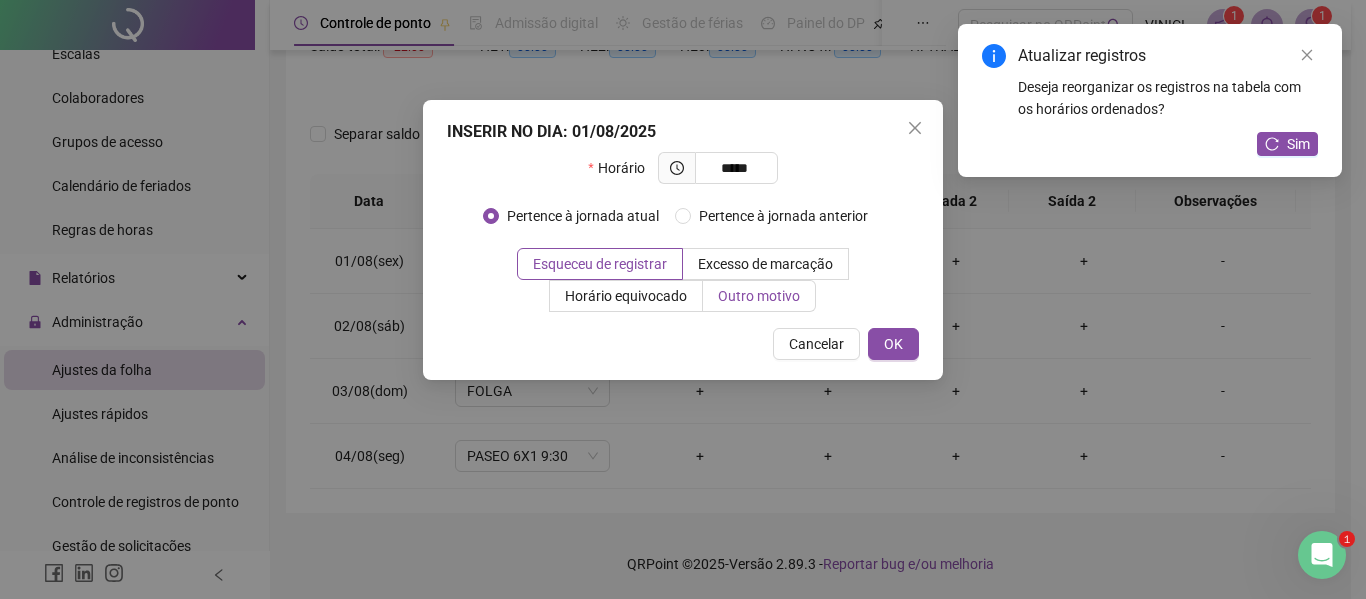 type on "*****" 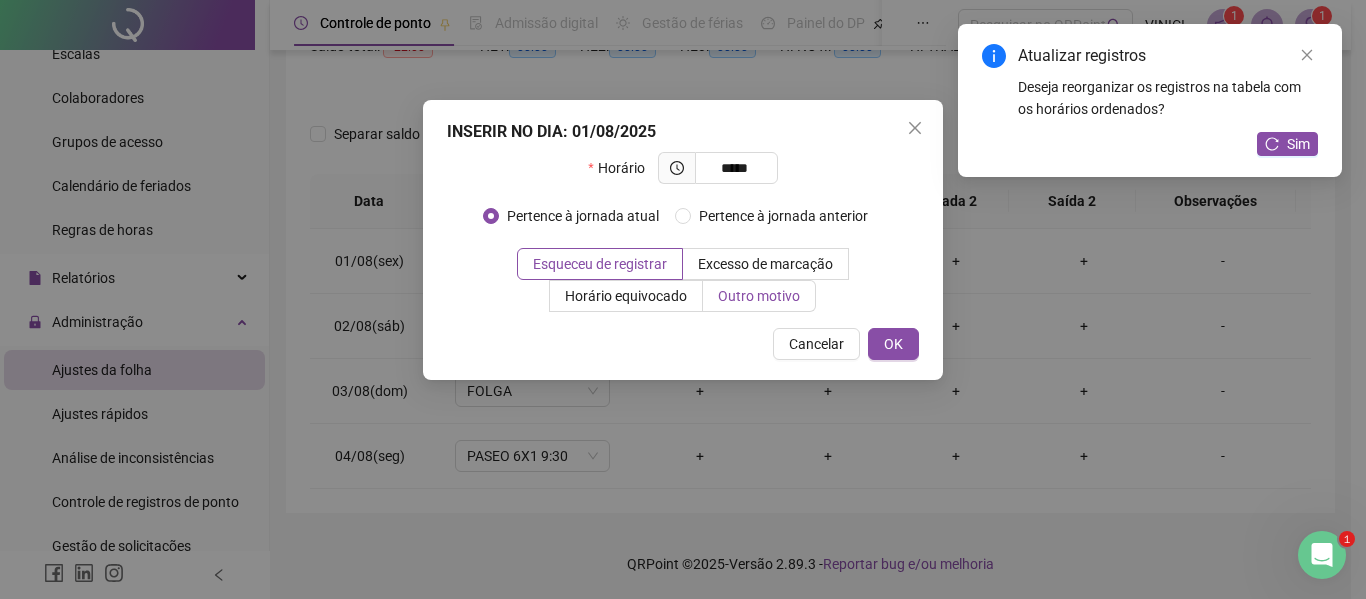 click on "Outro motivo" at bounding box center (759, 296) 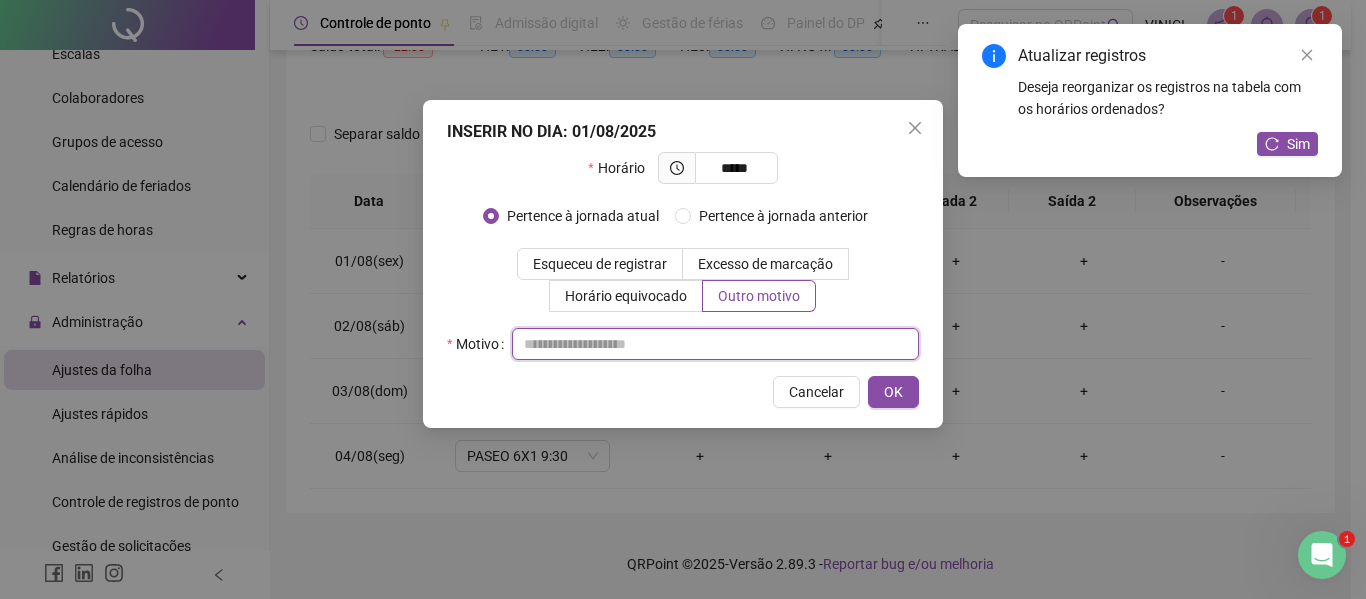 click at bounding box center (715, 344) 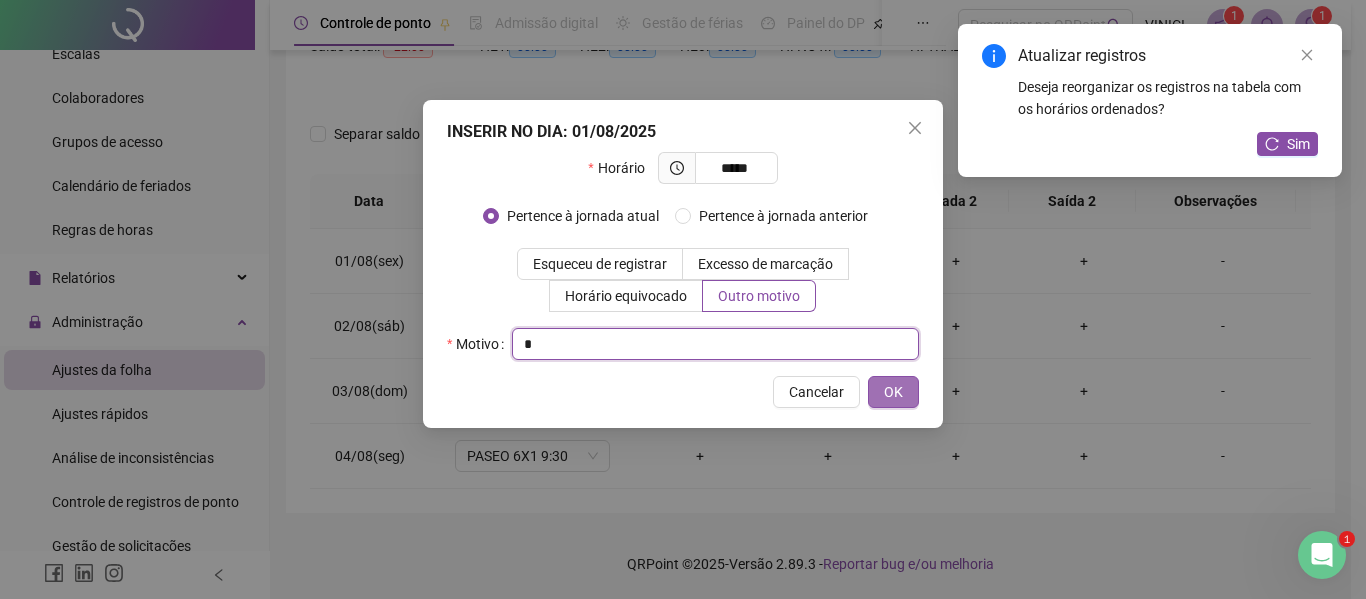 type on "*" 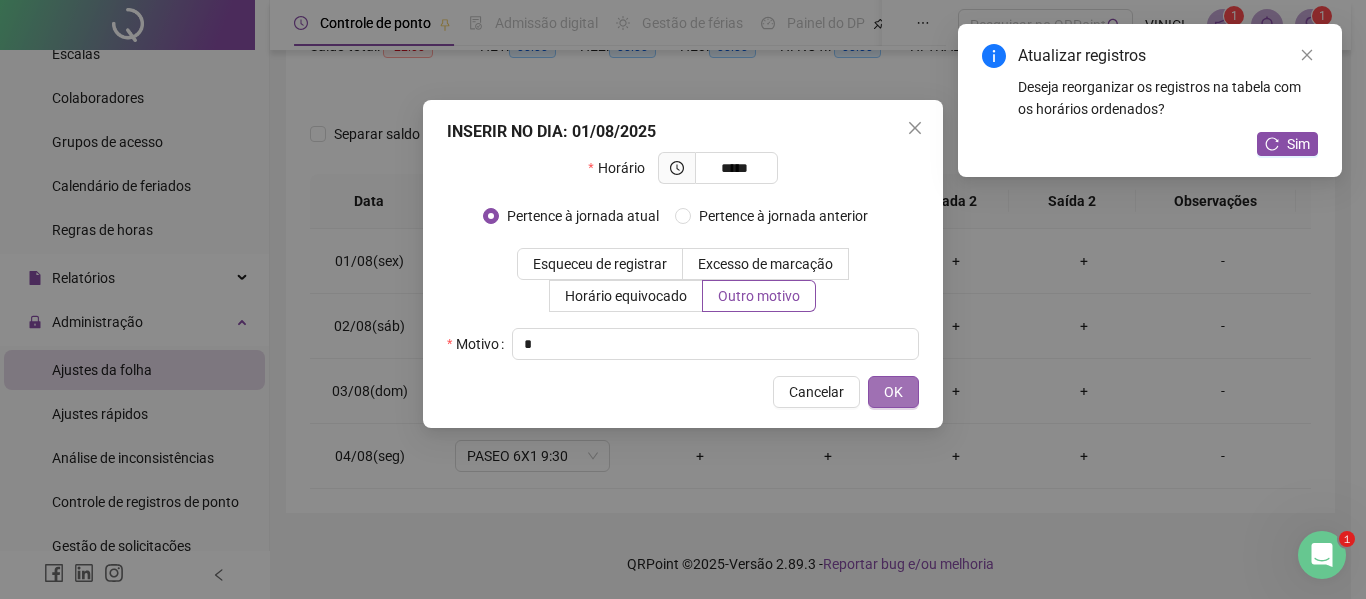 click on "OK" at bounding box center [893, 392] 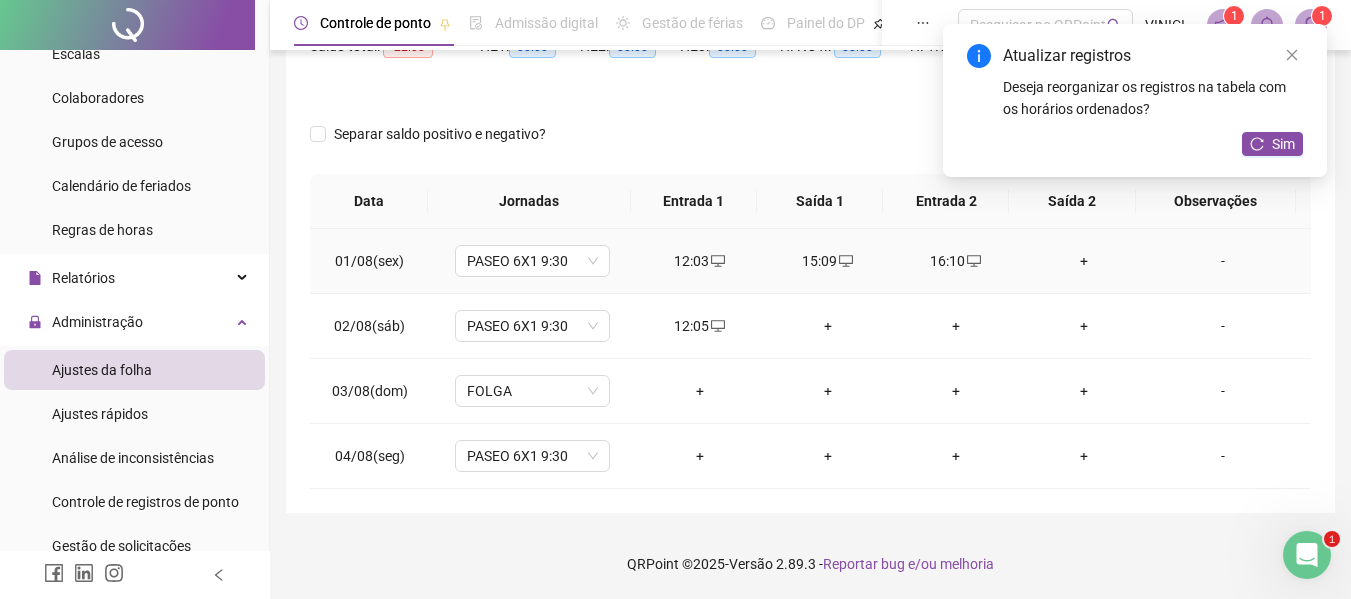 click on "+" at bounding box center (1084, 261) 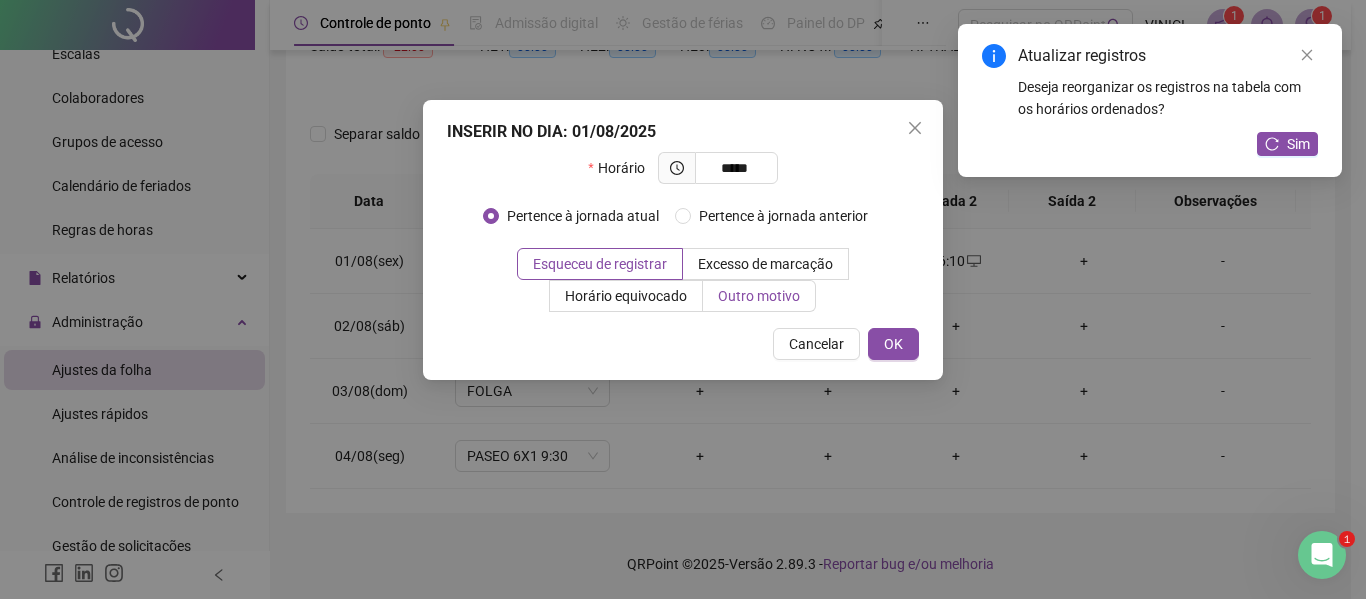 type on "*****" 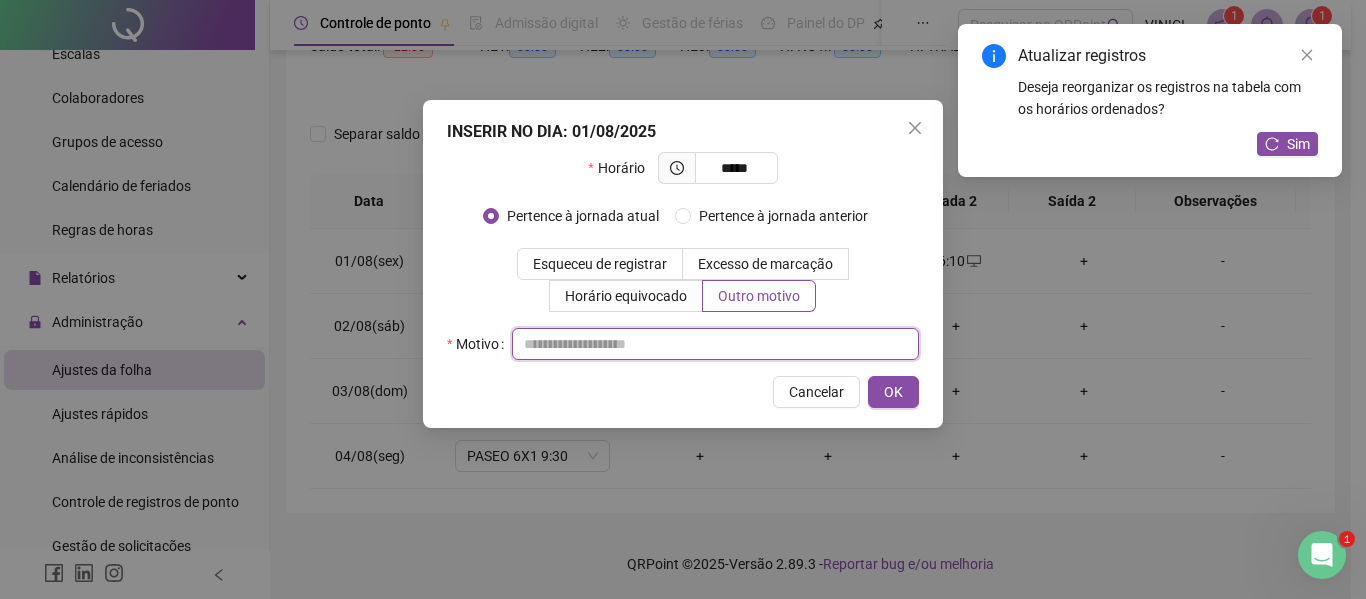 click at bounding box center (715, 344) 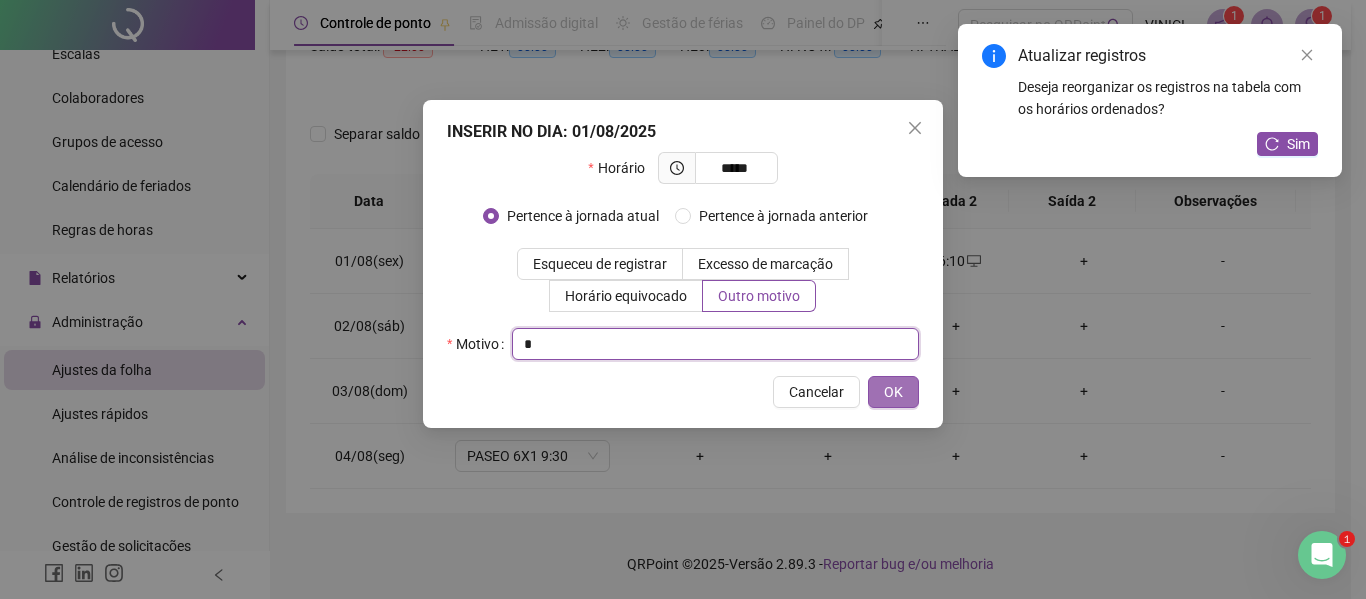 type on "*" 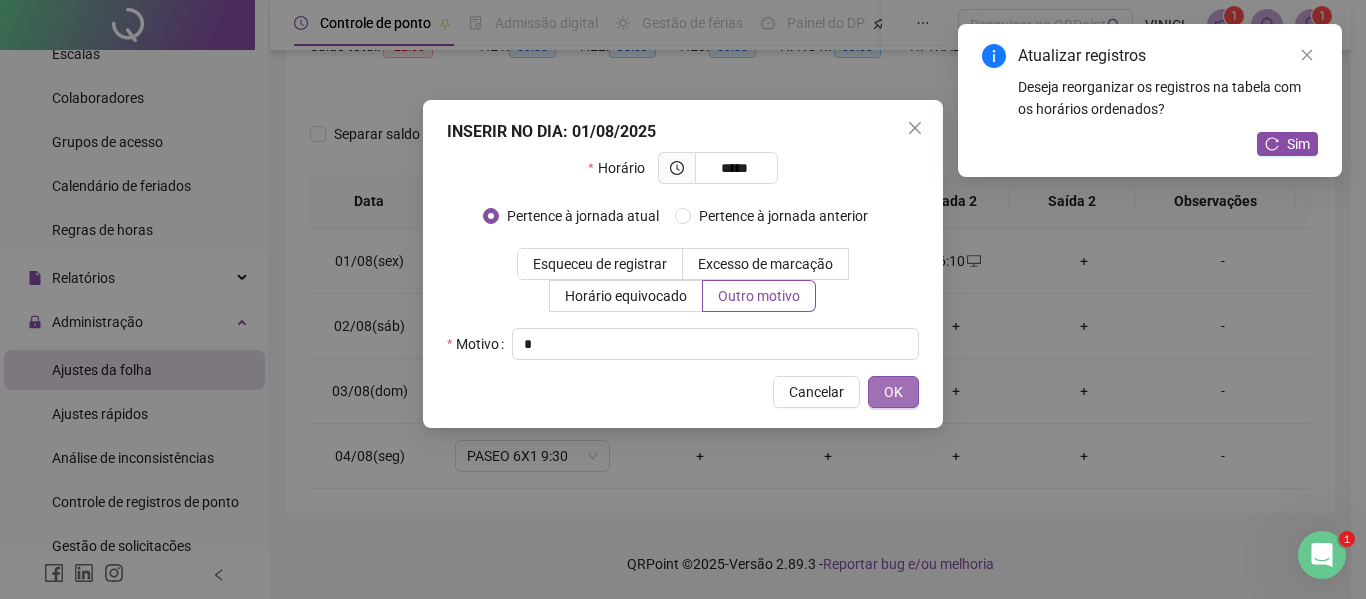 click on "OK" at bounding box center [893, 392] 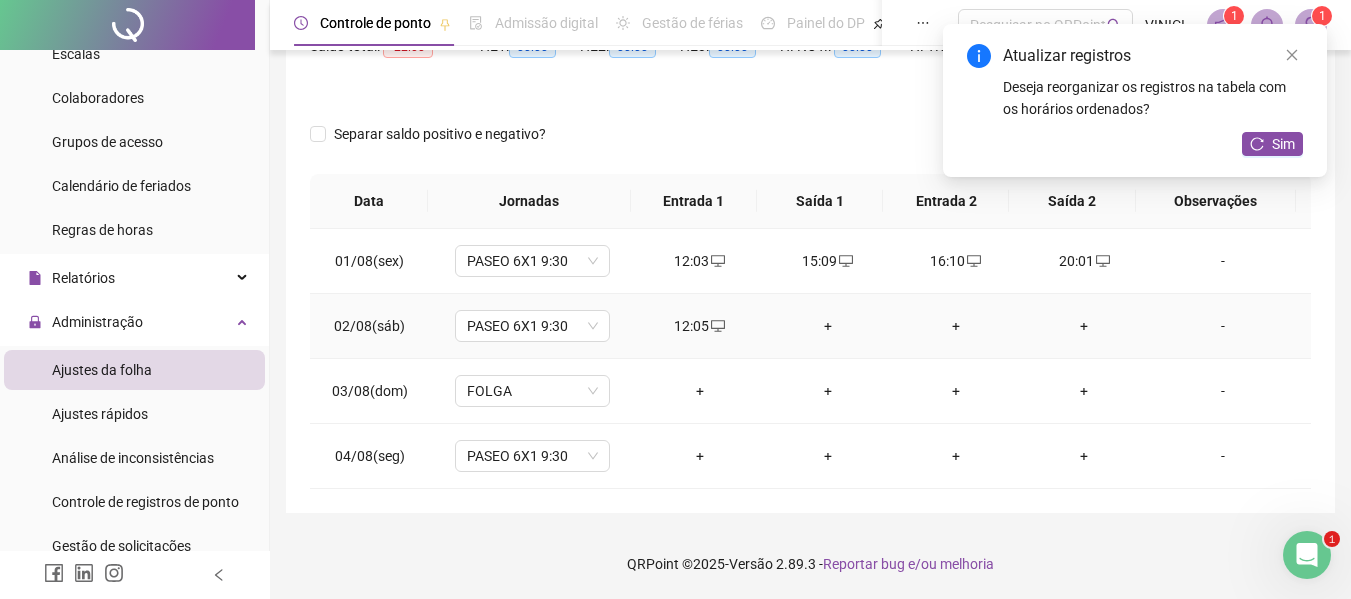click on "+" at bounding box center (828, 326) 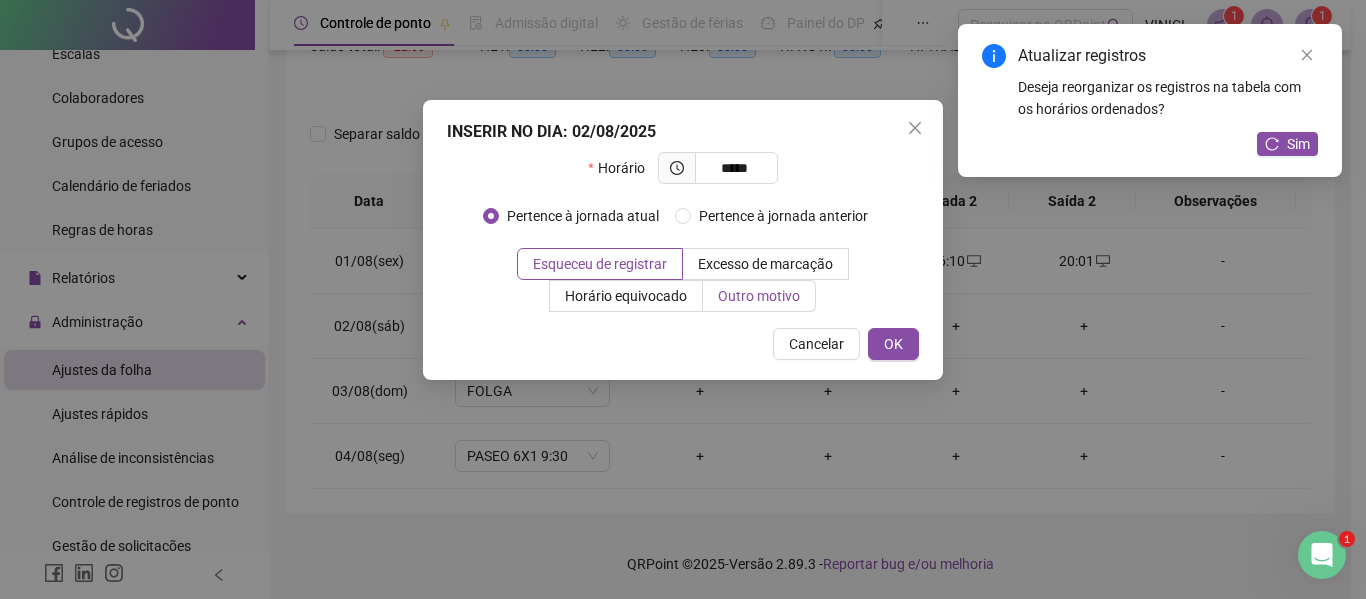 type on "*****" 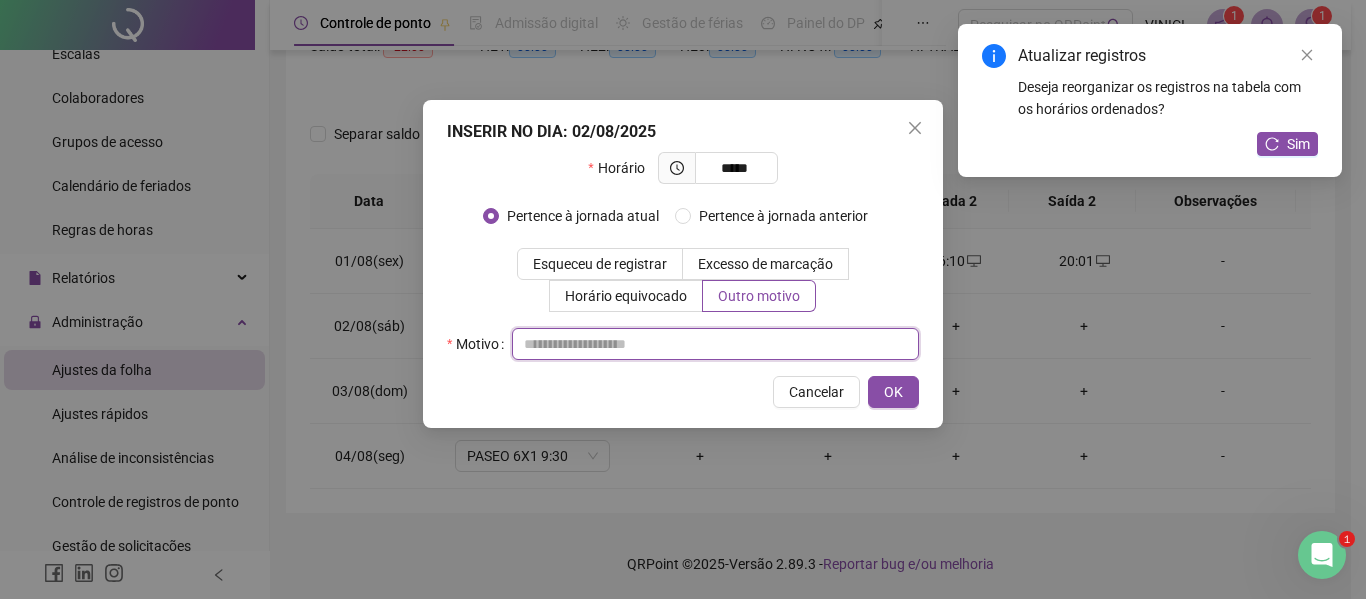 click at bounding box center (715, 344) 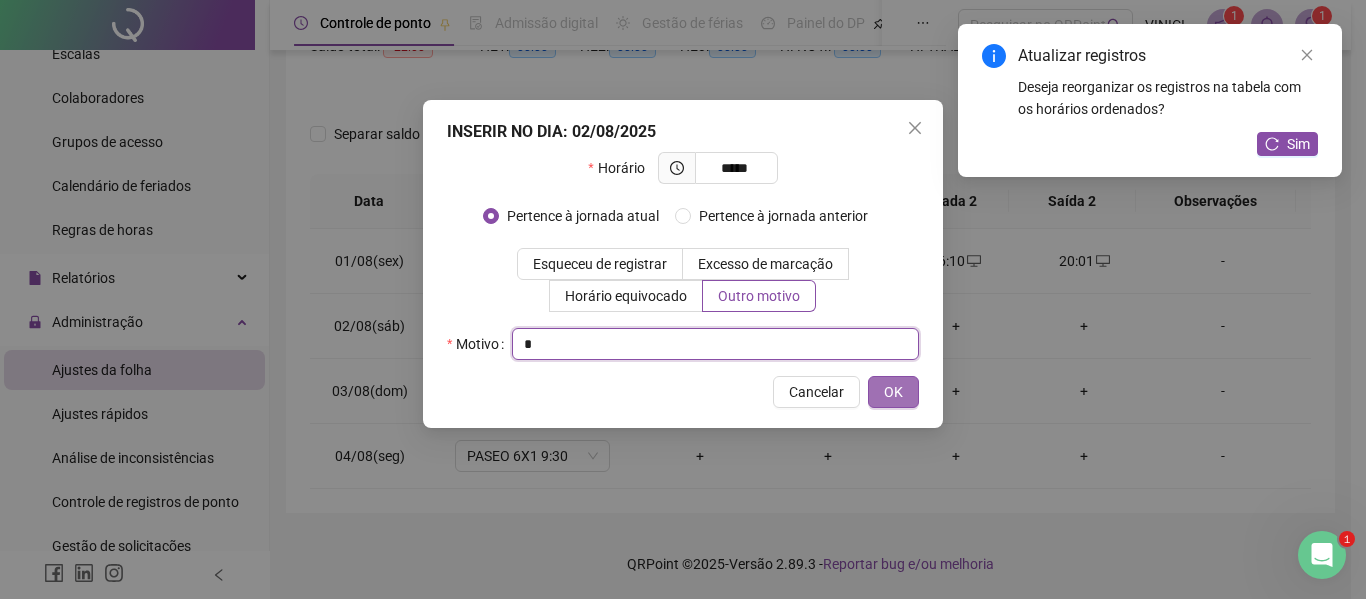 type on "*" 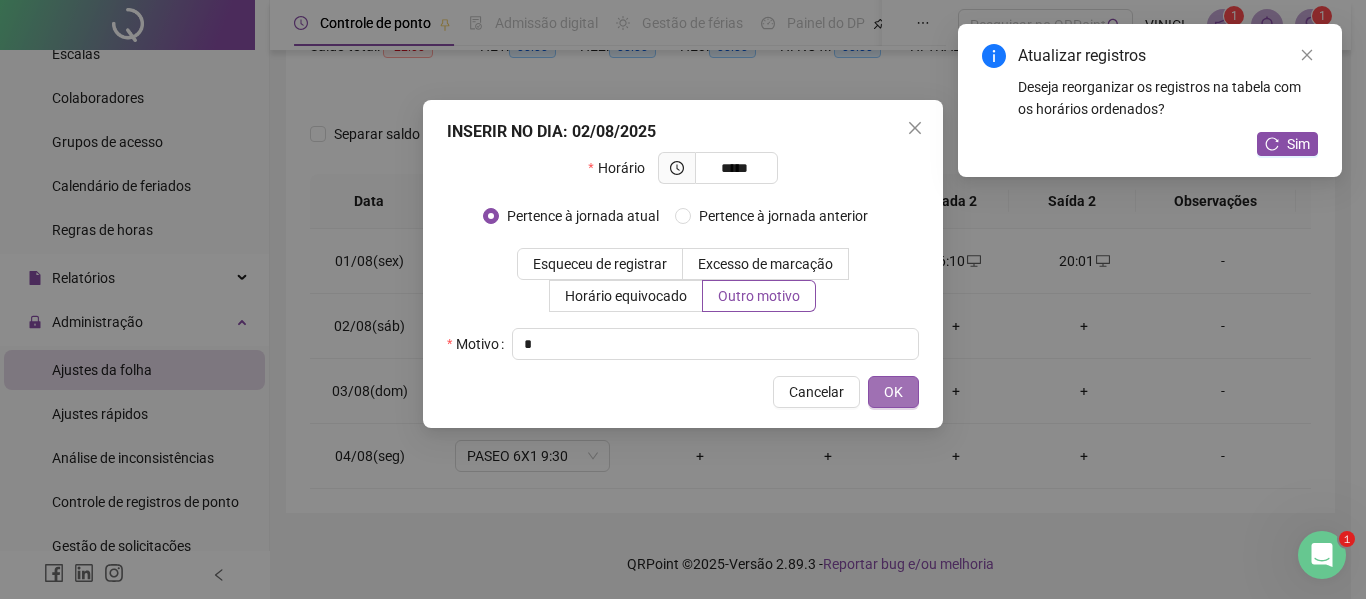 click on "OK" at bounding box center (893, 392) 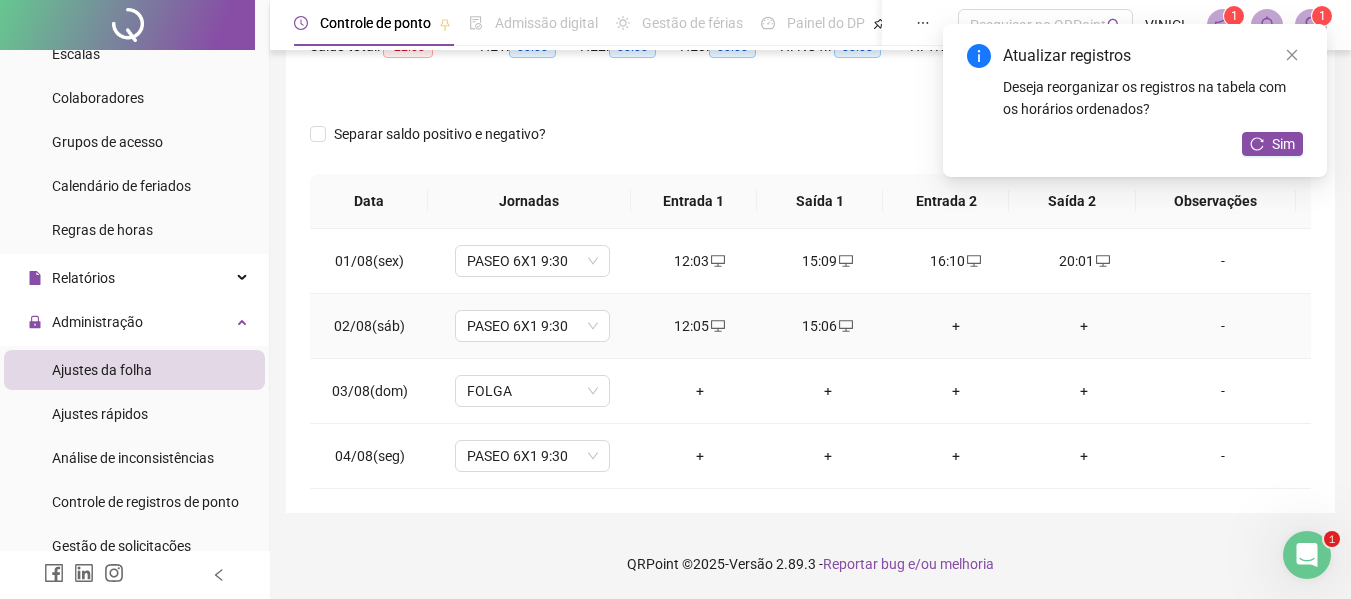 click on "+" at bounding box center (956, 326) 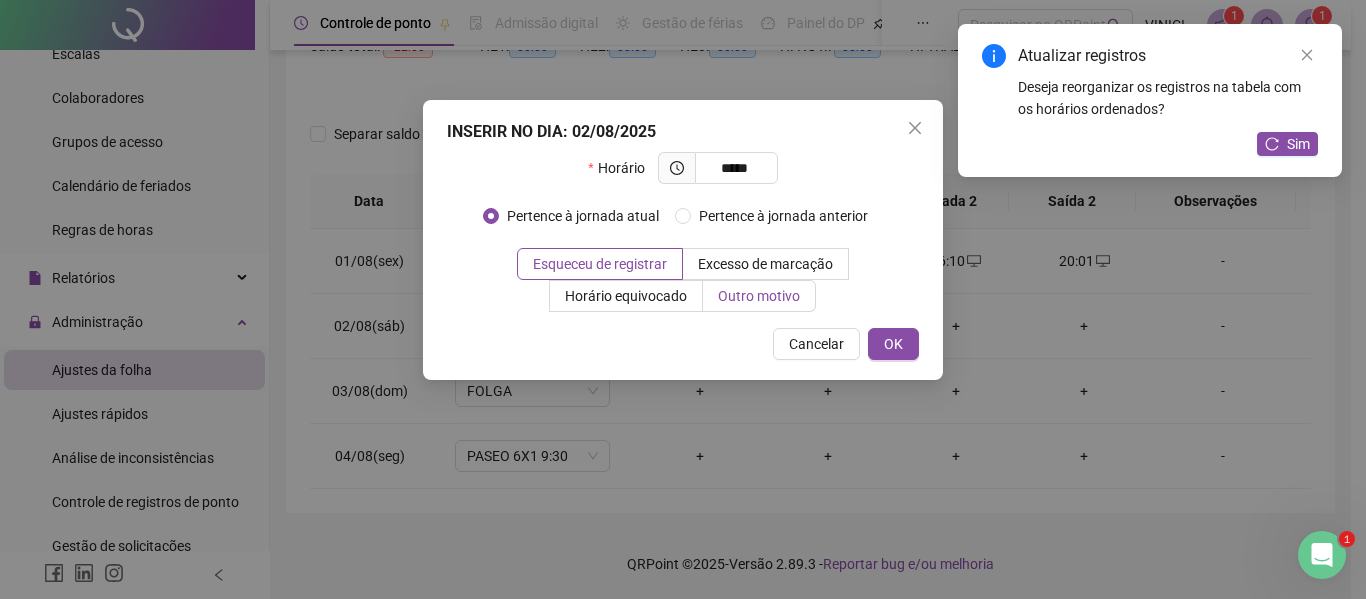 type on "*****" 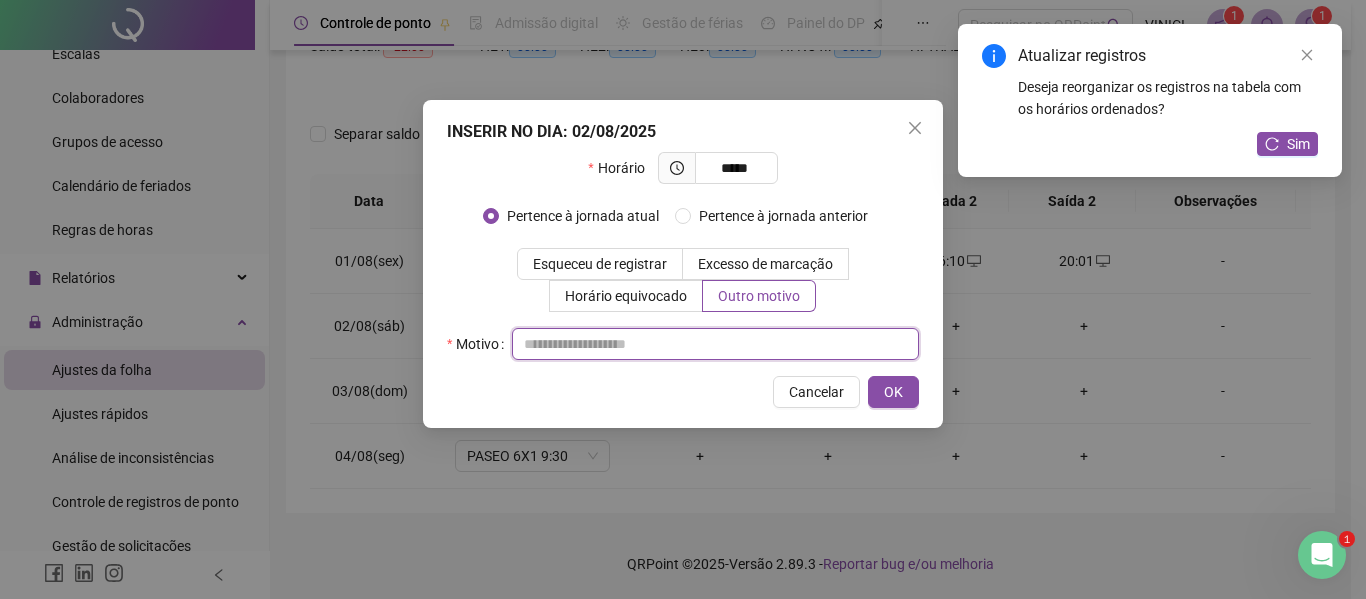 click at bounding box center [715, 344] 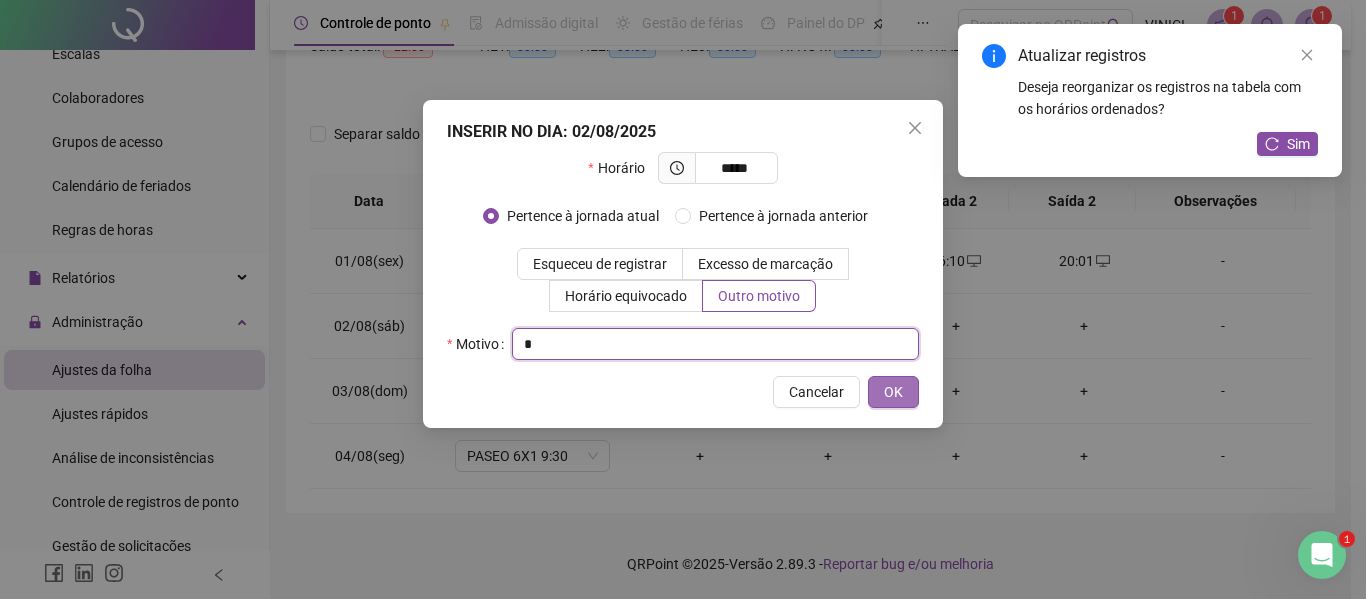 type on "*" 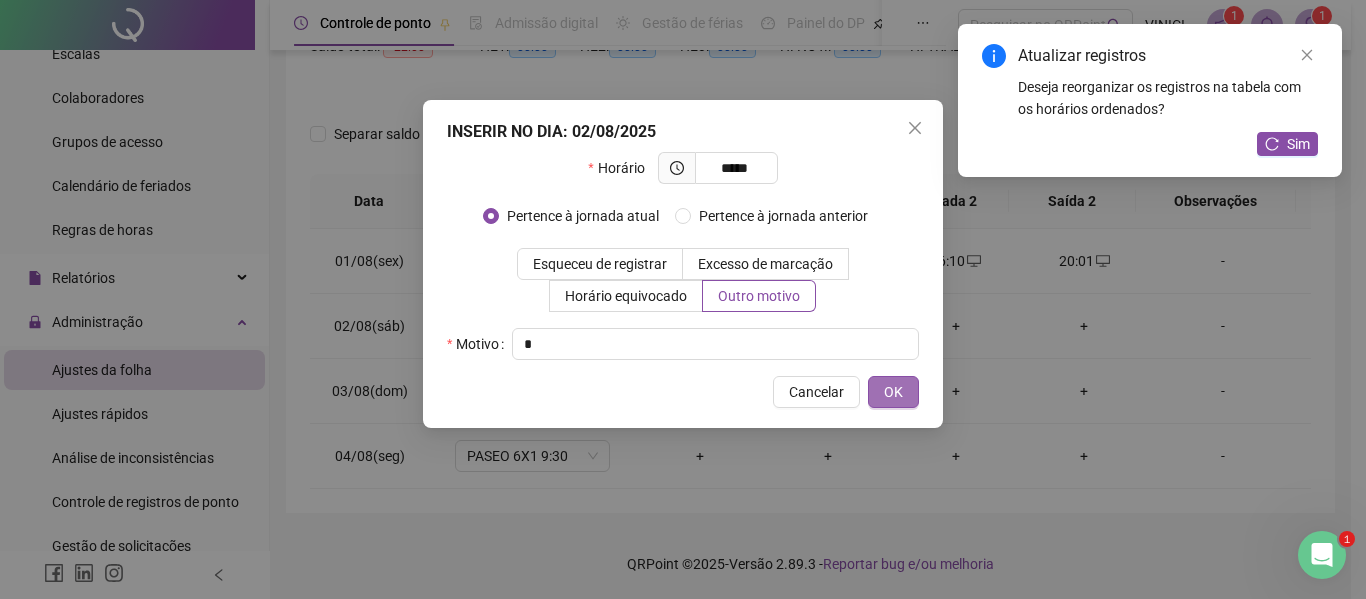 click on "OK" at bounding box center (893, 392) 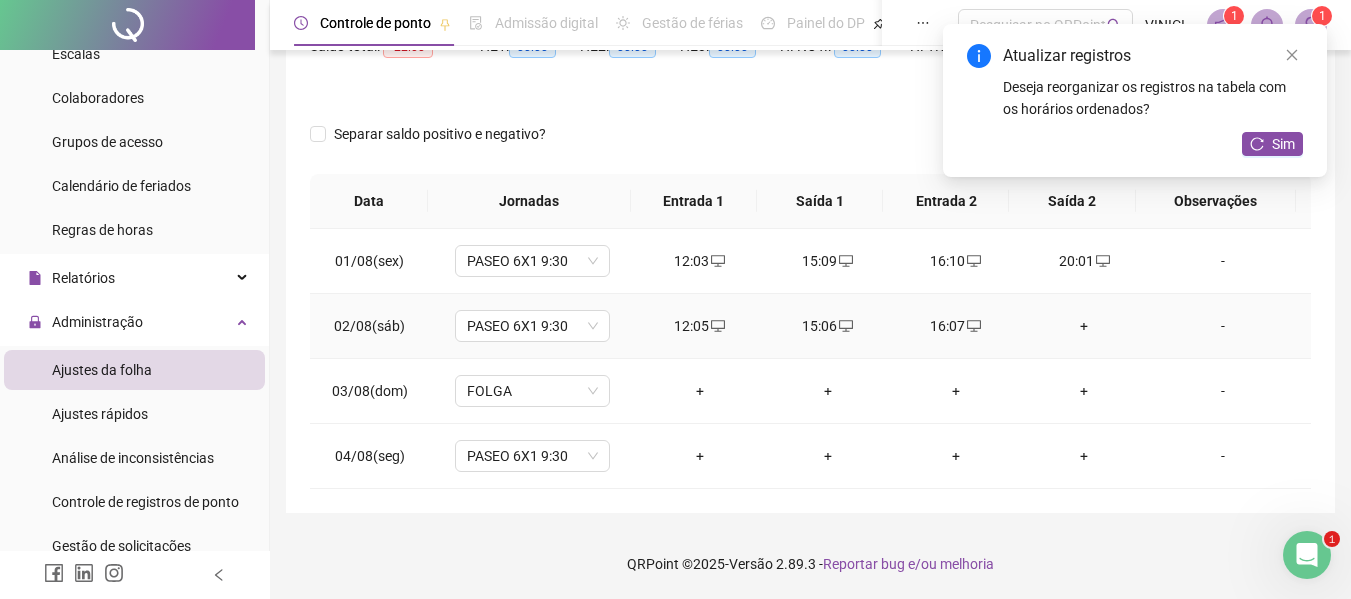 click on "+" at bounding box center [1084, 326] 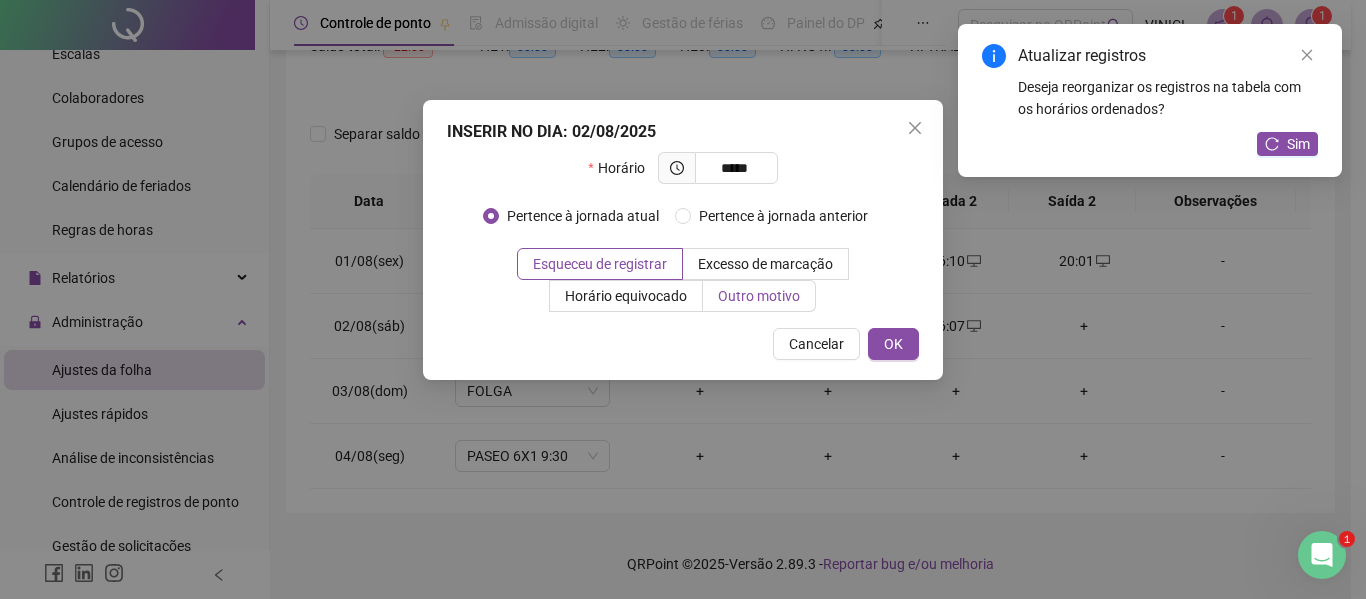 type on "*****" 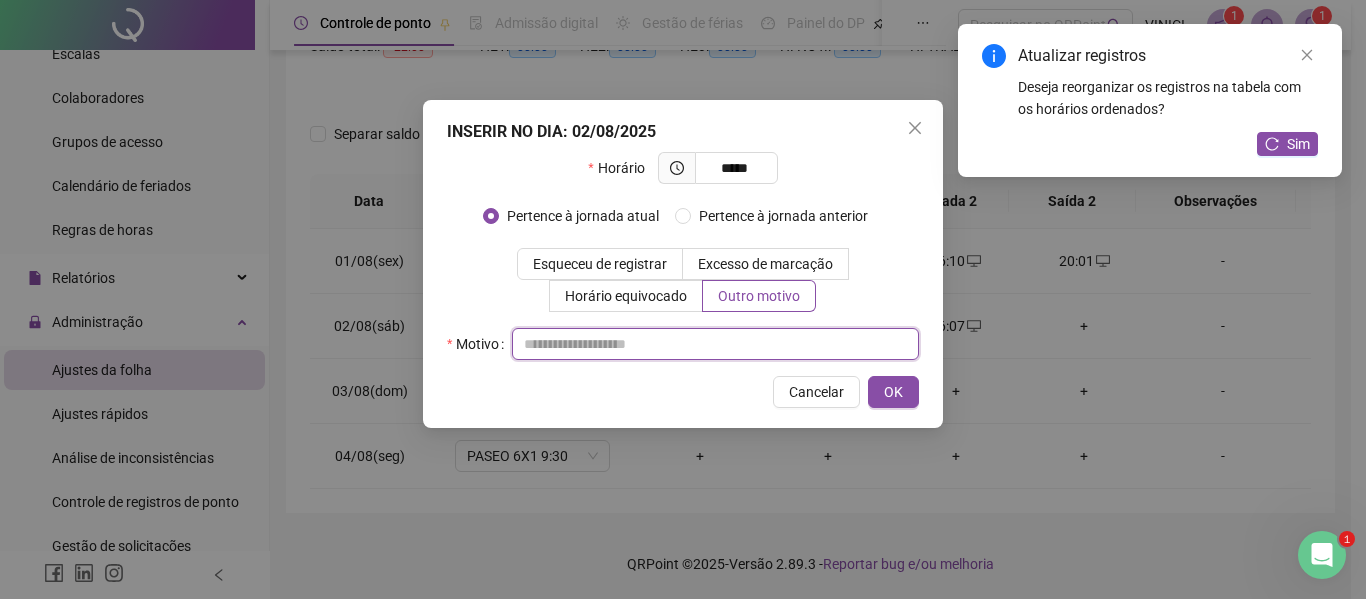 click at bounding box center [715, 344] 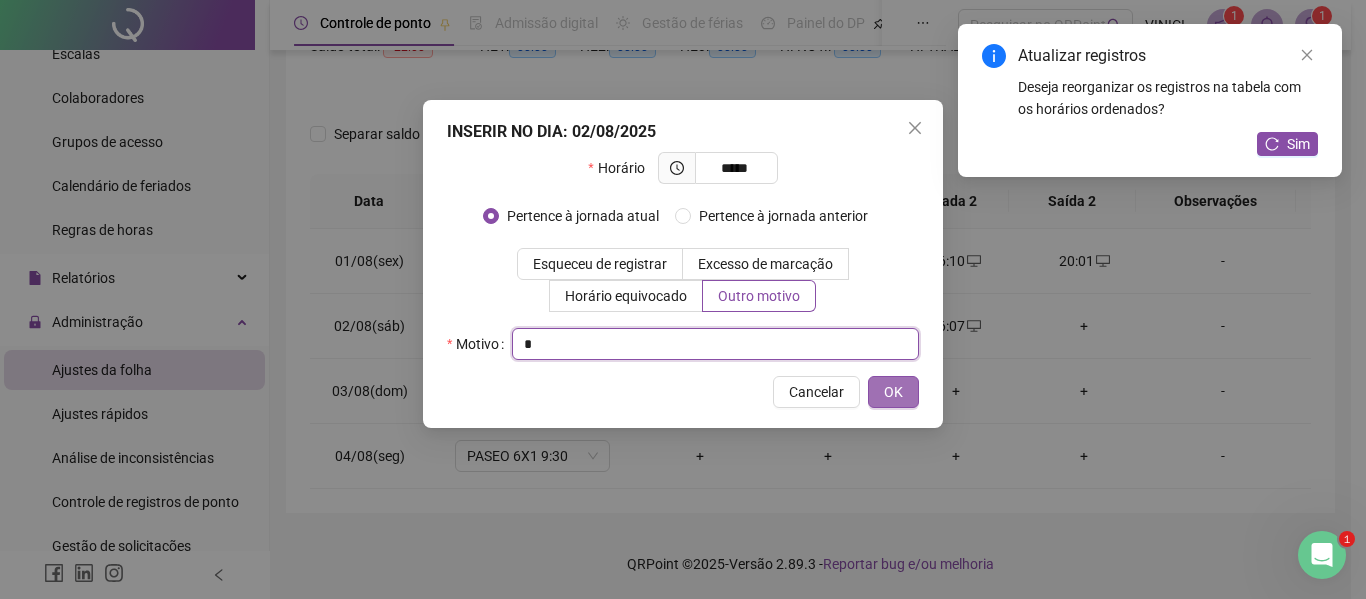 type on "*" 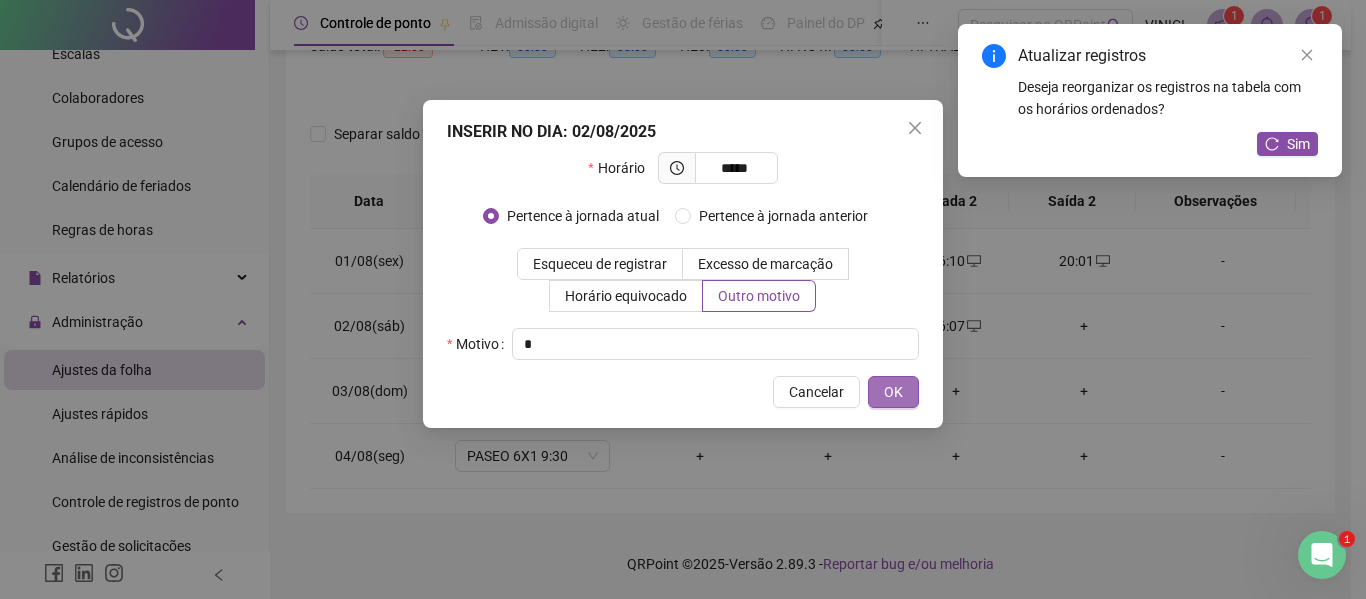 click on "OK" at bounding box center (893, 392) 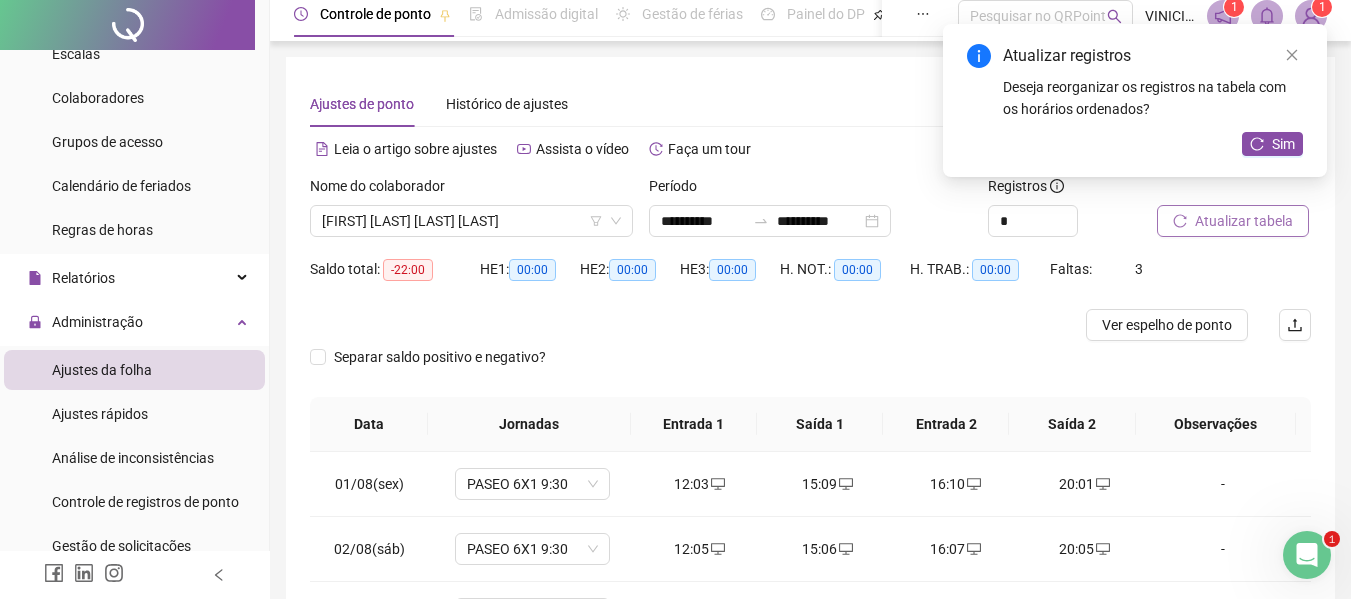 scroll, scrollTop: 0, scrollLeft: 0, axis: both 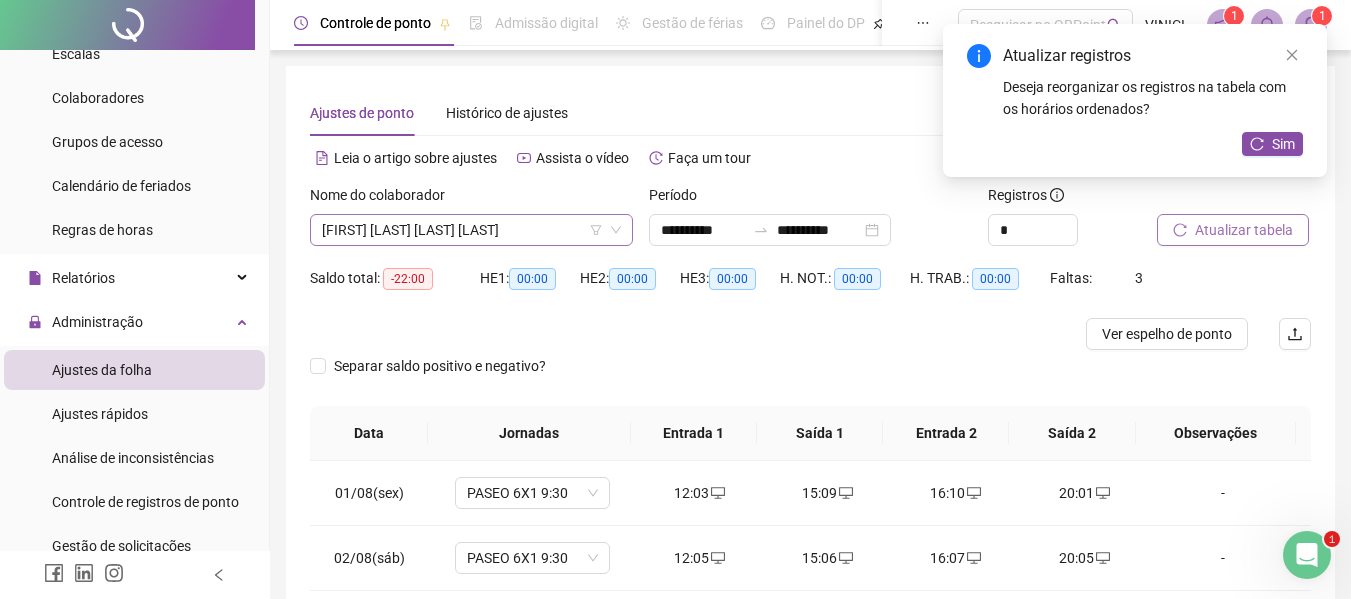 click on "[FIRST] [LAST] [LAST] [LAST]" at bounding box center (471, 230) 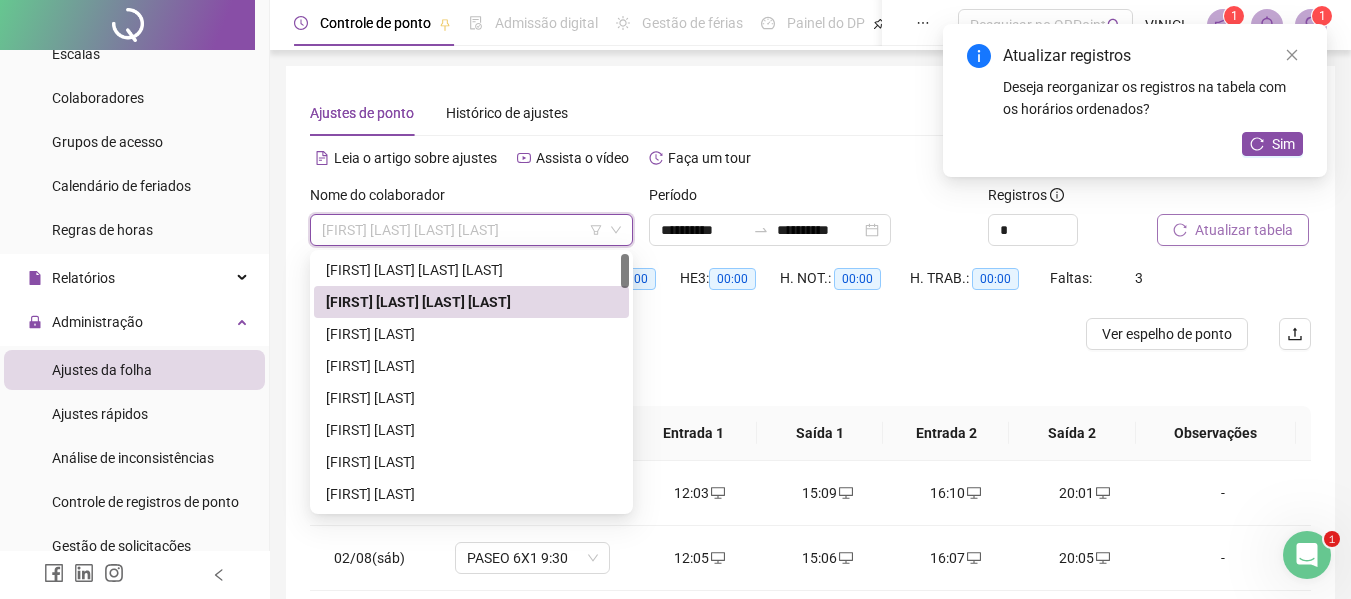 paste on "**********" 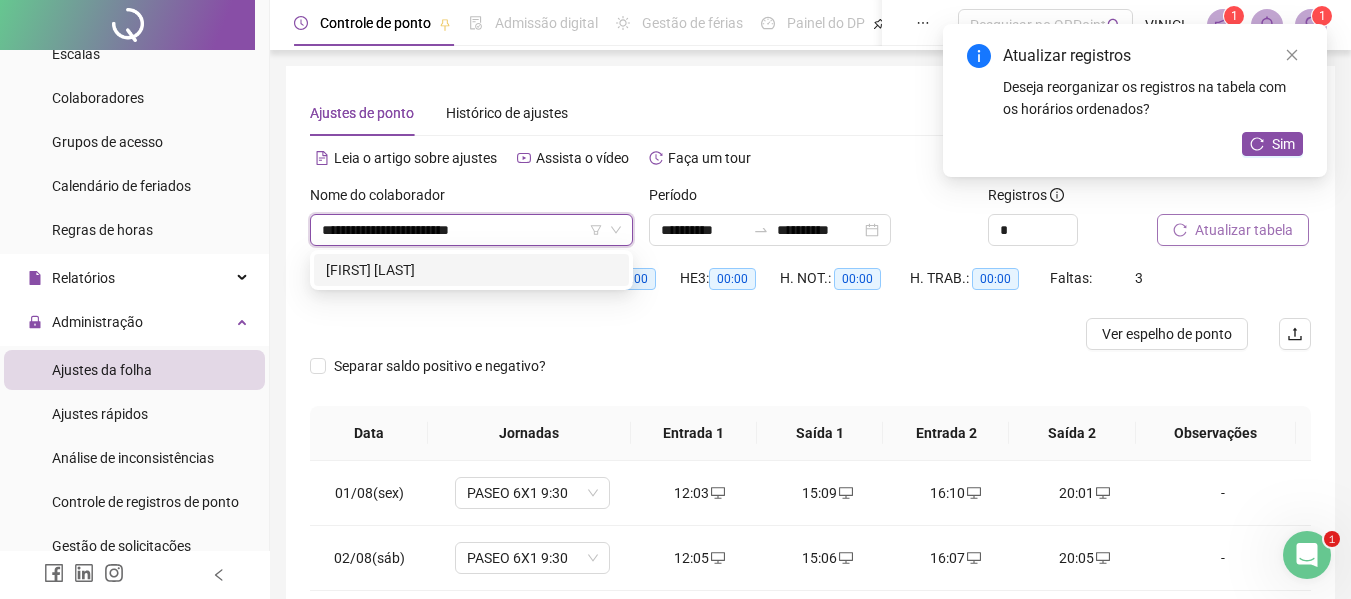 click on "[FIRST] [LAST]" at bounding box center (471, 270) 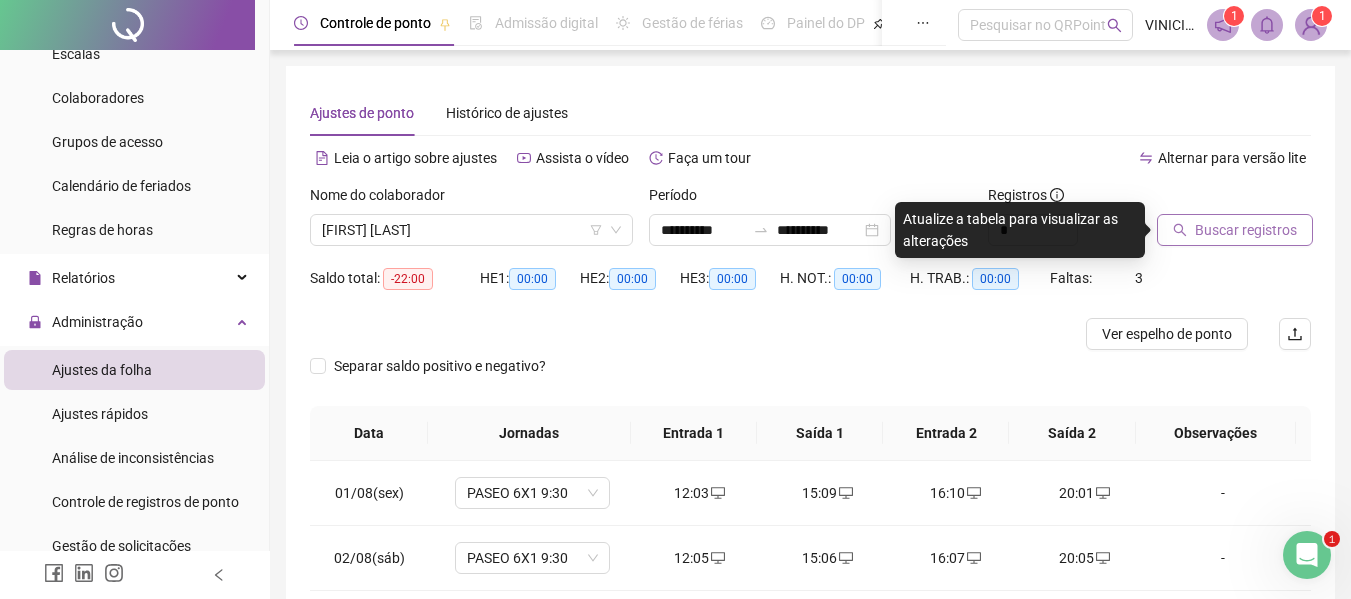 click on "Buscar registros" at bounding box center [1246, 230] 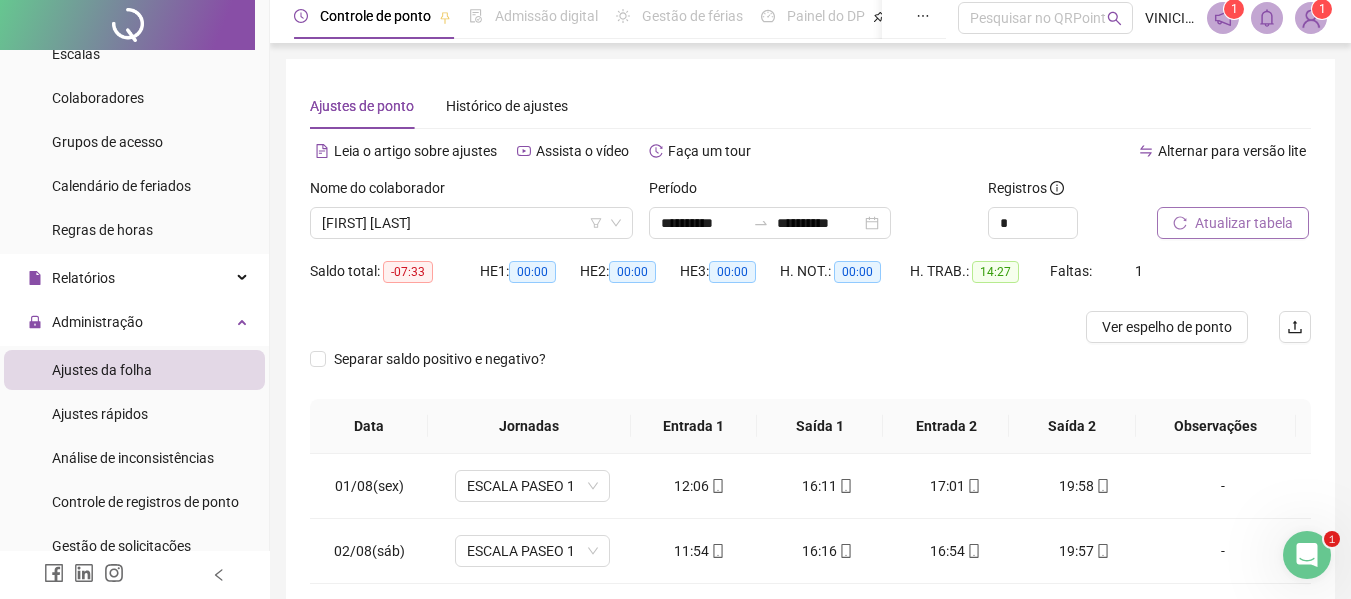 scroll, scrollTop: 0, scrollLeft: 0, axis: both 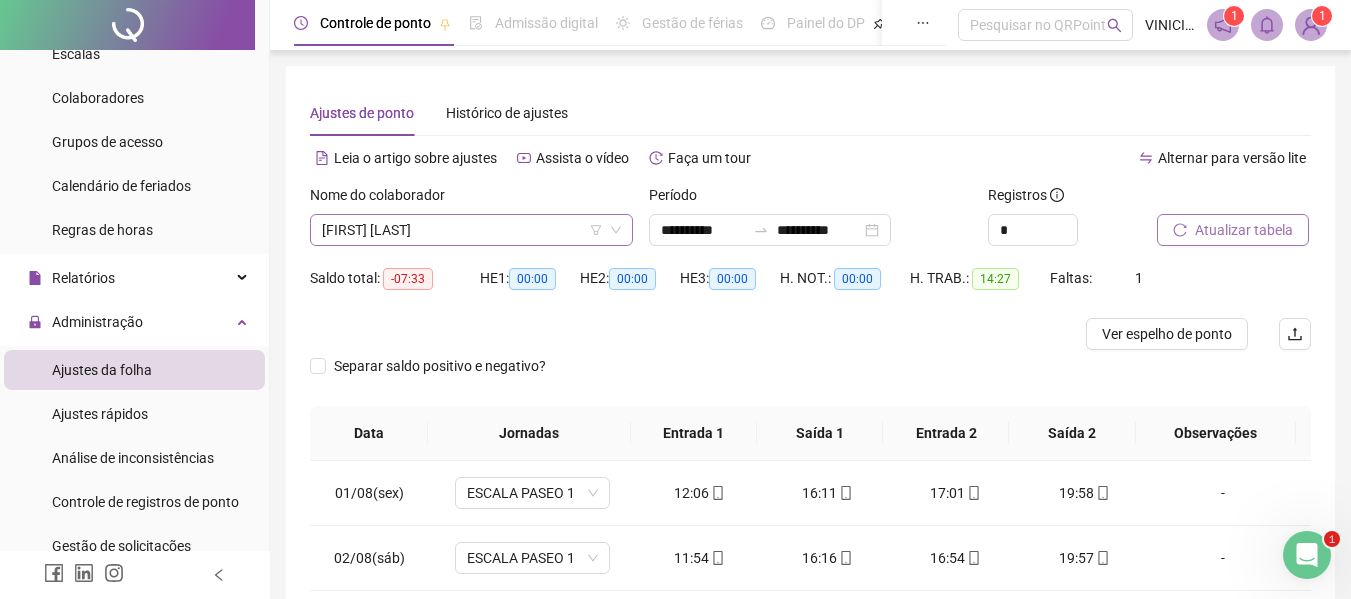 click on "[FIRST] [LAST]" at bounding box center (471, 230) 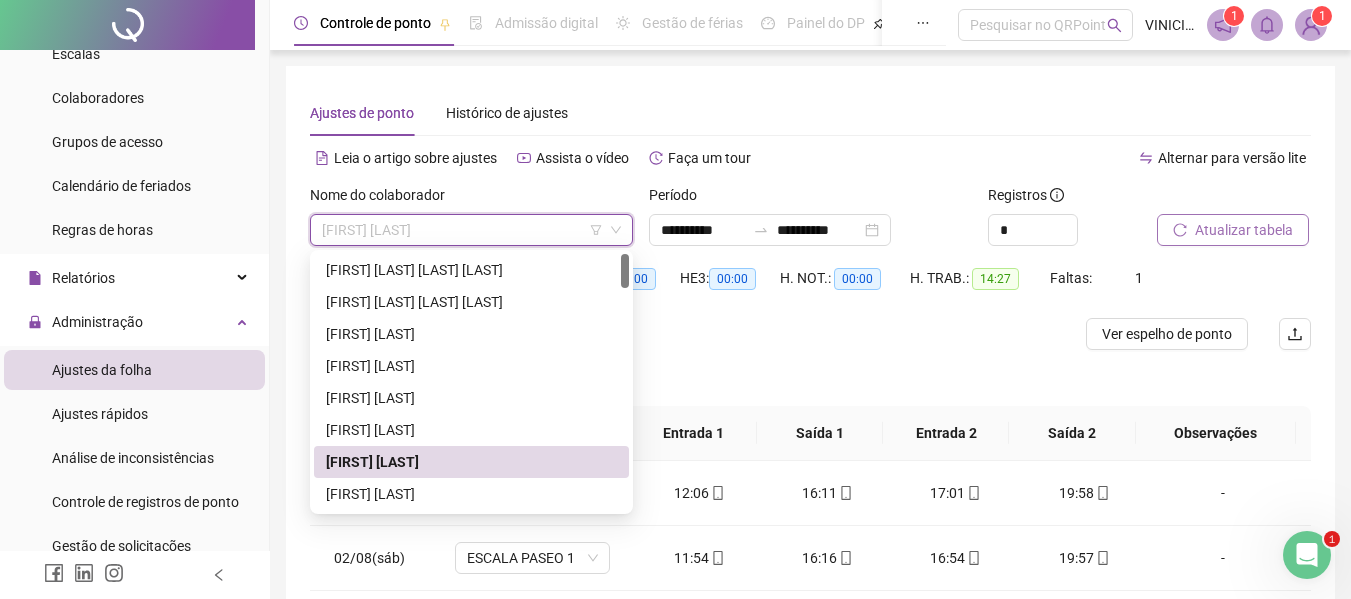 paste on "**********" 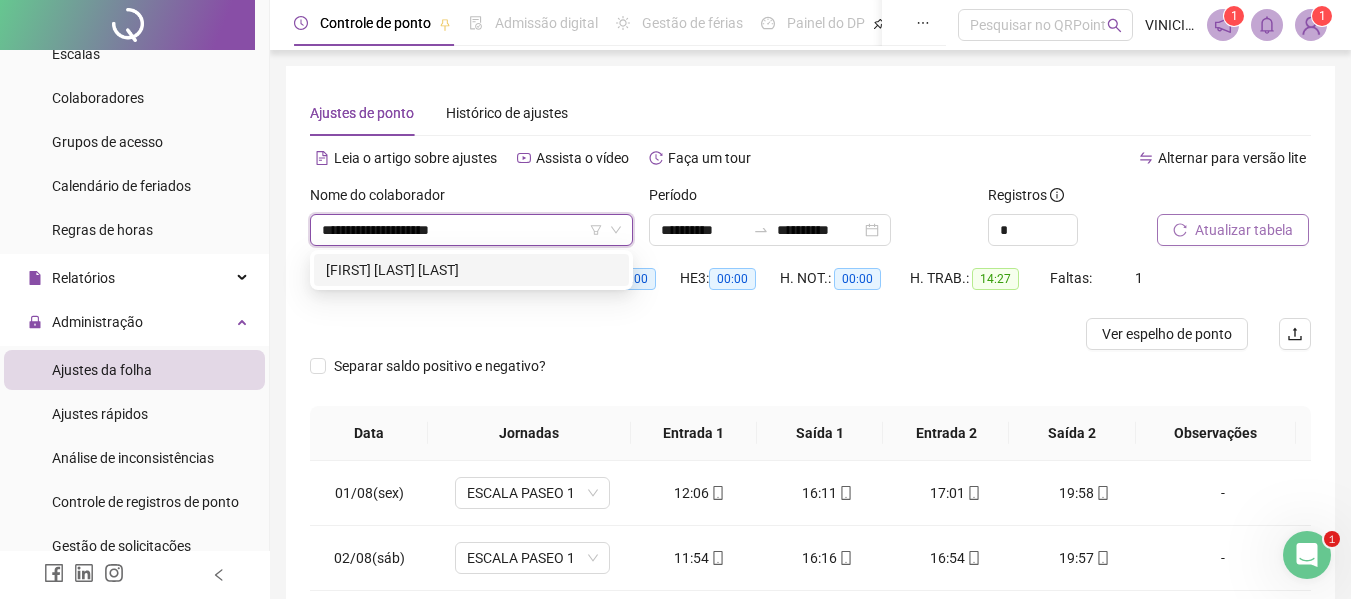 click on "[FIRST] [LAST] [LAST]" at bounding box center [471, 270] 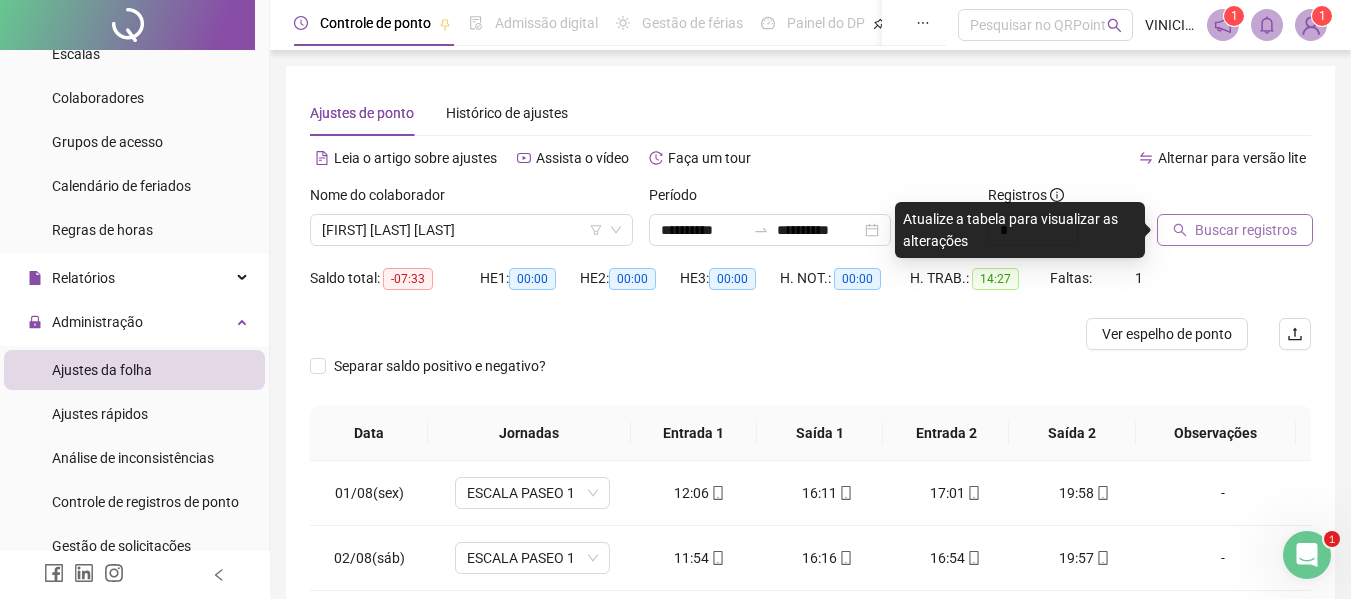 click on "Buscar registros" at bounding box center (1235, 230) 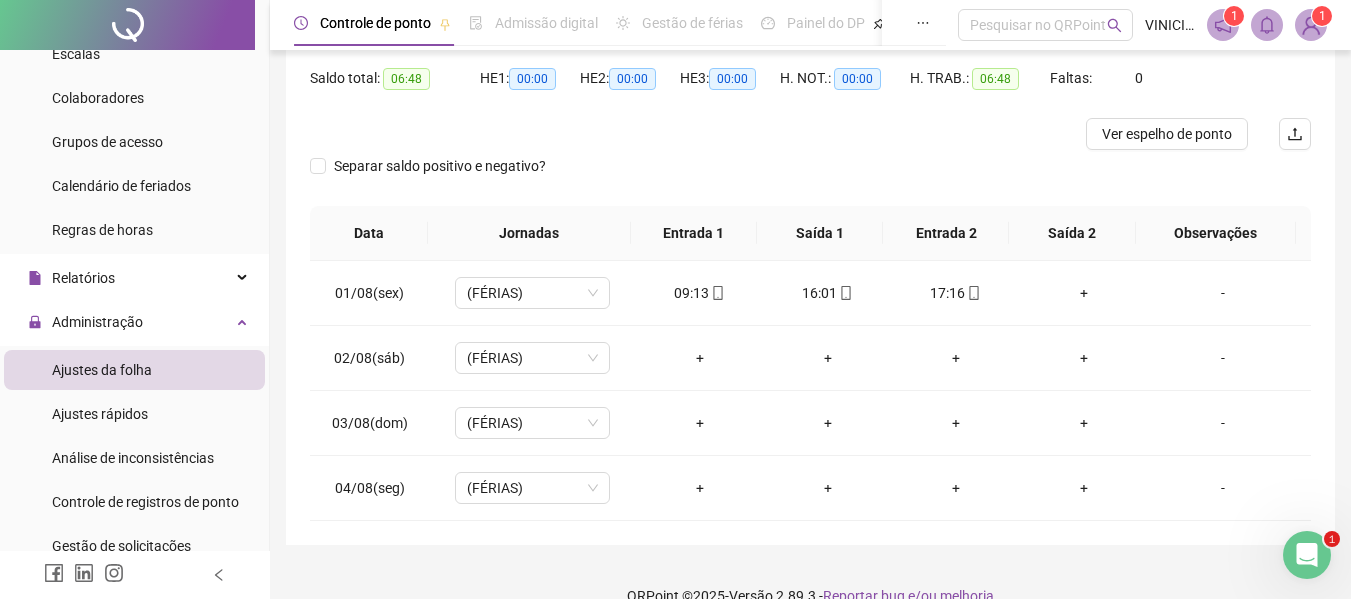 scroll, scrollTop: 232, scrollLeft: 0, axis: vertical 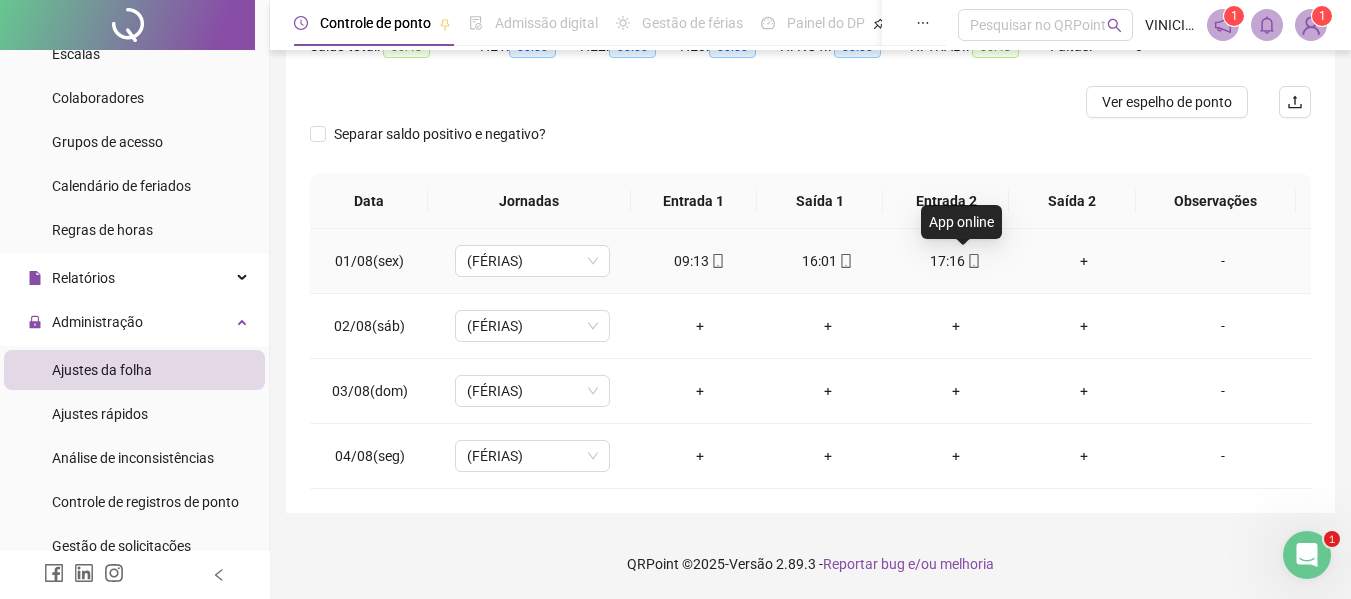 click at bounding box center [973, 261] 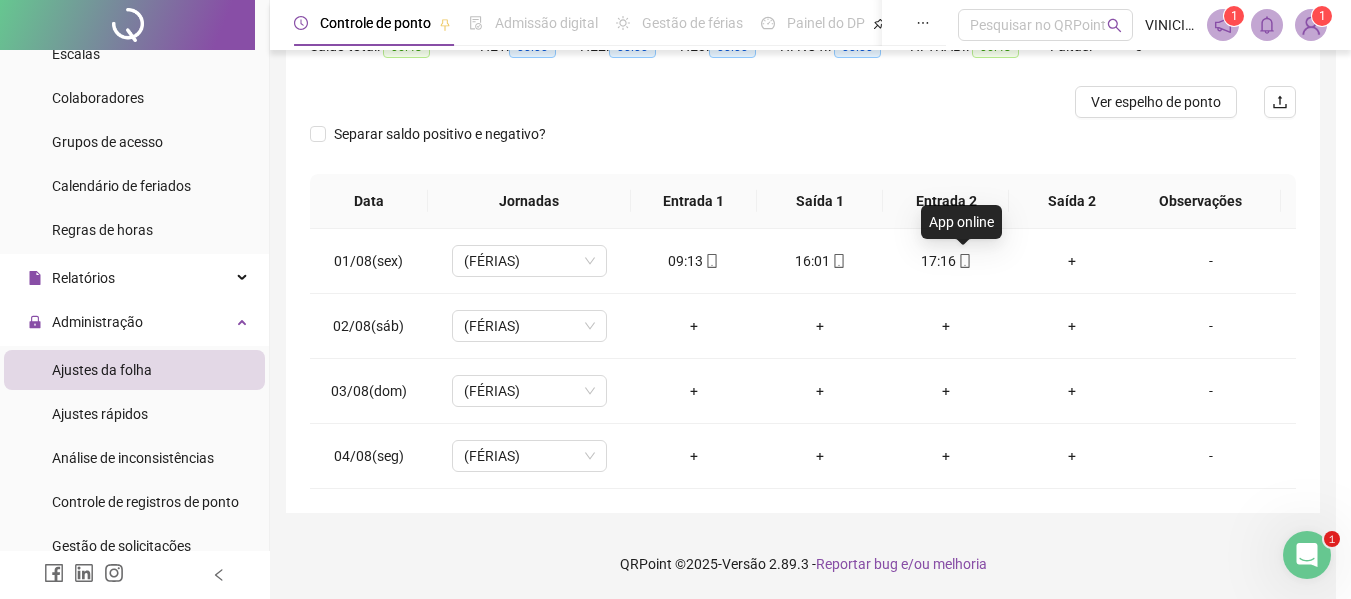 type on "**********" 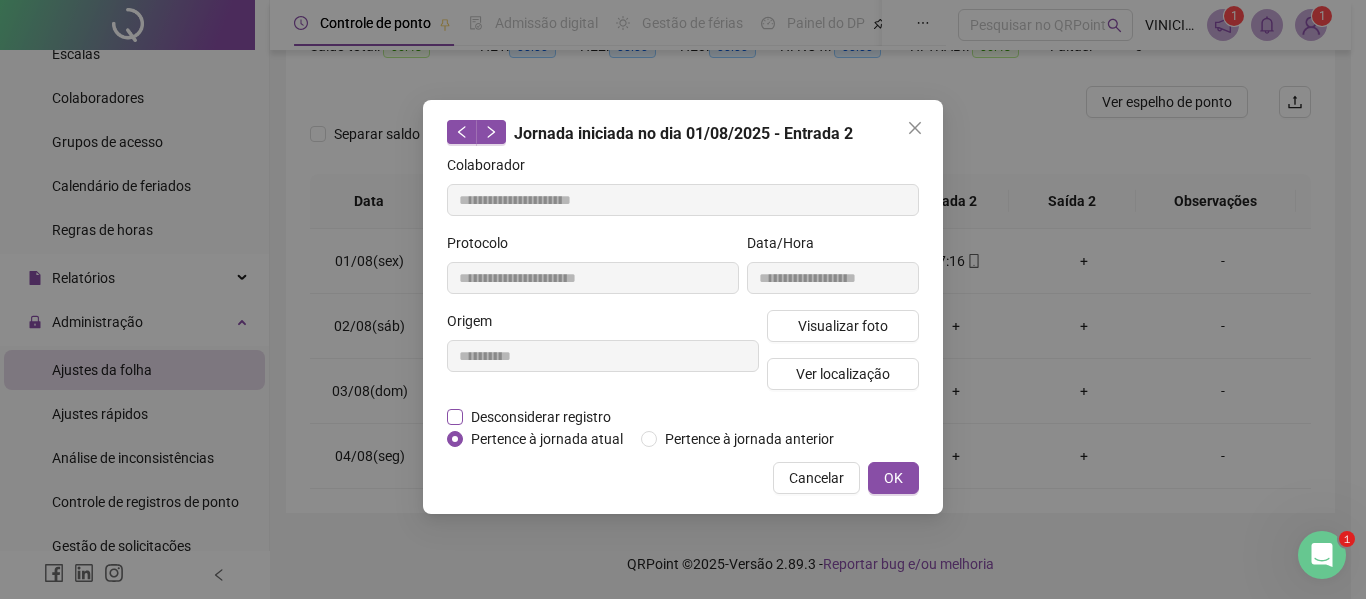 click on "Desconsiderar registro" at bounding box center (541, 417) 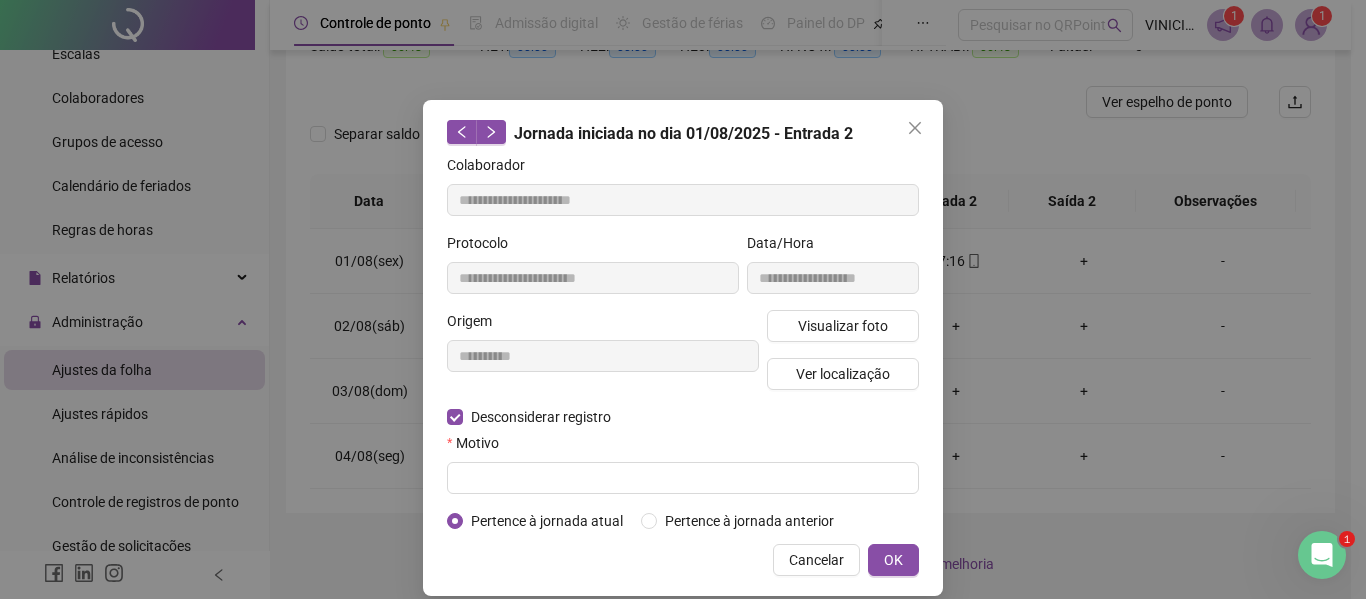 click on "Motivo" at bounding box center (683, 447) 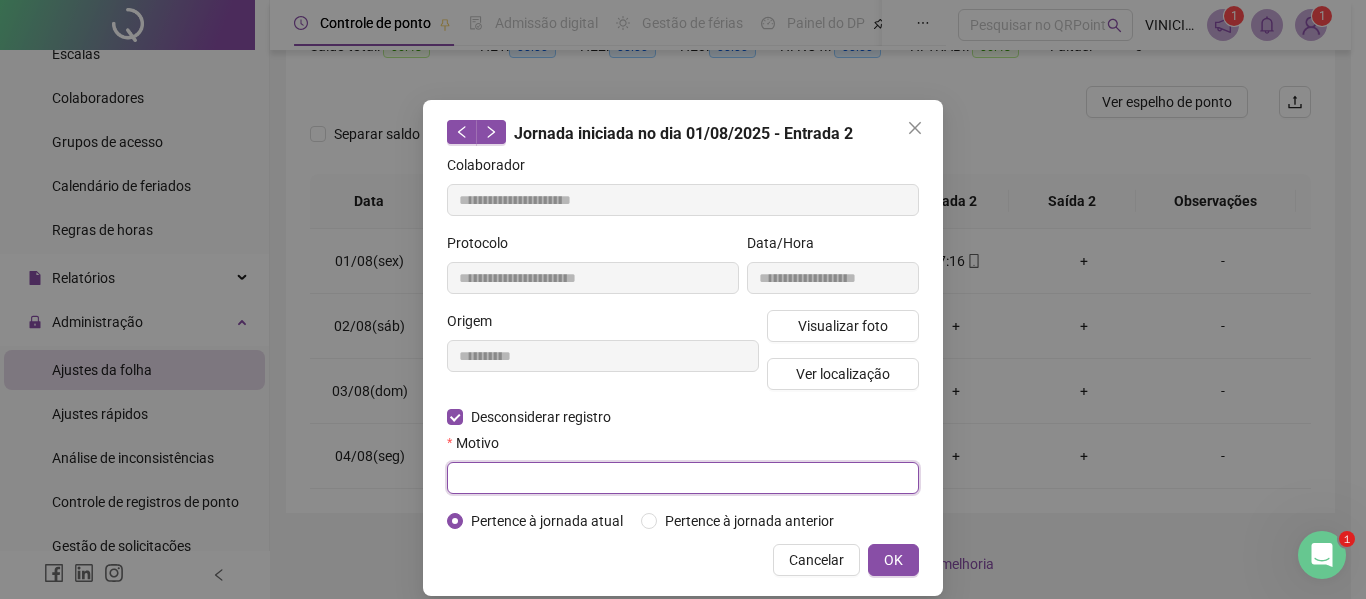 click at bounding box center [683, 478] 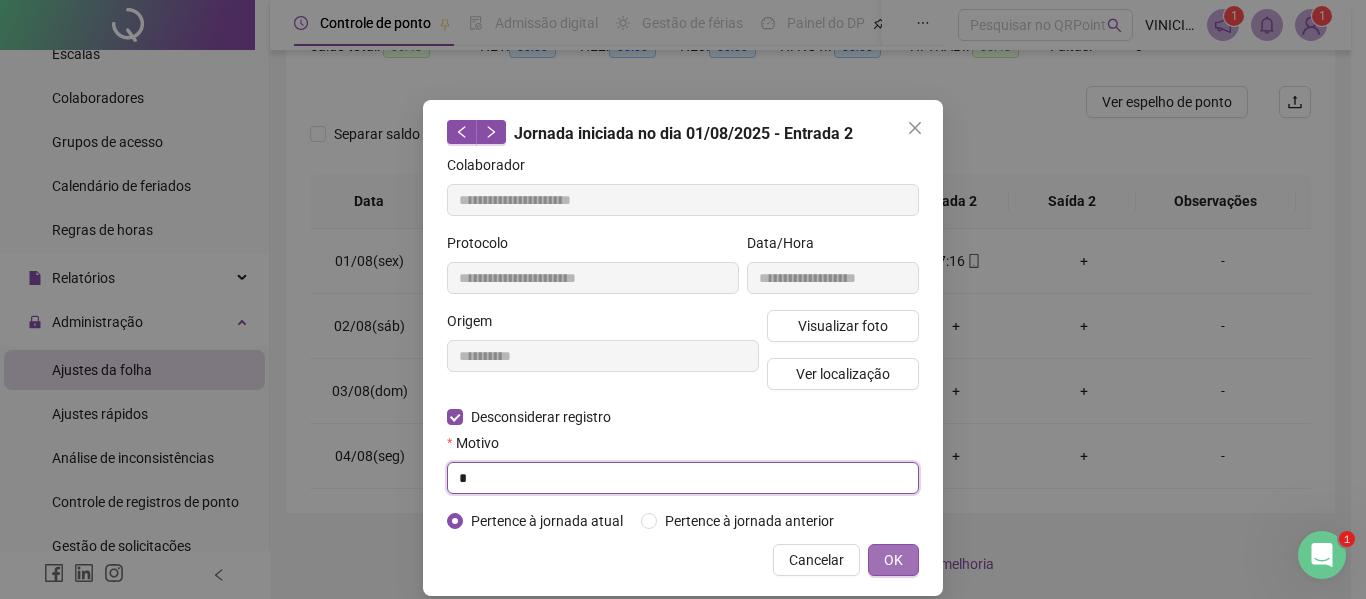 type on "*" 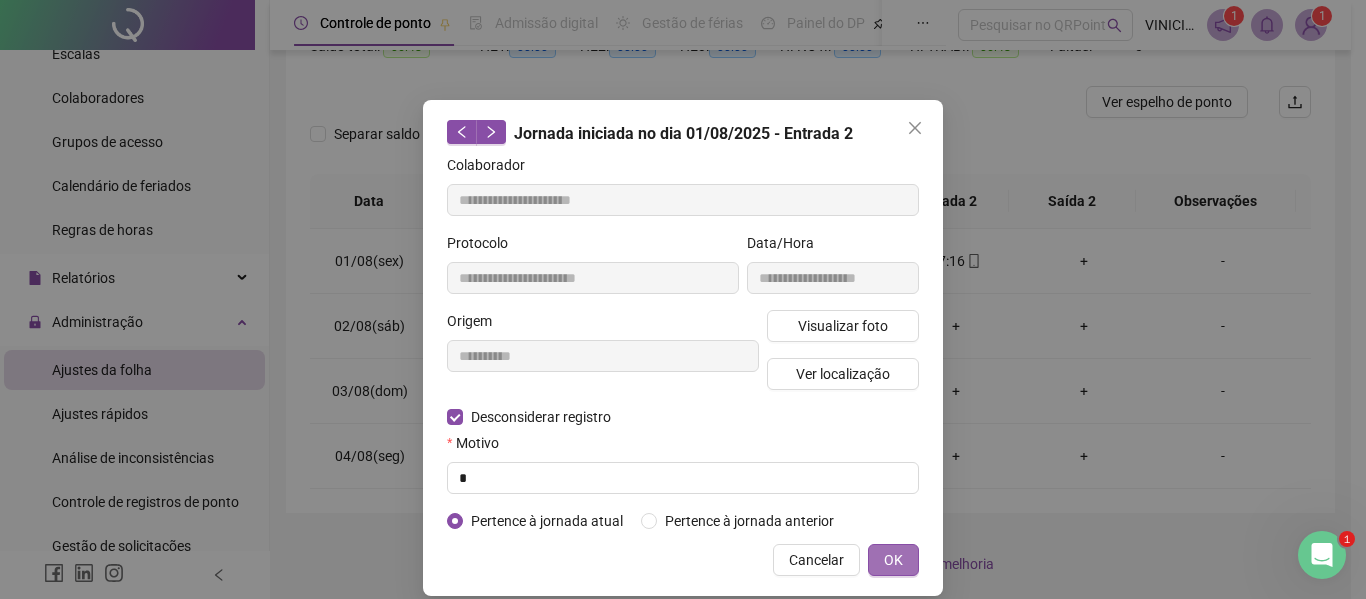 click on "OK" at bounding box center (893, 560) 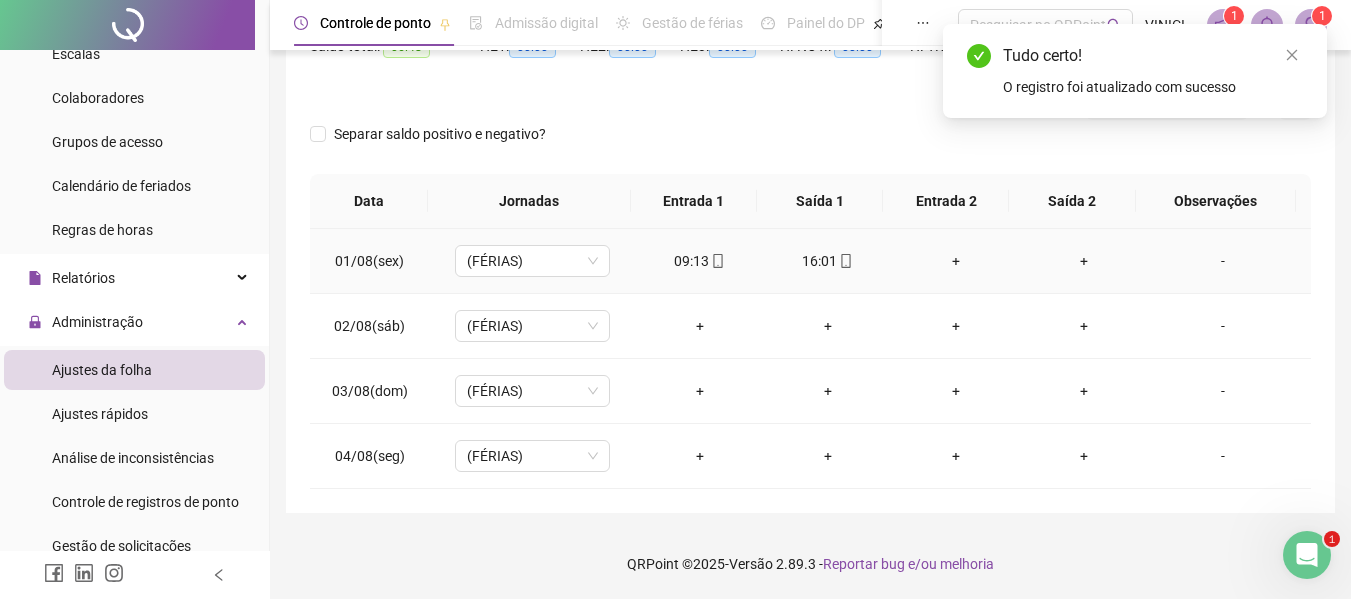 click 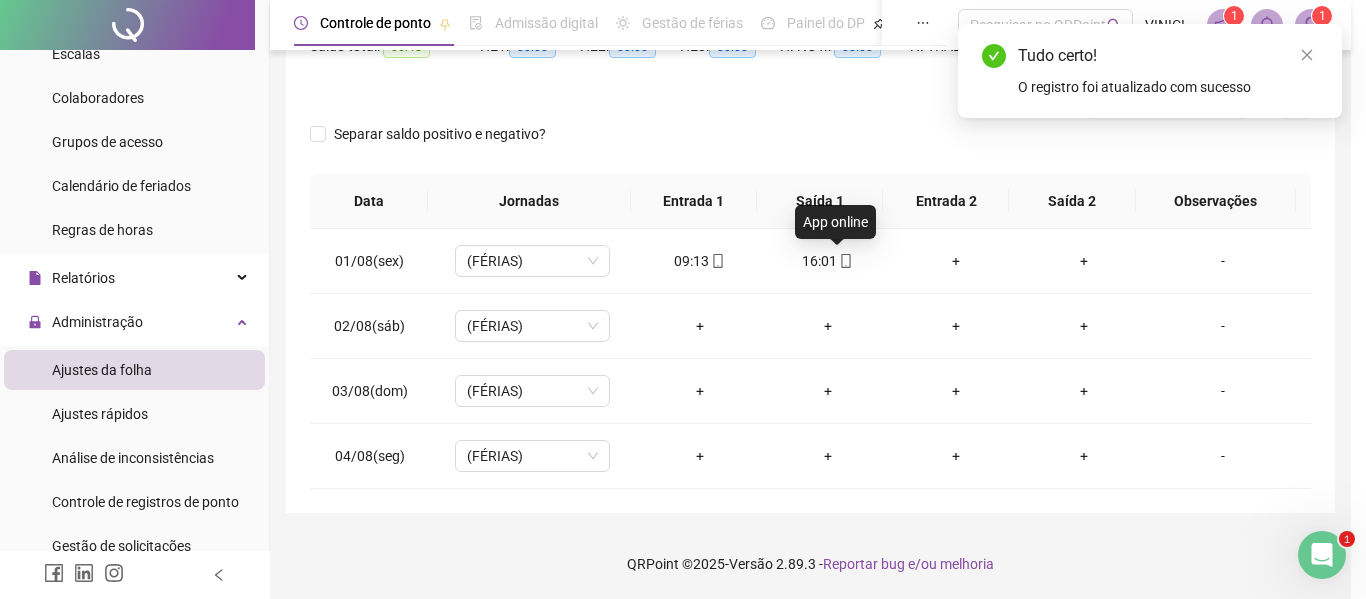 type on "**********" 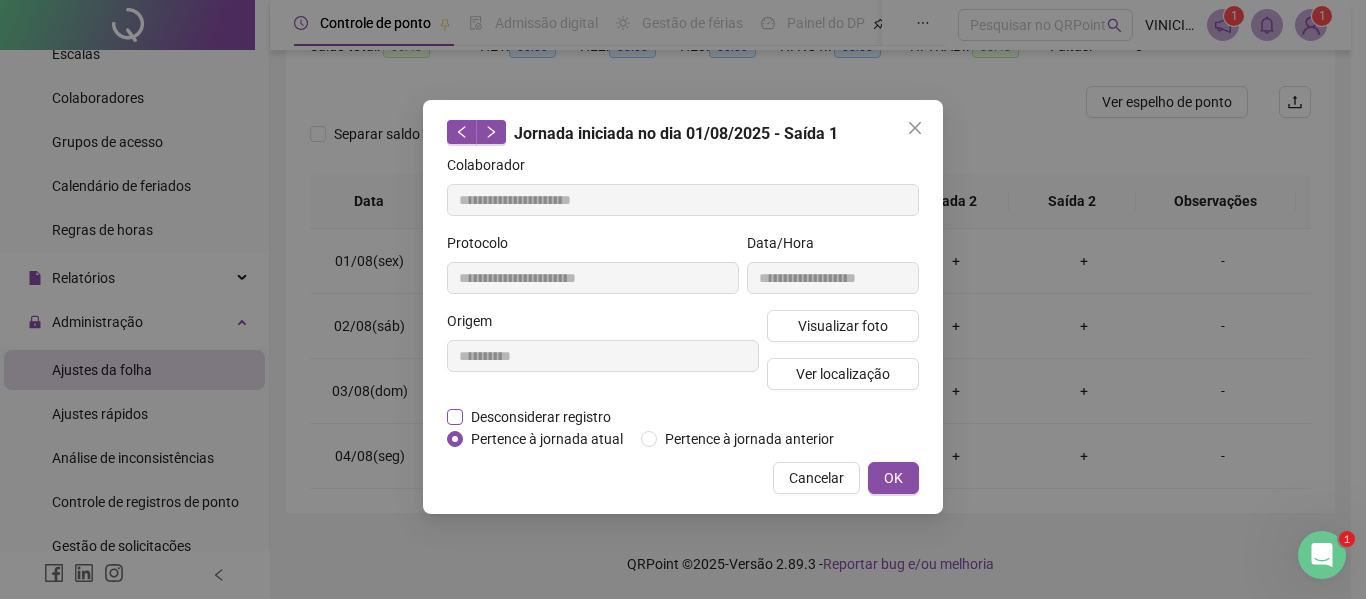 click on "Desconsiderar registro" at bounding box center [541, 417] 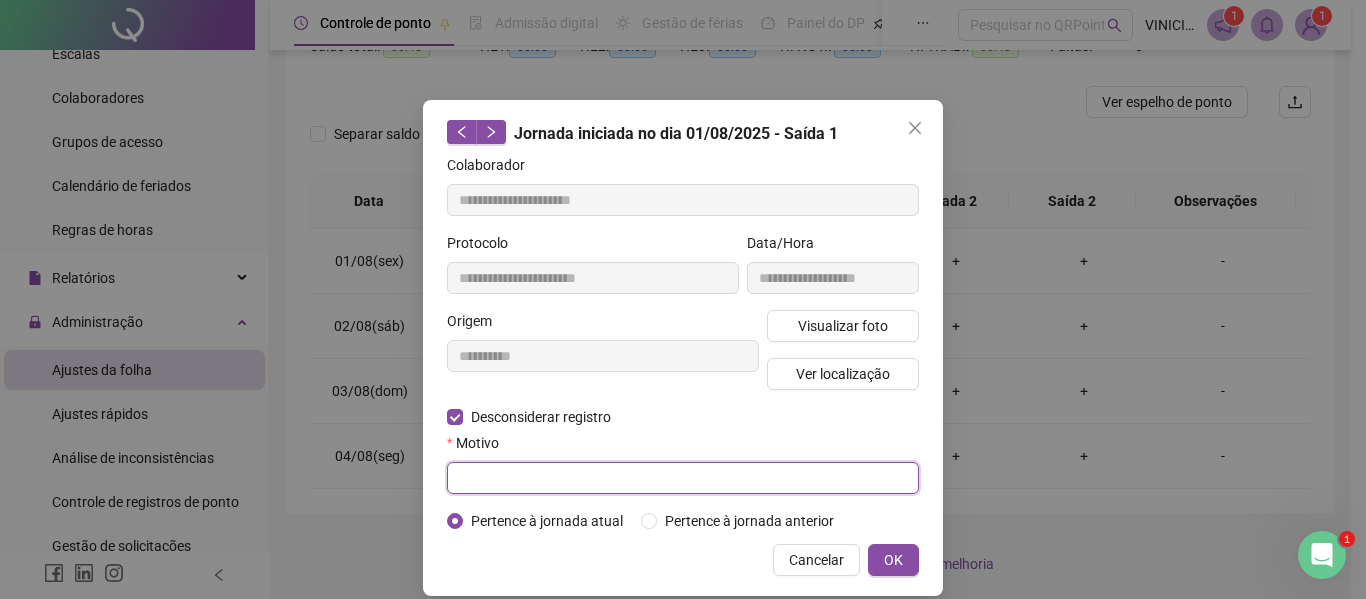 click at bounding box center [683, 478] 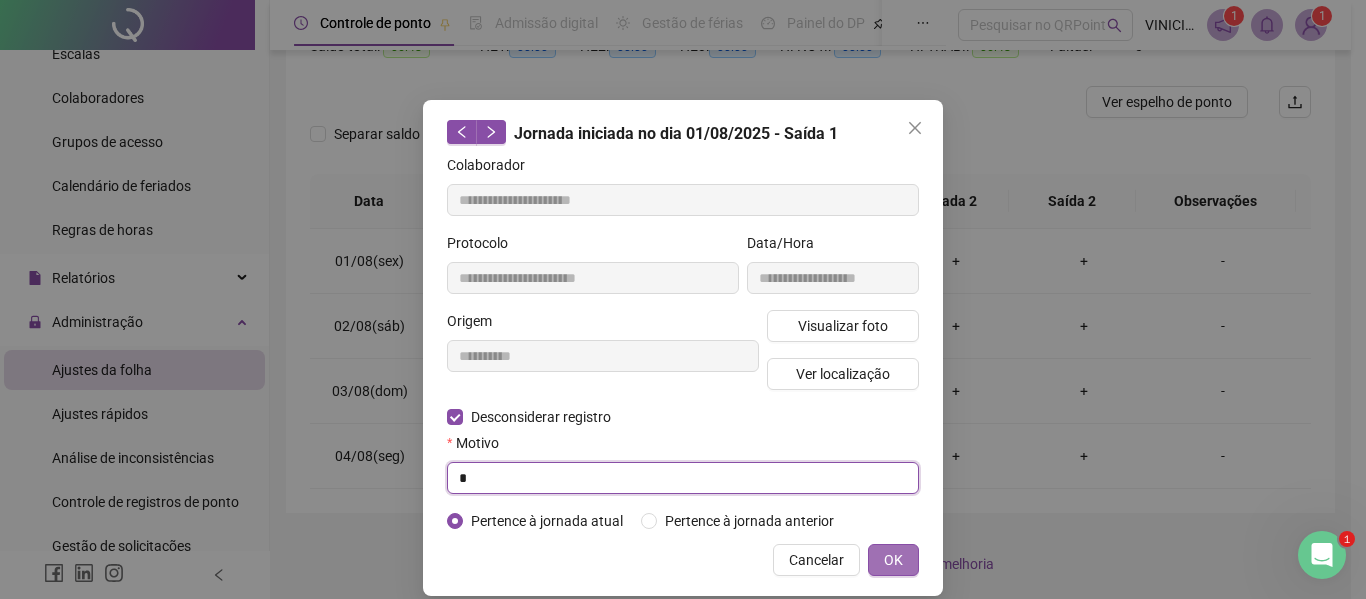 type on "*" 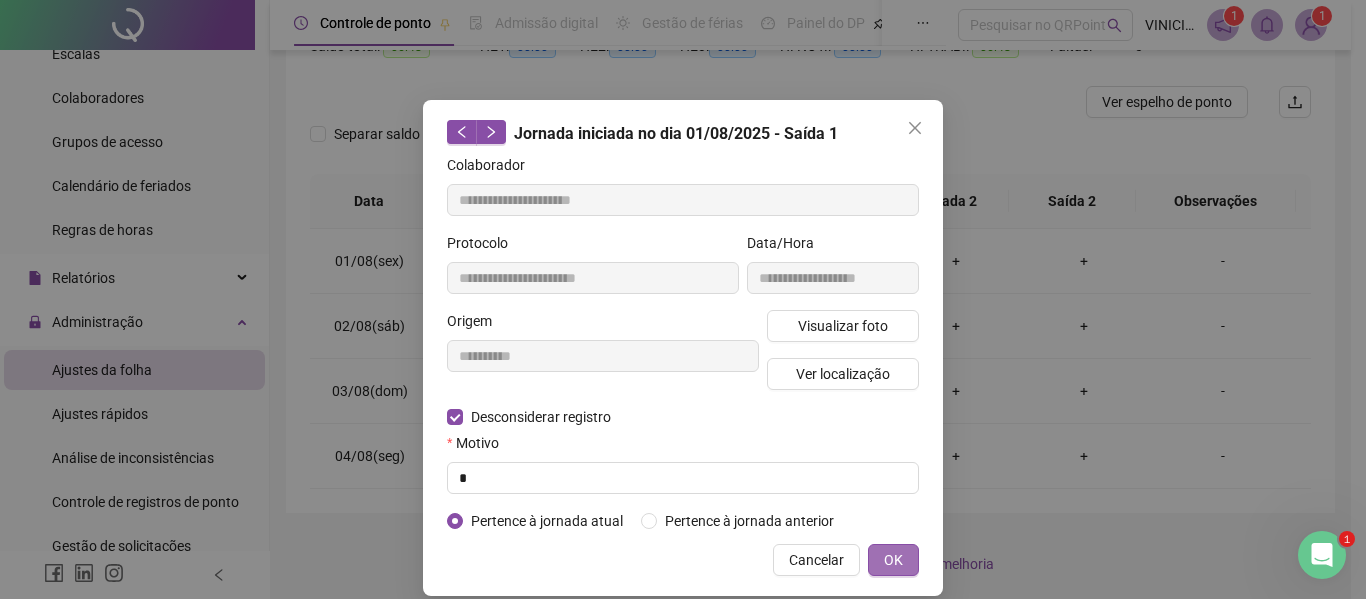 click on "OK" at bounding box center [893, 560] 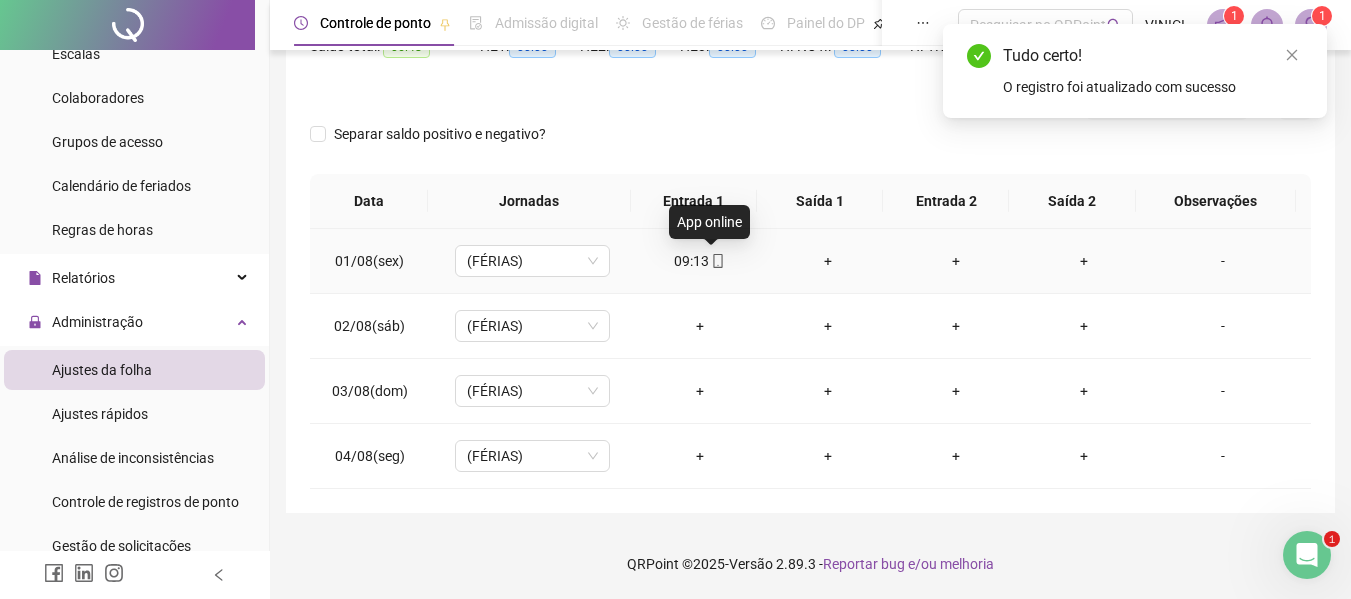 click 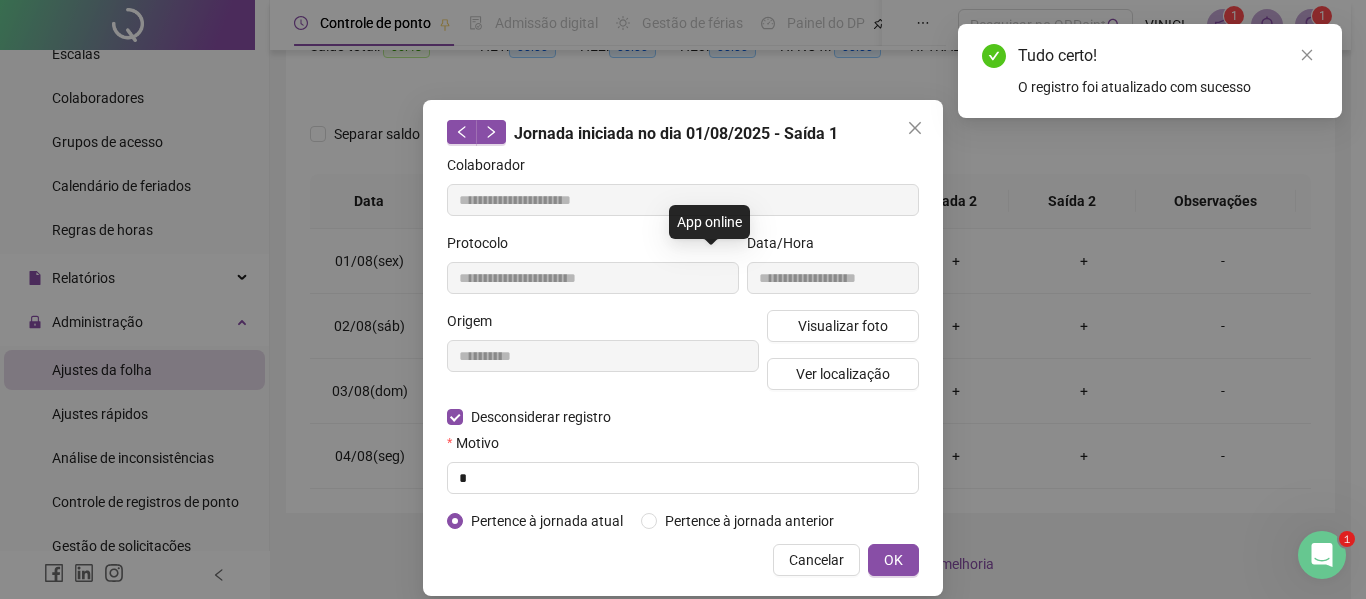 type on "**********" 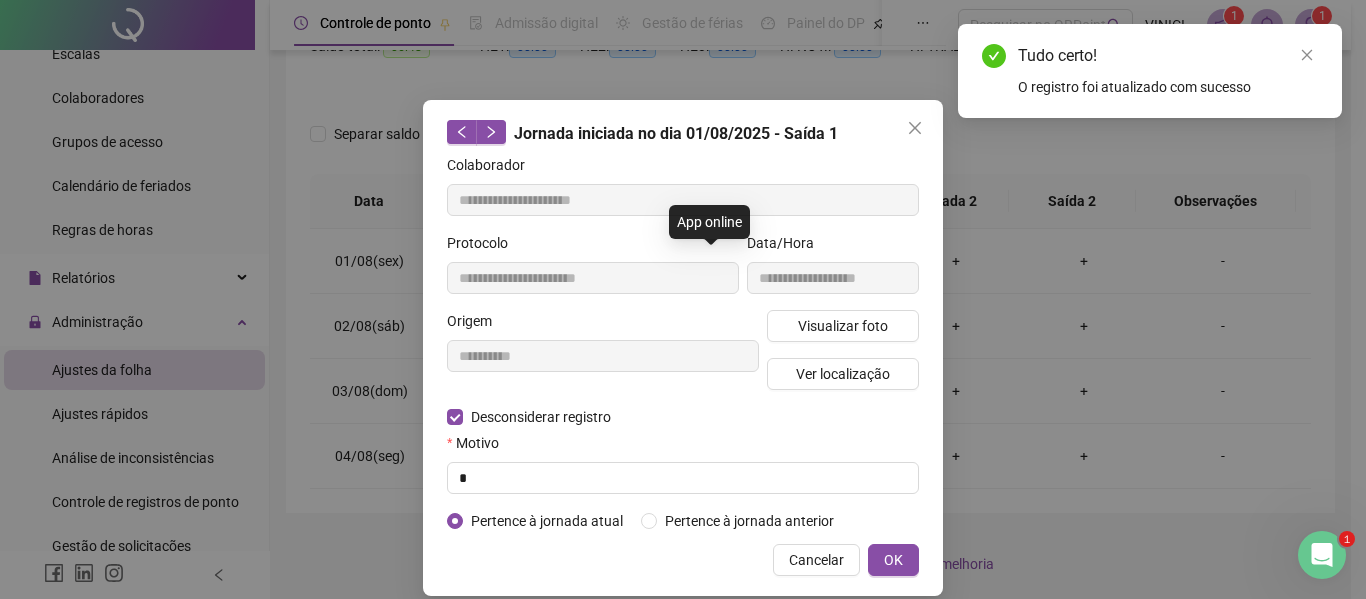 type on "**********" 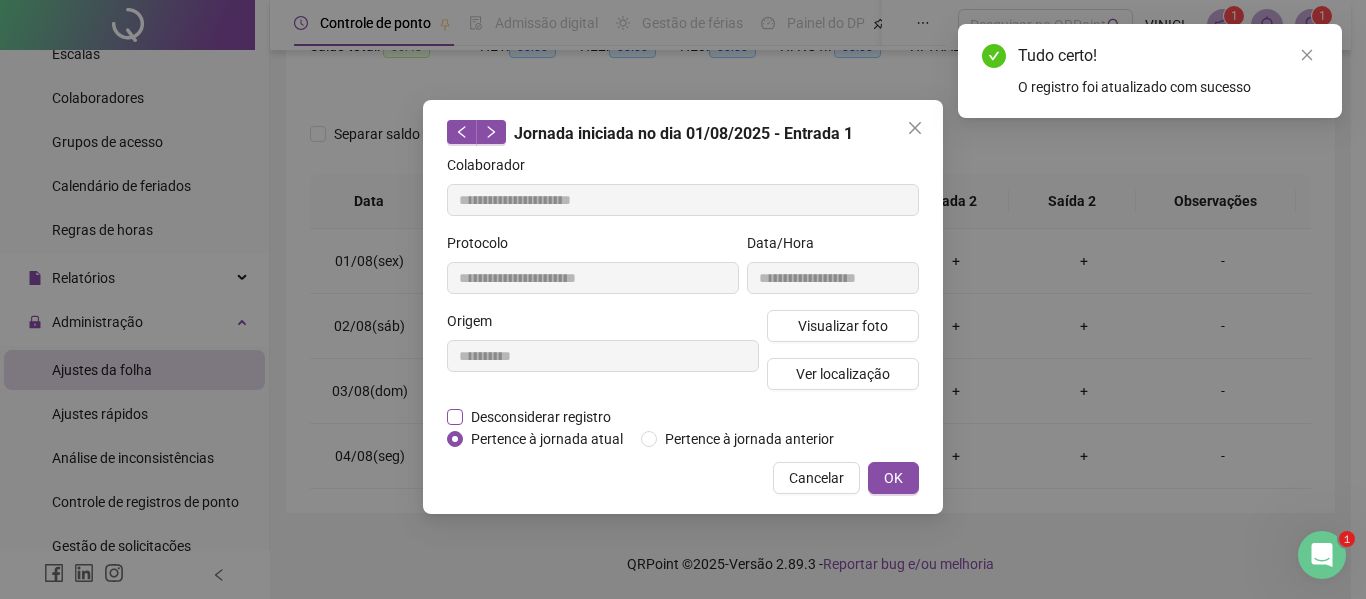 click on "Desconsiderar registro" at bounding box center [541, 417] 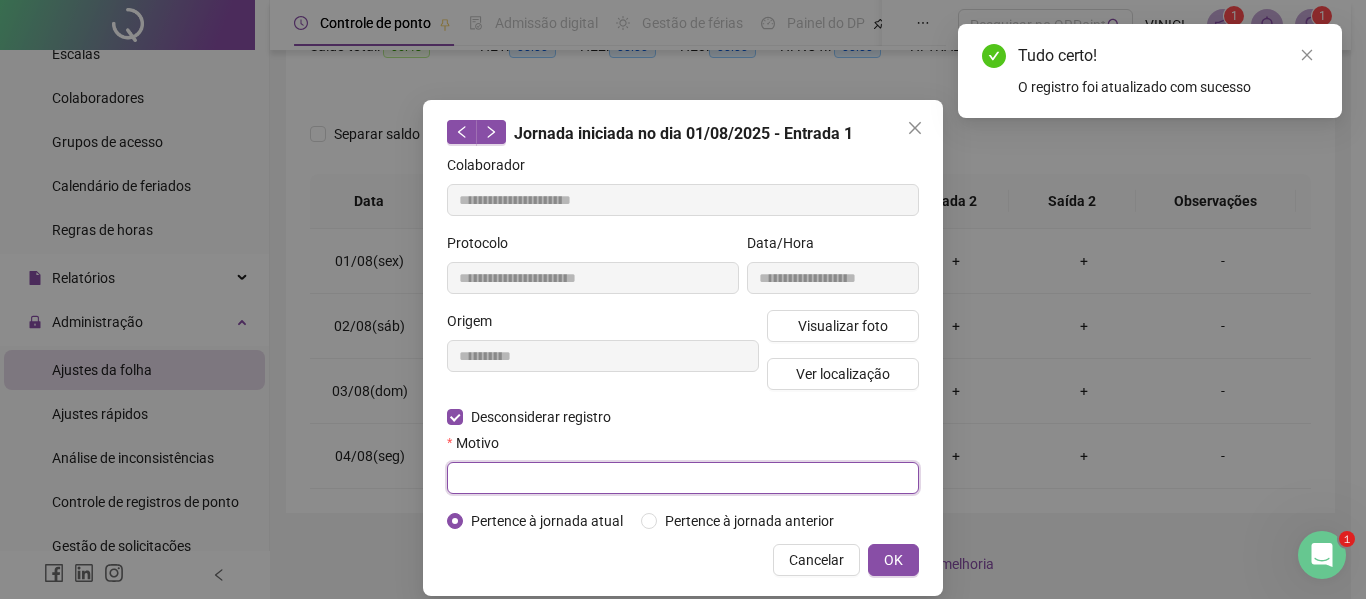 click at bounding box center [683, 478] 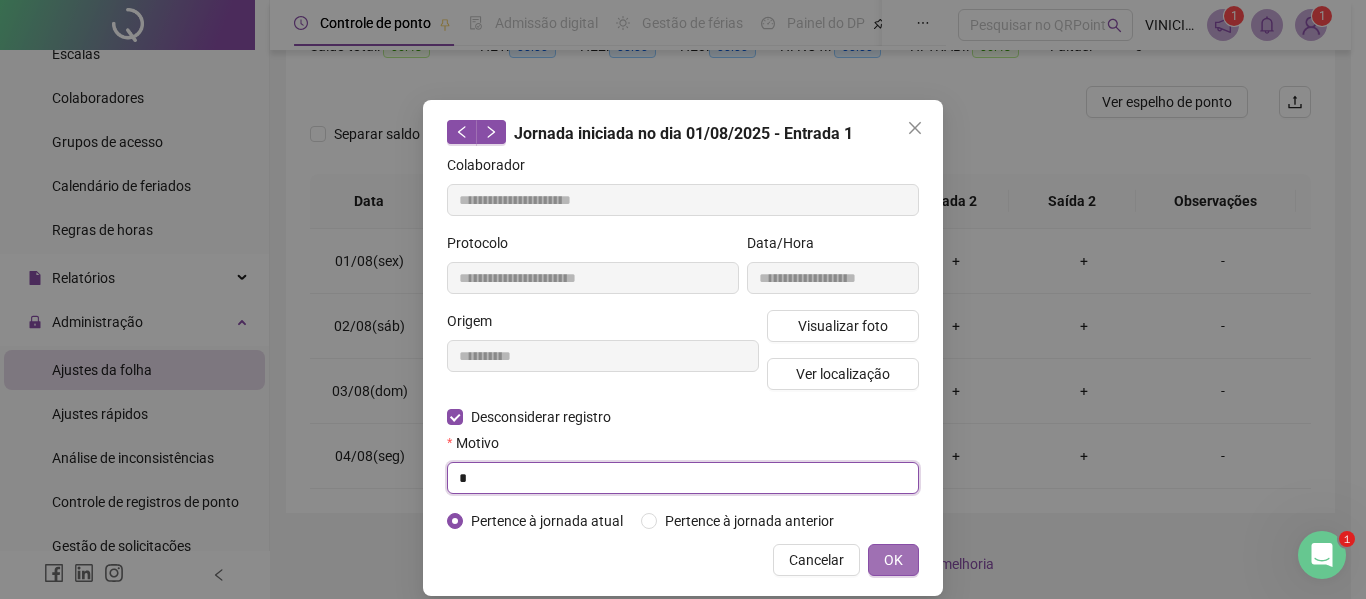 type on "*" 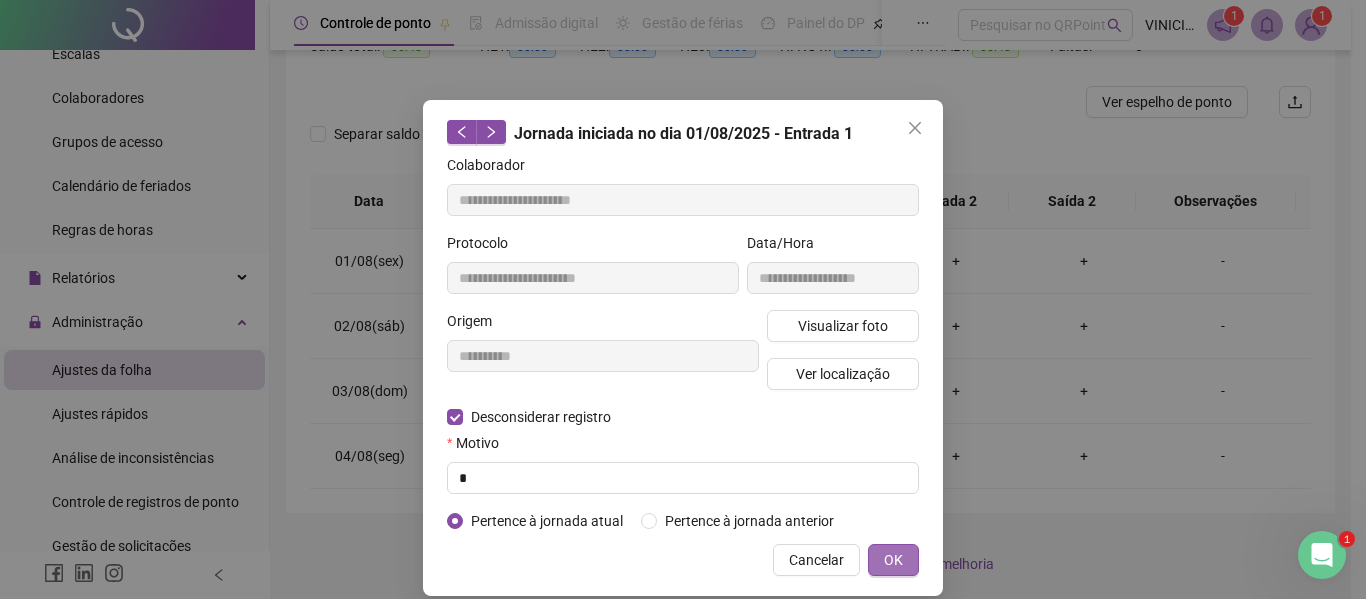 click on "OK" at bounding box center [893, 560] 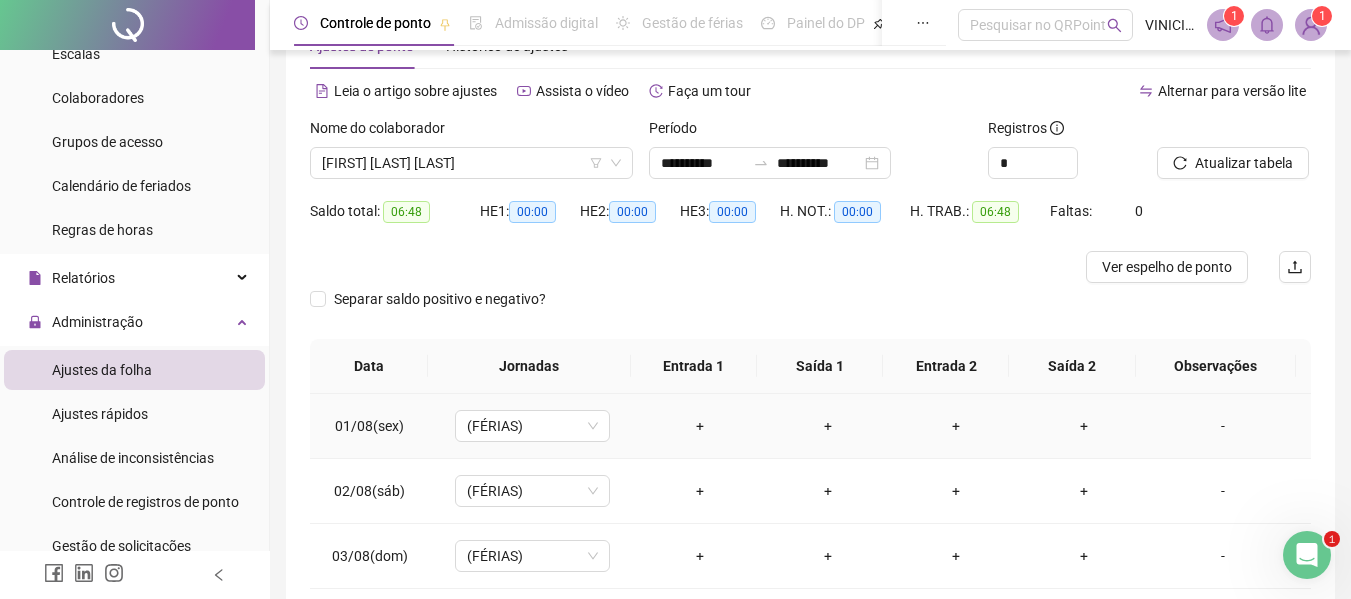 scroll, scrollTop: 0, scrollLeft: 0, axis: both 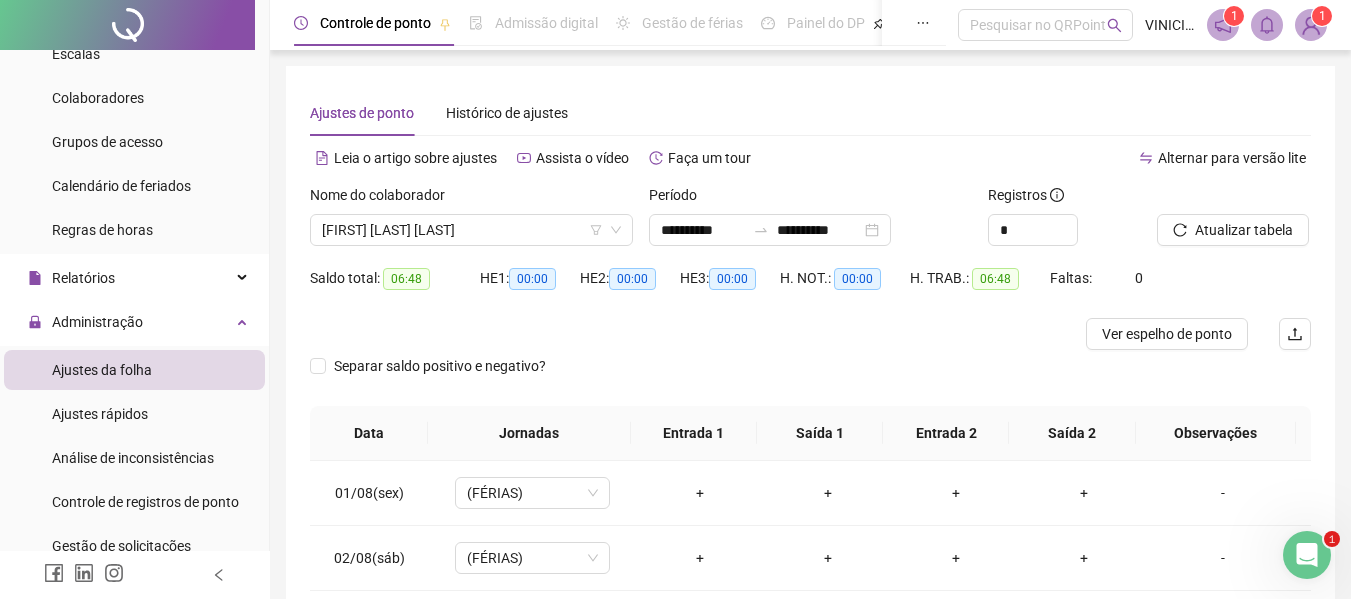 click on "Alternar para versão lite" at bounding box center (1061, 158) 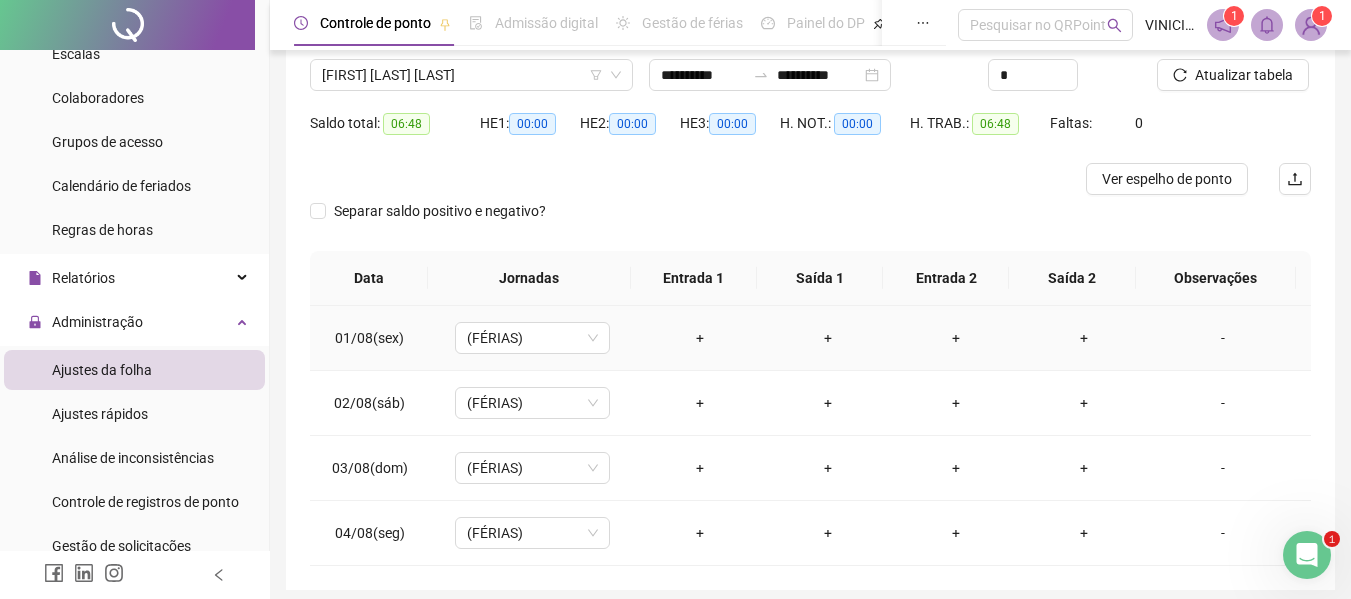 scroll, scrollTop: 0, scrollLeft: 0, axis: both 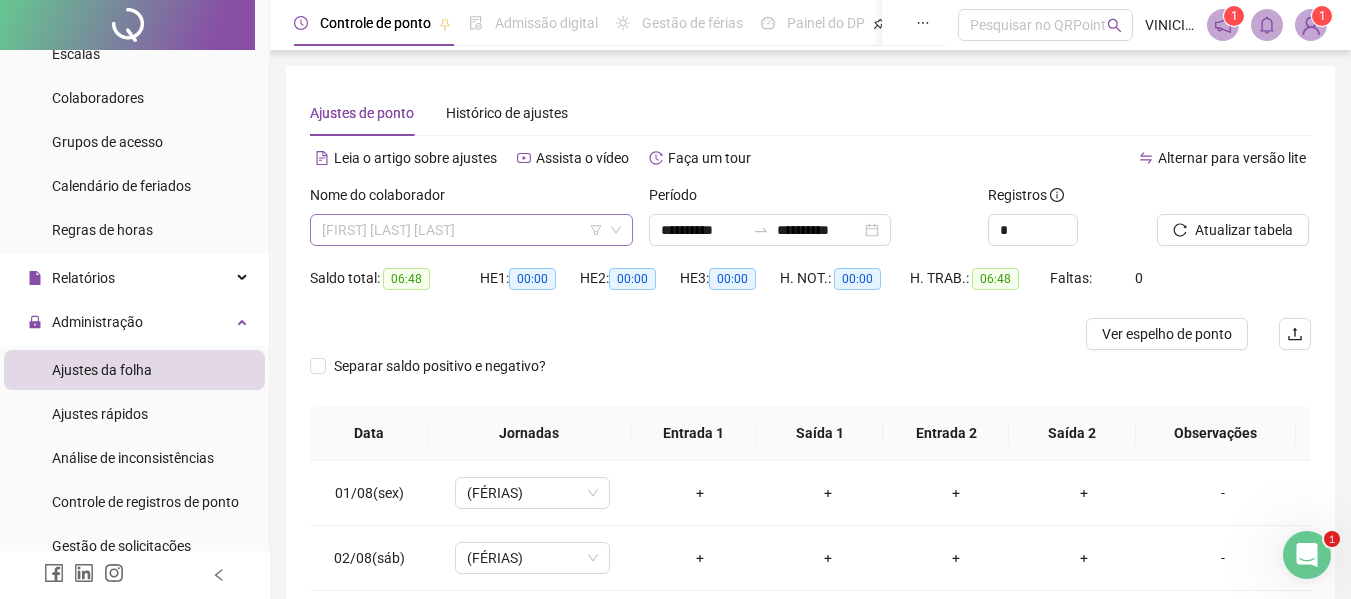 click on "[FIRST] [LAST] [LAST]" at bounding box center [471, 230] 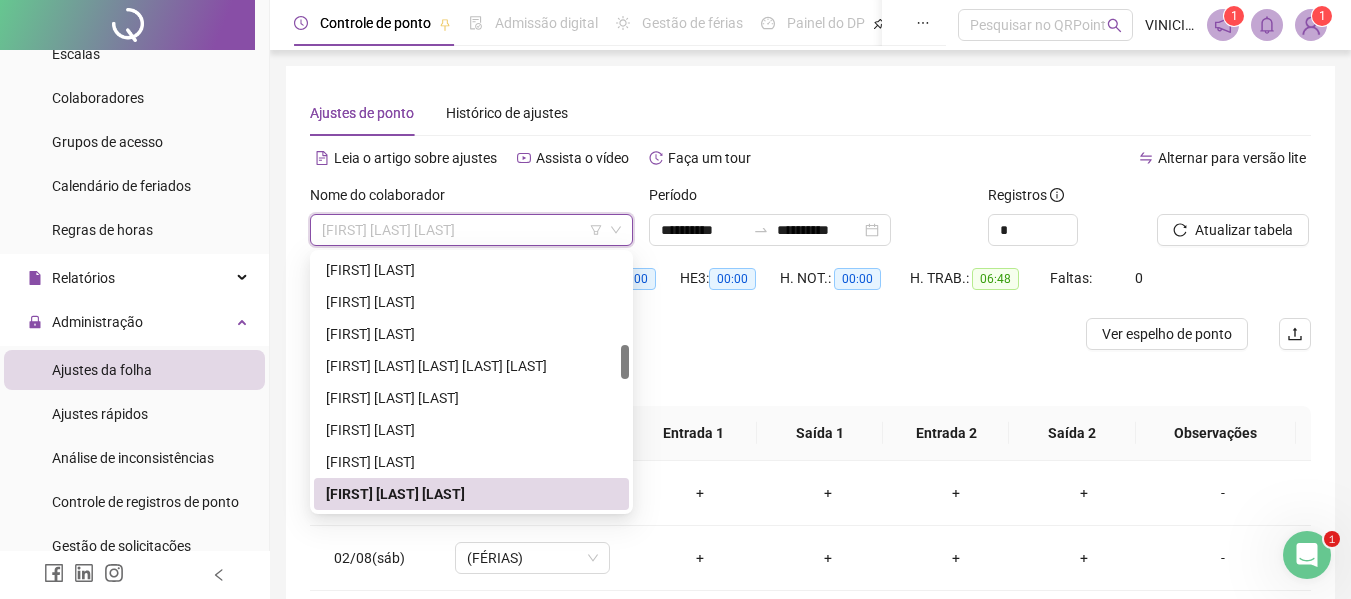 paste on "**********" 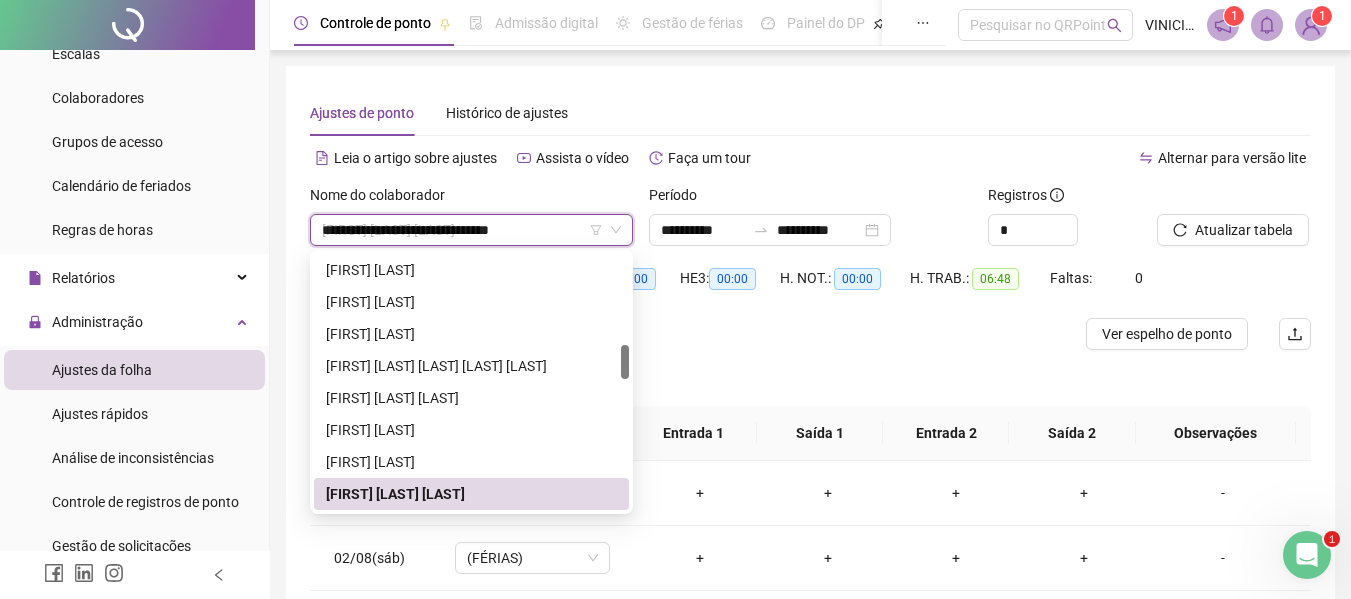 scroll, scrollTop: 0, scrollLeft: 0, axis: both 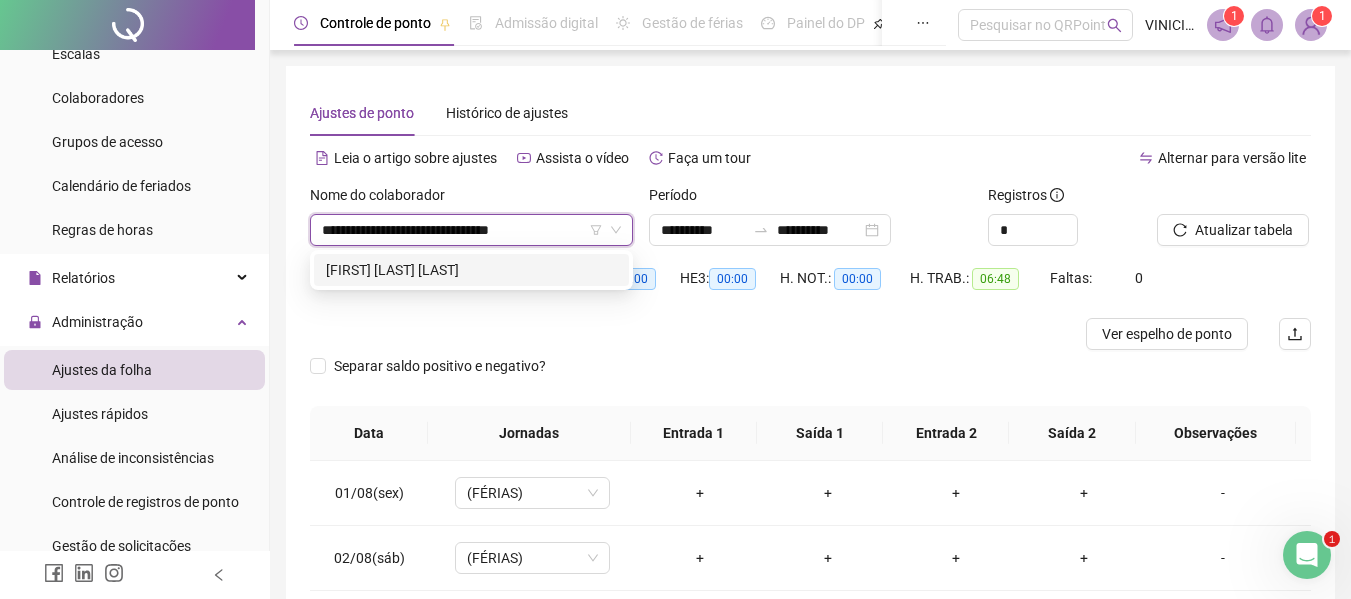 click on "[FIRST] [LAST] [LAST]" at bounding box center [471, 270] 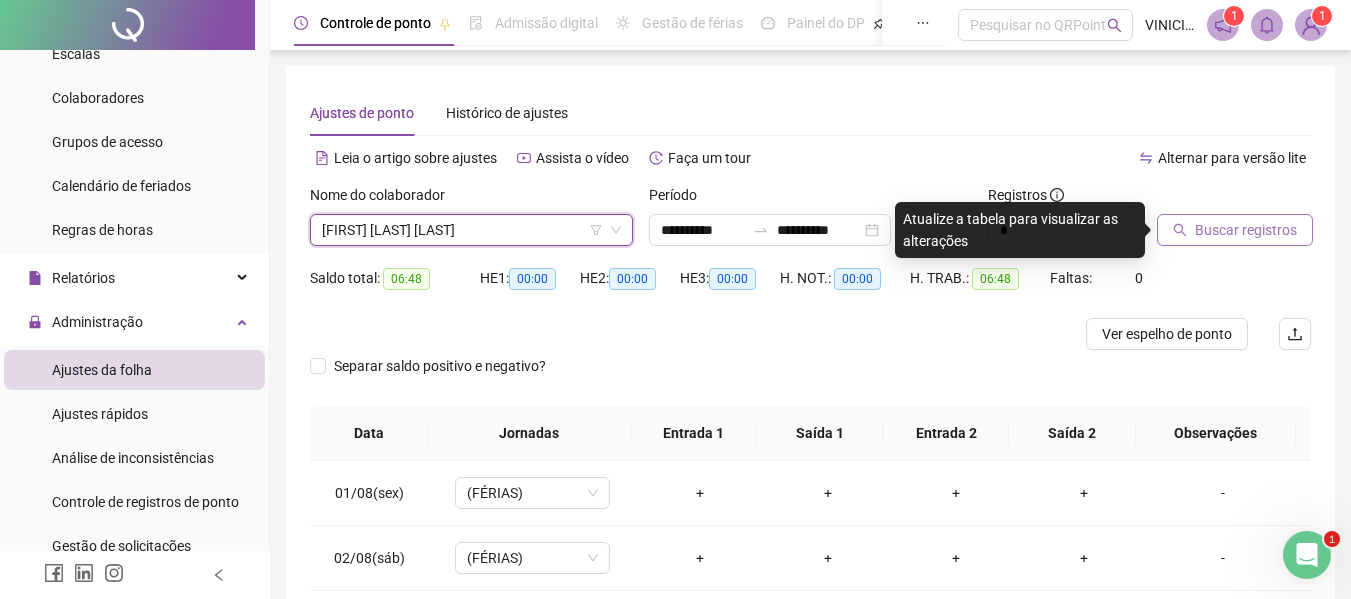 click on "Buscar registros" at bounding box center (1246, 230) 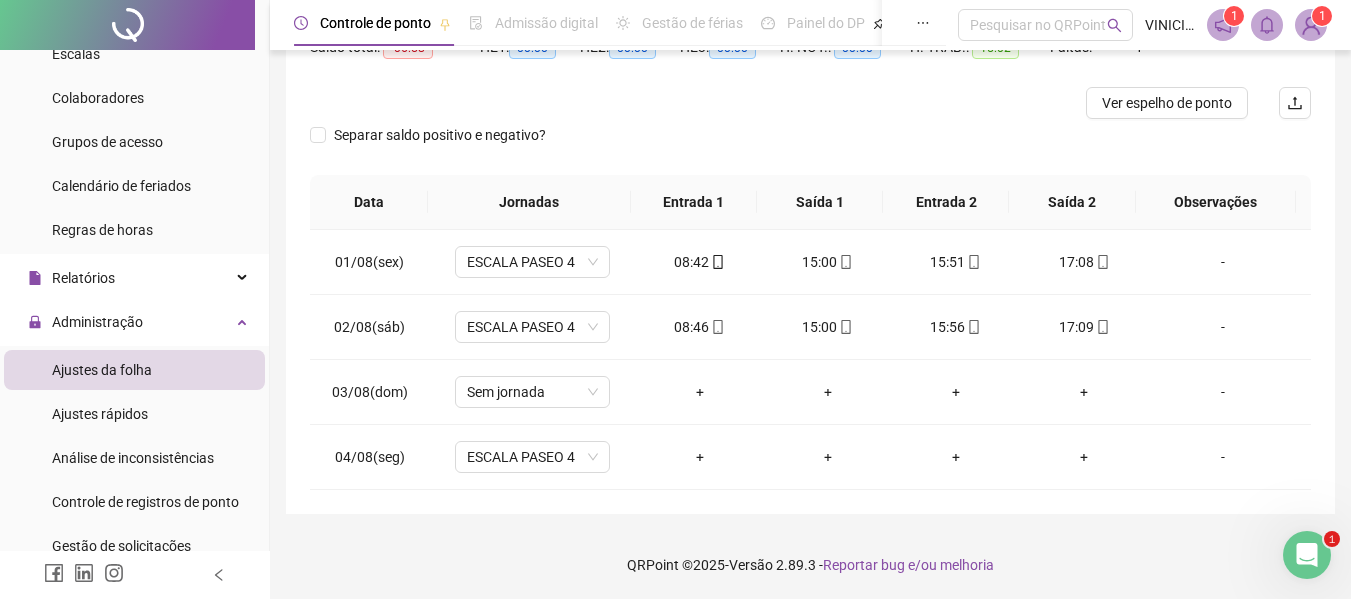 scroll, scrollTop: 232, scrollLeft: 0, axis: vertical 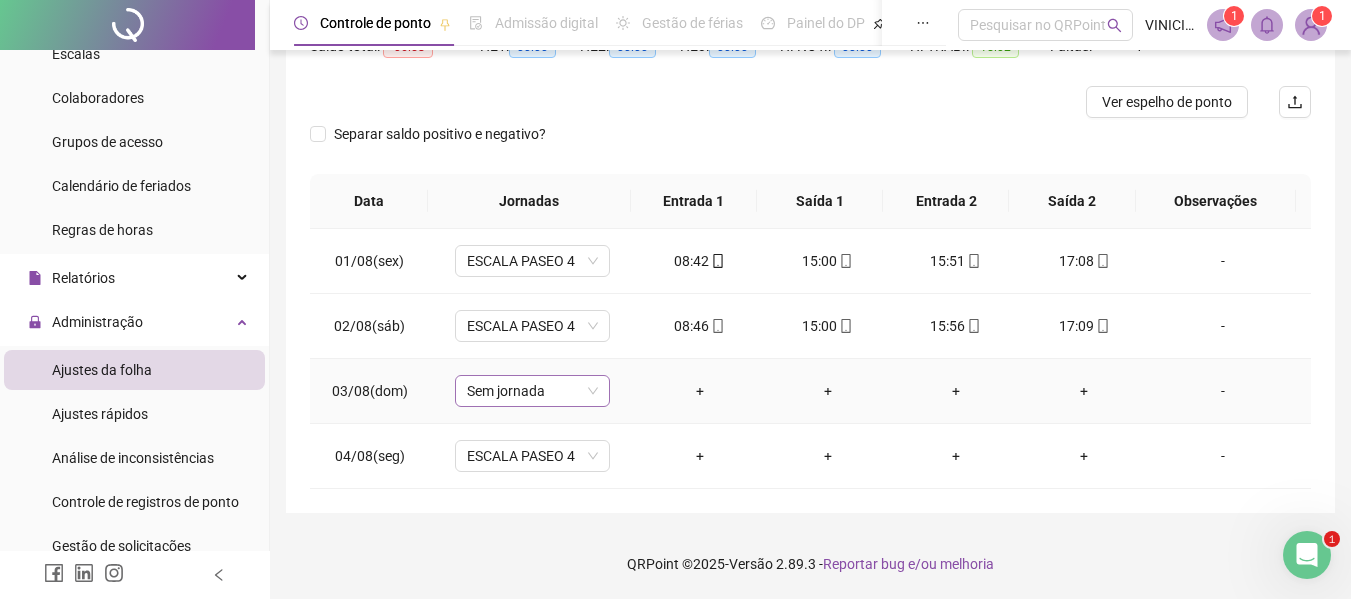 click on "Sem jornada" at bounding box center [532, 391] 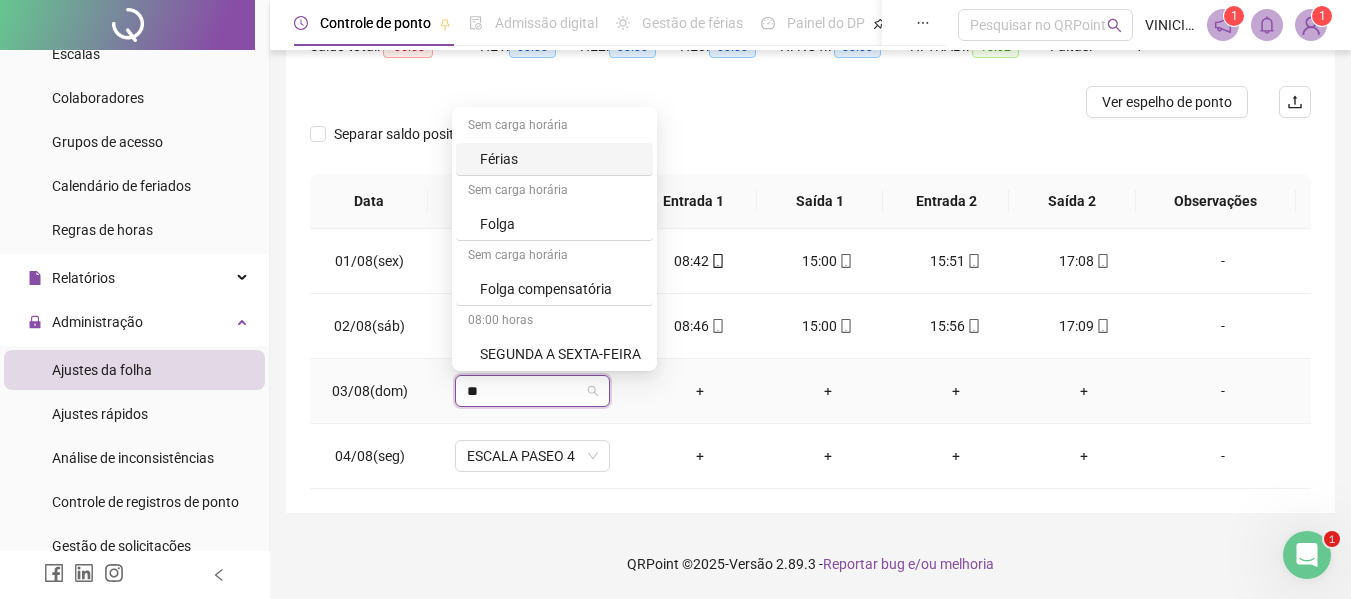 type on "***" 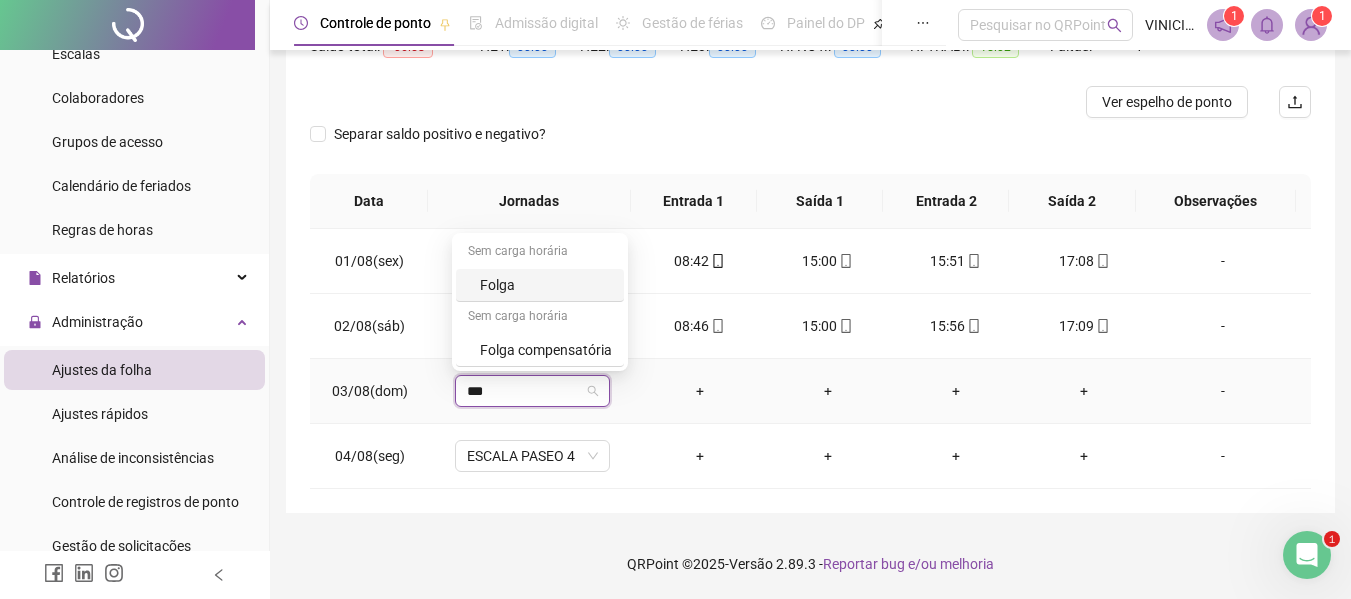 click on "Folga" at bounding box center [546, 285] 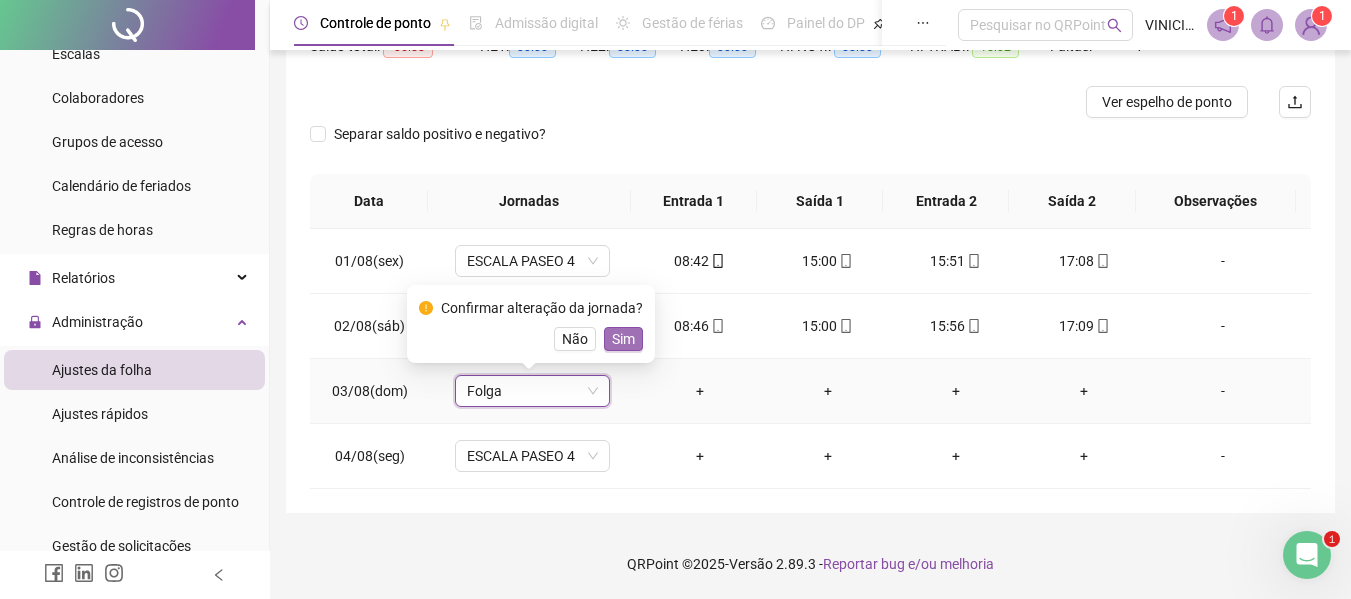 click on "Sim" at bounding box center [623, 339] 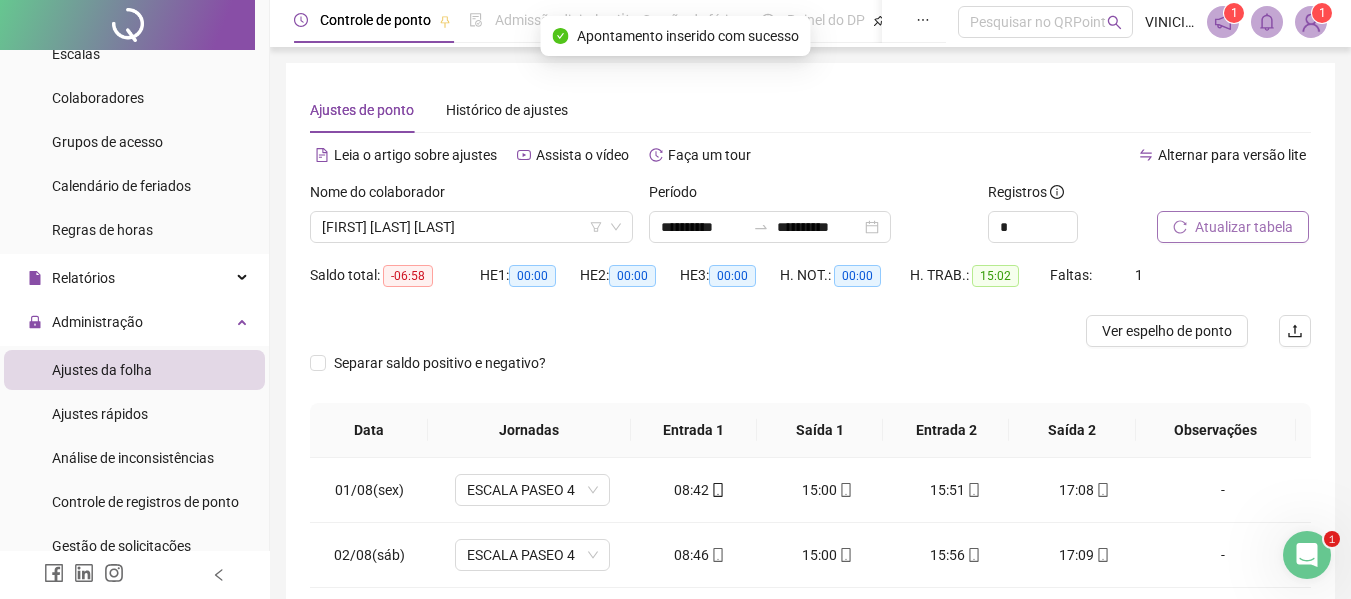 scroll, scrollTop: 0, scrollLeft: 0, axis: both 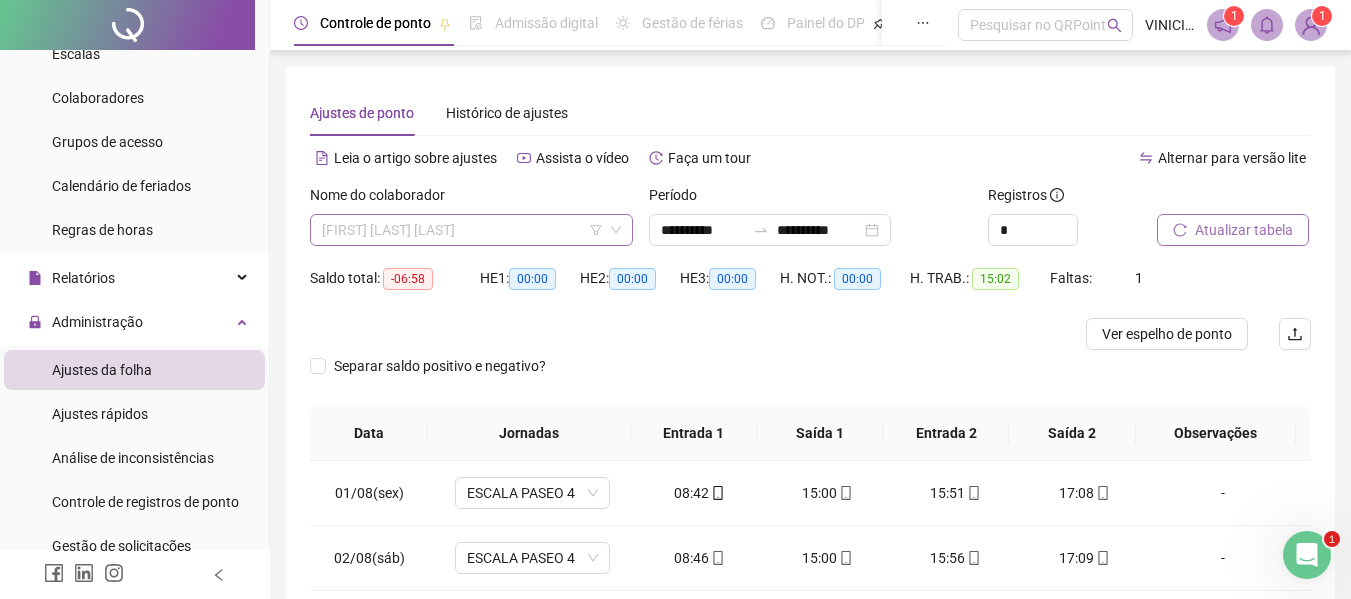 click on "[FIRST] [LAST] [LAST]" at bounding box center [471, 230] 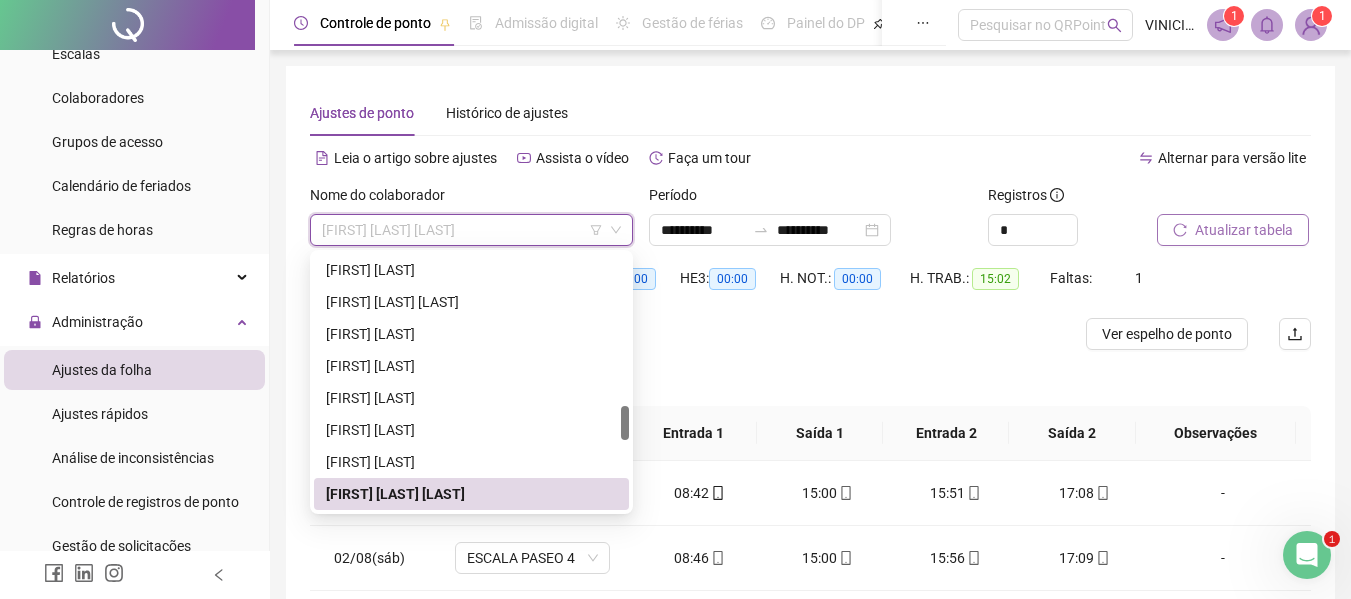 paste on "**********" 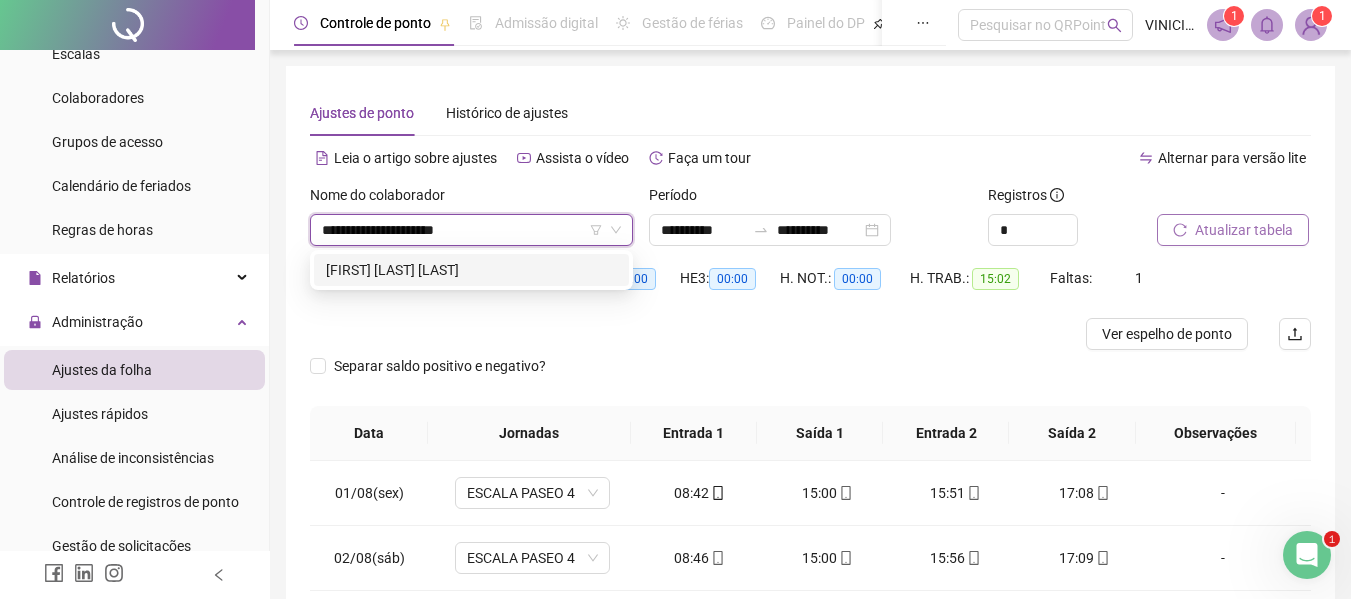 scroll, scrollTop: 0, scrollLeft: 0, axis: both 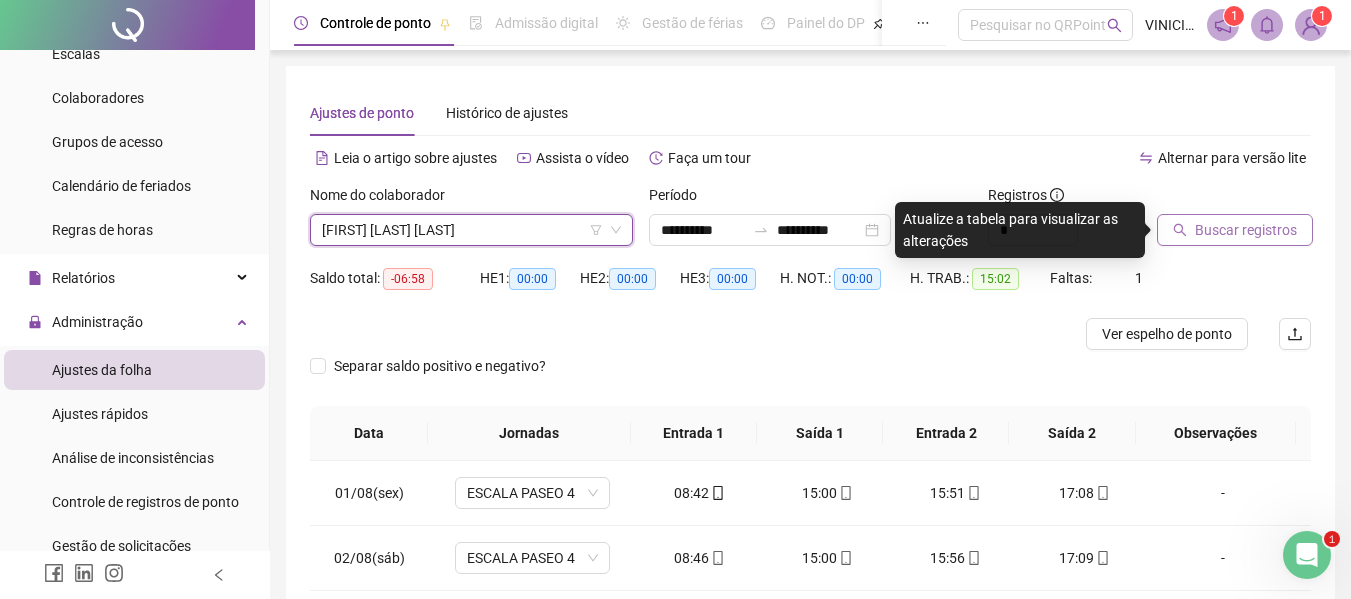 click on "Buscar registros" at bounding box center (1246, 230) 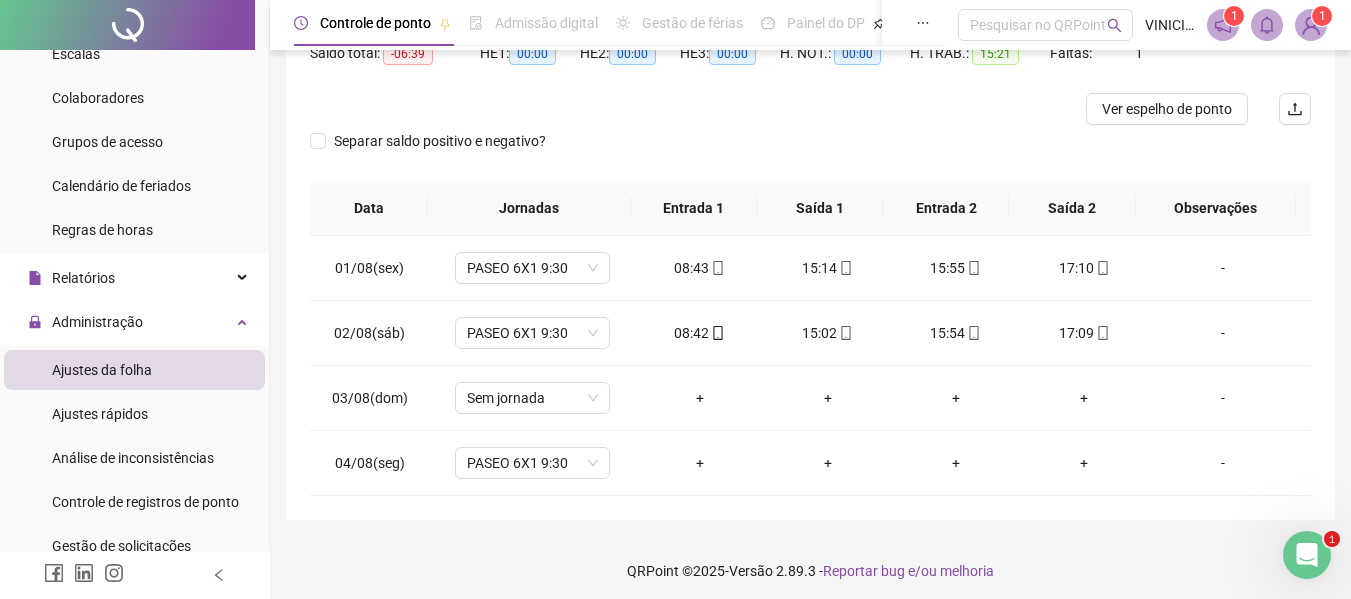 scroll, scrollTop: 232, scrollLeft: 0, axis: vertical 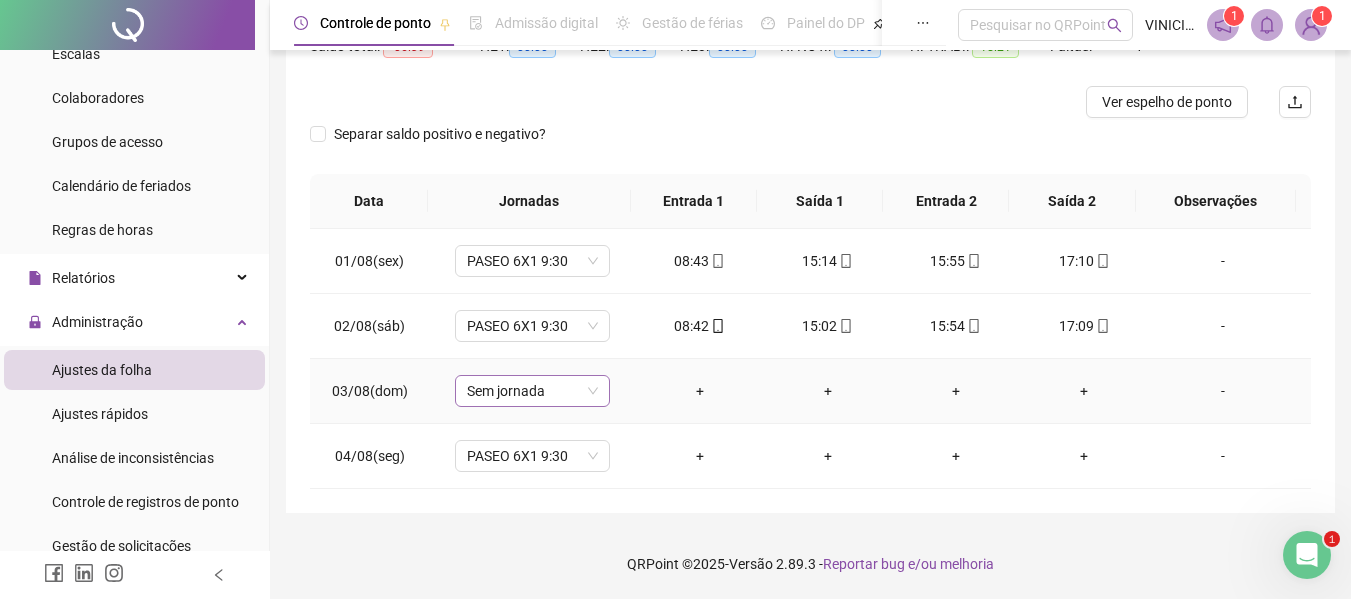 click on "Sem jornada" at bounding box center (532, 391) 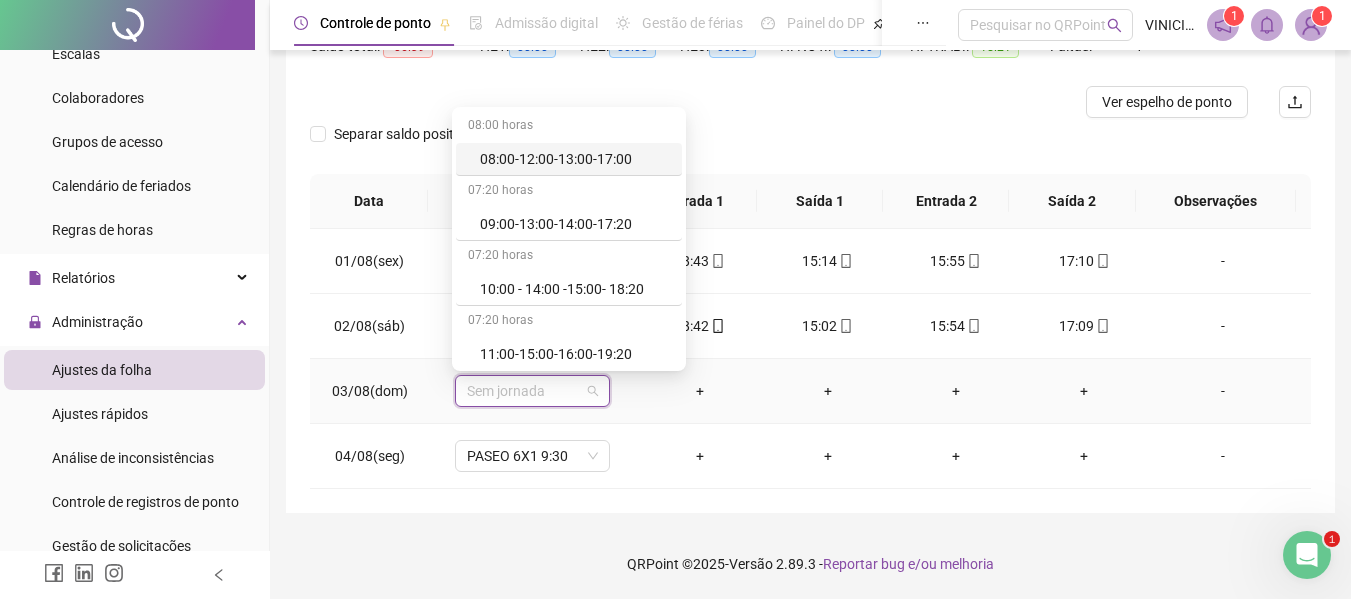 type on "*" 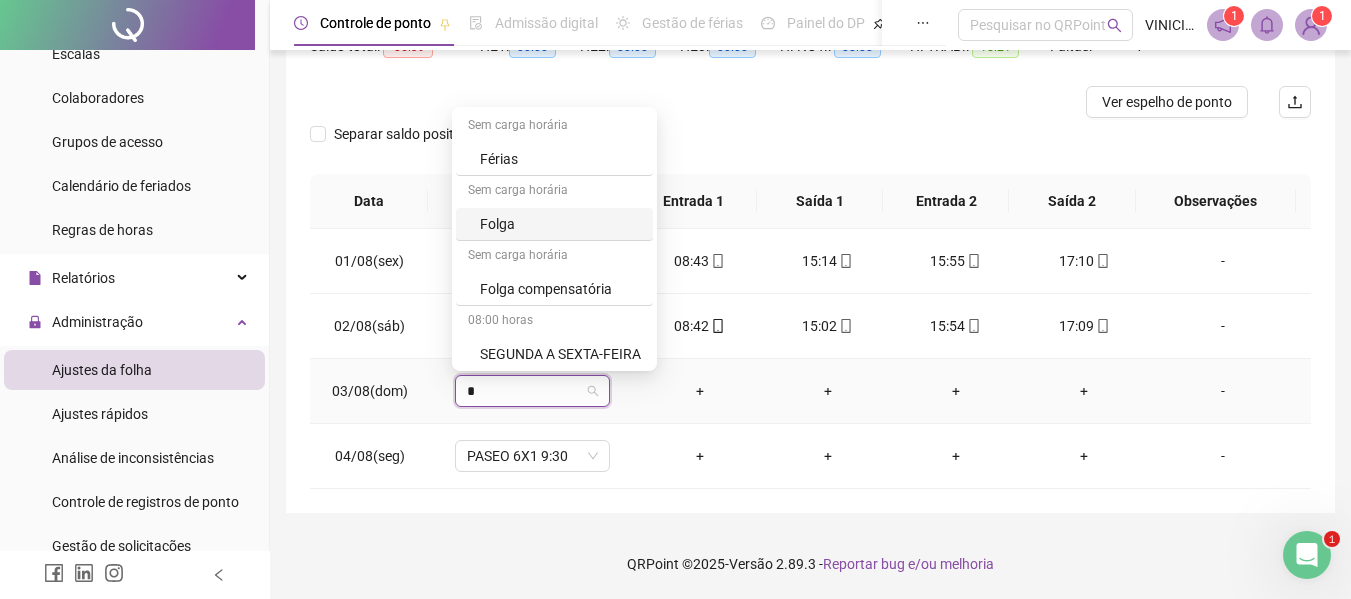 click on "Folga" at bounding box center [560, 224] 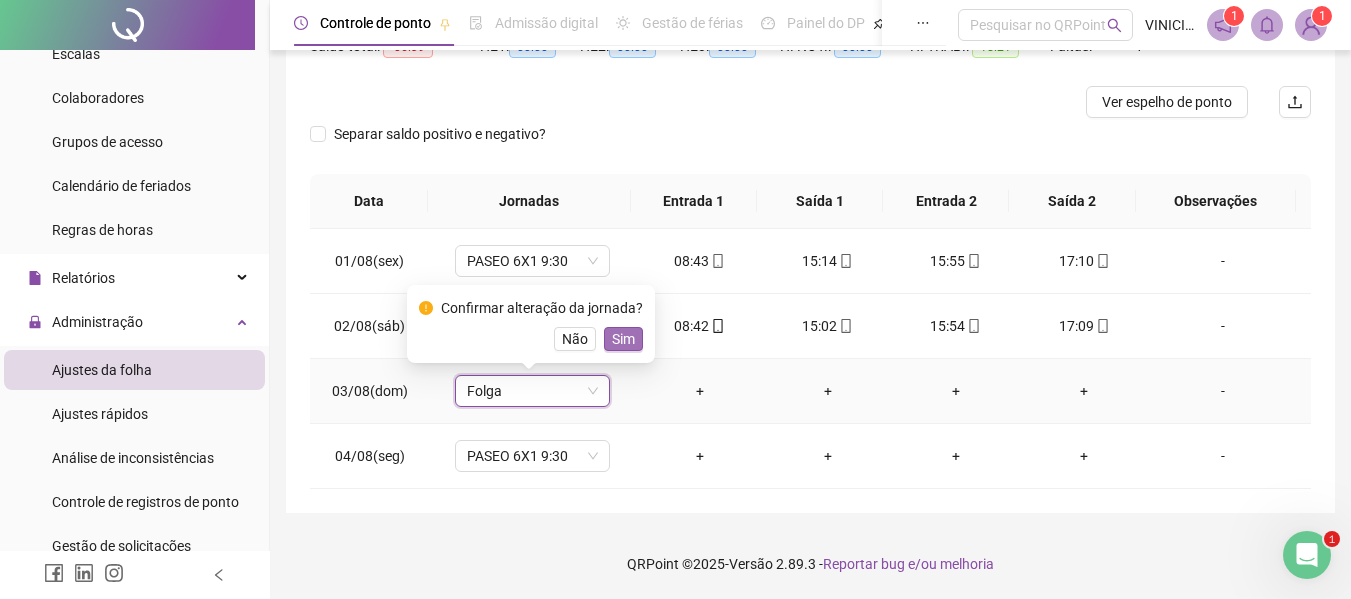 click on "Sim" at bounding box center (623, 339) 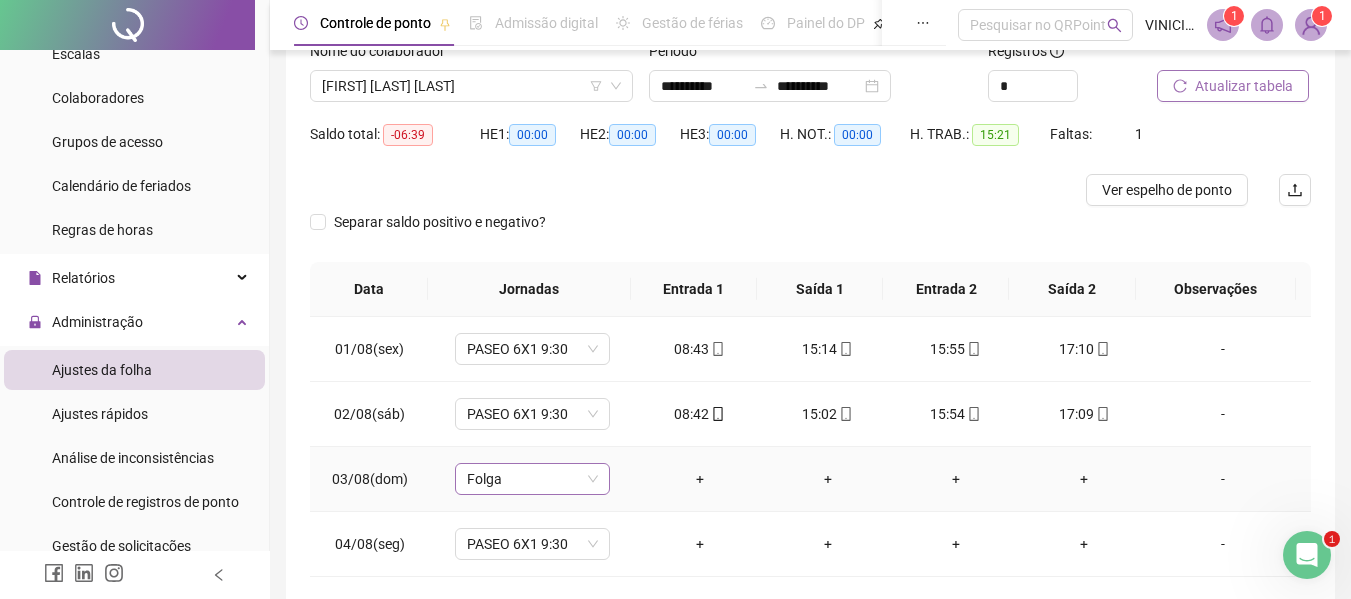 scroll, scrollTop: 232, scrollLeft: 0, axis: vertical 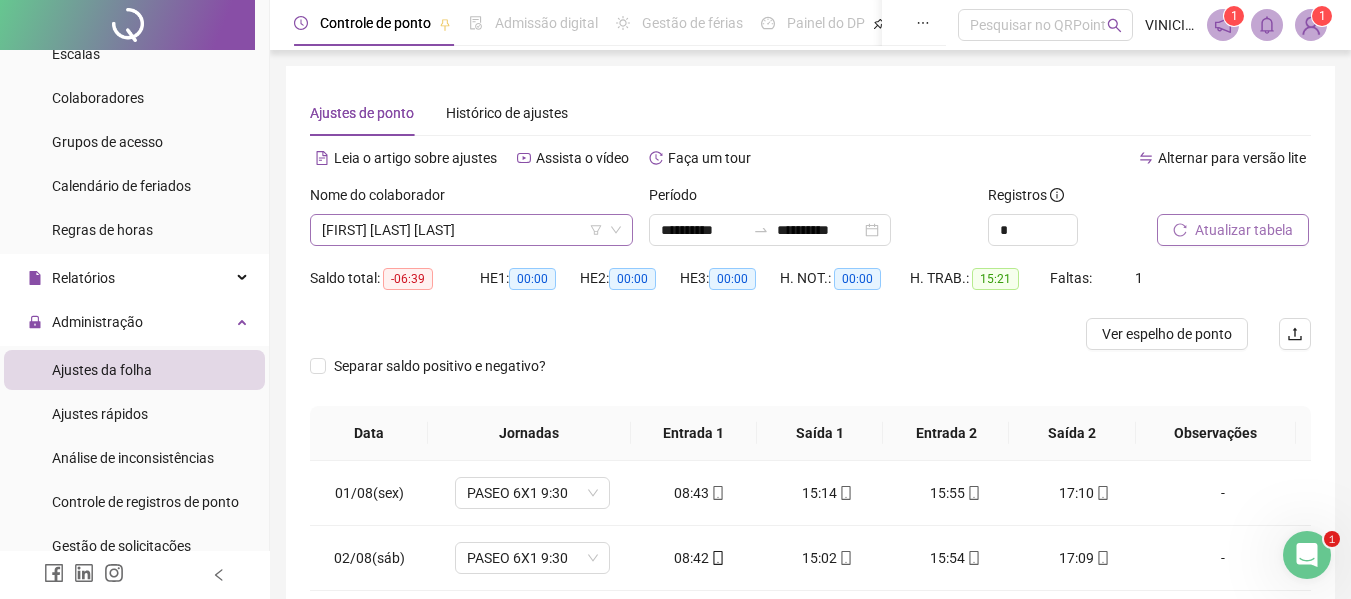 click on "[FIRST] [LAST] [LAST]" at bounding box center [471, 230] 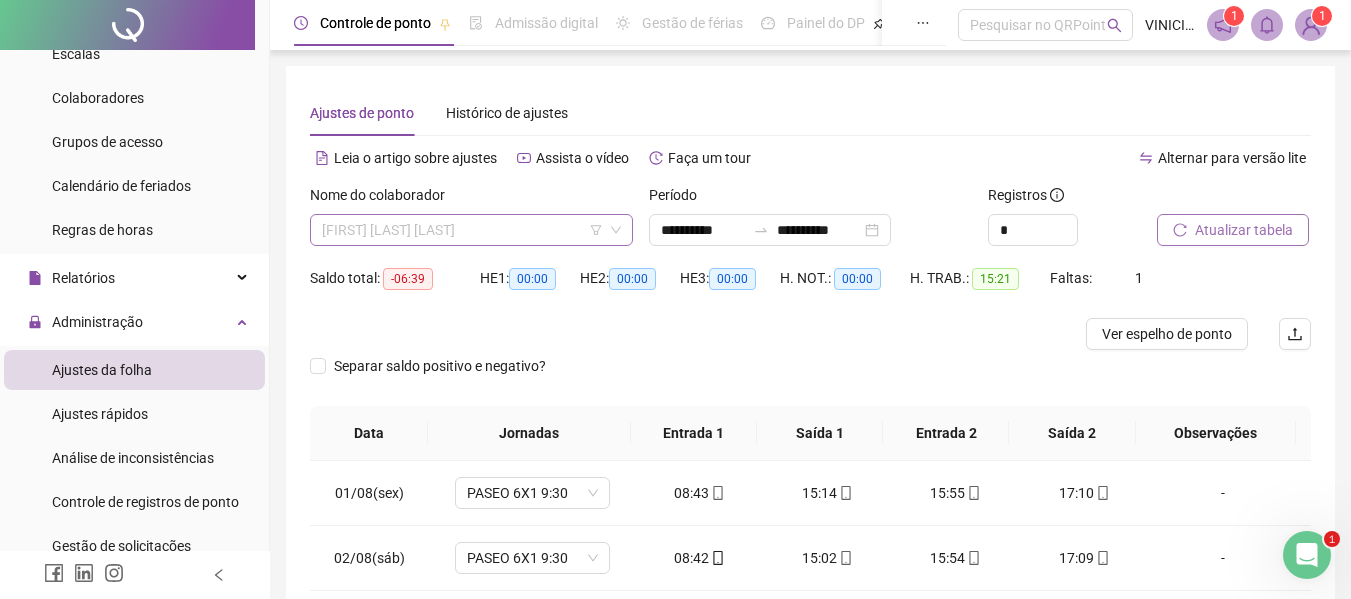 scroll, scrollTop: 1152, scrollLeft: 0, axis: vertical 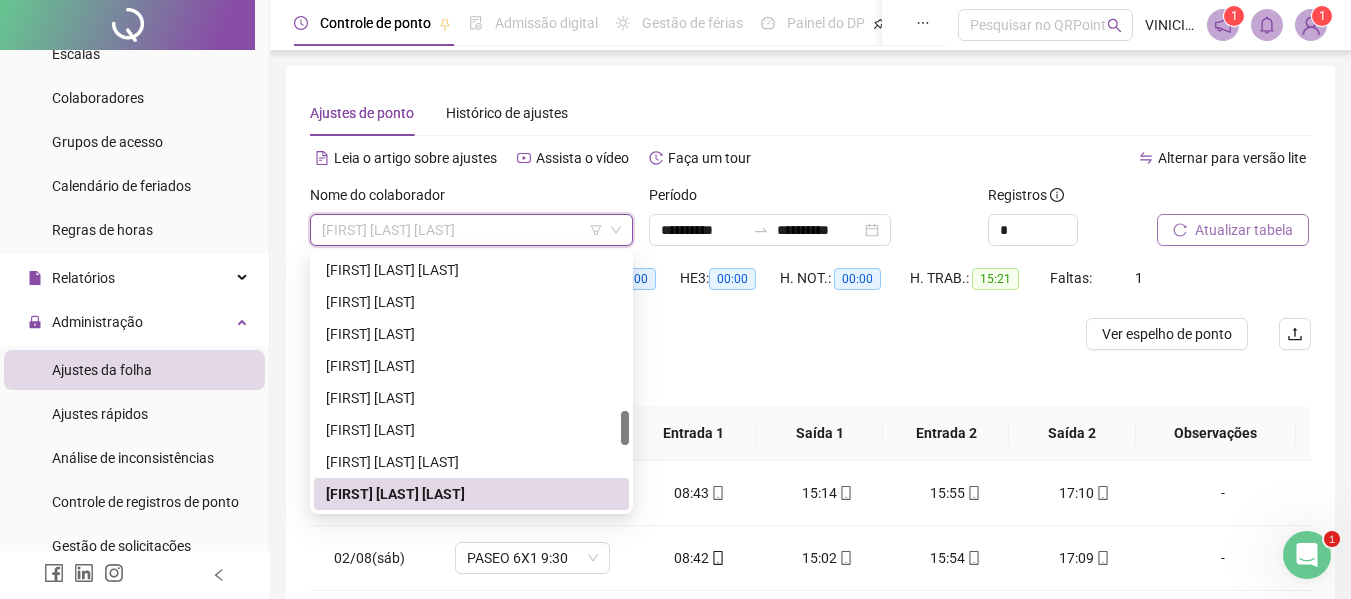 paste on "**********" 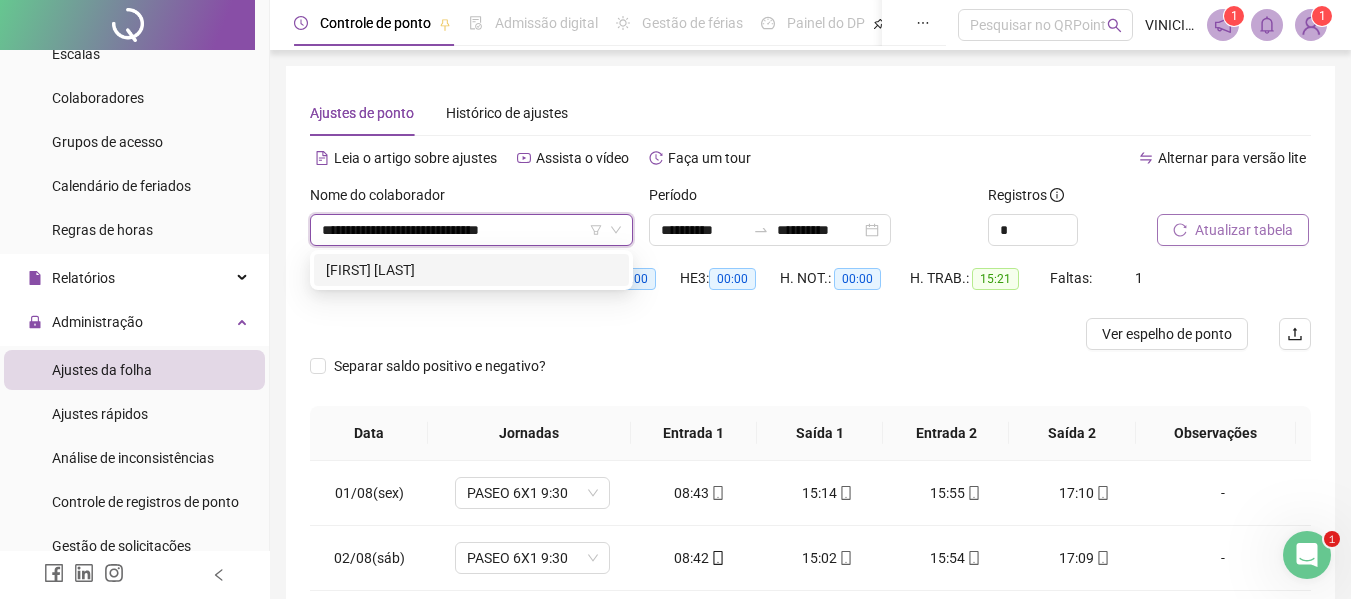 scroll, scrollTop: 0, scrollLeft: 0, axis: both 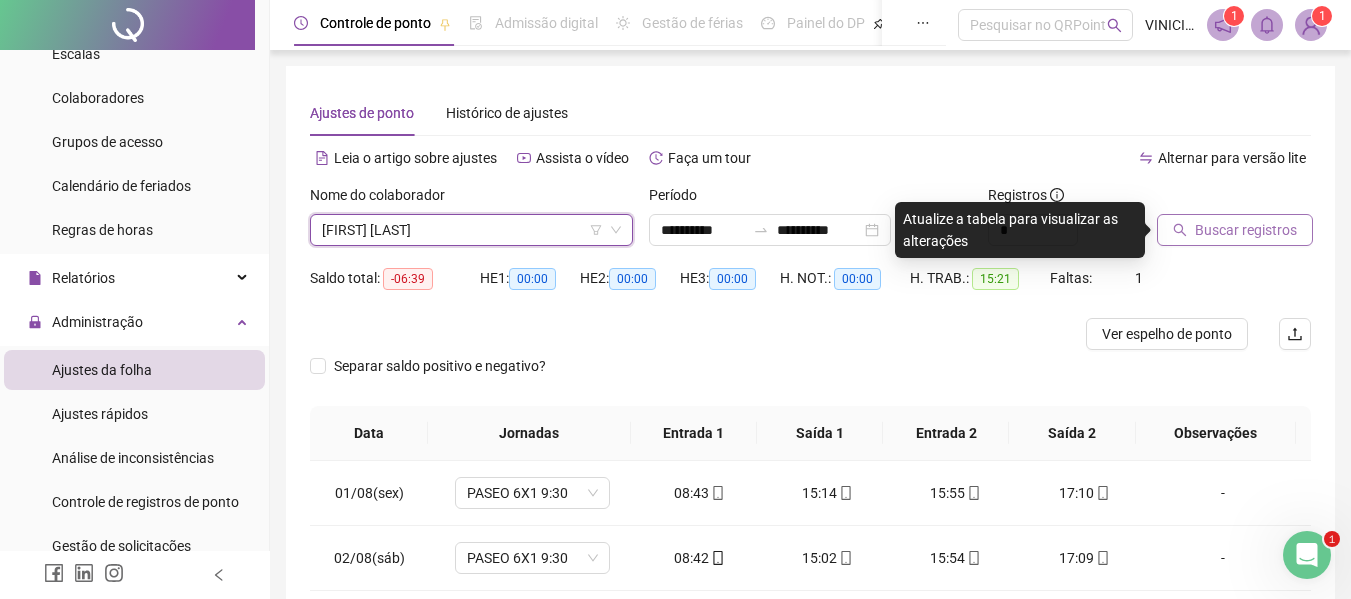 click on "Buscar registros" at bounding box center [1246, 230] 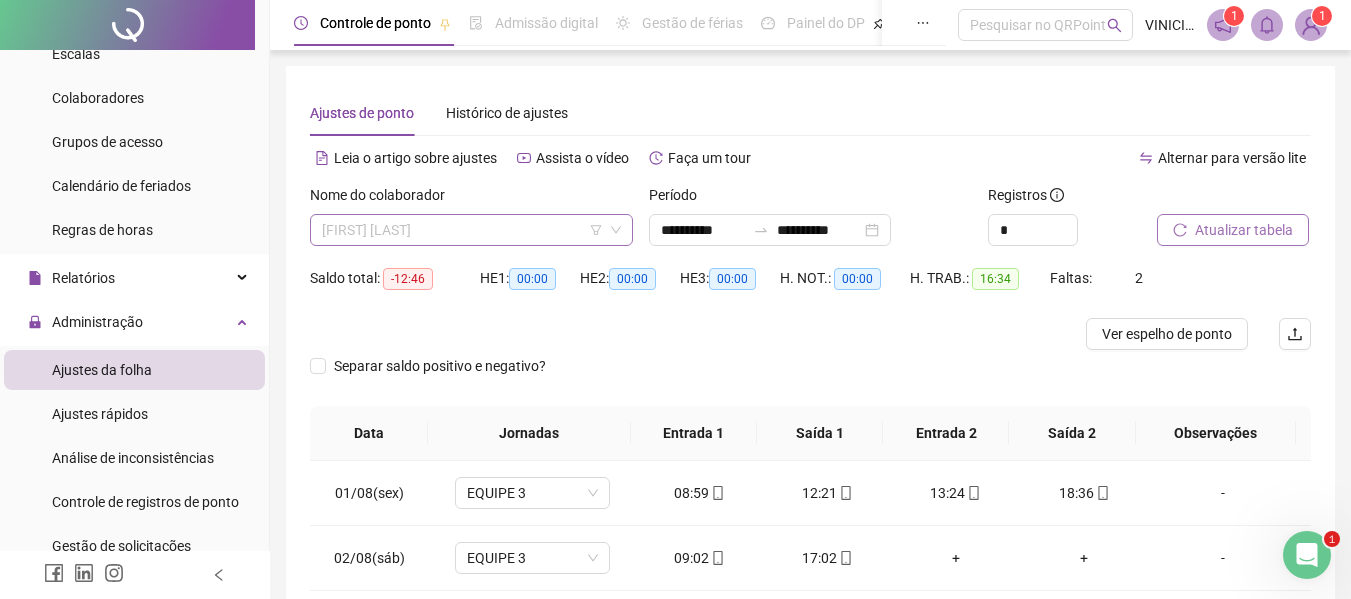 click on "[FIRST] [LAST]" at bounding box center [471, 230] 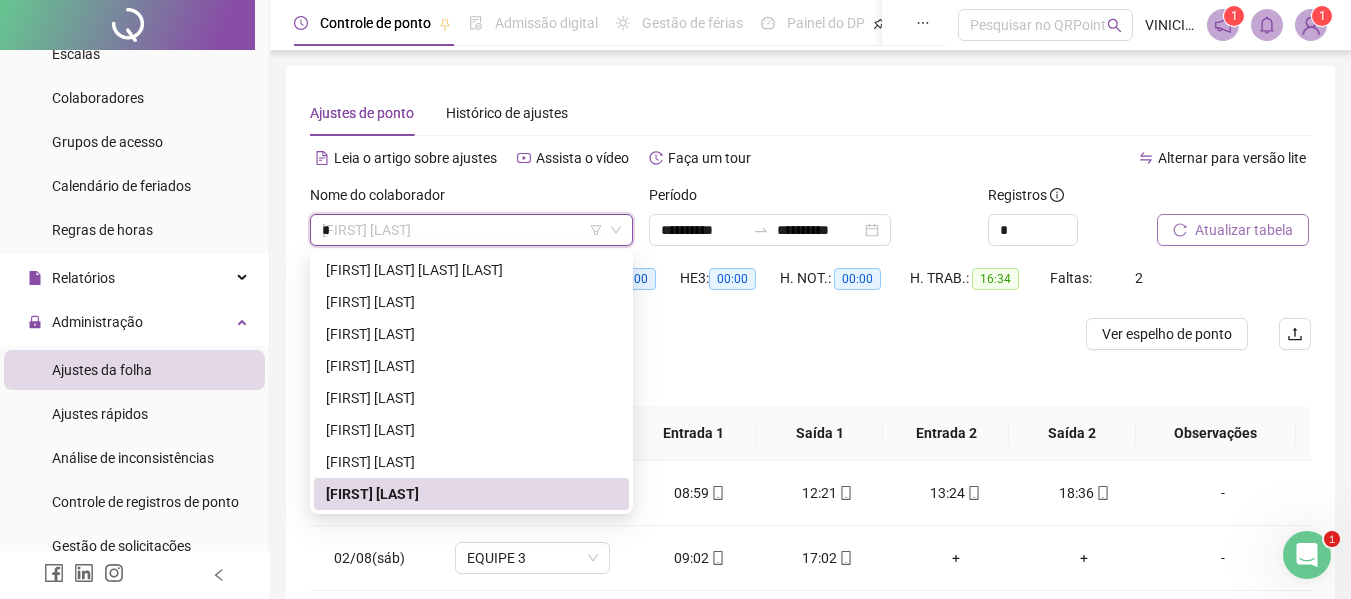 type on "**" 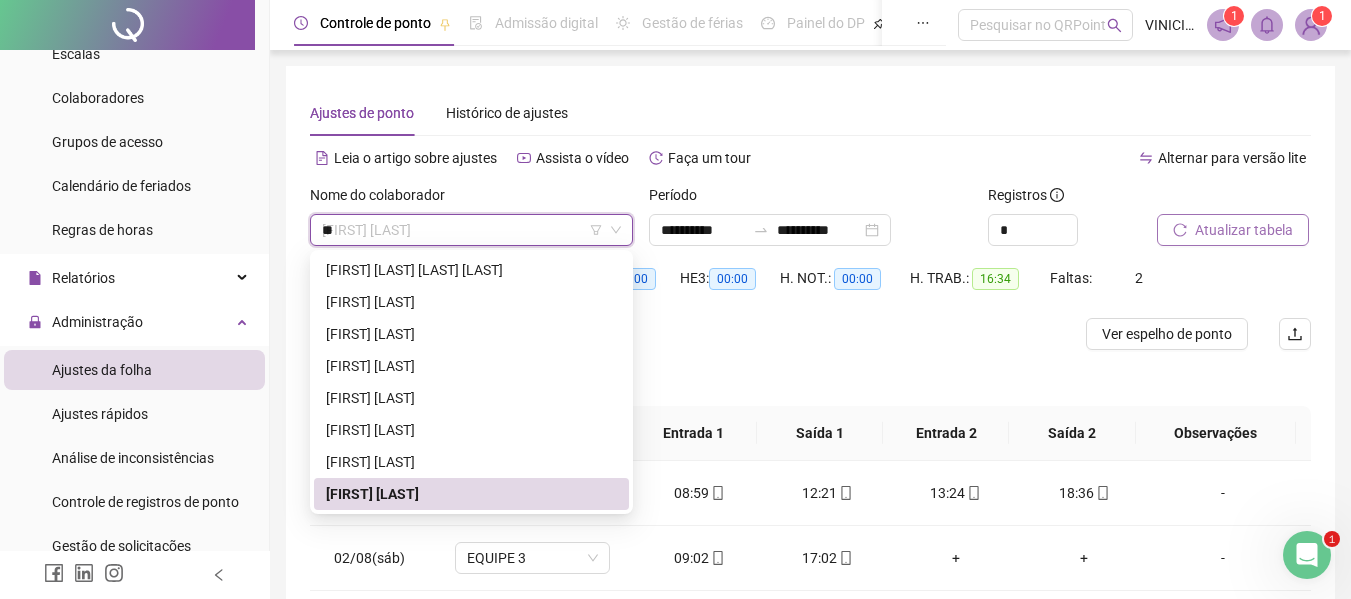 scroll, scrollTop: 0, scrollLeft: 0, axis: both 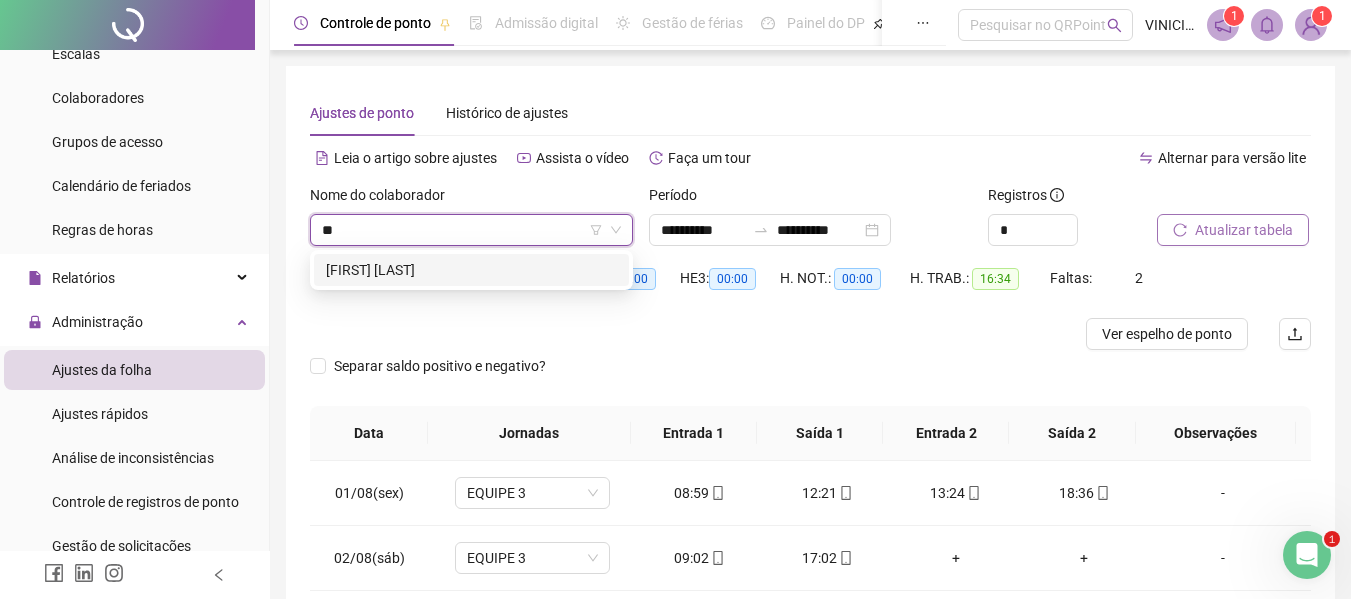 click on "[FIRST] [LAST]" at bounding box center [471, 270] 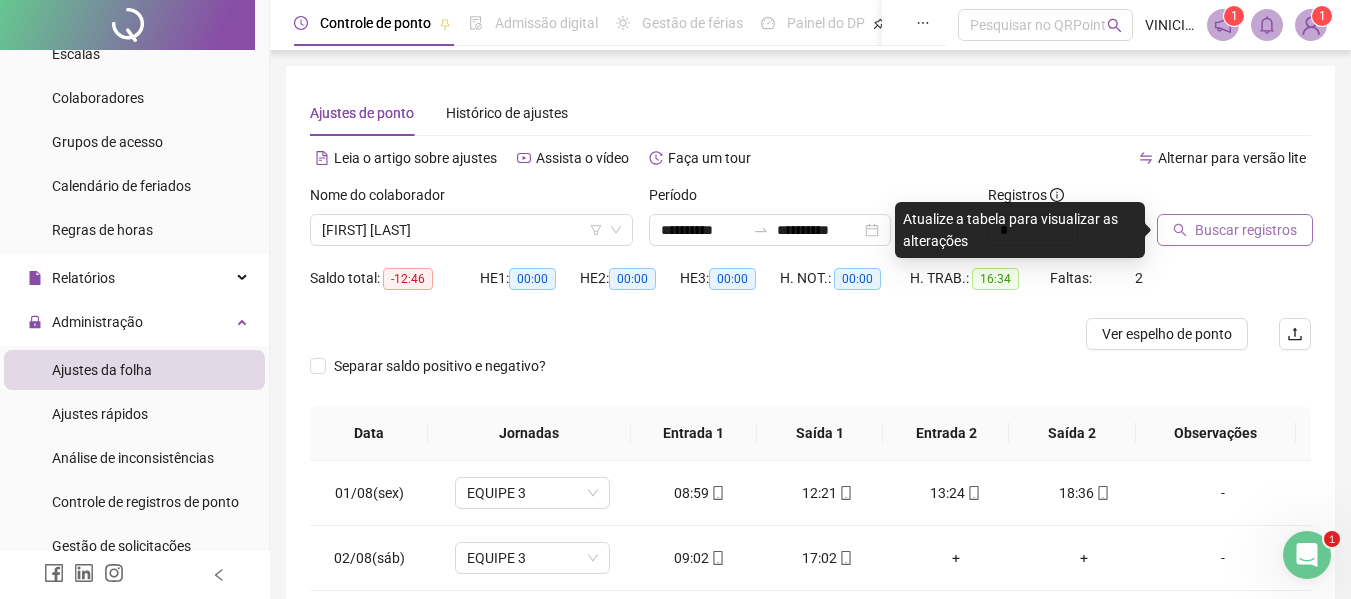 click on "Buscar registros" at bounding box center [1246, 230] 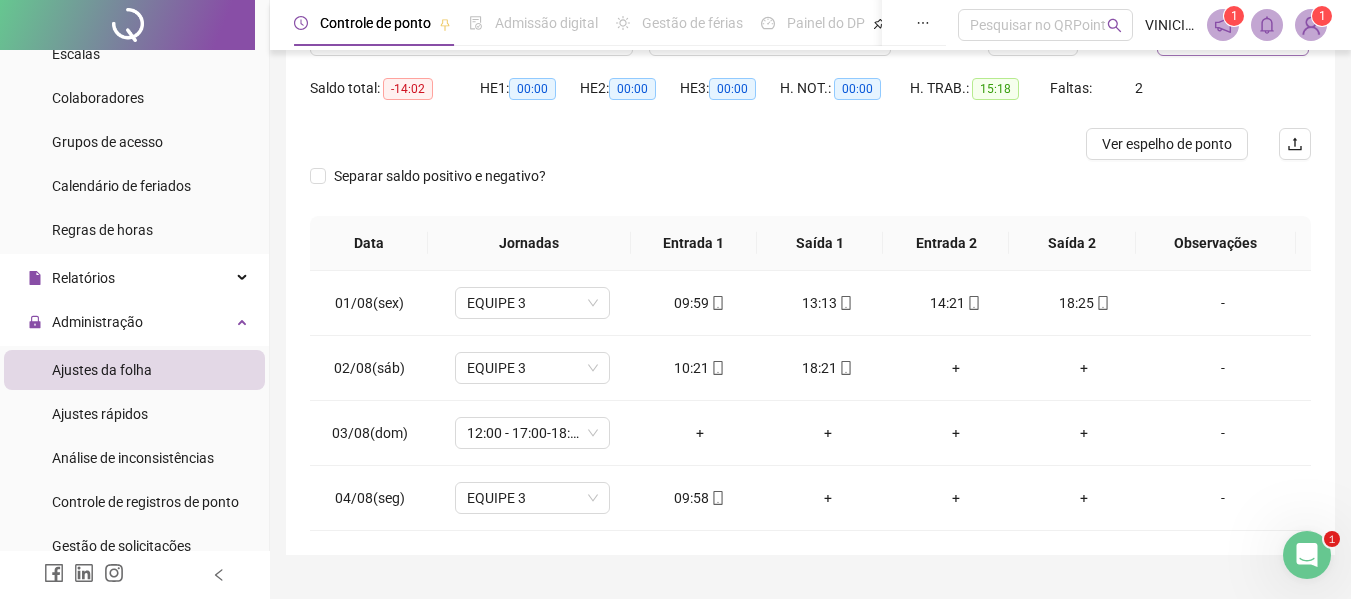 scroll, scrollTop: 232, scrollLeft: 0, axis: vertical 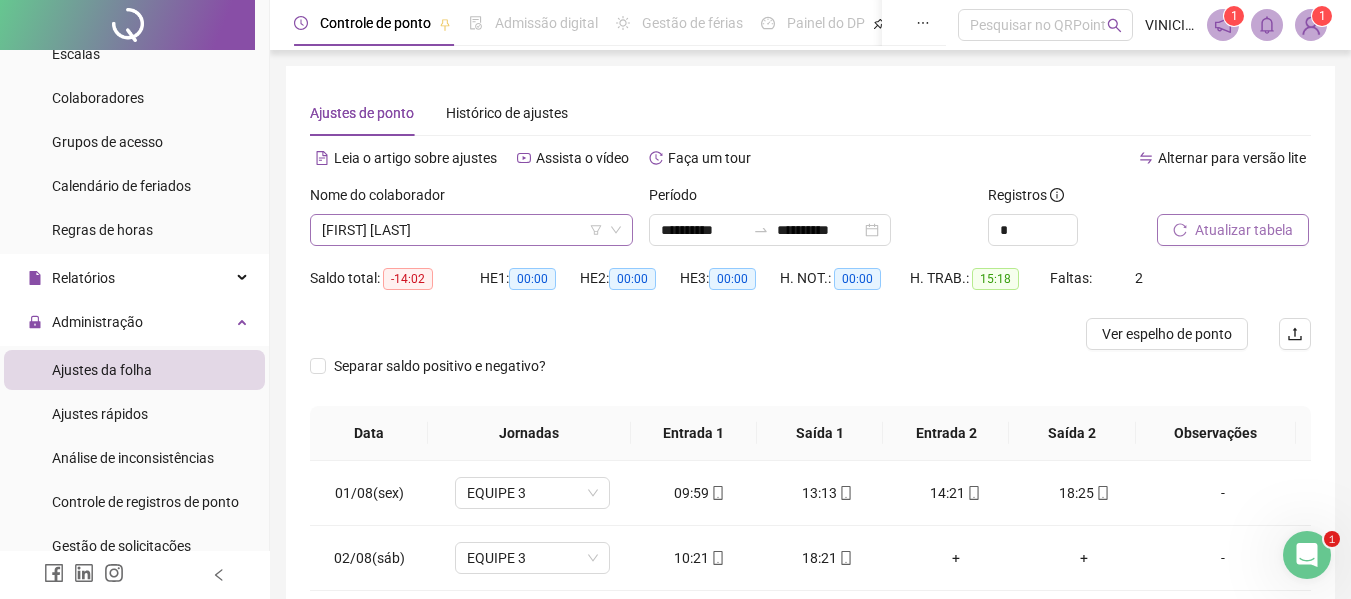 click on "[FIRST] [LAST]" at bounding box center [471, 230] 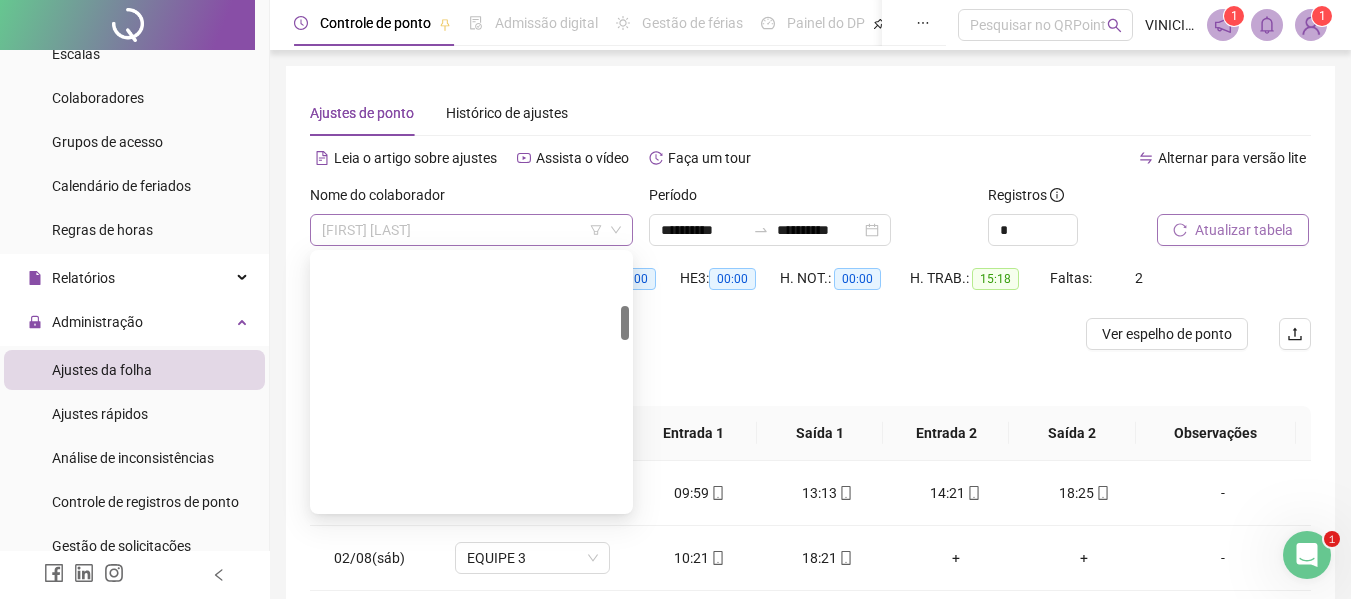 scroll, scrollTop: 384, scrollLeft: 0, axis: vertical 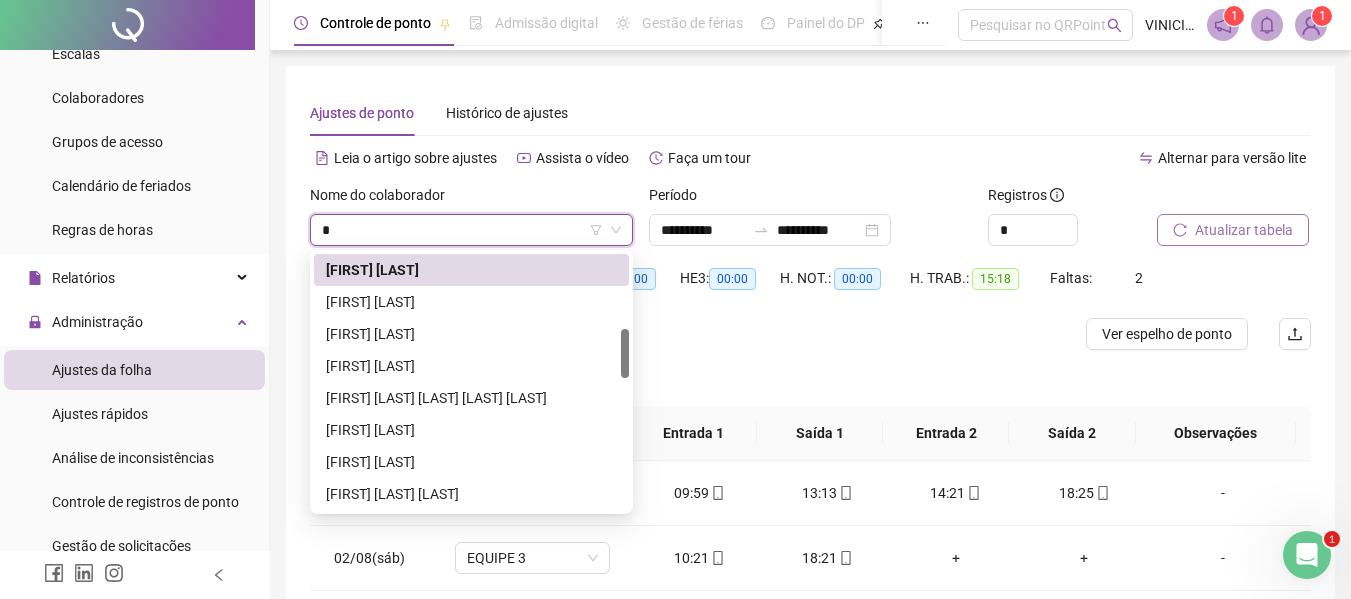 type on "**" 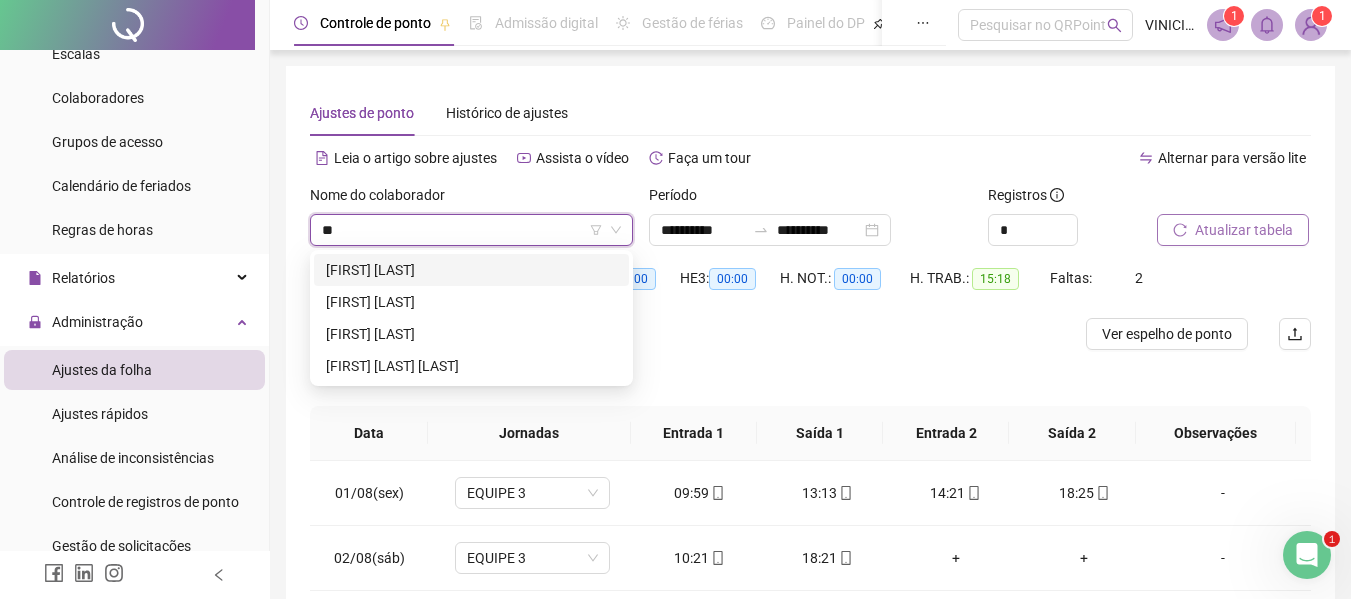 scroll, scrollTop: 0, scrollLeft: 0, axis: both 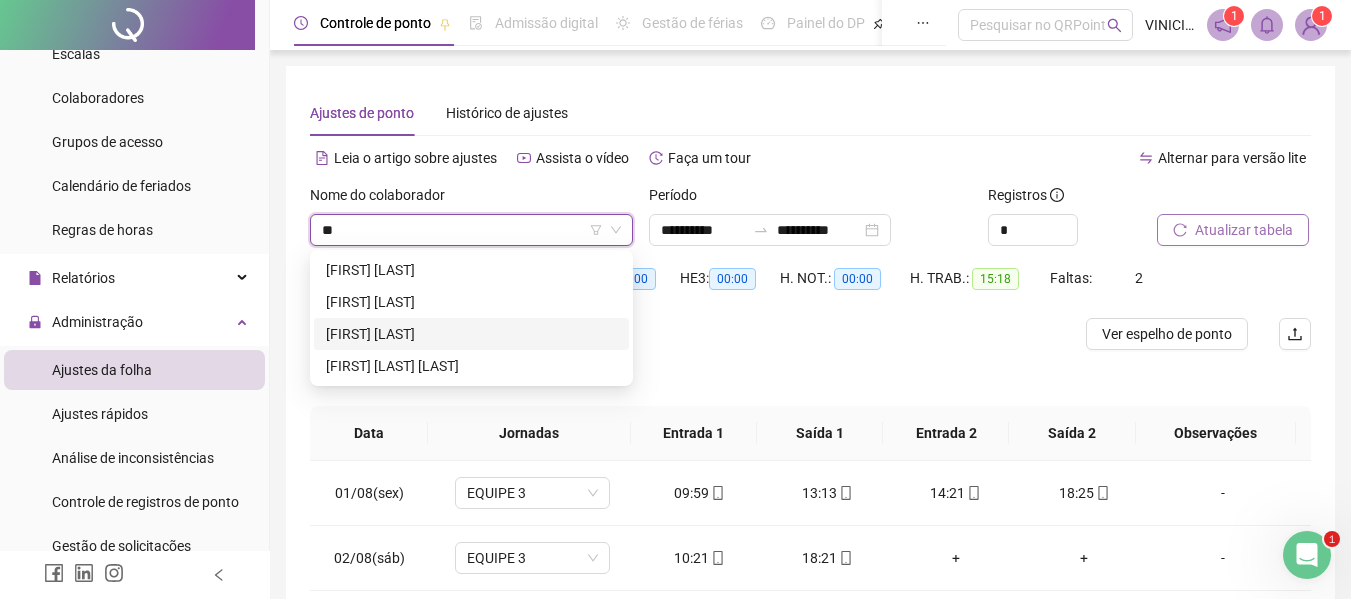 click on "[FIRST] [LAST]" at bounding box center (471, 334) 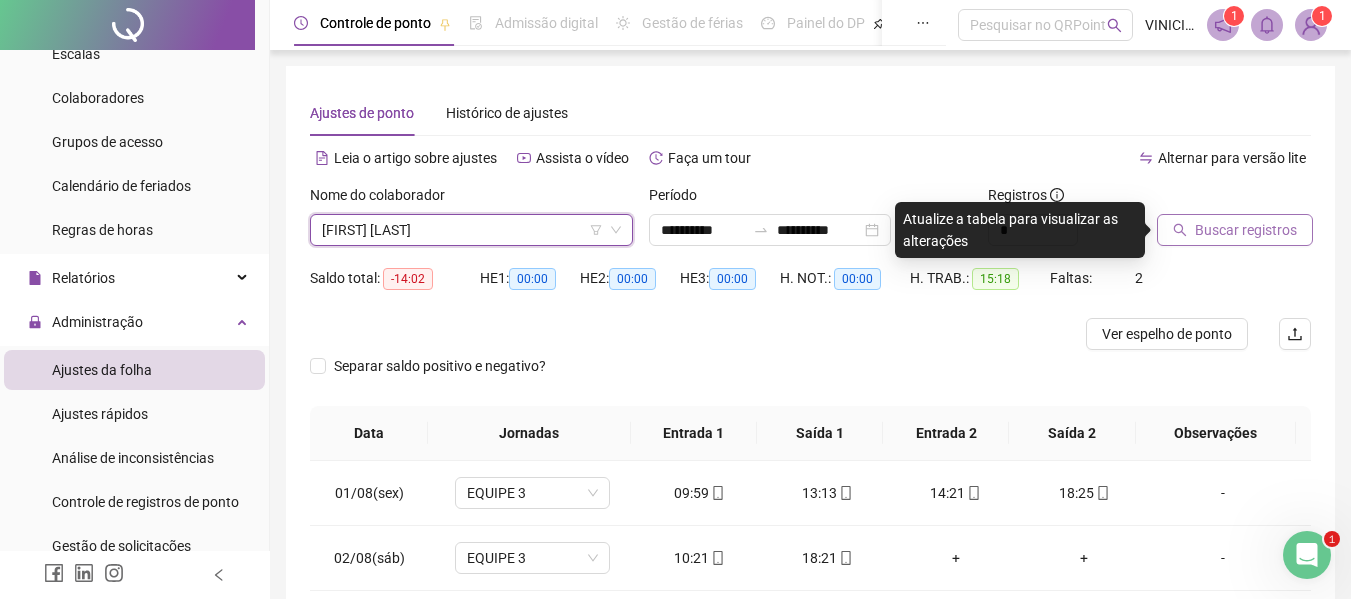 click on "Buscar registros" at bounding box center (1246, 230) 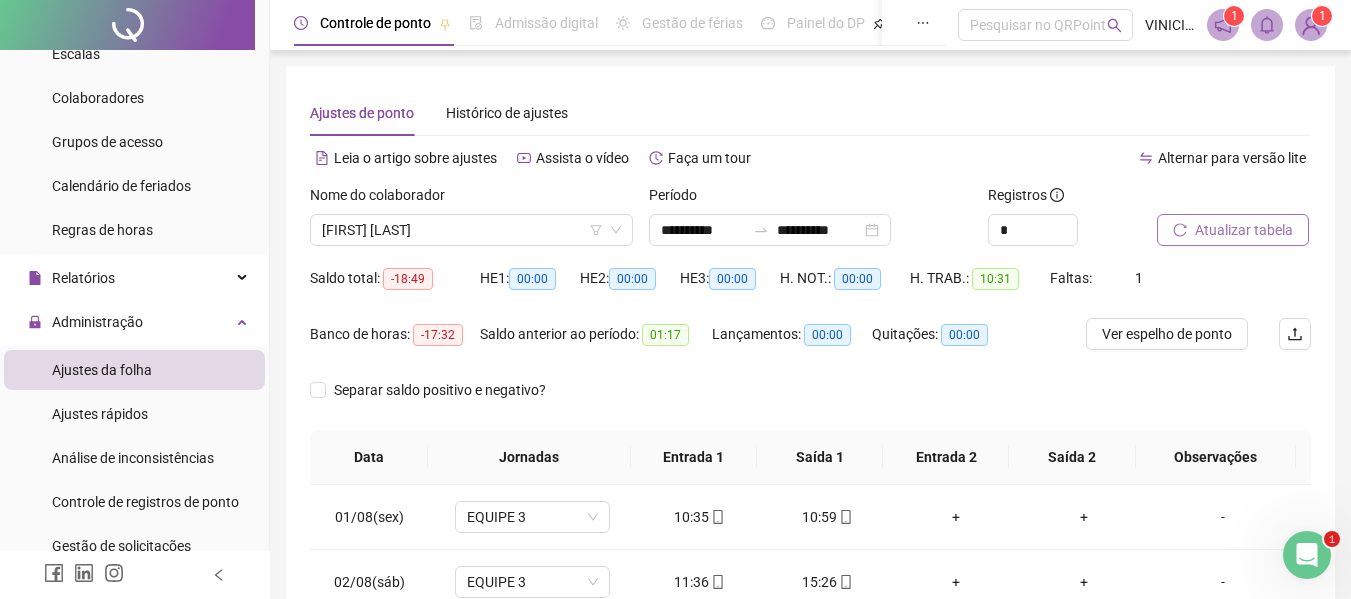 click on "Atualizar tabela" at bounding box center [1244, 230] 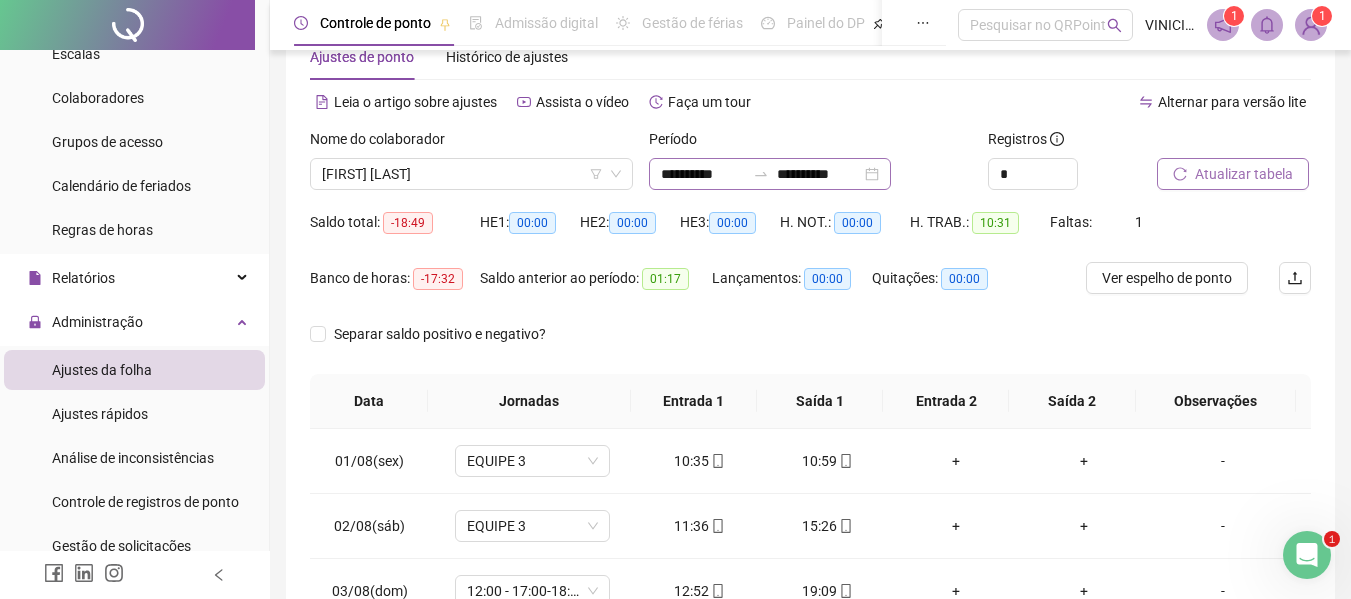scroll, scrollTop: 0, scrollLeft: 0, axis: both 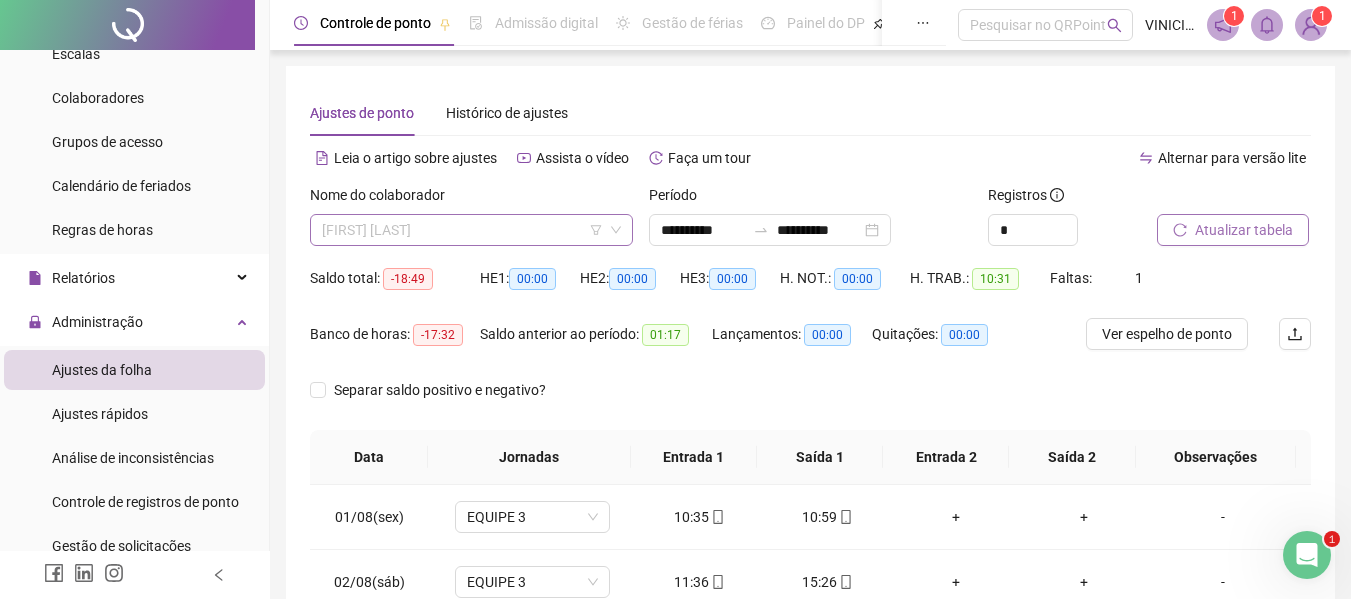 click on "[FIRST] [LAST]" at bounding box center [471, 230] 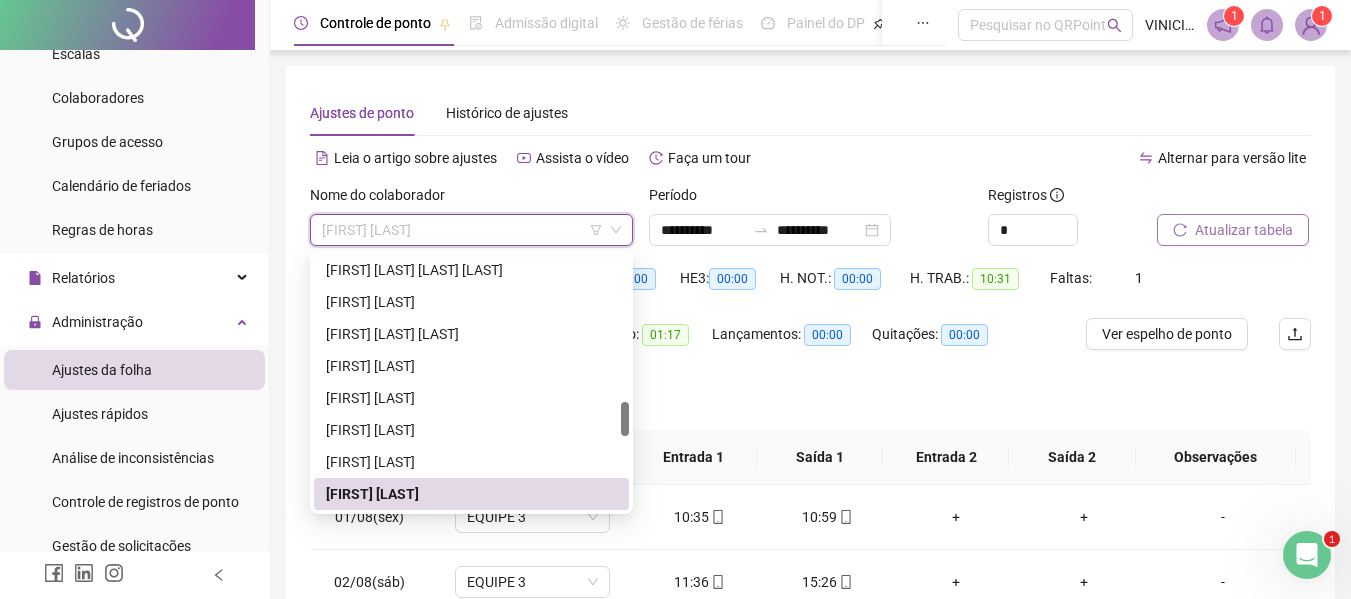 paste on "**********" 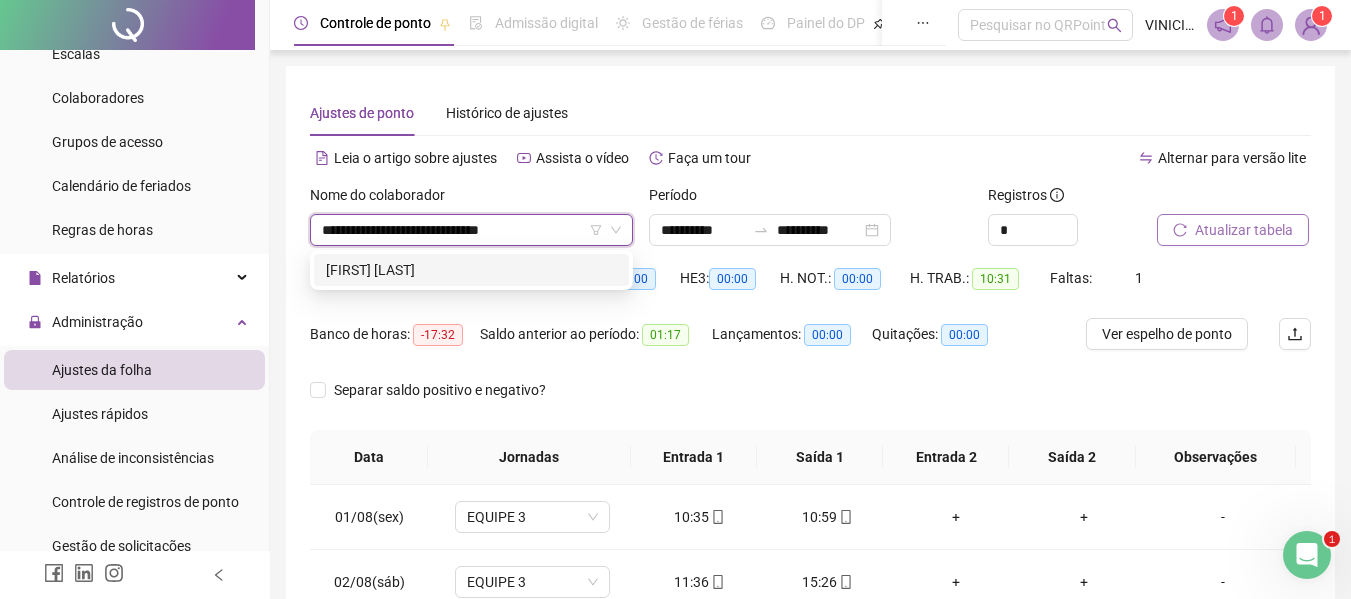 scroll, scrollTop: 0, scrollLeft: 0, axis: both 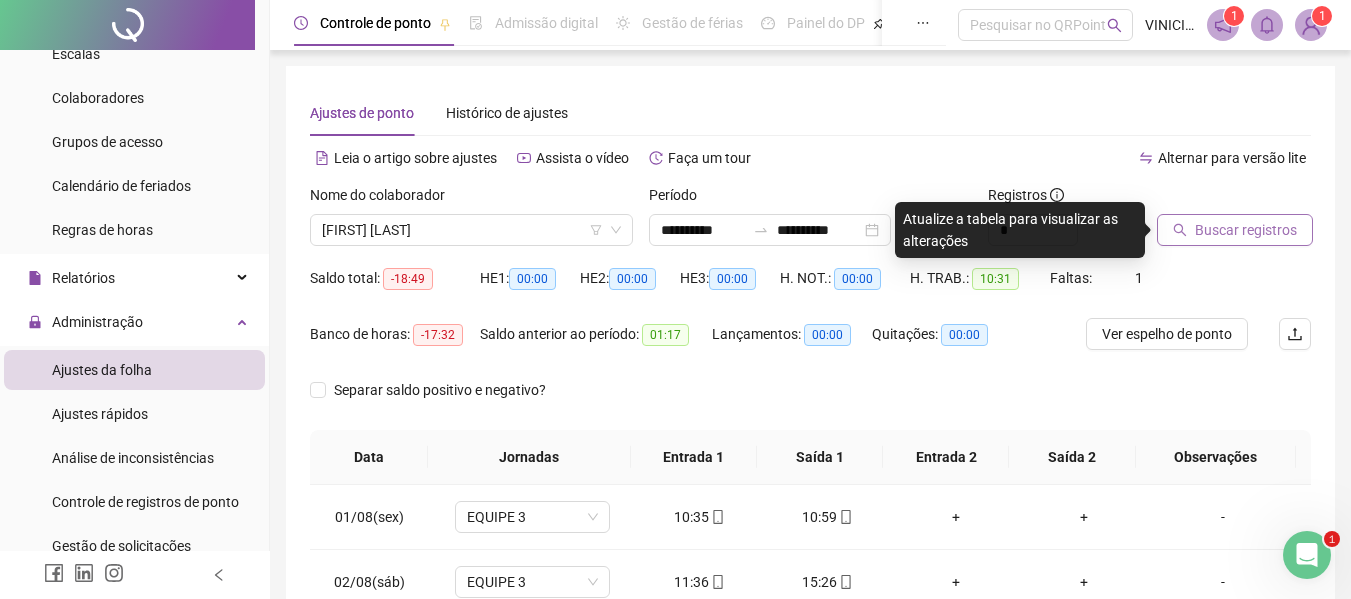 click on "Buscar registros" at bounding box center [1246, 230] 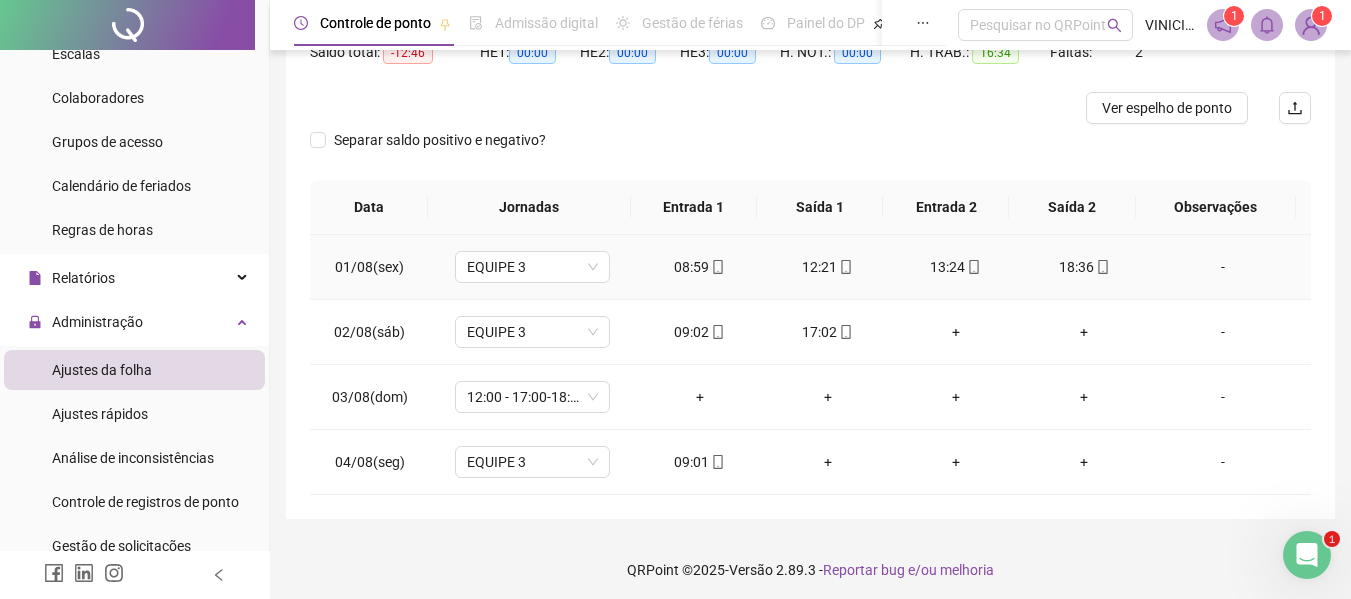 scroll, scrollTop: 232, scrollLeft: 0, axis: vertical 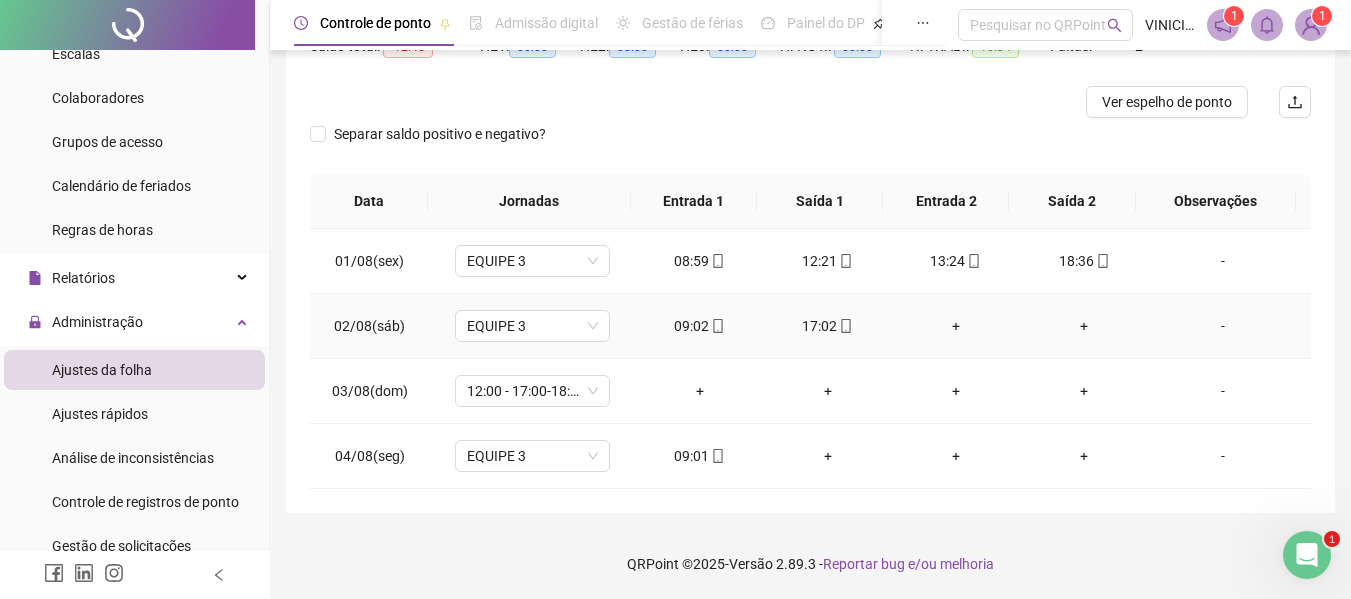 click on "+" at bounding box center (1084, 326) 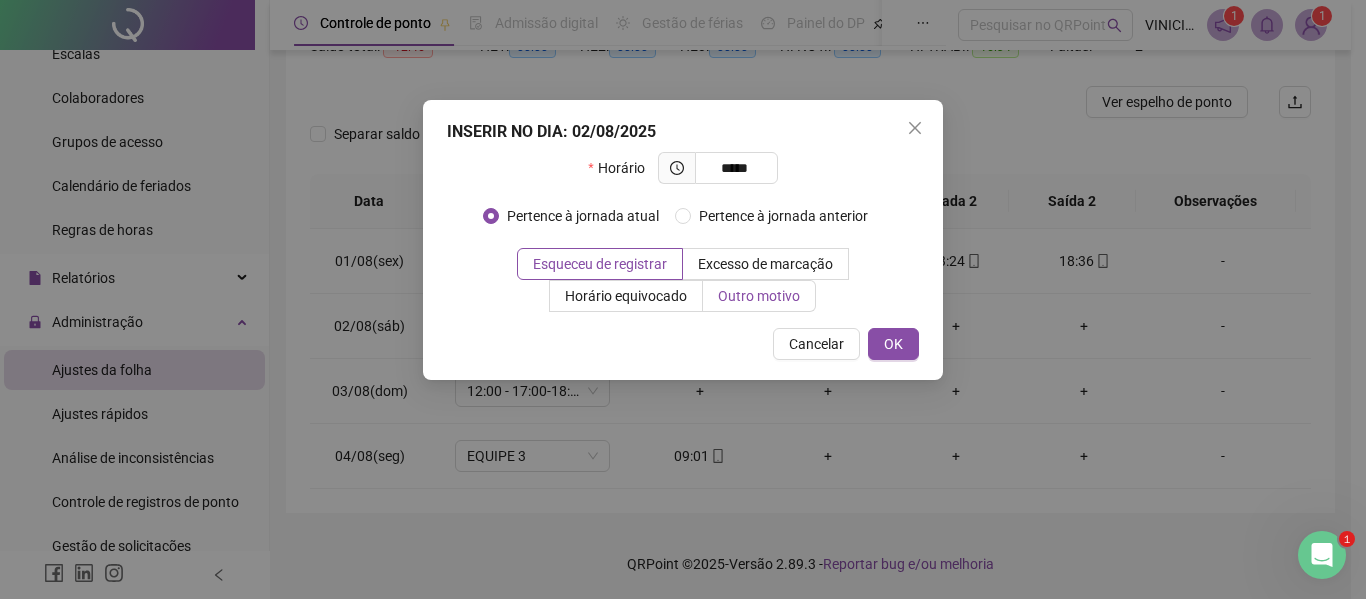 type on "*****" 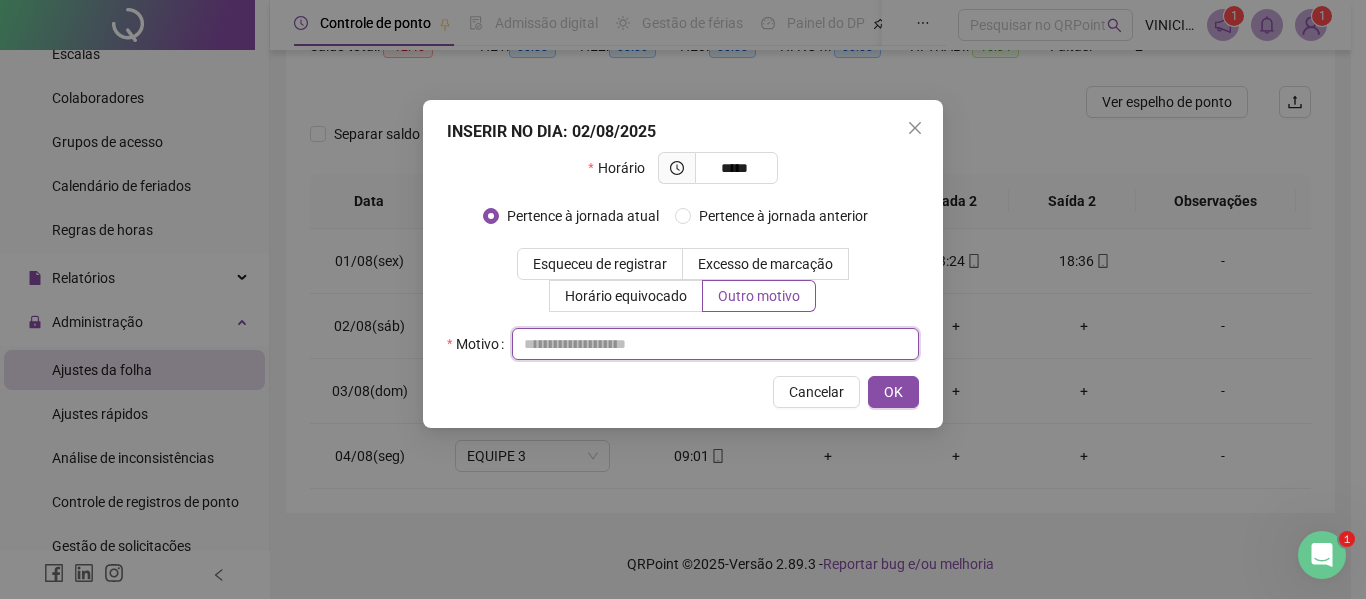 click at bounding box center [715, 344] 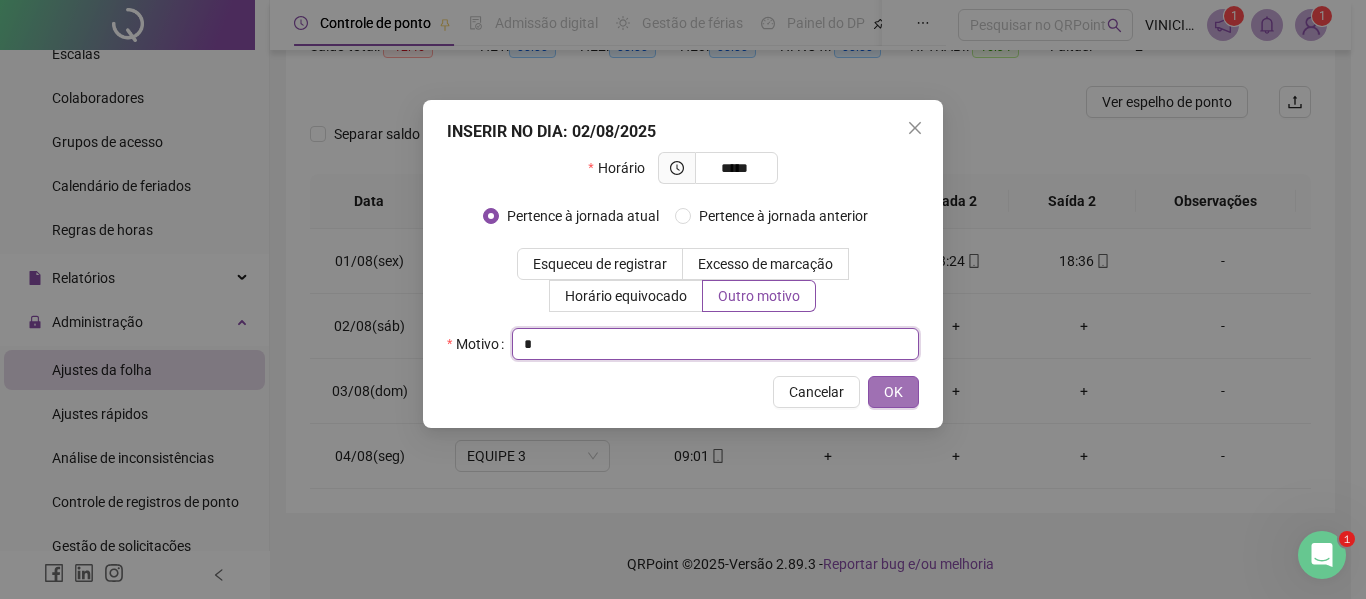 type on "*" 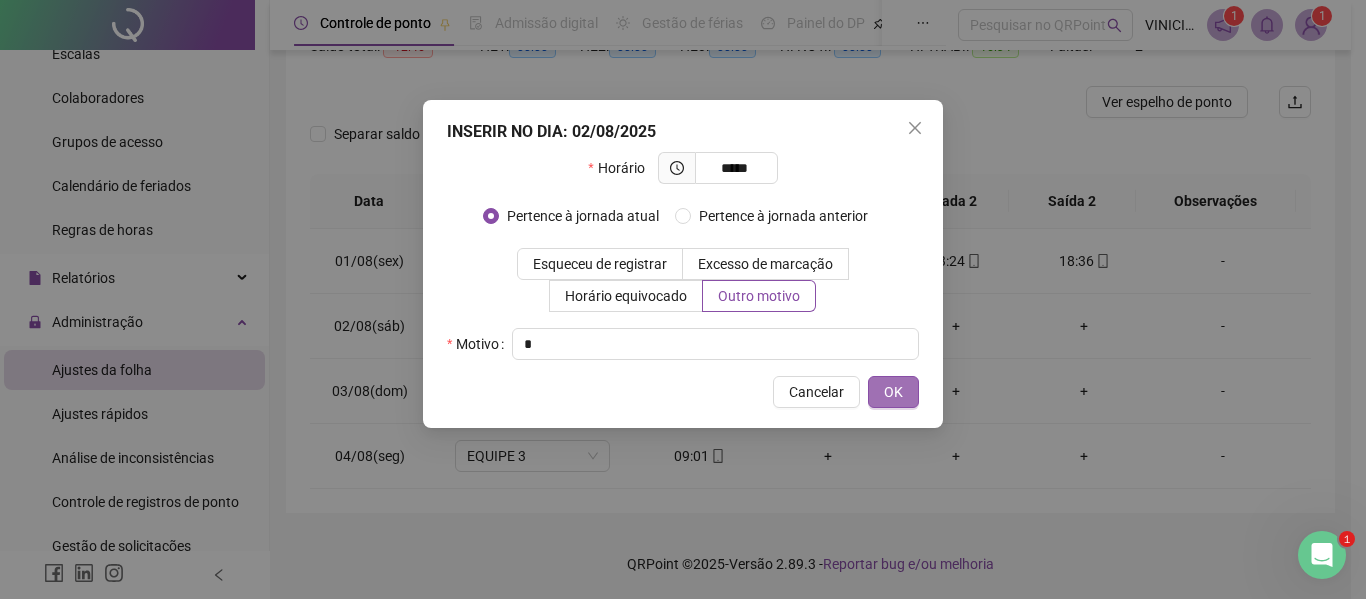 click on "OK" at bounding box center (893, 392) 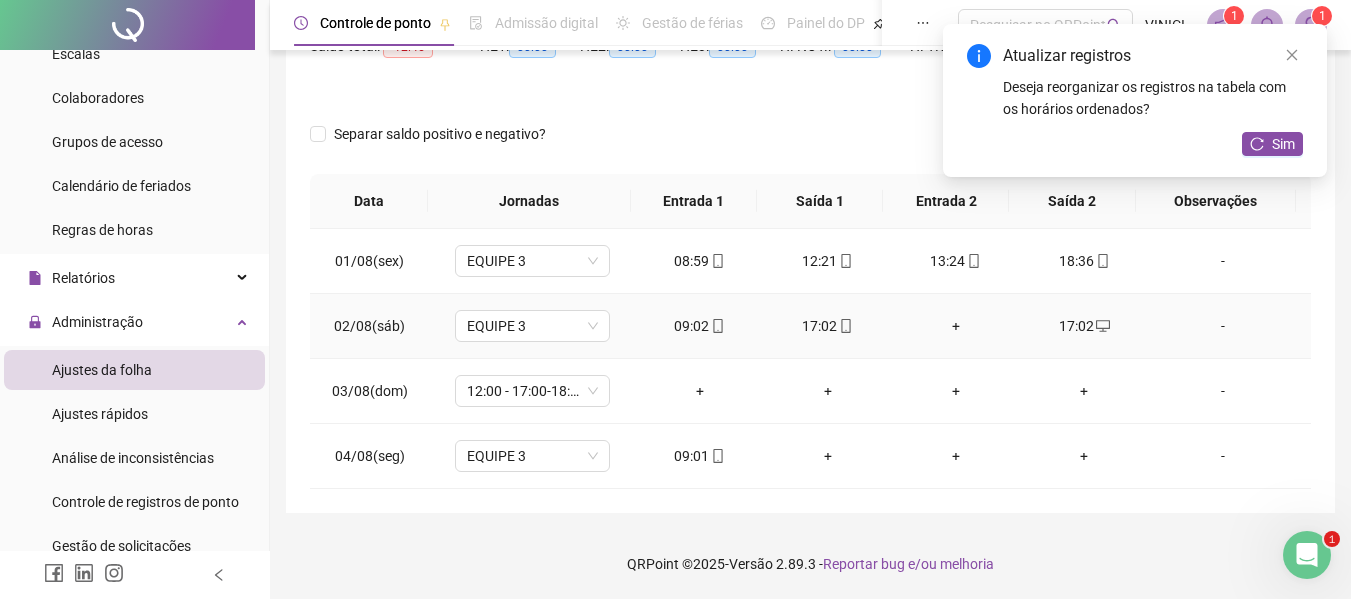 click 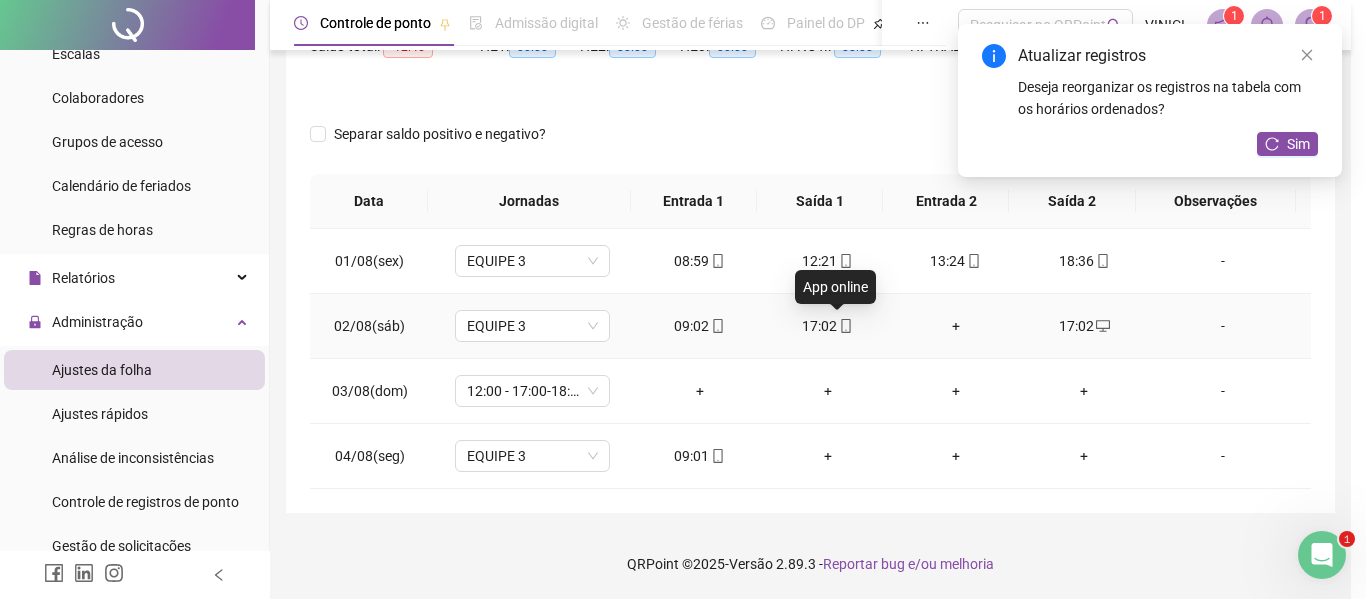 type on "**********" 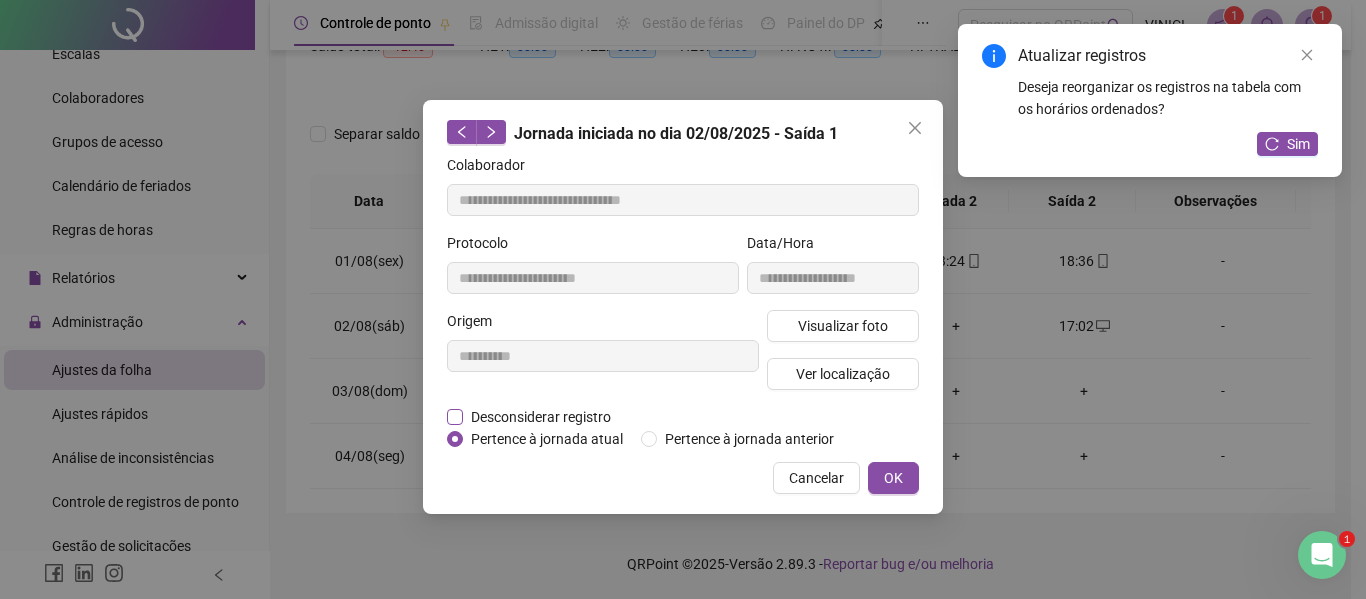 click on "Desconsiderar registro" at bounding box center (541, 417) 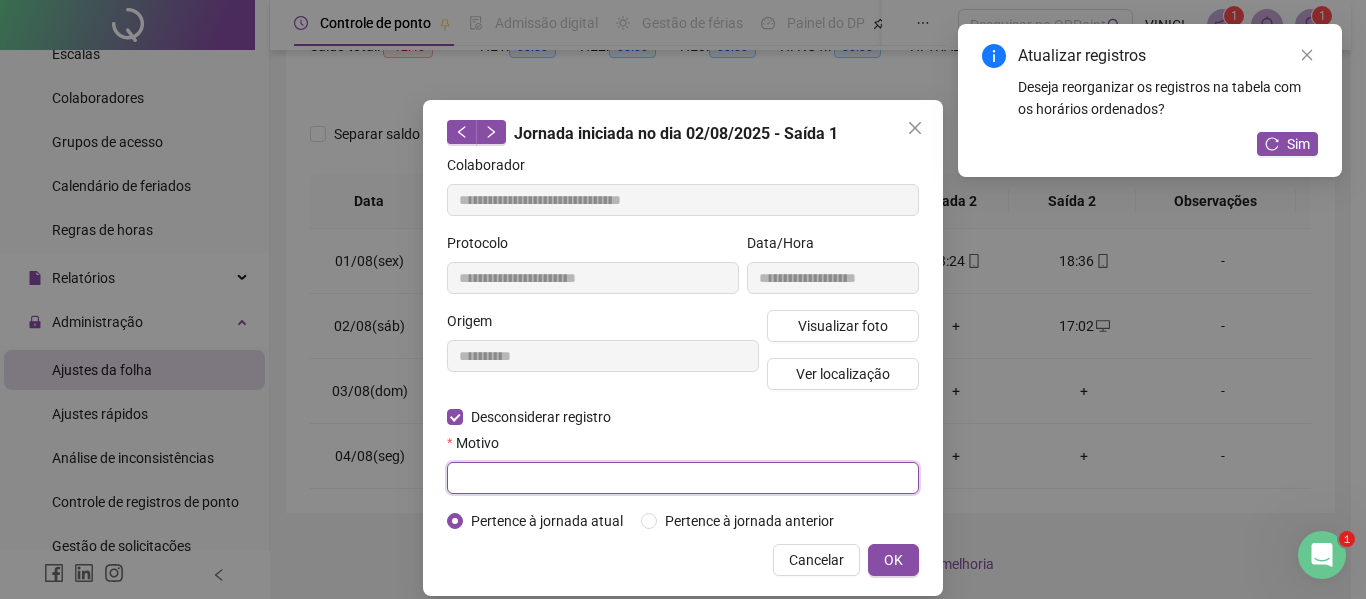 click at bounding box center (683, 478) 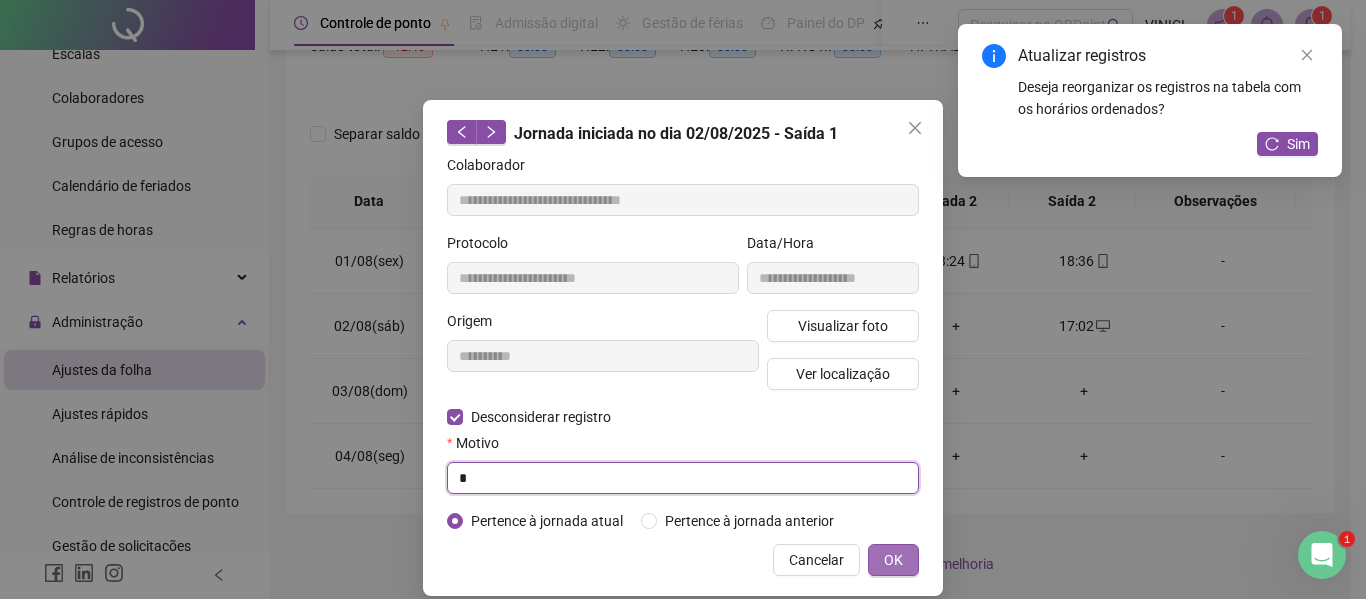 type on "*" 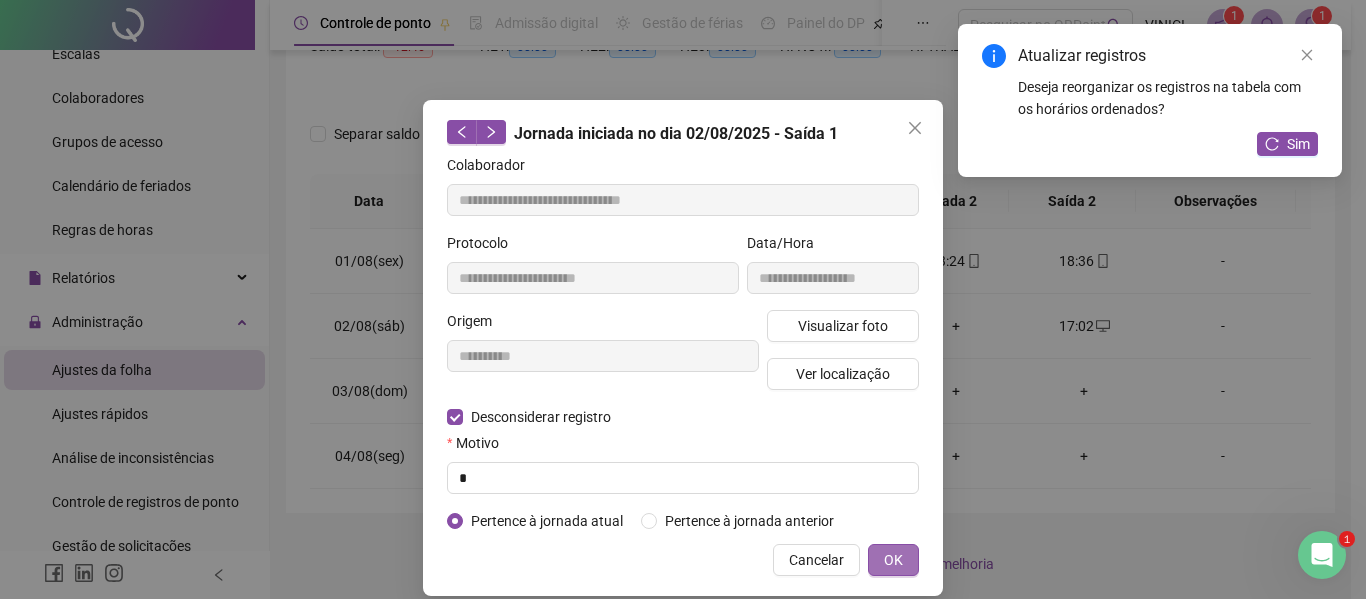 click on "OK" at bounding box center (893, 560) 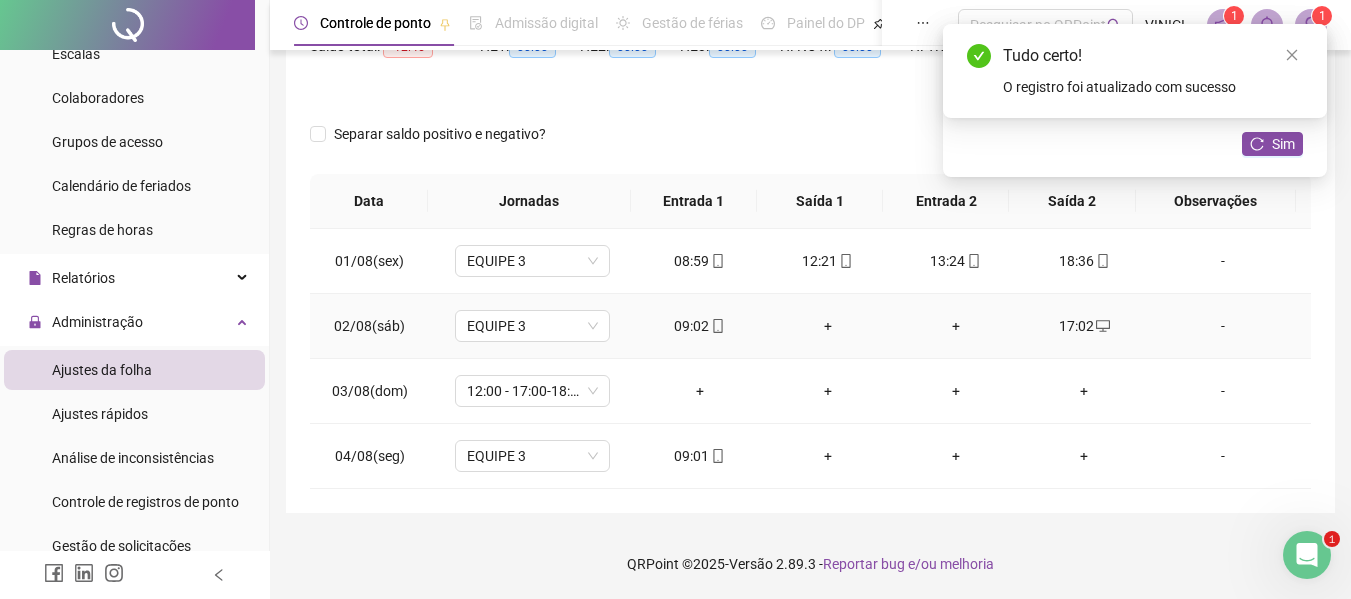 click on "+" at bounding box center [828, 326] 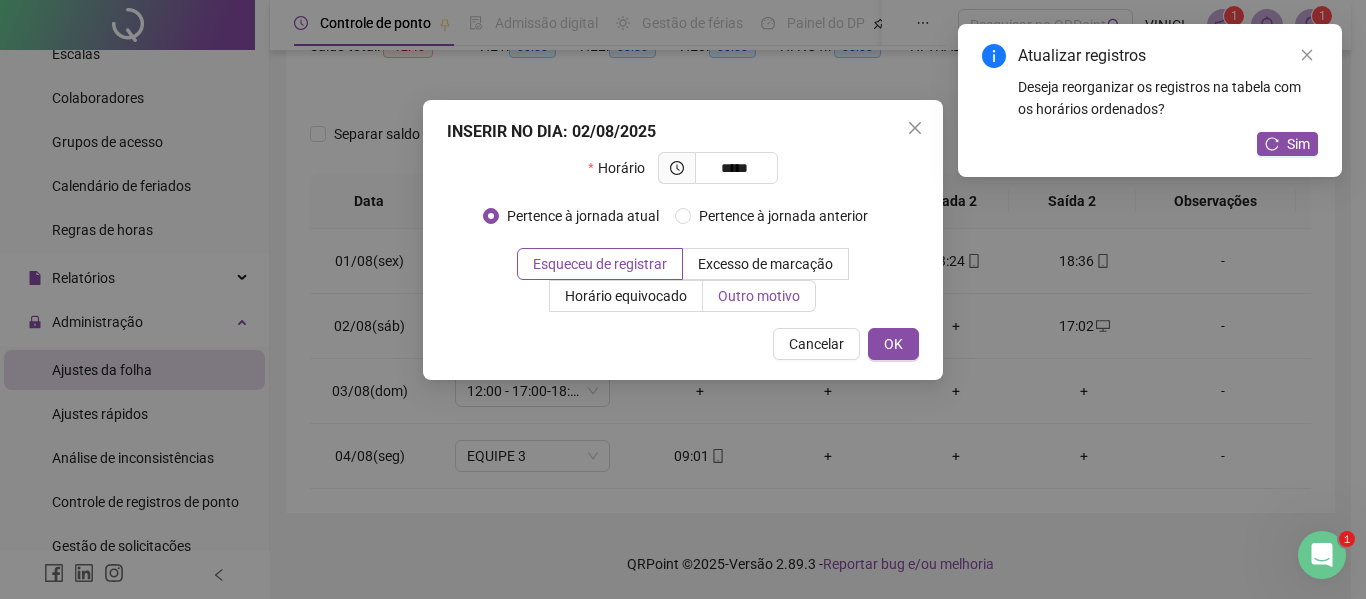 type on "*****" 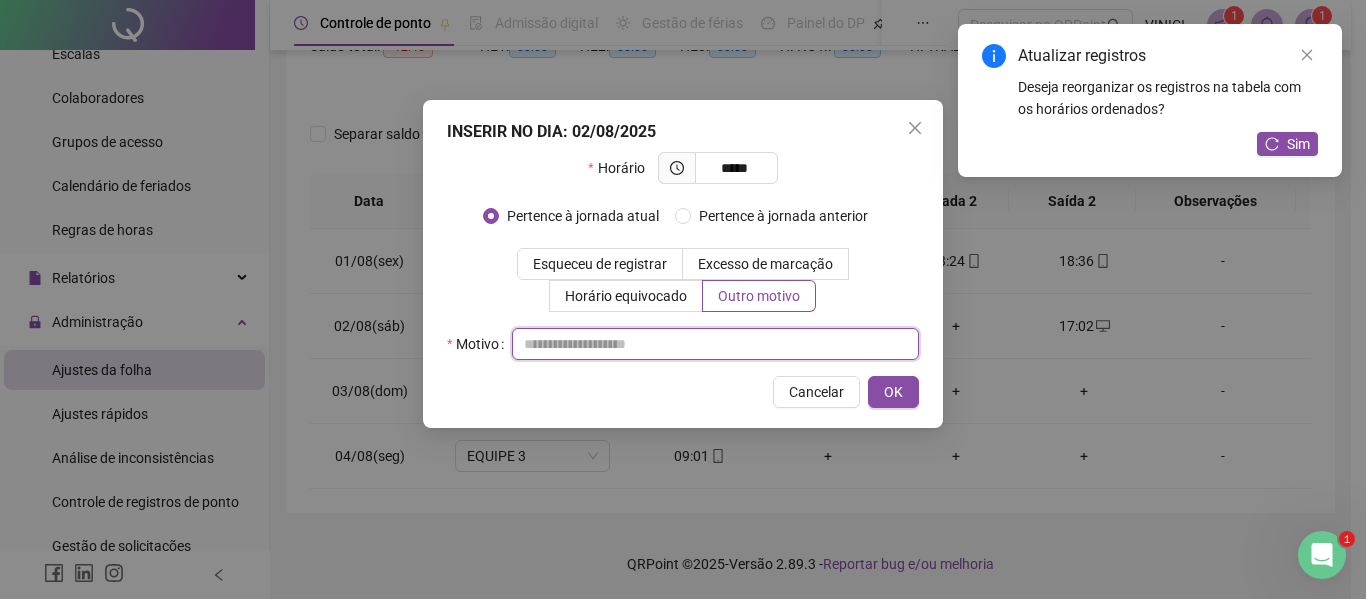 click at bounding box center (715, 344) 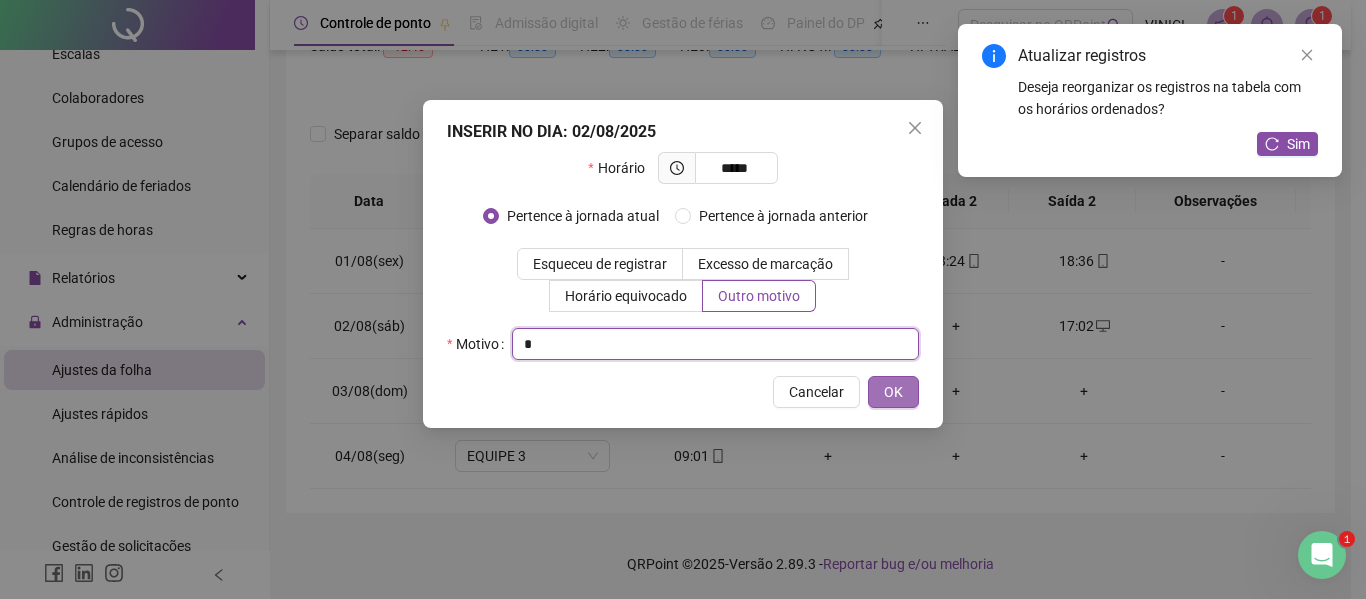 type on "*" 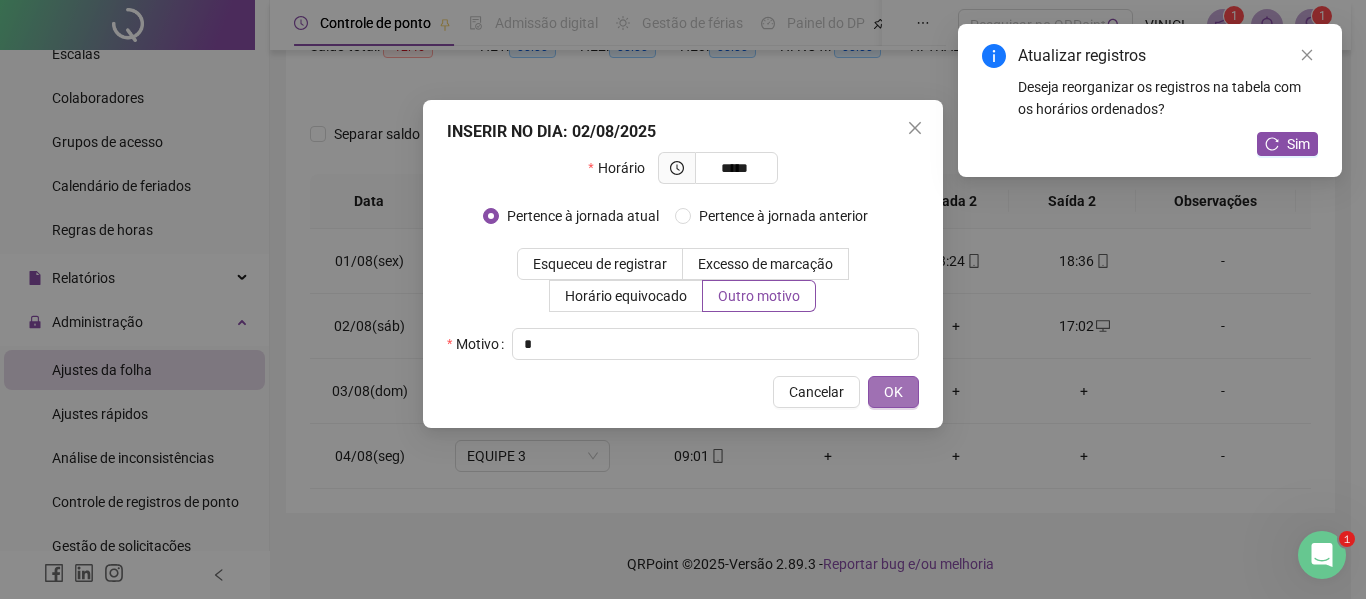 click on "OK" at bounding box center (893, 392) 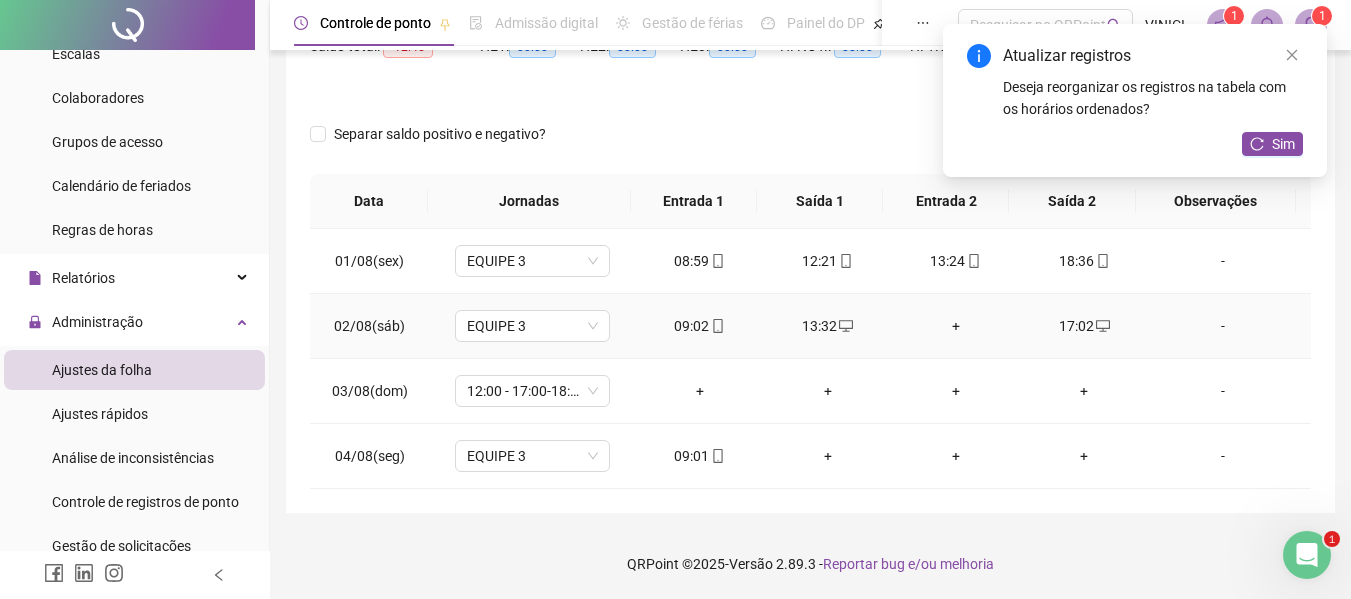 click on "+" at bounding box center [956, 326] 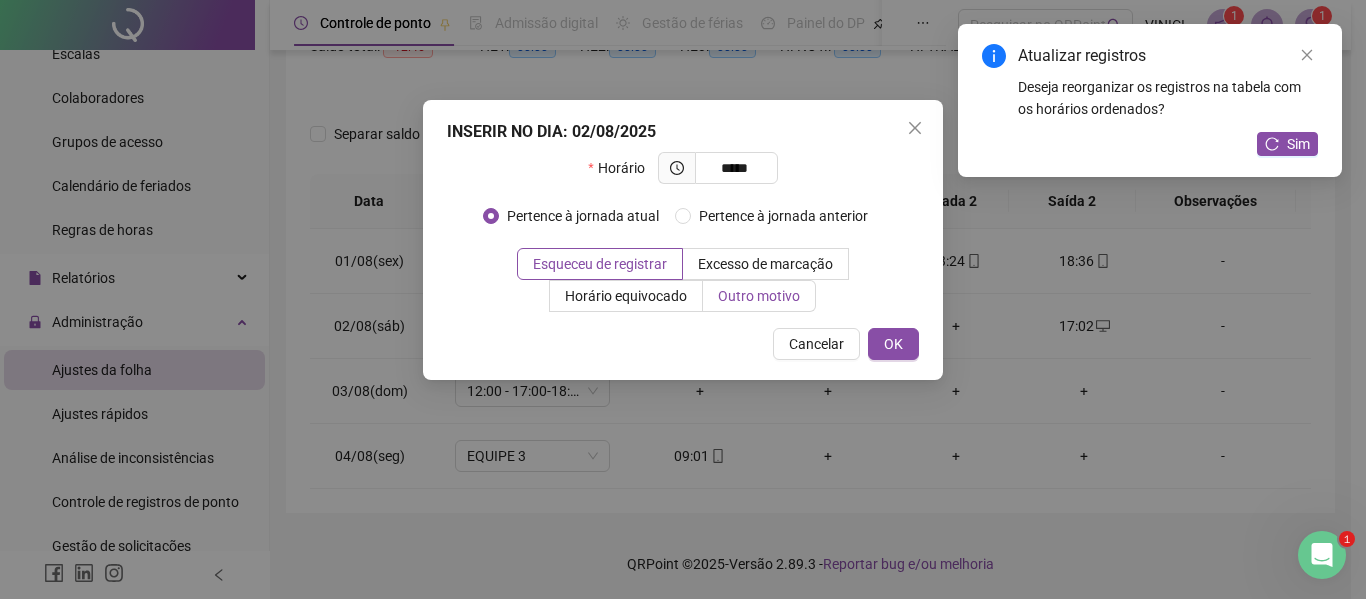 type on "*****" 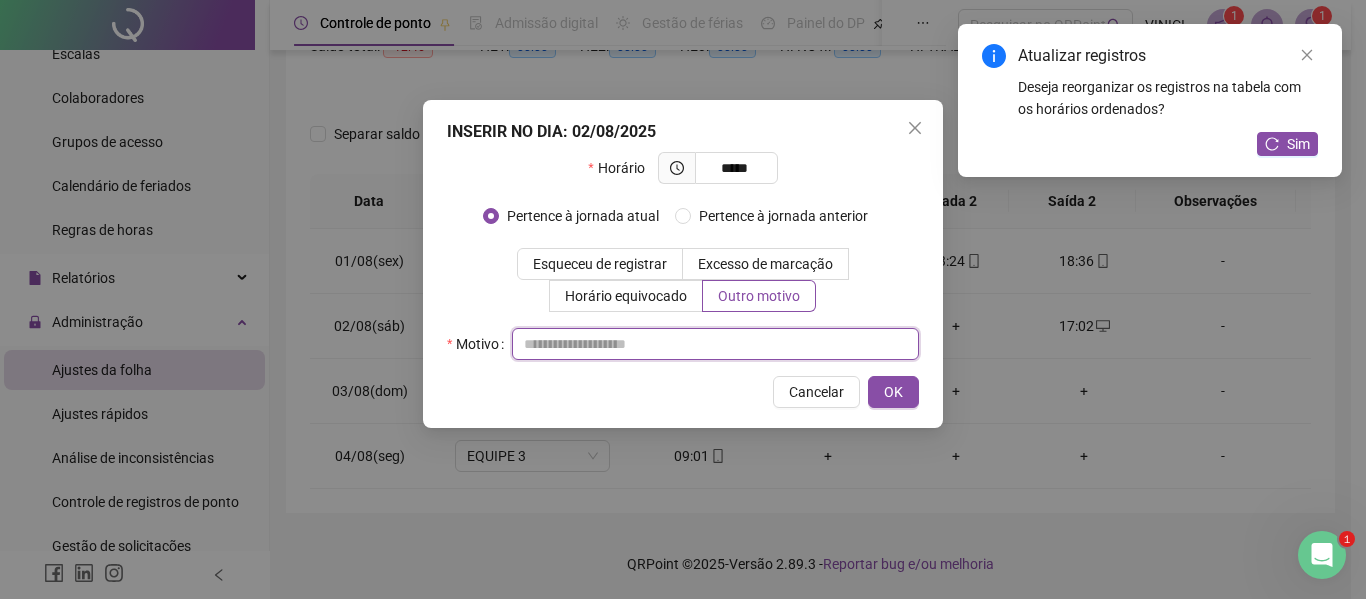 click at bounding box center [715, 344] 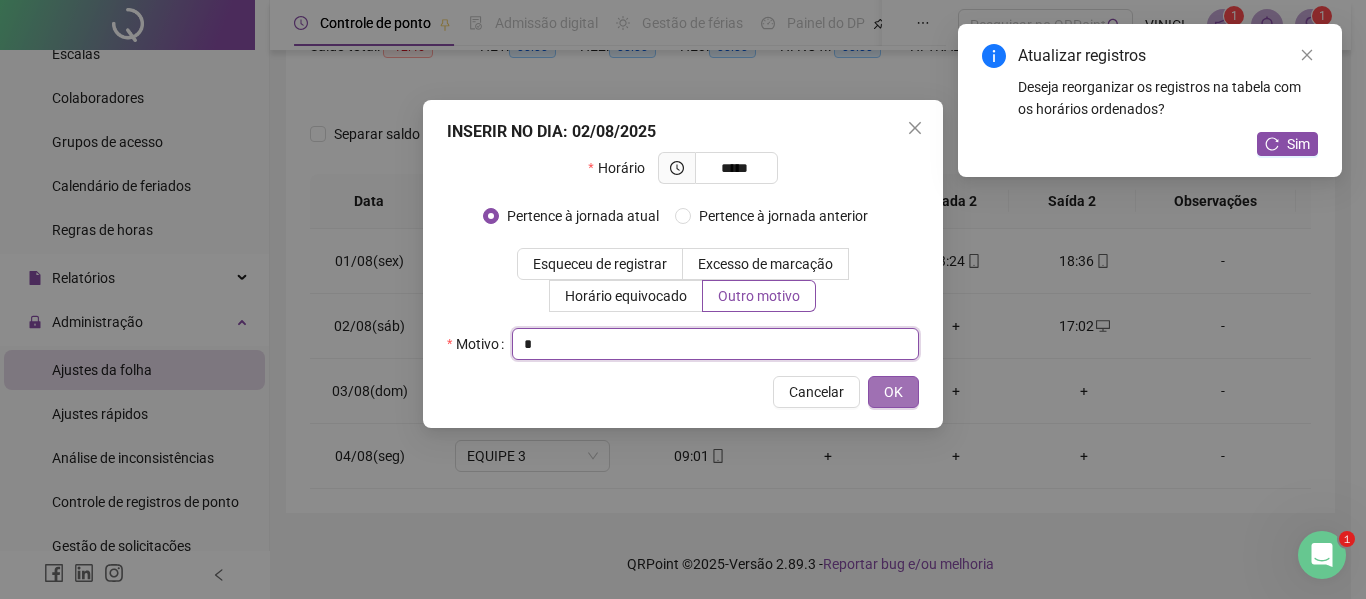 type on "*" 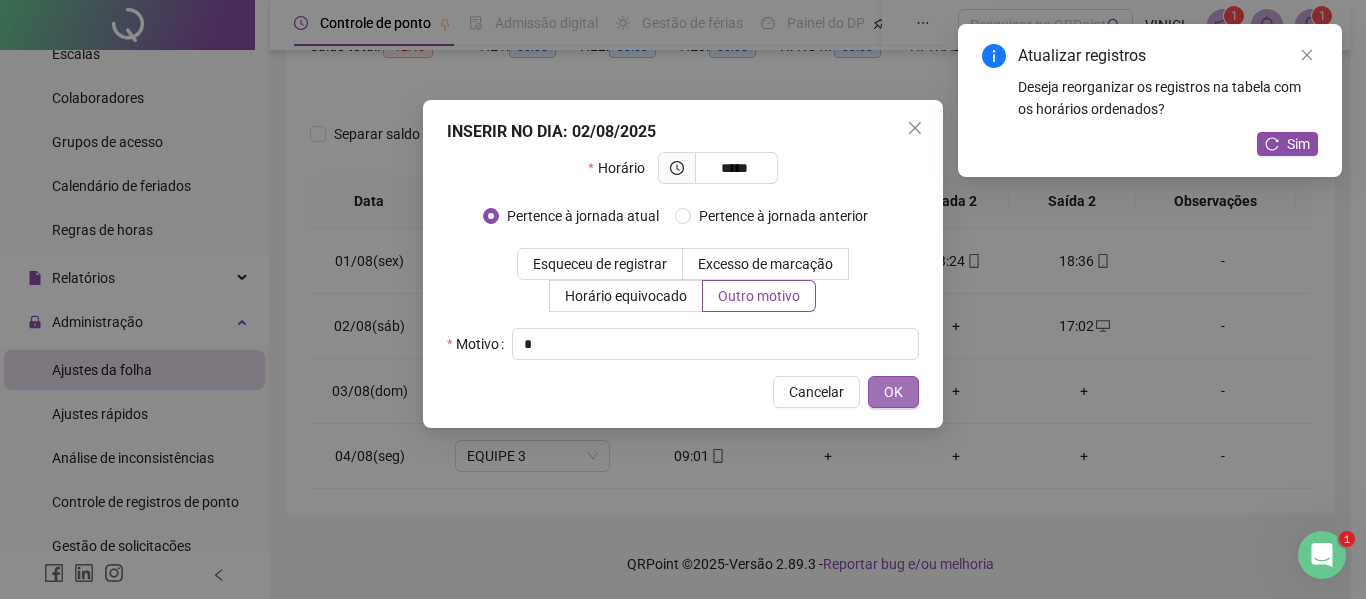 click on "OK" at bounding box center [893, 392] 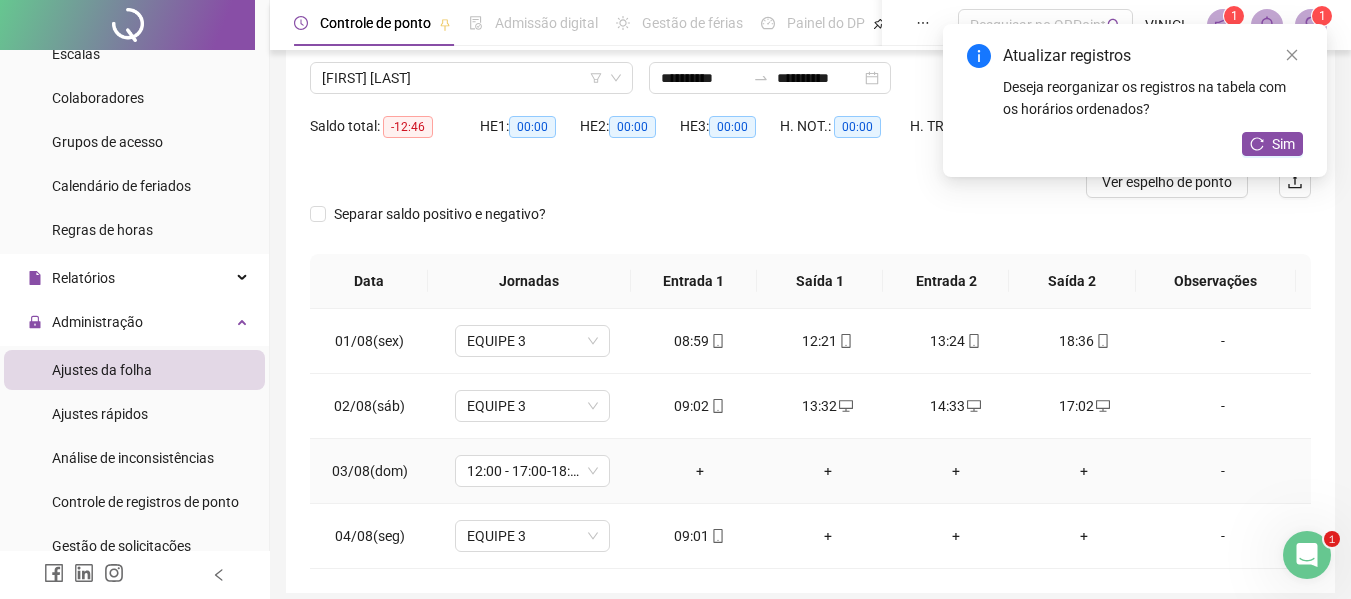 scroll, scrollTop: 32, scrollLeft: 0, axis: vertical 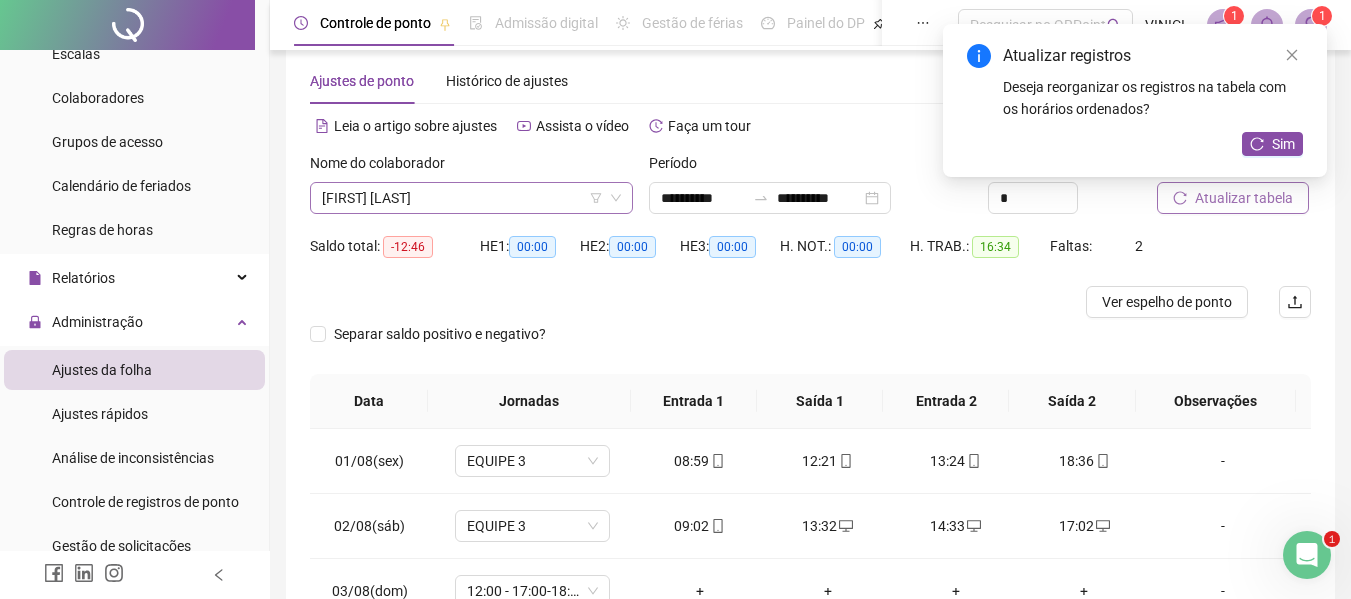 click on "[FIRST] [LAST]" at bounding box center (471, 198) 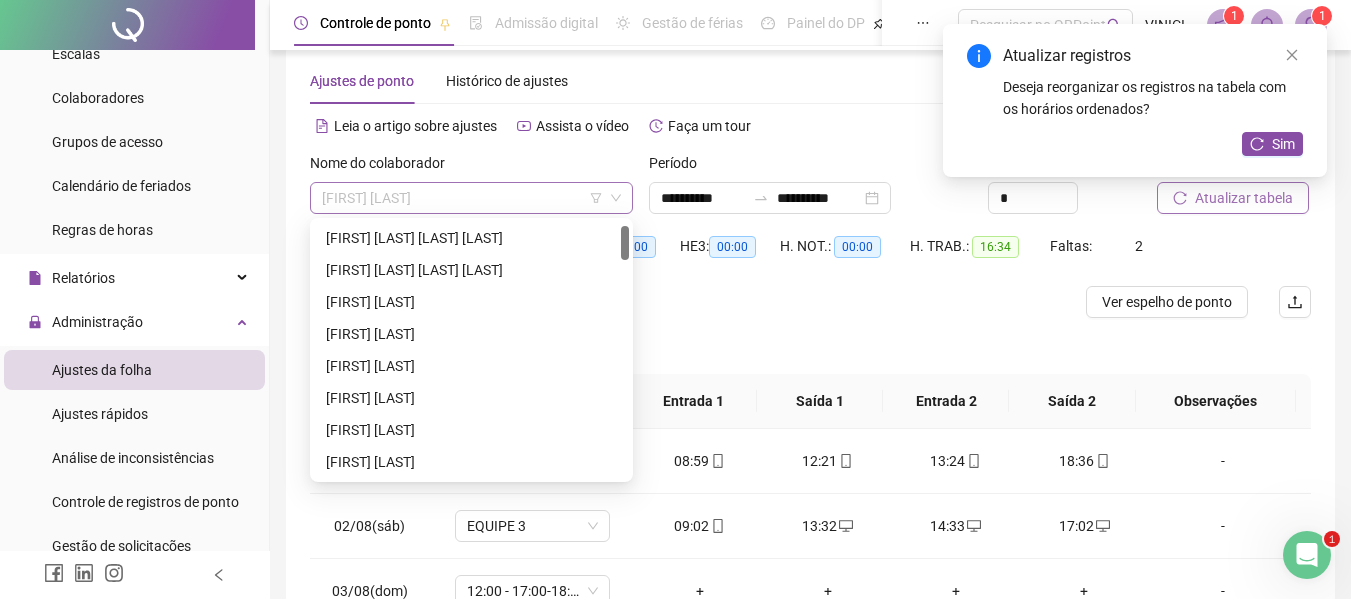 scroll, scrollTop: 32, scrollLeft: 0, axis: vertical 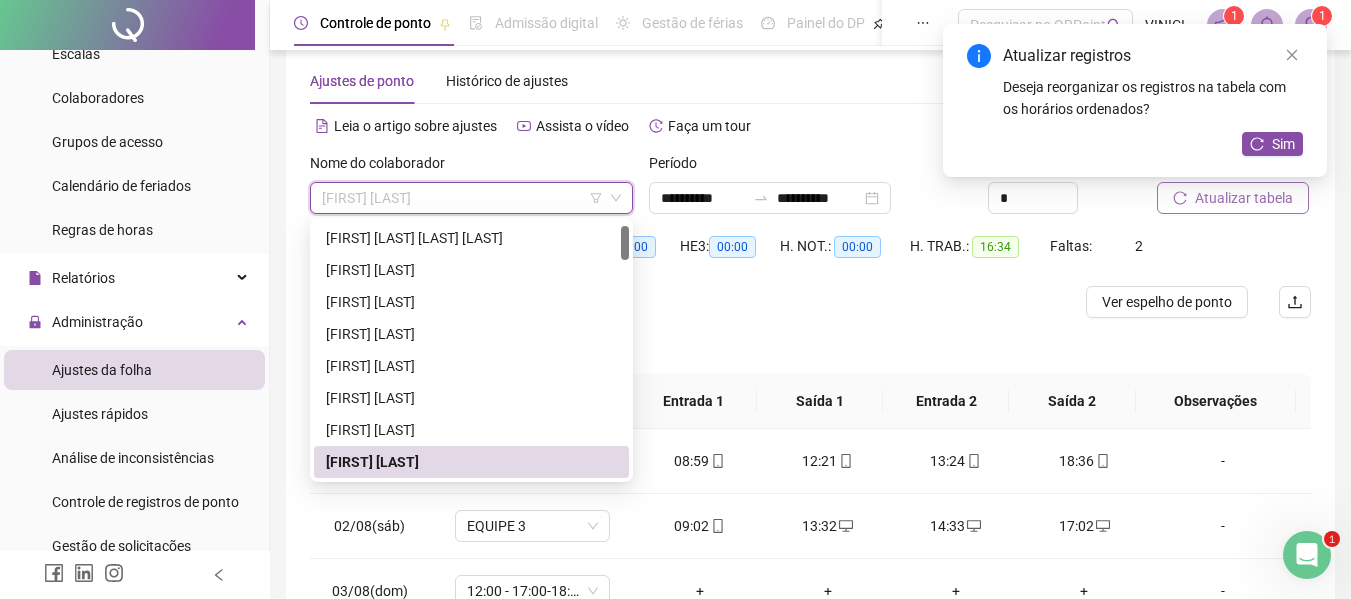paste on "**********" 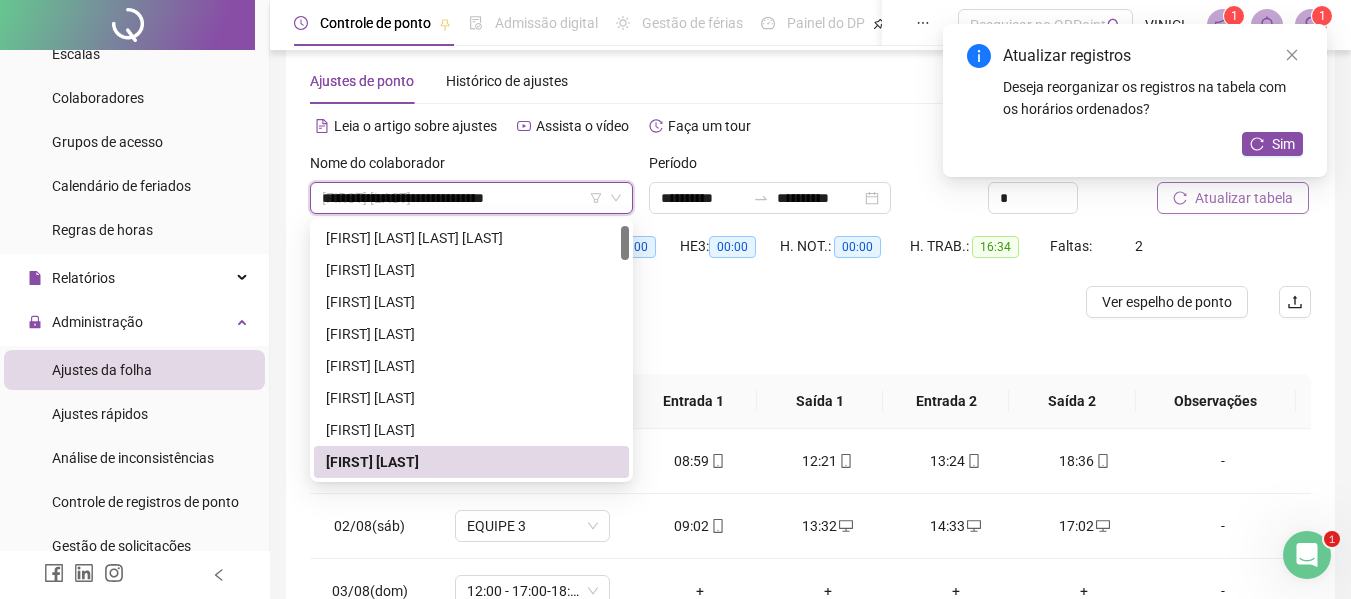 scroll, scrollTop: 0, scrollLeft: 0, axis: both 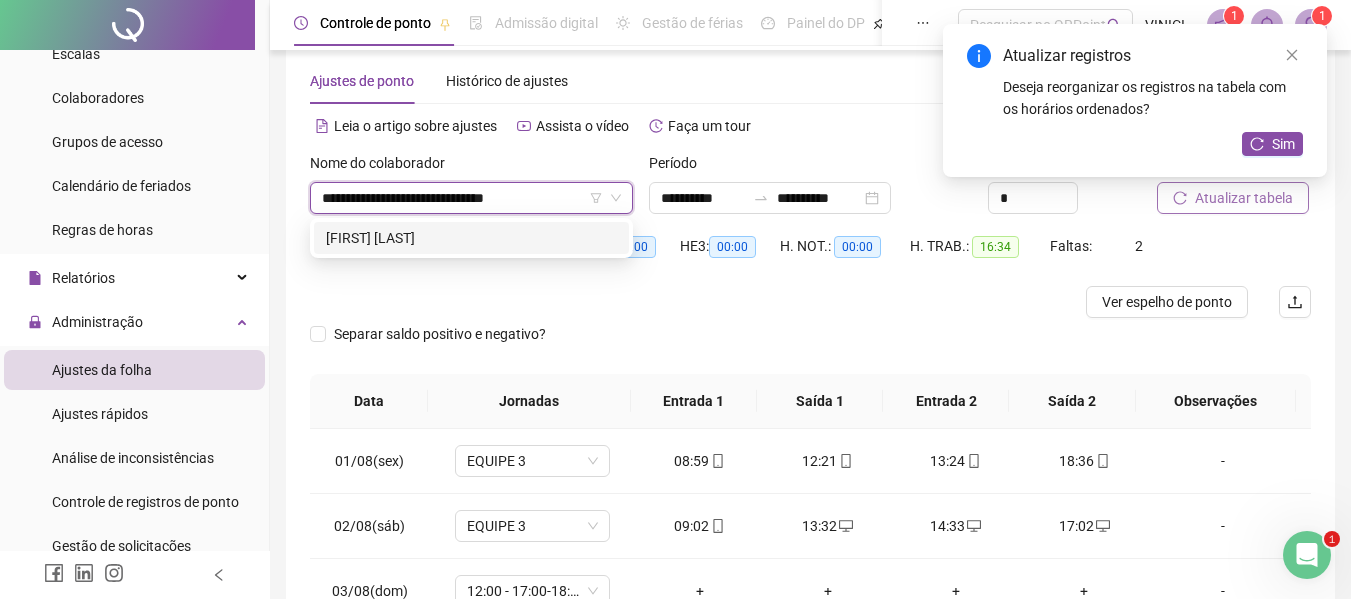 click on "[FIRST] [LAST]" at bounding box center [471, 238] 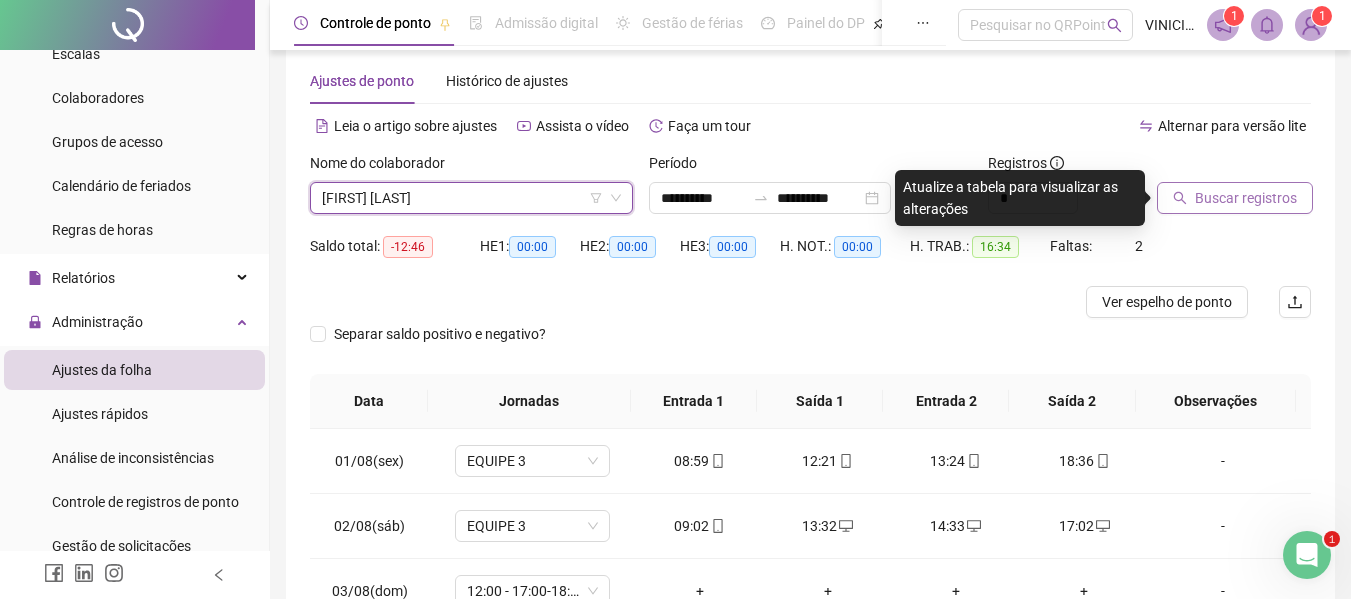click on "Buscar registros" at bounding box center [1246, 198] 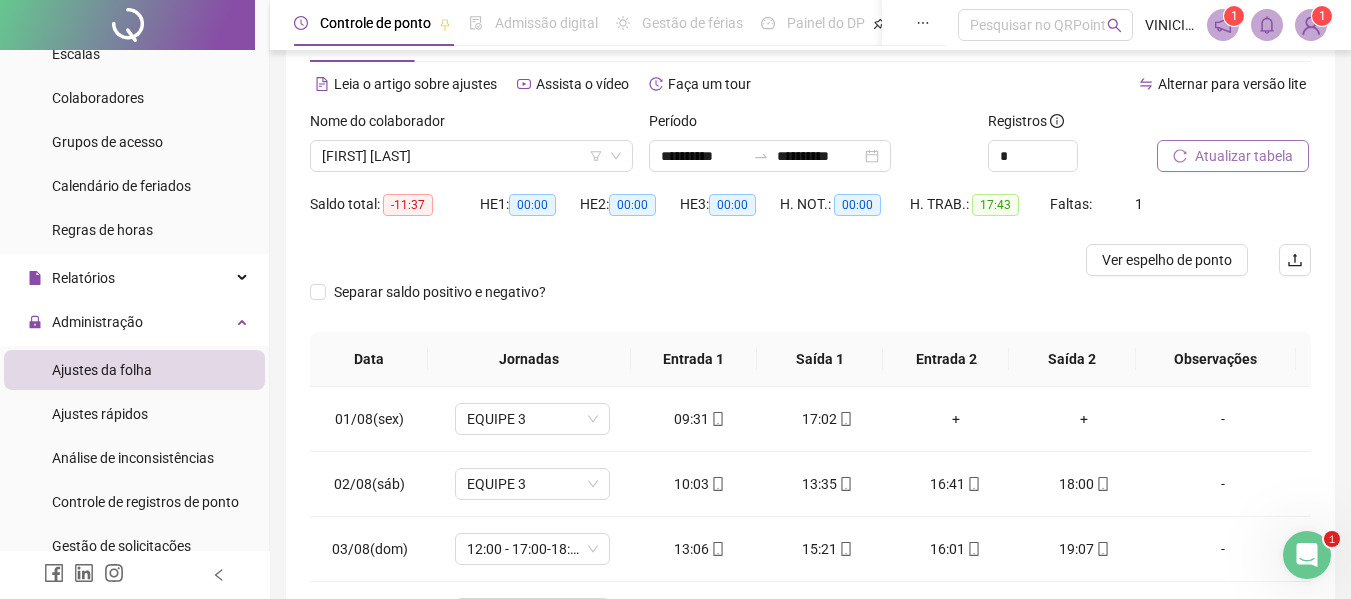 scroll, scrollTop: 200, scrollLeft: 0, axis: vertical 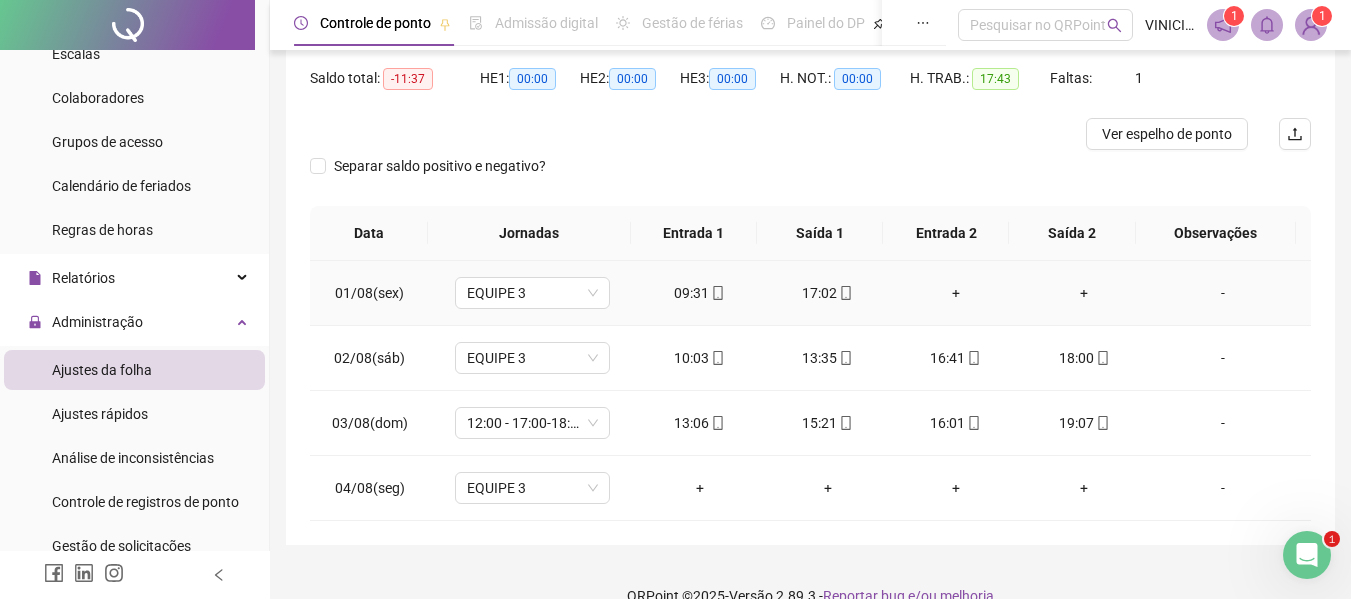 click on "+" at bounding box center [1084, 293] 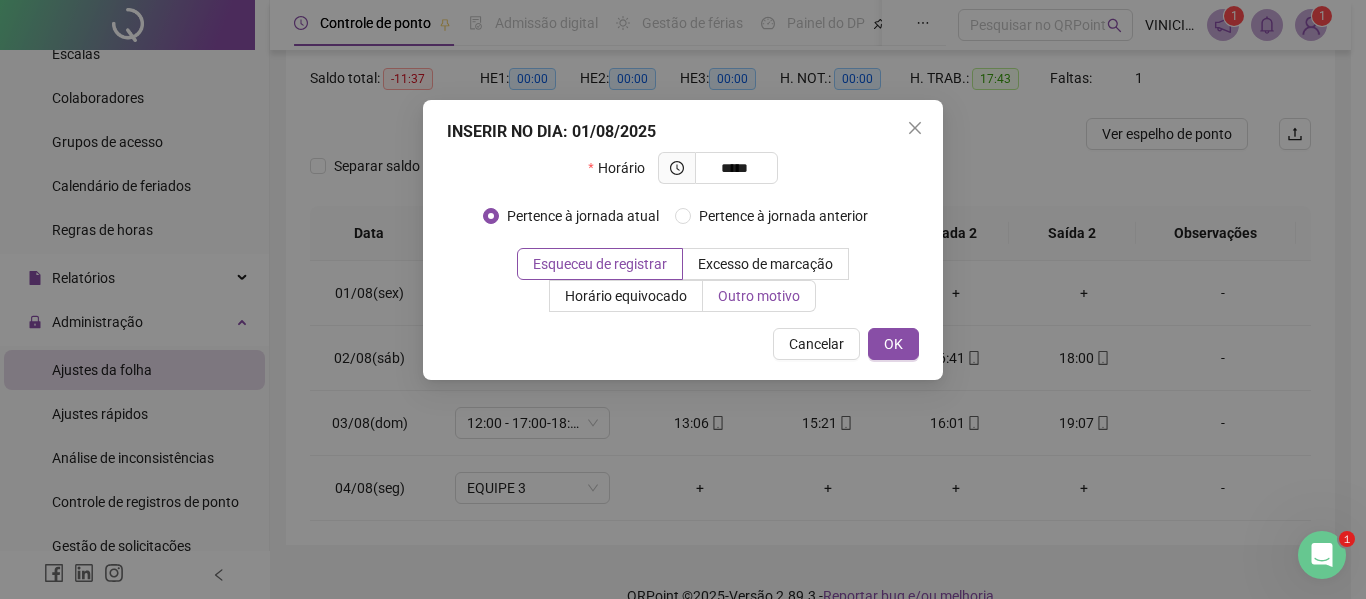 type on "*****" 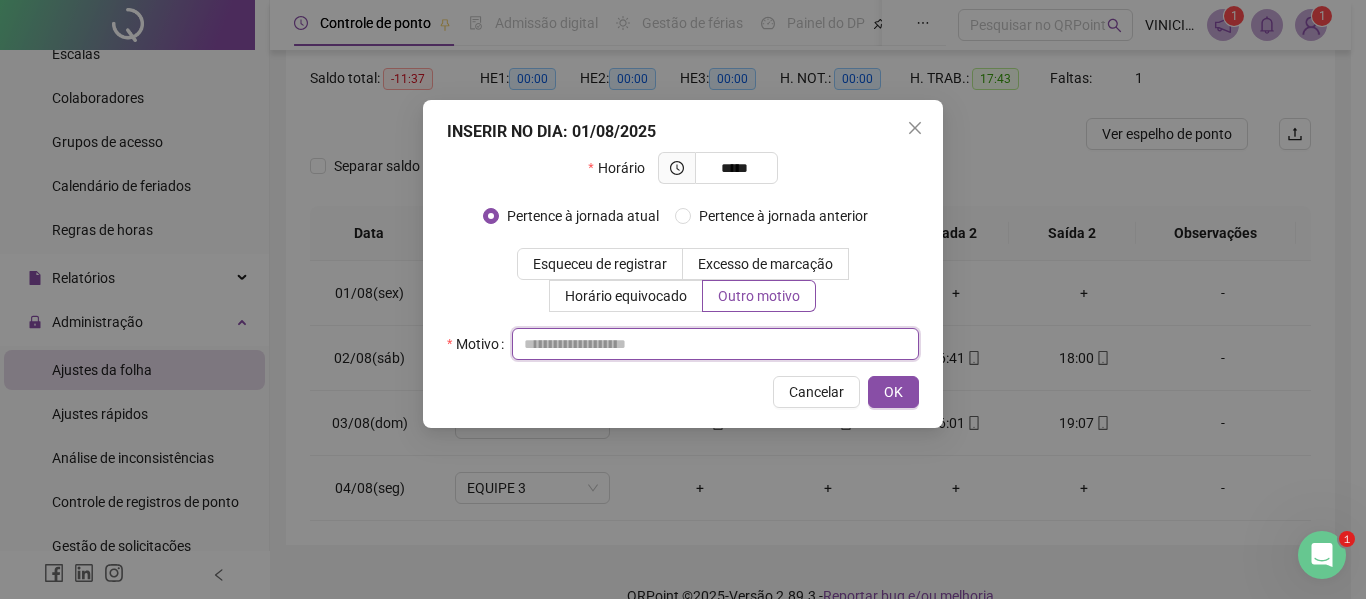 click at bounding box center (715, 344) 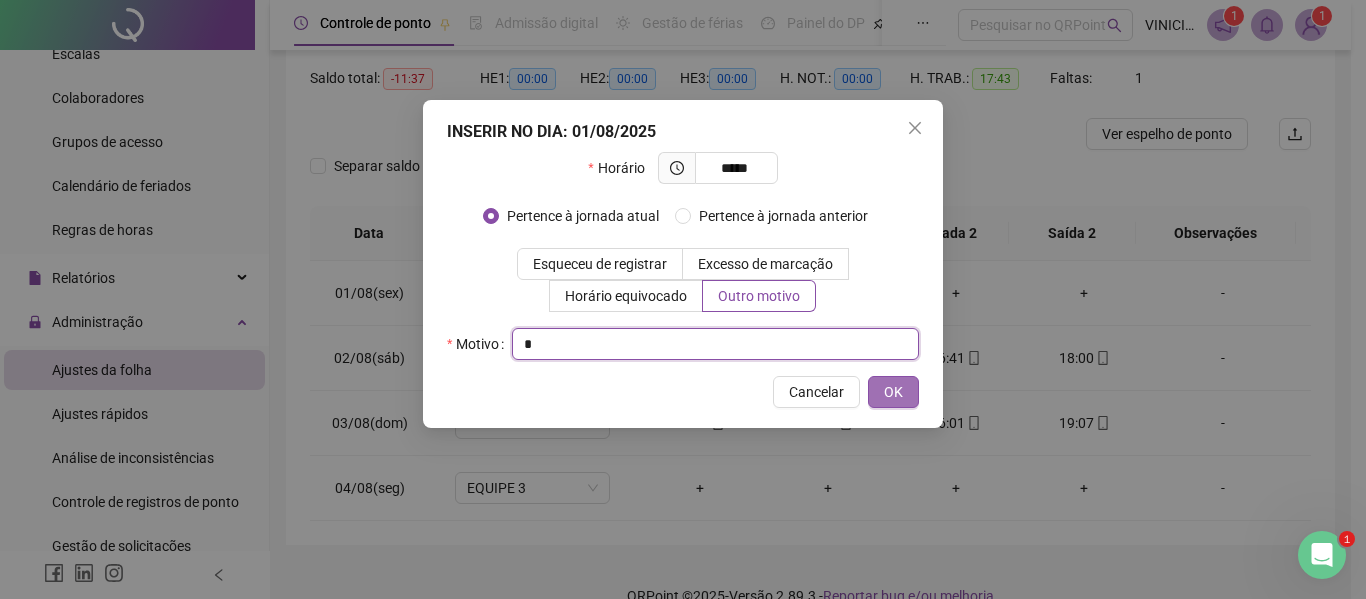 type on "*" 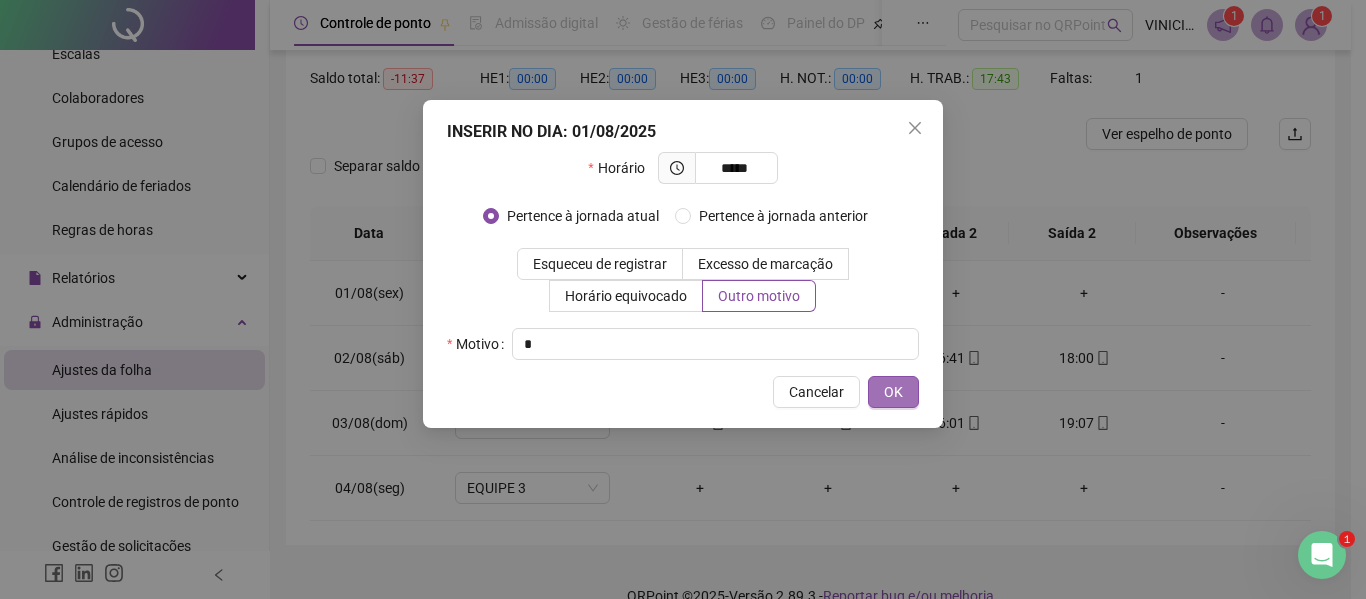 click on "OK" at bounding box center [893, 392] 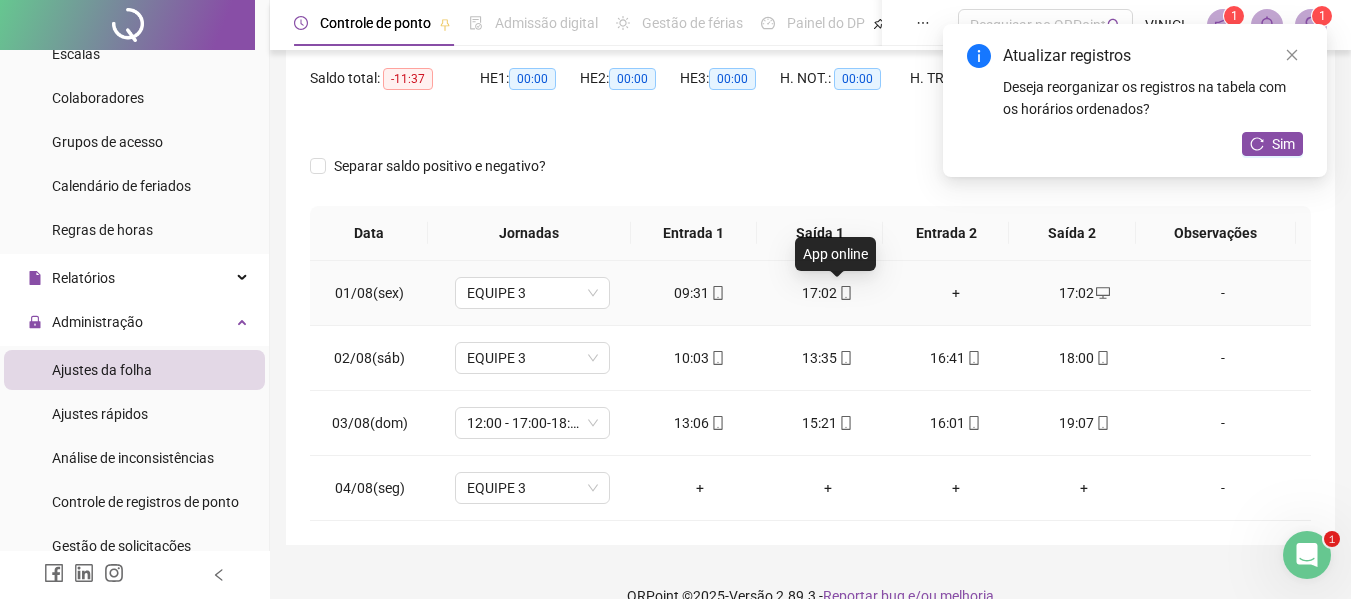 click 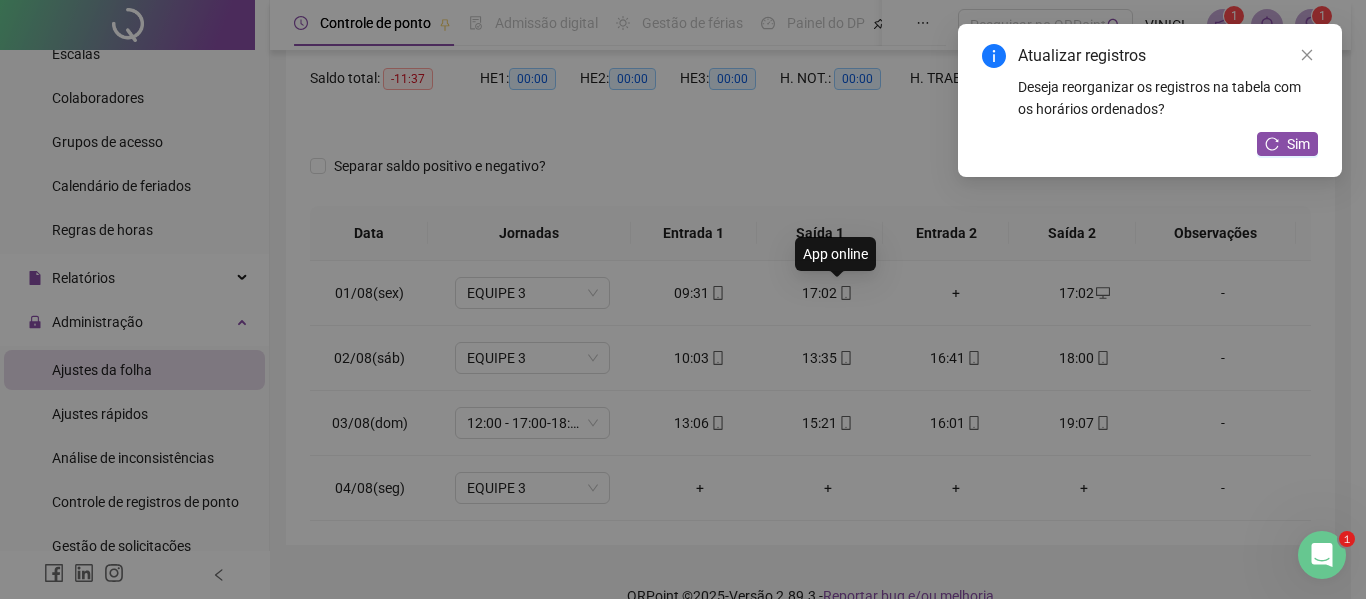 type on "**********" 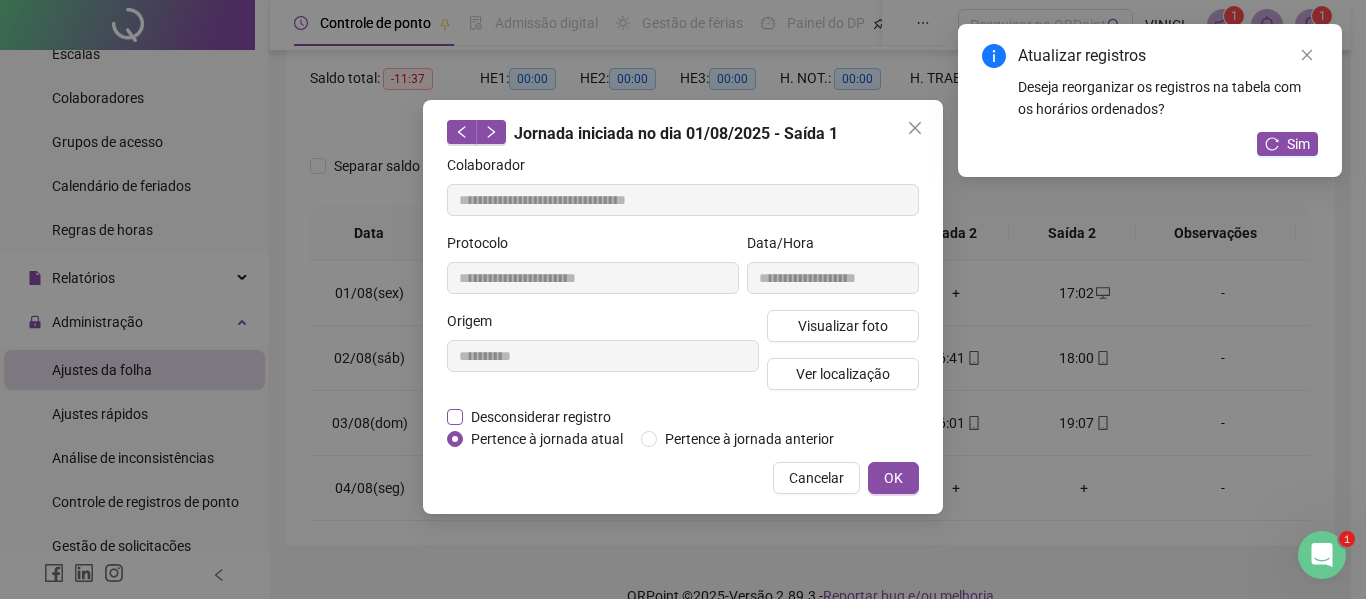 click on "Desconsiderar registro" at bounding box center (541, 417) 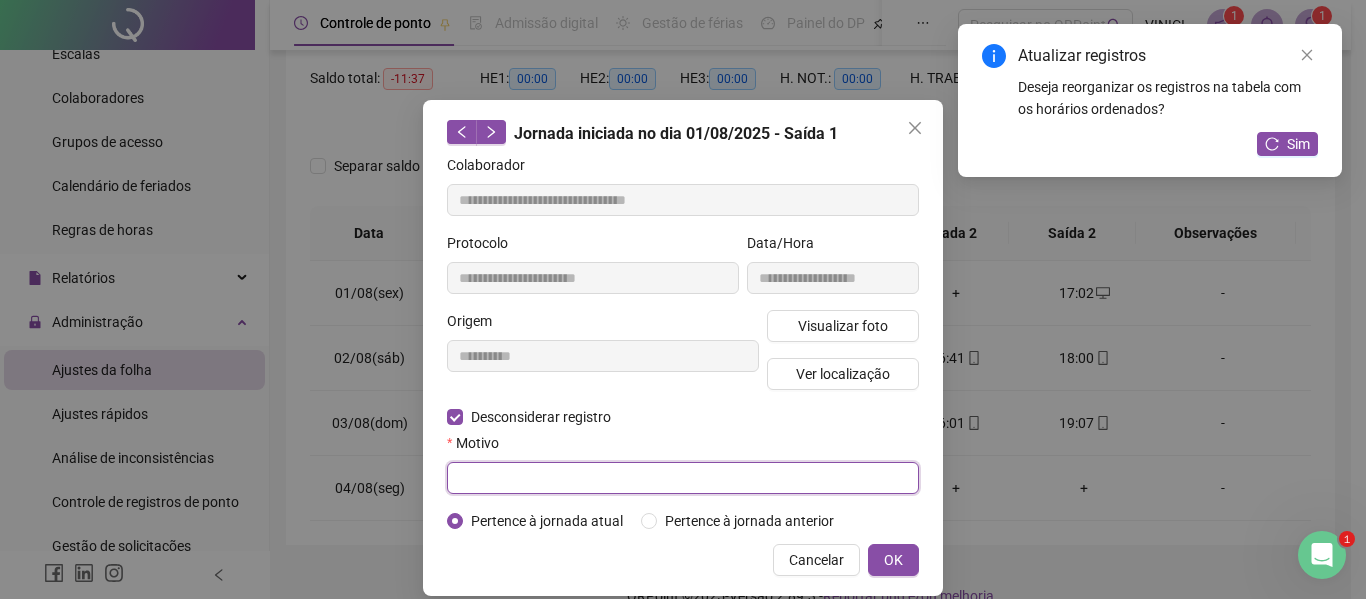 click at bounding box center (683, 478) 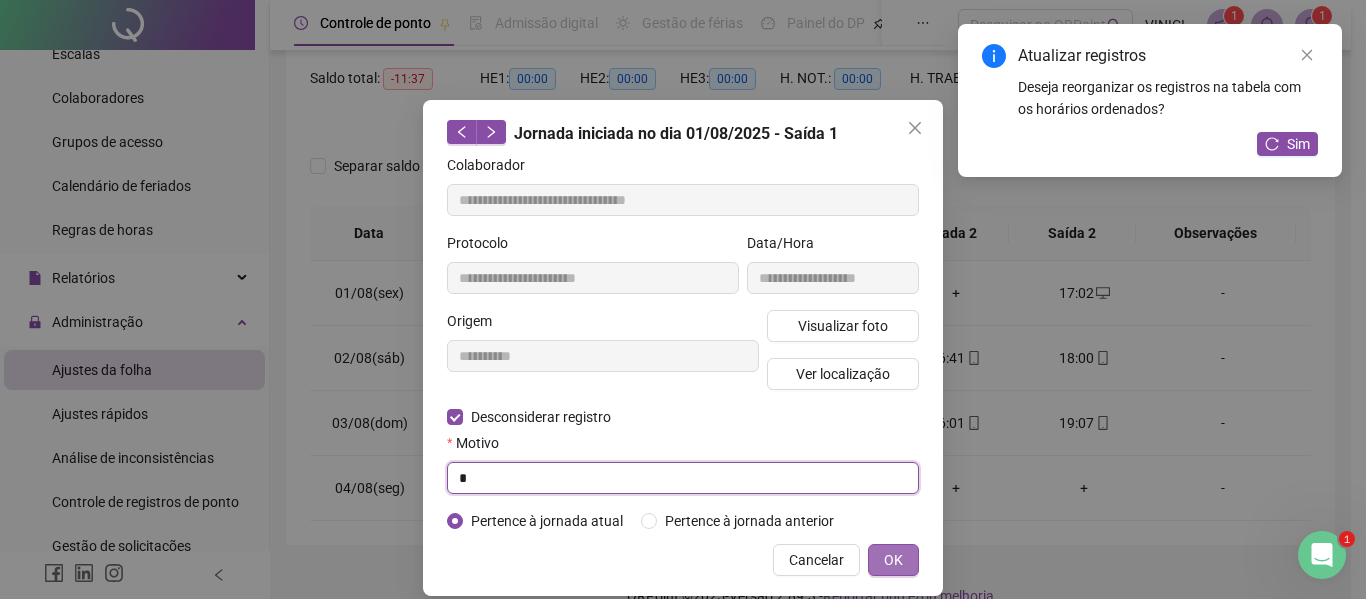 type on "*" 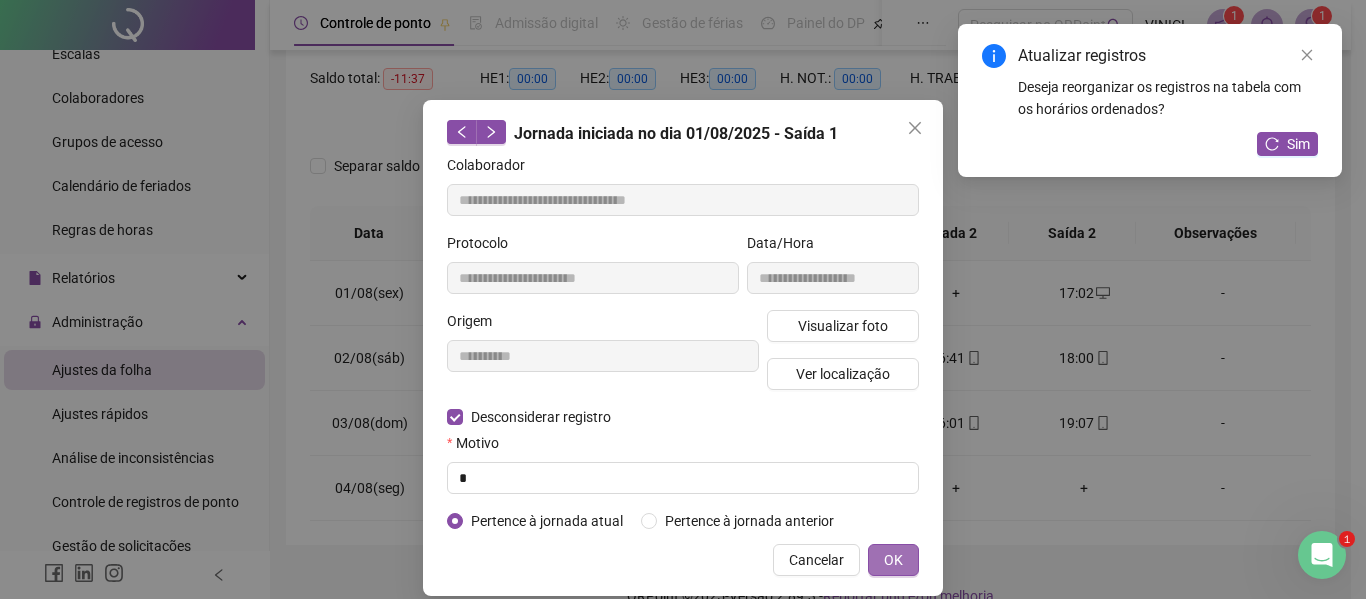 click on "OK" at bounding box center (893, 560) 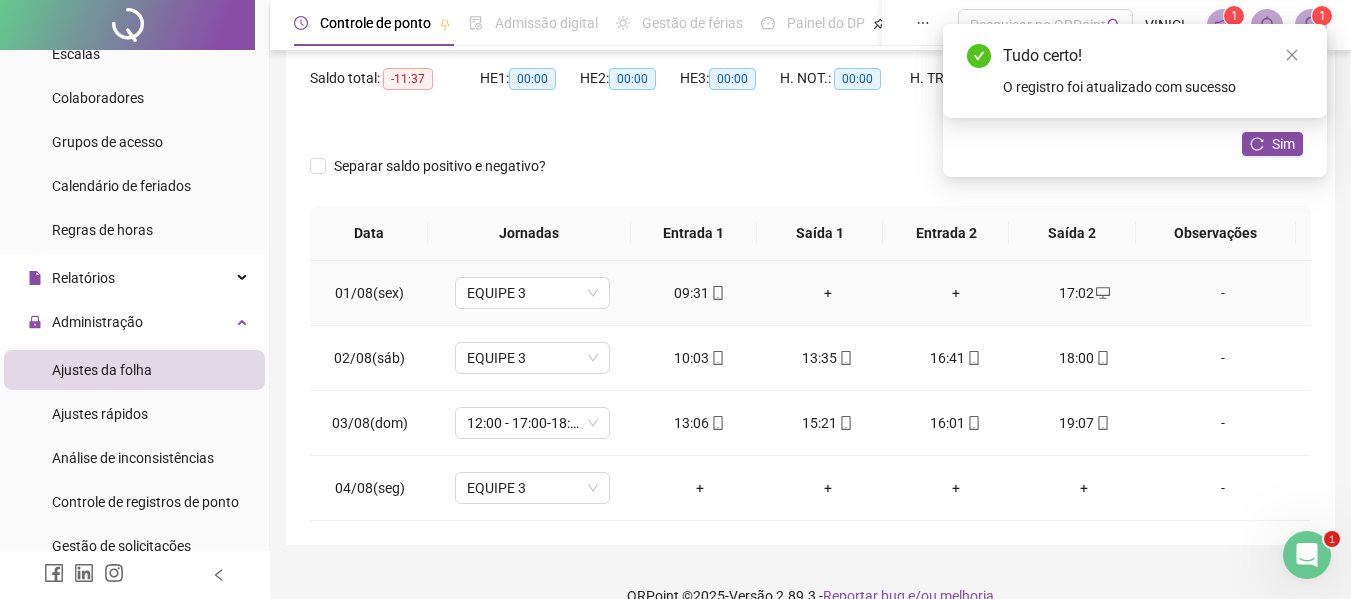 click on "+" at bounding box center (828, 293) 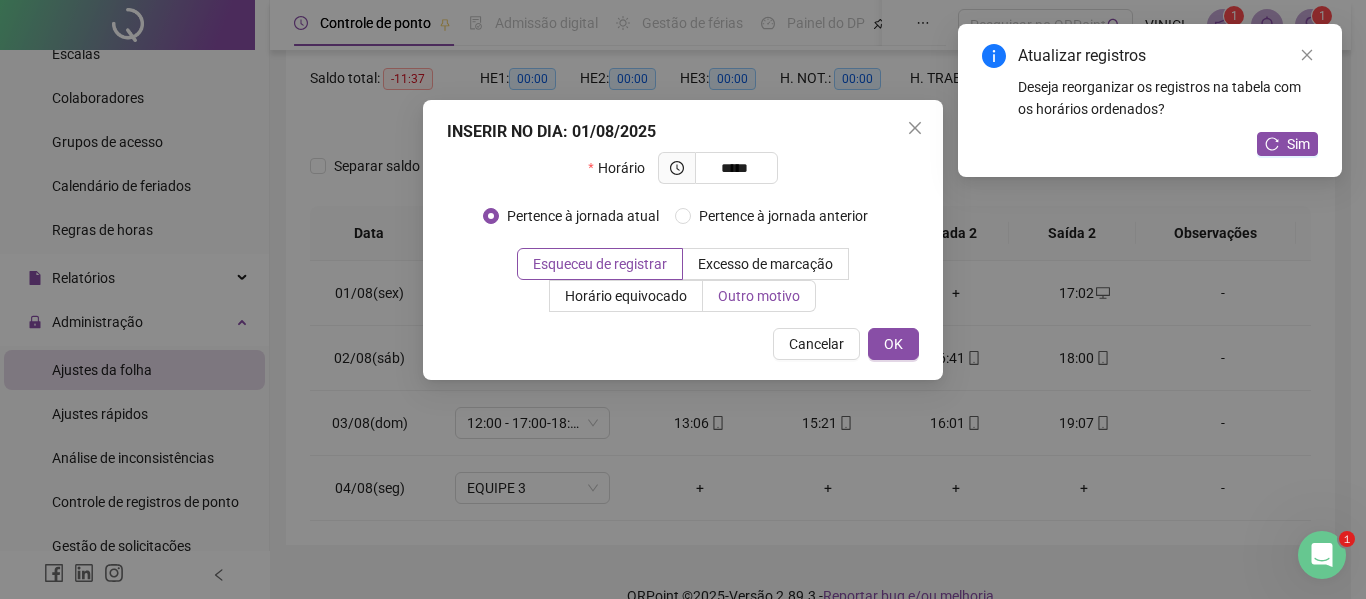 type on "*****" 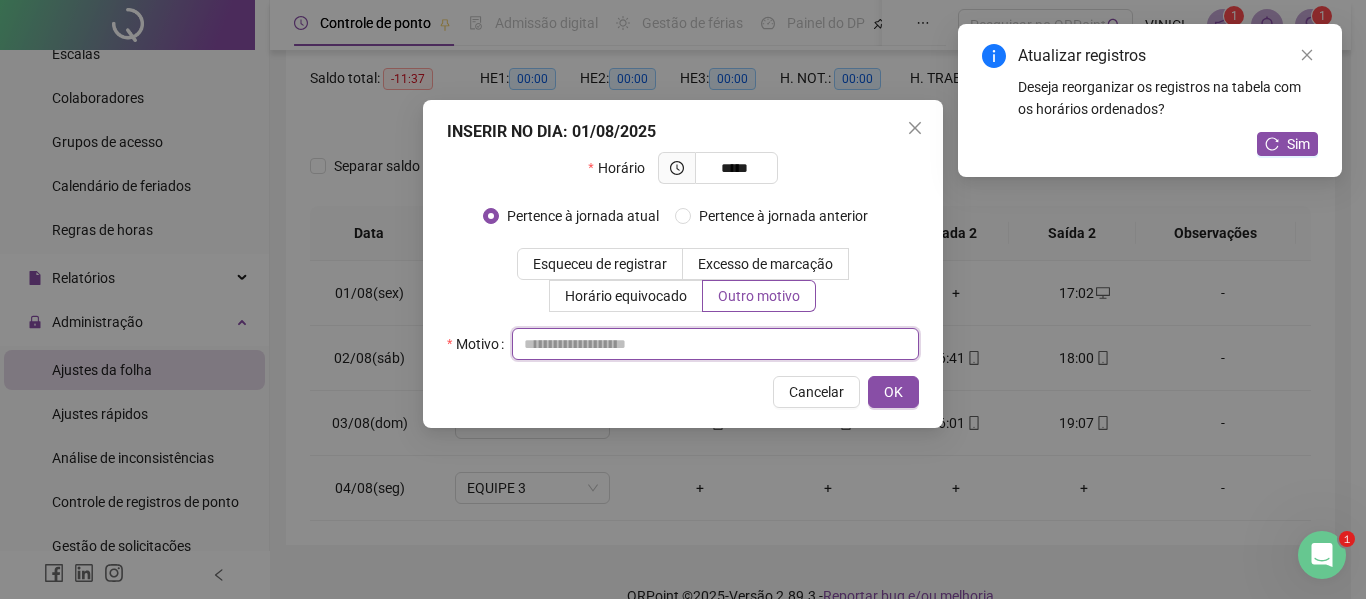 click at bounding box center (715, 344) 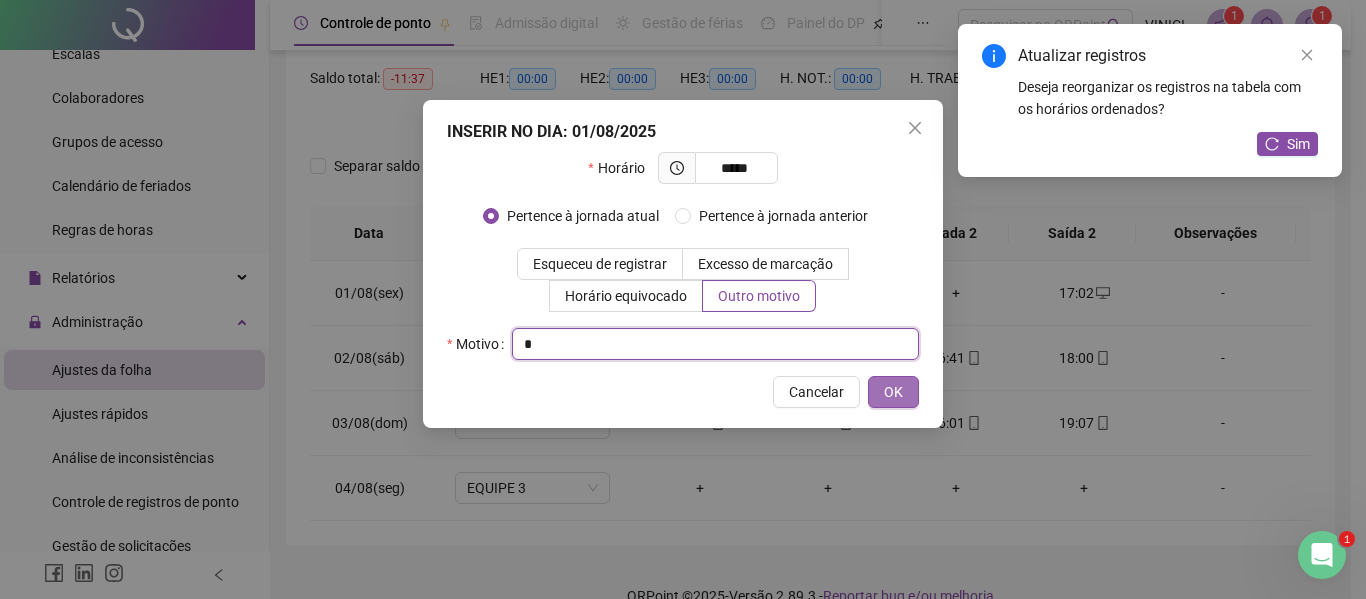 type on "*" 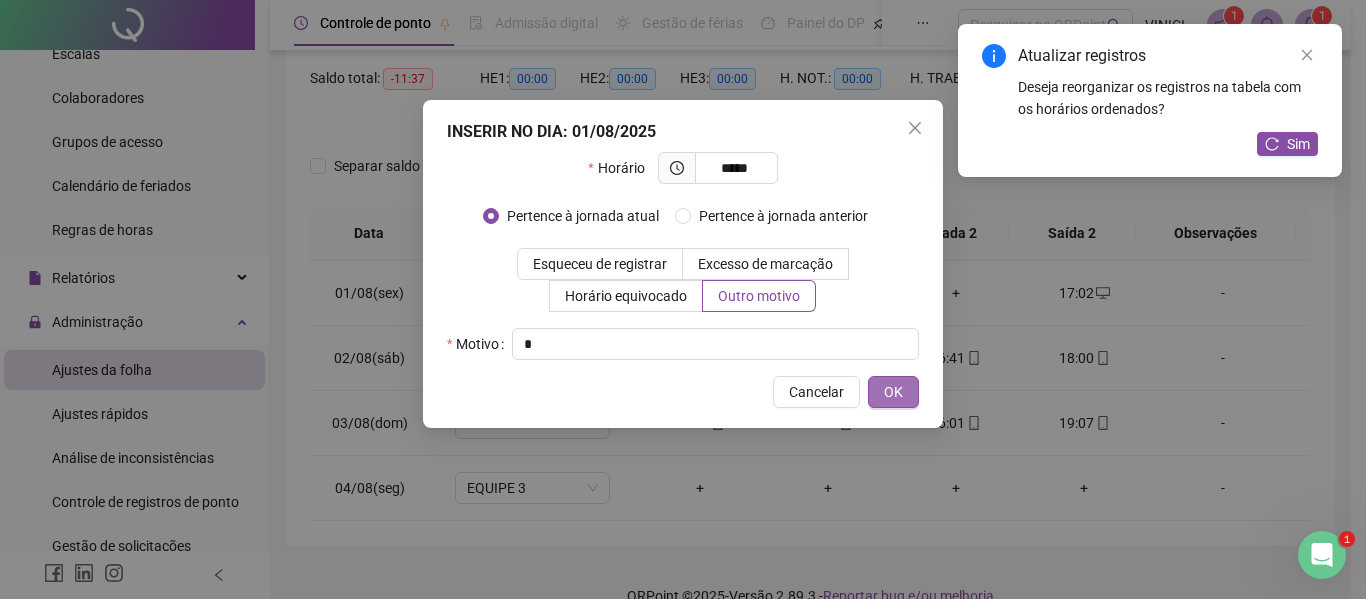click on "OK" at bounding box center [893, 392] 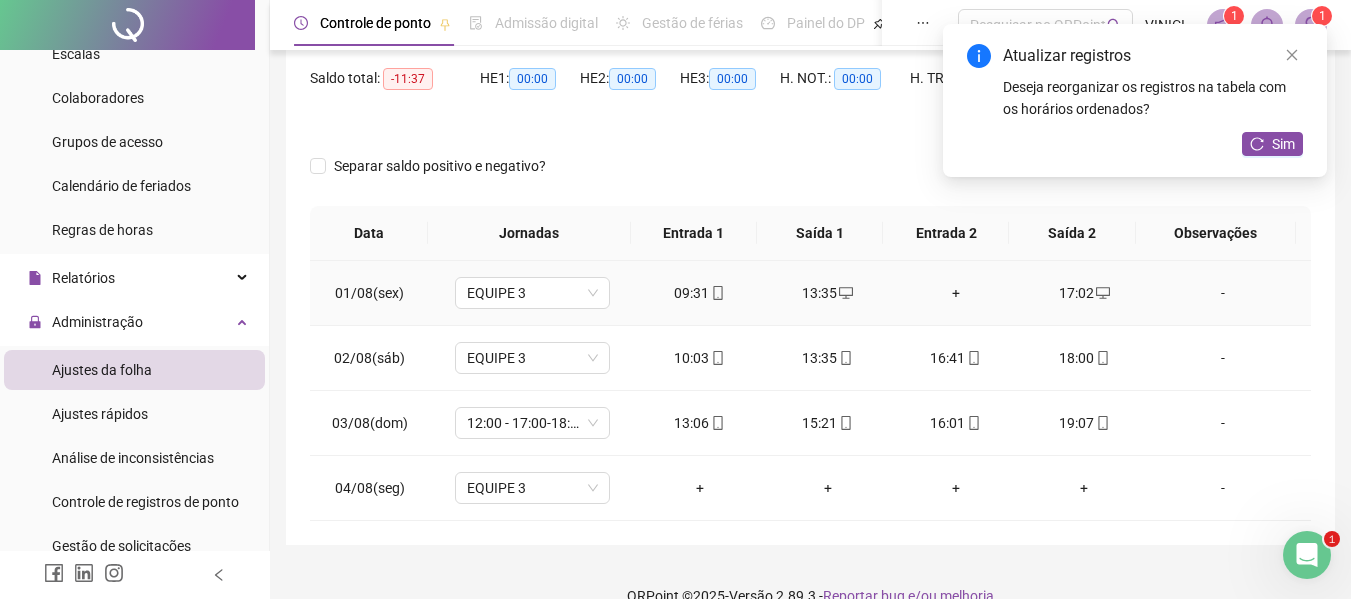 click on "+" at bounding box center (956, 293) 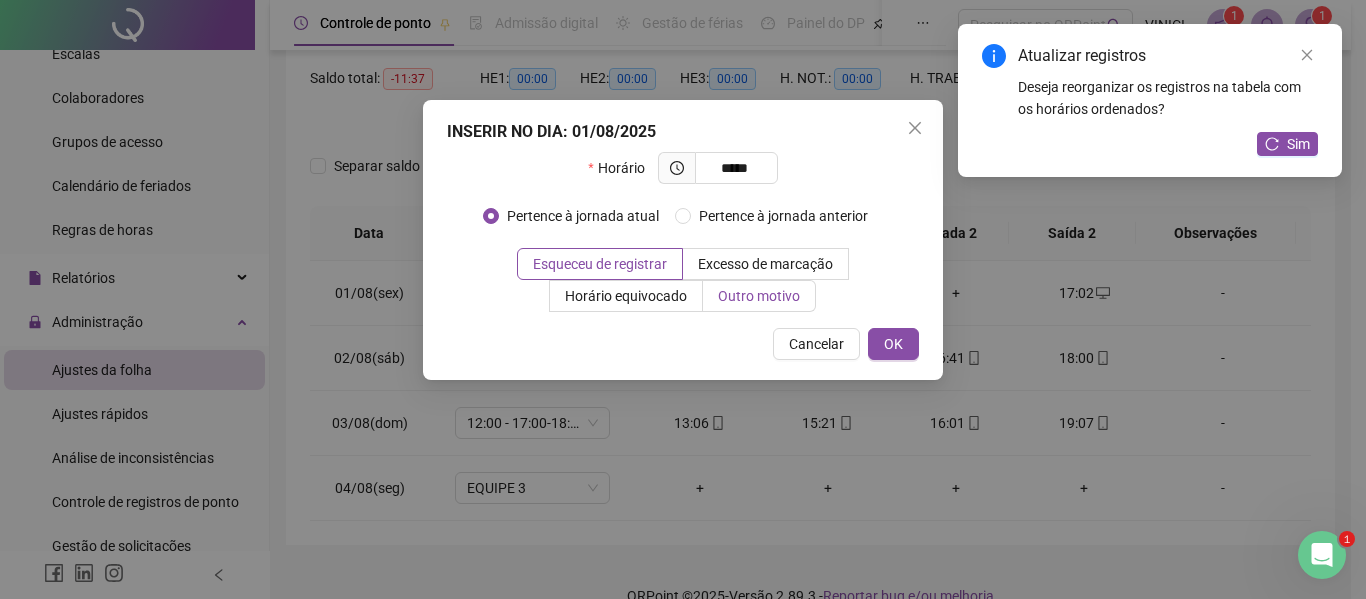 type on "*****" 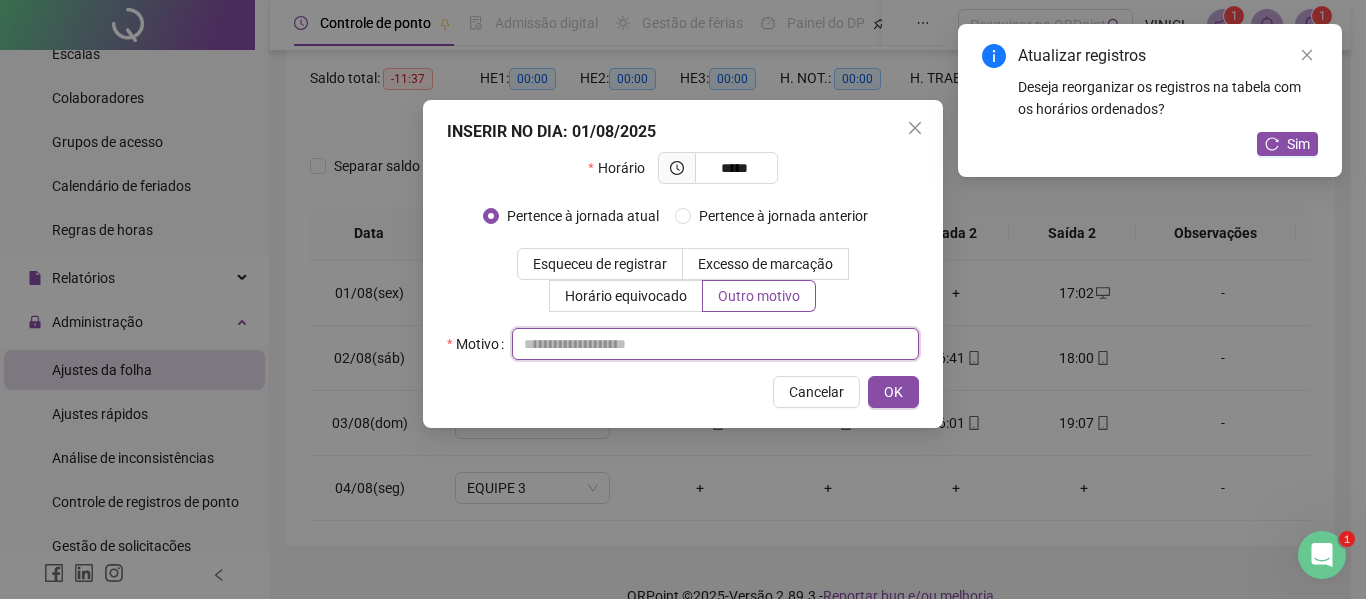click at bounding box center (715, 344) 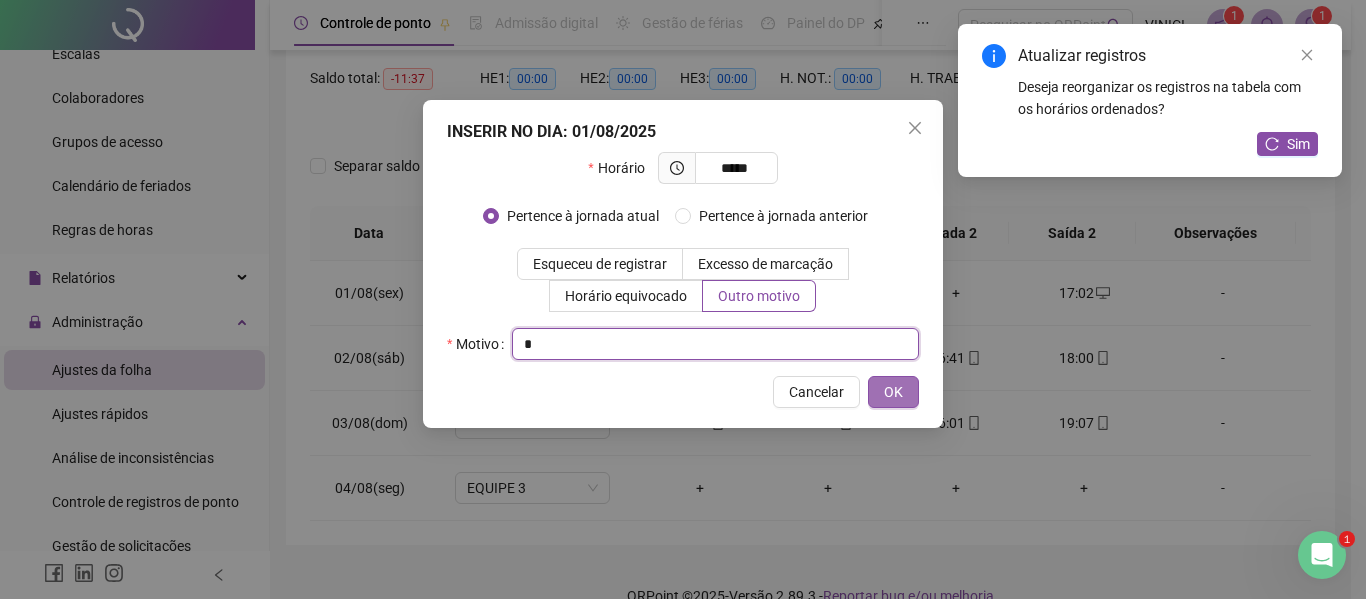 type on "*" 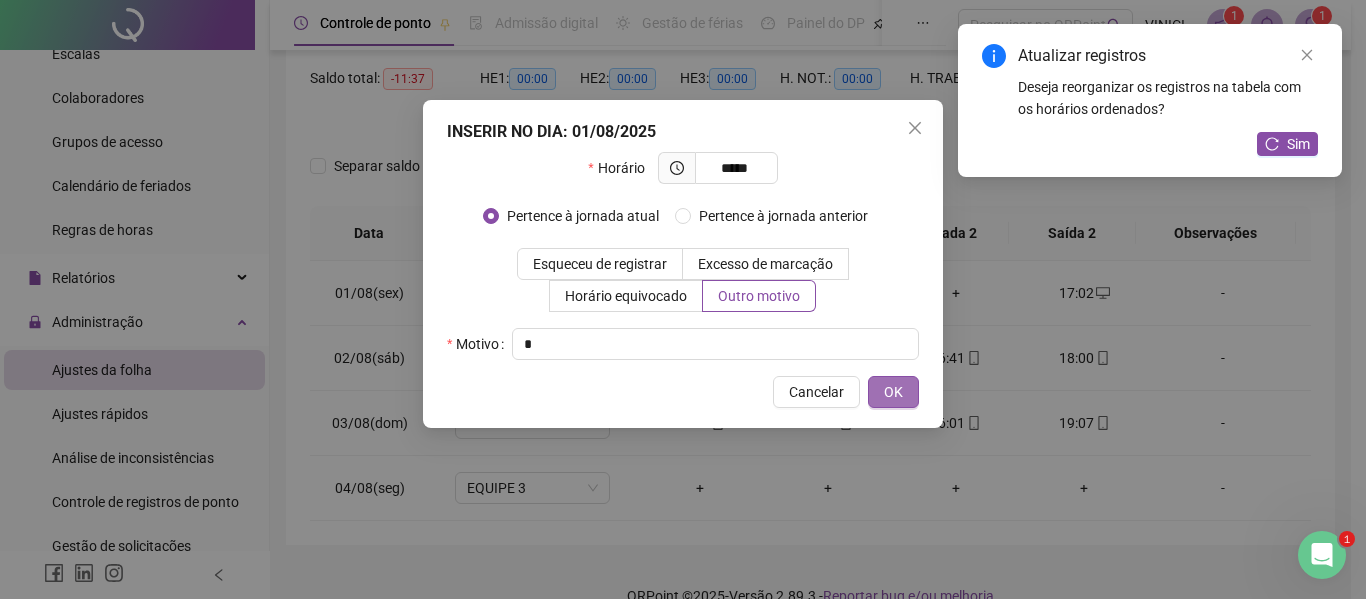 click on "OK" at bounding box center (893, 392) 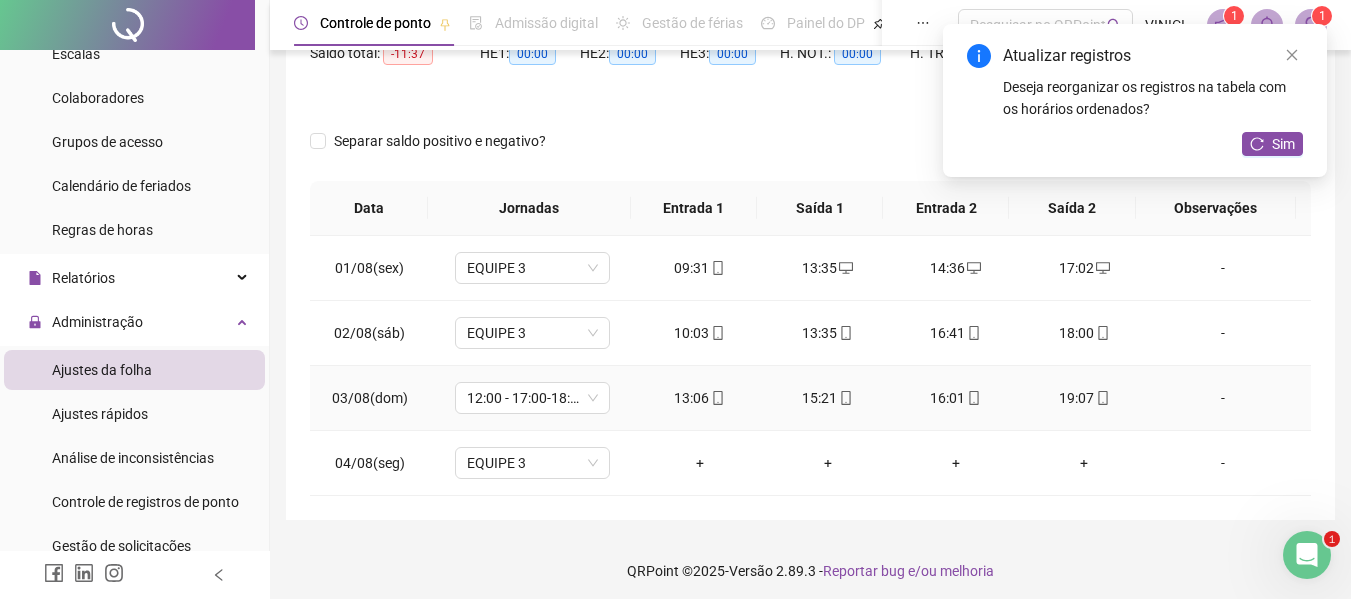 scroll, scrollTop: 232, scrollLeft: 0, axis: vertical 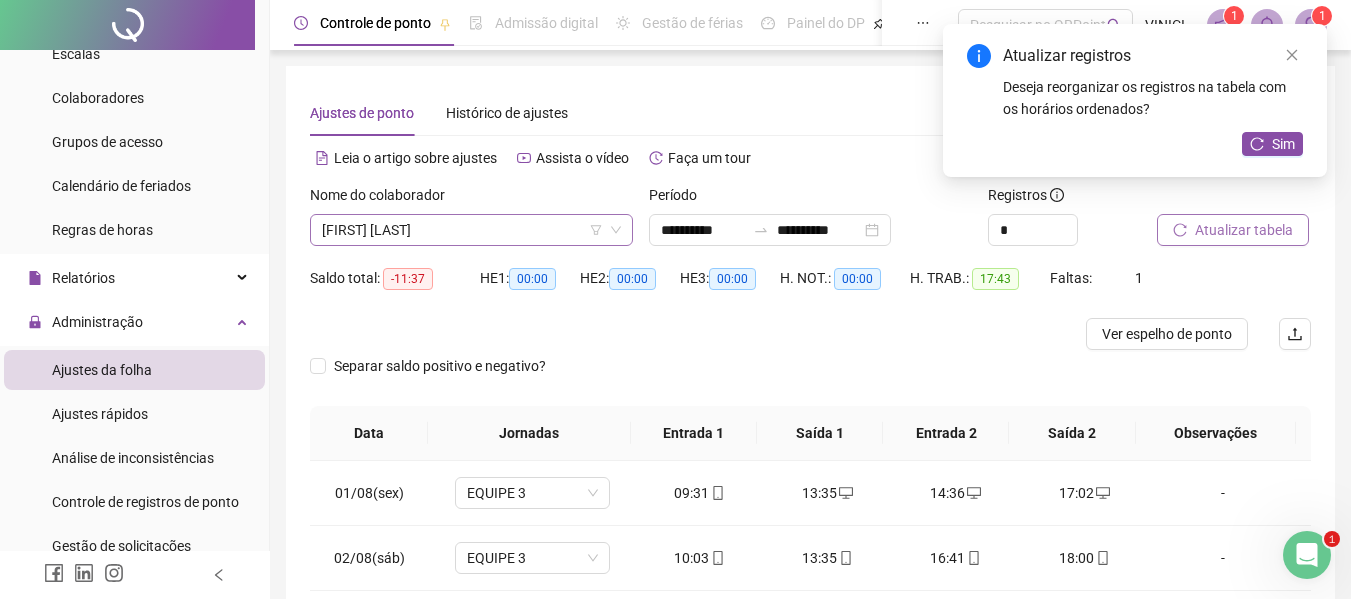 click on "[FIRST] [LAST]" at bounding box center (471, 230) 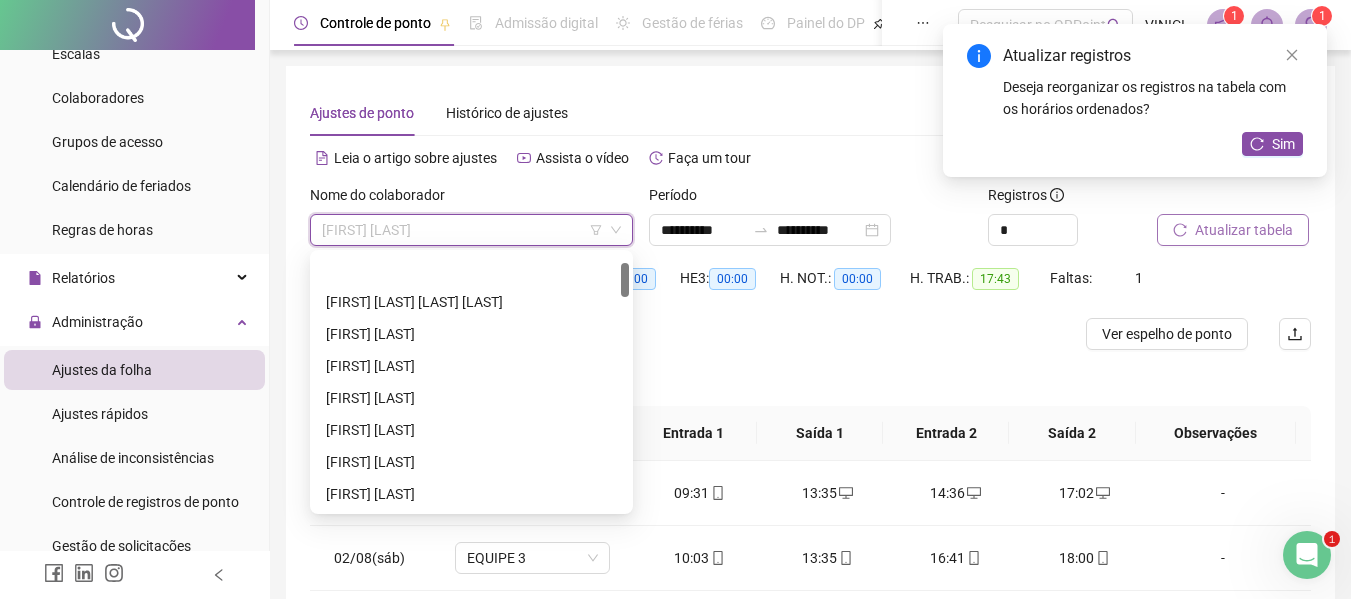 scroll, scrollTop: 64, scrollLeft: 0, axis: vertical 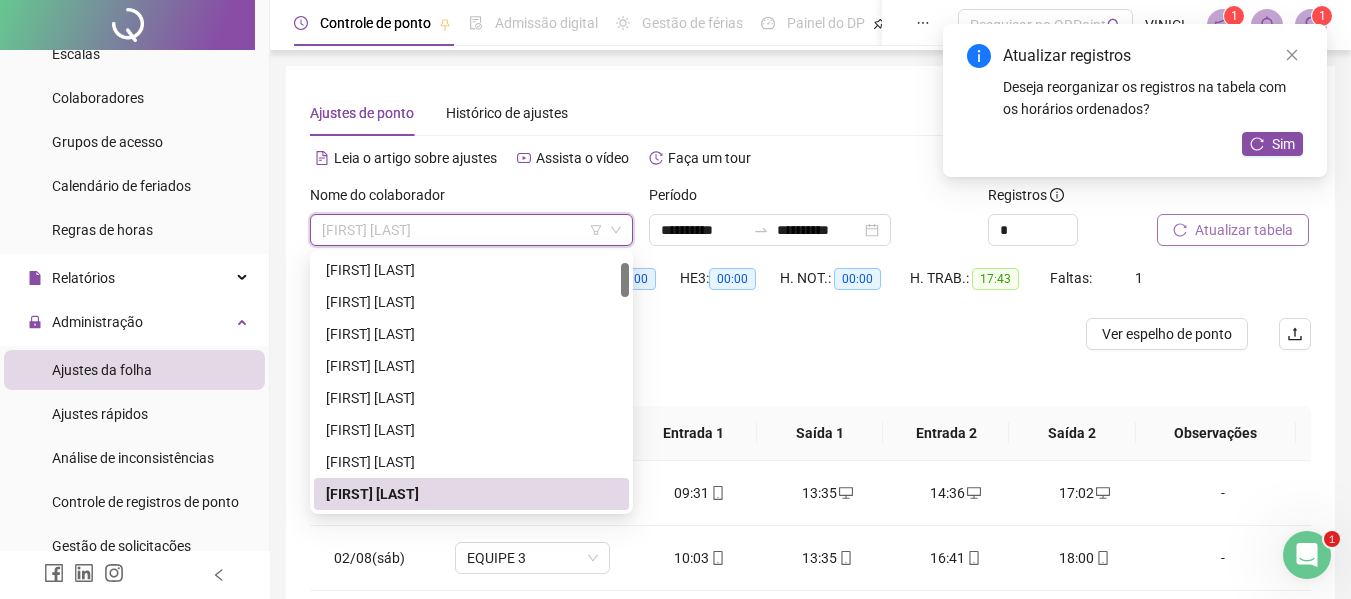 paste on "**********" 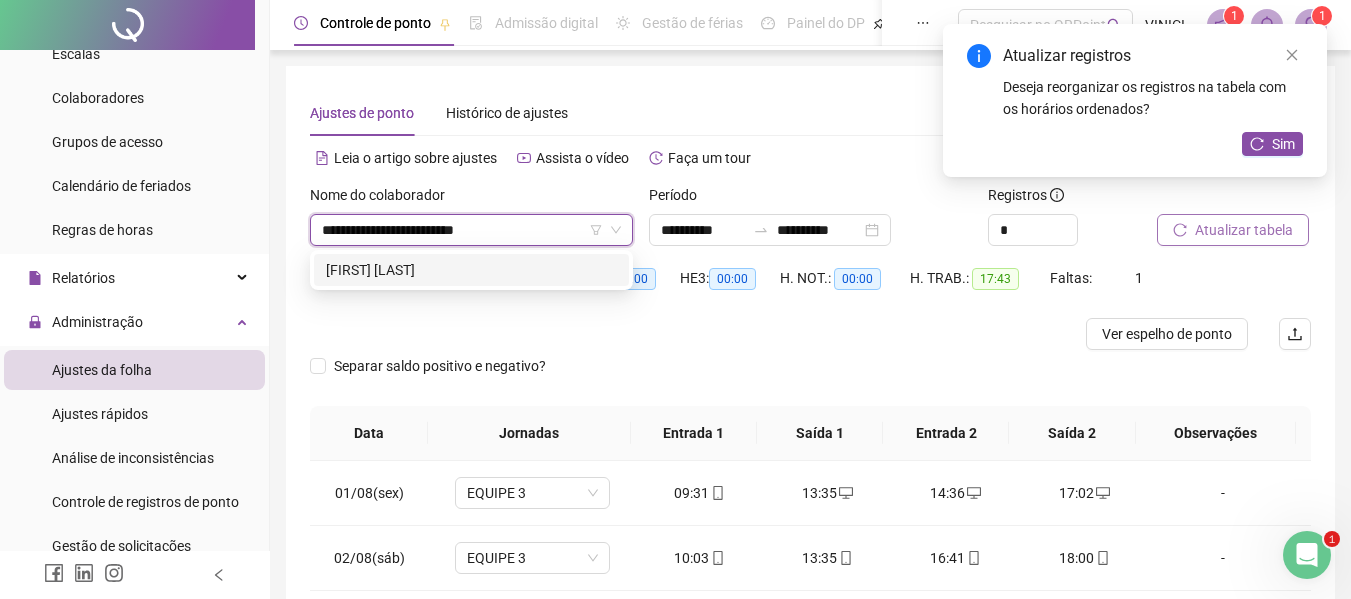 scroll, scrollTop: 0, scrollLeft: 0, axis: both 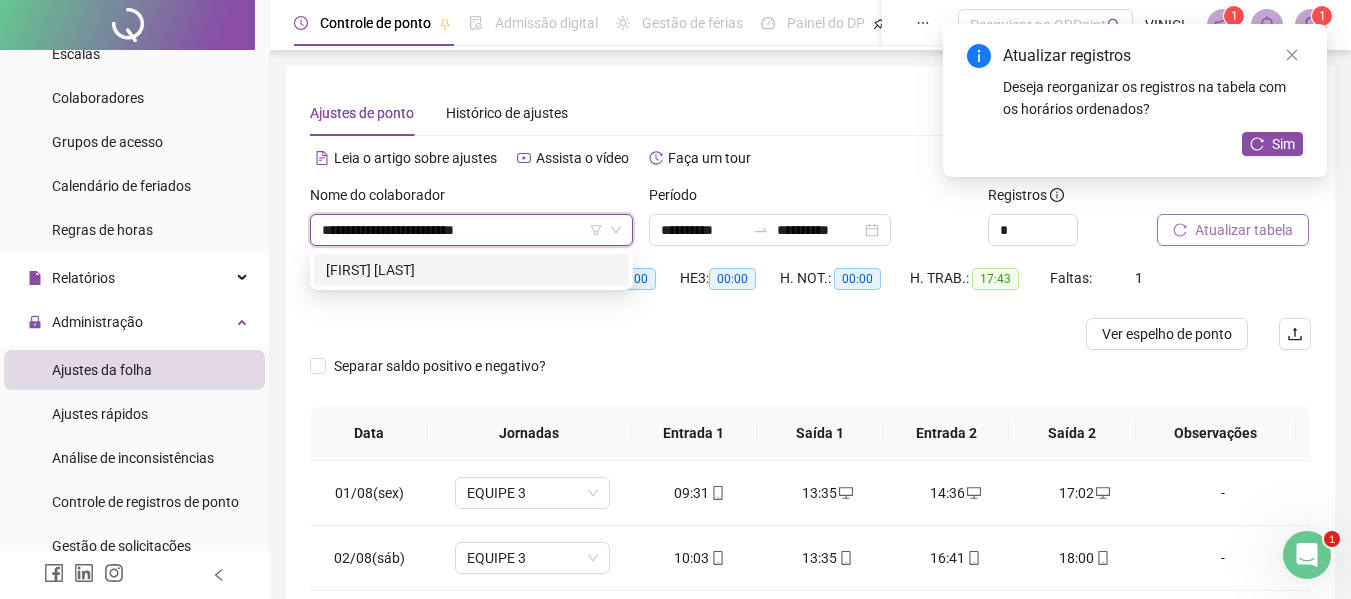 click on "[FIRST] [LAST]" at bounding box center (471, 270) 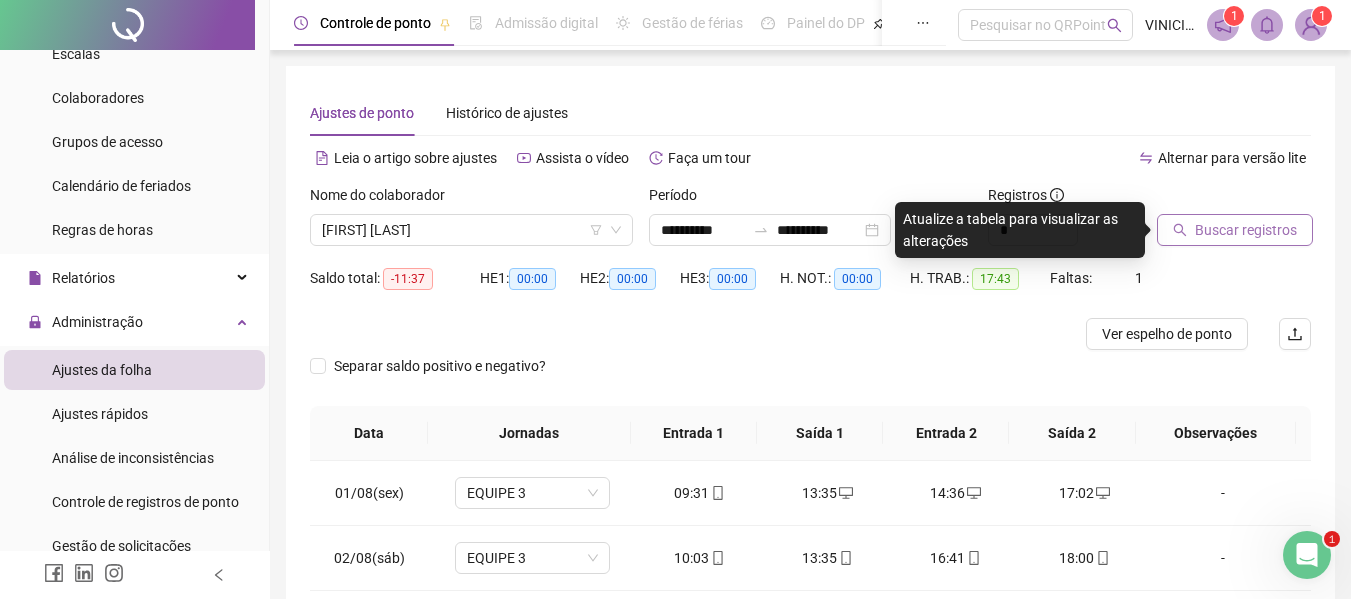 click on "Buscar registros" at bounding box center (1246, 230) 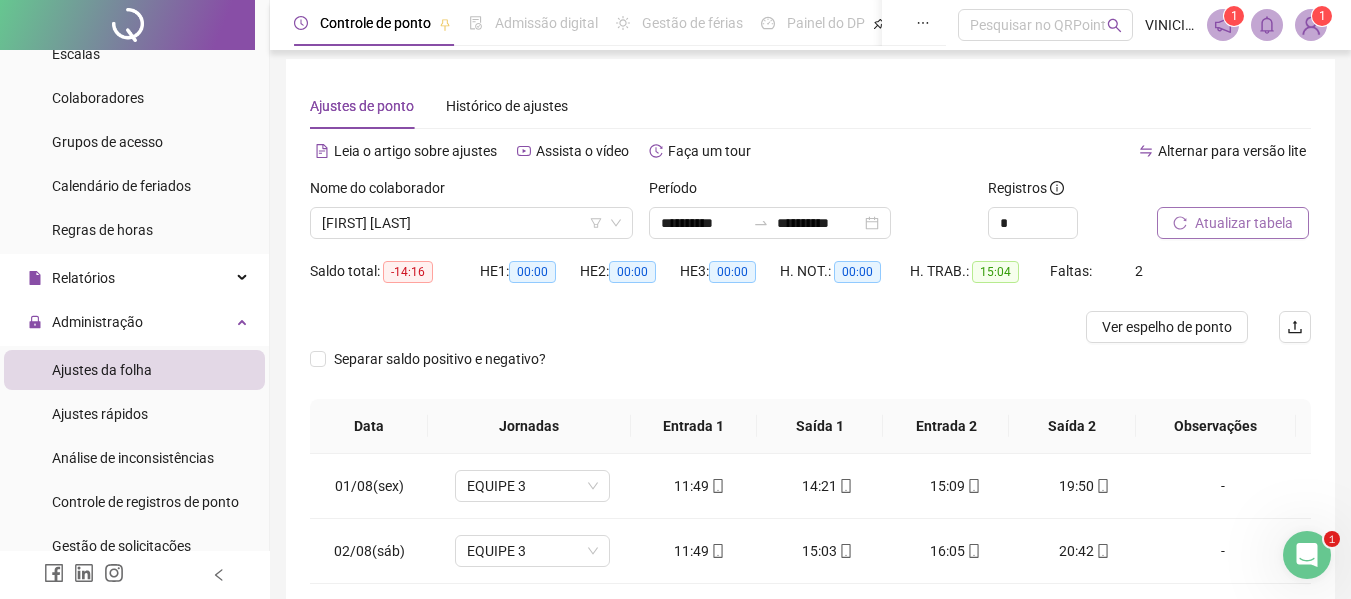scroll, scrollTop: 0, scrollLeft: 0, axis: both 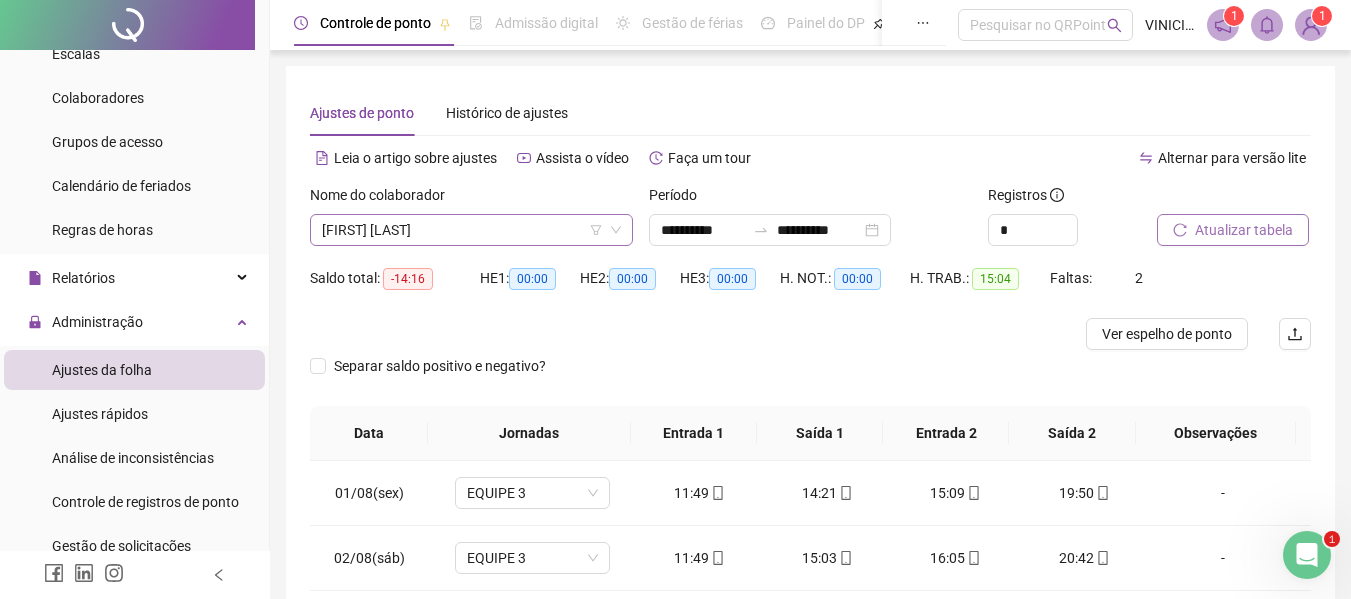 click on "[FIRST] [LAST]" at bounding box center [471, 230] 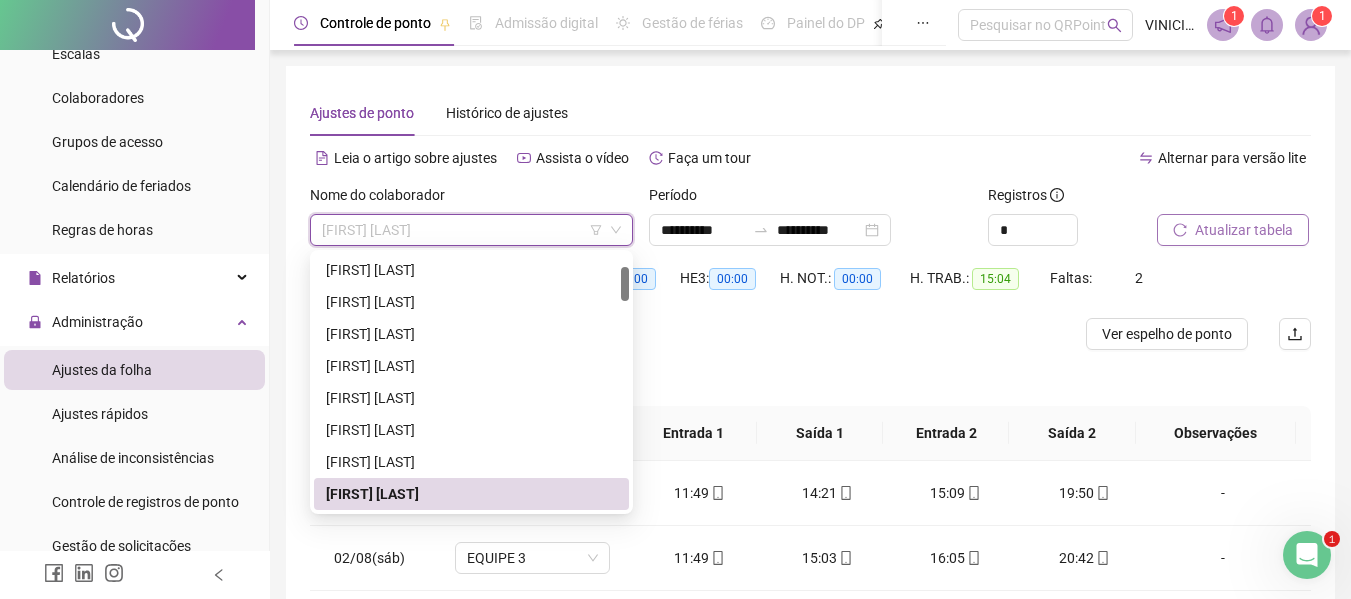 paste on "**********" 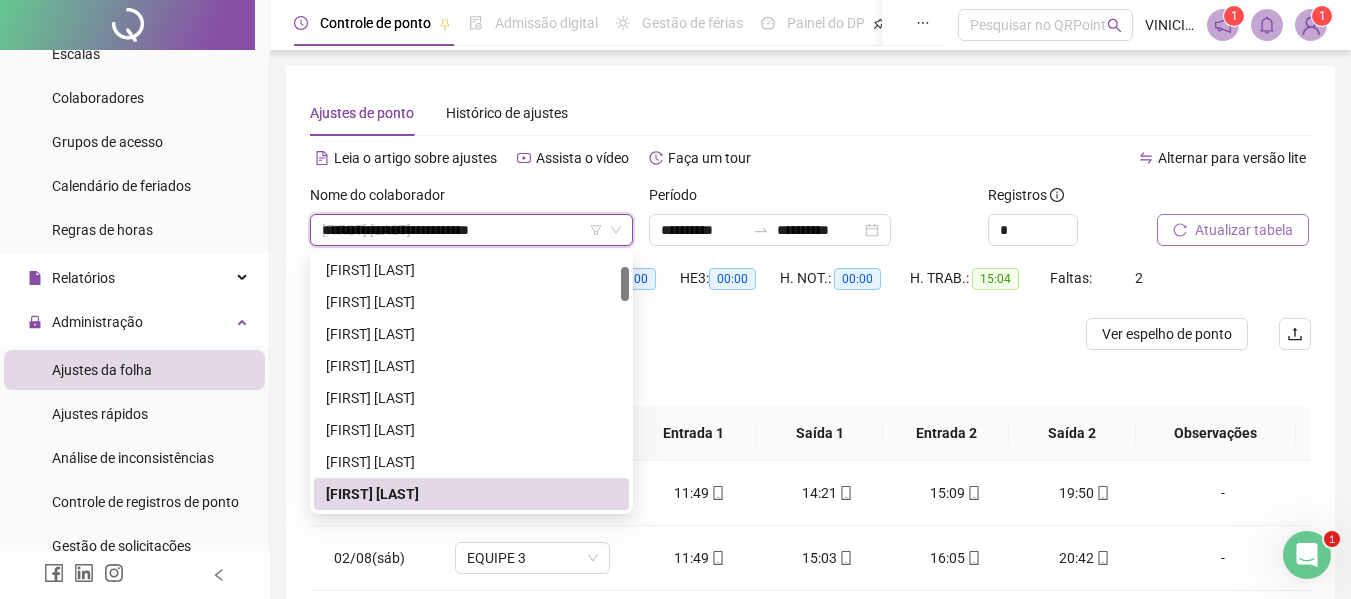 scroll, scrollTop: 0, scrollLeft: 0, axis: both 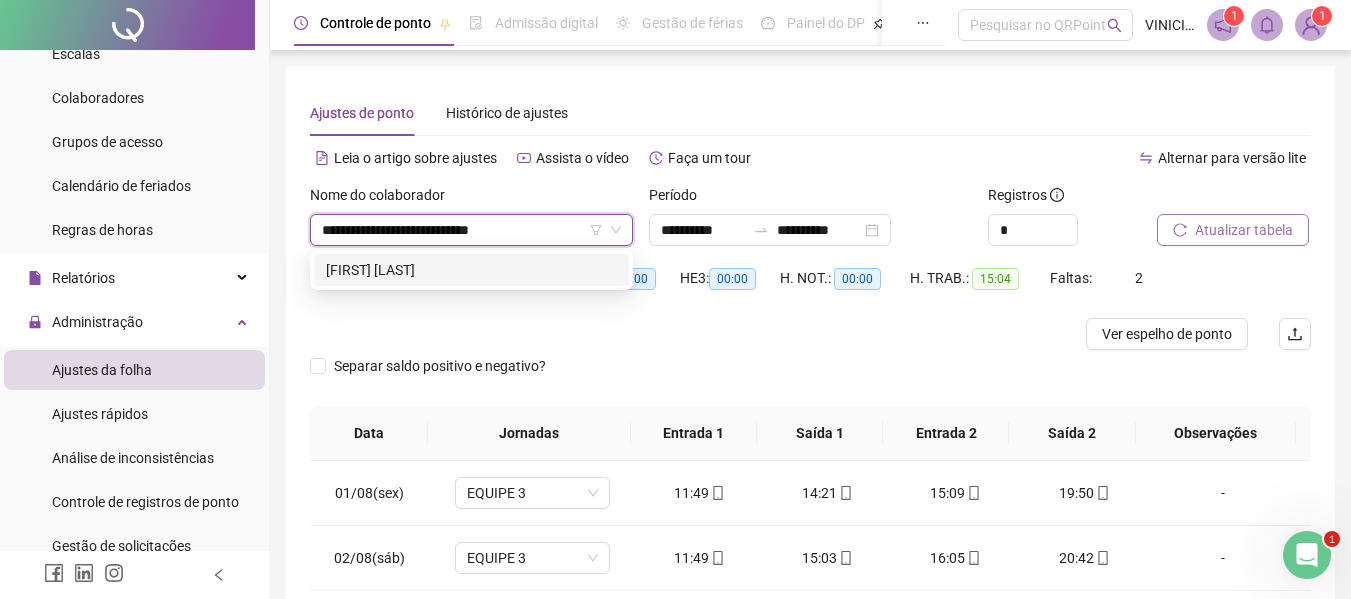 click on "[FIRST] [LAST]" at bounding box center [471, 270] 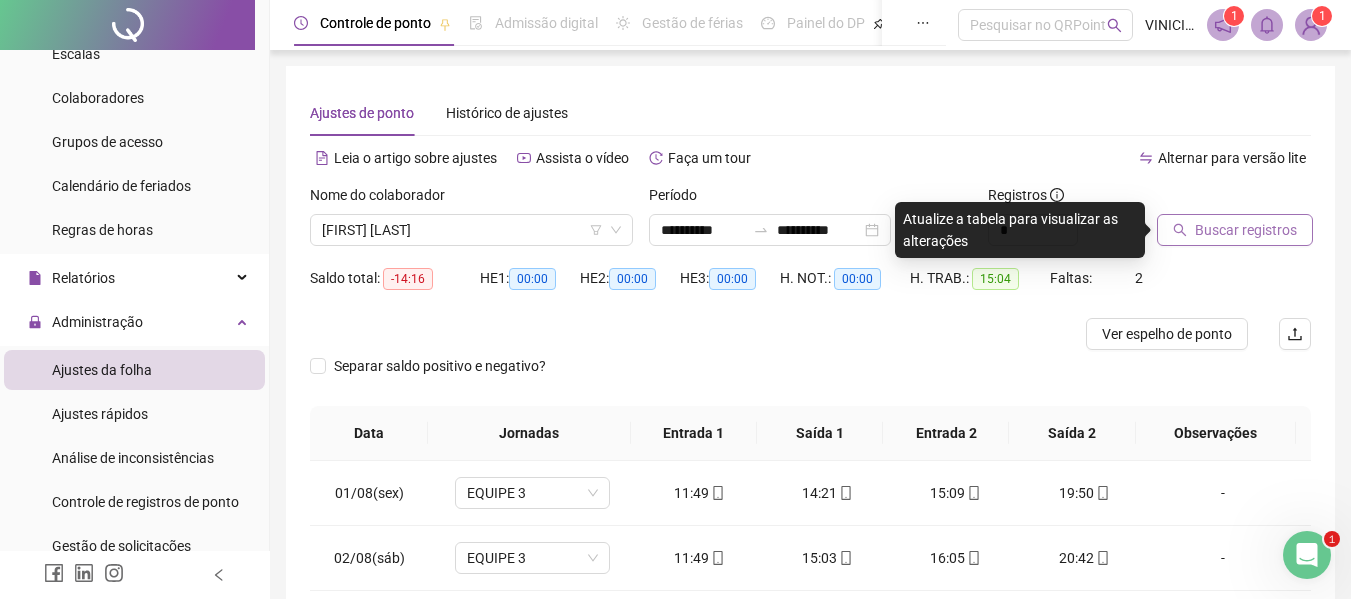 click 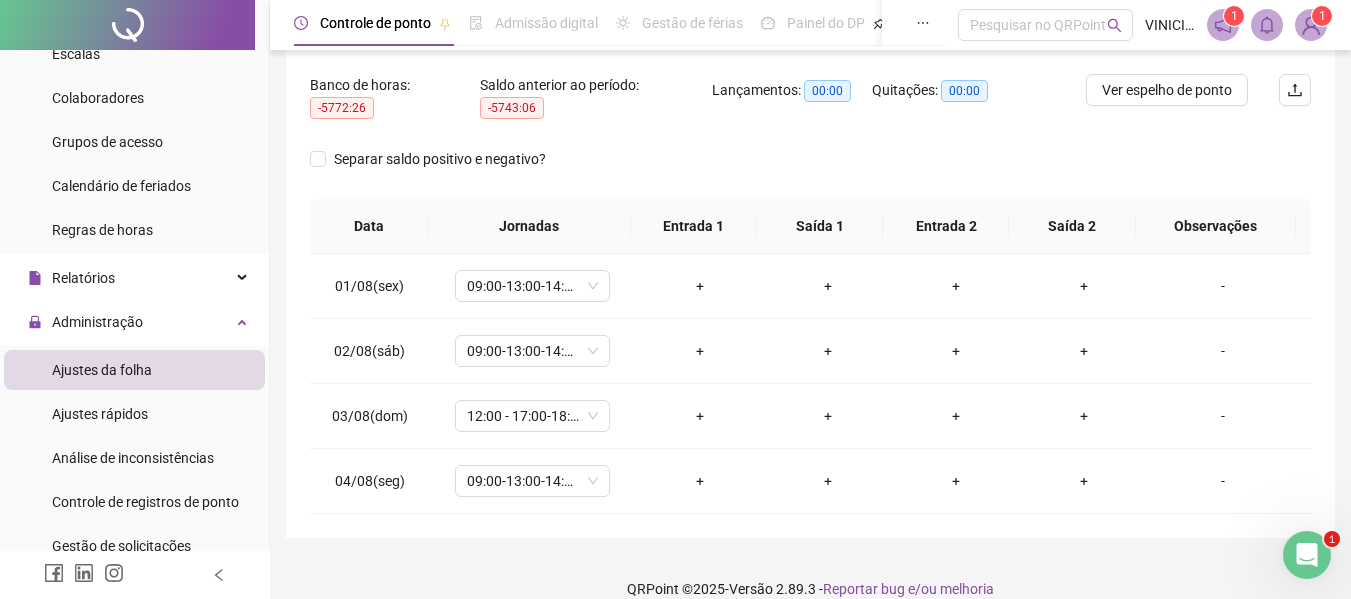 scroll, scrollTop: 268, scrollLeft: 0, axis: vertical 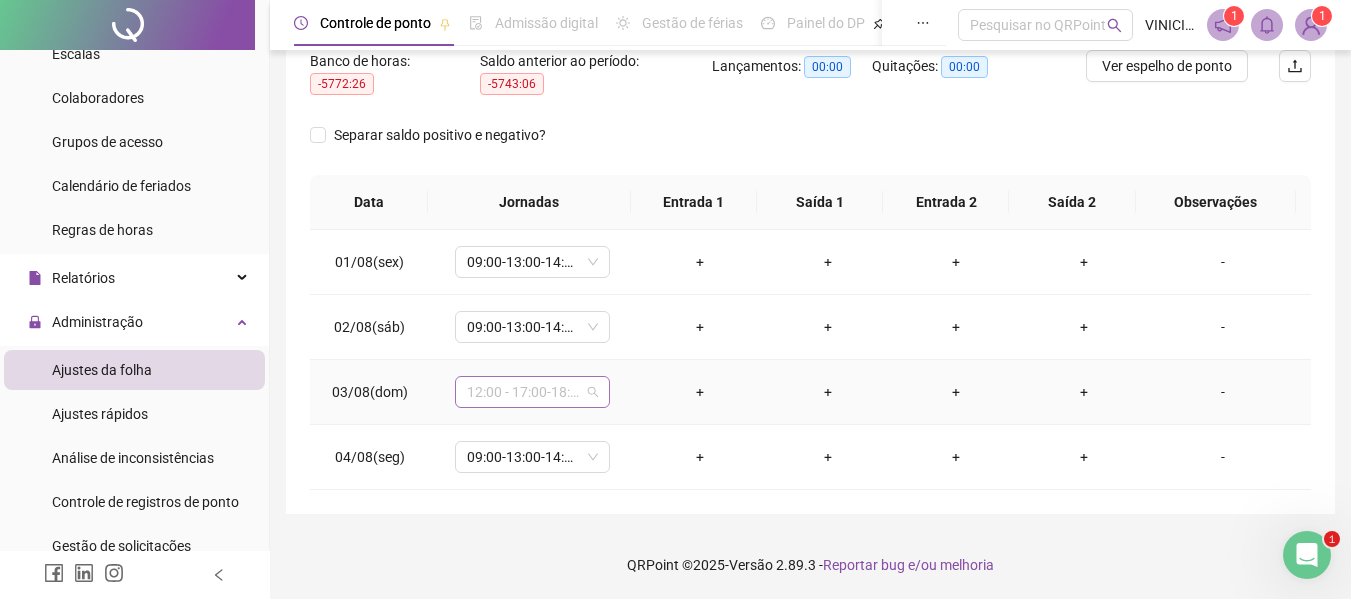 click on "12:00 - 17:00-18:00-20:20" at bounding box center [532, 392] 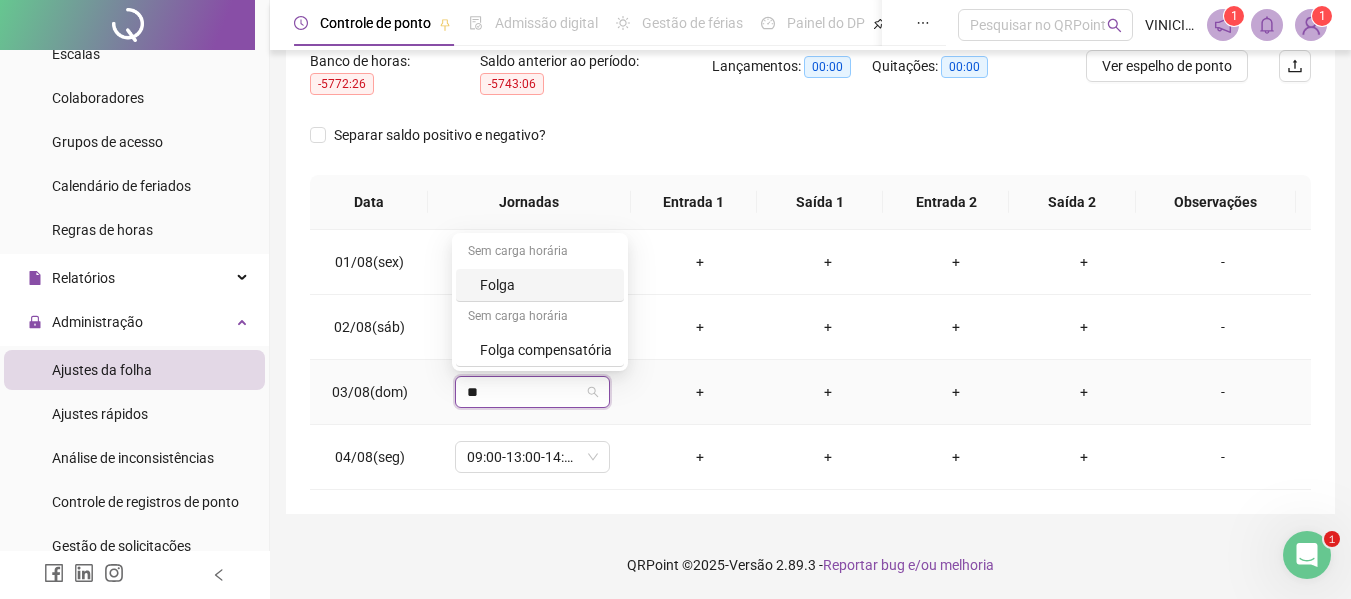 type on "***" 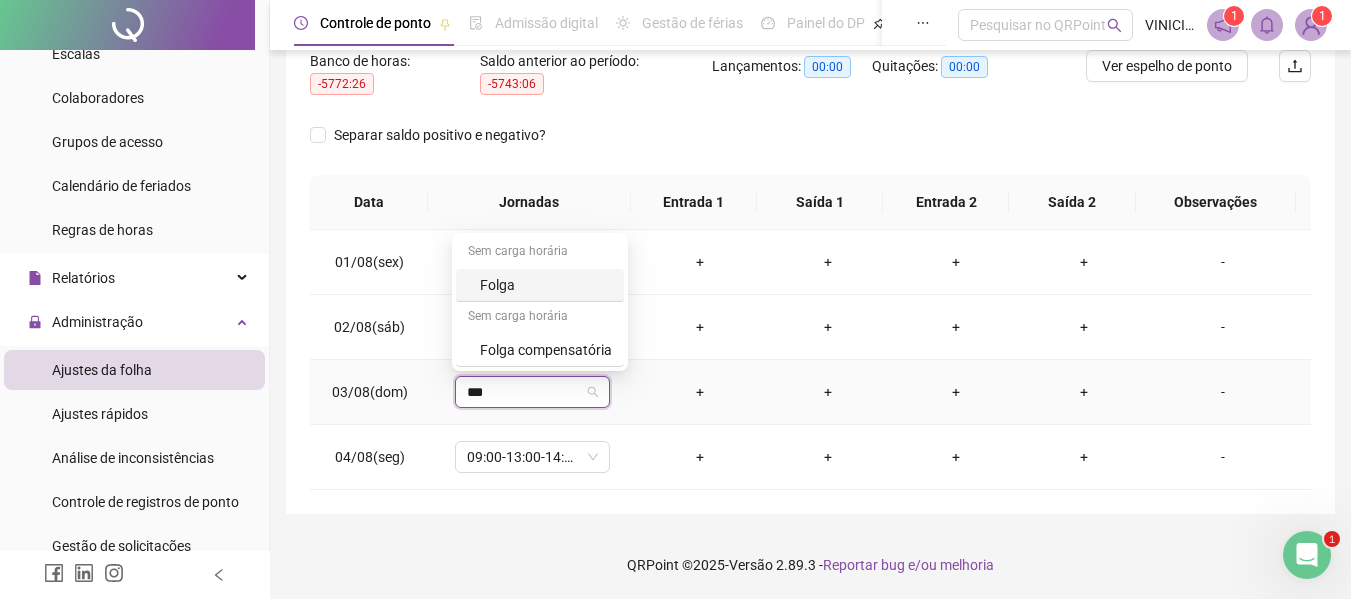 click on "Folga" at bounding box center (546, 285) 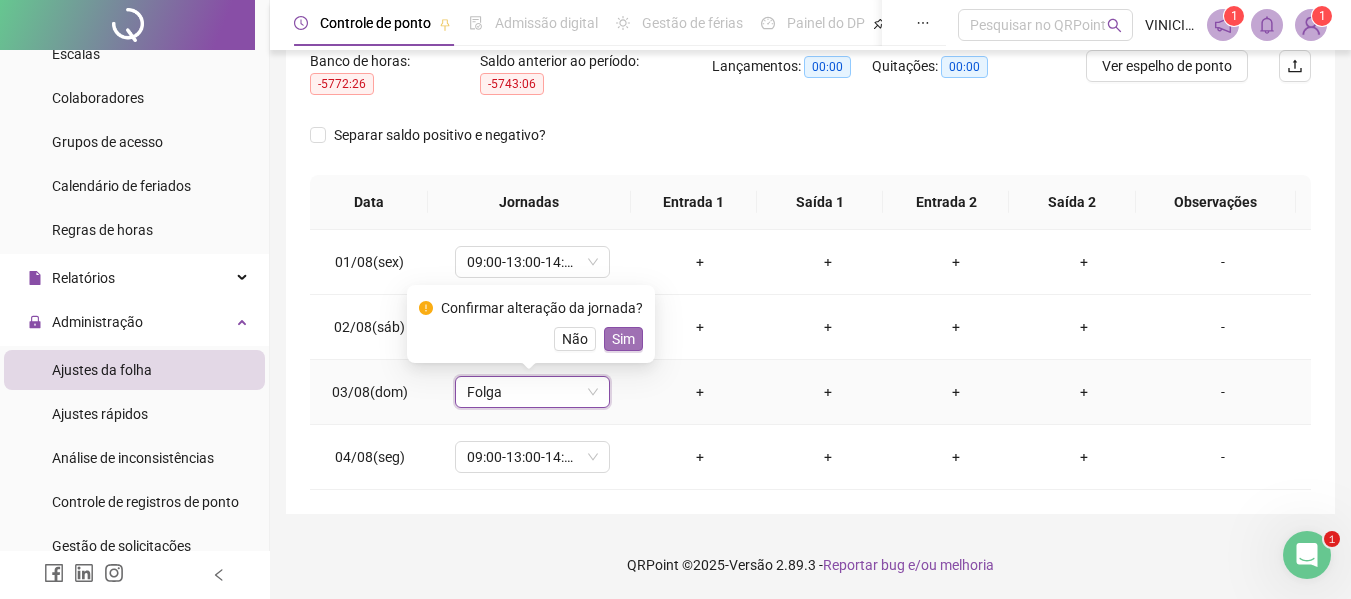 click on "Sim" at bounding box center [623, 339] 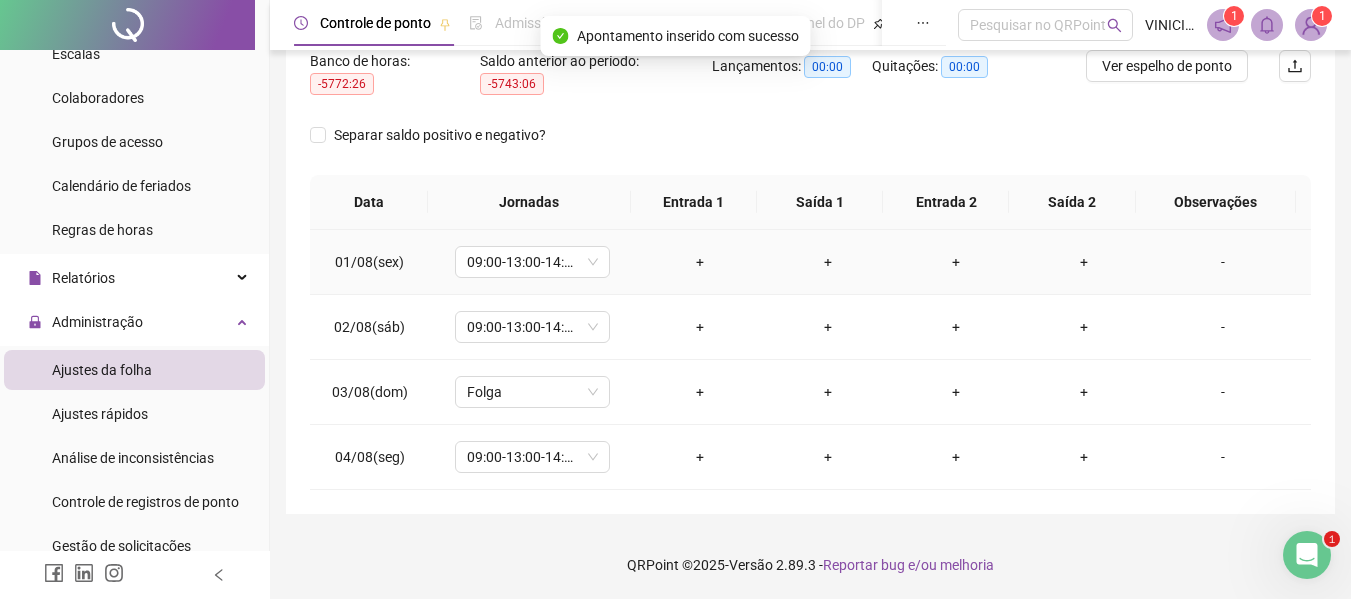 click on "+" at bounding box center (700, 262) 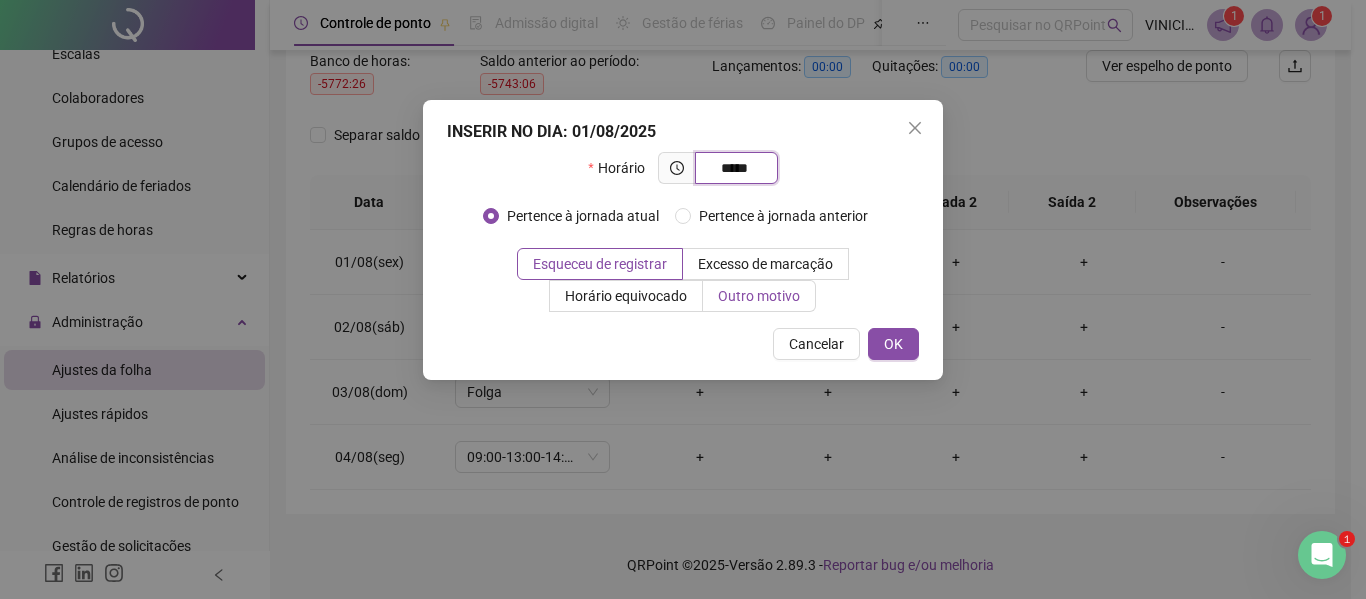 type on "*****" 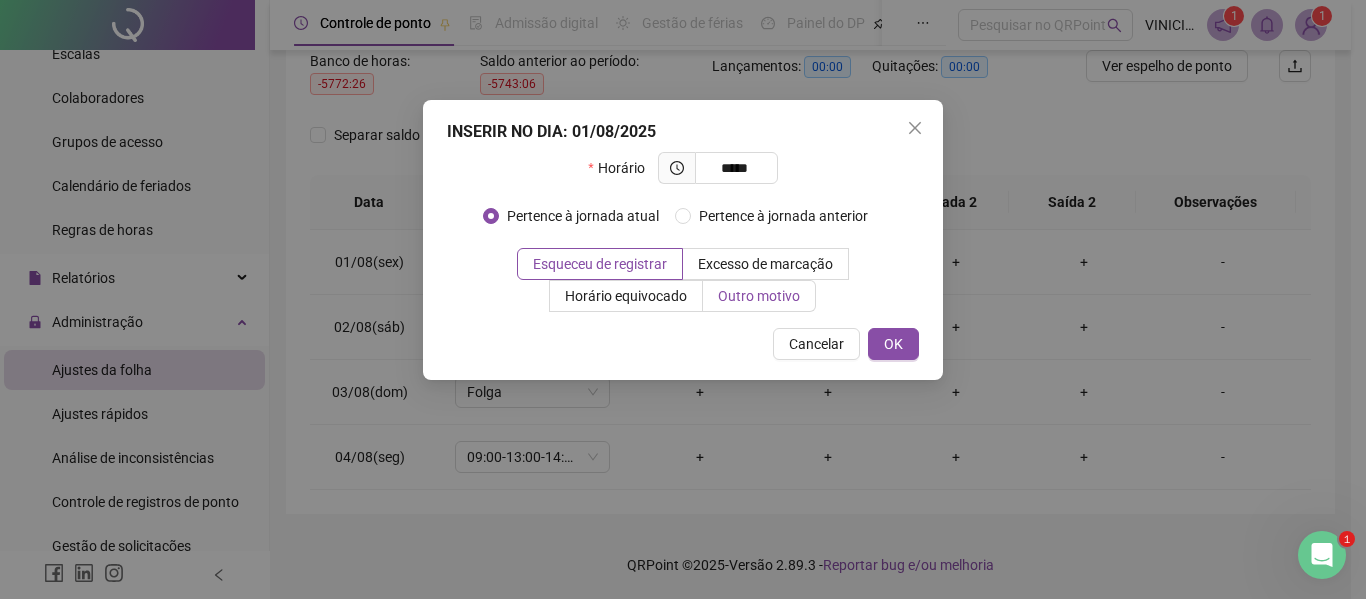 click on "Outro motivo" at bounding box center [759, 296] 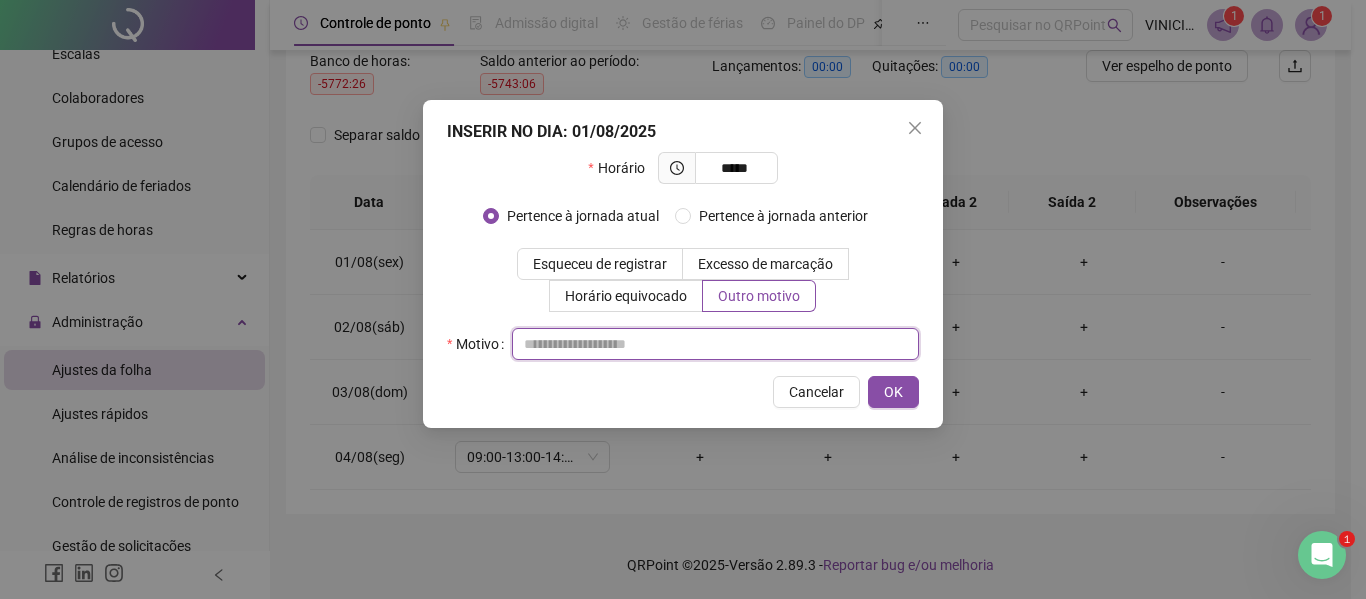 click at bounding box center [715, 344] 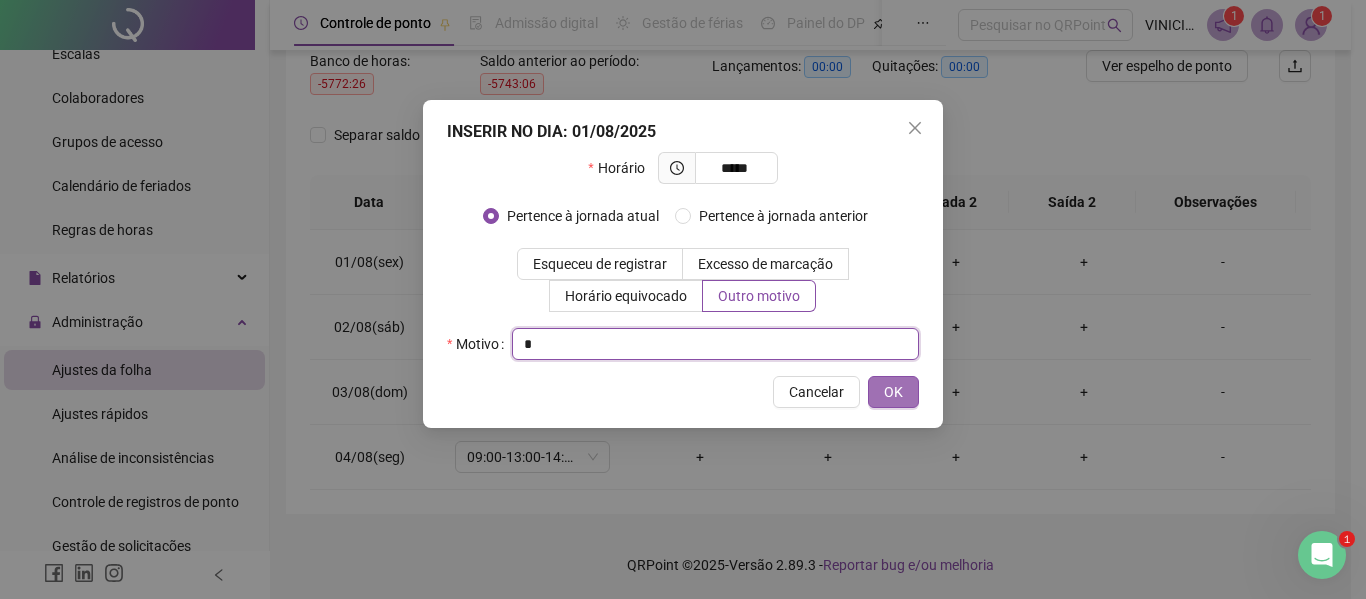 type on "*" 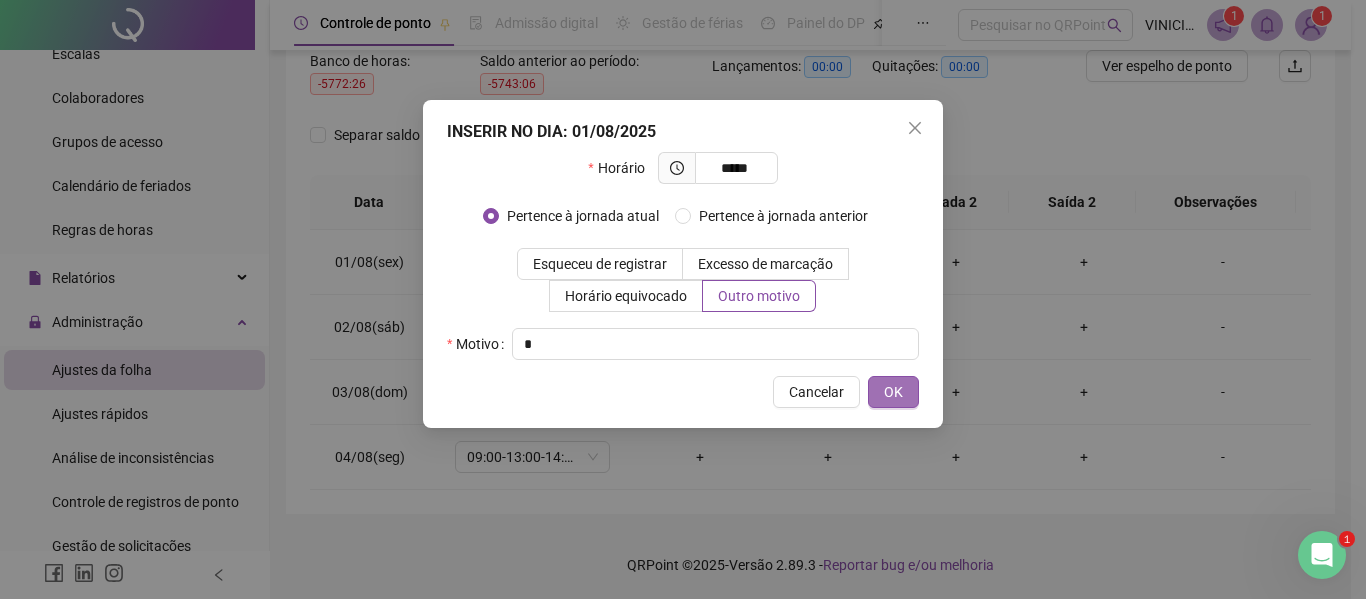 click on "OK" at bounding box center [893, 392] 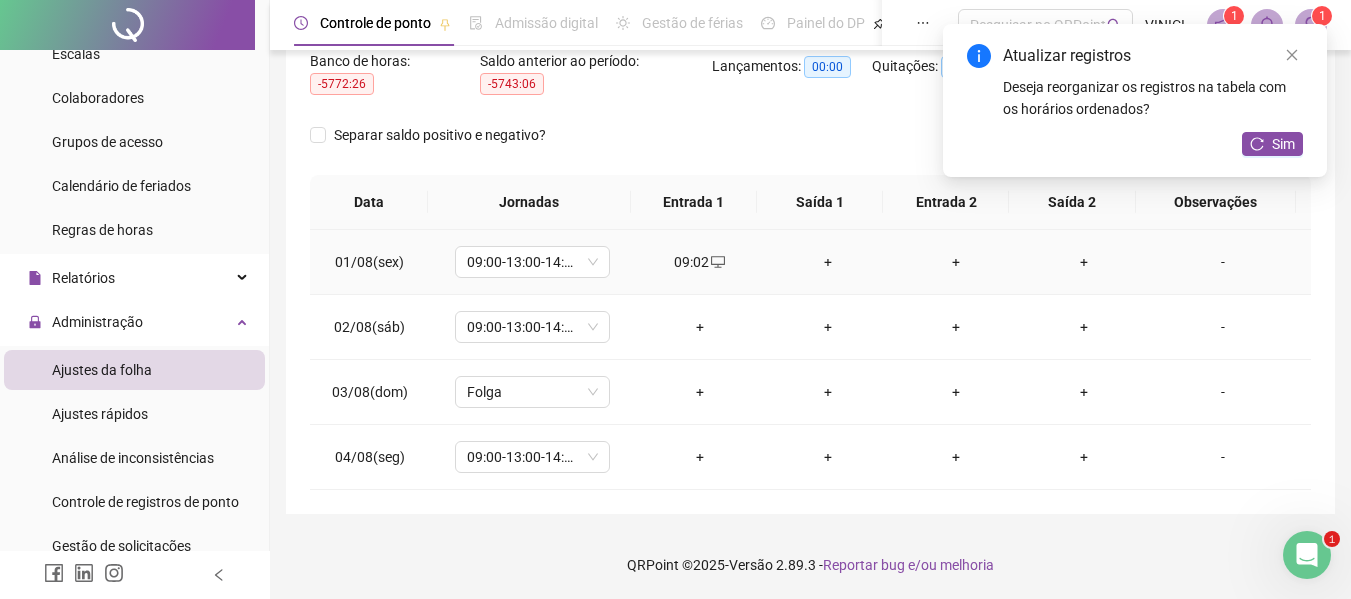 click on "+" at bounding box center (828, 262) 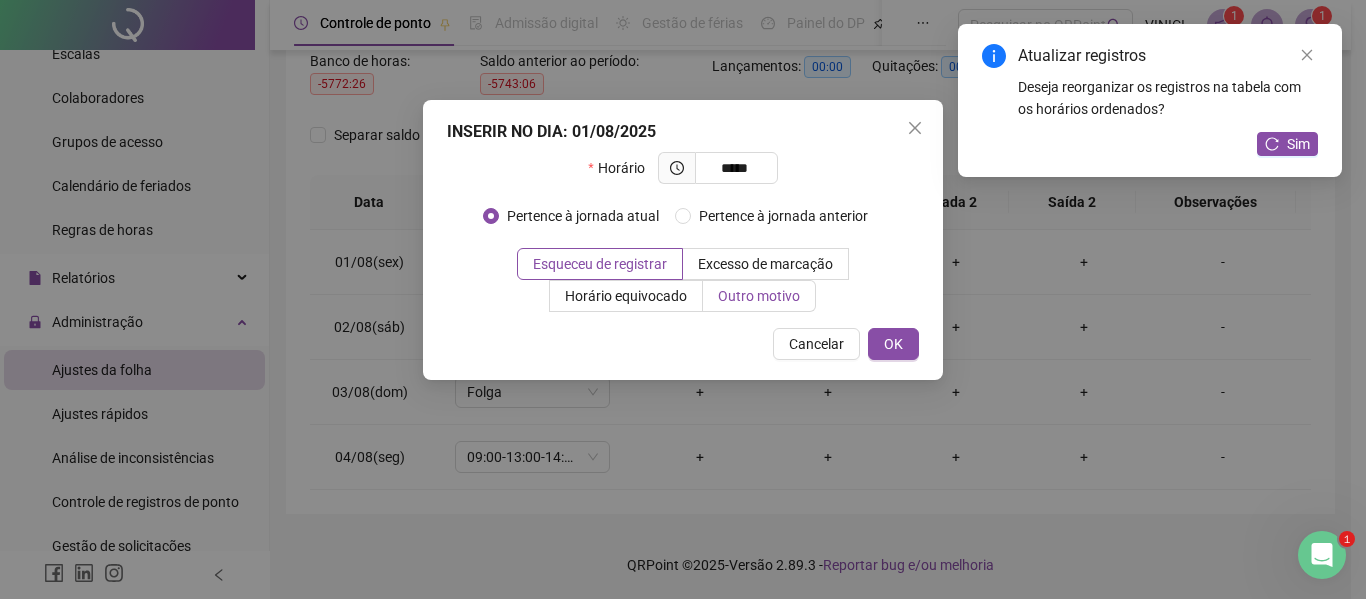 type on "*****" 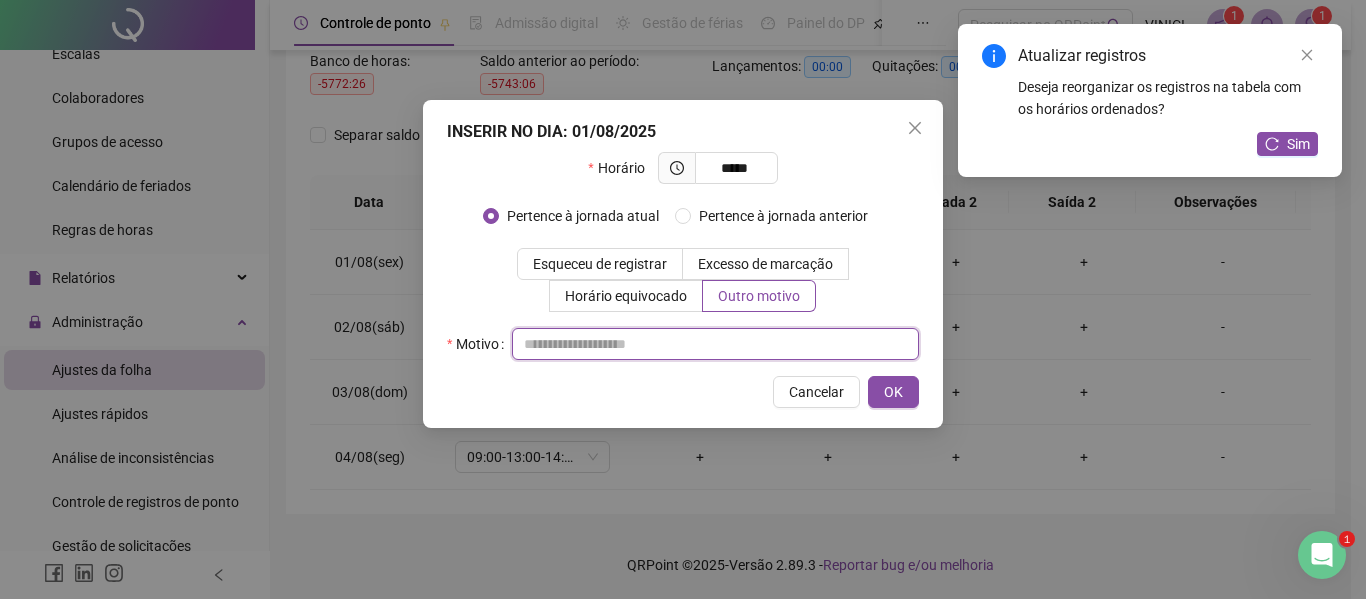 click at bounding box center (715, 344) 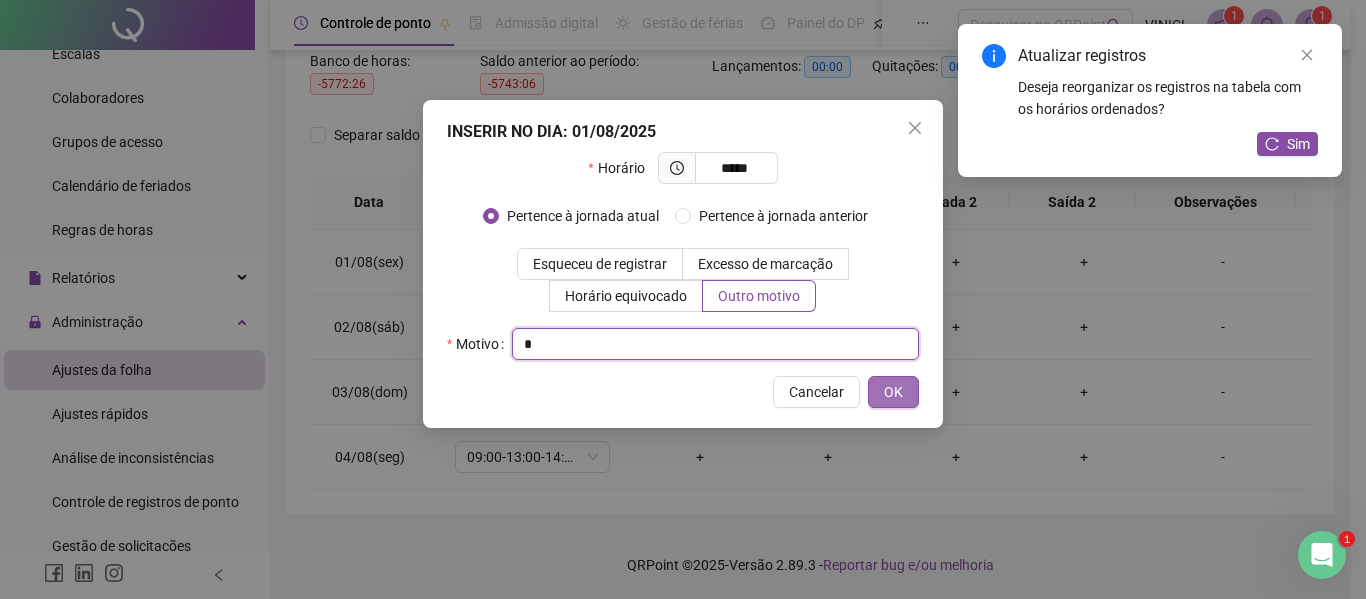 type on "*" 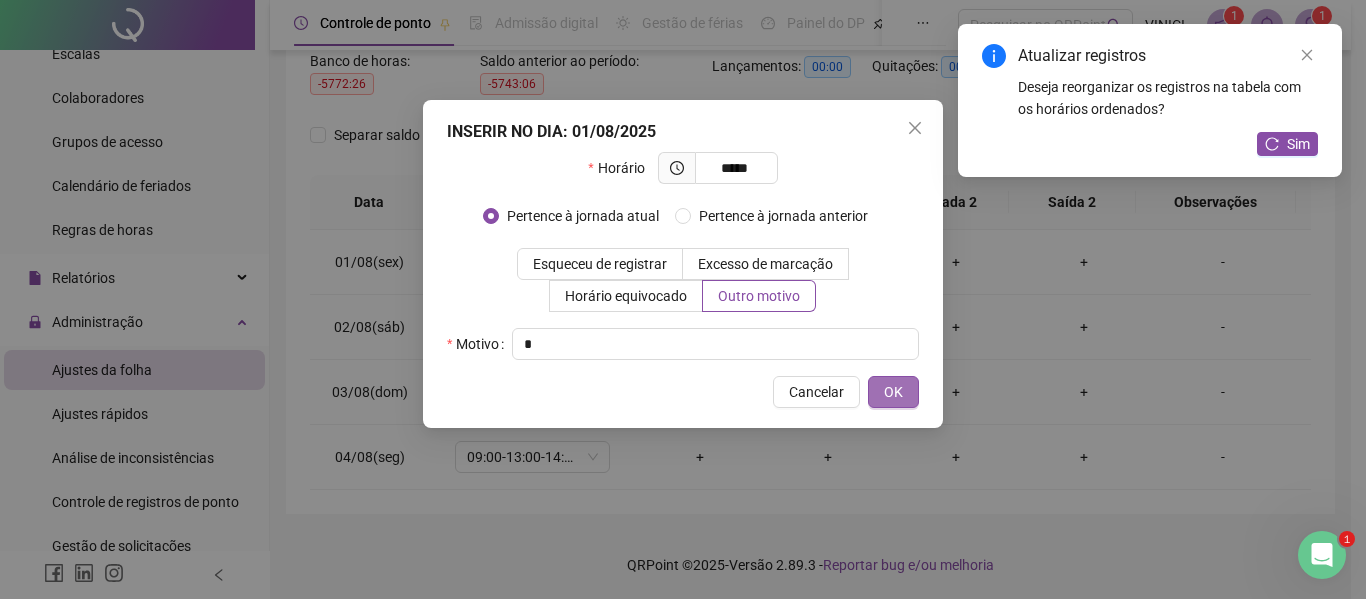 click on "OK" at bounding box center (893, 392) 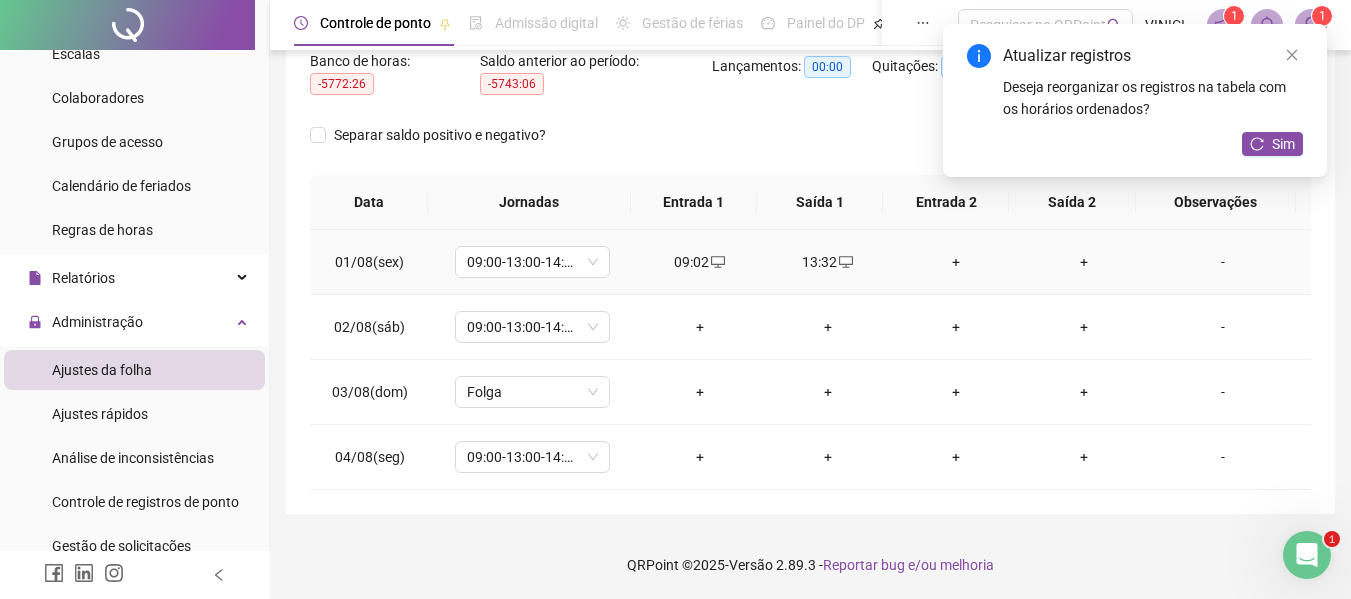 click on "+" at bounding box center [956, 262] 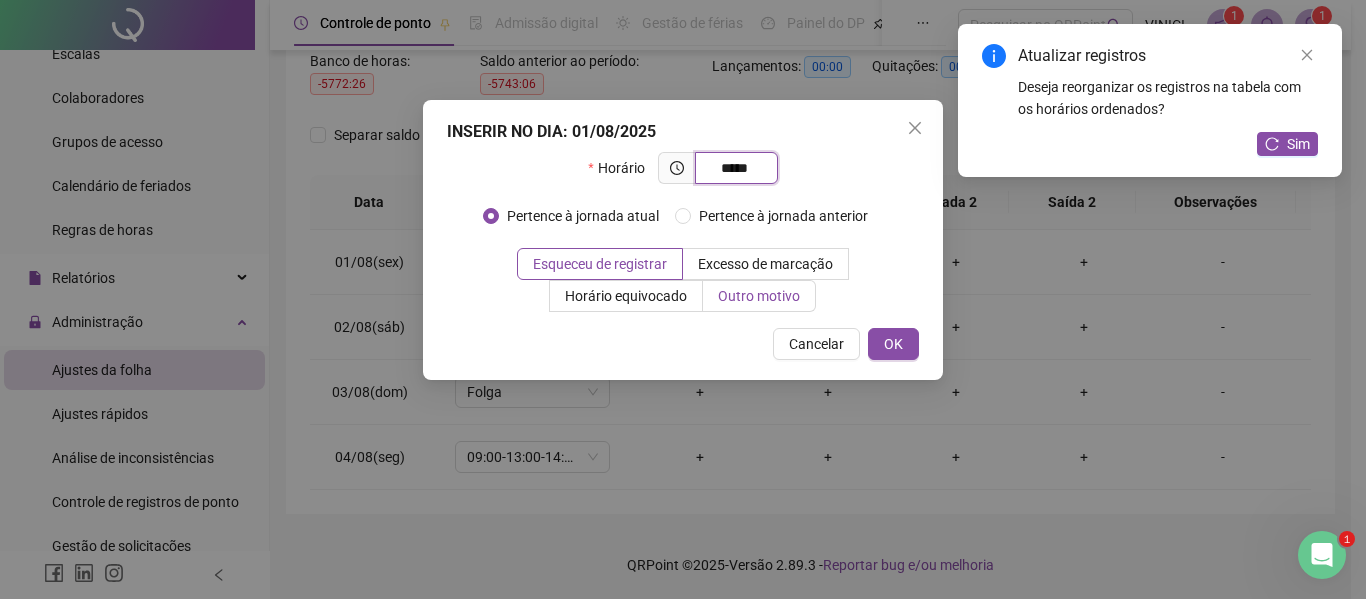 type on "*****" 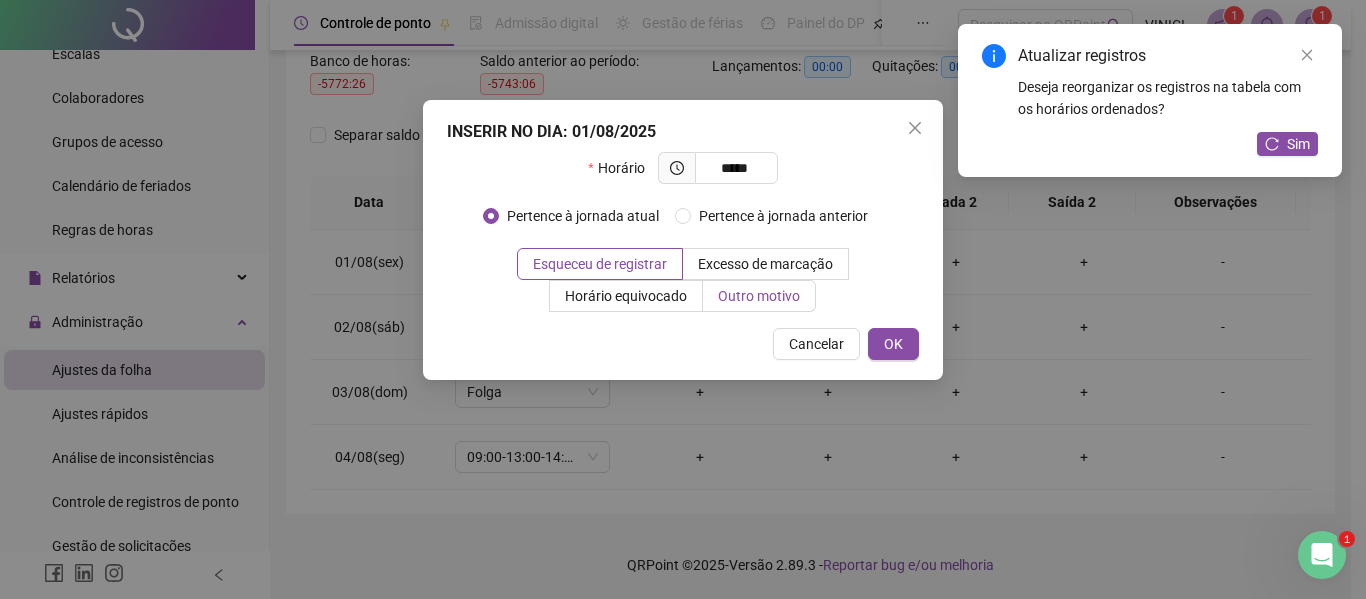 click on "Outro motivo" at bounding box center (759, 296) 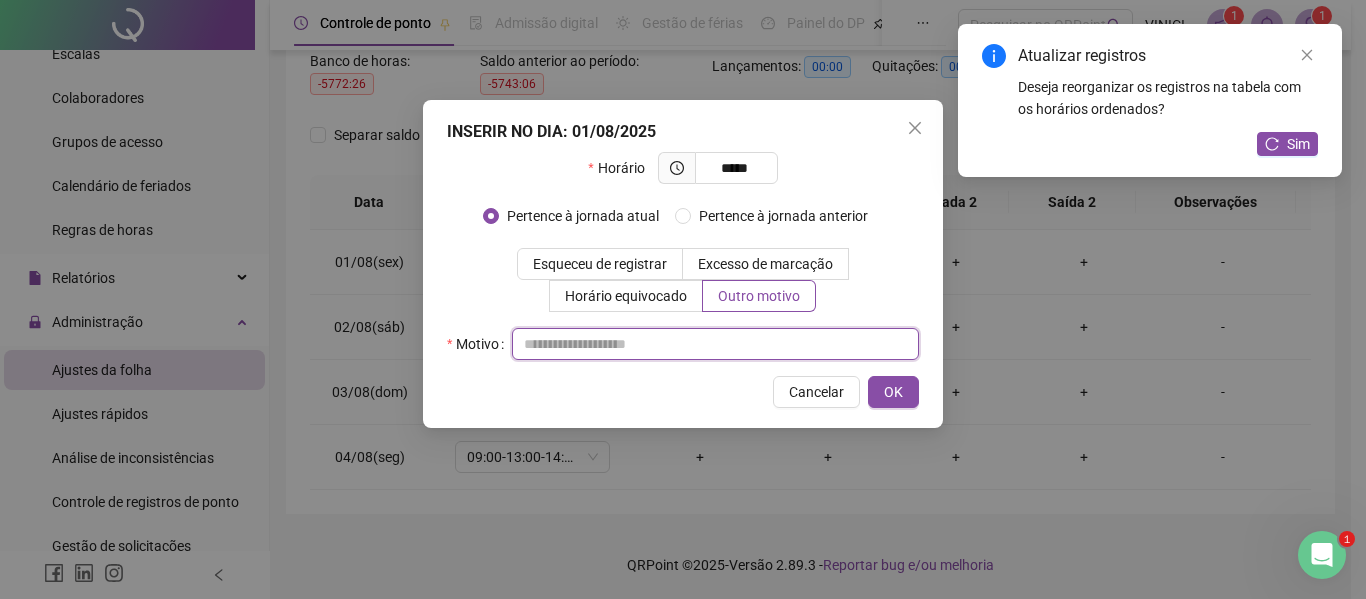 click at bounding box center [715, 344] 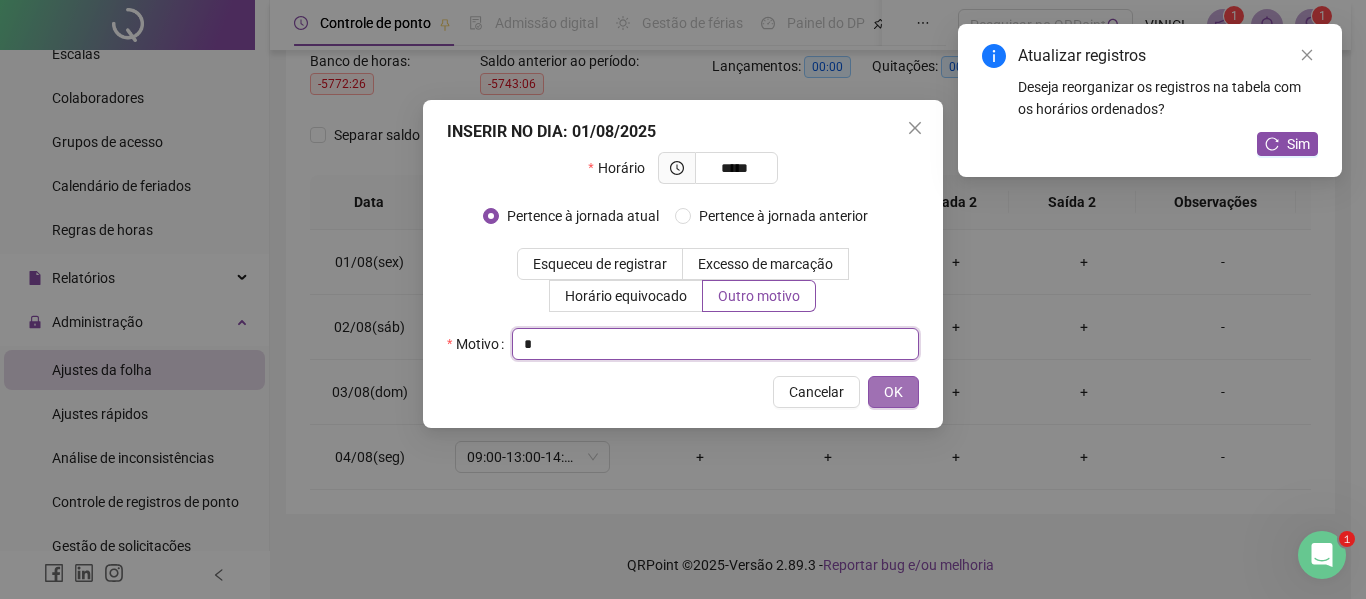 type on "*" 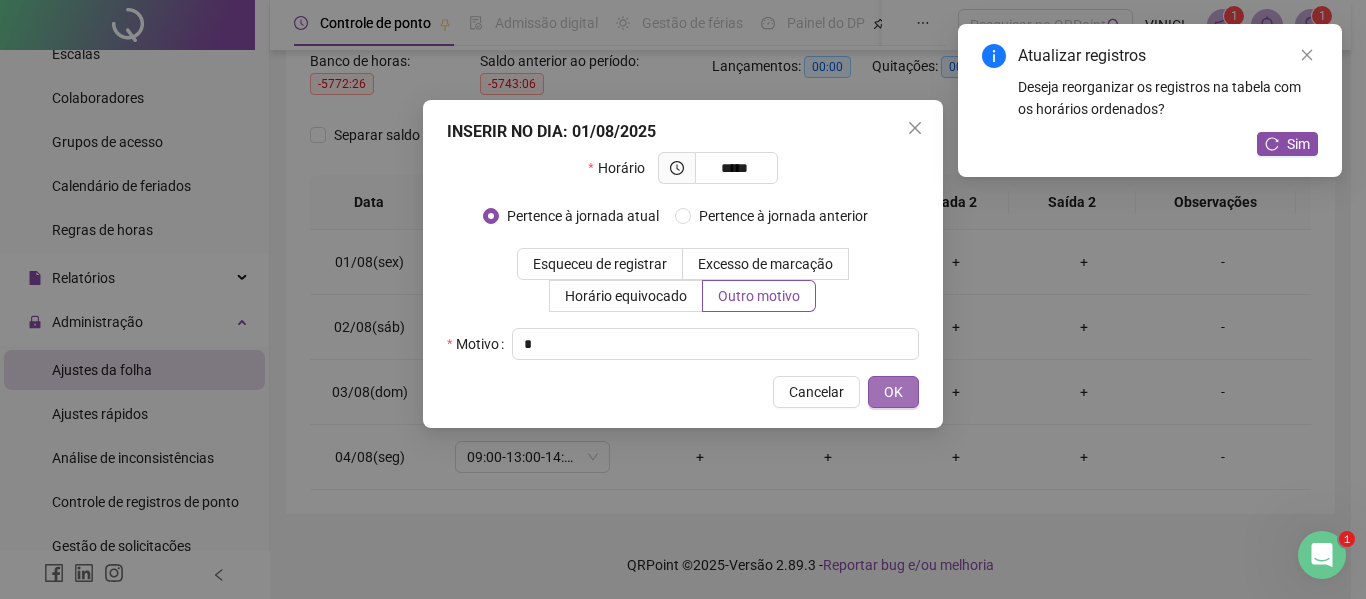 click on "OK" at bounding box center [893, 392] 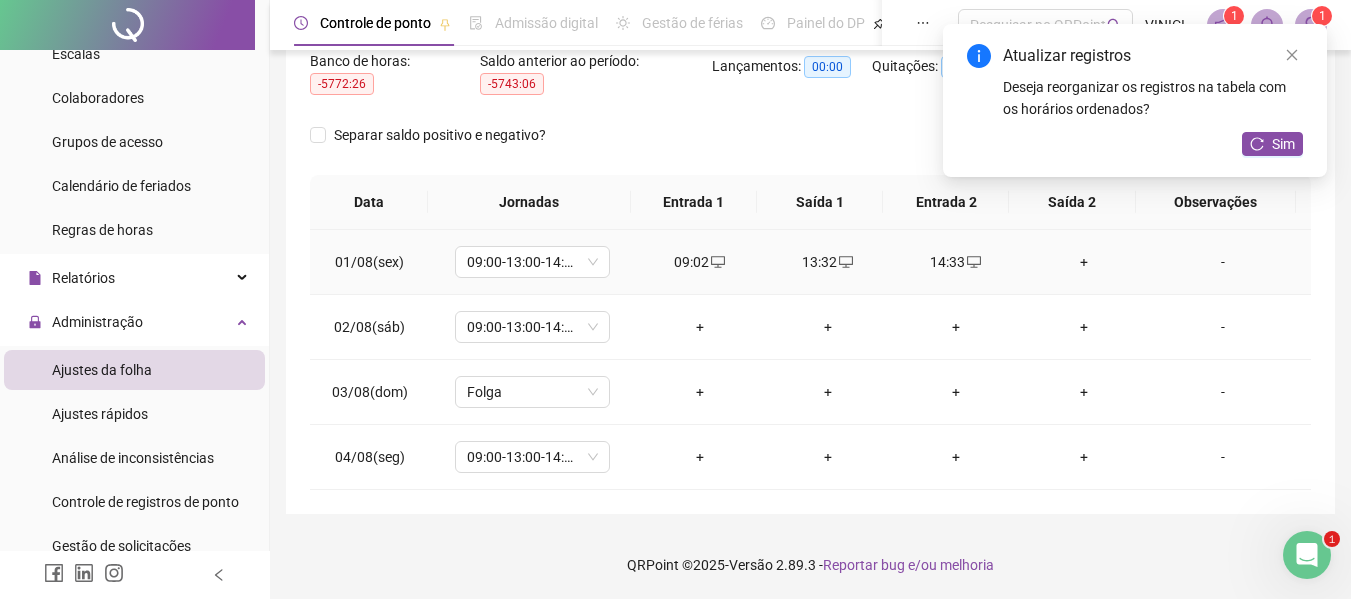 click on "+" at bounding box center [1084, 262] 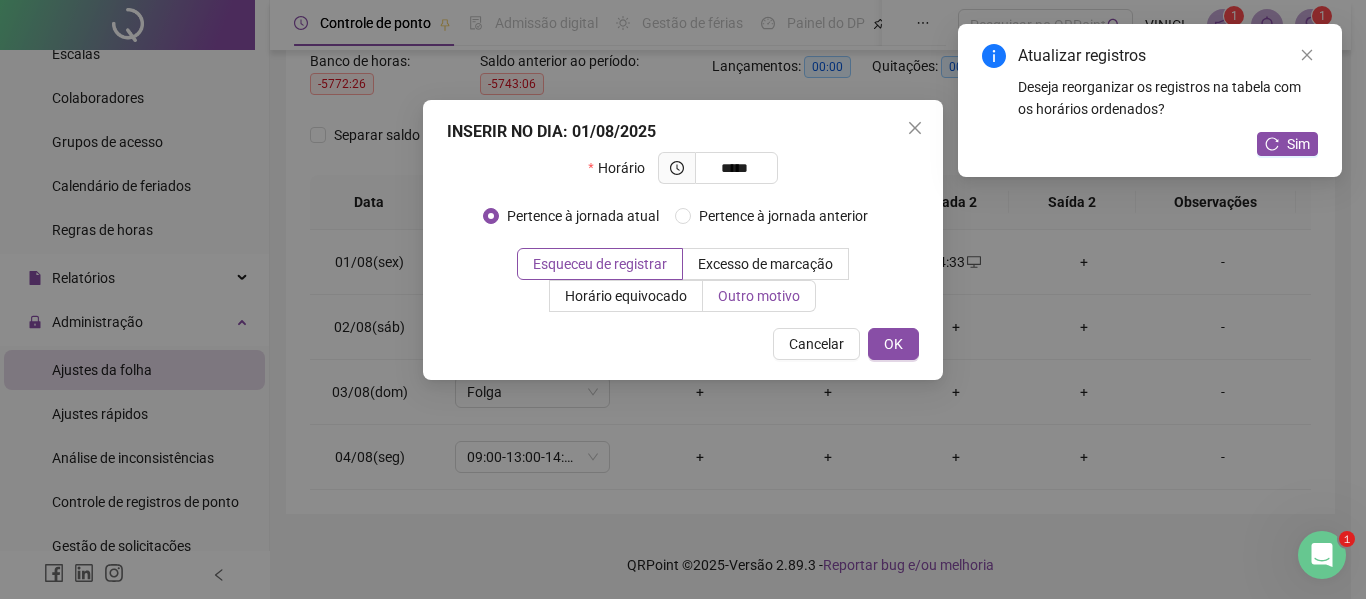 type on "*****" 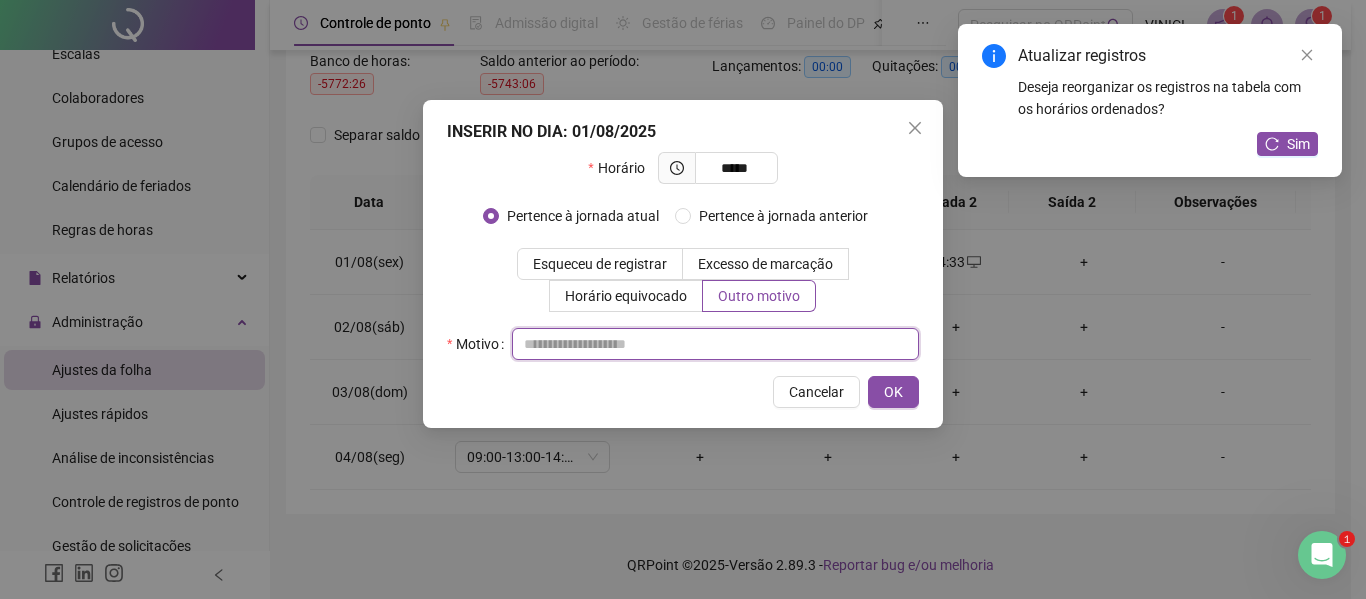 click at bounding box center (715, 344) 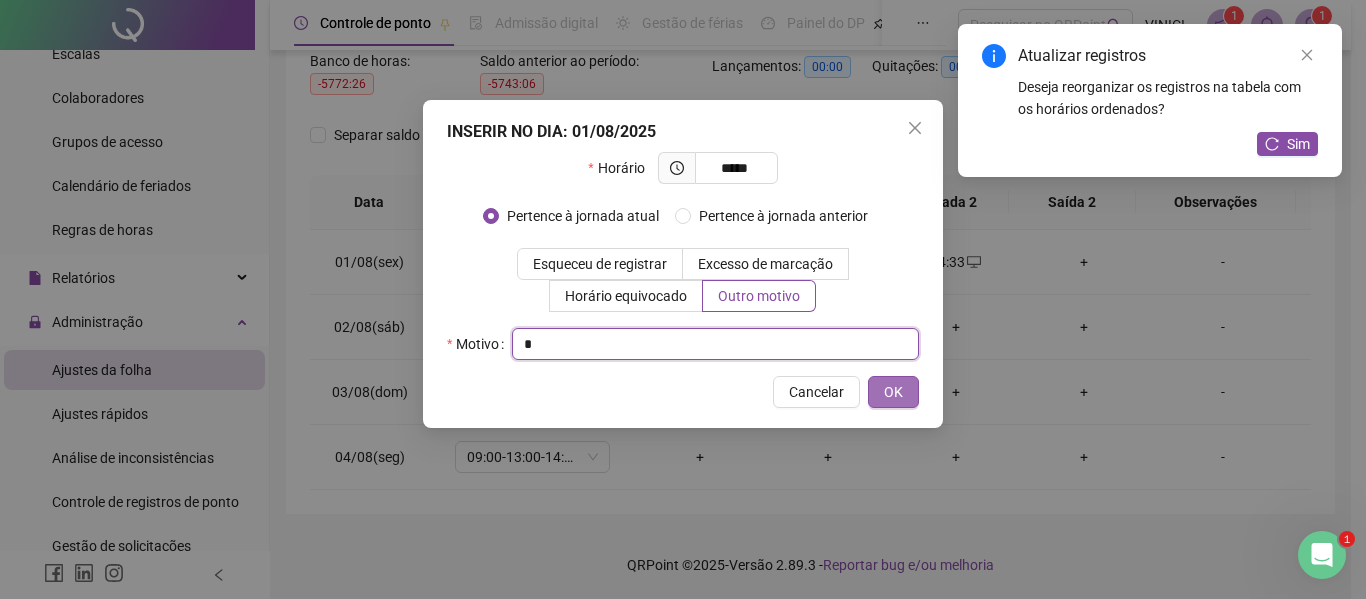 type on "*" 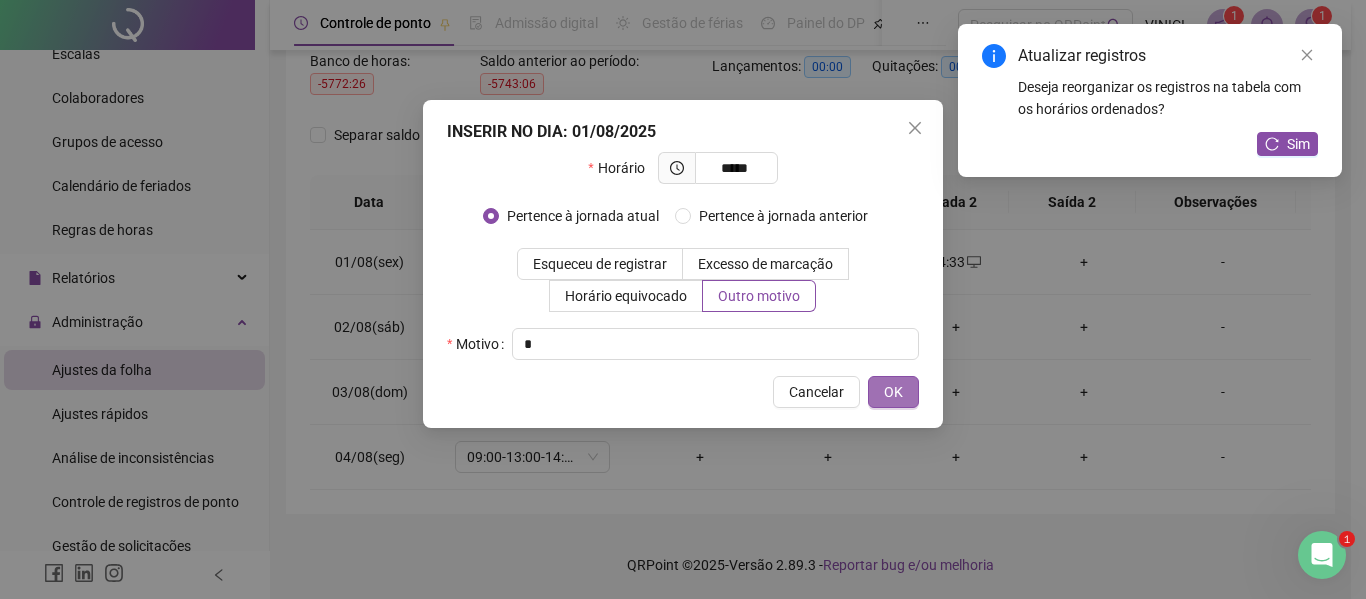 click on "OK" at bounding box center [893, 392] 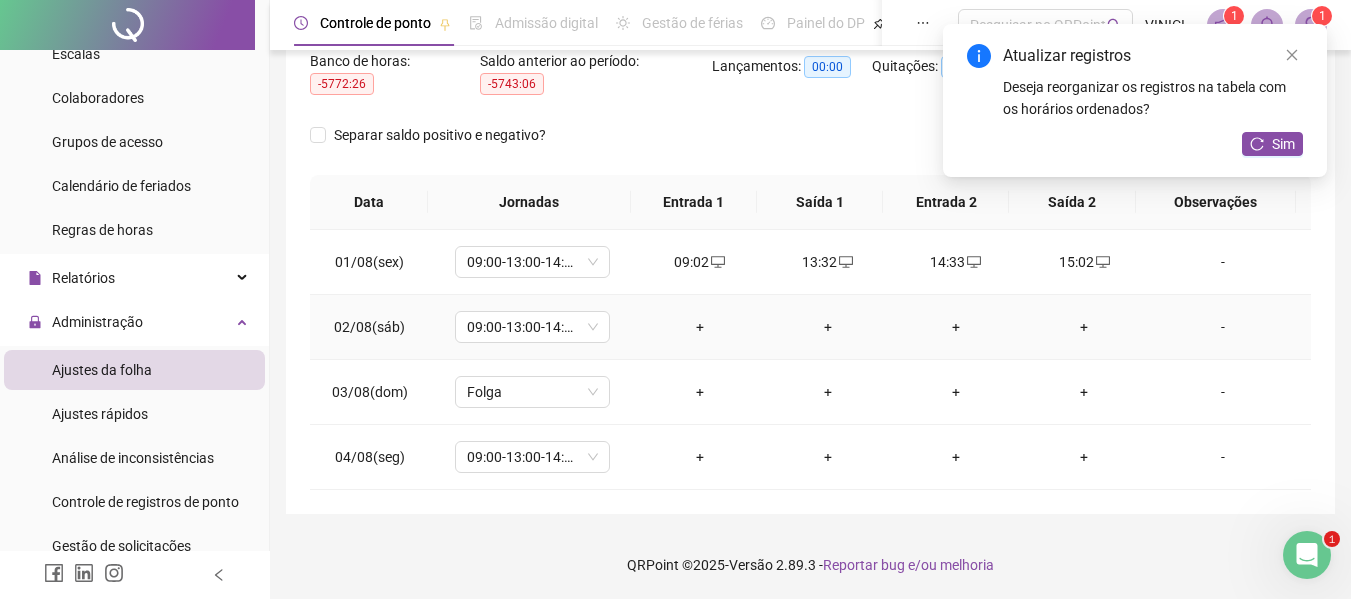click on "+" at bounding box center [700, 327] 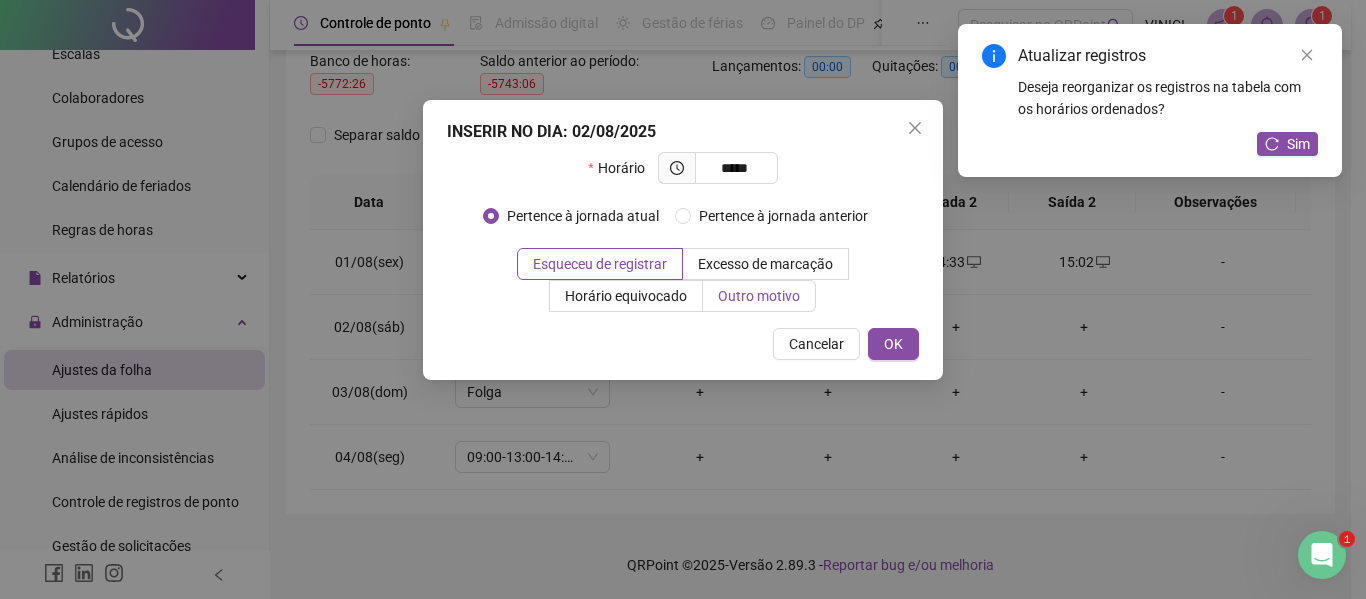 type on "*****" 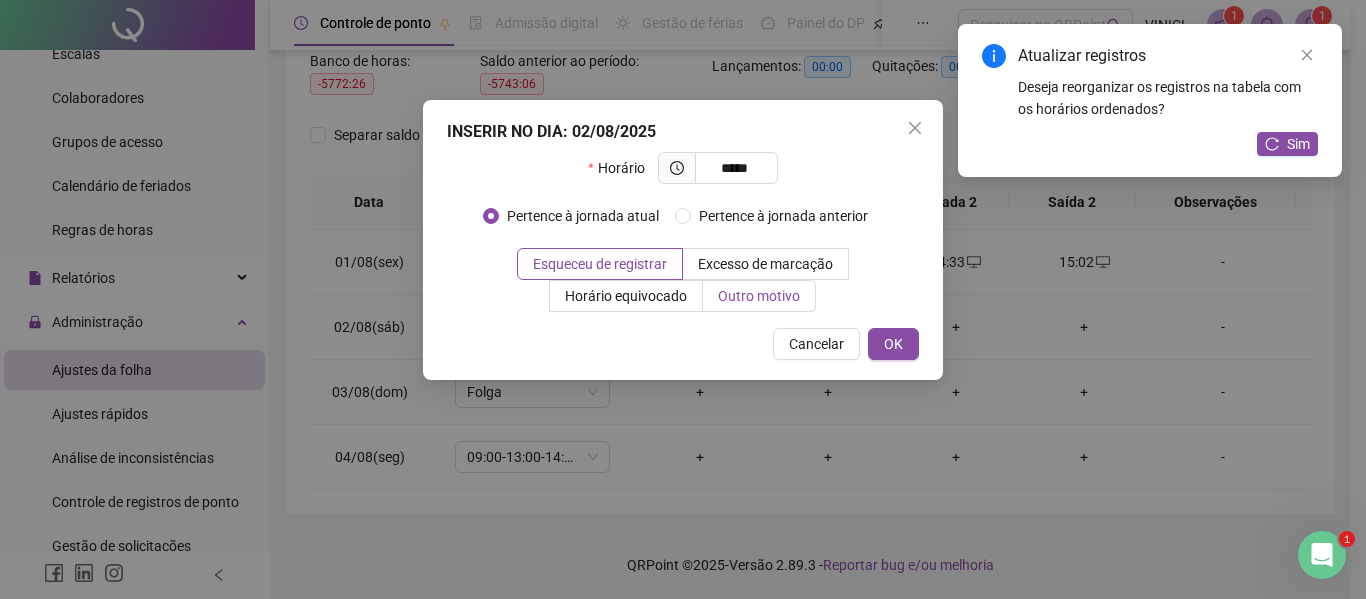 click on "Outro motivo" at bounding box center (759, 296) 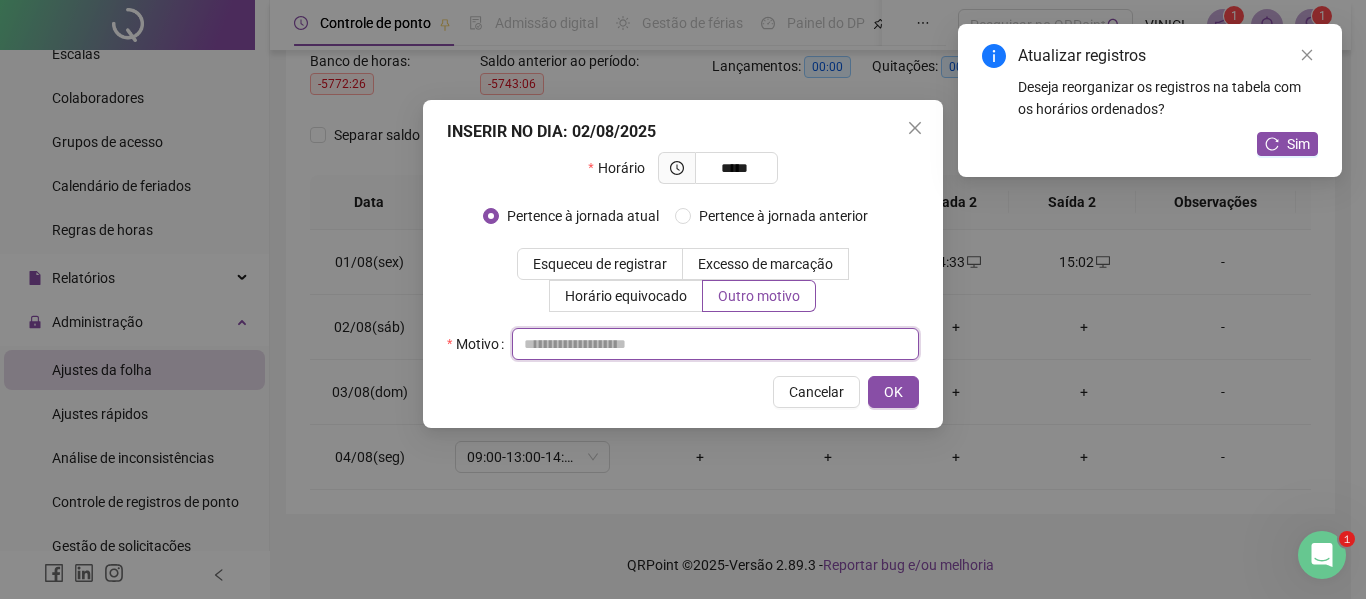 click at bounding box center (715, 344) 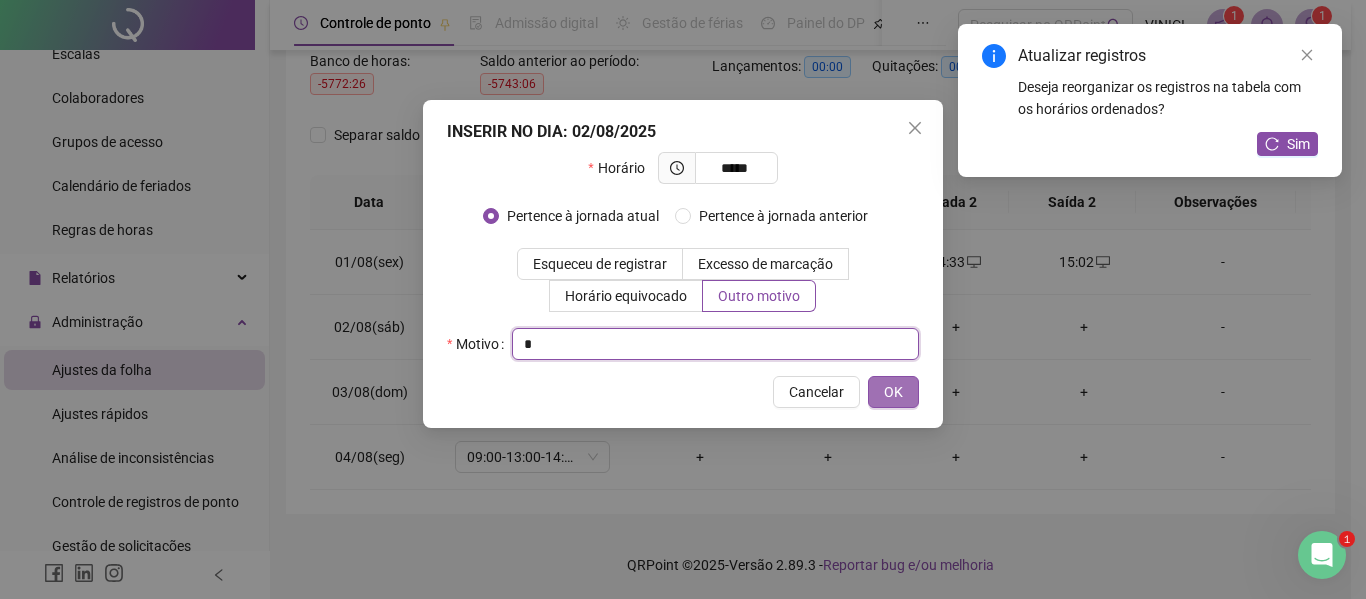 type on "*" 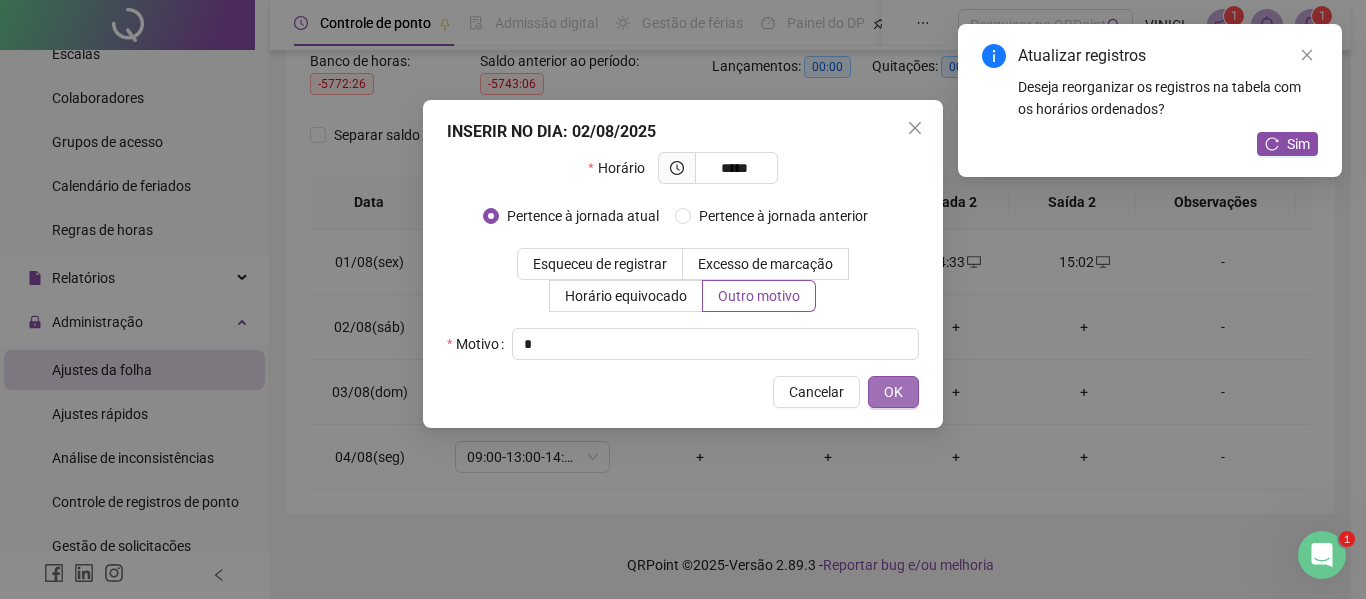 click on "OK" at bounding box center [893, 392] 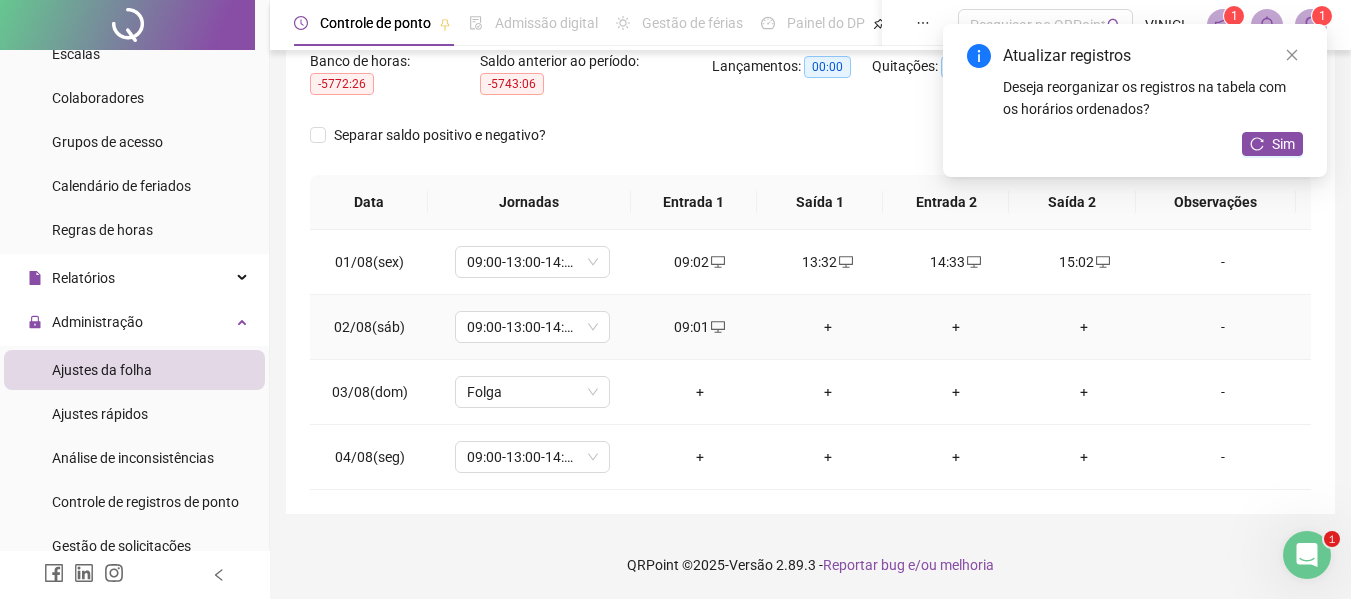 click on "+" at bounding box center (828, 327) 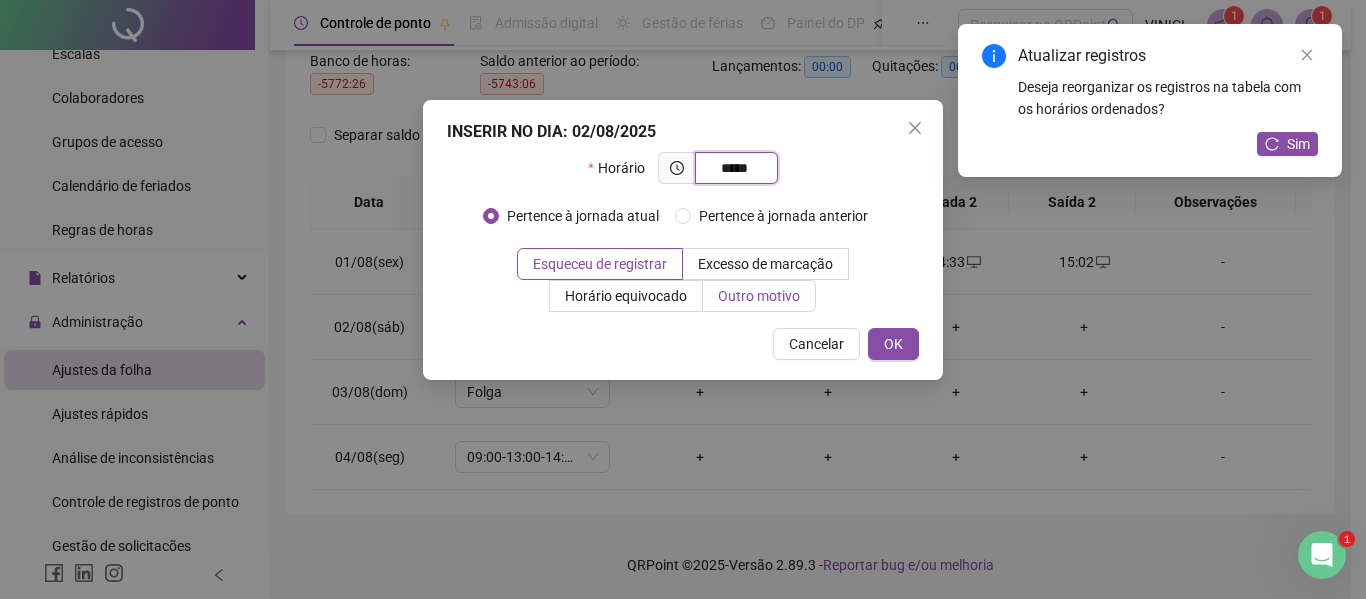 type on "*****" 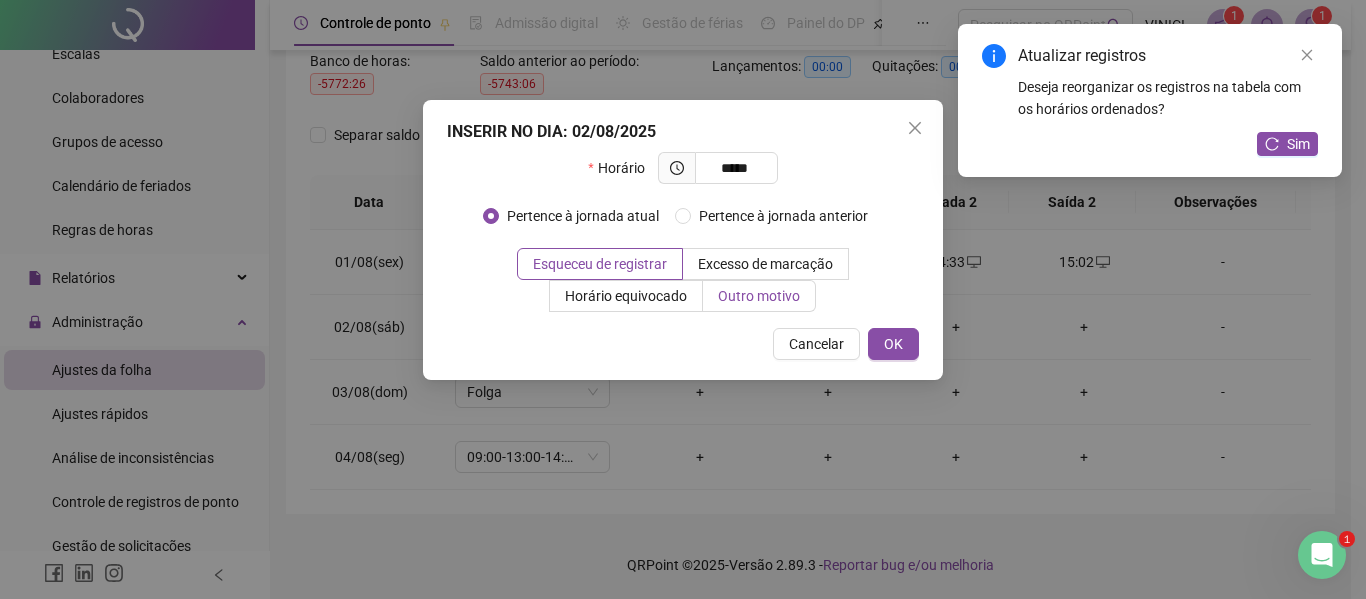 click on "Outro motivo" at bounding box center (759, 296) 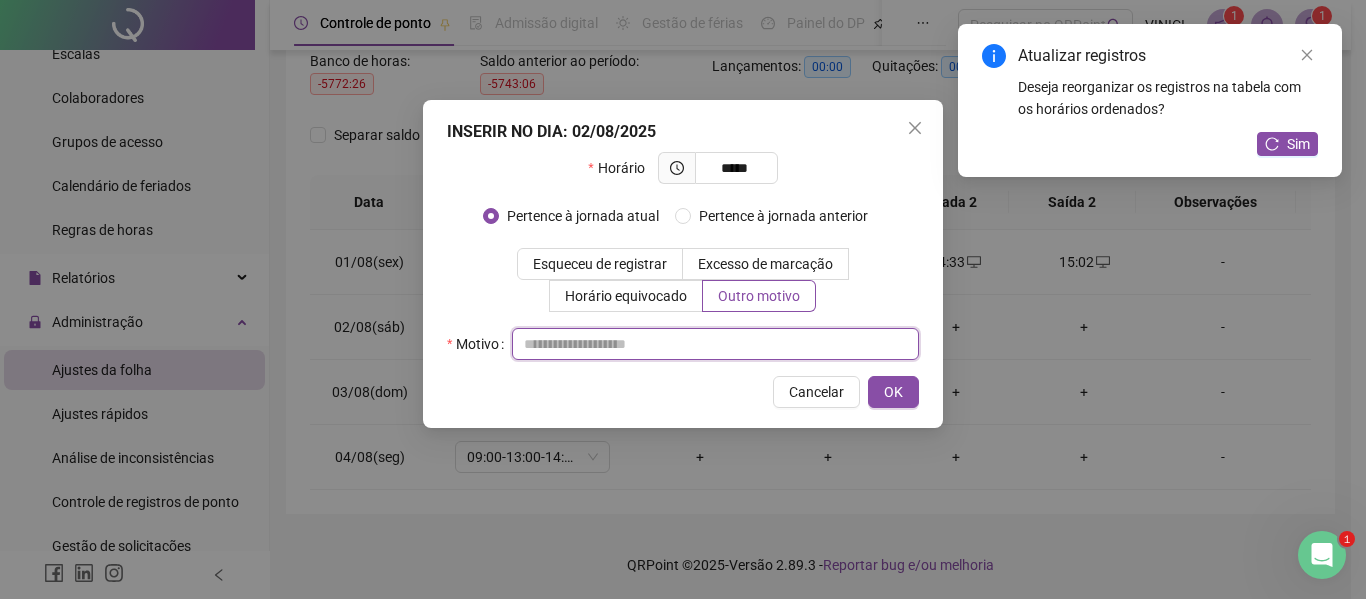 click at bounding box center (715, 344) 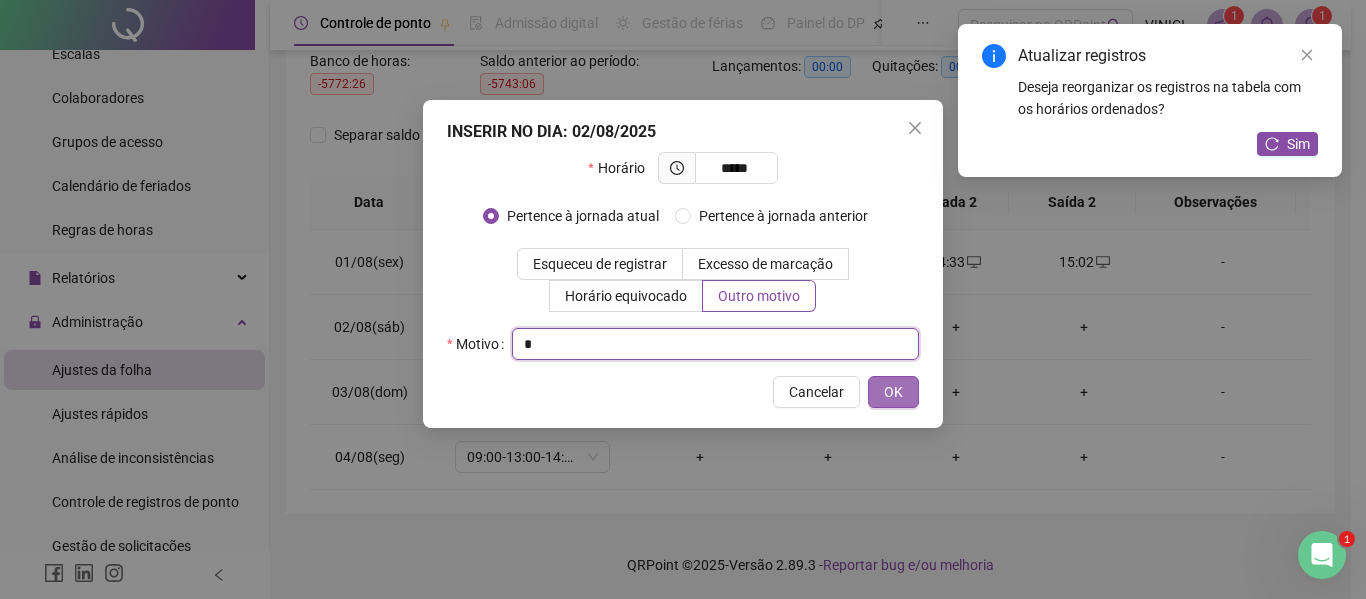 type on "*" 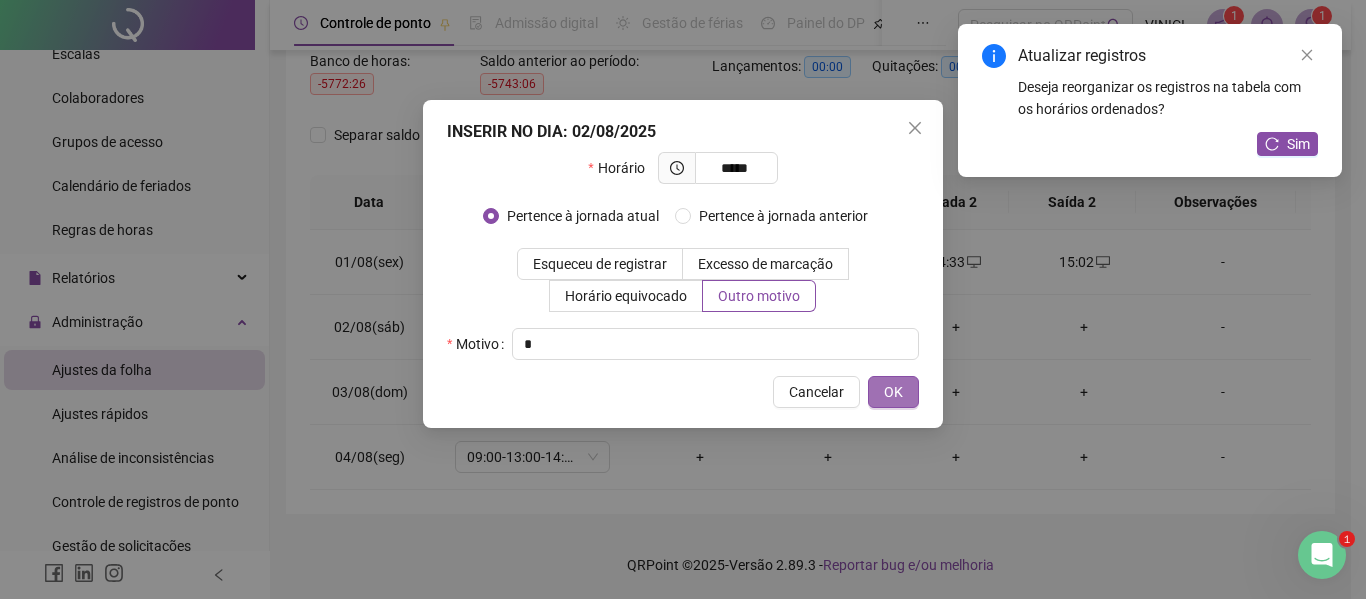 click on "OK" at bounding box center [893, 392] 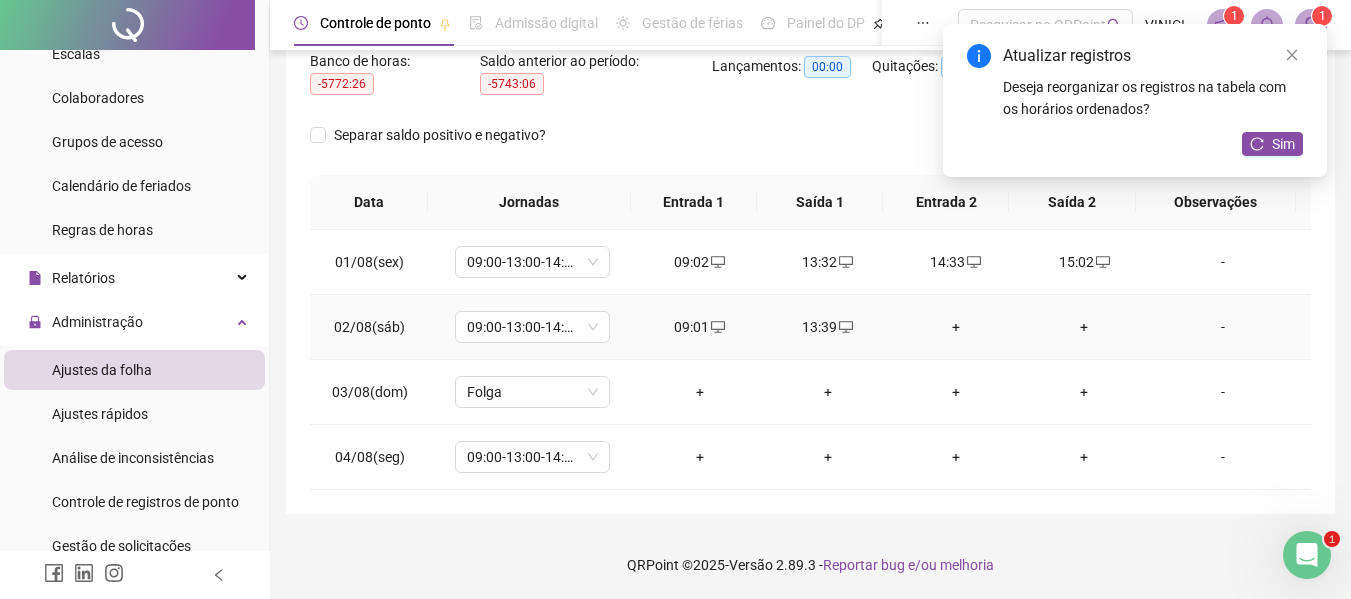 click on "+" at bounding box center (956, 327) 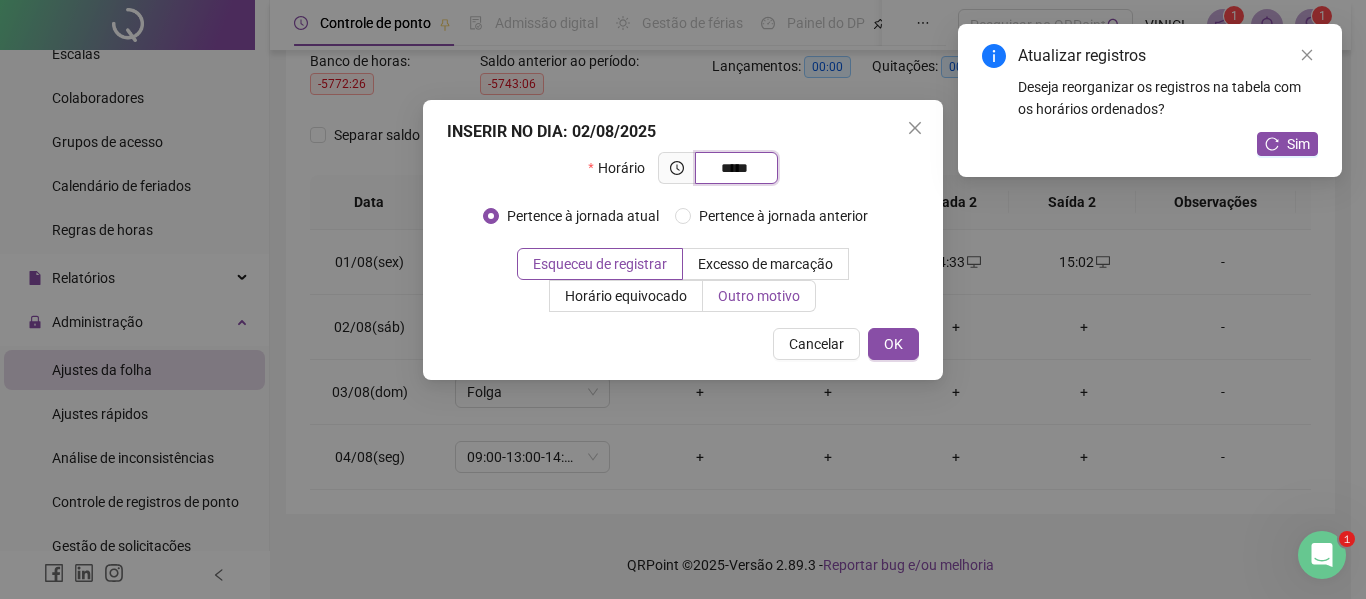 type on "*****" 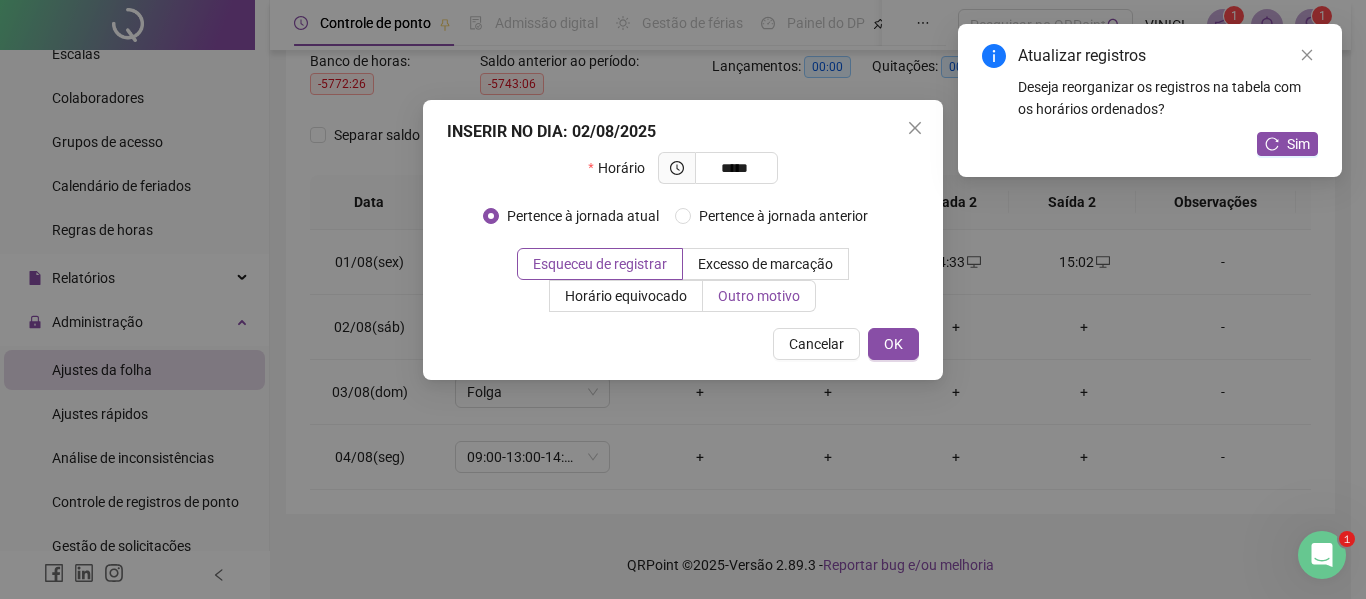 click on "Outro motivo" at bounding box center [759, 296] 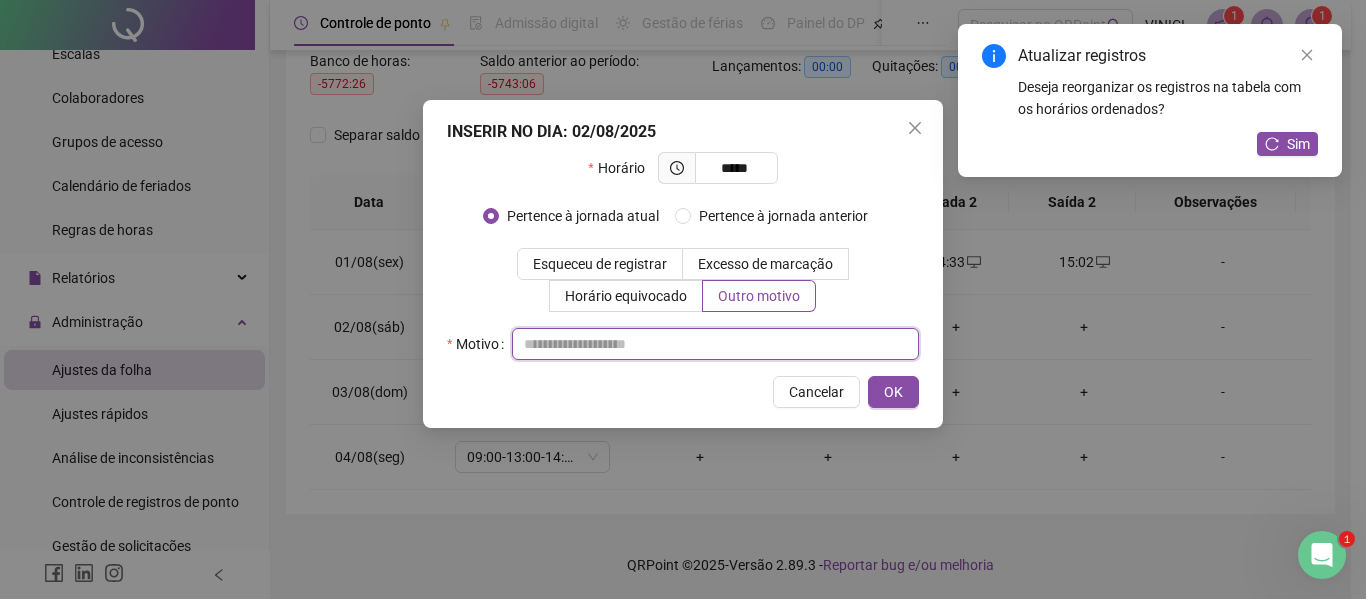 click at bounding box center (715, 344) 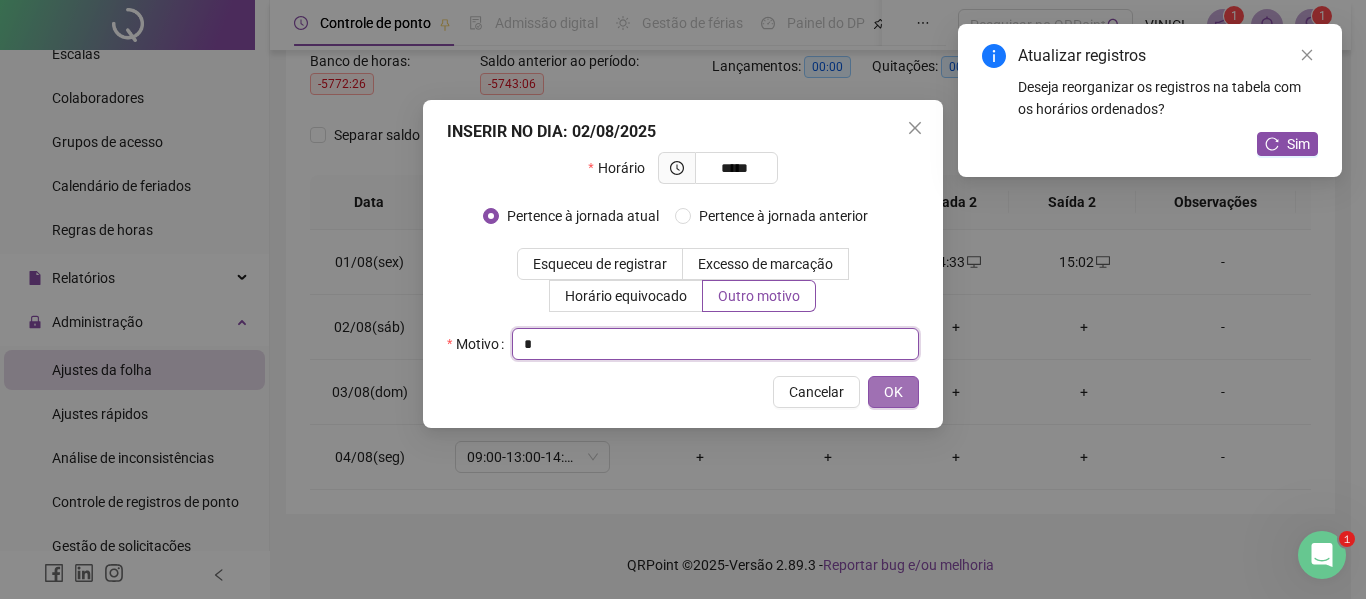 type on "*" 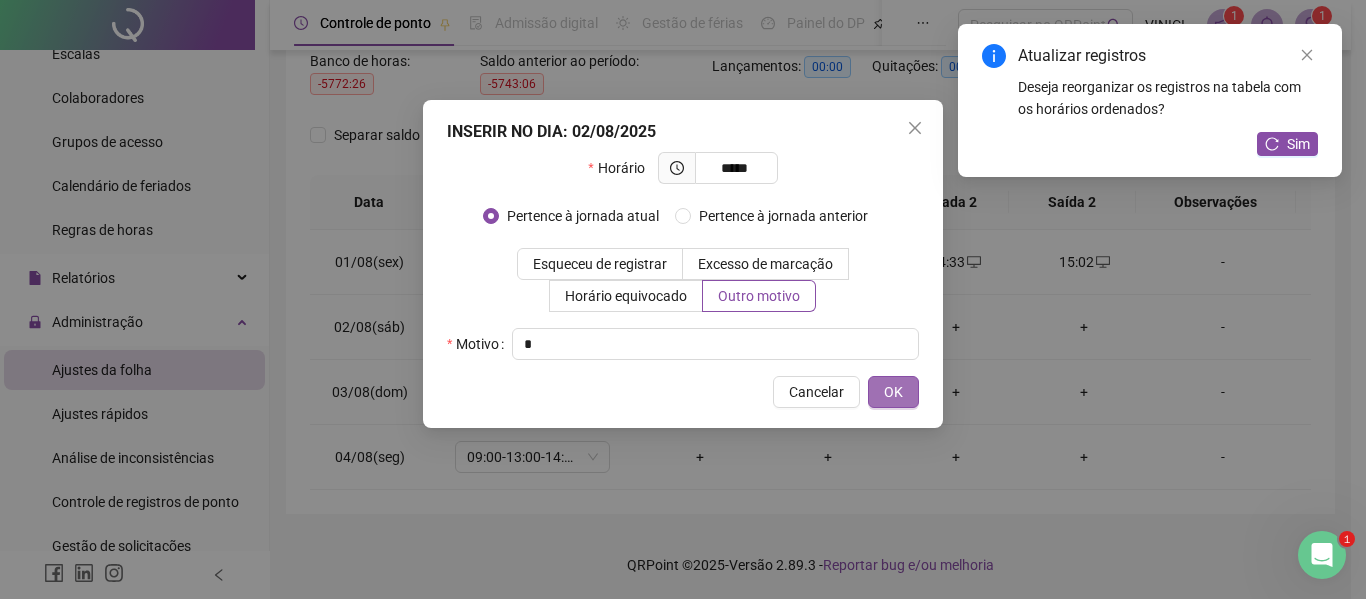 click on "OK" at bounding box center (893, 392) 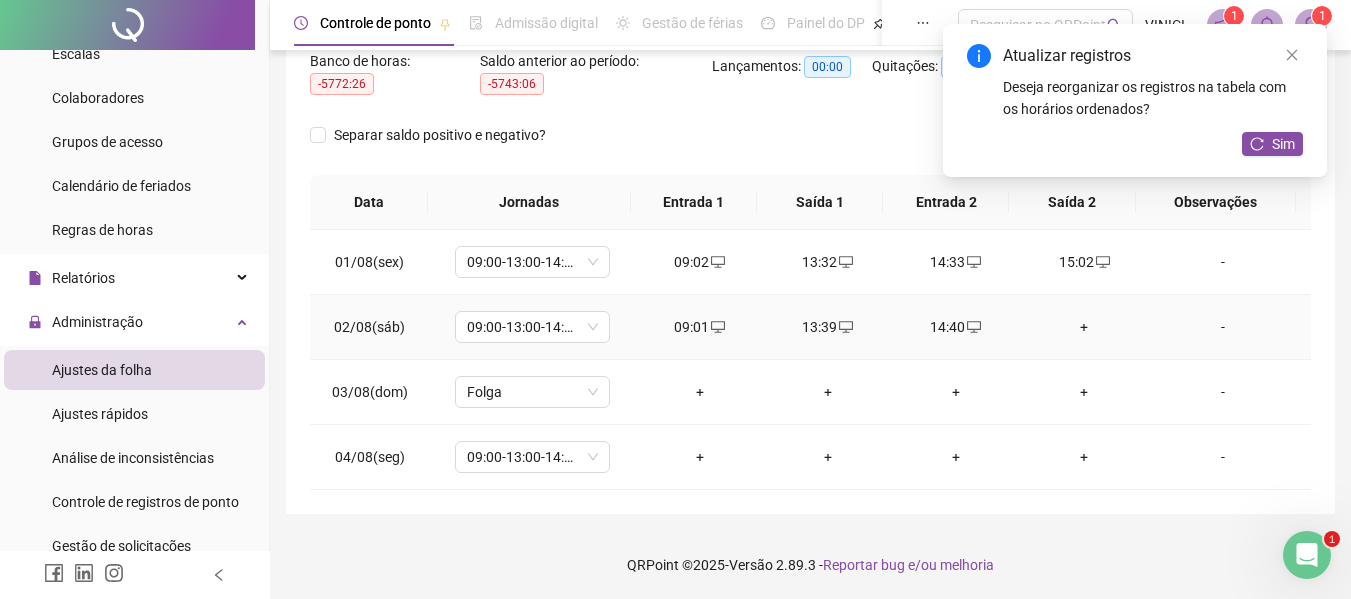 click on "+" at bounding box center [1084, 327] 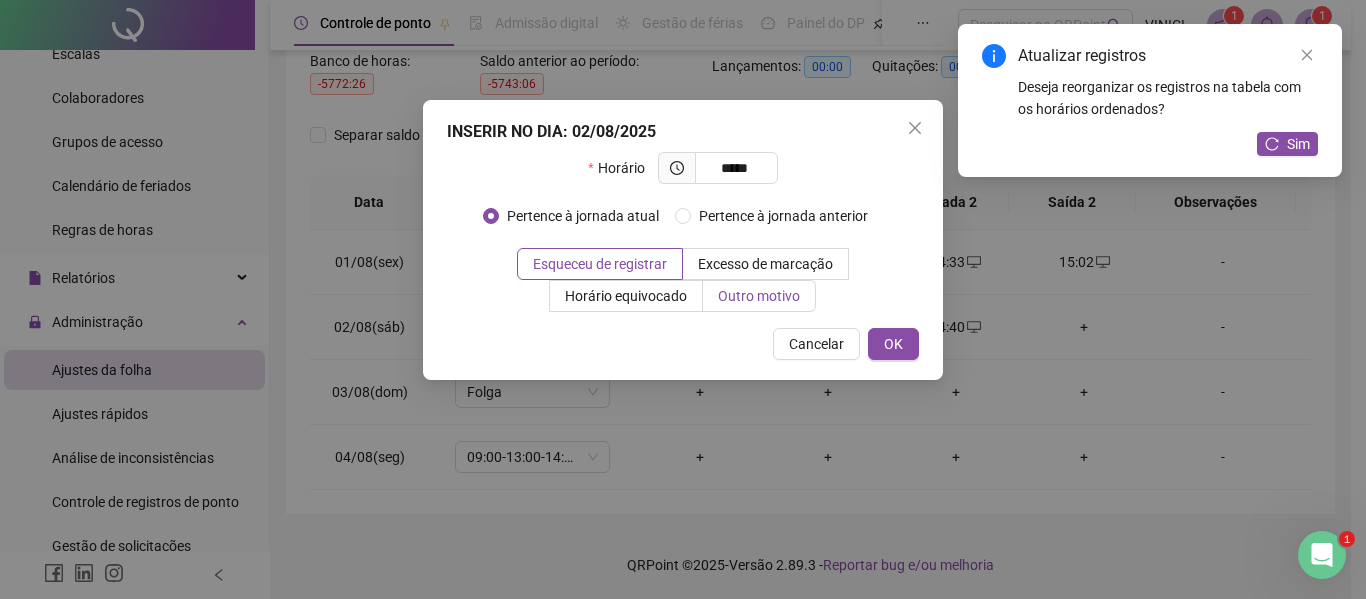 type on "*****" 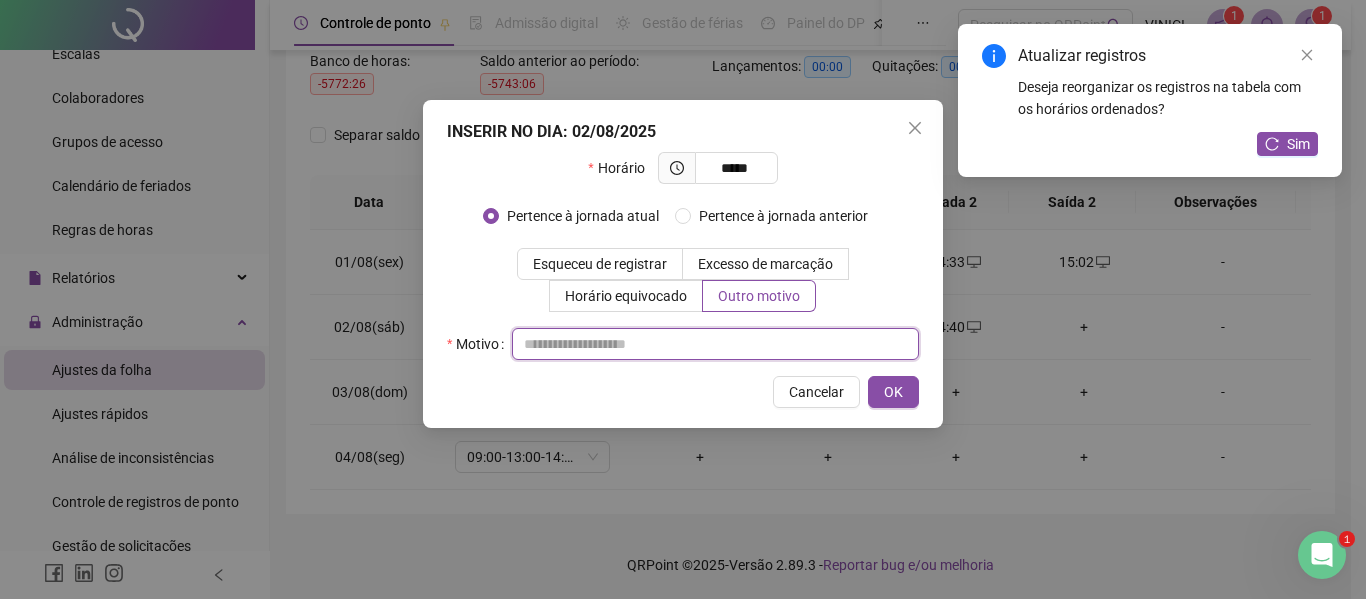 click at bounding box center (715, 344) 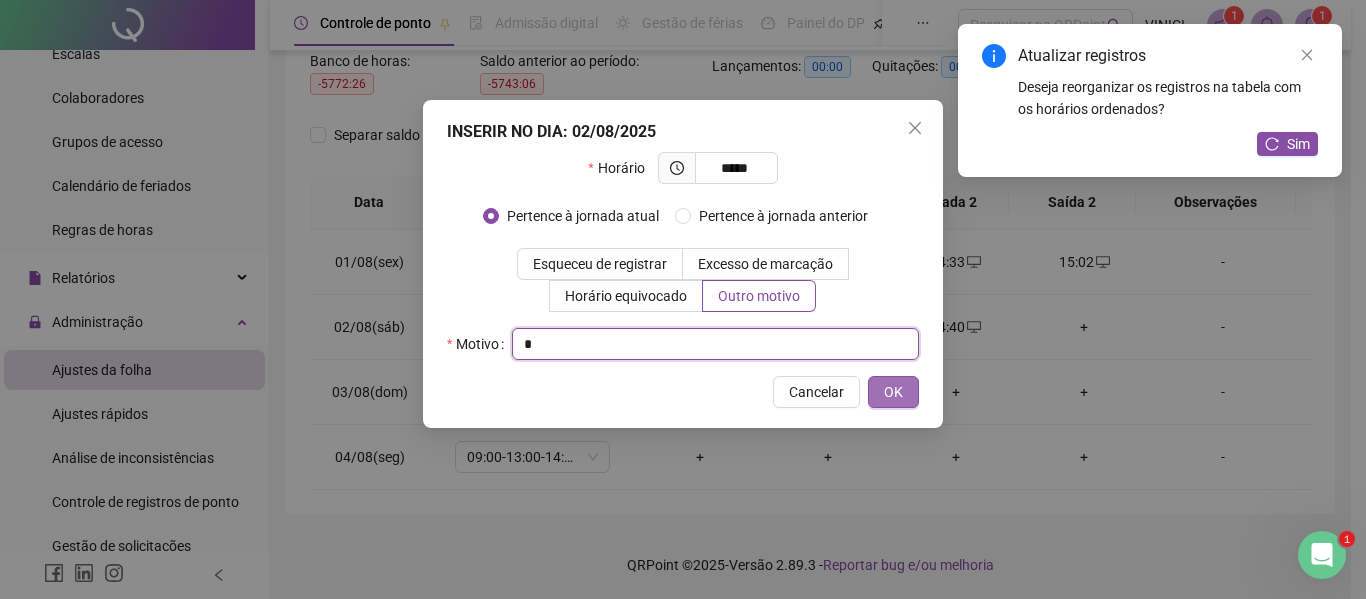 type on "*" 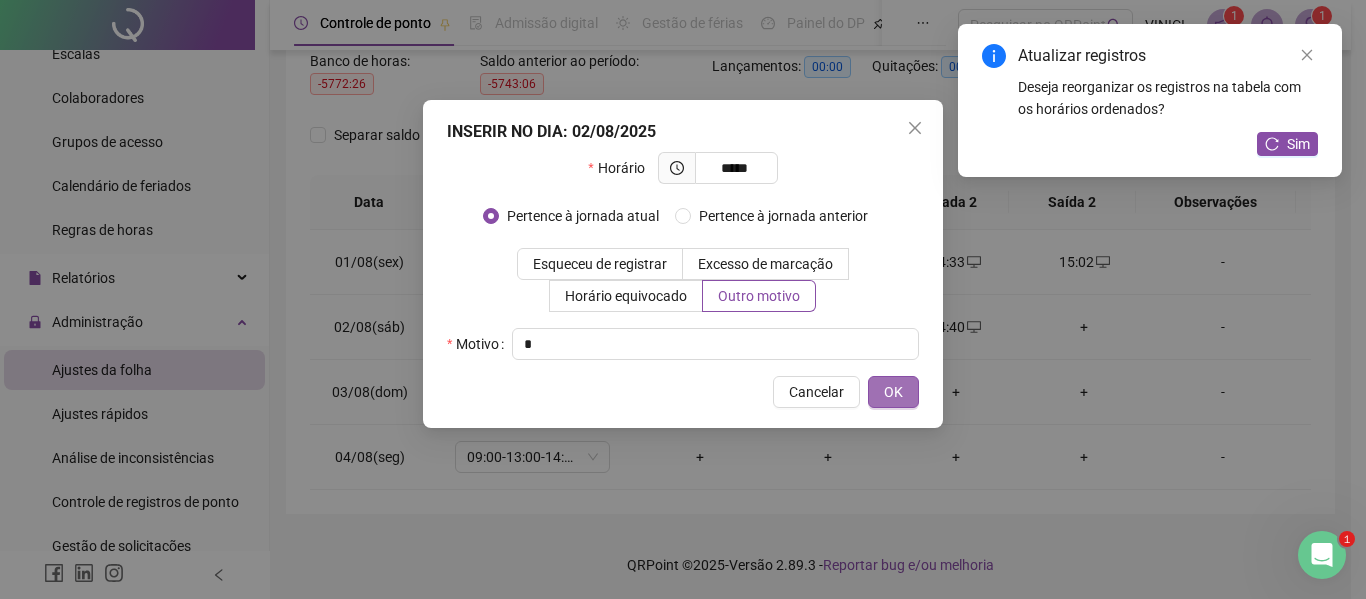 click on "OK" at bounding box center (893, 392) 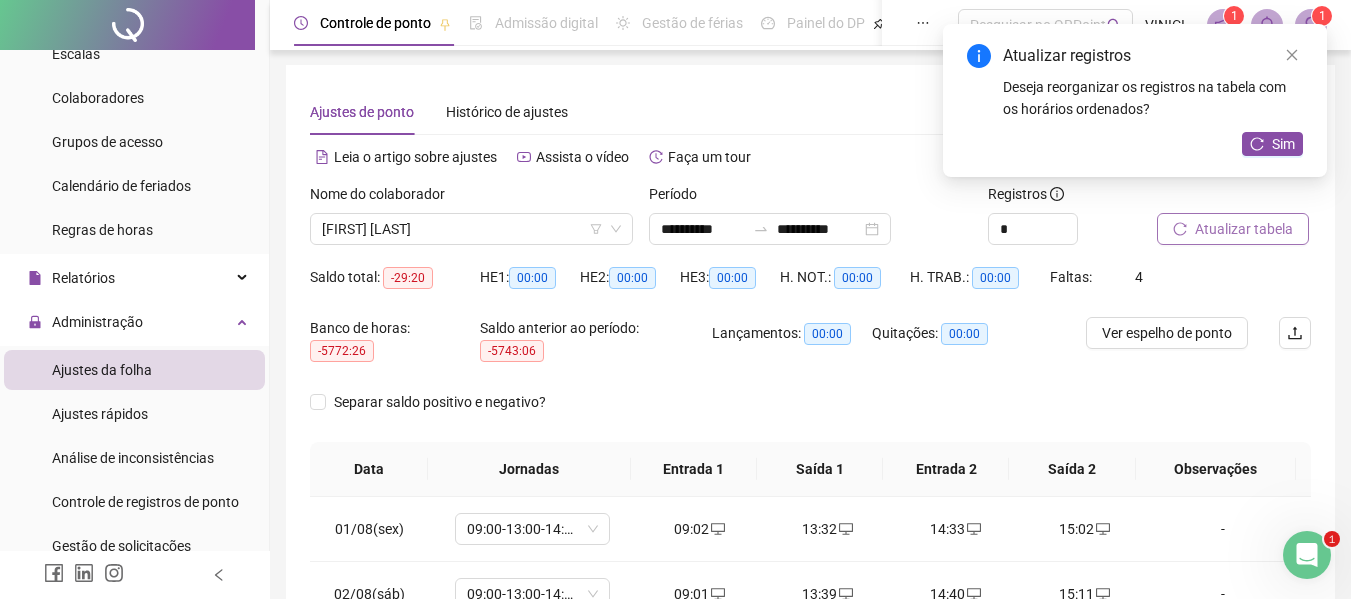 scroll, scrollTop: 0, scrollLeft: 0, axis: both 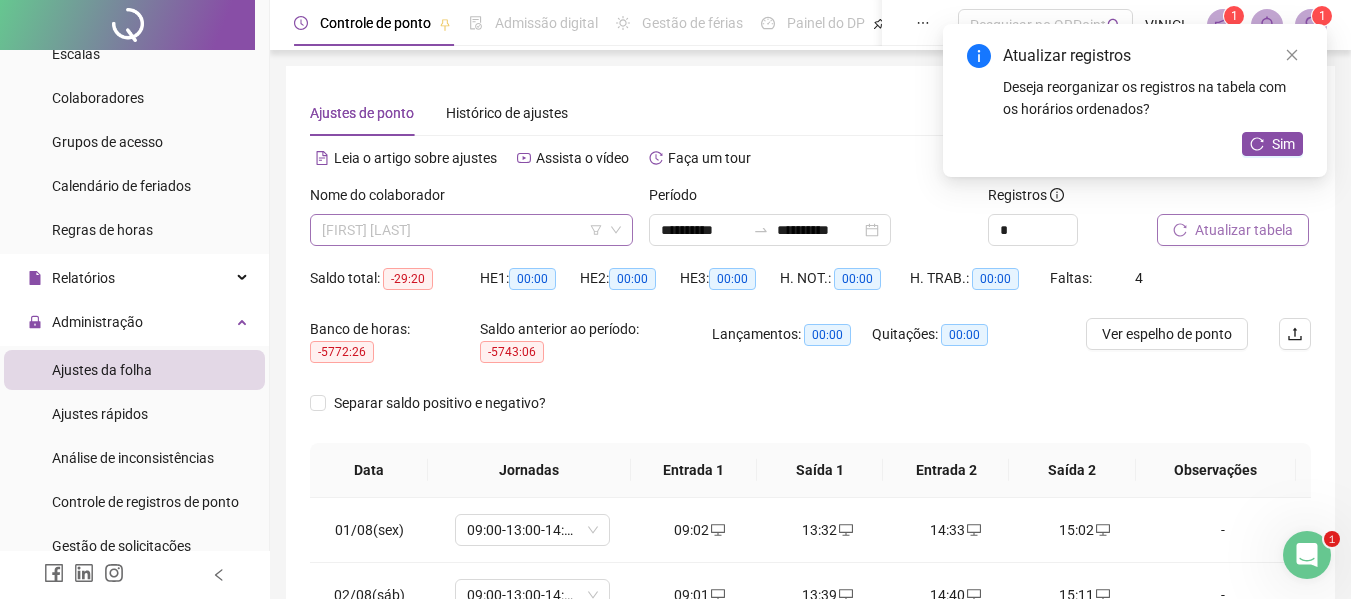click on "[FIRST] [LAST]" at bounding box center [471, 230] 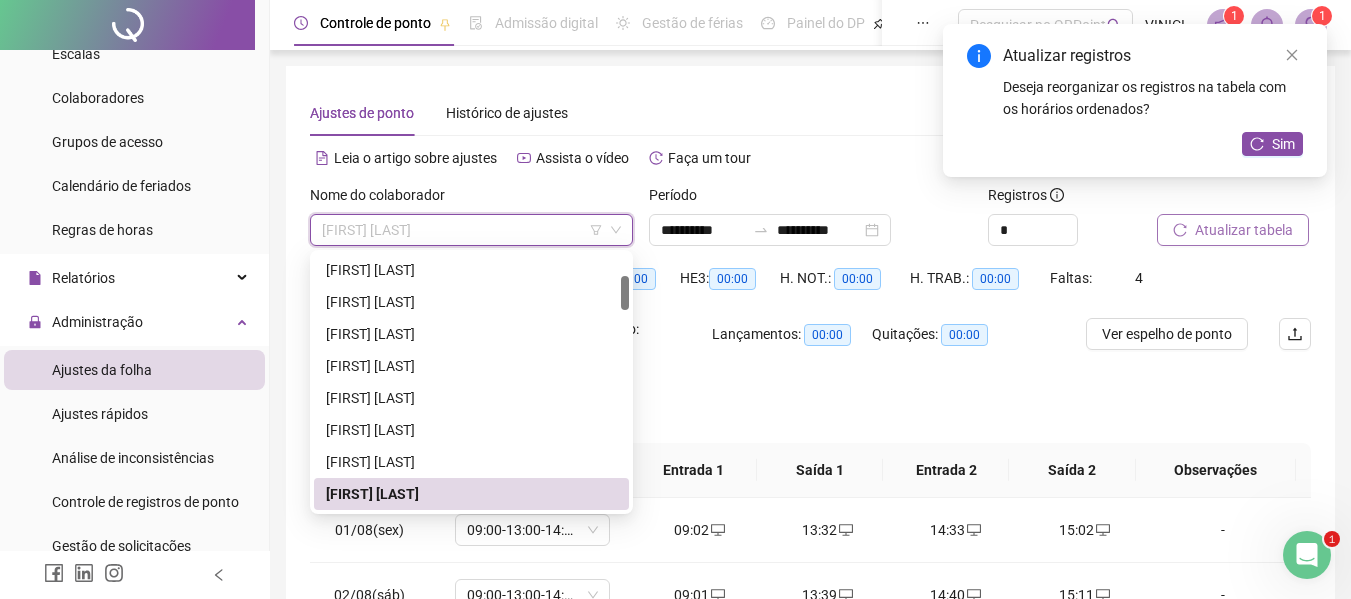 paste on "**********" 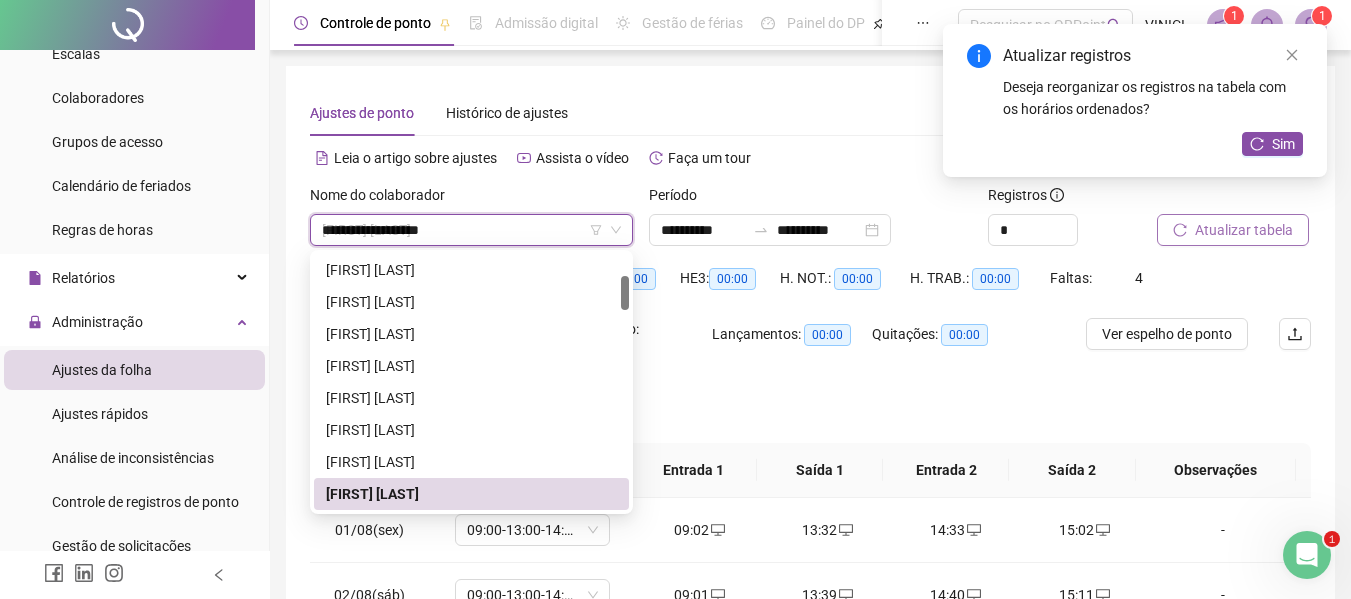 scroll, scrollTop: 0, scrollLeft: 0, axis: both 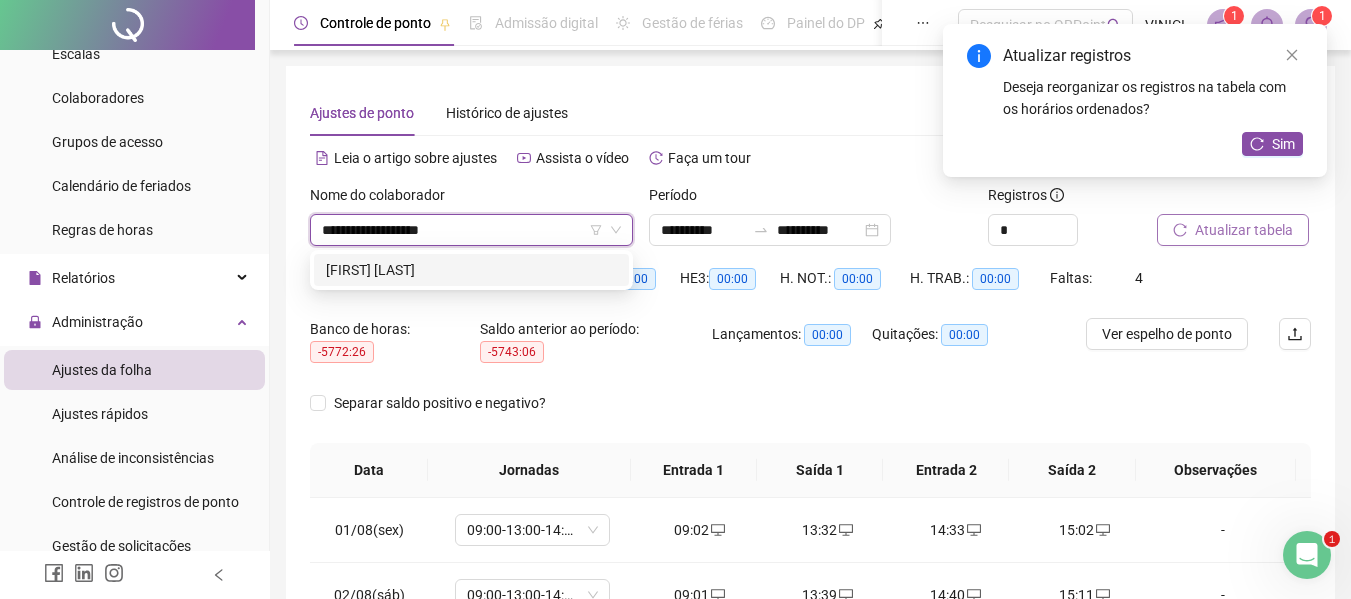 click on "[FIRST] [LAST]" at bounding box center (471, 270) 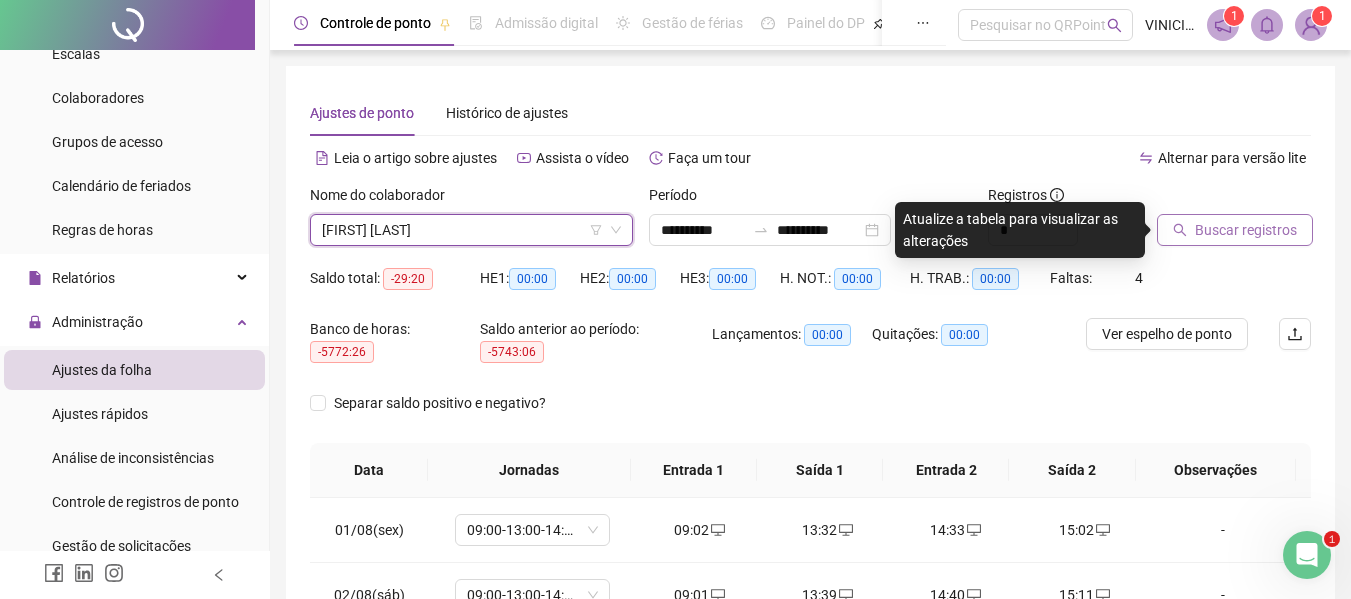 click on "Buscar registros" at bounding box center [1246, 230] 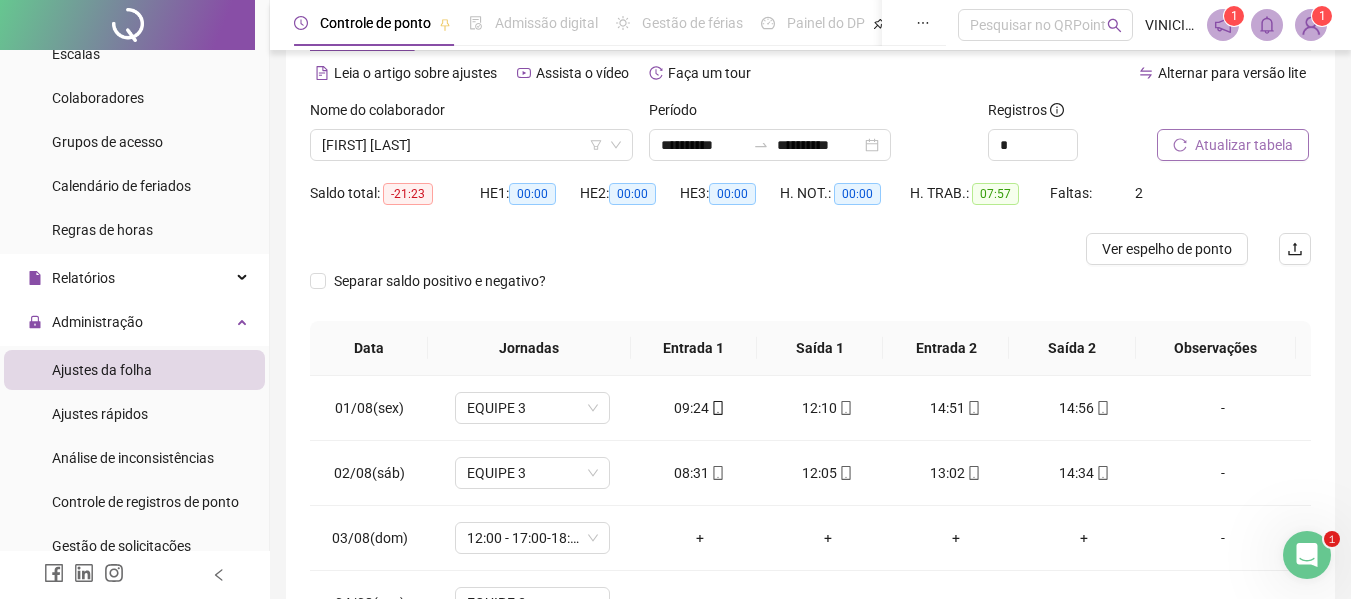 scroll, scrollTop: 232, scrollLeft: 0, axis: vertical 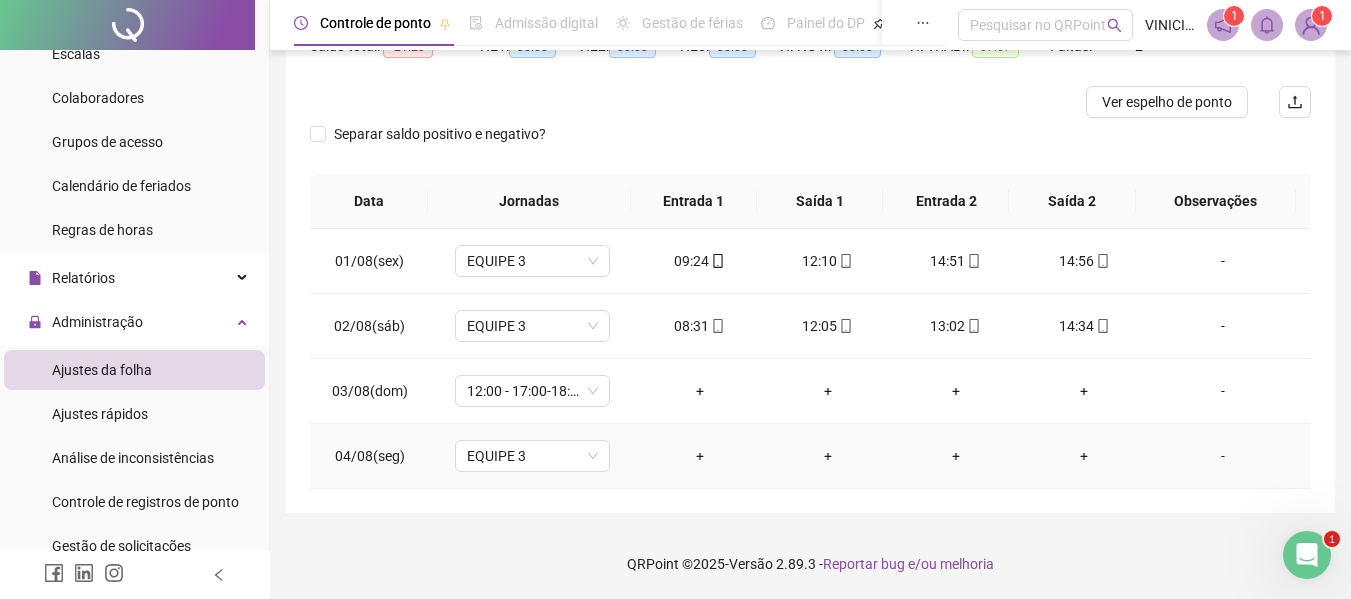 click on "-" at bounding box center [1223, 456] 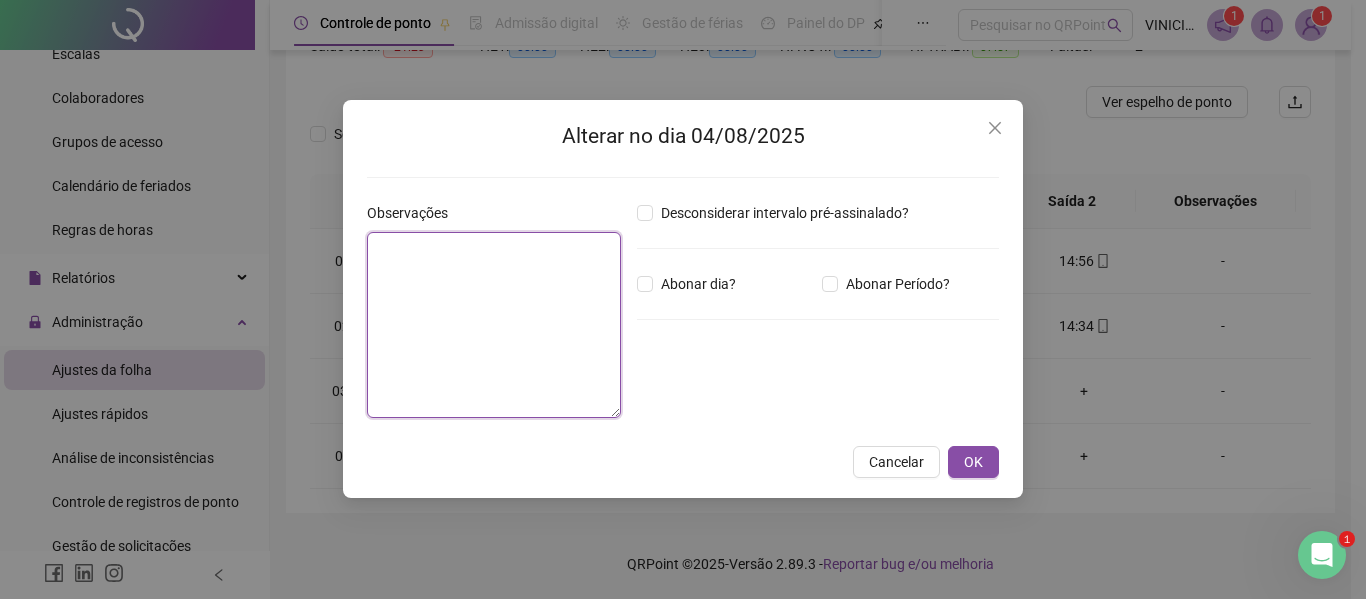 click at bounding box center [494, 325] 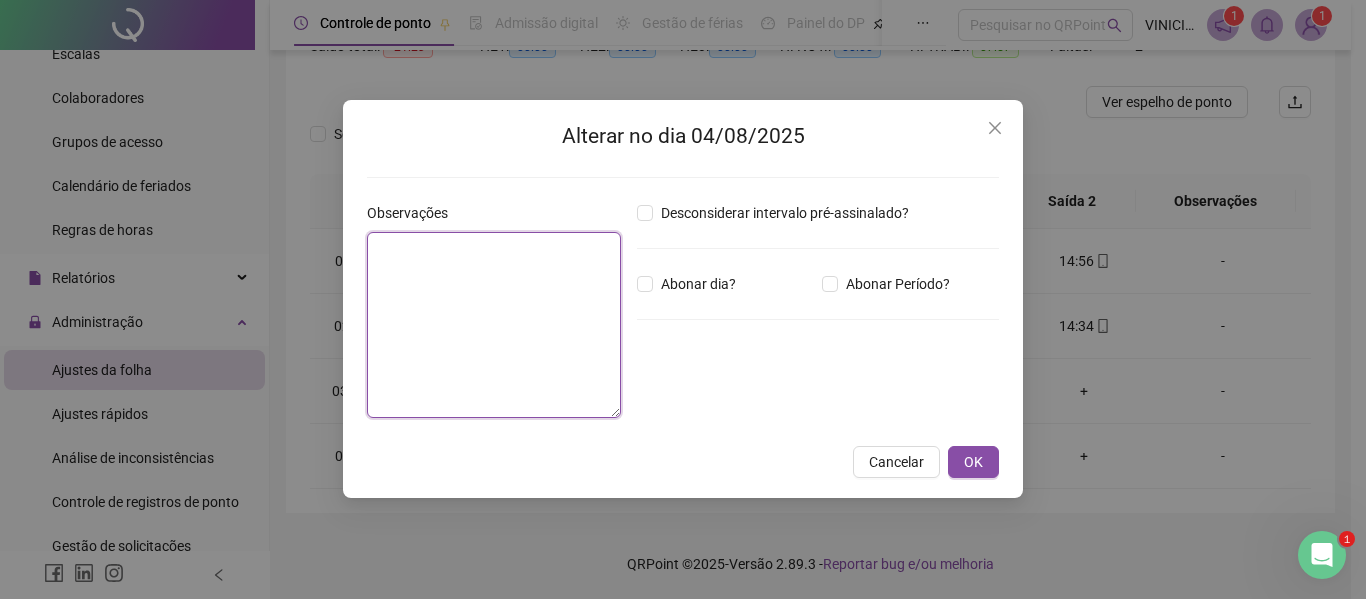 type on "*" 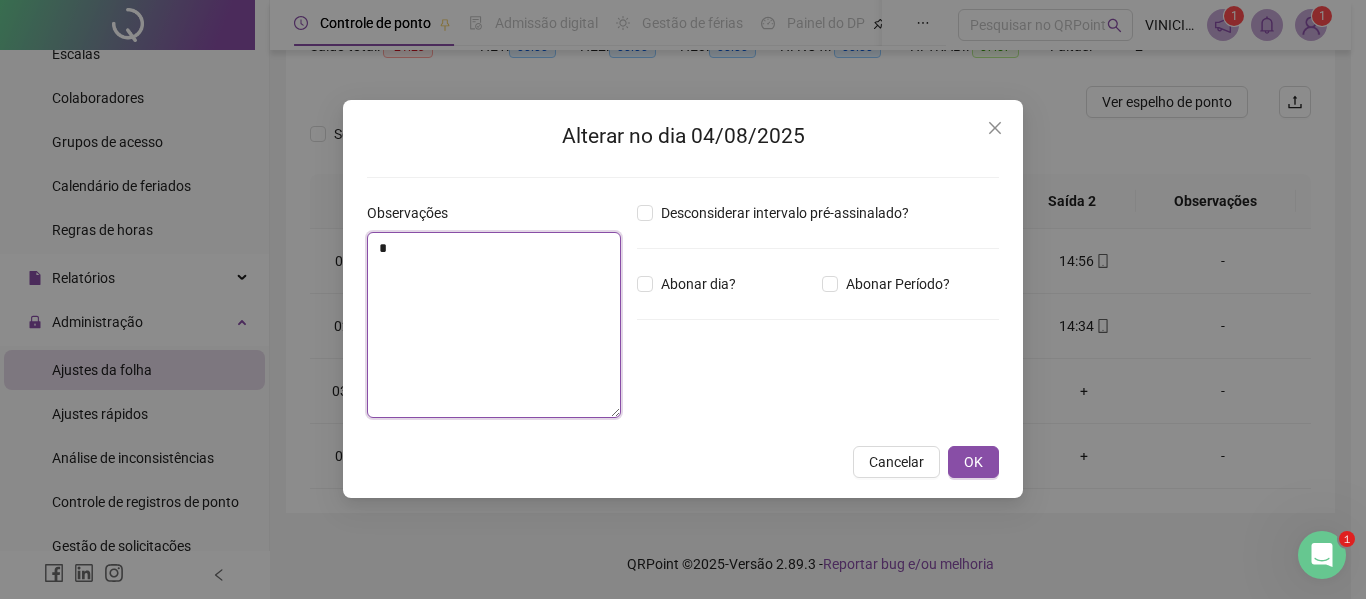 click on "*" at bounding box center [494, 325] 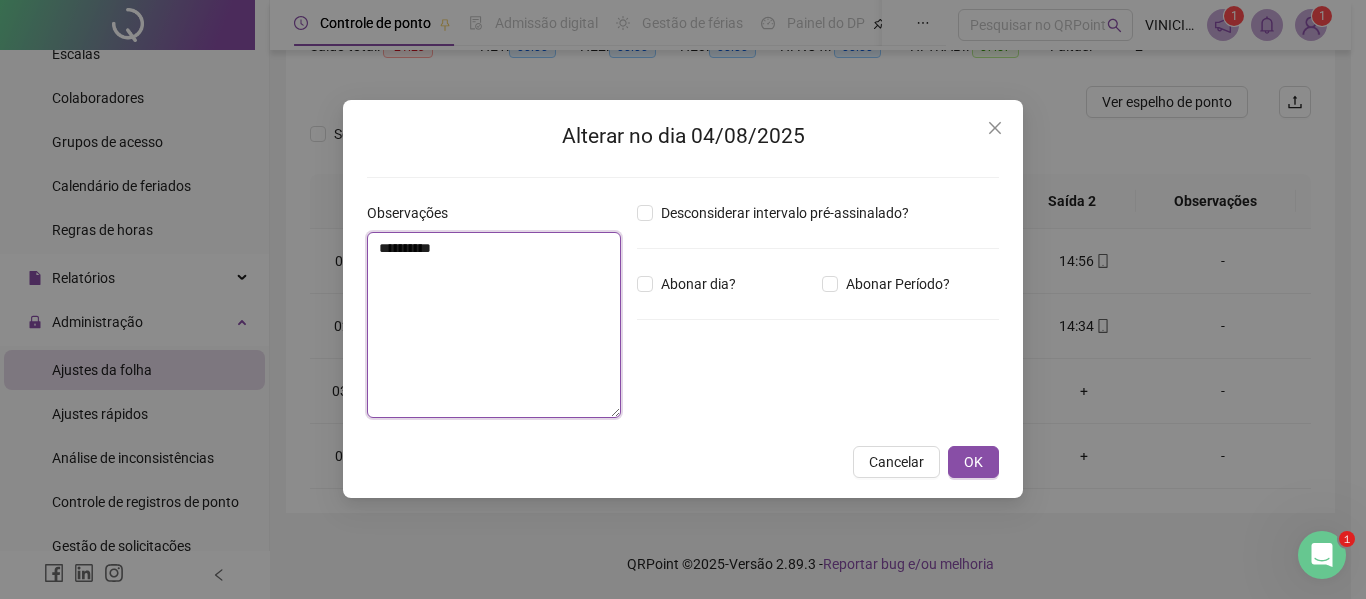 type on "**********" 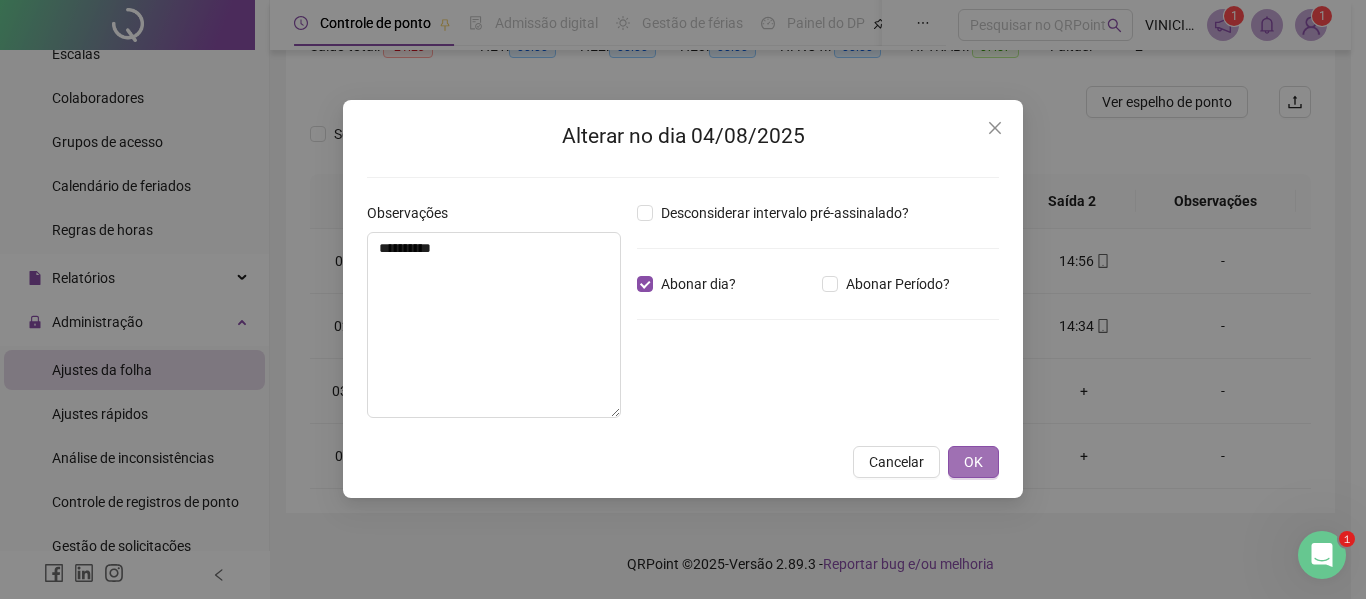 click on "OK" at bounding box center [973, 462] 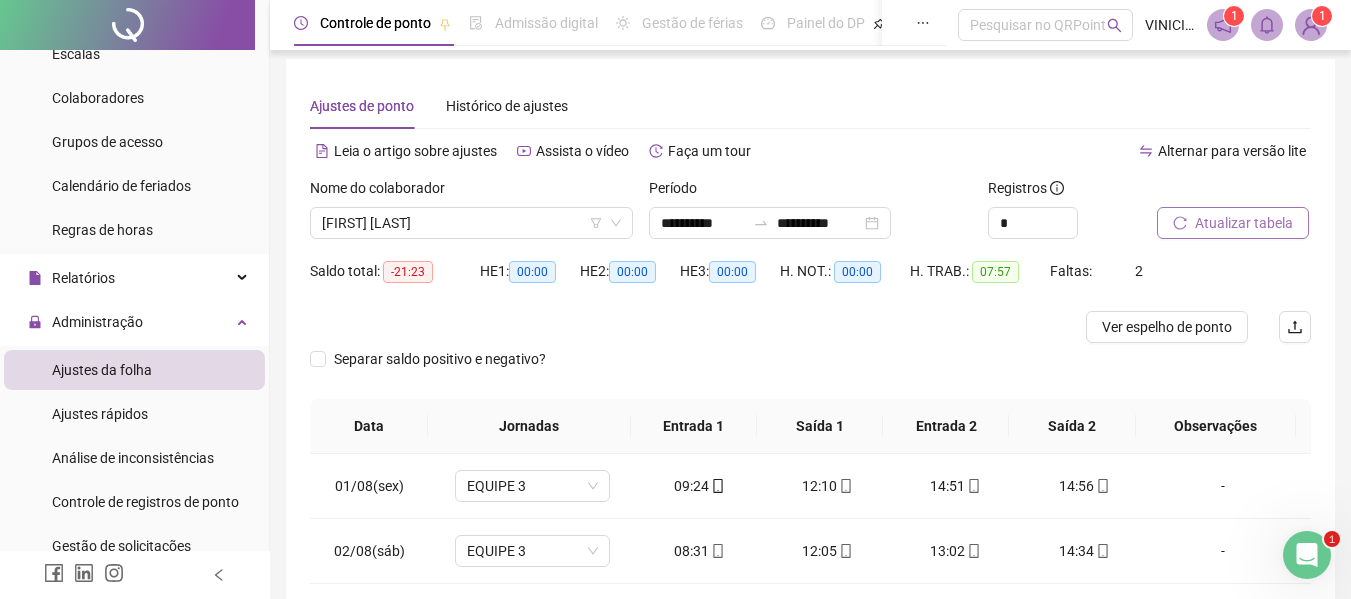scroll, scrollTop: 0, scrollLeft: 0, axis: both 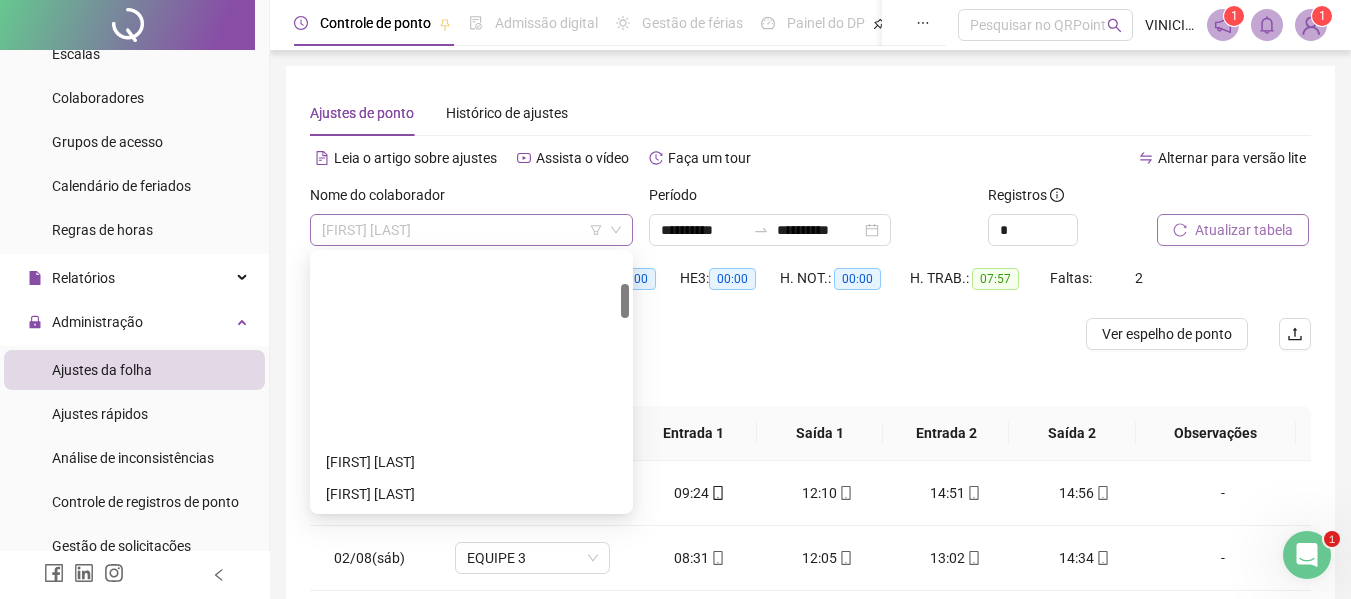 click on "[FIRST] [LAST]" at bounding box center (471, 230) 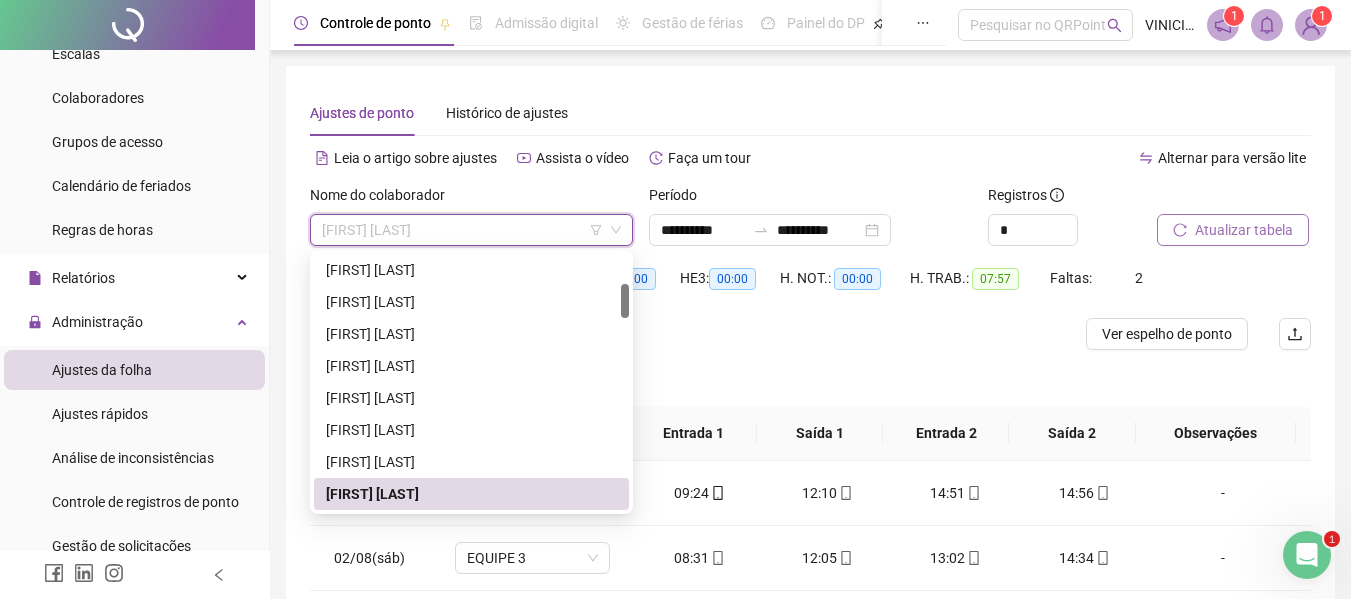 paste on "**********" 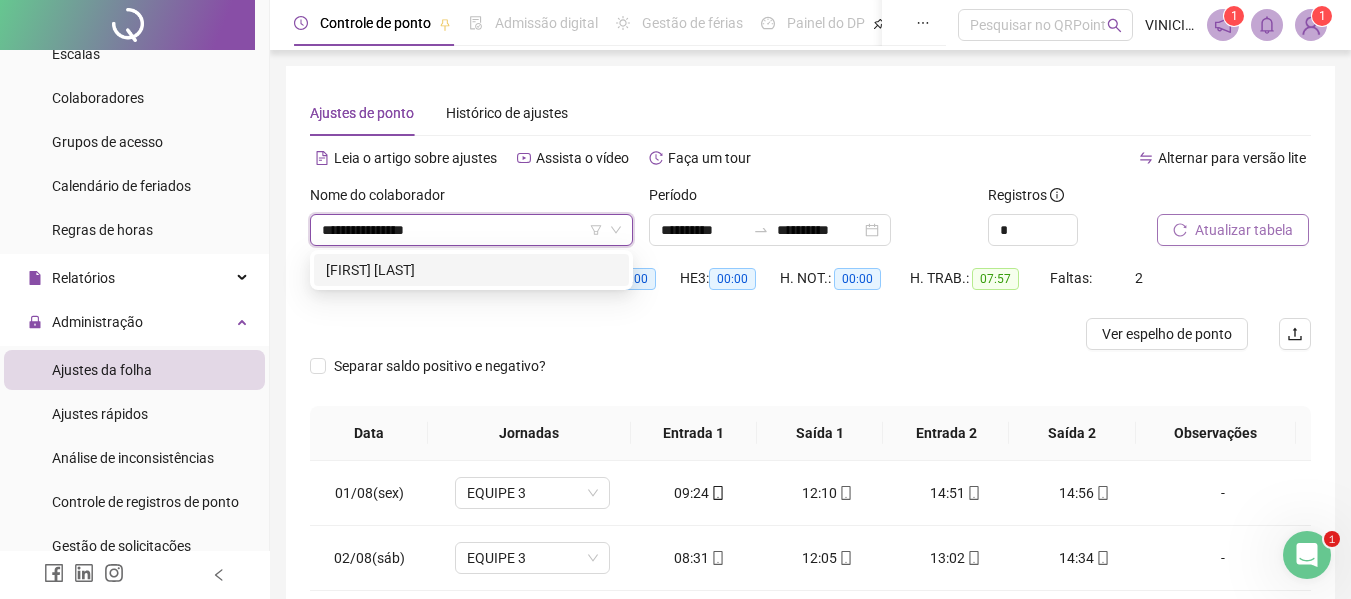 scroll, scrollTop: 0, scrollLeft: 0, axis: both 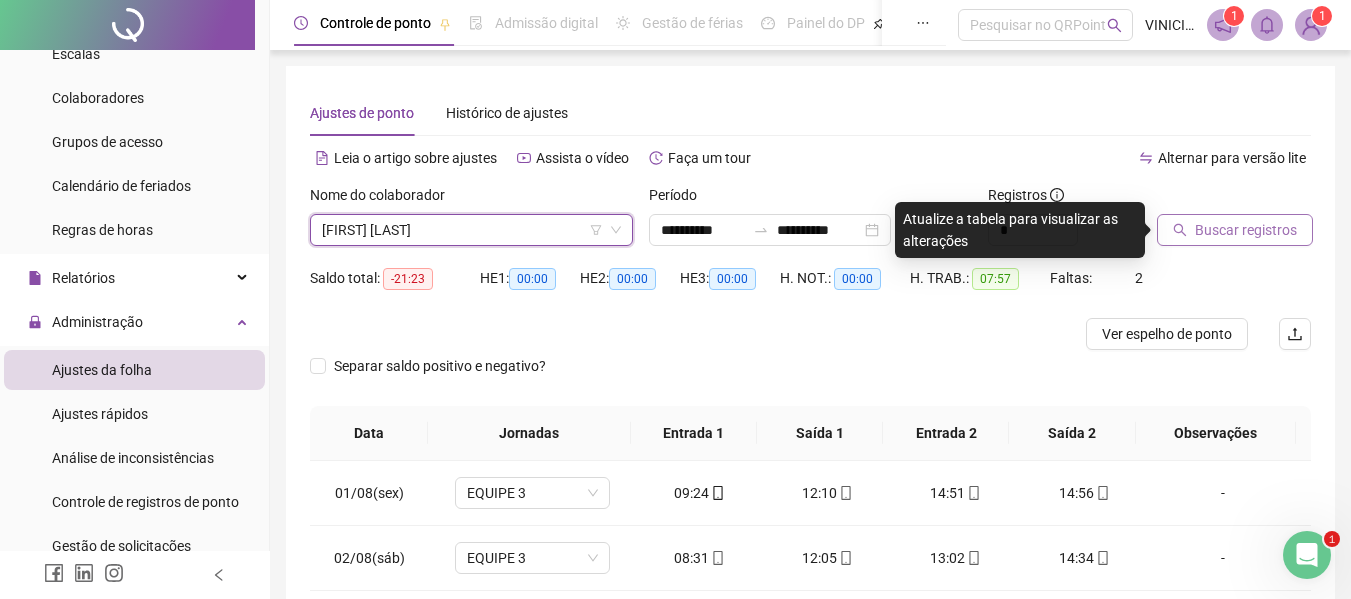 click on "Buscar registros" at bounding box center [1235, 230] 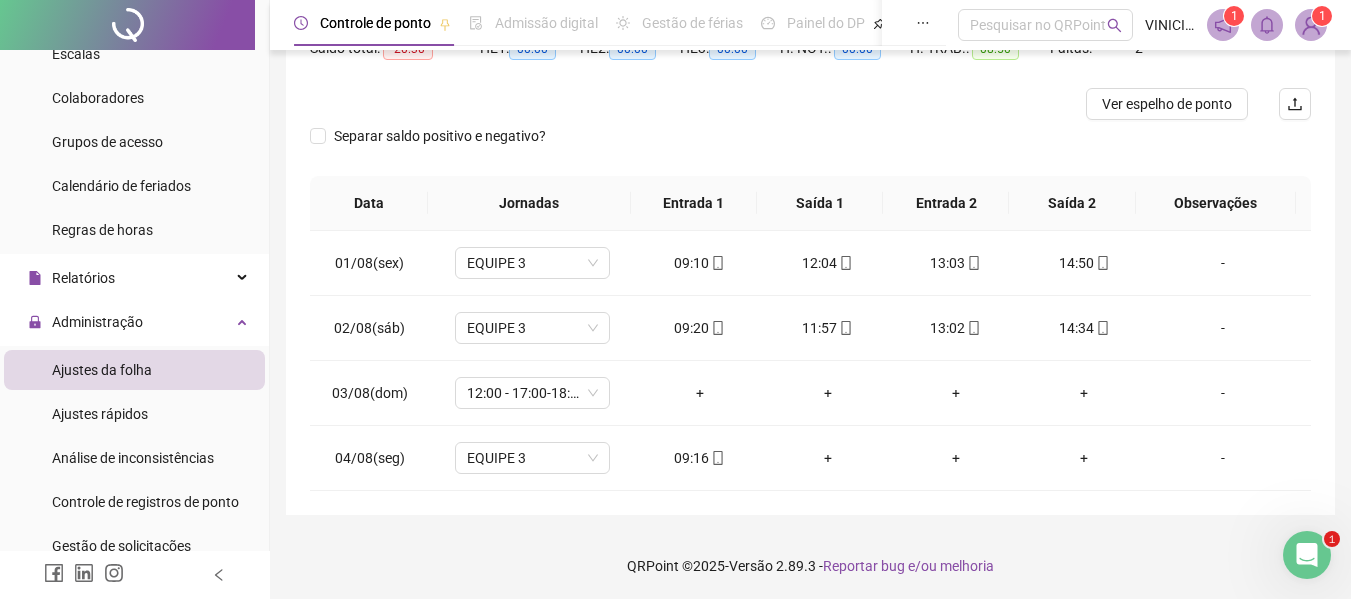 scroll, scrollTop: 232, scrollLeft: 0, axis: vertical 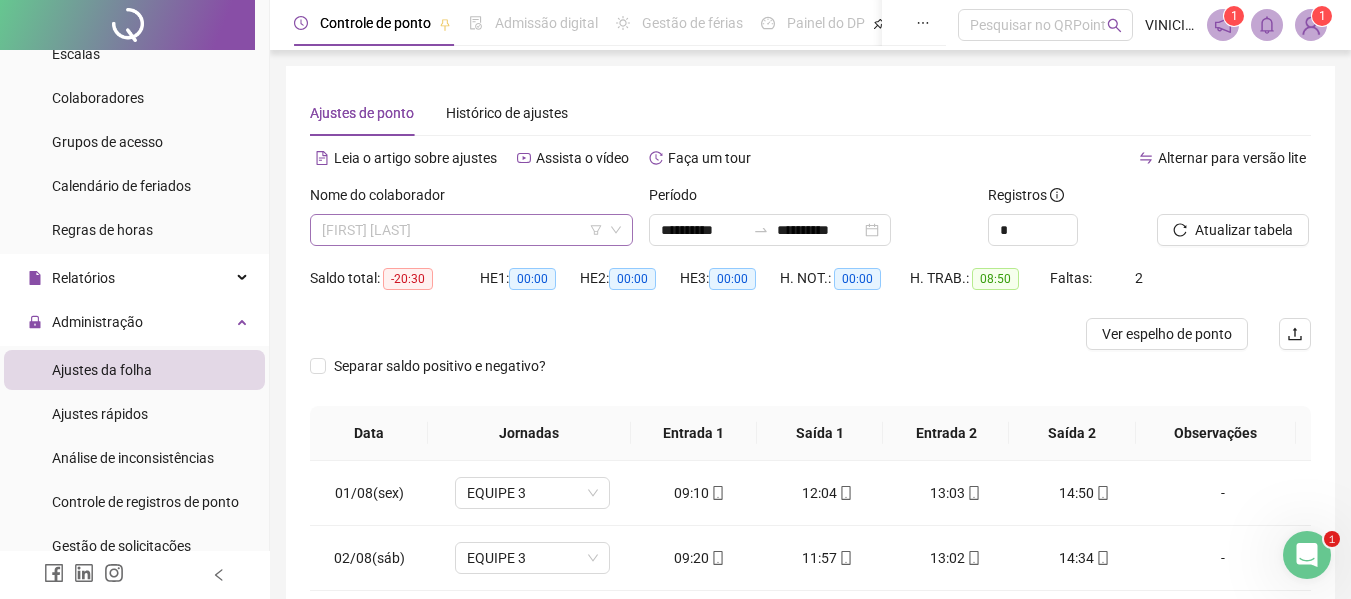 click on "[FIRST] [LAST]" at bounding box center (471, 230) 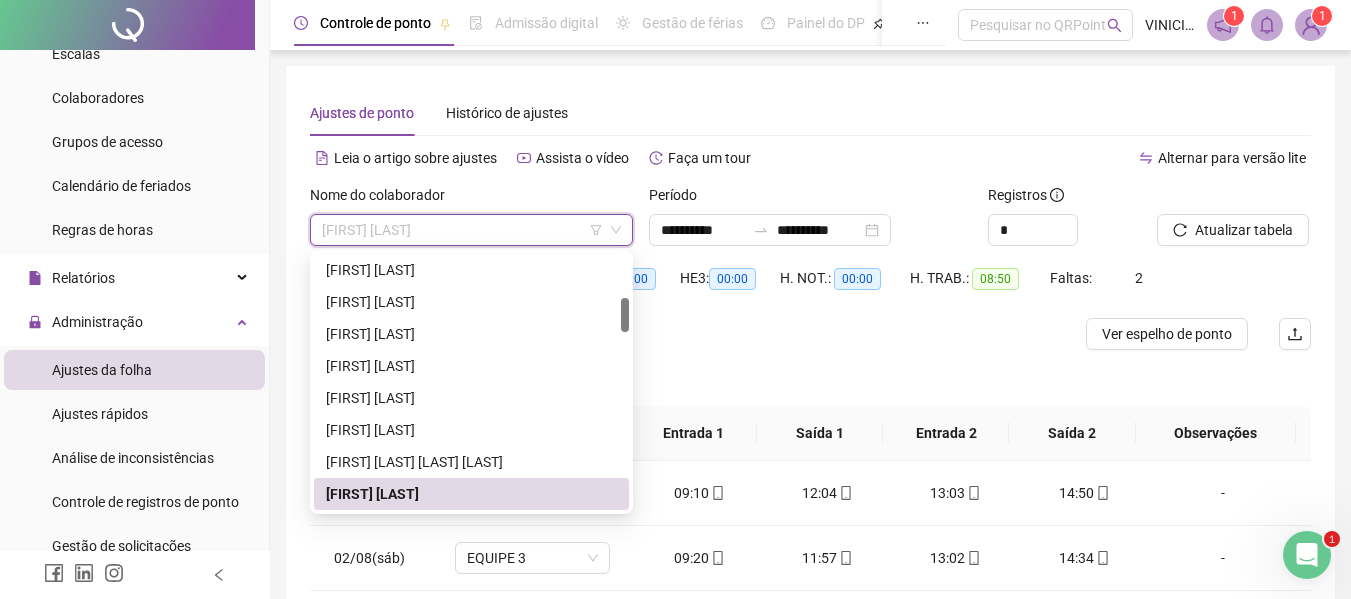 paste on "**********" 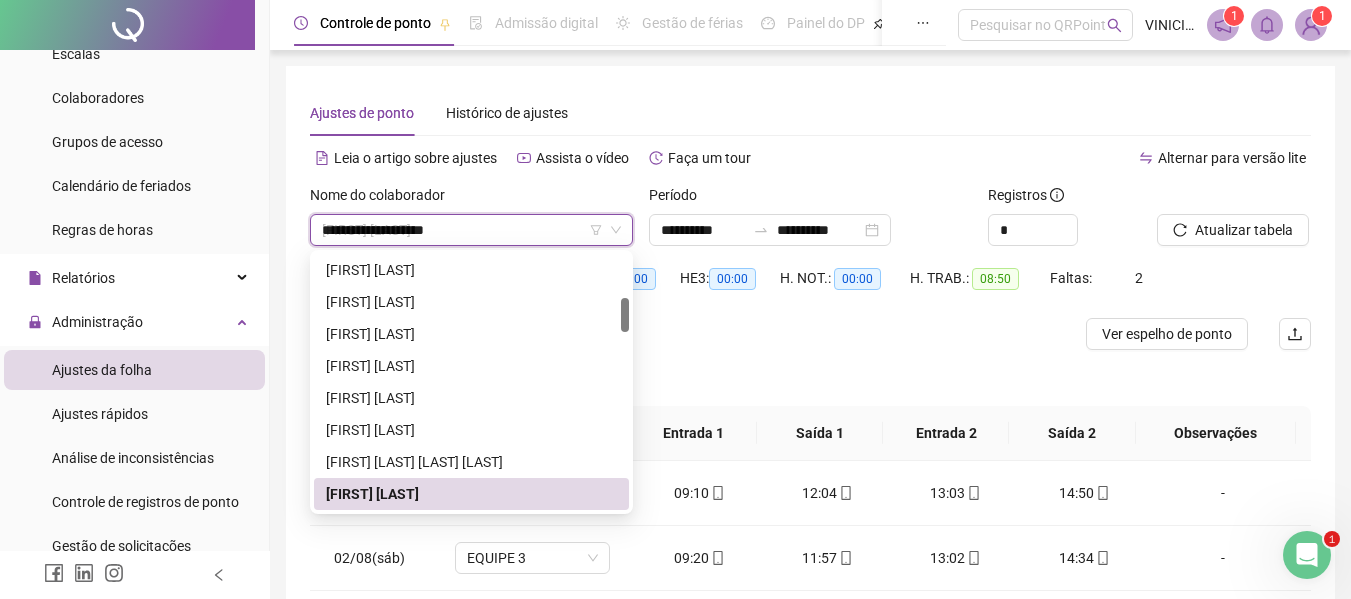 scroll, scrollTop: 0, scrollLeft: 0, axis: both 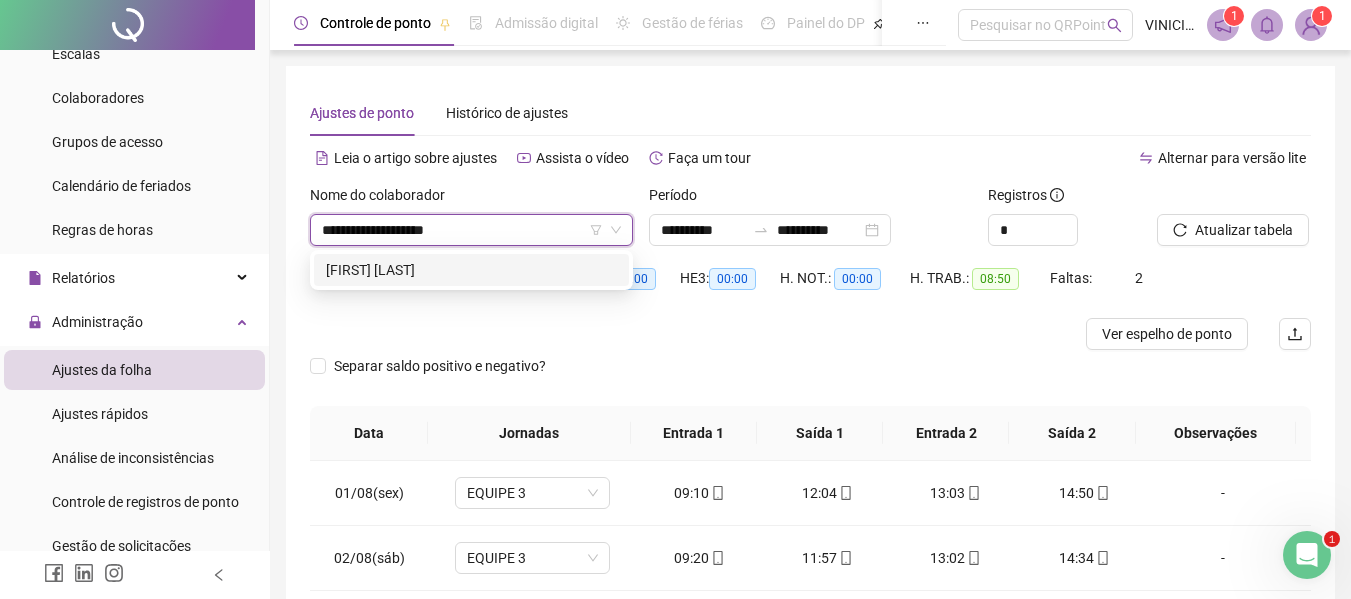 click on "[FIRST] [LAST]" at bounding box center [471, 270] 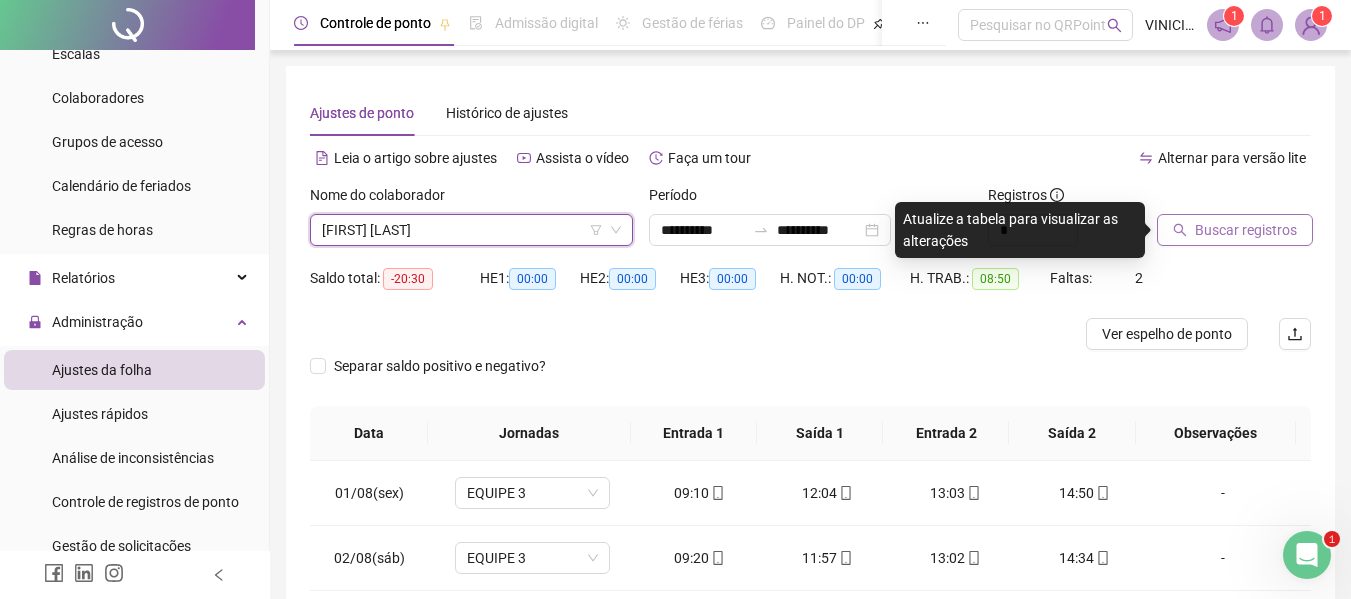 click on "Buscar registros" at bounding box center [1246, 230] 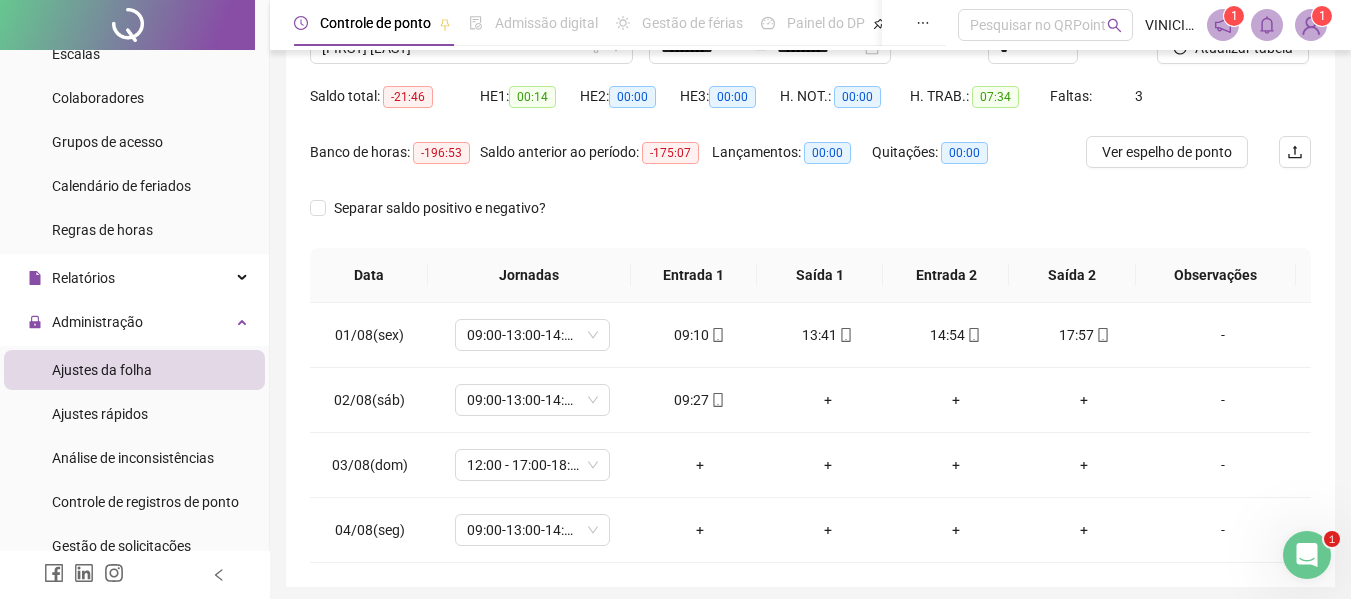 scroll, scrollTop: 256, scrollLeft: 0, axis: vertical 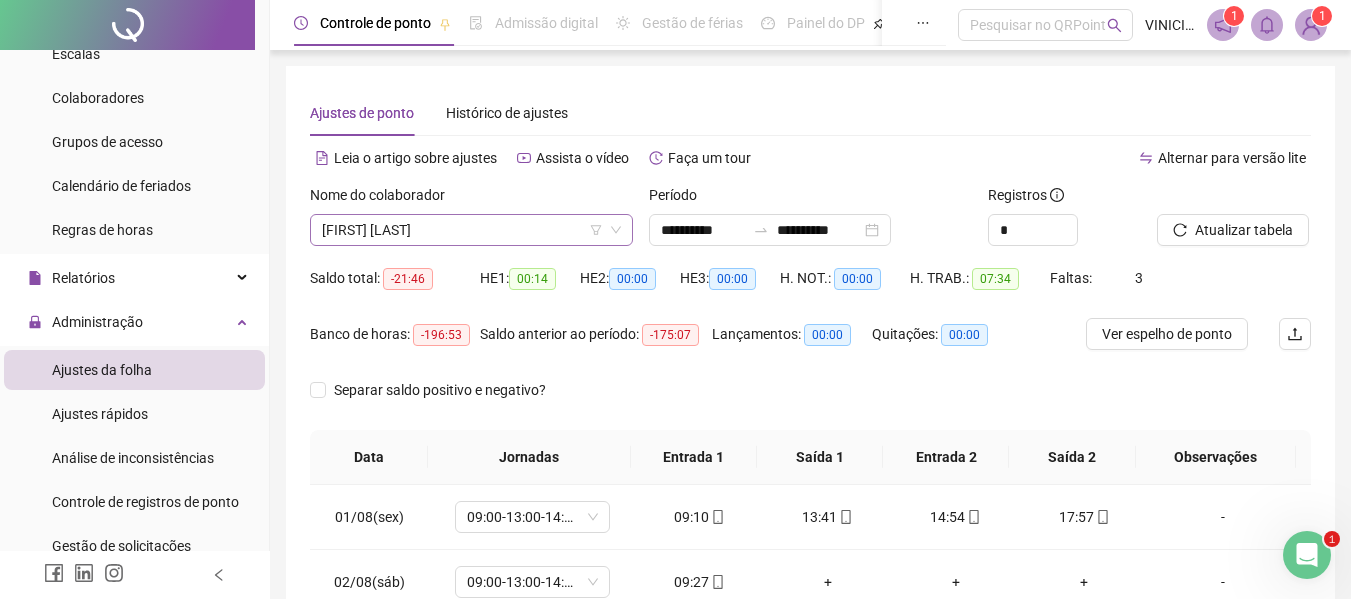 click on "[FIRST] [LAST]" at bounding box center [471, 230] 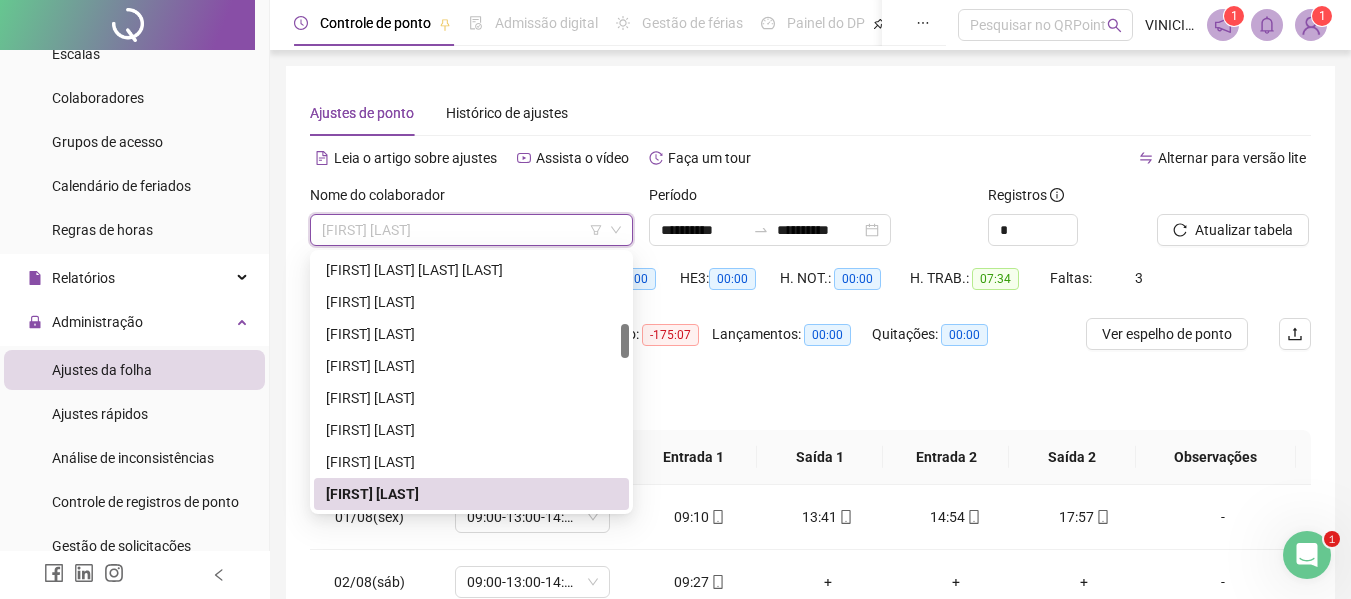 paste on "**********" 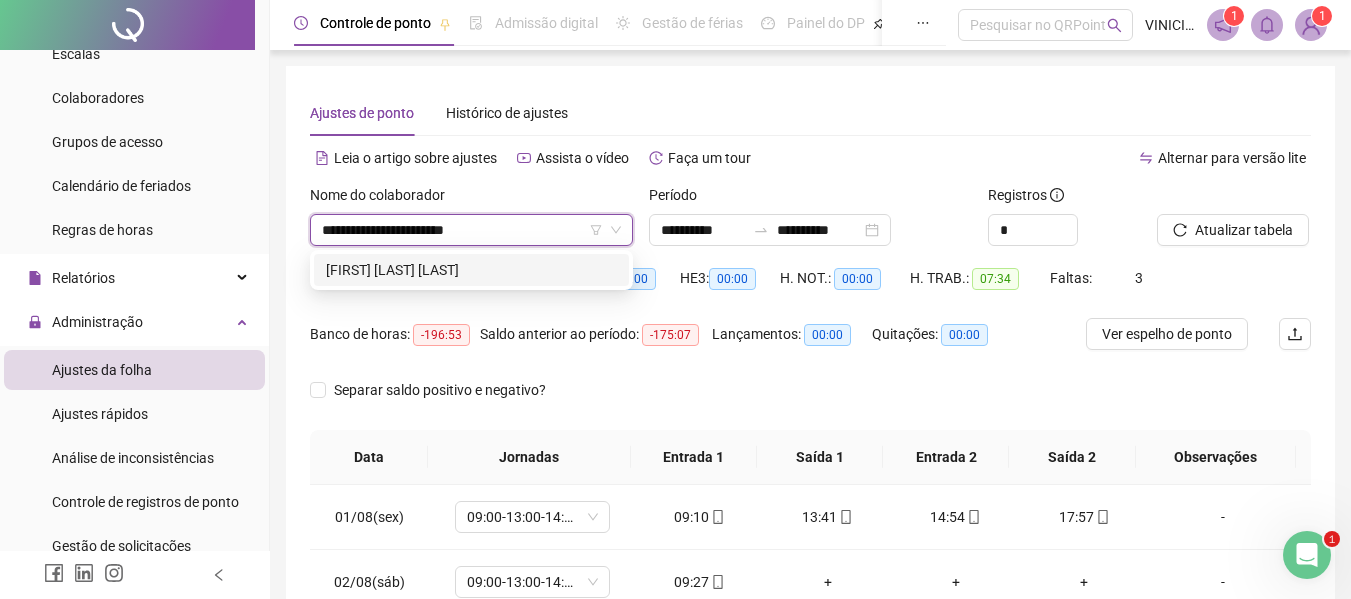 scroll, scrollTop: 0, scrollLeft: 0, axis: both 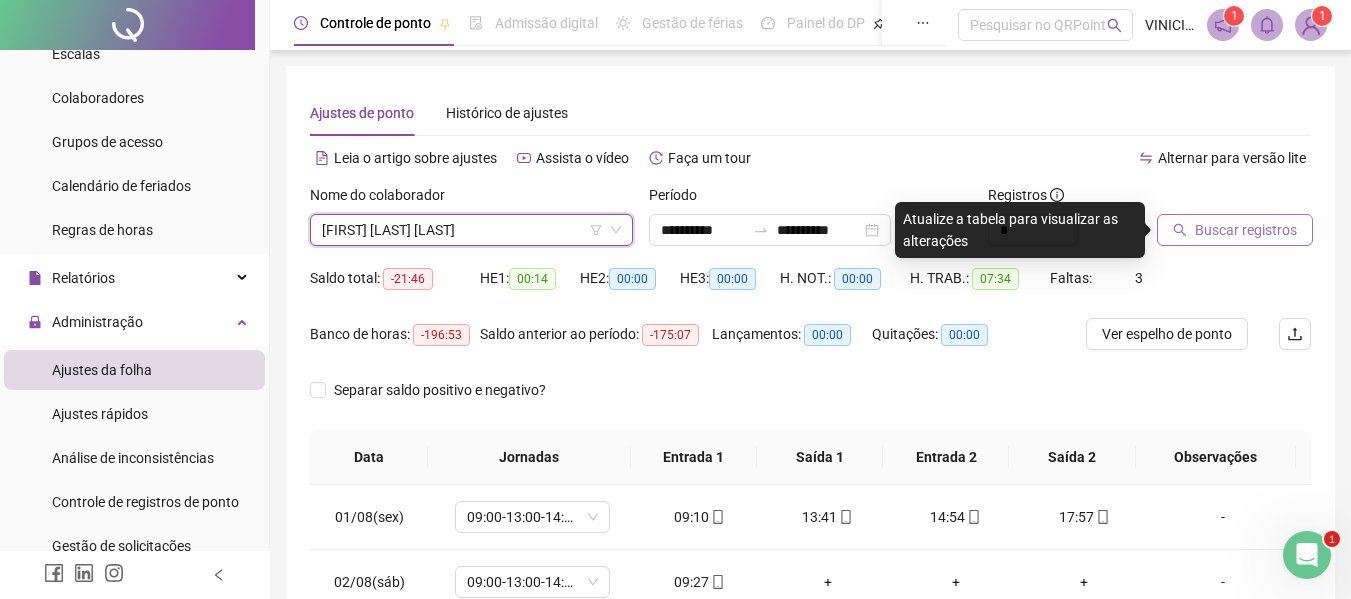 click on "Buscar registros" at bounding box center [1246, 230] 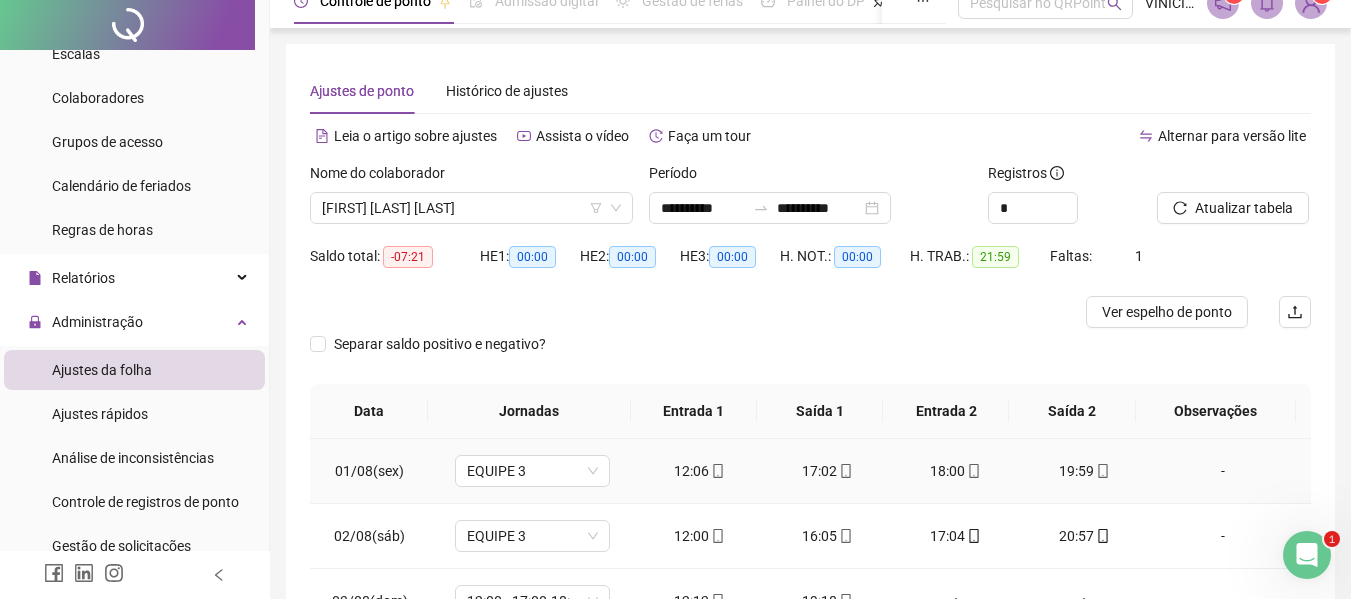 scroll, scrollTop: 0, scrollLeft: 0, axis: both 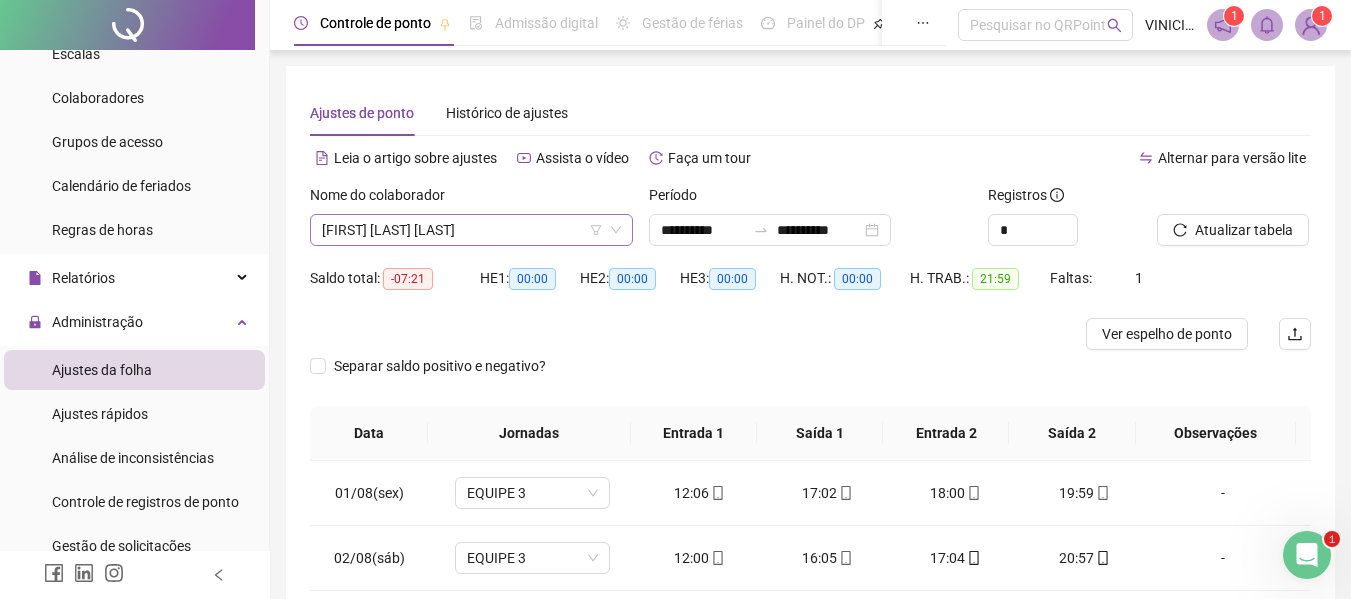 click on "[FIRST] [LAST] [LAST]" at bounding box center (471, 230) 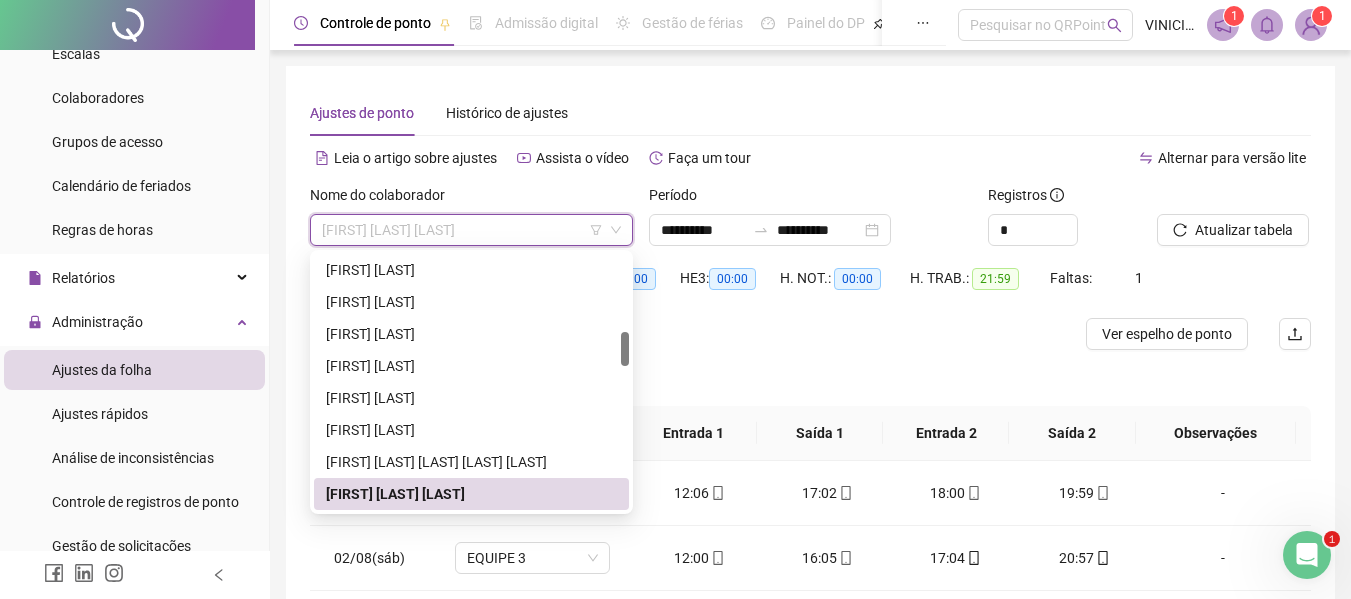 paste on "**********" 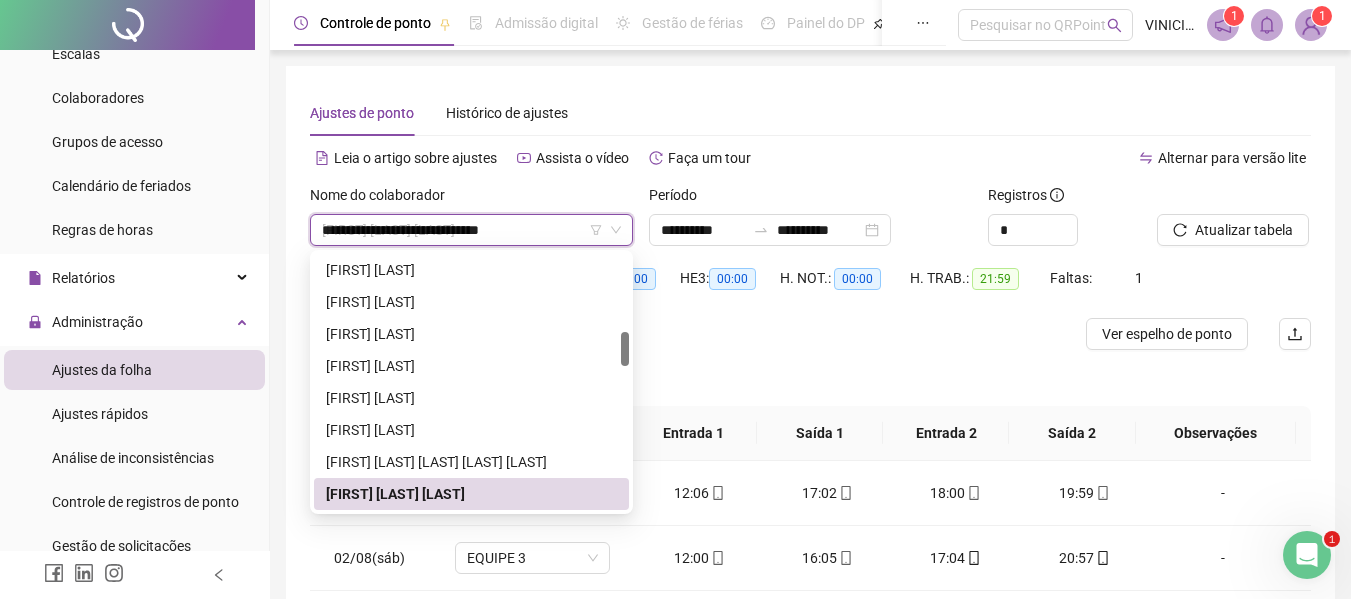 scroll, scrollTop: 0, scrollLeft: 0, axis: both 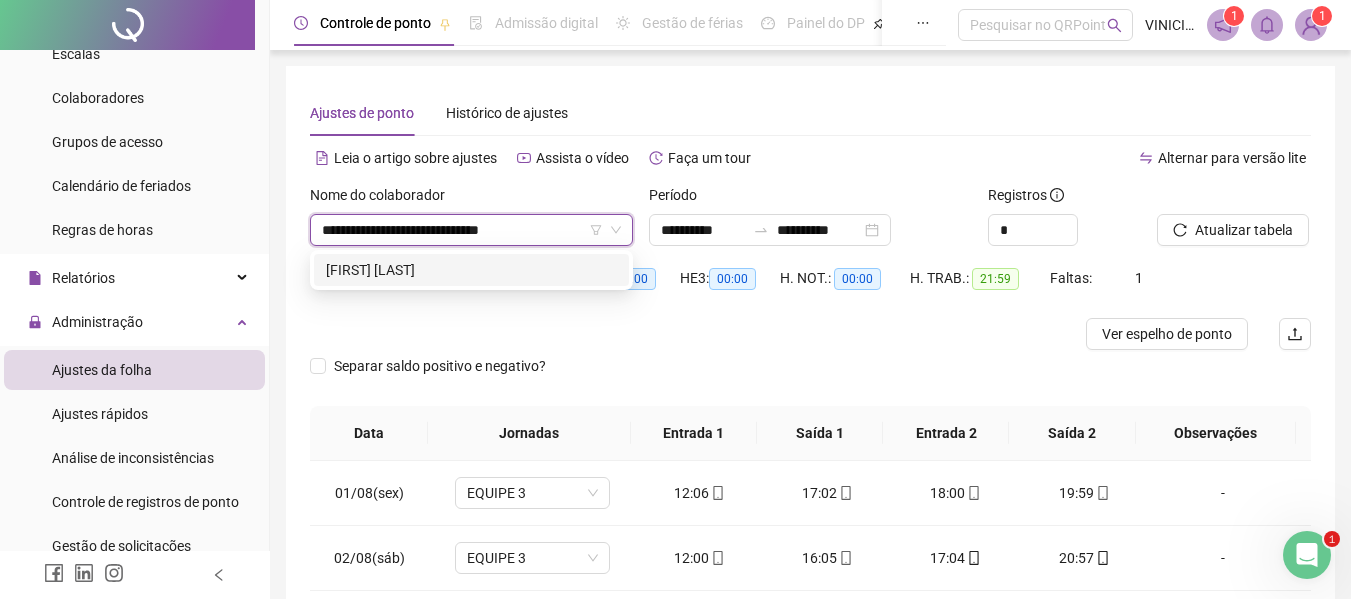 click on "[FIRST] [LAST]" at bounding box center (471, 270) 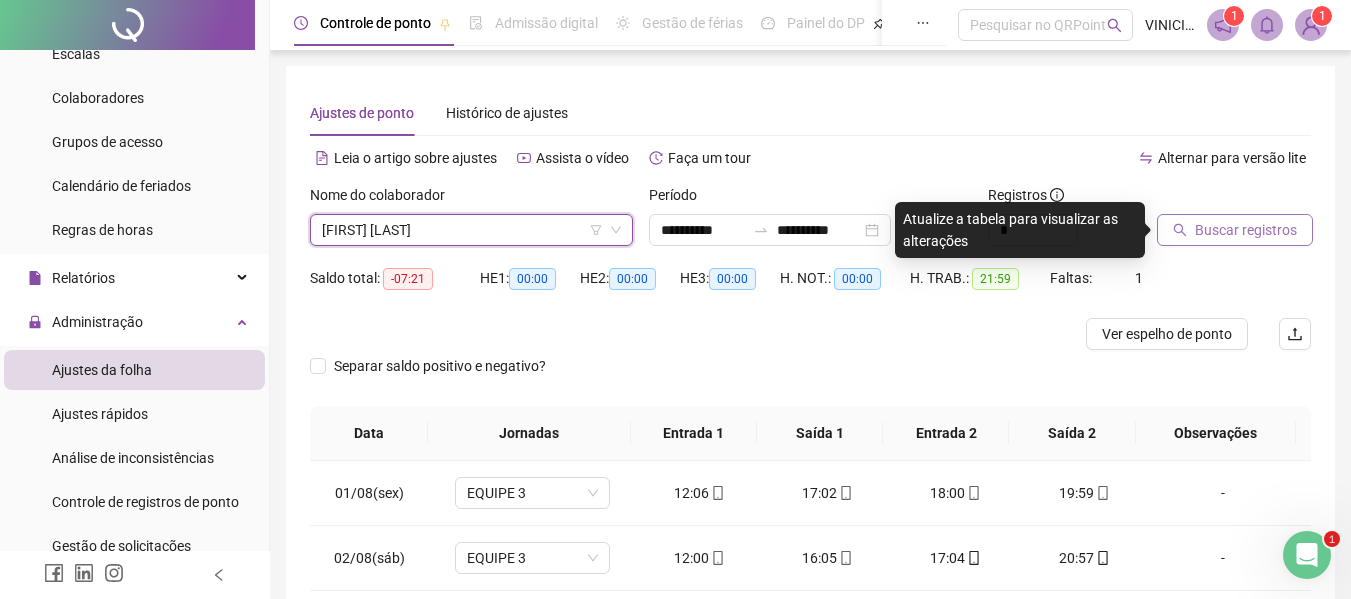 click on "Buscar registros" at bounding box center (1235, 230) 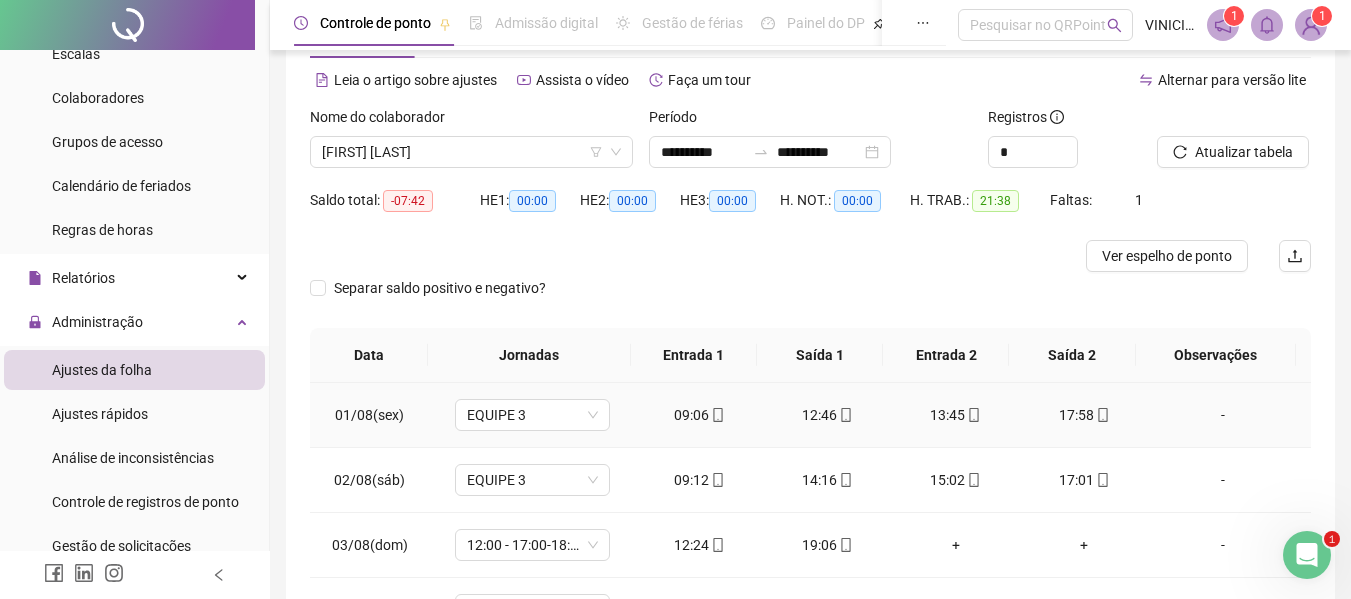 scroll, scrollTop: 232, scrollLeft: 0, axis: vertical 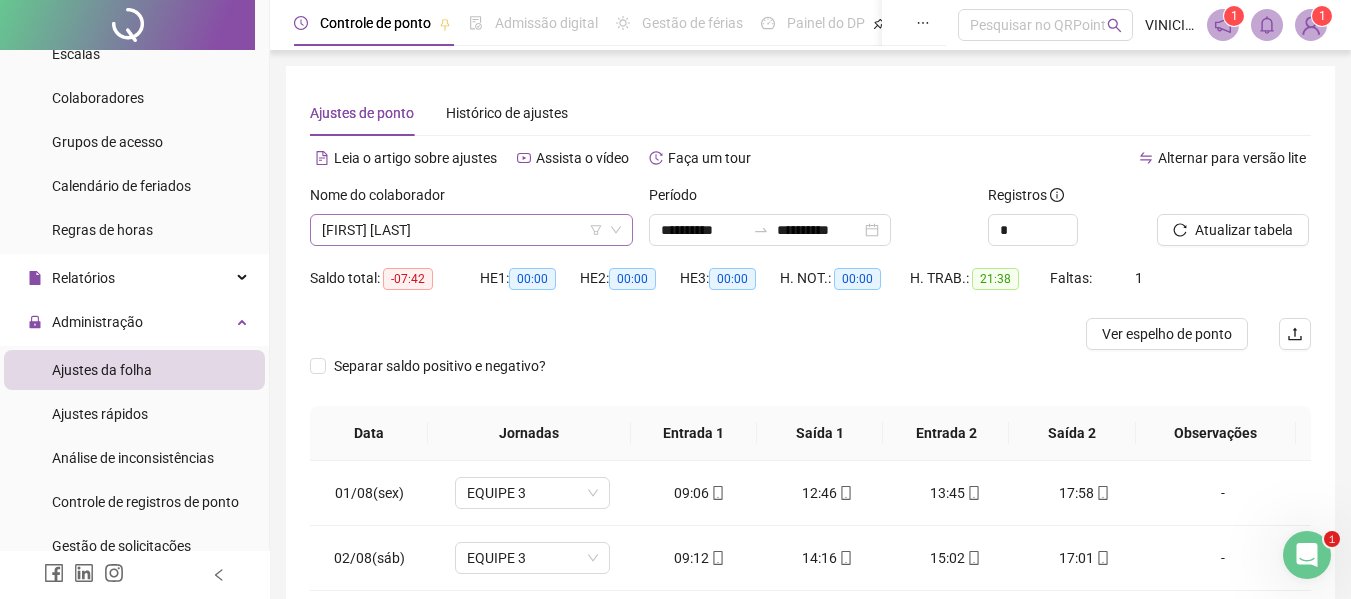 click on "[FIRST] [LAST]" at bounding box center [471, 230] 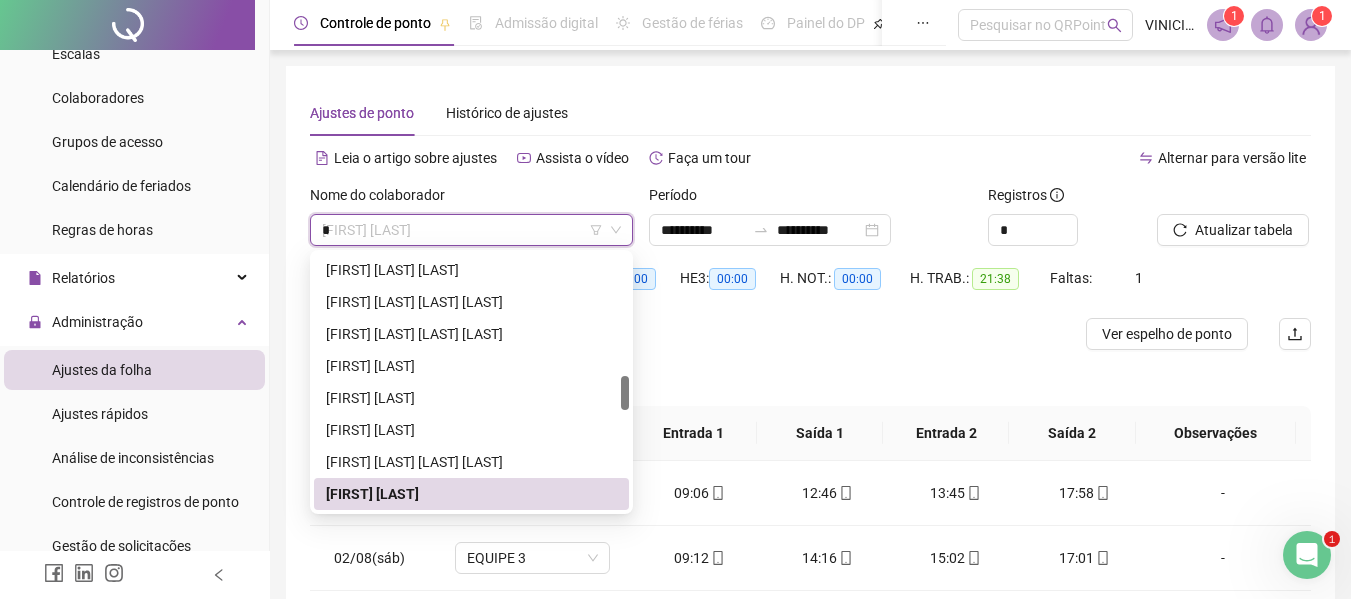 scroll, scrollTop: 192, scrollLeft: 0, axis: vertical 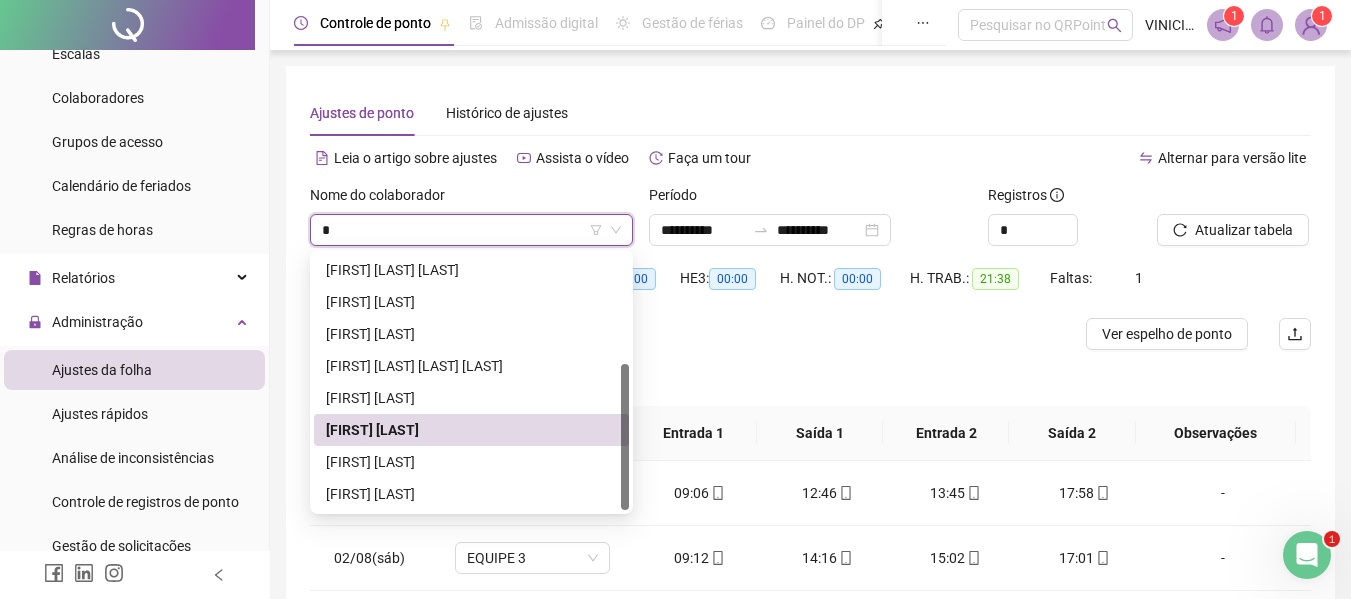 type on "**" 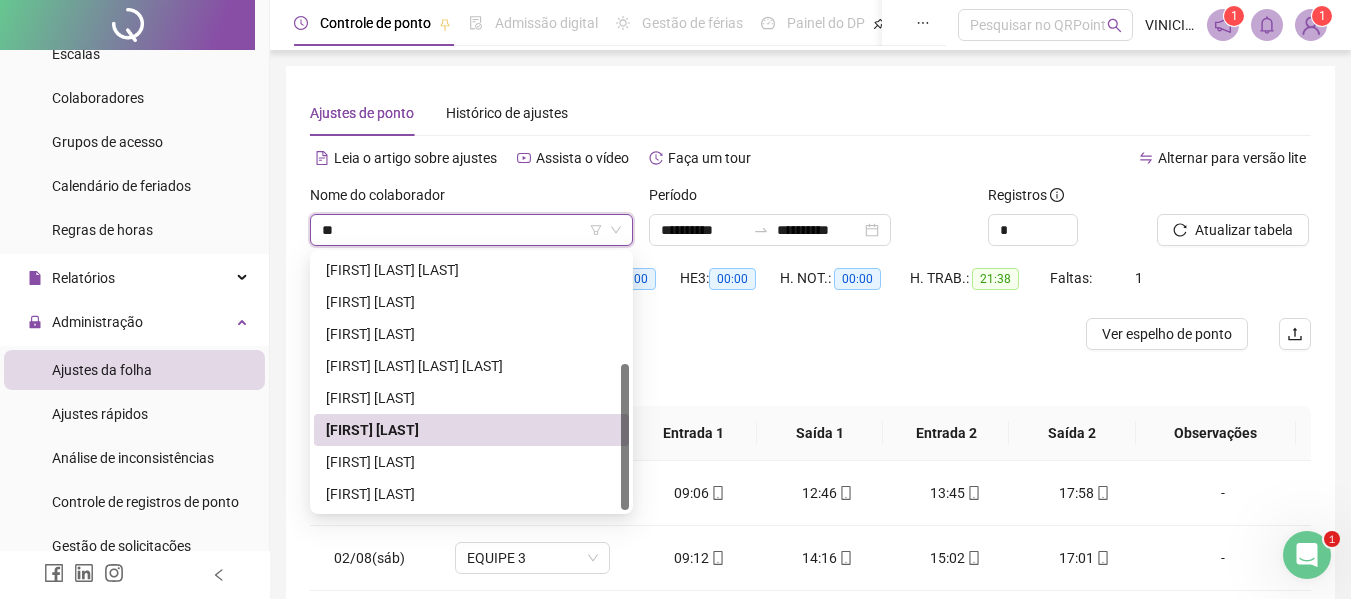 scroll, scrollTop: 0, scrollLeft: 0, axis: both 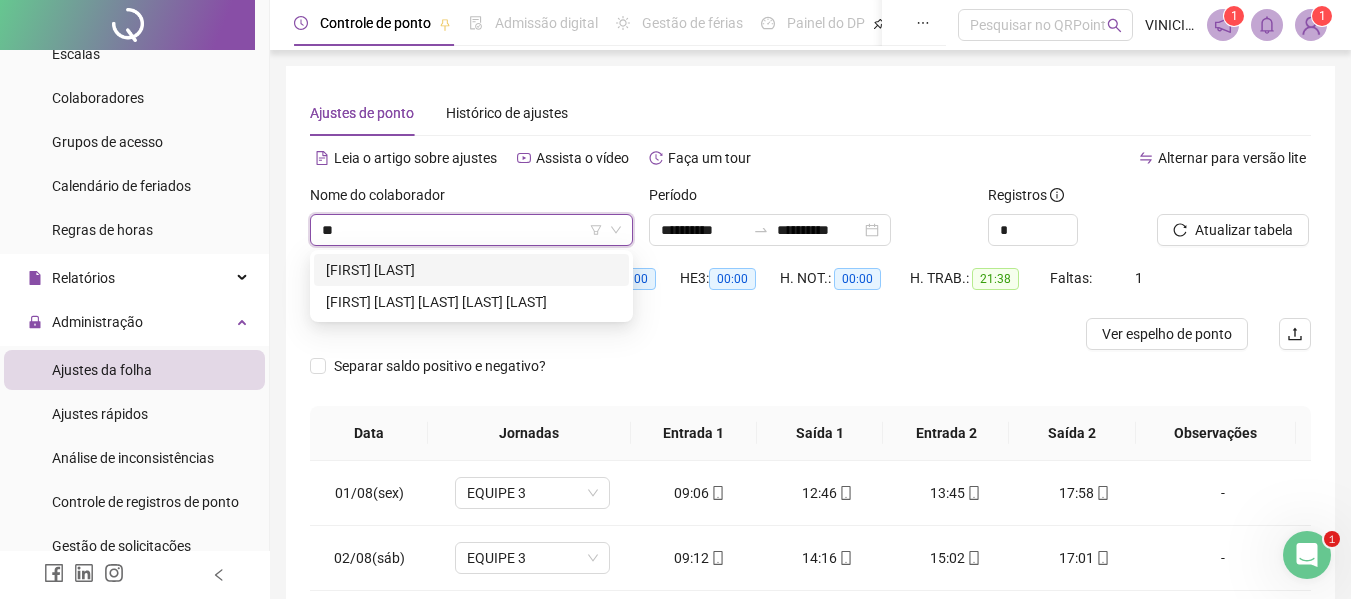 click on "[FIRST] [LAST]" at bounding box center [471, 270] 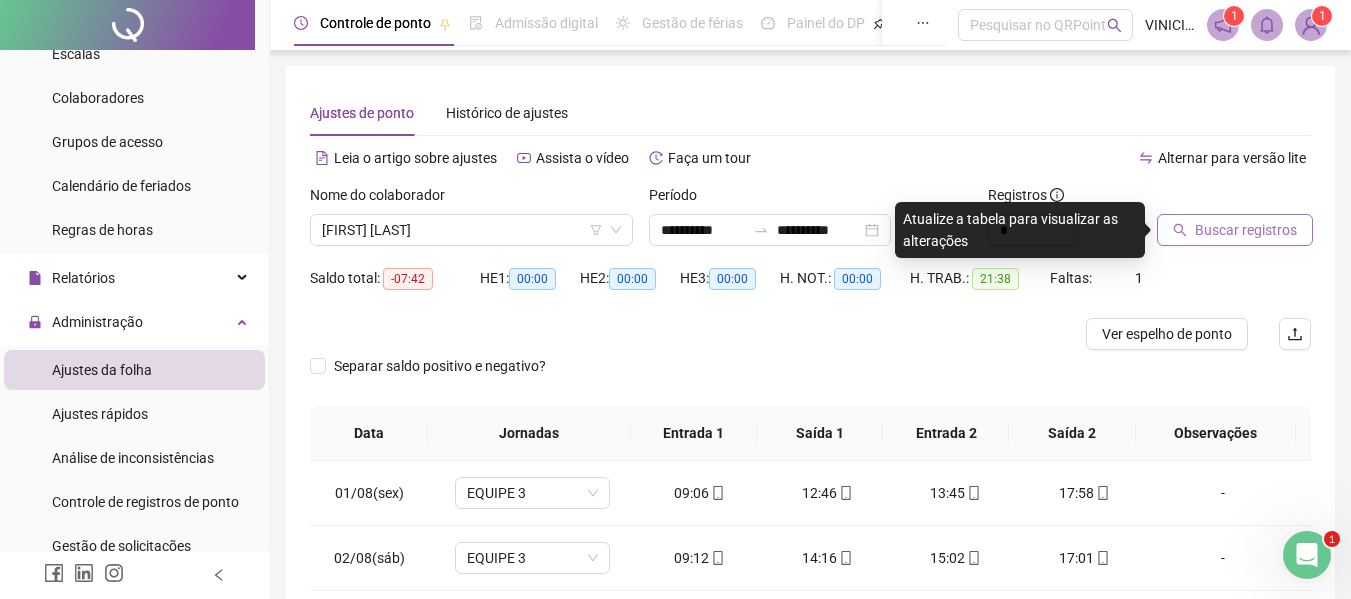 click on "Buscar registros" at bounding box center [1246, 230] 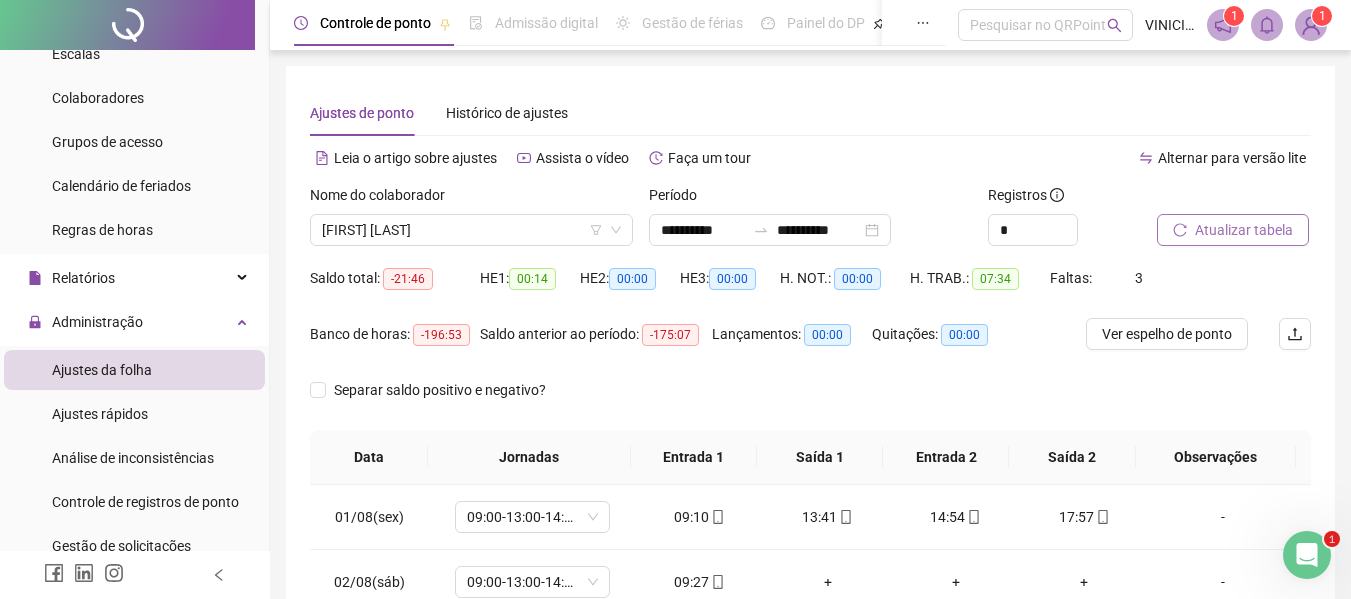 scroll, scrollTop: 256, scrollLeft: 0, axis: vertical 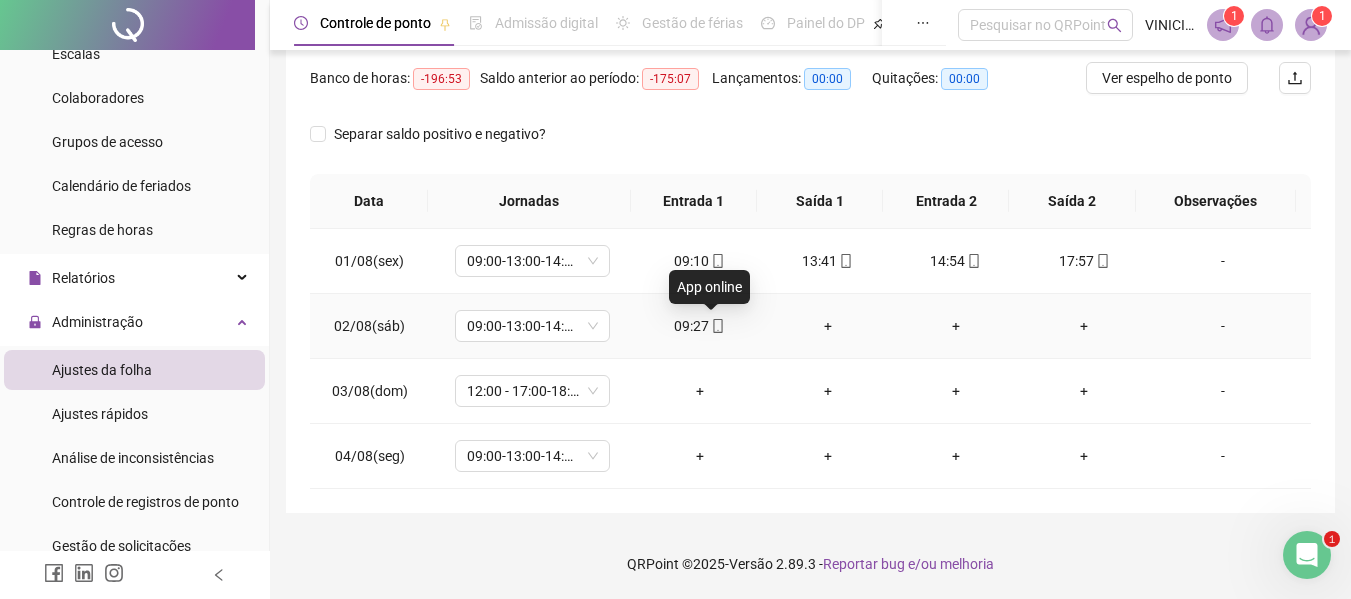 click 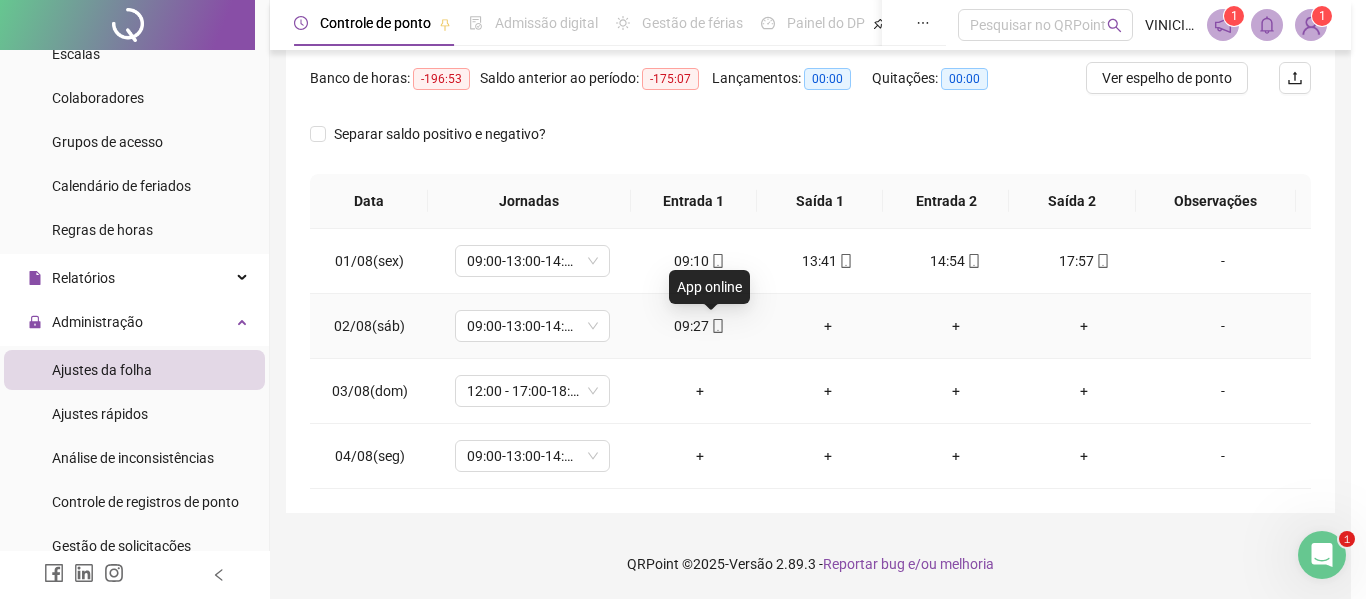 type on "**********" 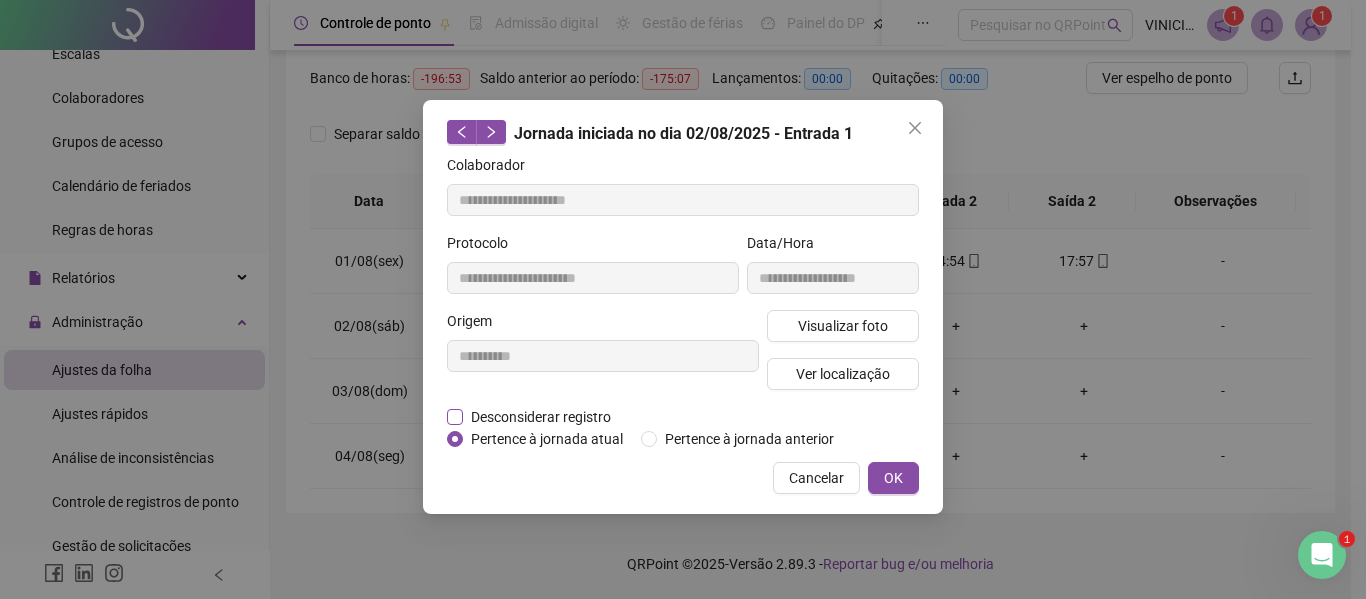click on "Desconsiderar registro" at bounding box center [541, 417] 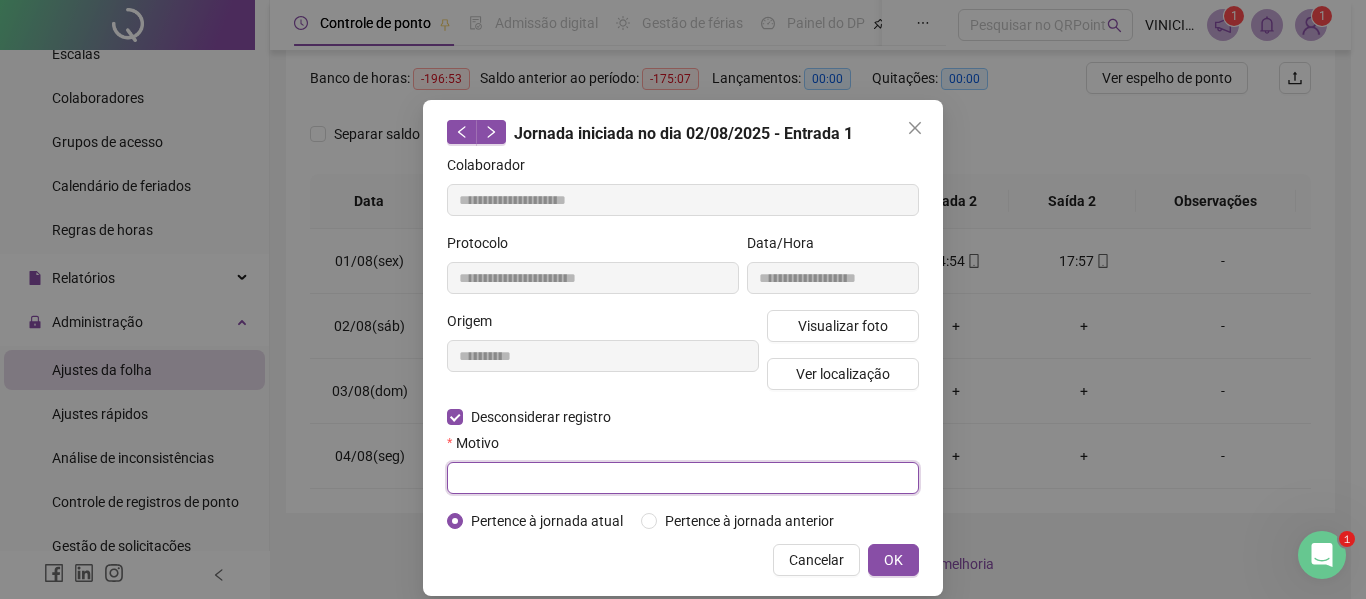 click at bounding box center [683, 478] 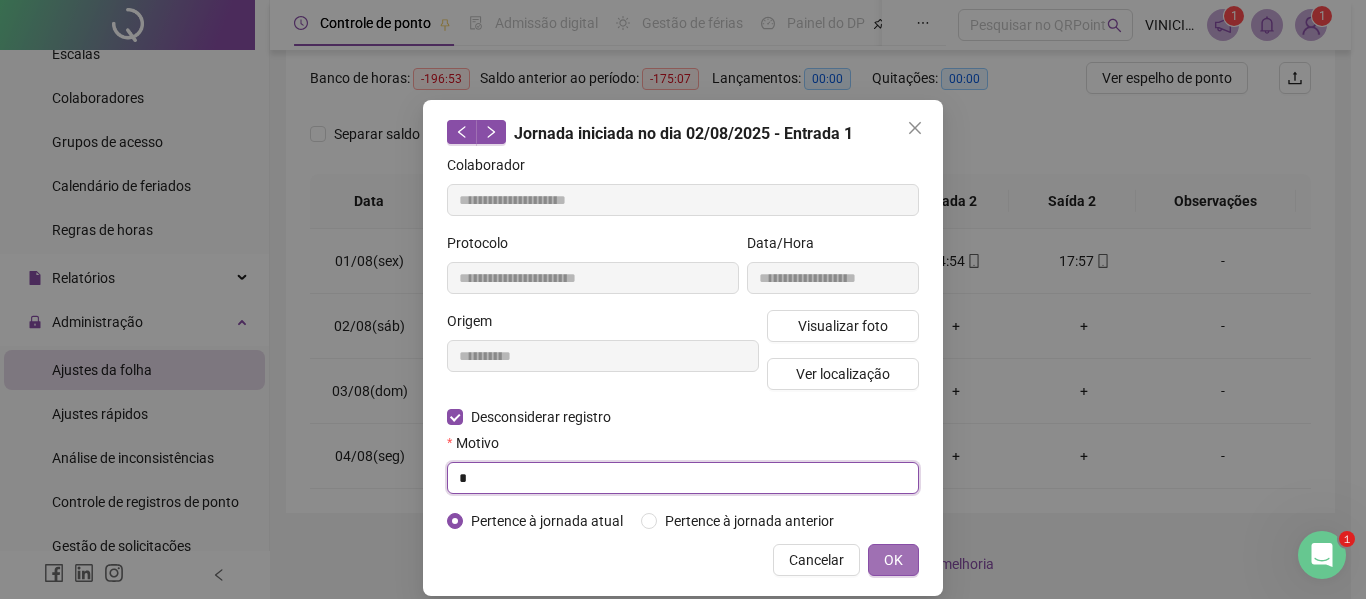 type on "*" 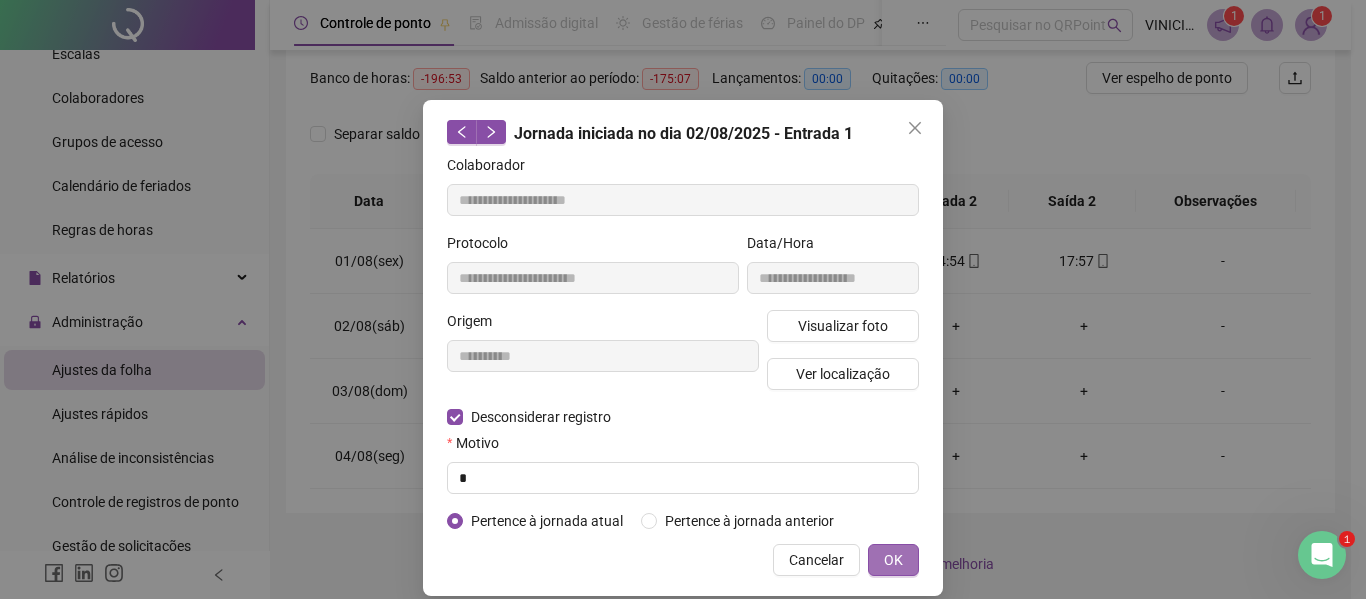 click on "OK" at bounding box center [893, 560] 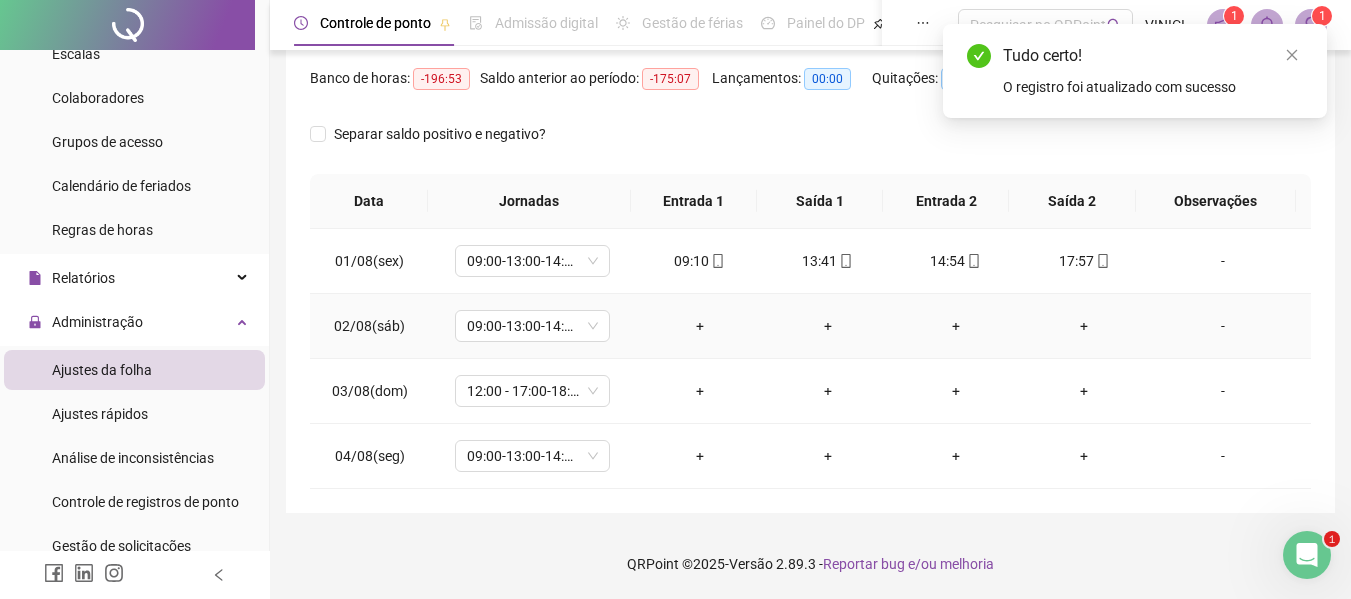 click on "-" at bounding box center [1223, 326] 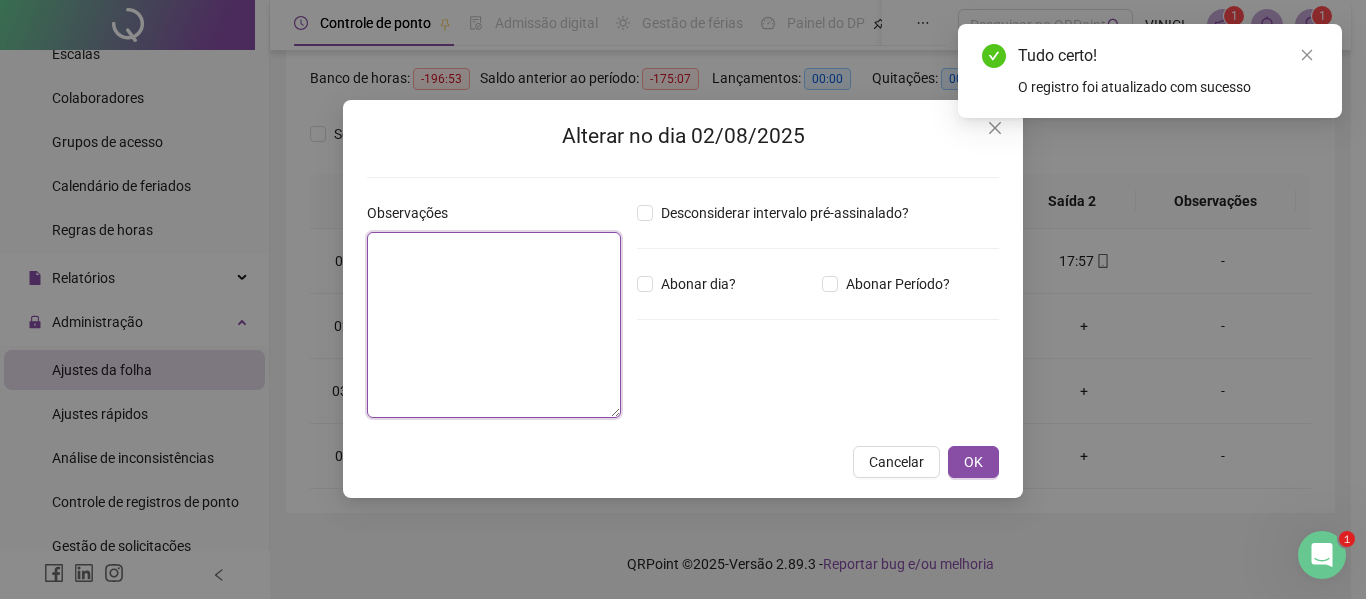 click at bounding box center [494, 325] 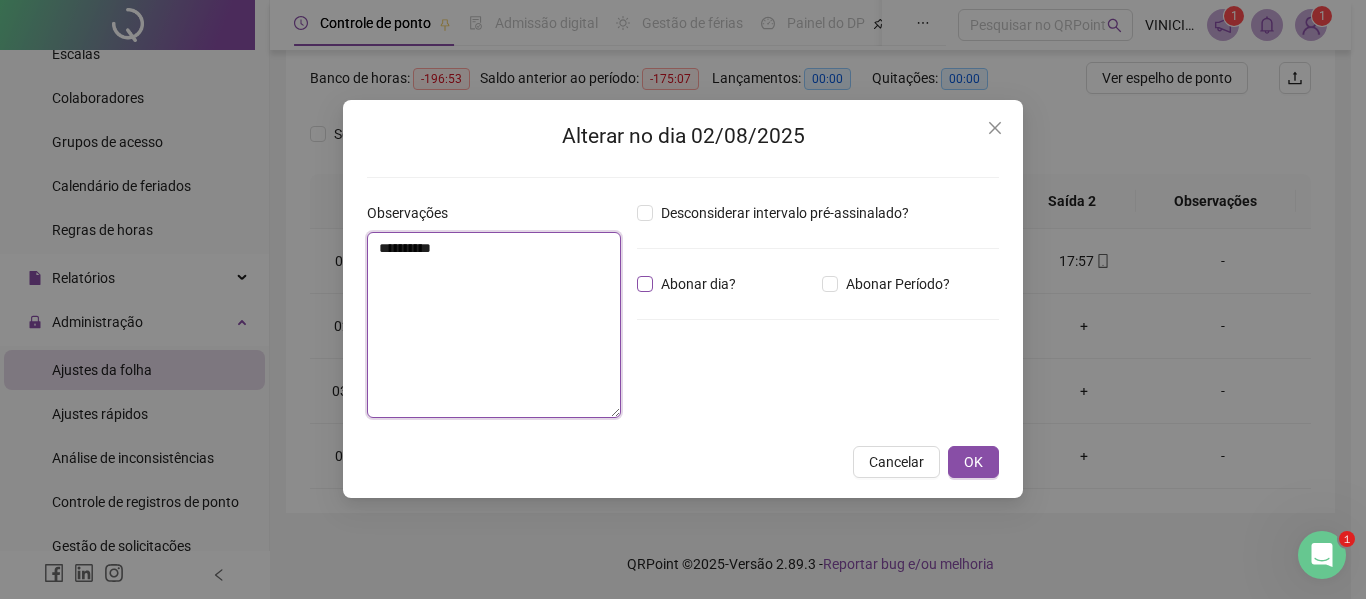 type on "**********" 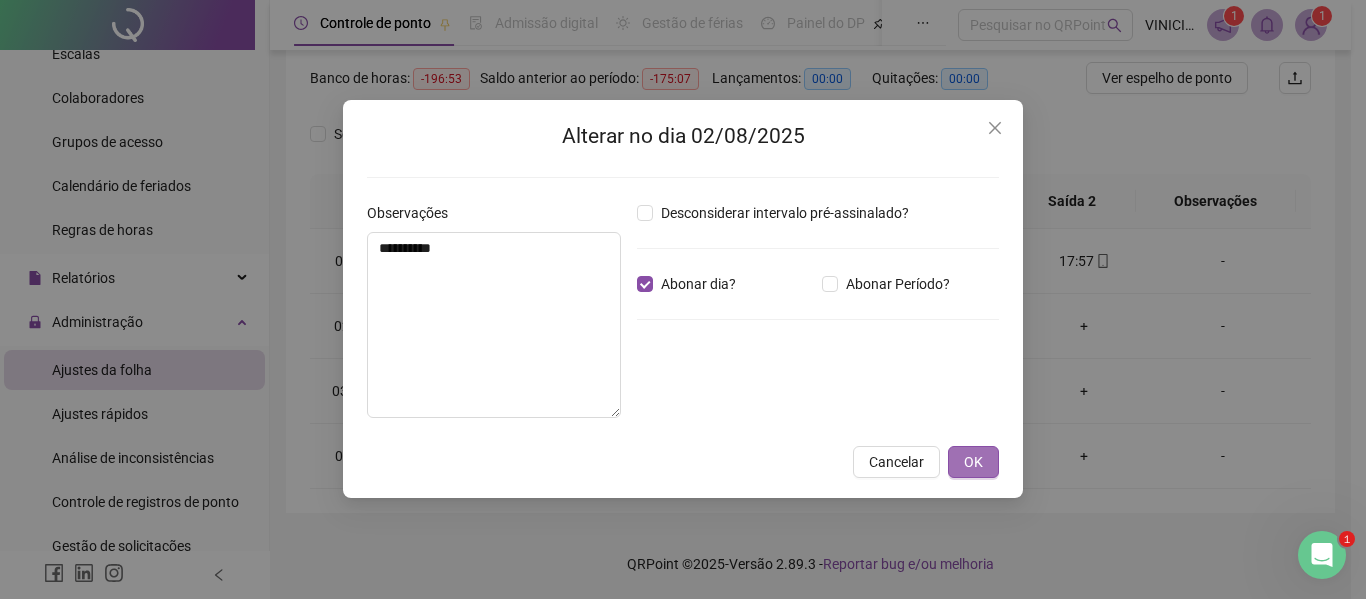 click on "OK" at bounding box center [973, 462] 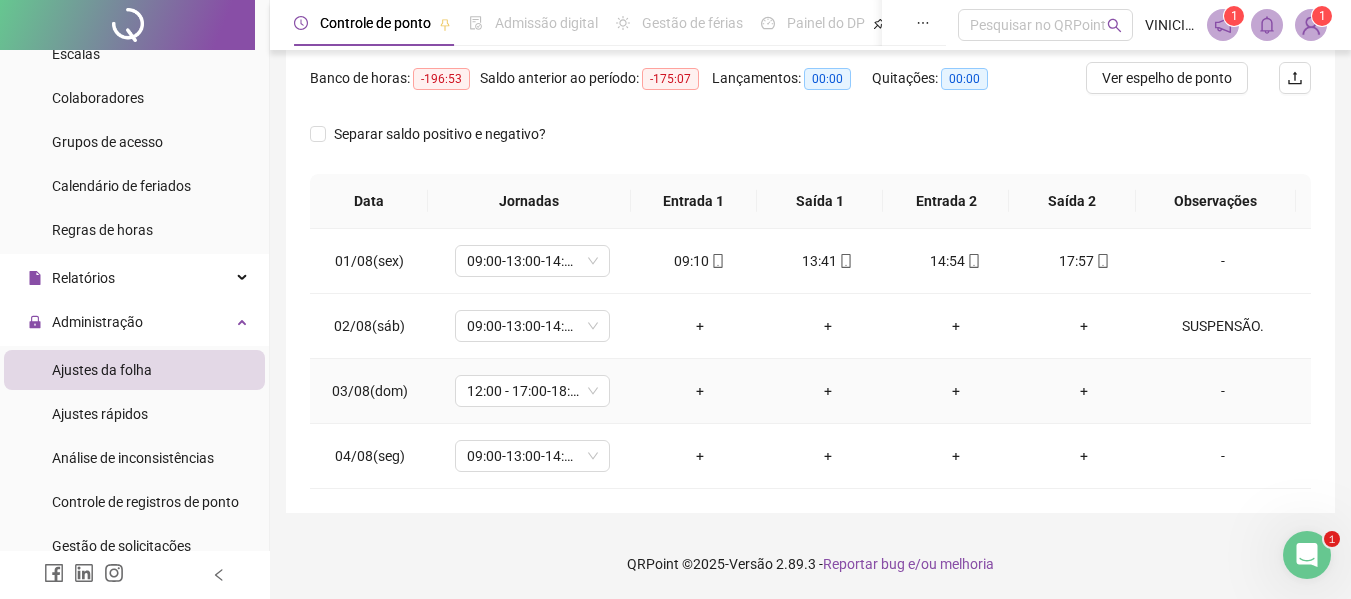 click on "-" at bounding box center (1223, 391) 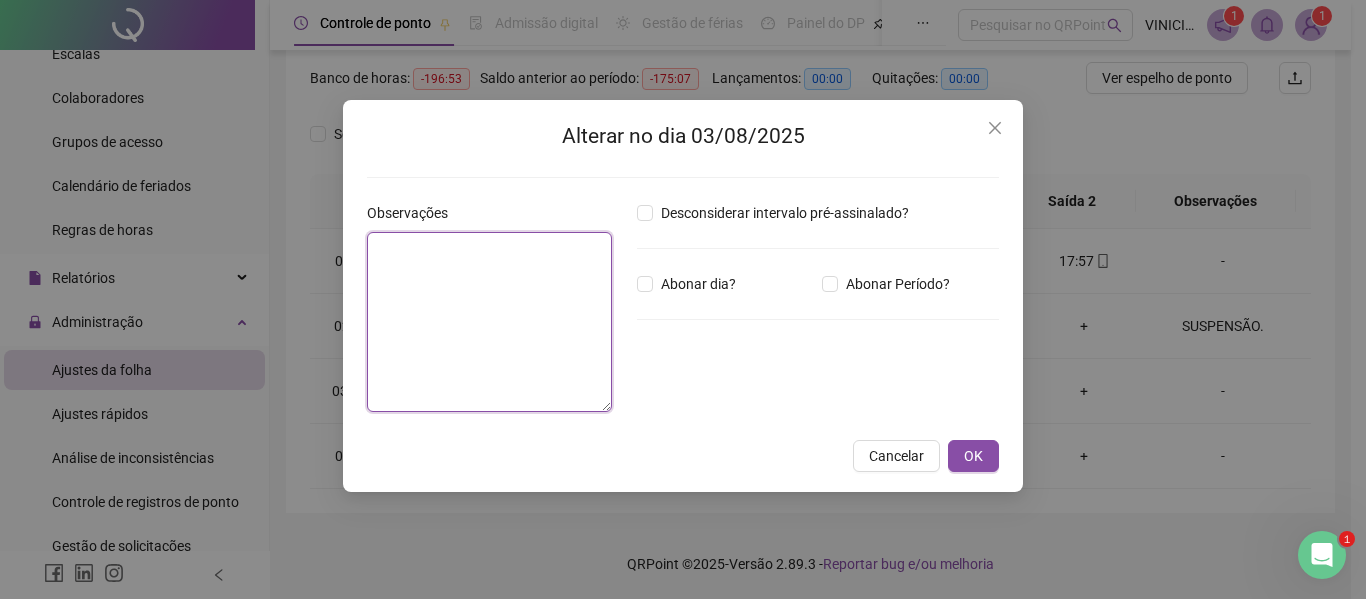 click at bounding box center (489, 322) 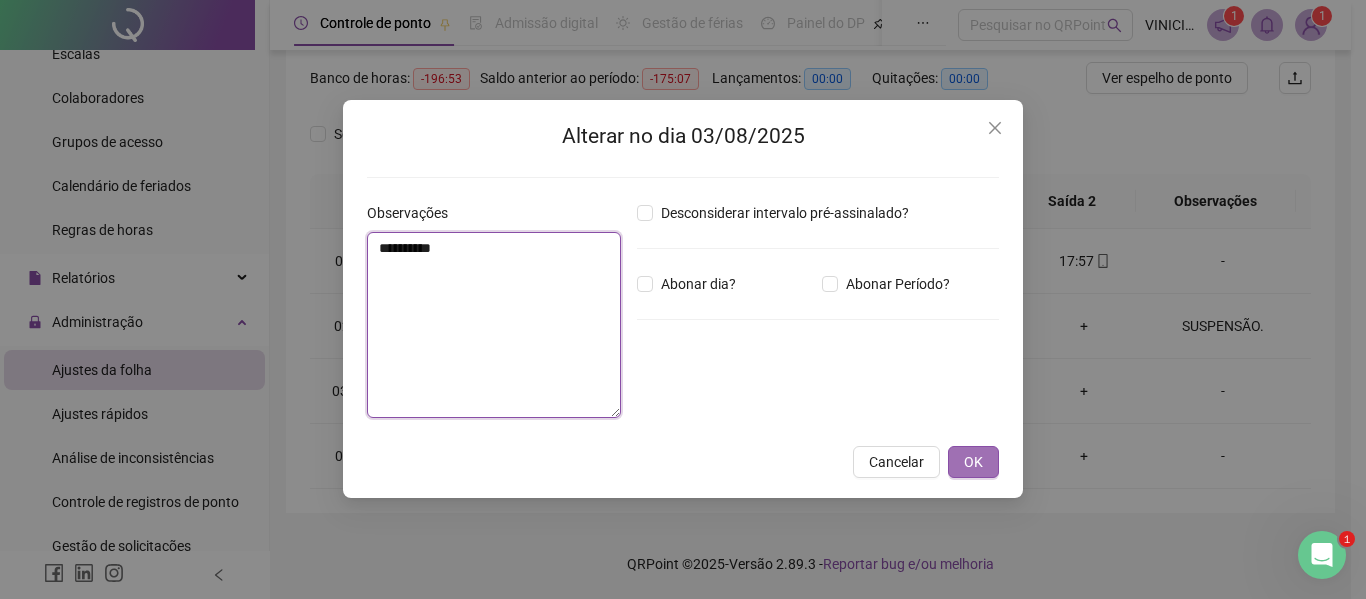 type on "**********" 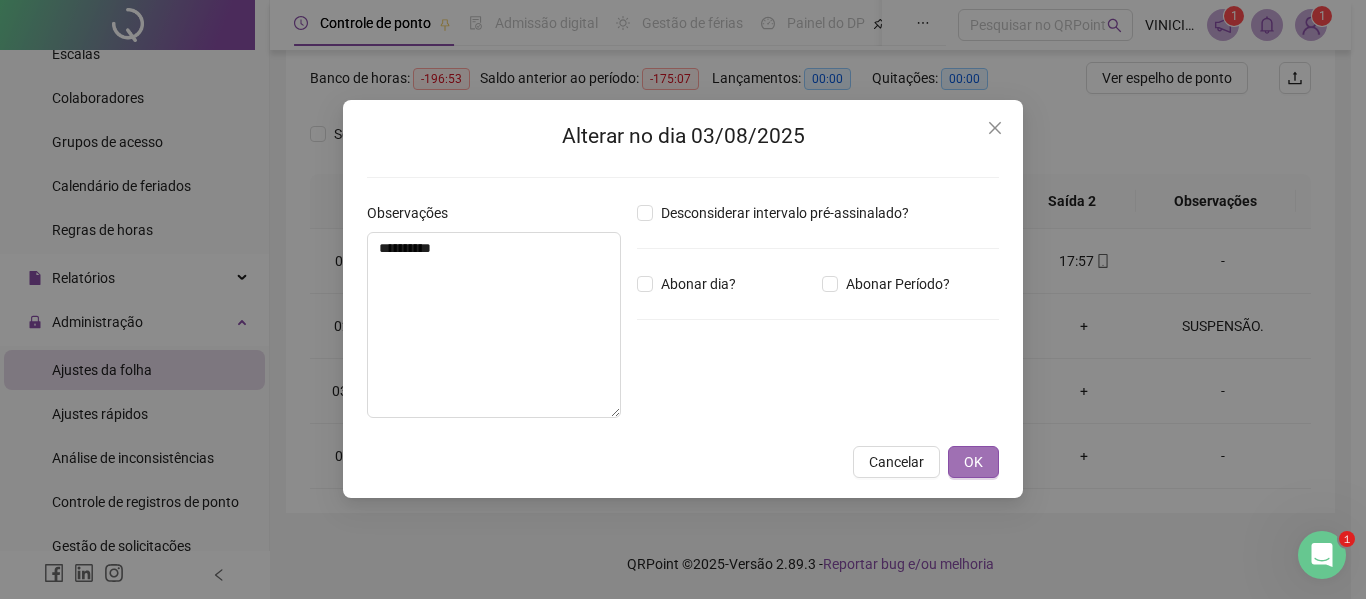 click on "OK" at bounding box center [973, 462] 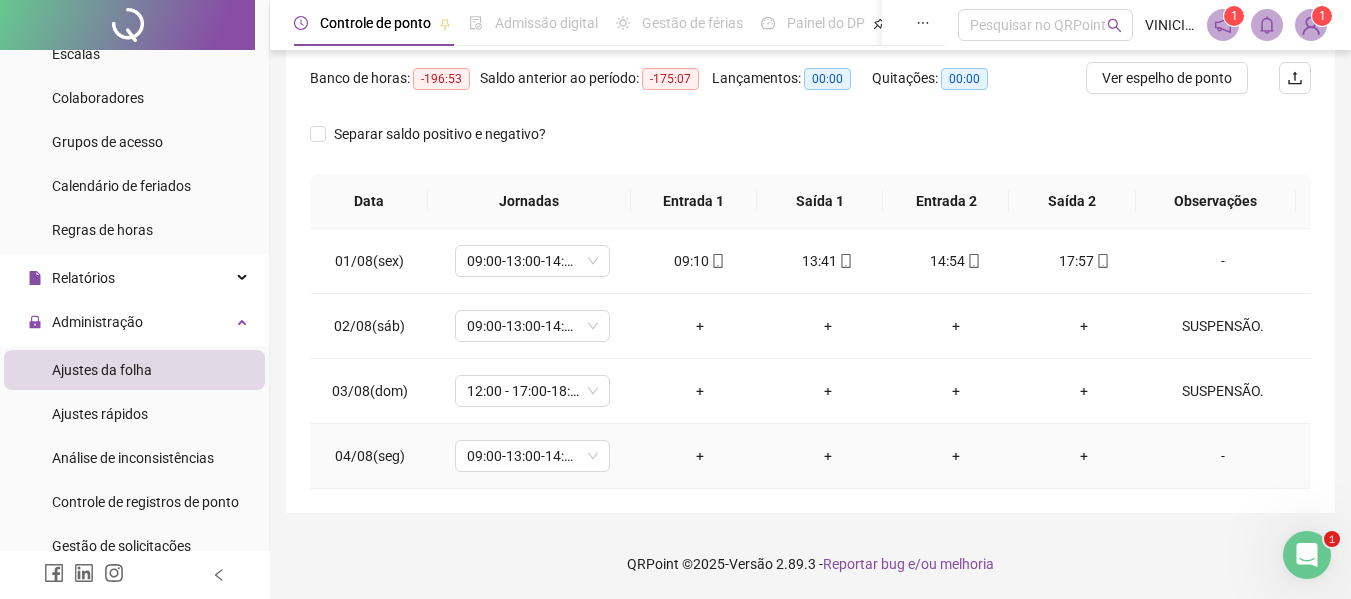 click on "-" at bounding box center [1223, 456] 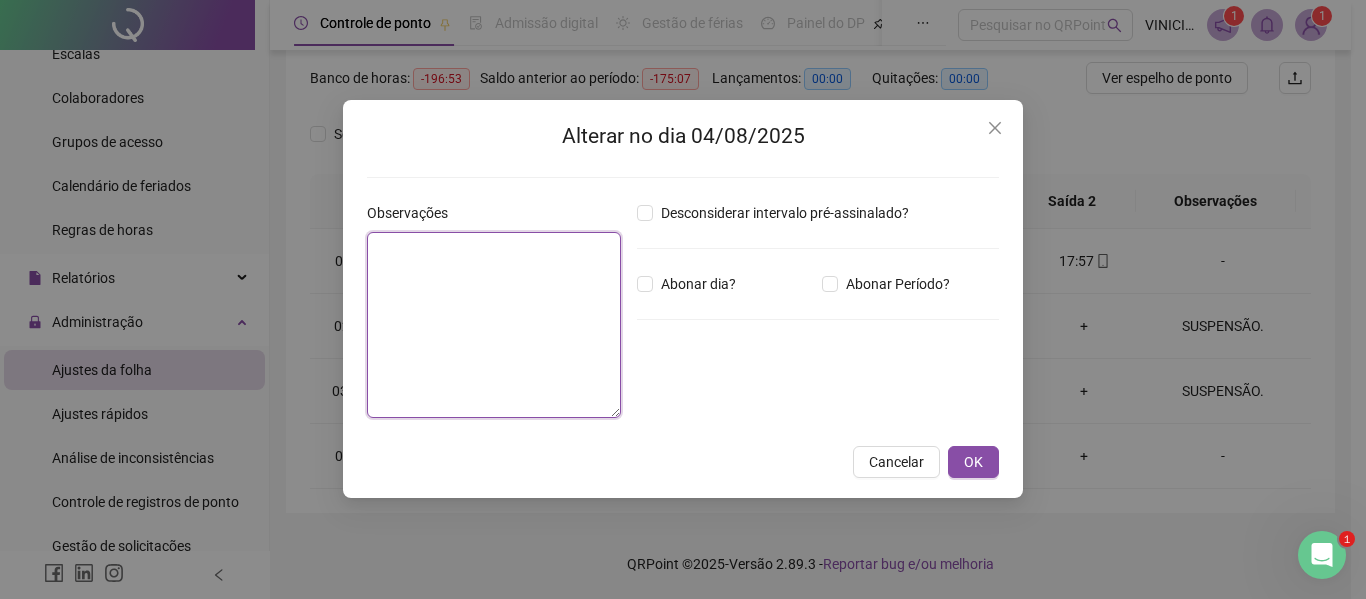 click at bounding box center [494, 325] 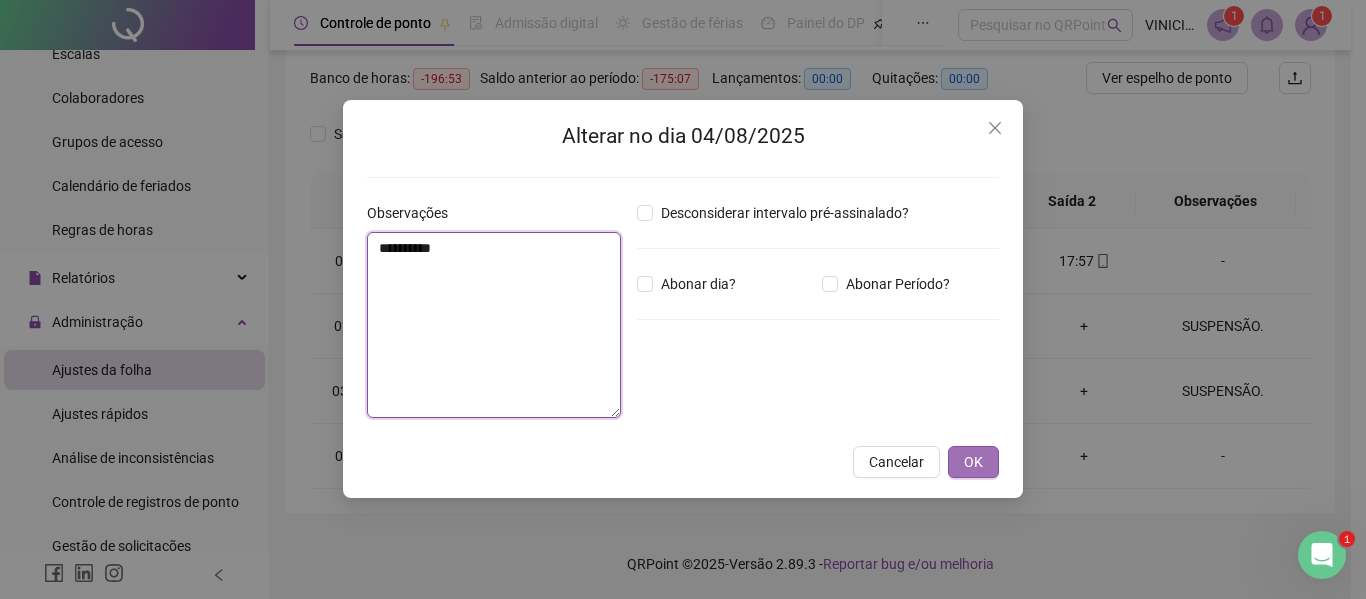 type on "**********" 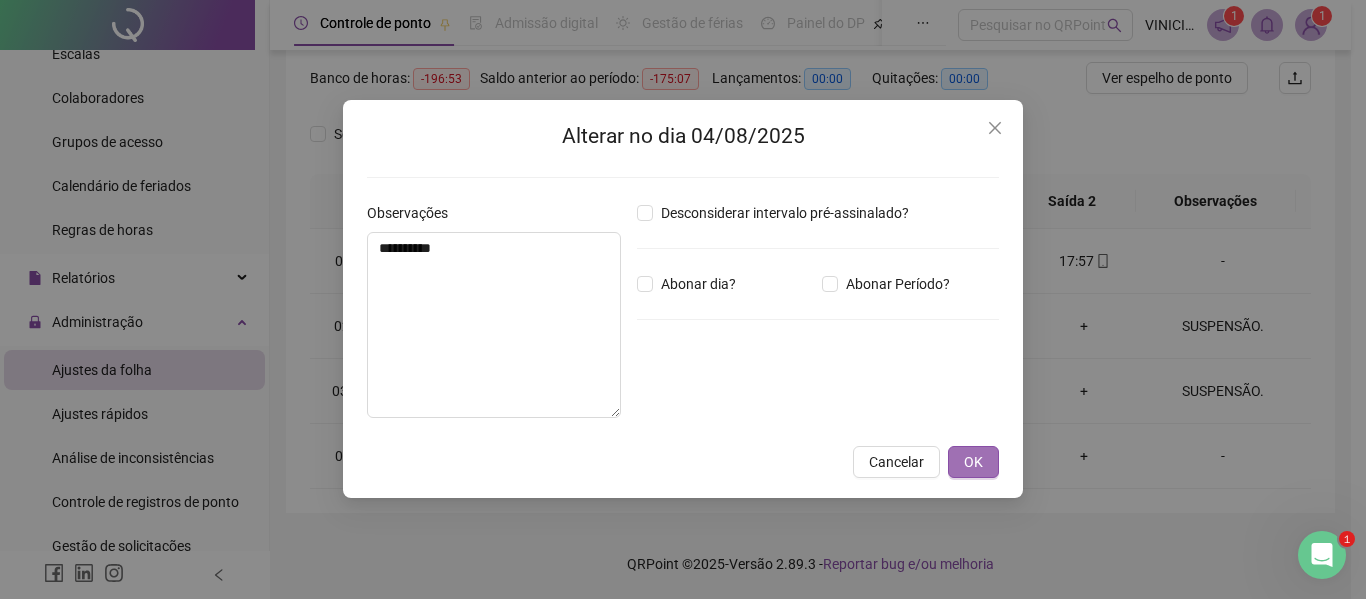click on "OK" at bounding box center [973, 462] 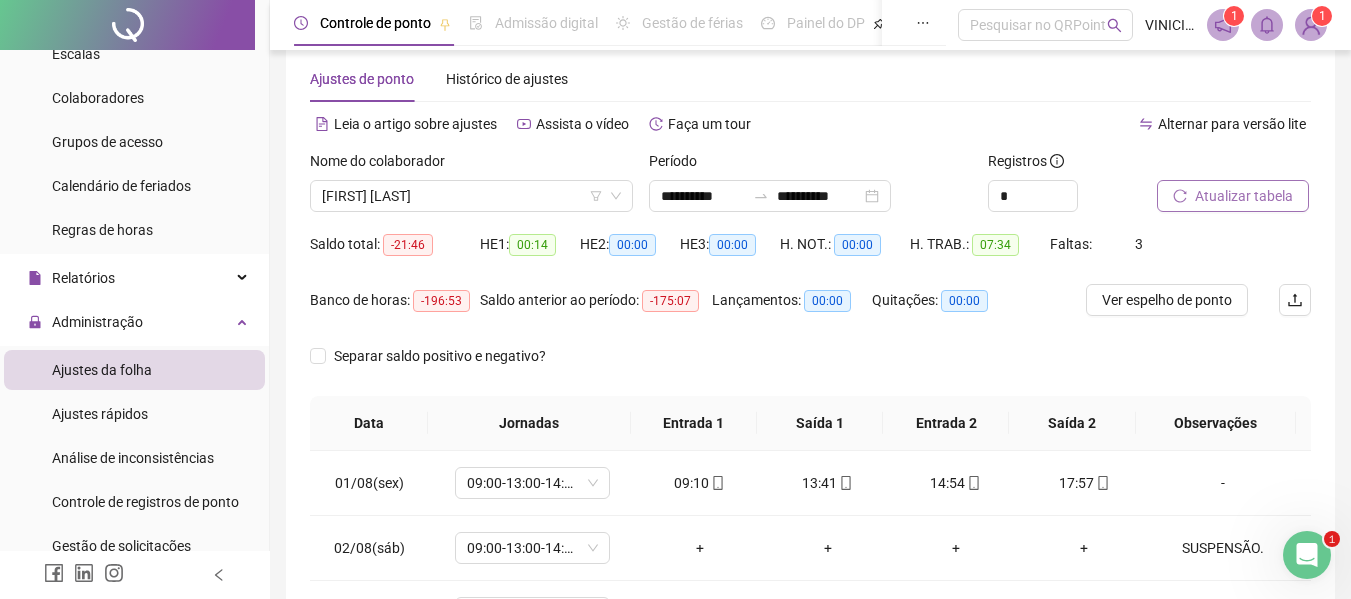 scroll, scrollTop: 0, scrollLeft: 0, axis: both 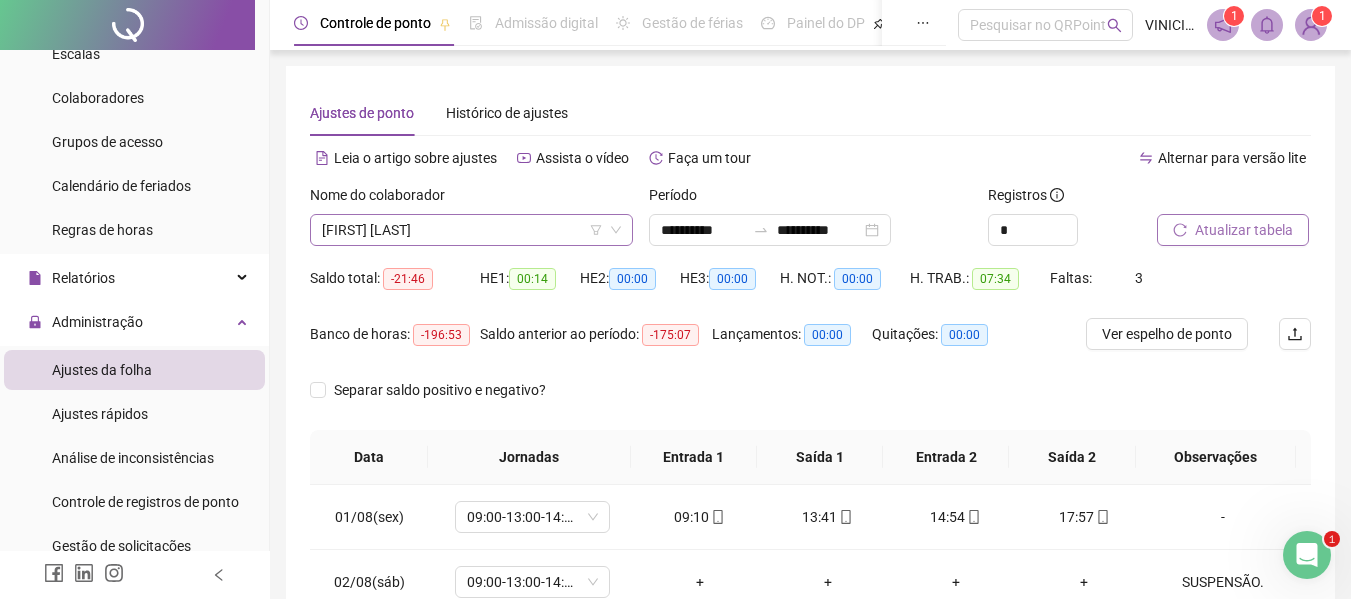 click on "[FIRST] [LAST]" at bounding box center (471, 230) 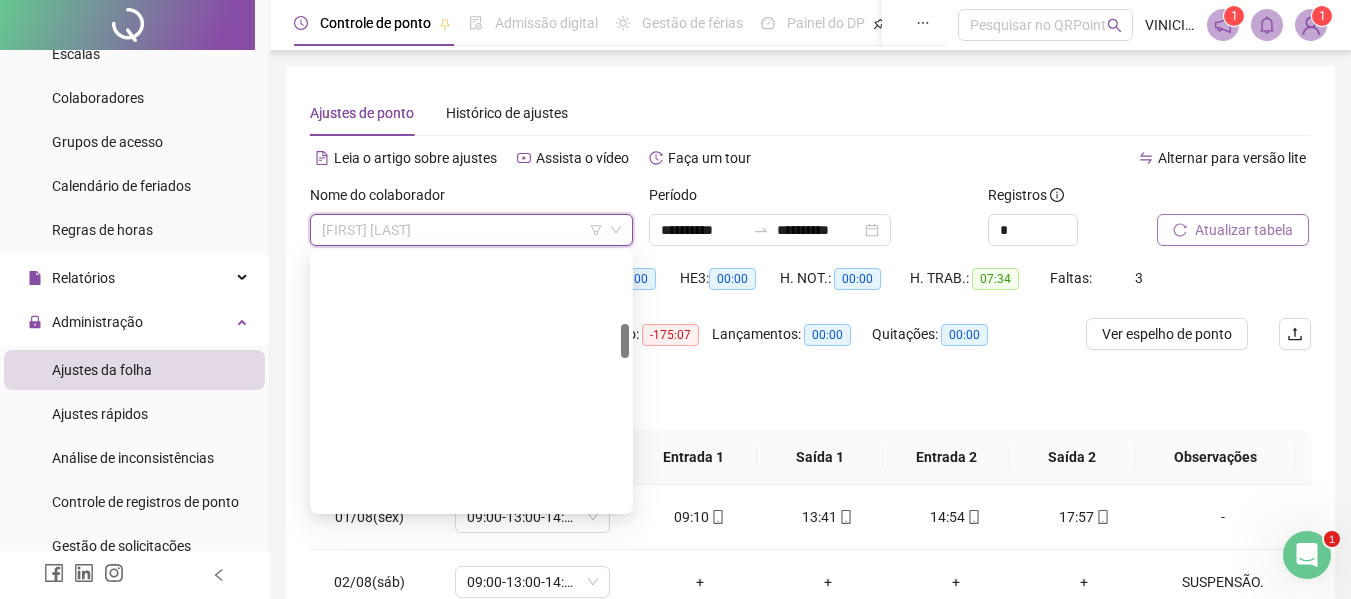 scroll, scrollTop: 512, scrollLeft: 0, axis: vertical 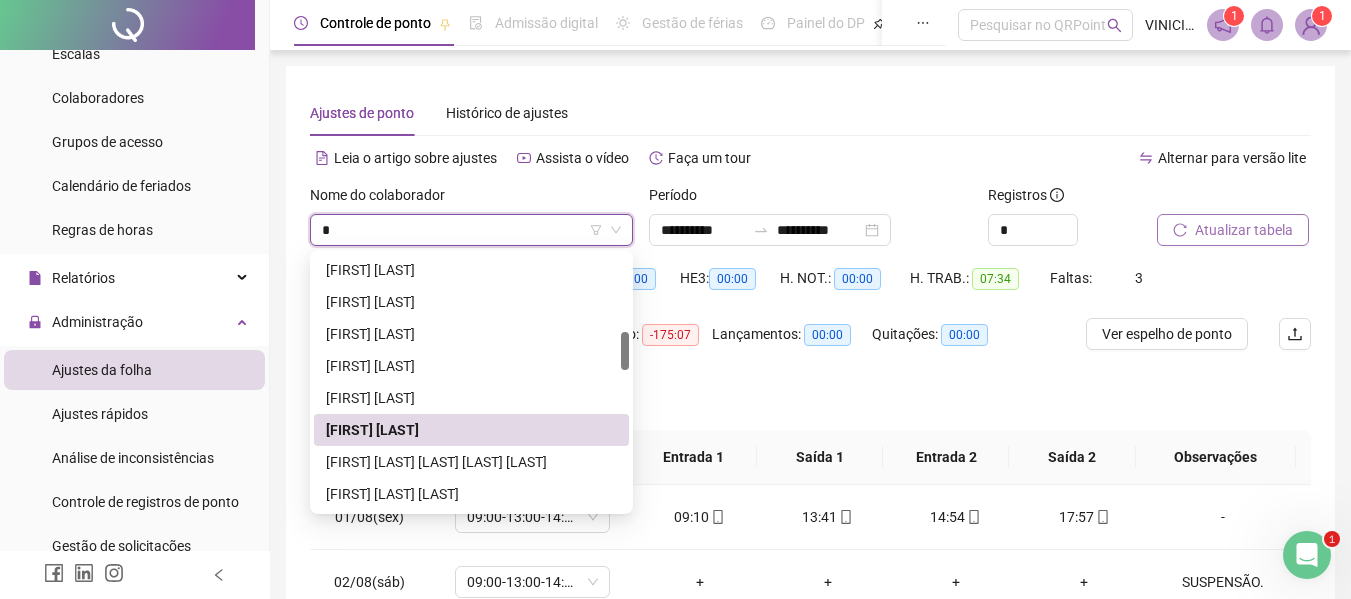 type on "**" 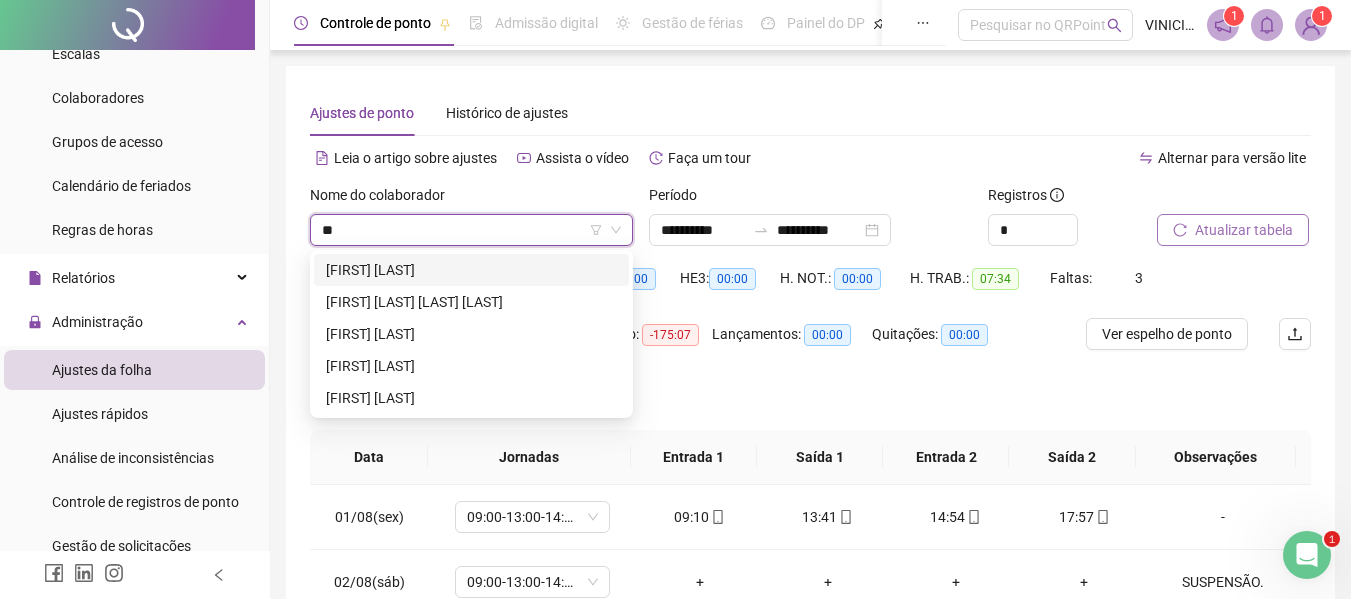 scroll, scrollTop: 0, scrollLeft: 0, axis: both 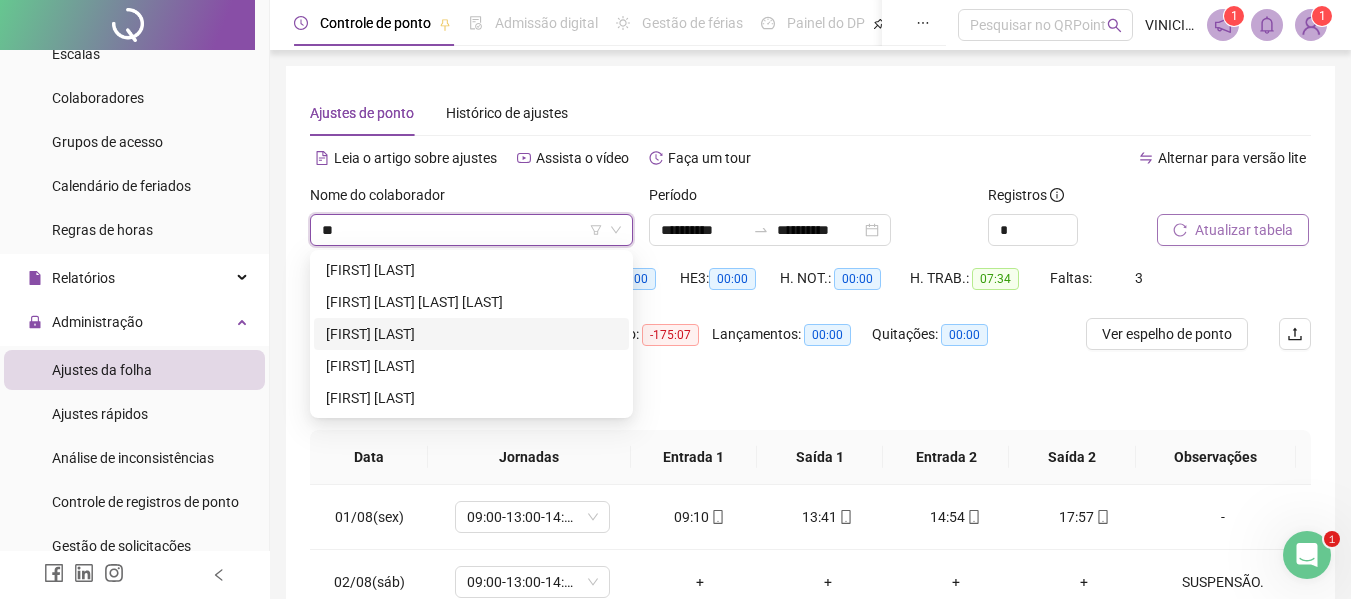 click on "[FIRST] [LAST]" at bounding box center [471, 334] 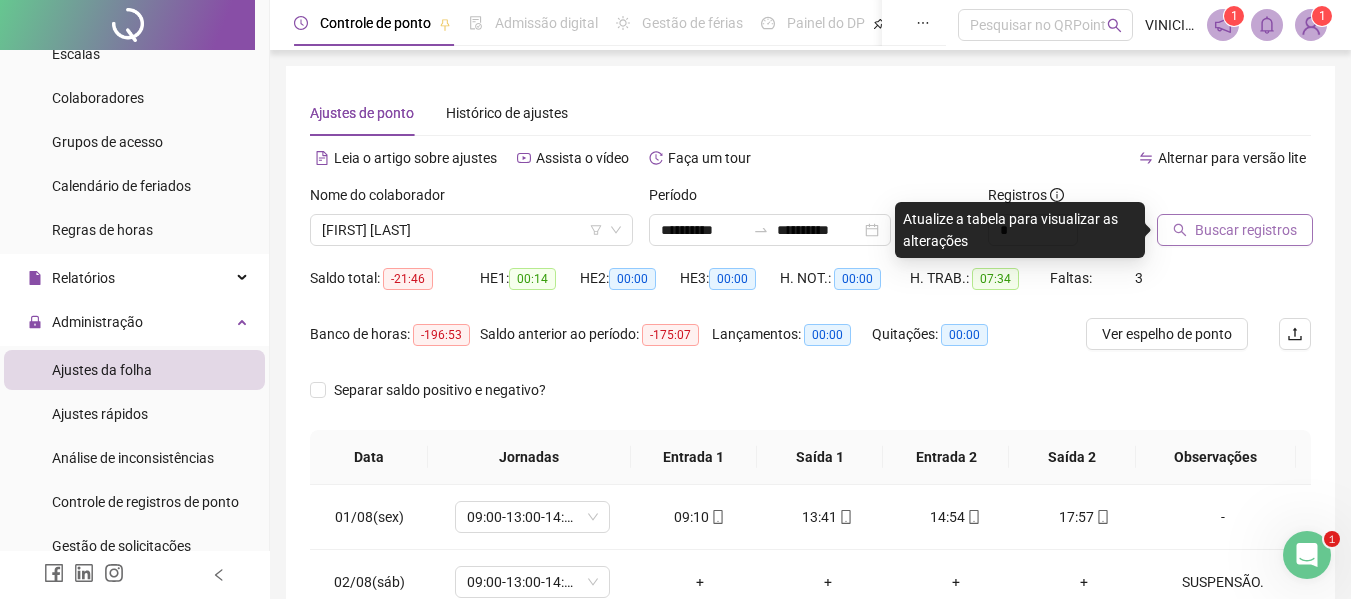 click on "Buscar registros" at bounding box center [1235, 230] 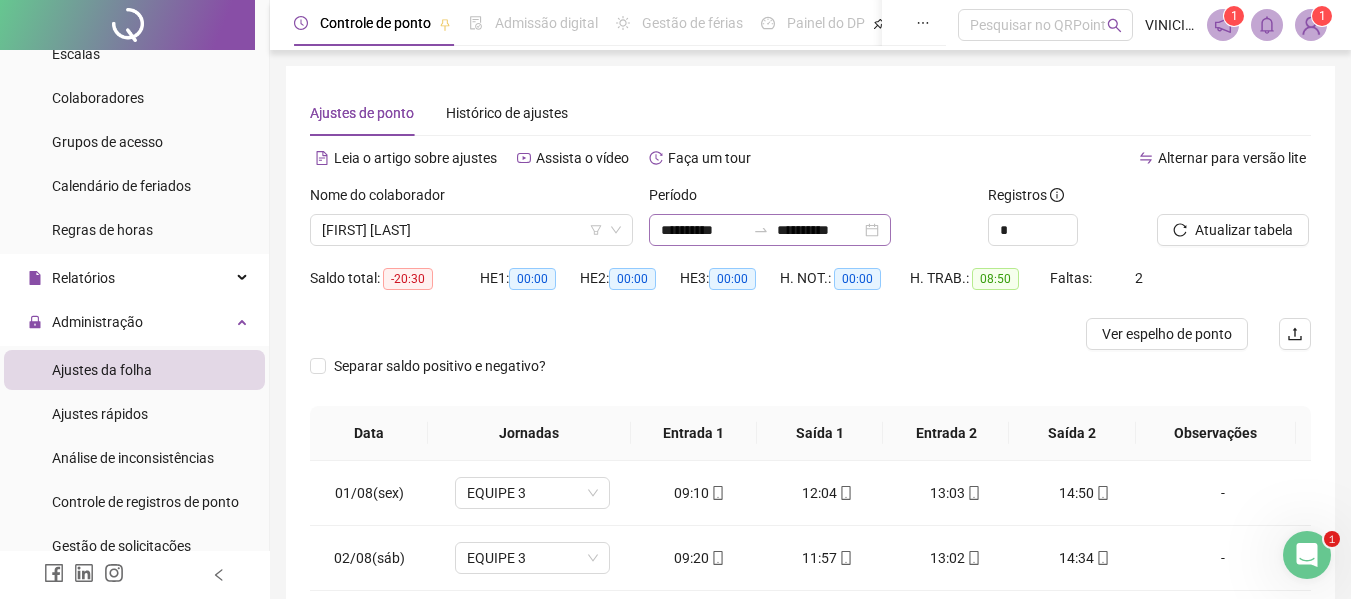 scroll, scrollTop: 232, scrollLeft: 0, axis: vertical 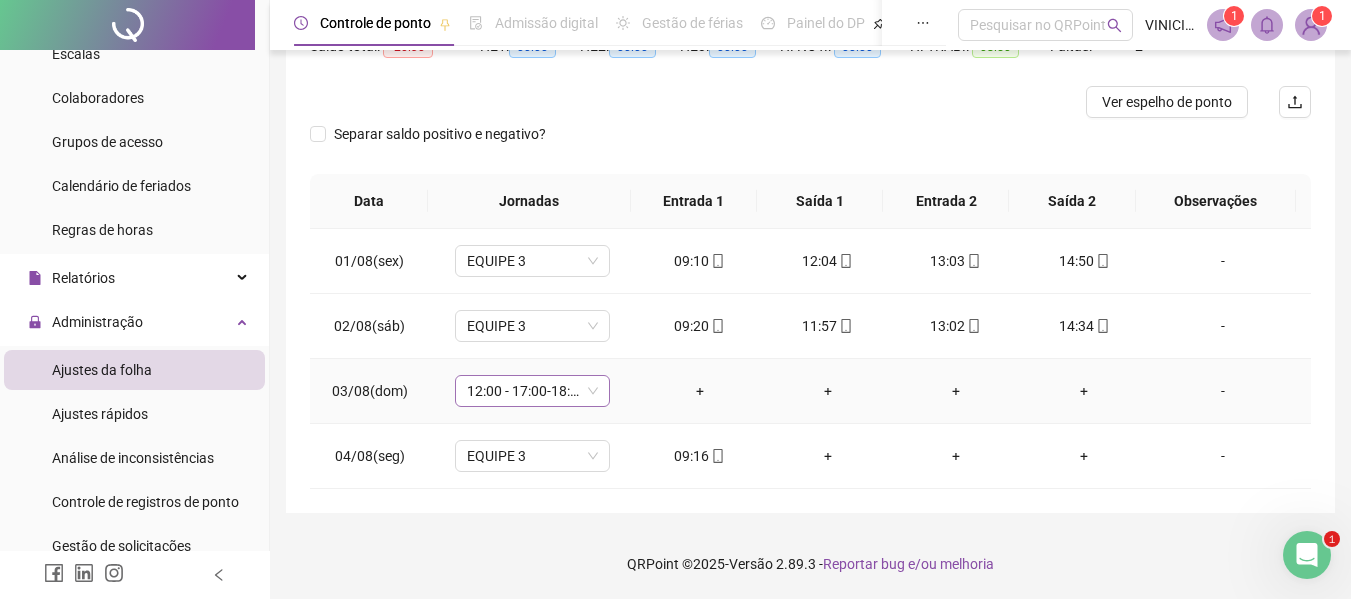 click on "12:00 - 17:00-18:00-20:20" at bounding box center [532, 391] 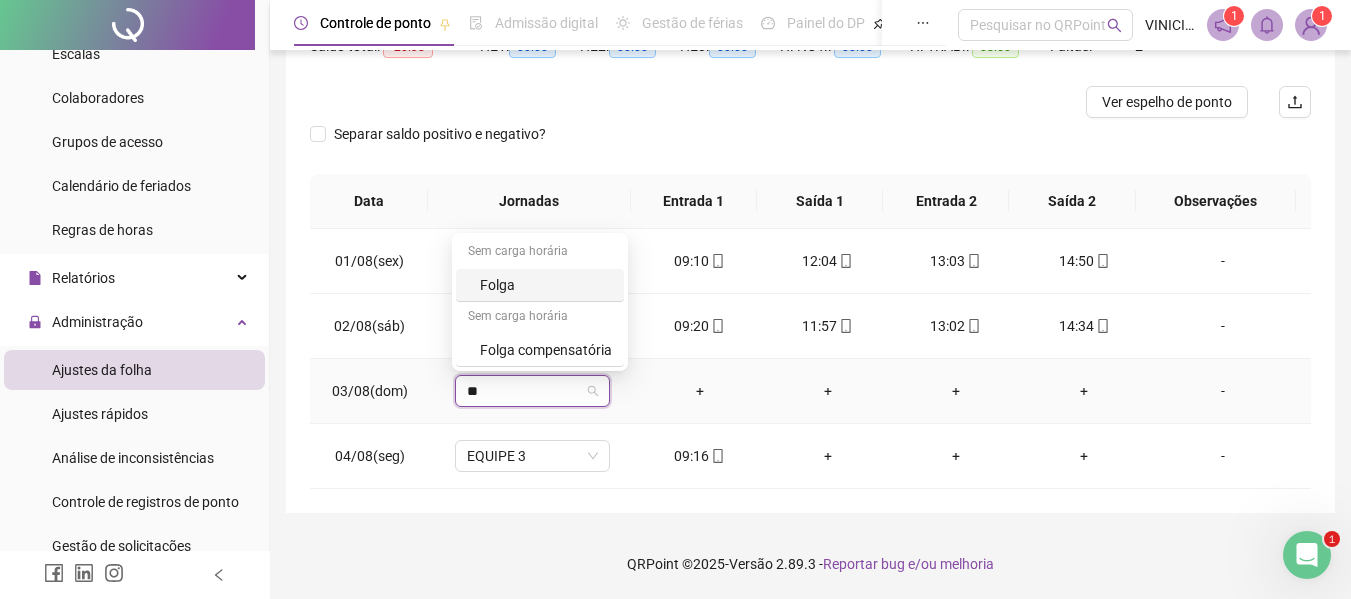 type on "***" 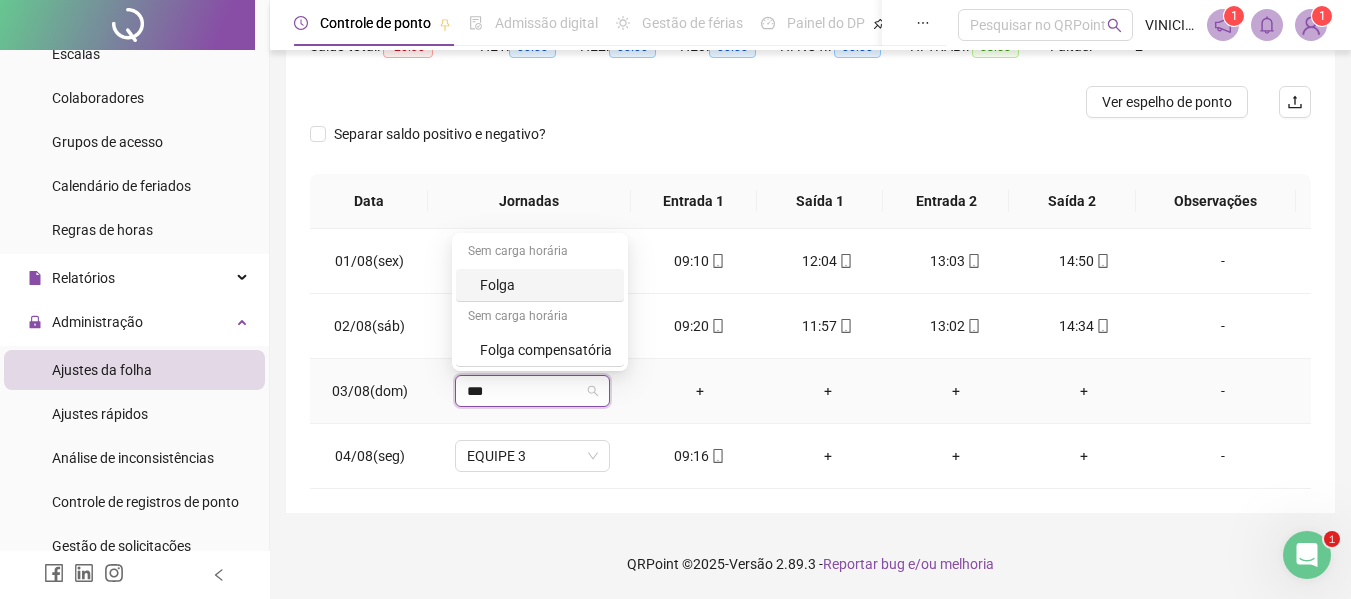 click on "Folga" at bounding box center (546, 285) 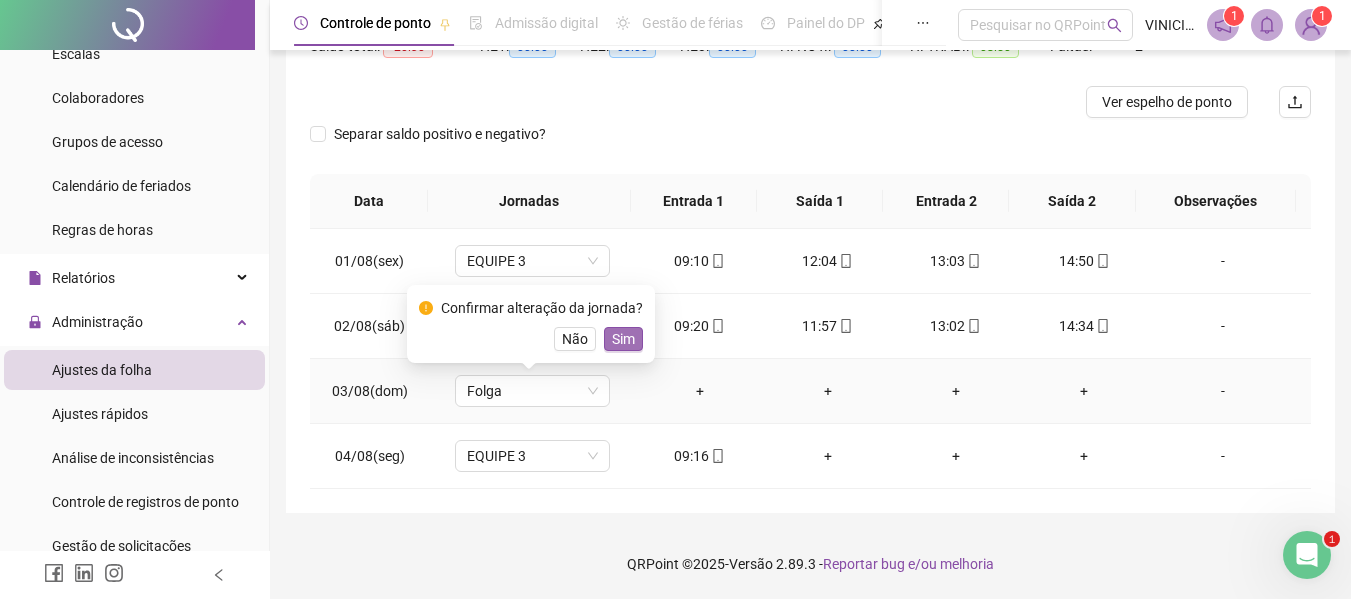 click on "Sim" at bounding box center [623, 339] 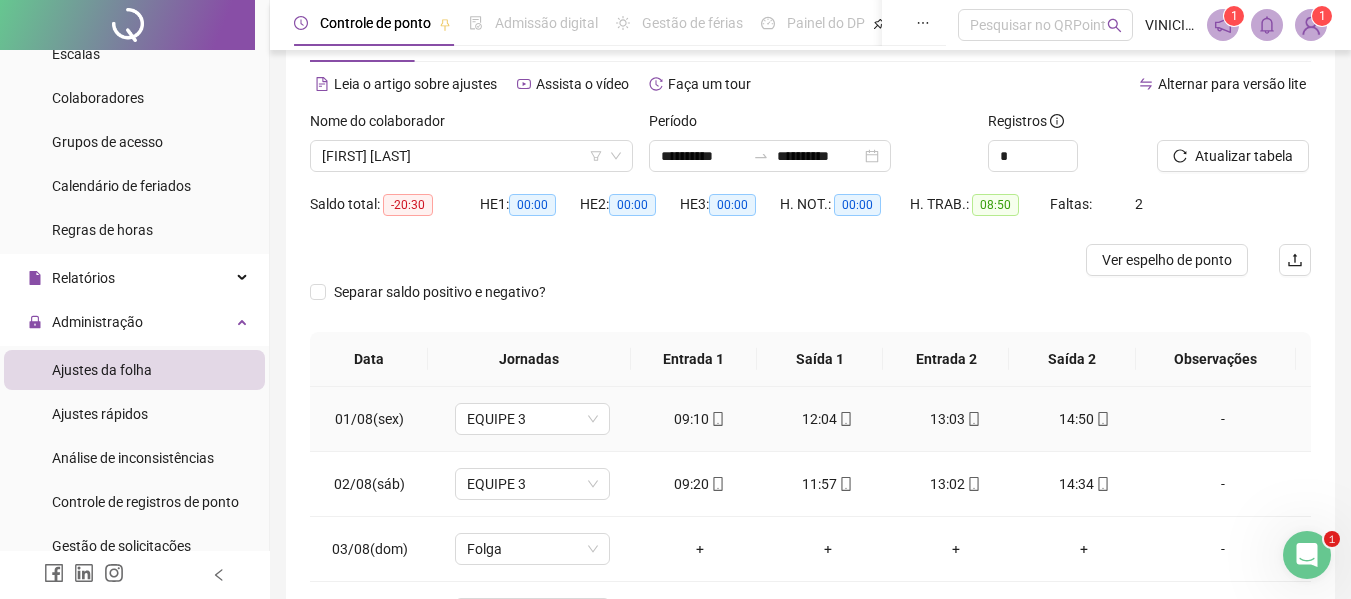 scroll, scrollTop: 32, scrollLeft: 0, axis: vertical 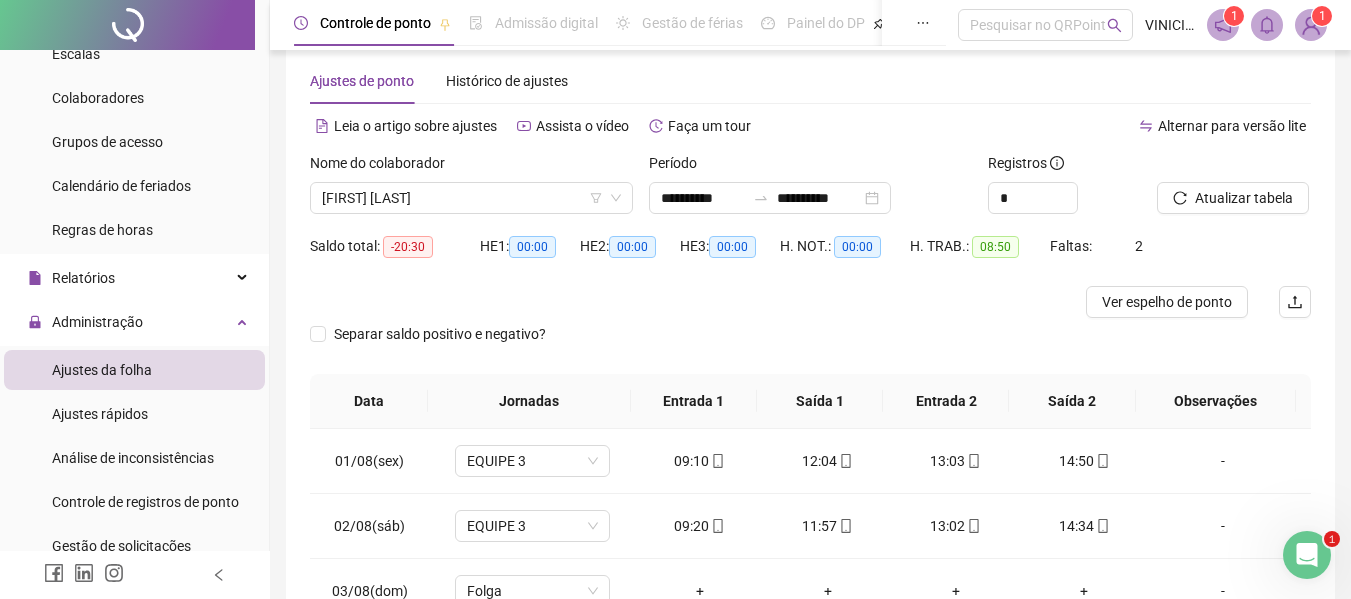 click on "00:00" at bounding box center [732, 247] 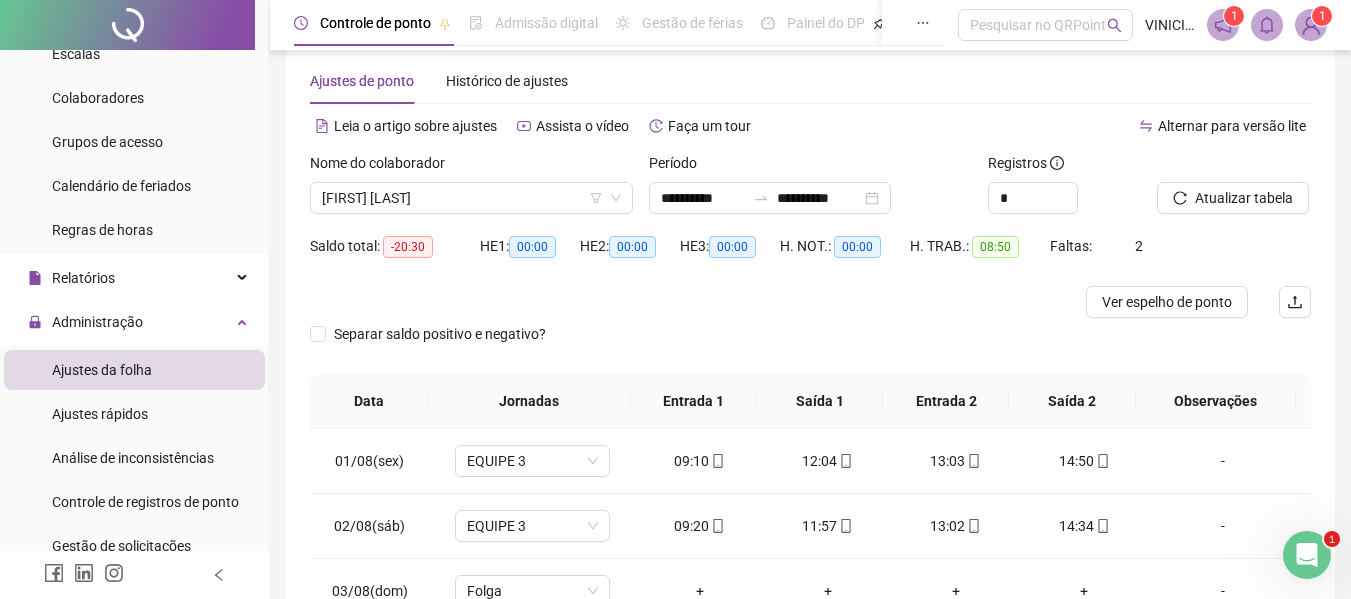click at bounding box center [685, 302] 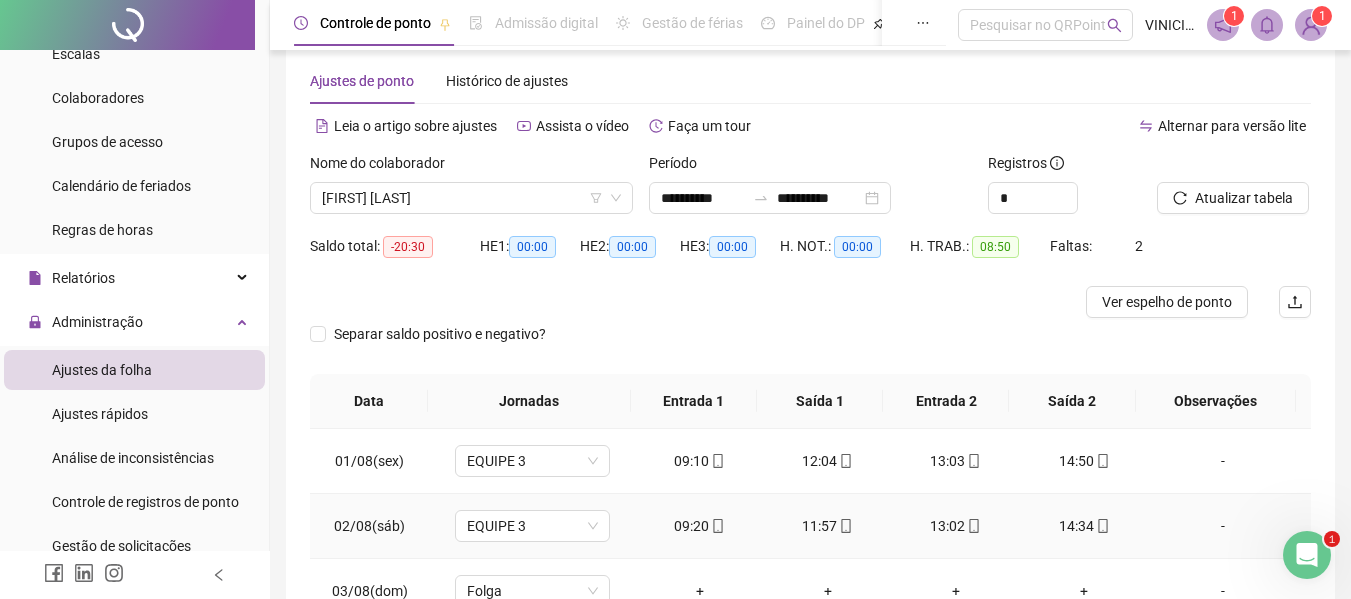 scroll, scrollTop: 0, scrollLeft: 0, axis: both 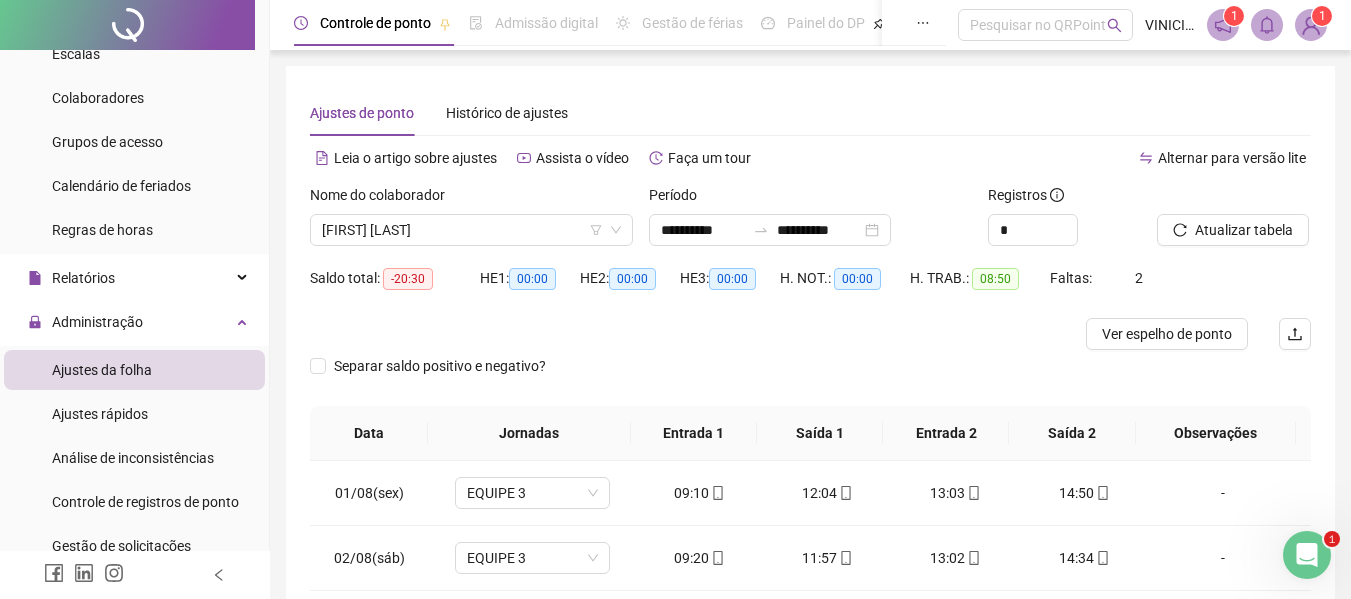 click on "Atualizar tabela" at bounding box center [1234, 223] 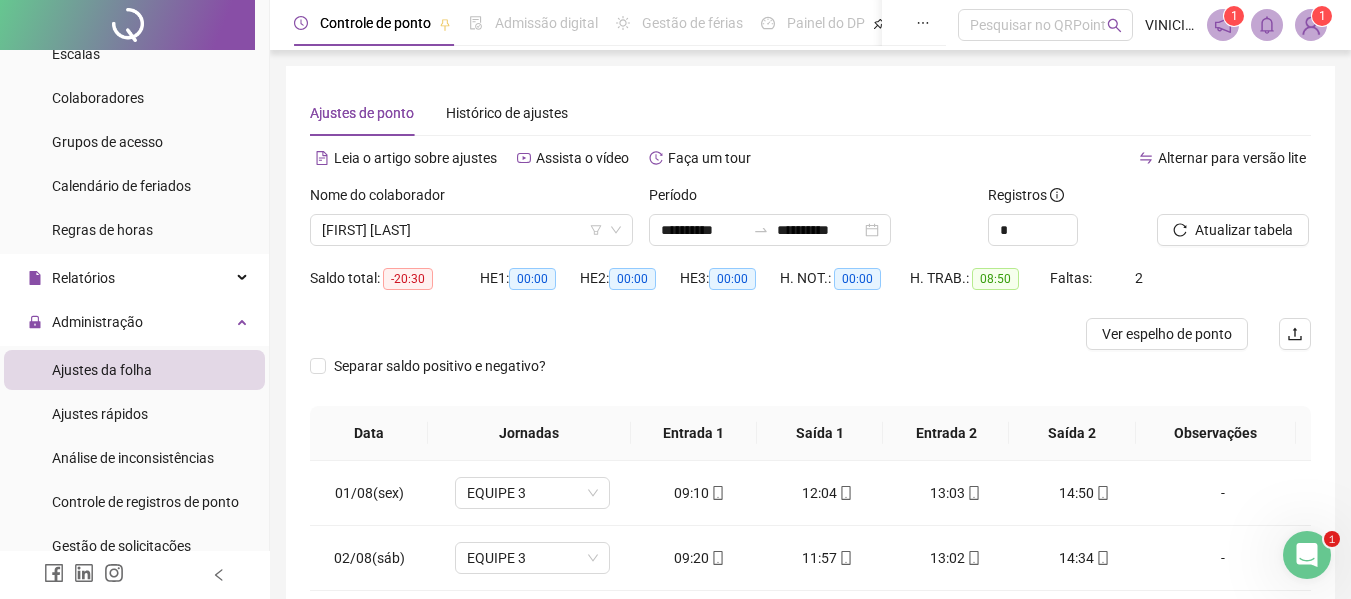 click on "Separar saldo positivo e negativo?" at bounding box center [810, 378] 